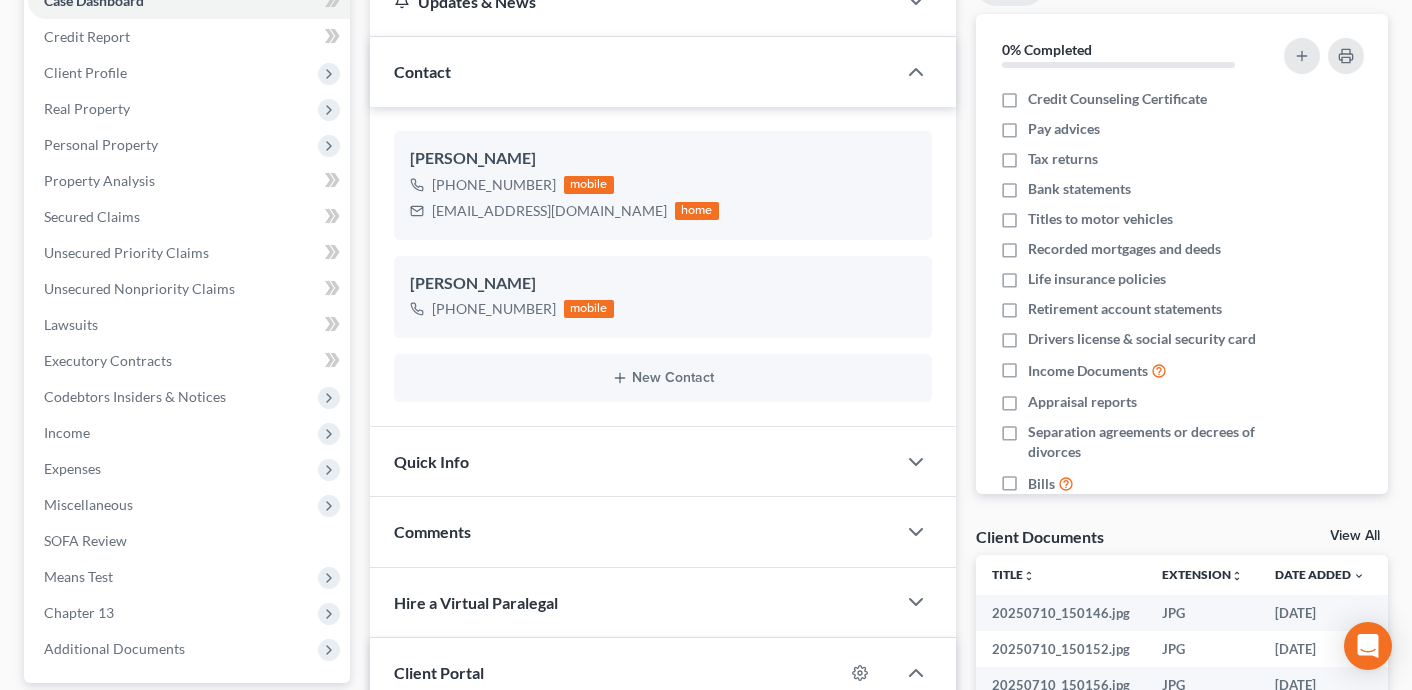 scroll, scrollTop: 0, scrollLeft: 0, axis: both 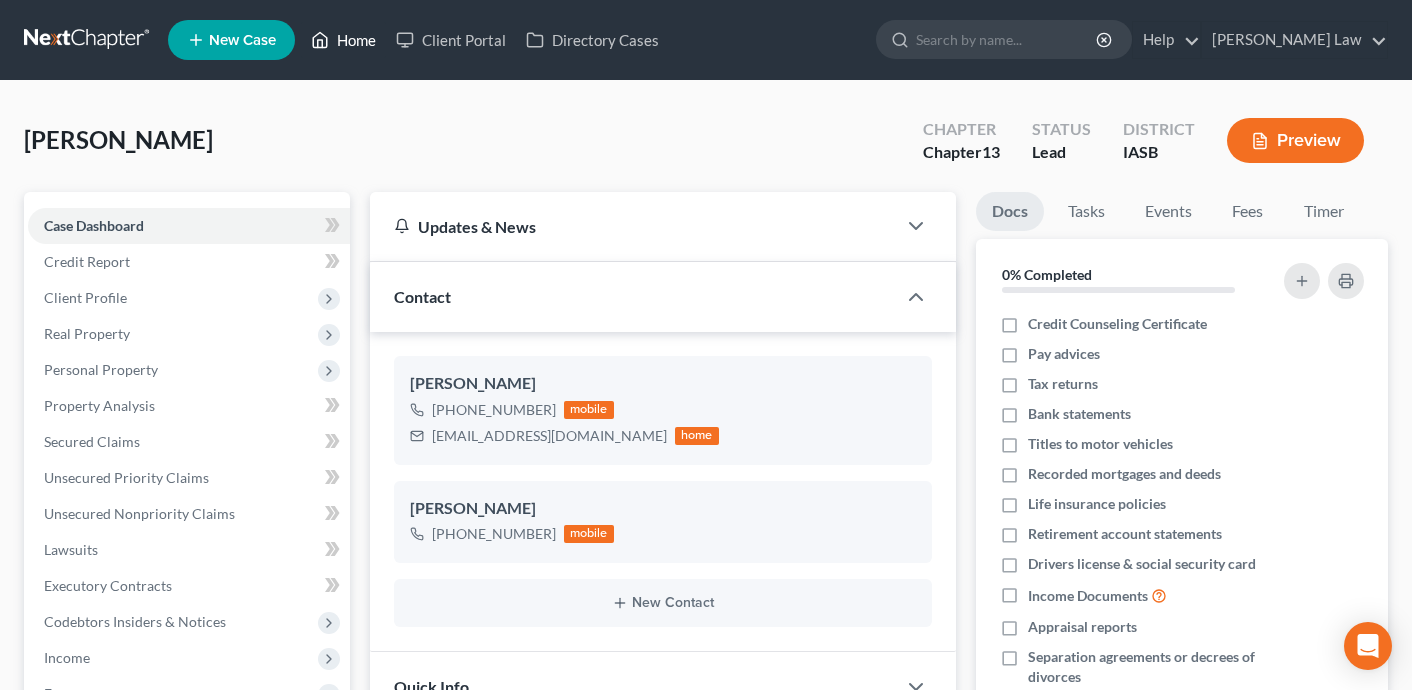 click on "Home" at bounding box center [343, 40] 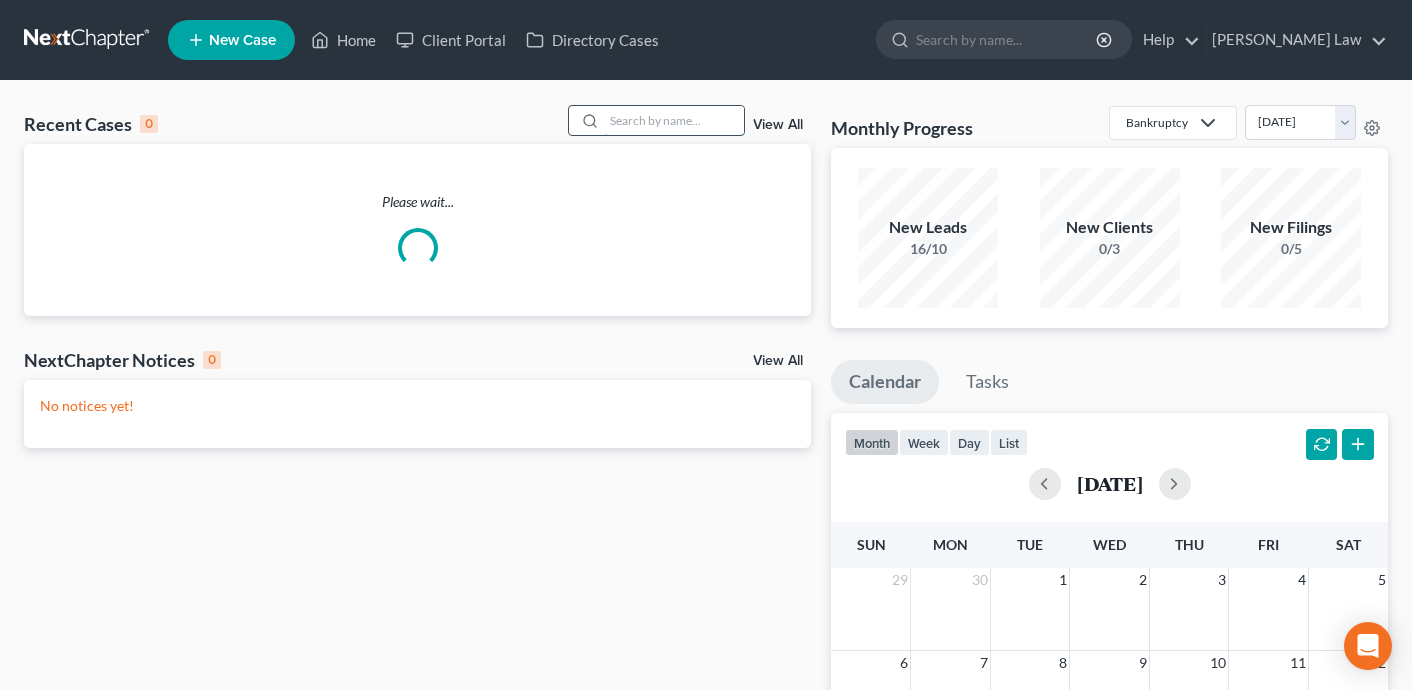 click at bounding box center (674, 120) 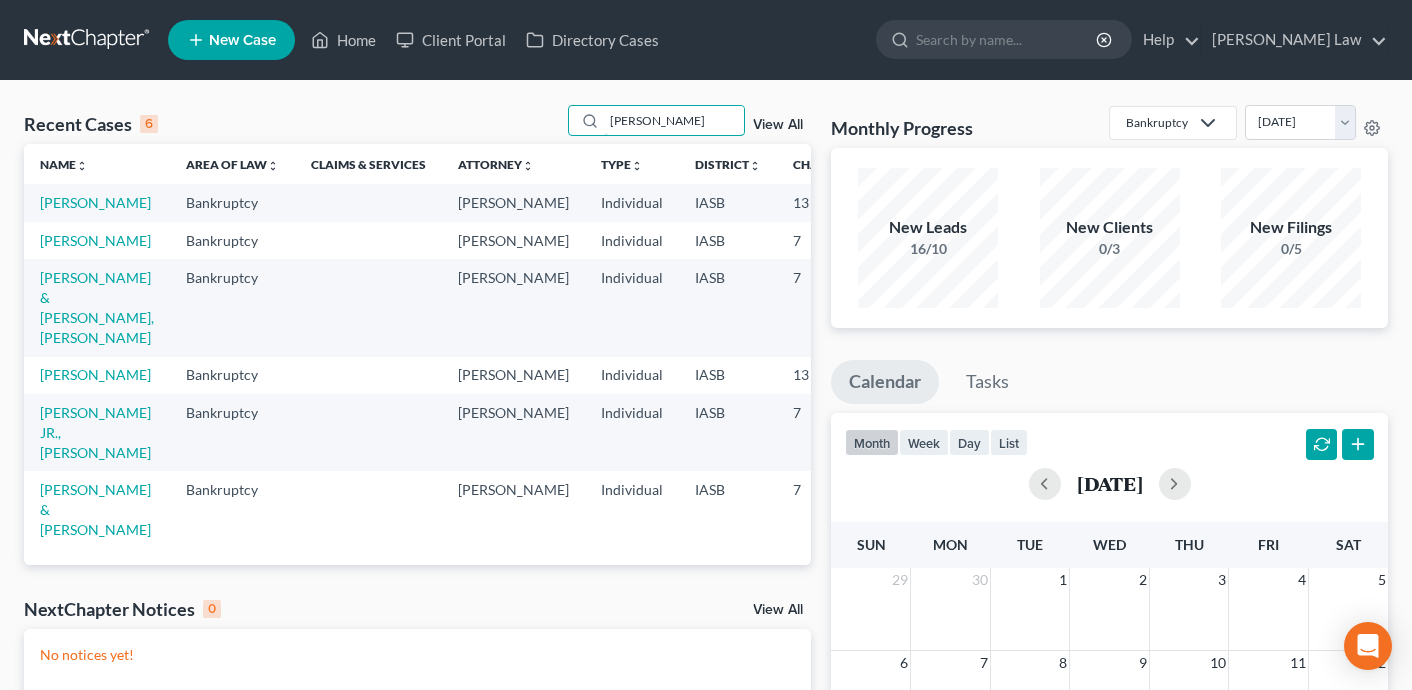type on "[PERSON_NAME]" 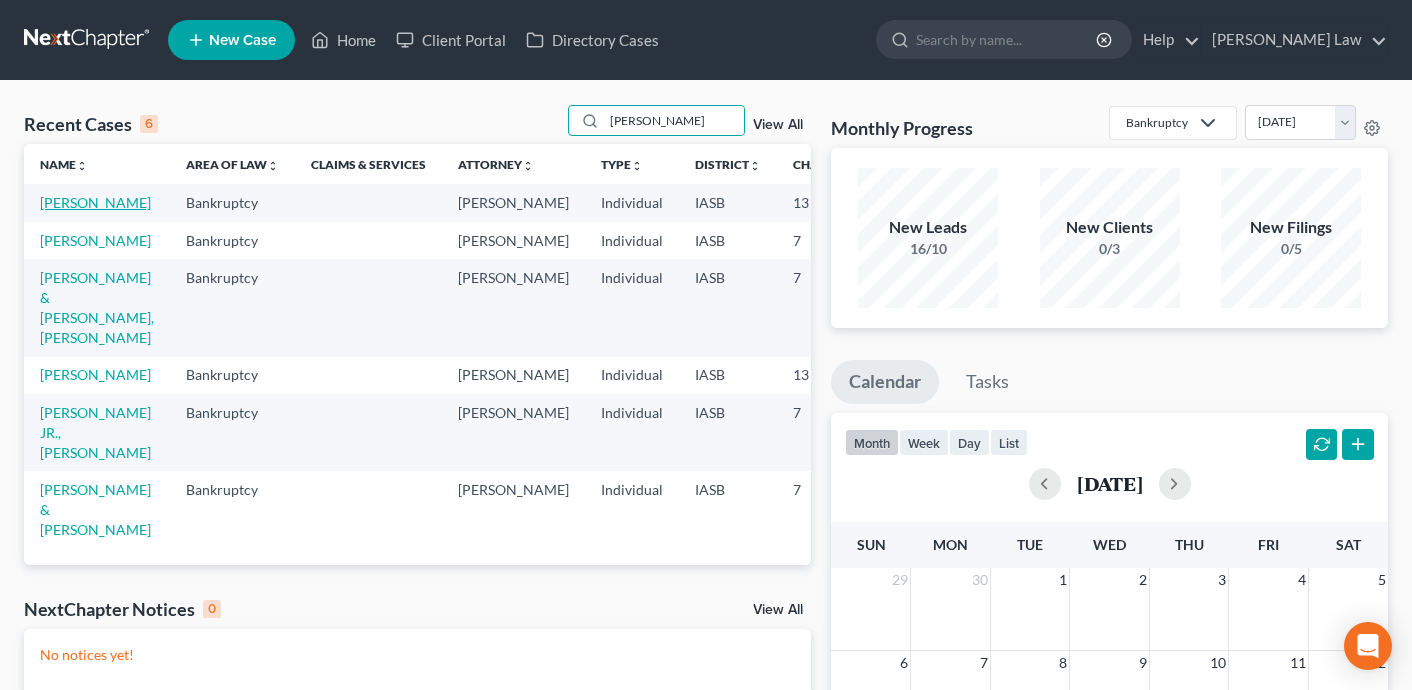 click on "[PERSON_NAME]" at bounding box center (95, 202) 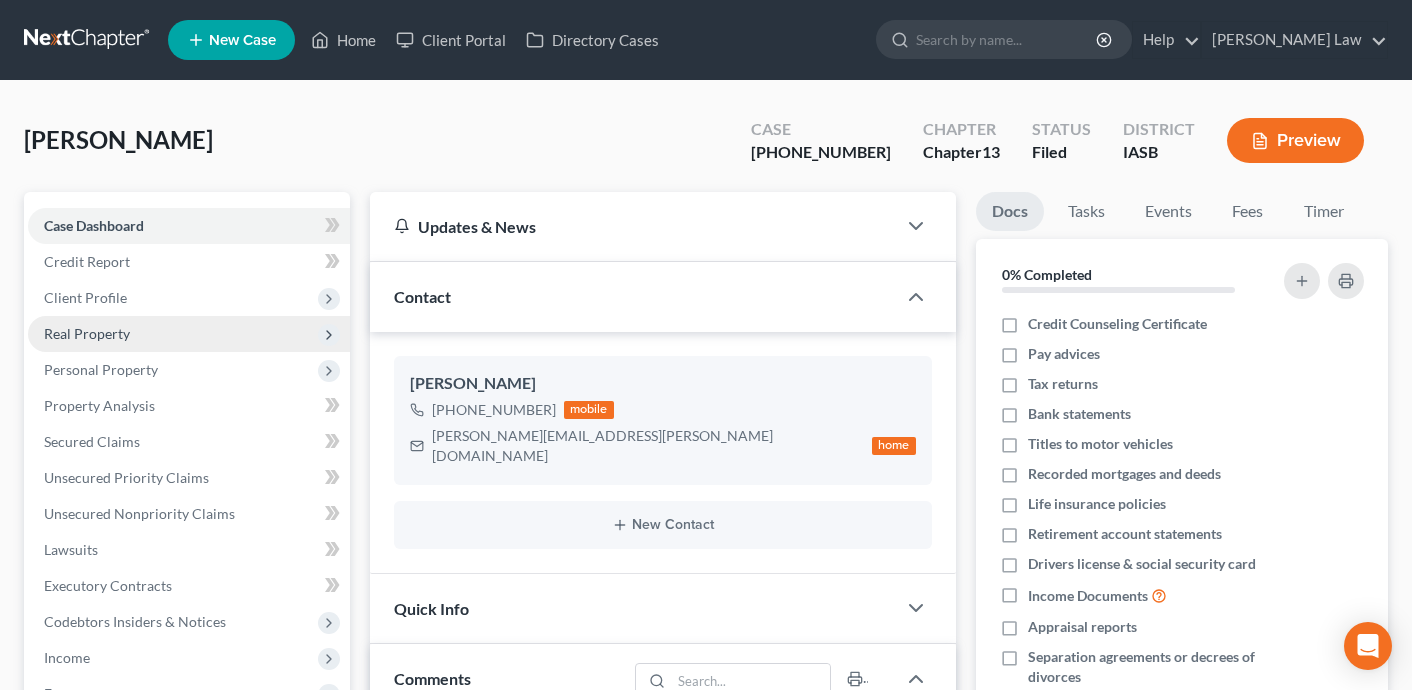 scroll, scrollTop: 5326, scrollLeft: 0, axis: vertical 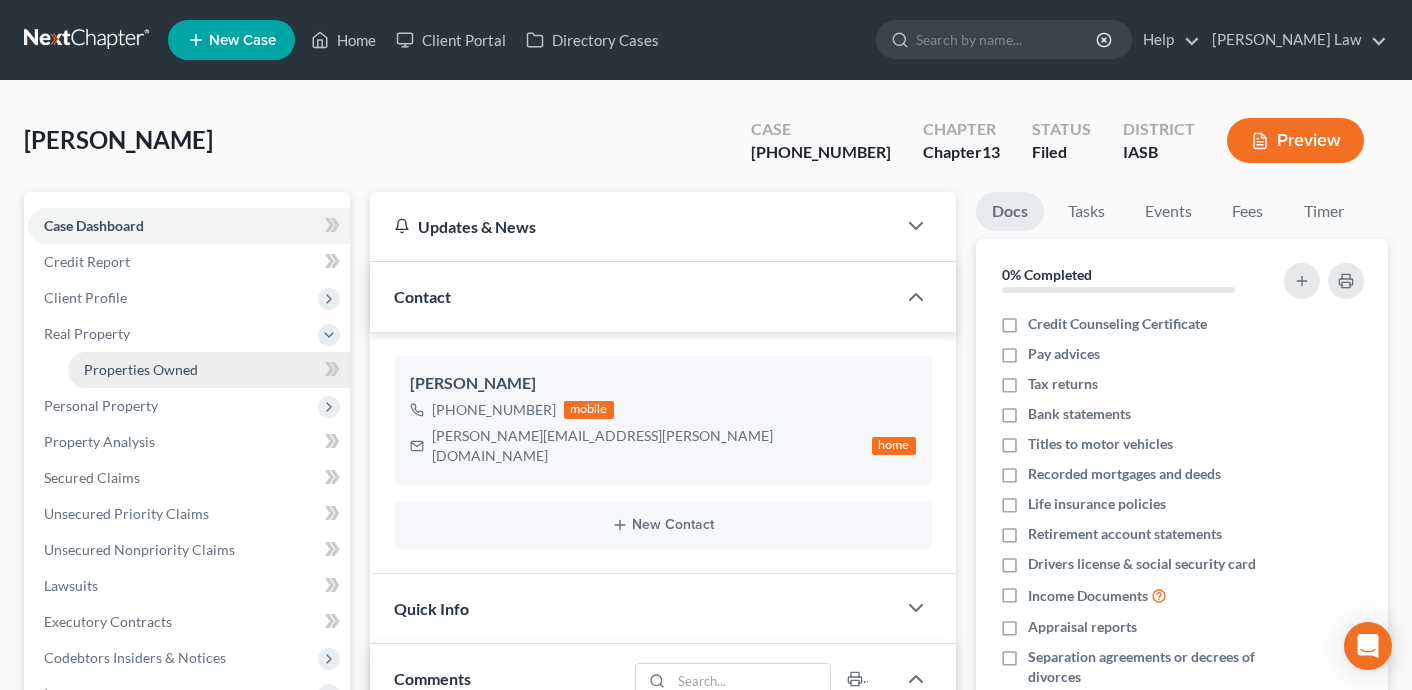 click on "Properties Owned" at bounding box center (141, 369) 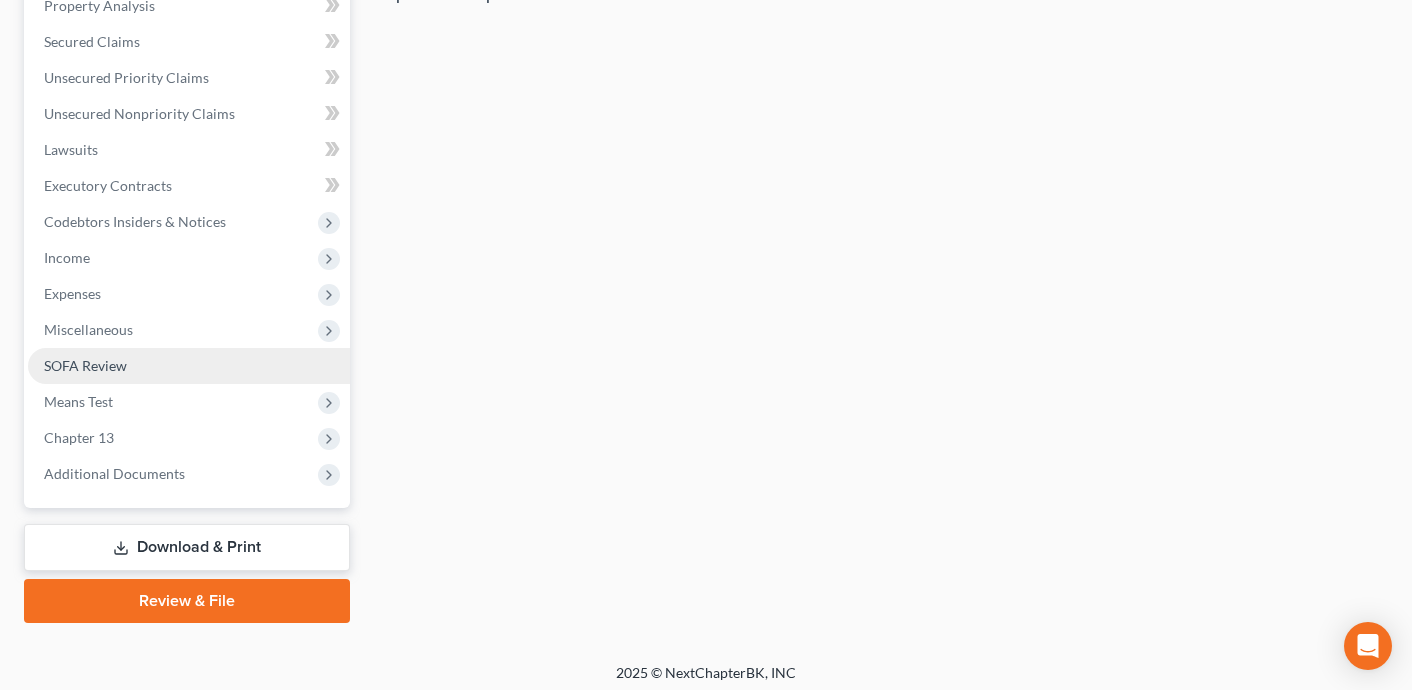 scroll, scrollTop: 441, scrollLeft: 0, axis: vertical 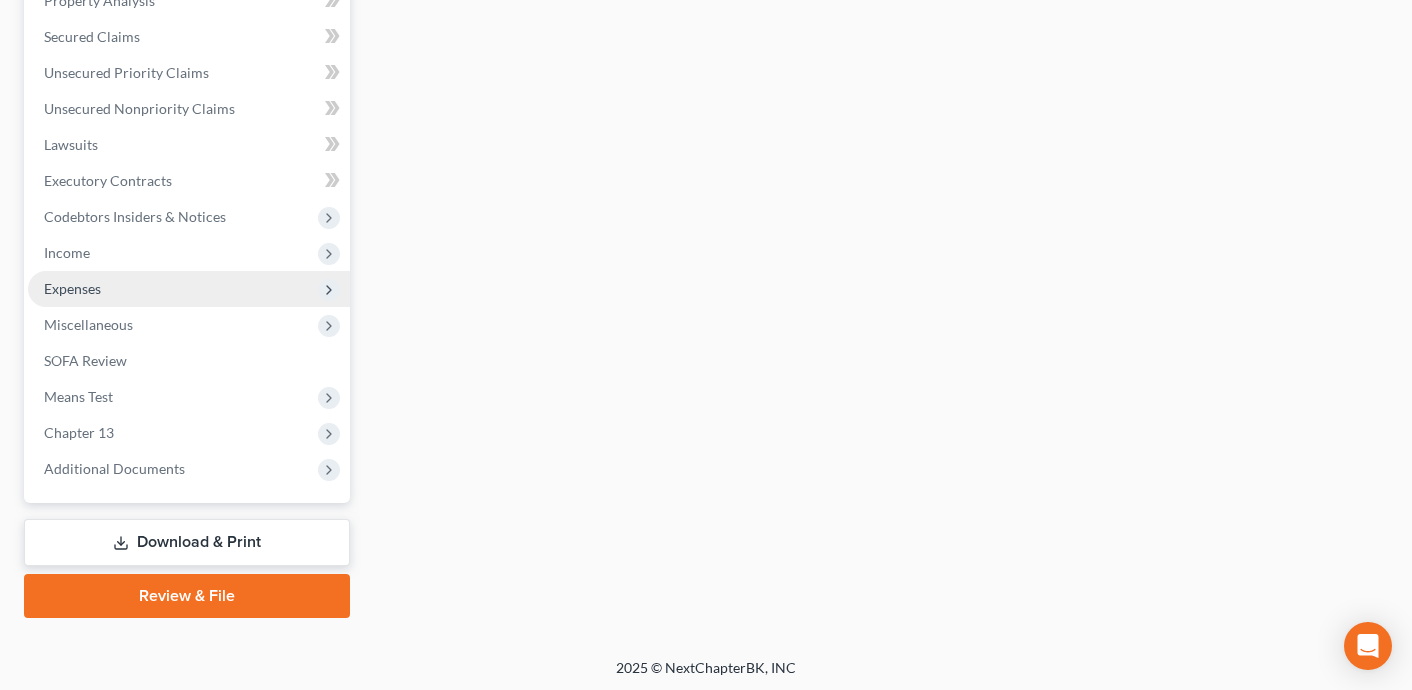 click on "Expenses" at bounding box center [189, 289] 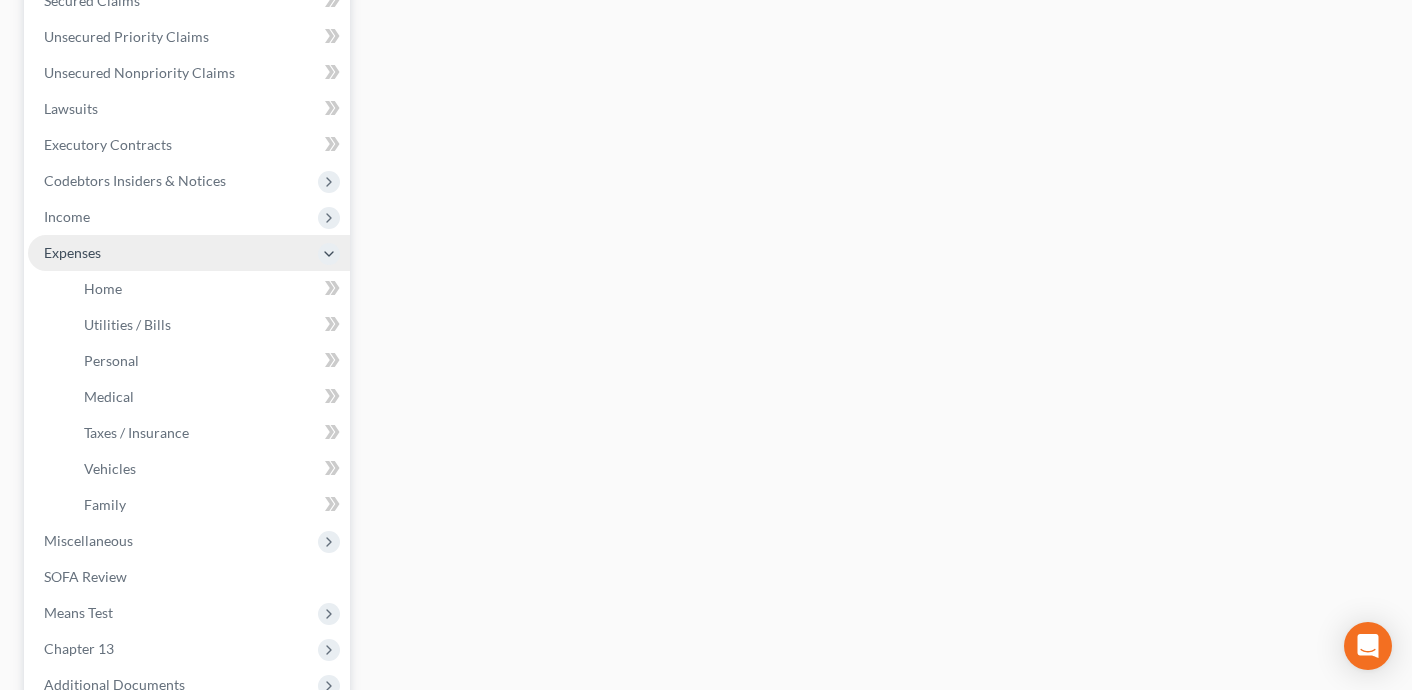 scroll, scrollTop: 405, scrollLeft: 0, axis: vertical 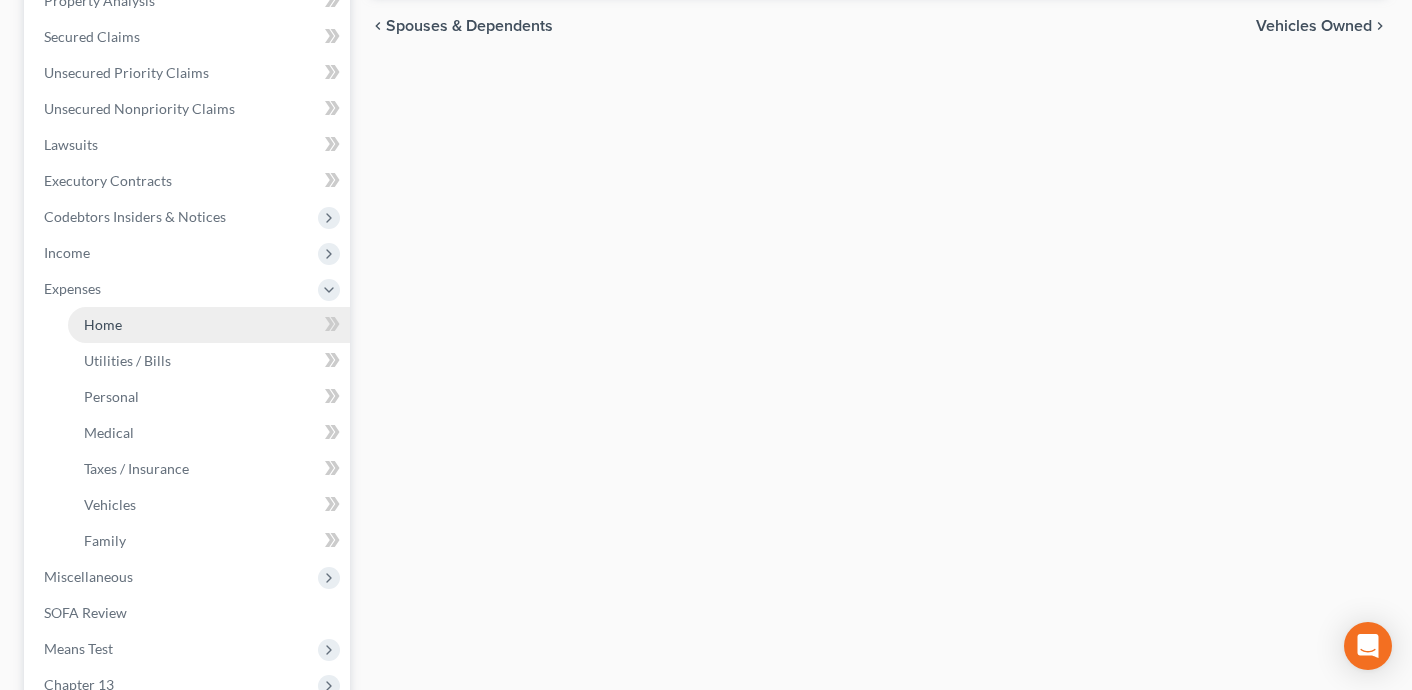 click on "Home" at bounding box center (209, 325) 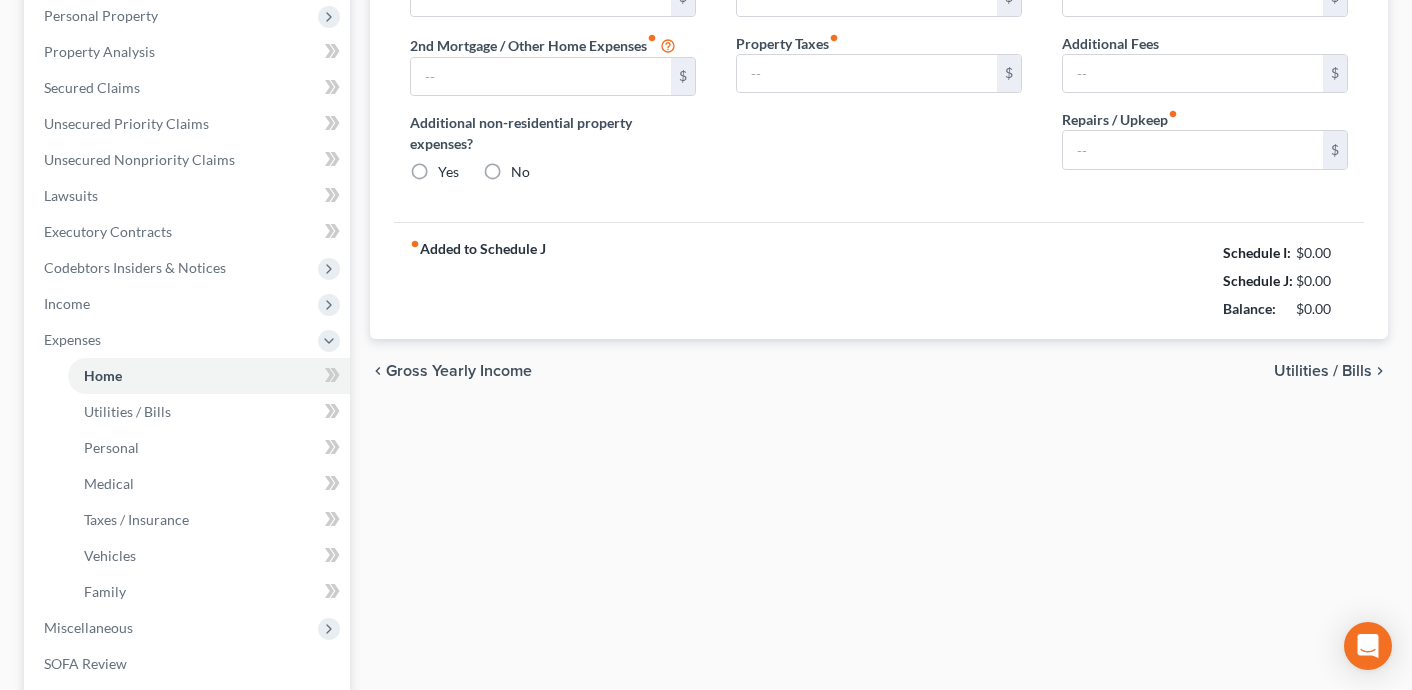 type on "1,426.82" 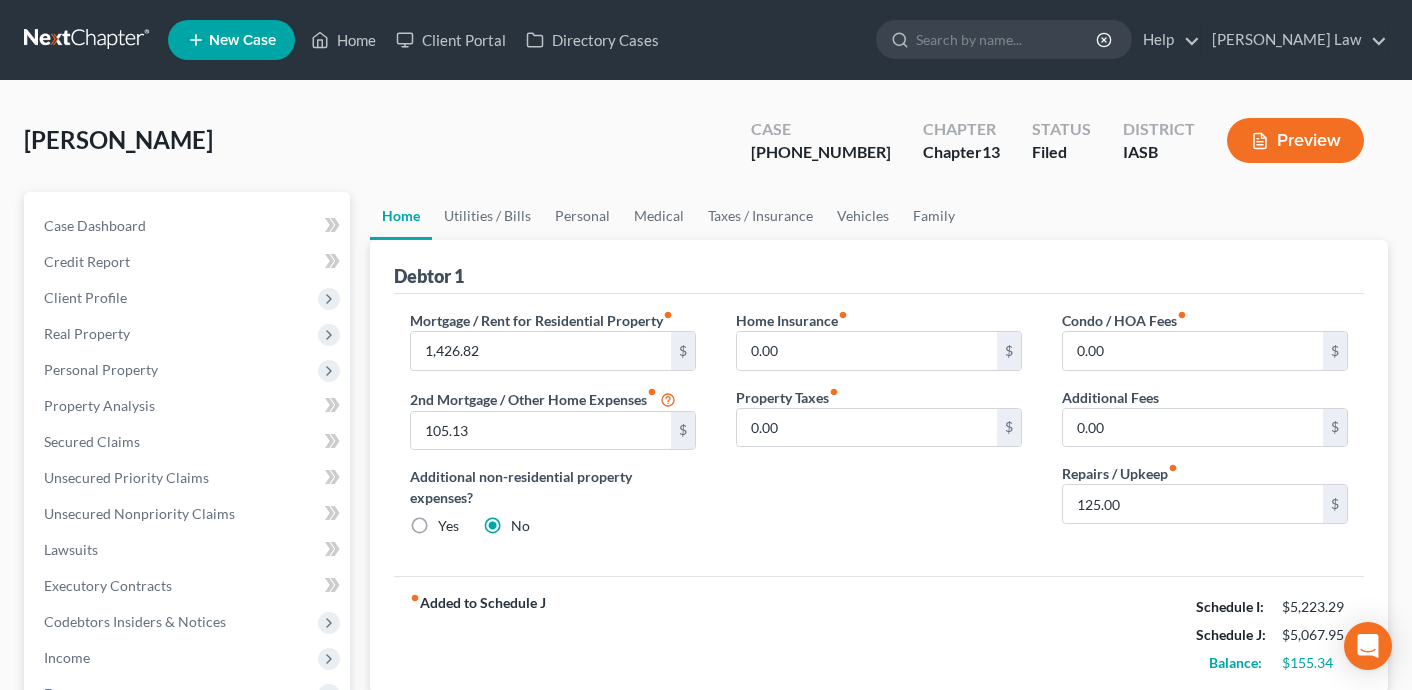 scroll, scrollTop: 0, scrollLeft: 0, axis: both 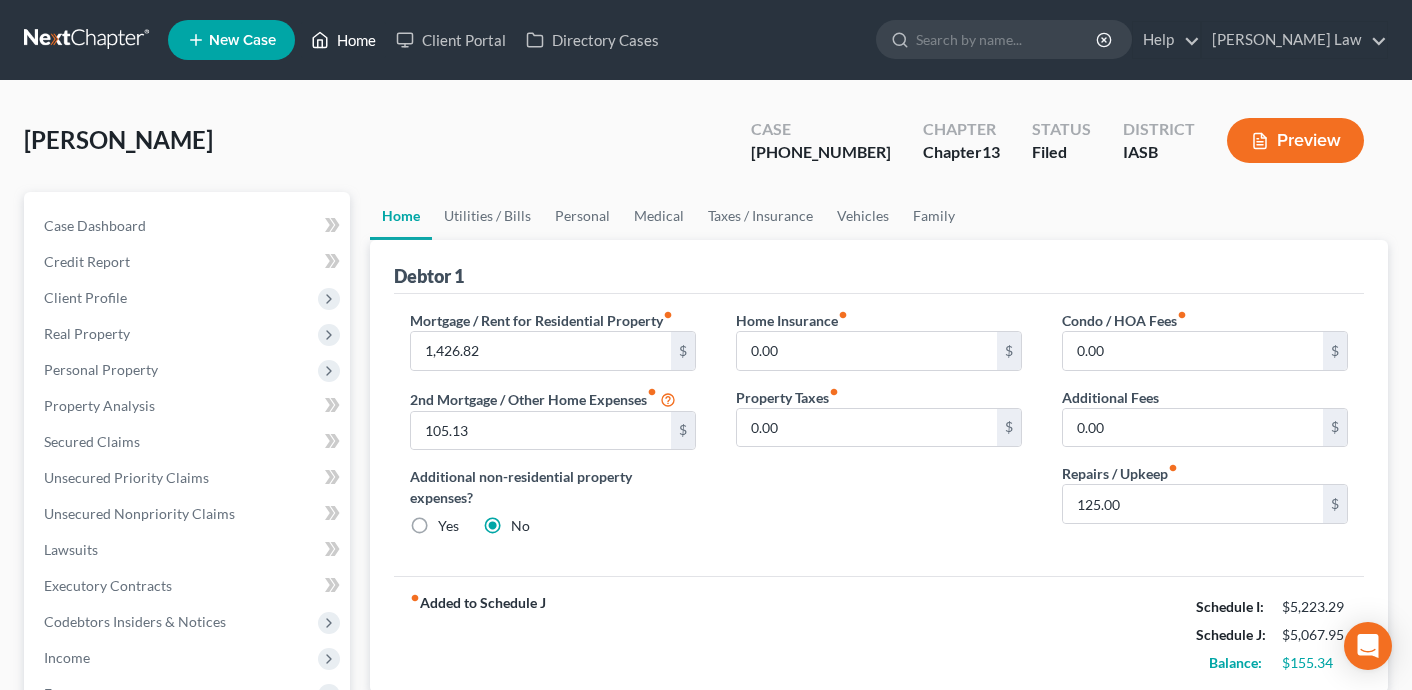 click on "Home" at bounding box center [343, 40] 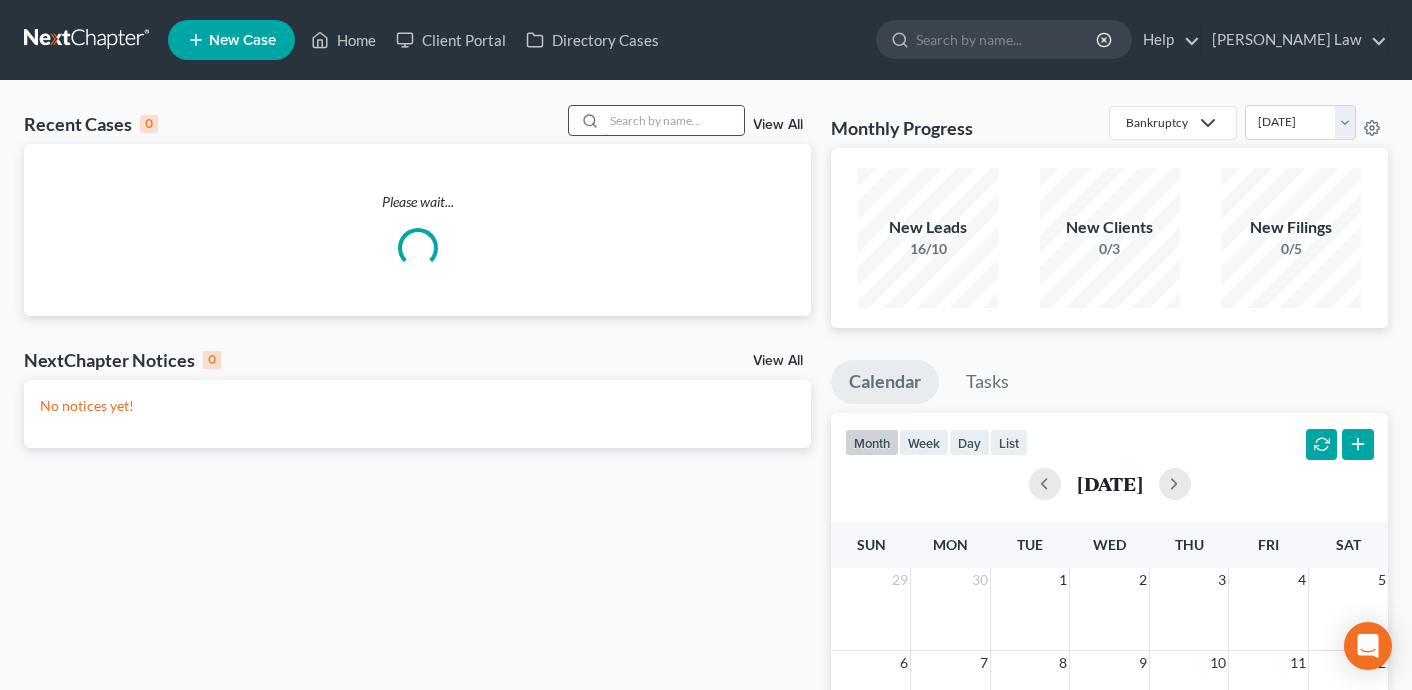 click at bounding box center [674, 120] 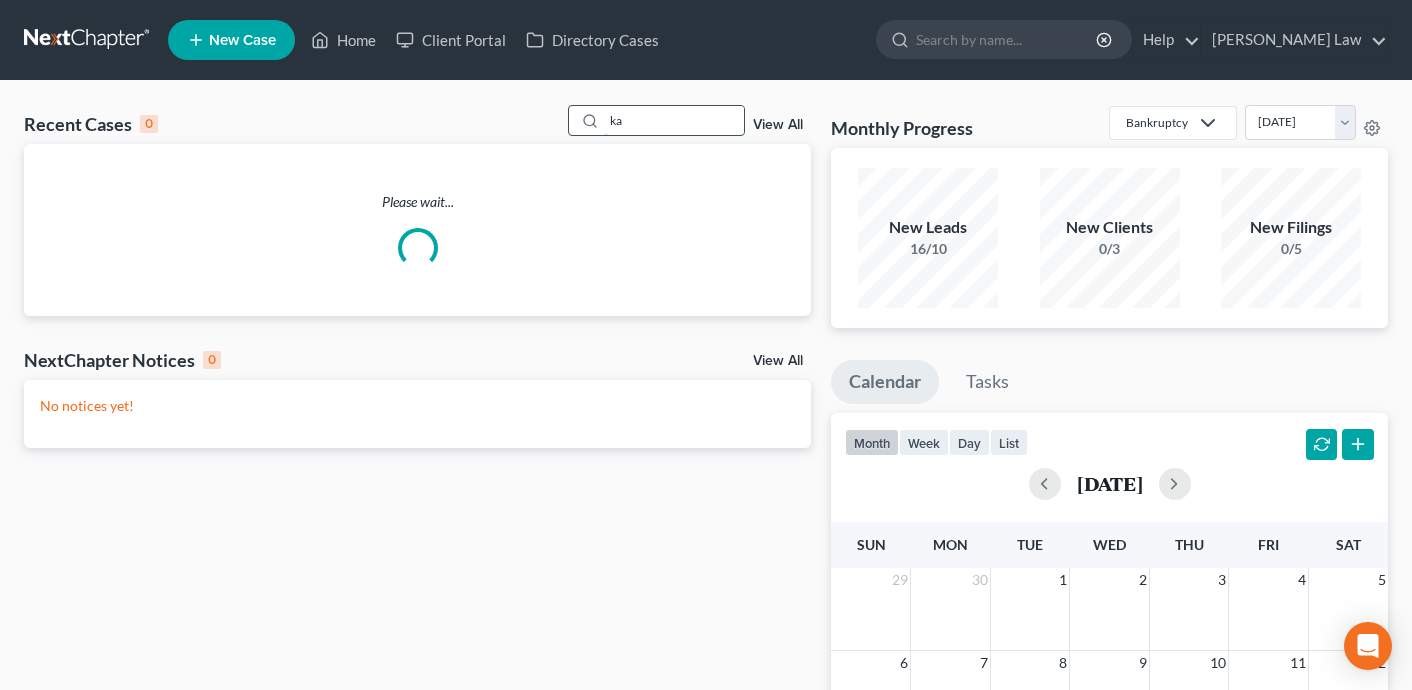 type on "k" 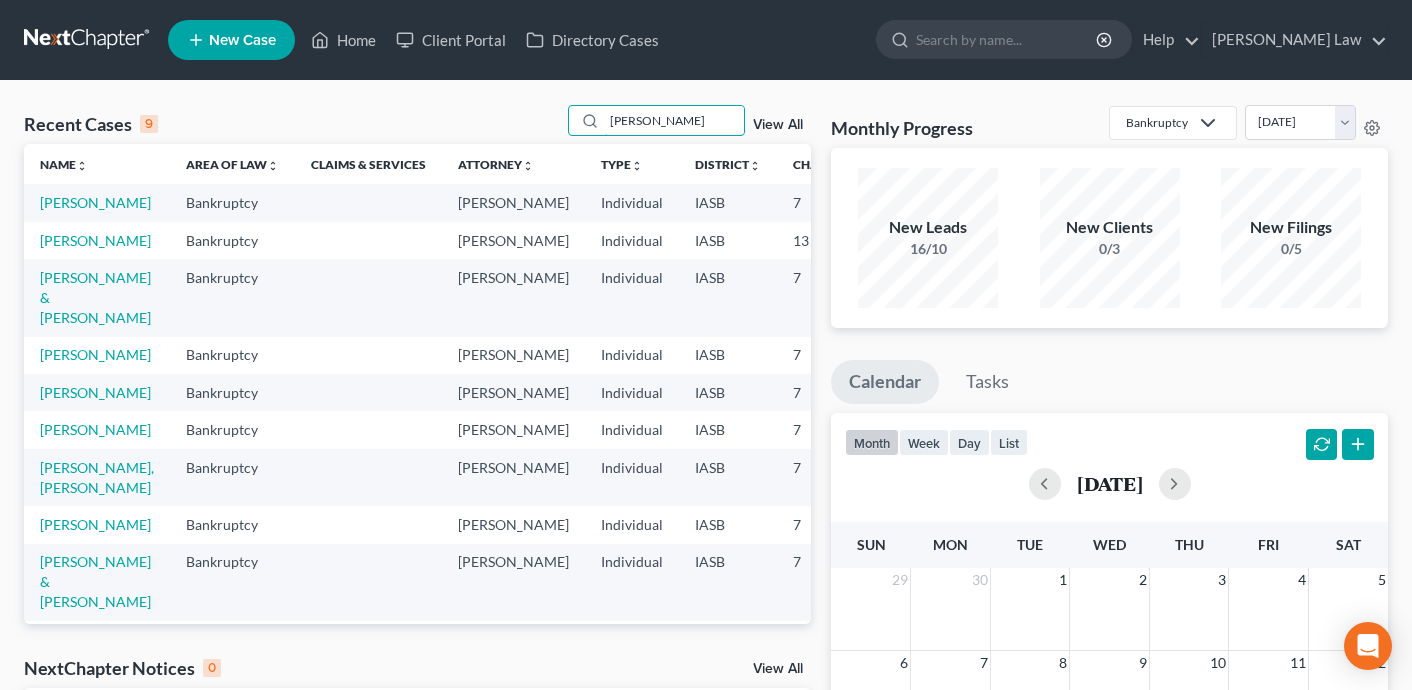 type on "[PERSON_NAME]" 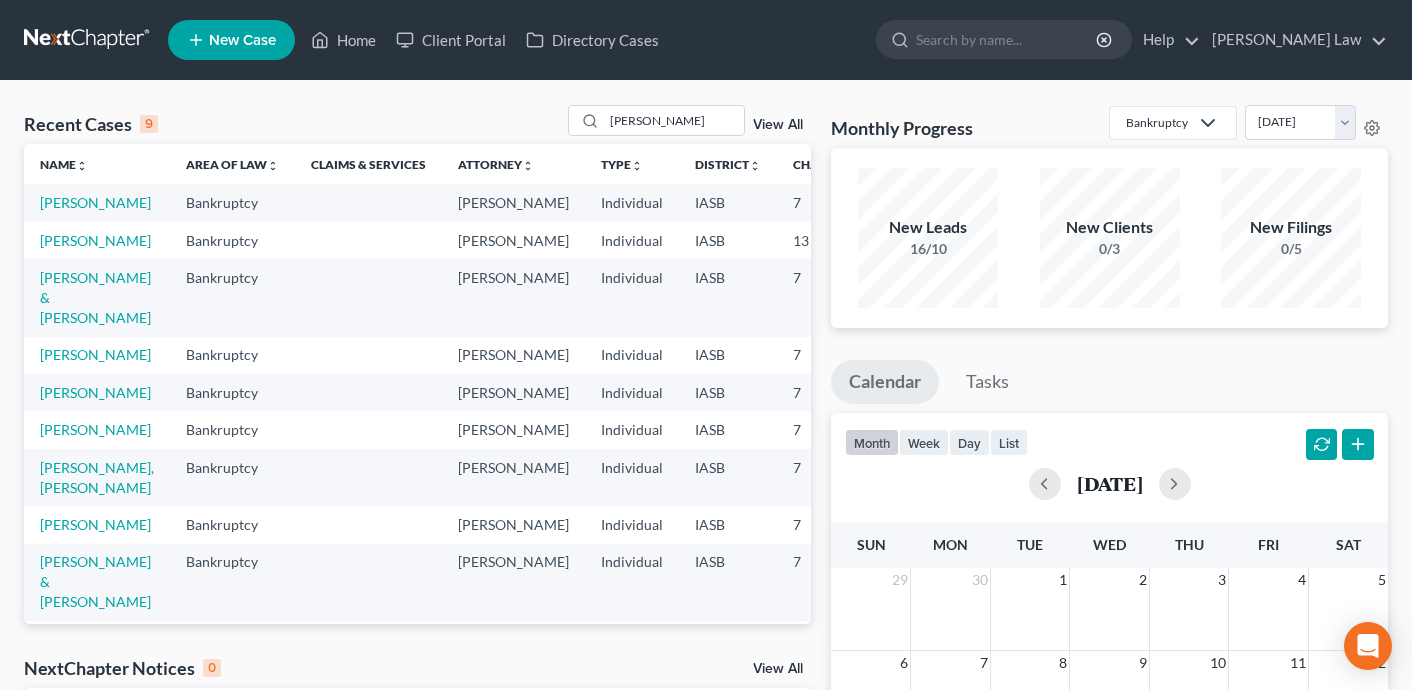 click on "[PERSON_NAME]" at bounding box center [97, 202] 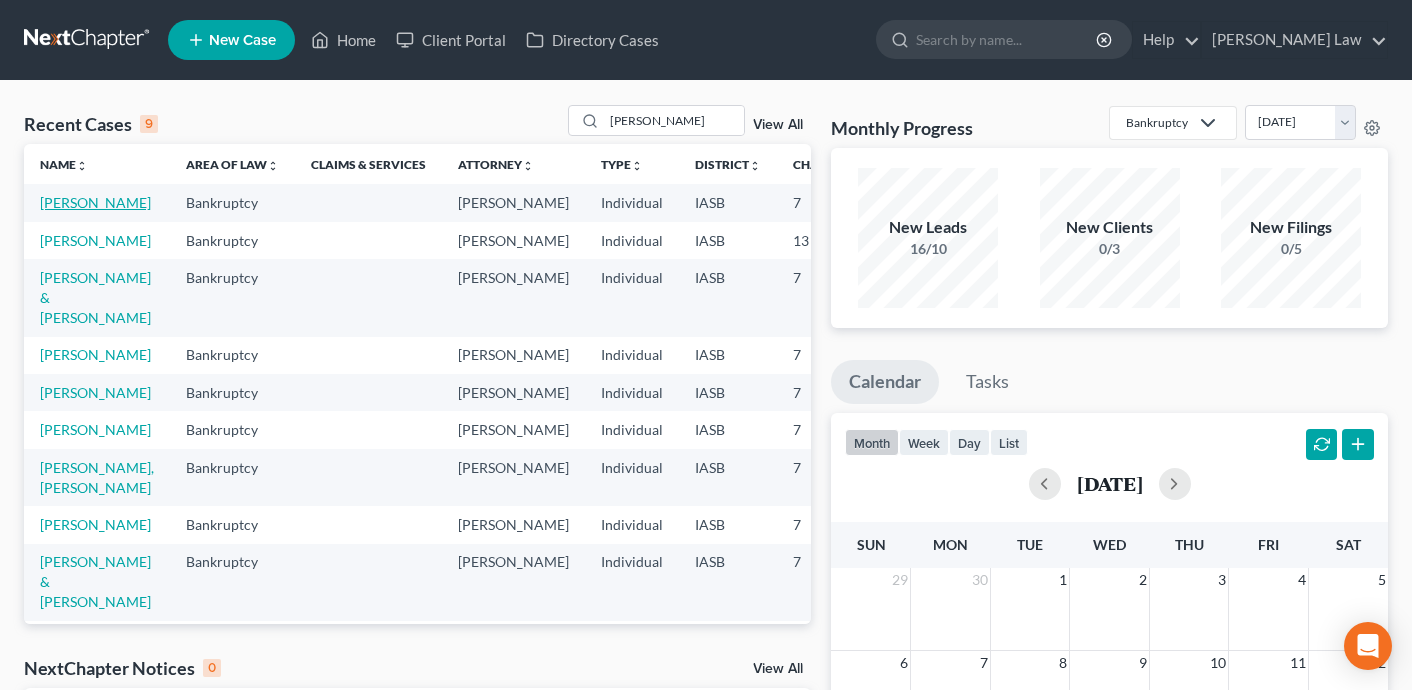 click on "[PERSON_NAME]" at bounding box center (95, 202) 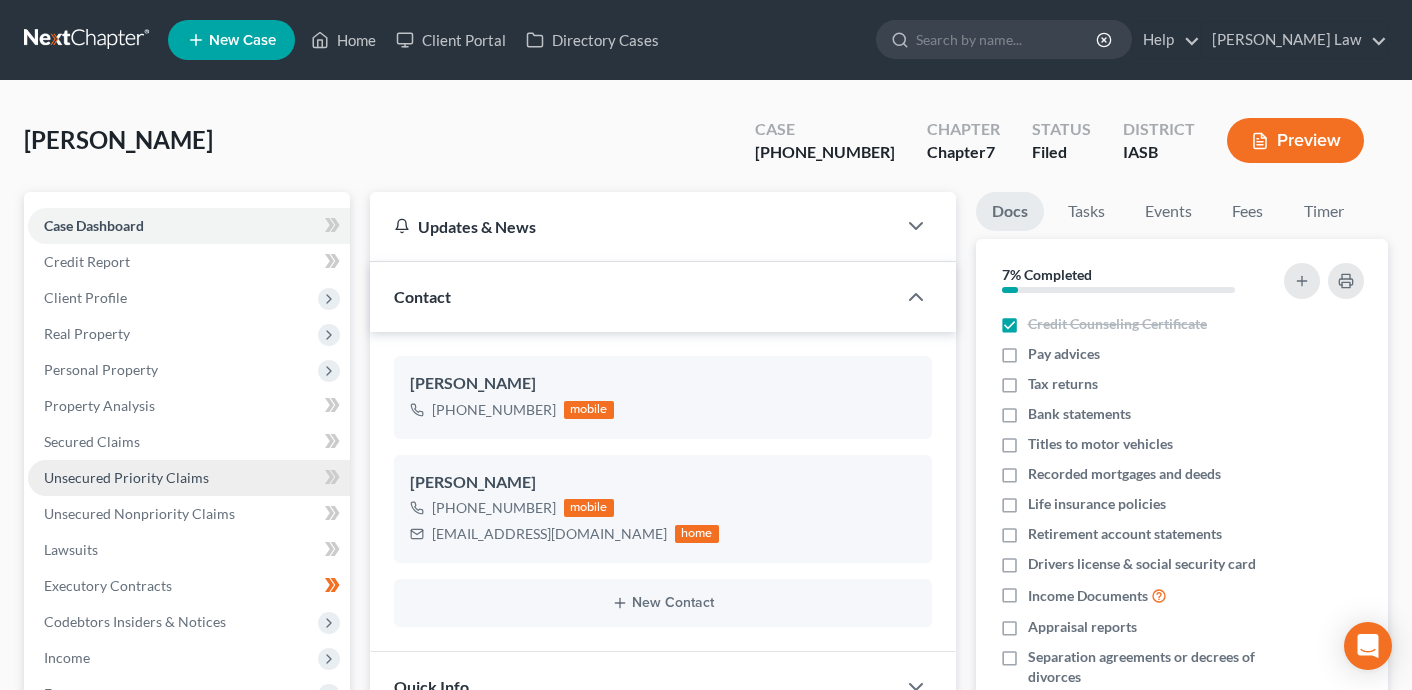 scroll, scrollTop: 468, scrollLeft: 0, axis: vertical 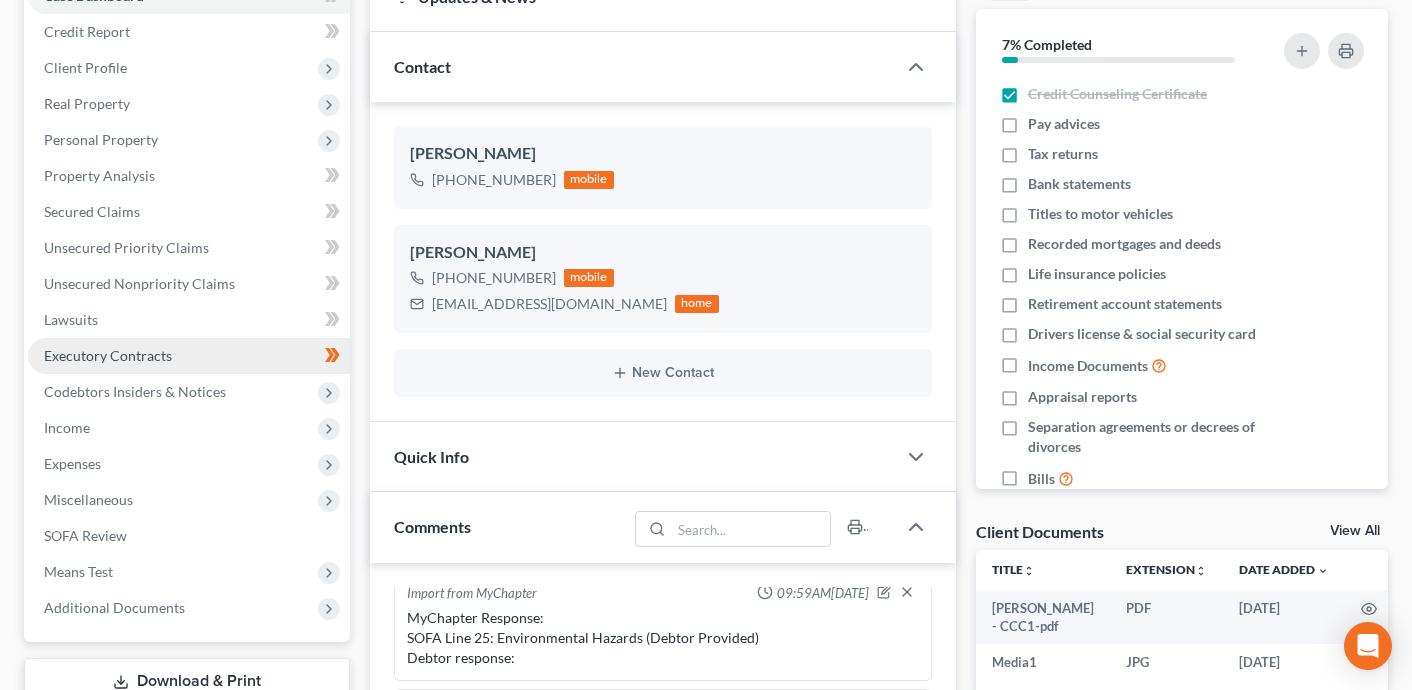 click on "Executory Contracts" at bounding box center (108, 355) 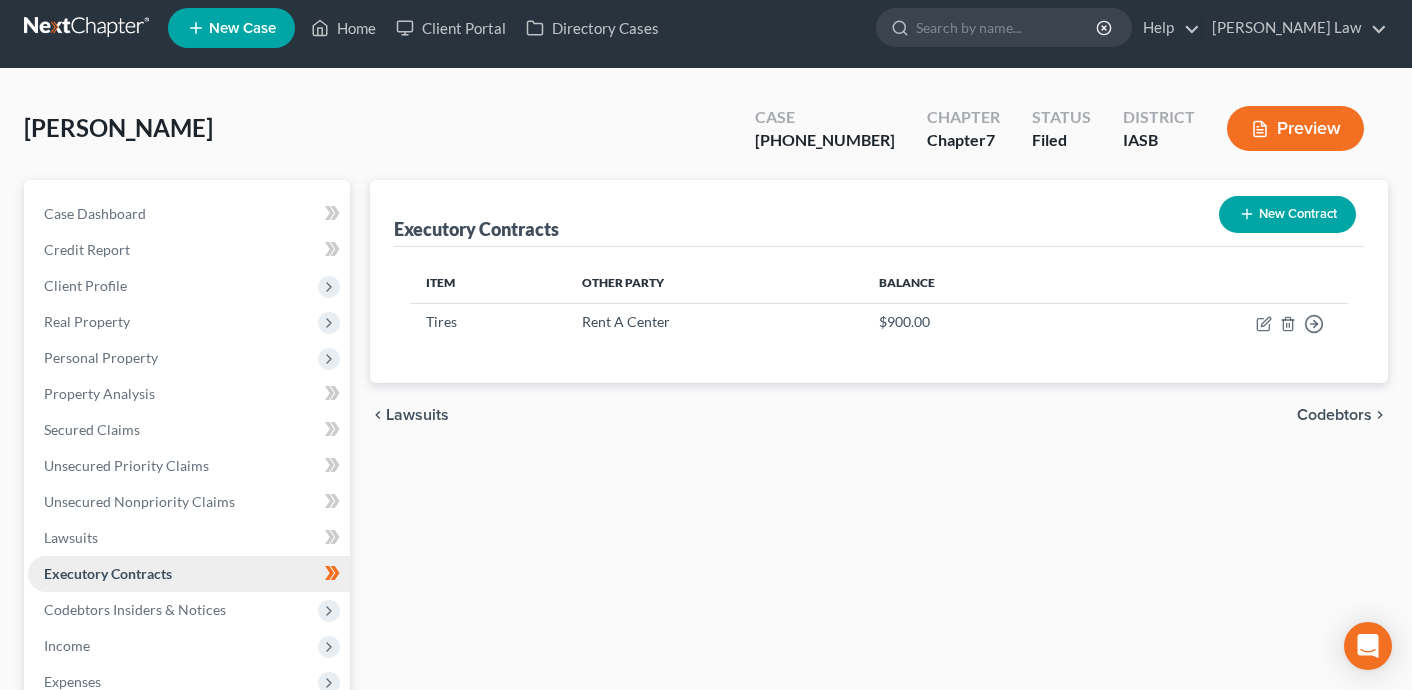 scroll, scrollTop: 0, scrollLeft: 0, axis: both 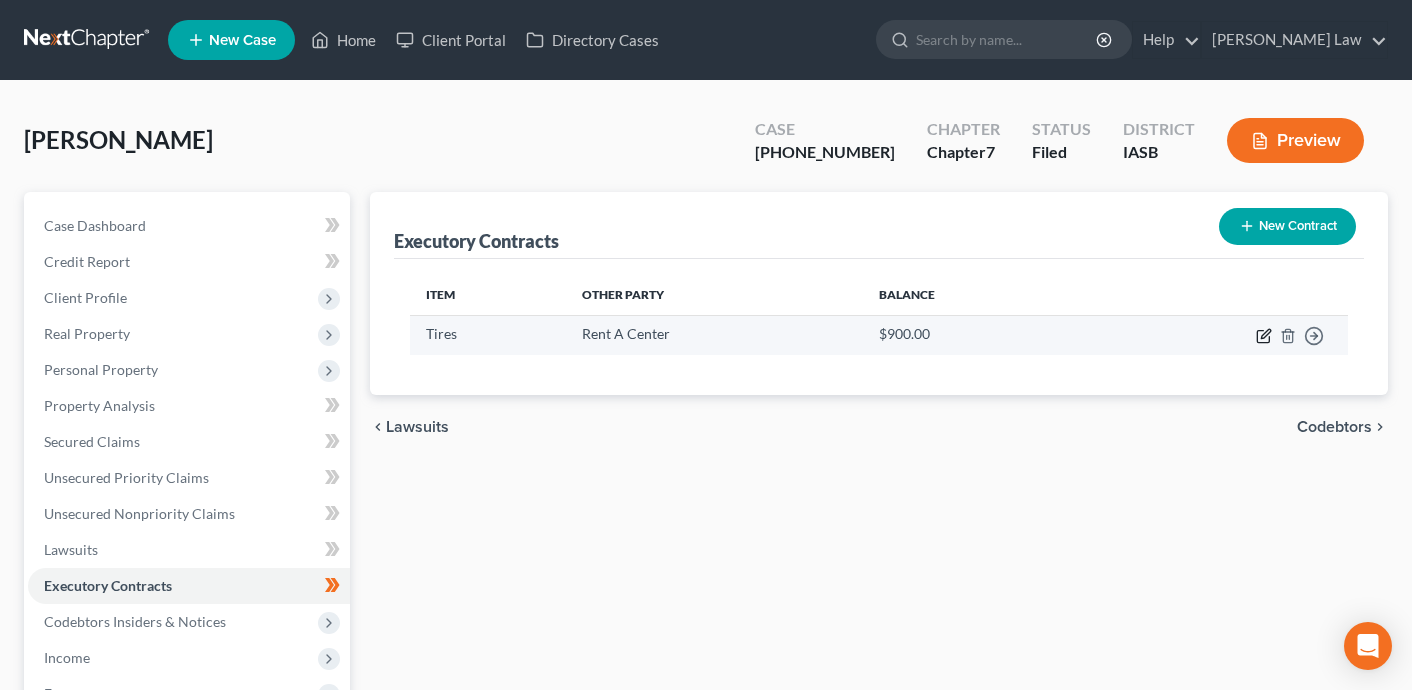 click 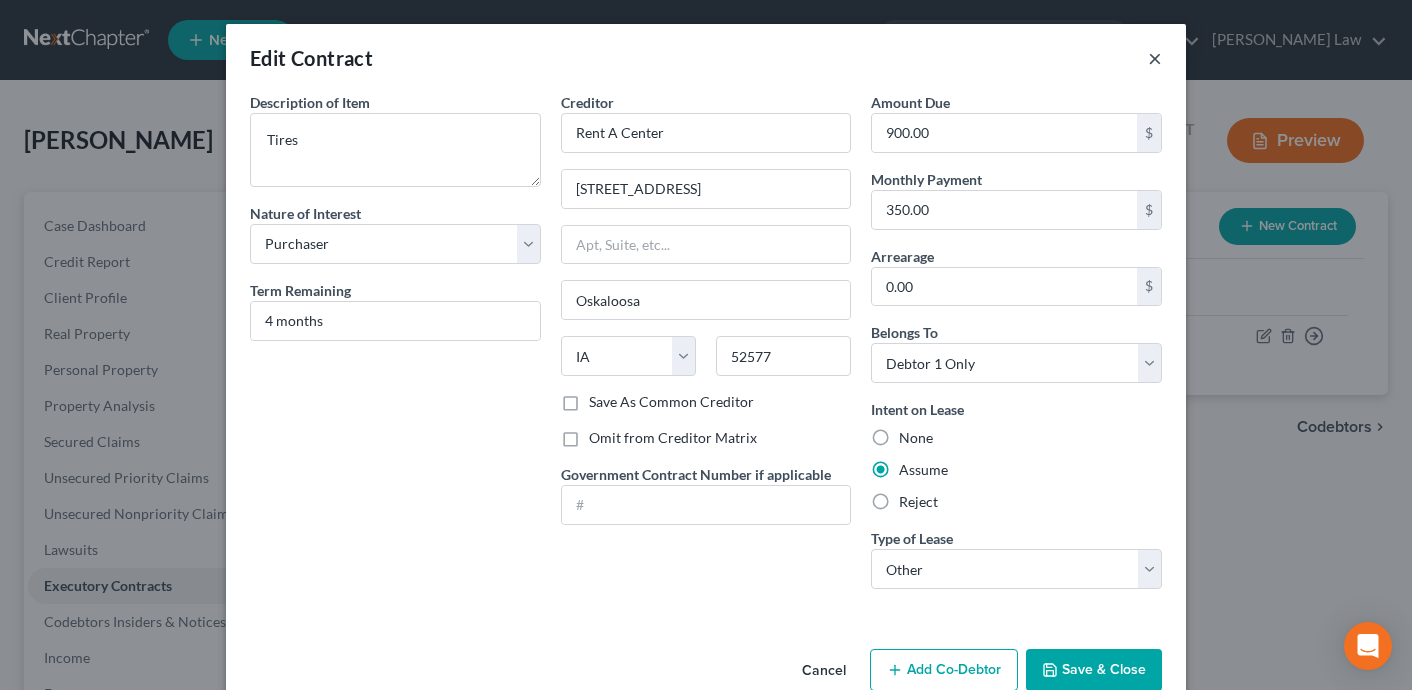 click on "×" at bounding box center (1155, 58) 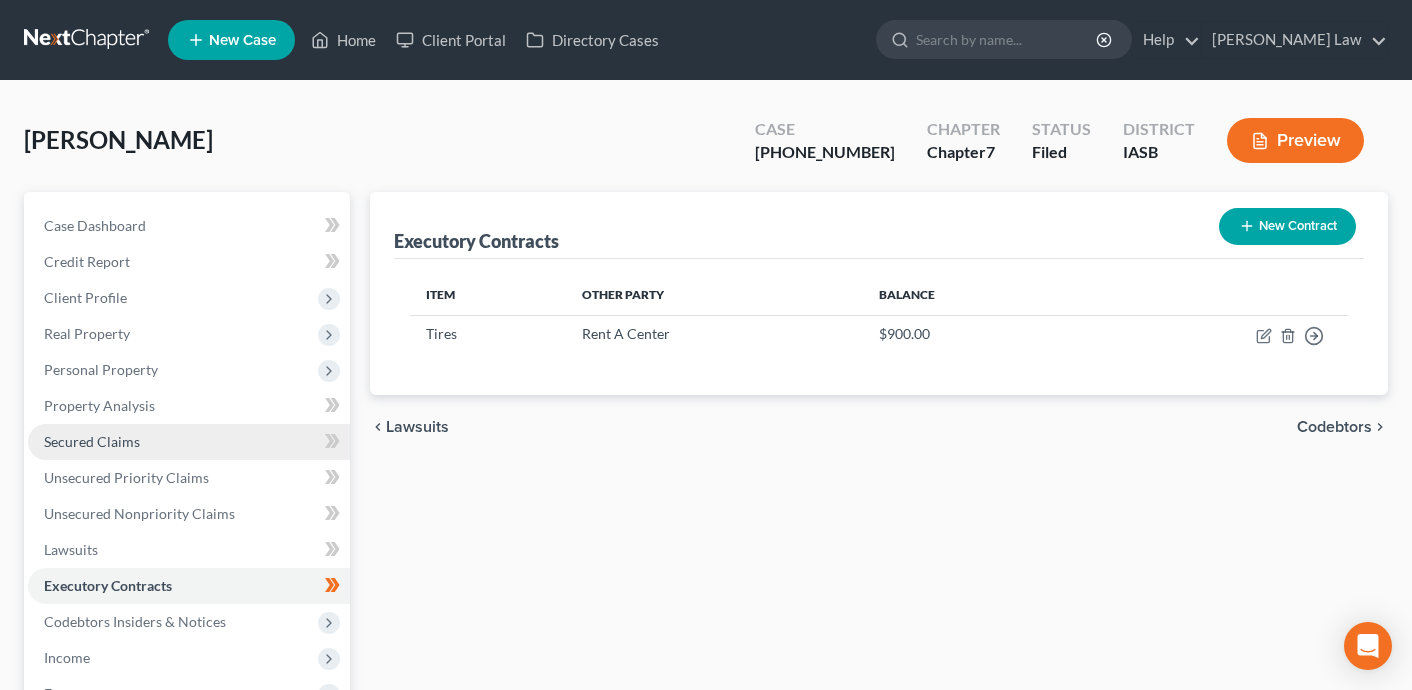 click on "Secured Claims" at bounding box center [189, 442] 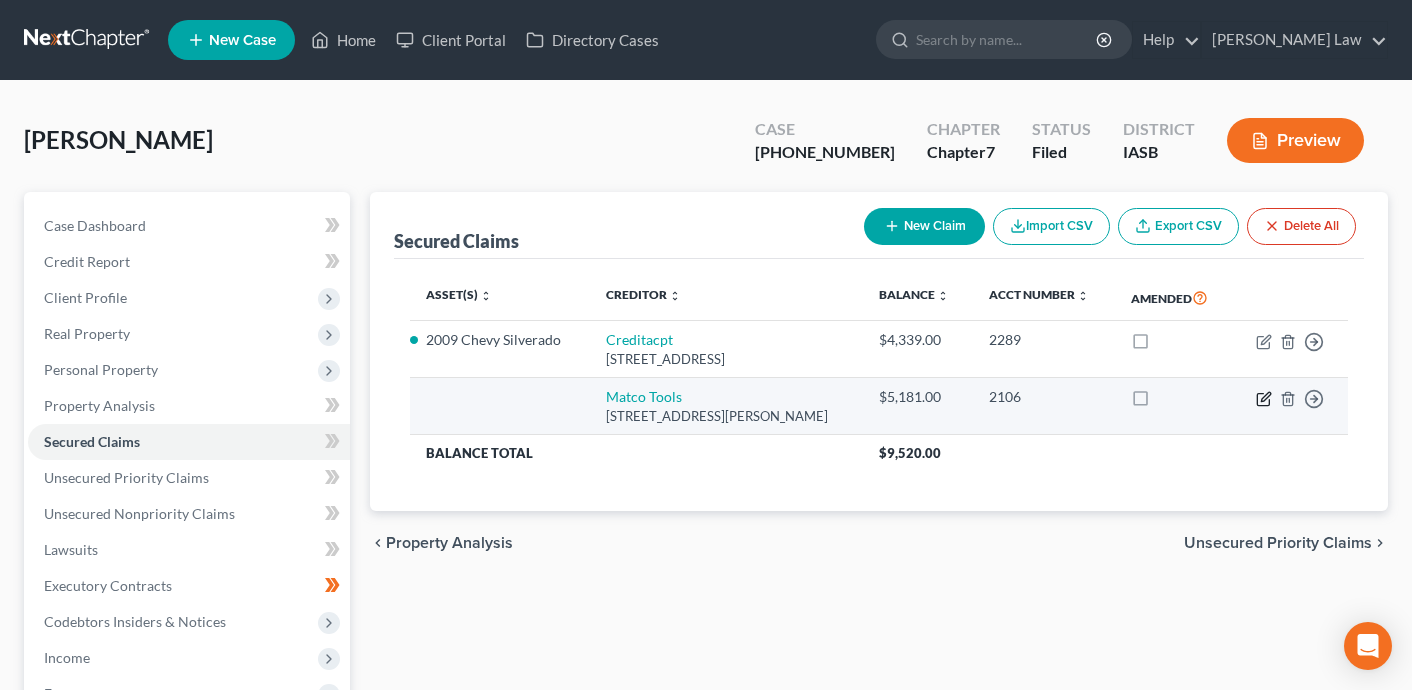 click 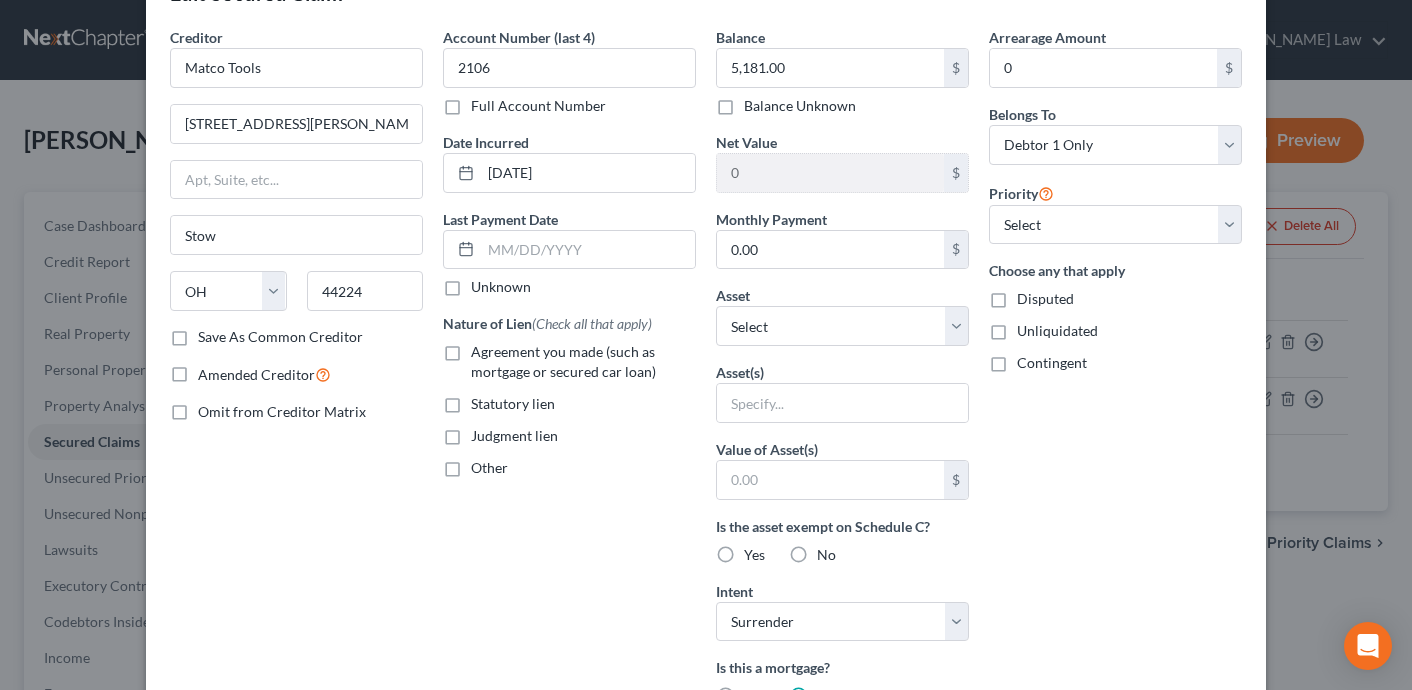 scroll, scrollTop: 0, scrollLeft: 0, axis: both 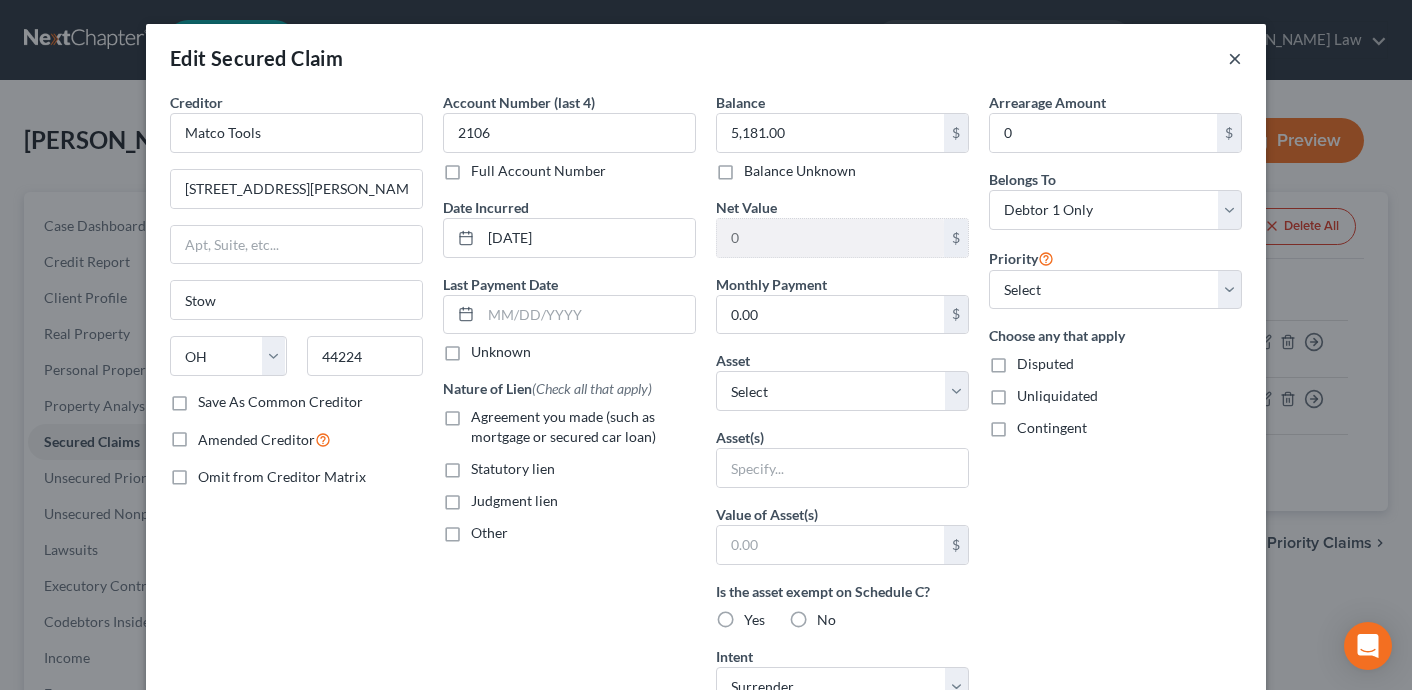 click on "×" at bounding box center (1235, 58) 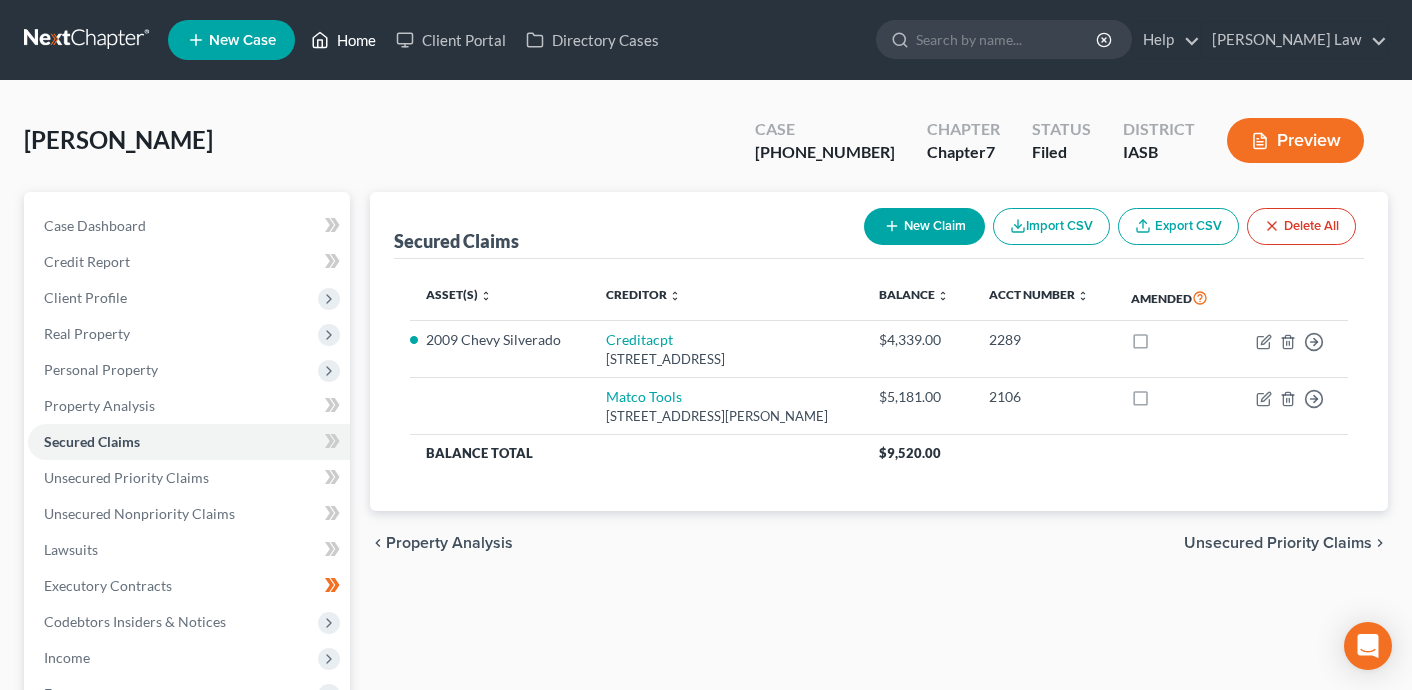 click 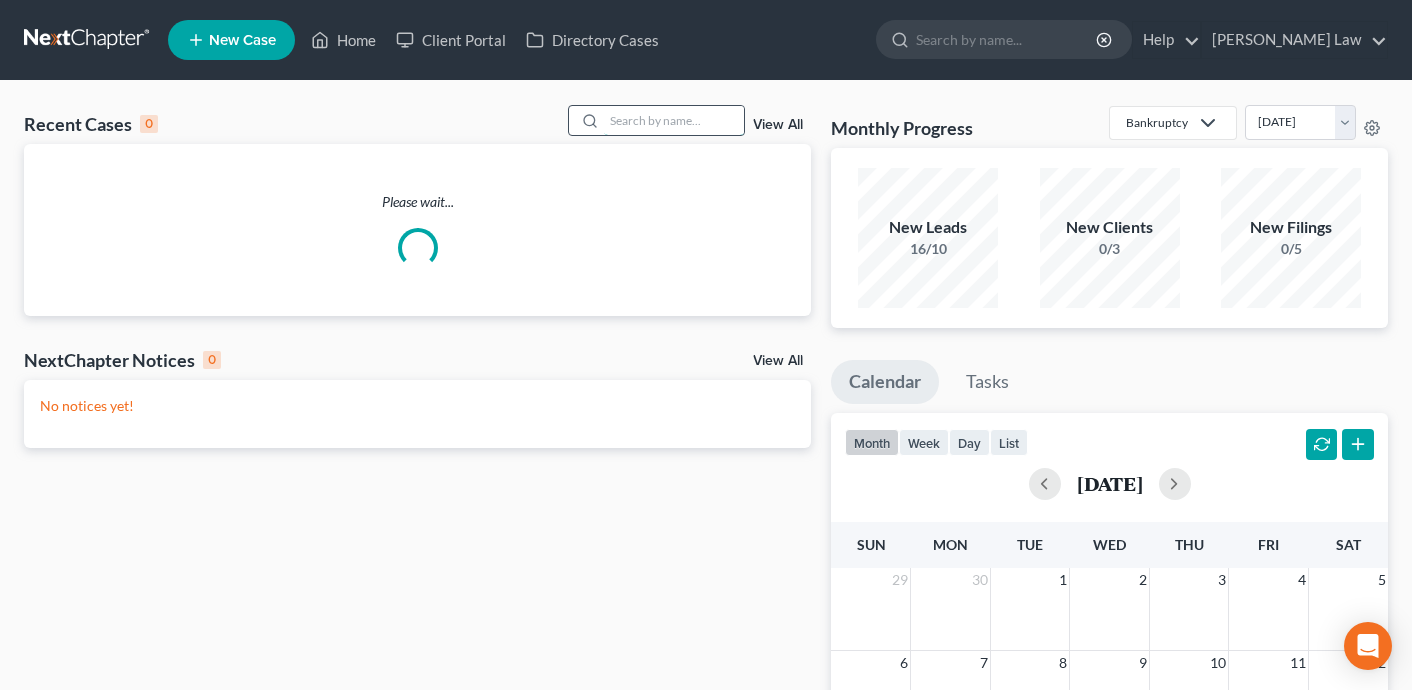 click at bounding box center [674, 120] 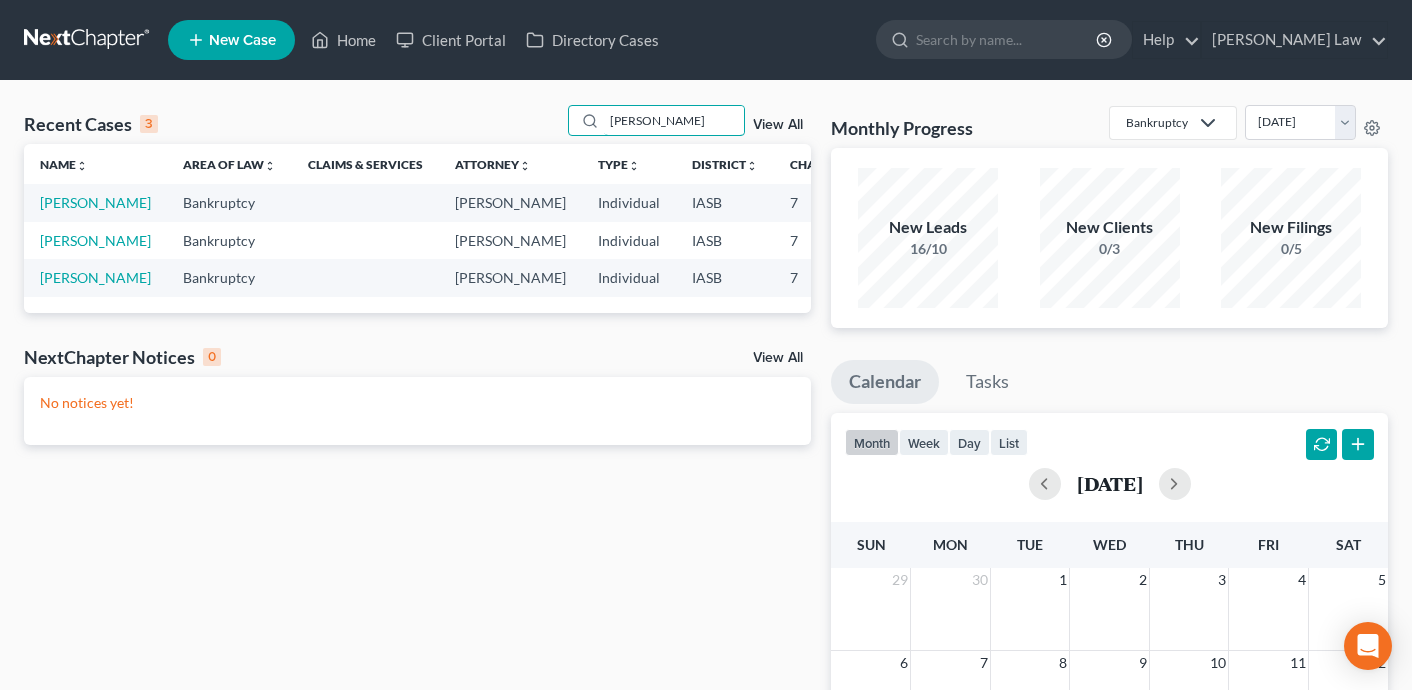 type on "[PERSON_NAME]" 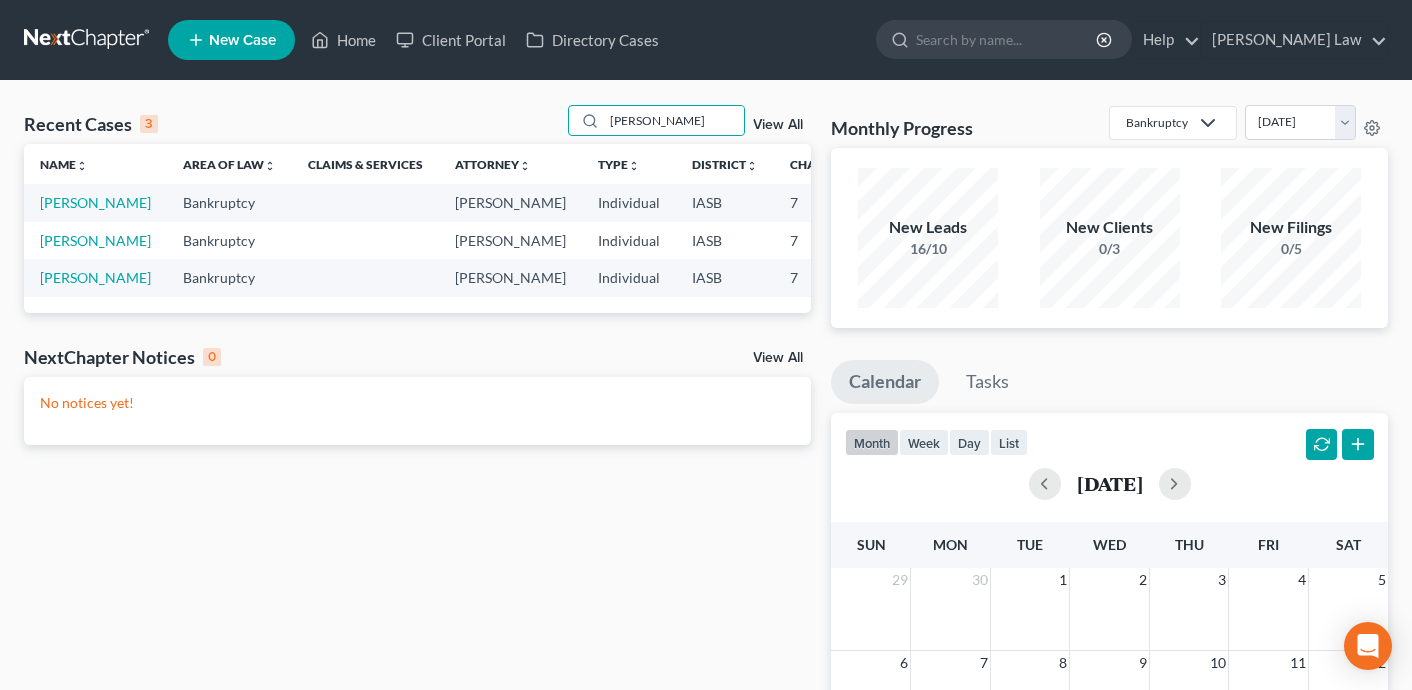 click on "New Case" at bounding box center (242, 40) 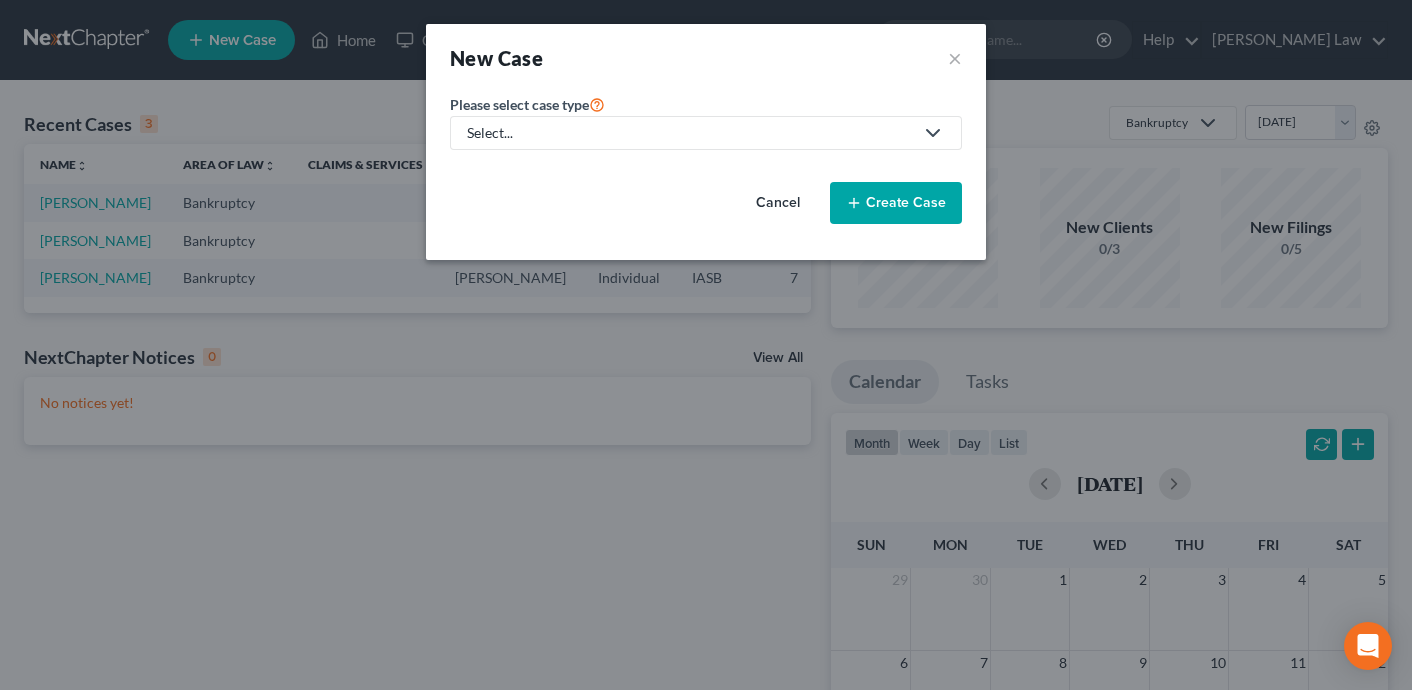 click on "Select..." at bounding box center [690, 133] 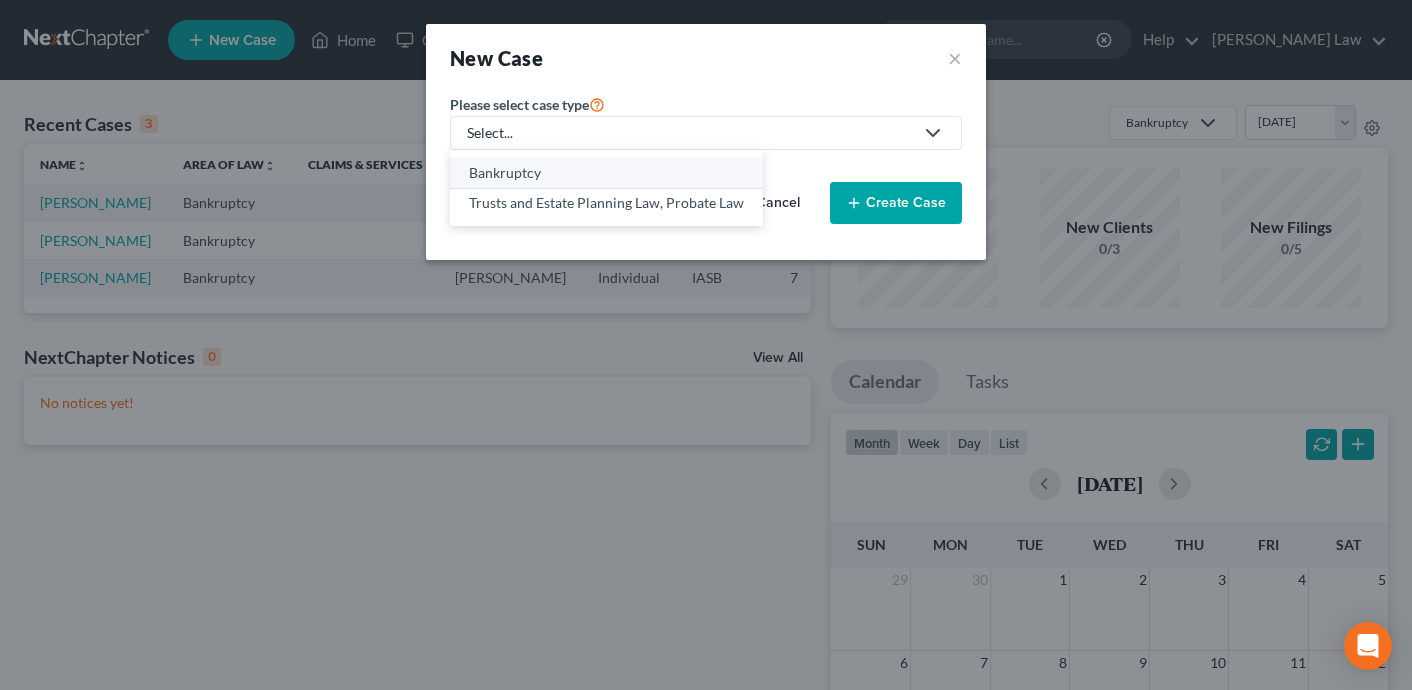 click on "Bankruptcy" at bounding box center (606, 173) 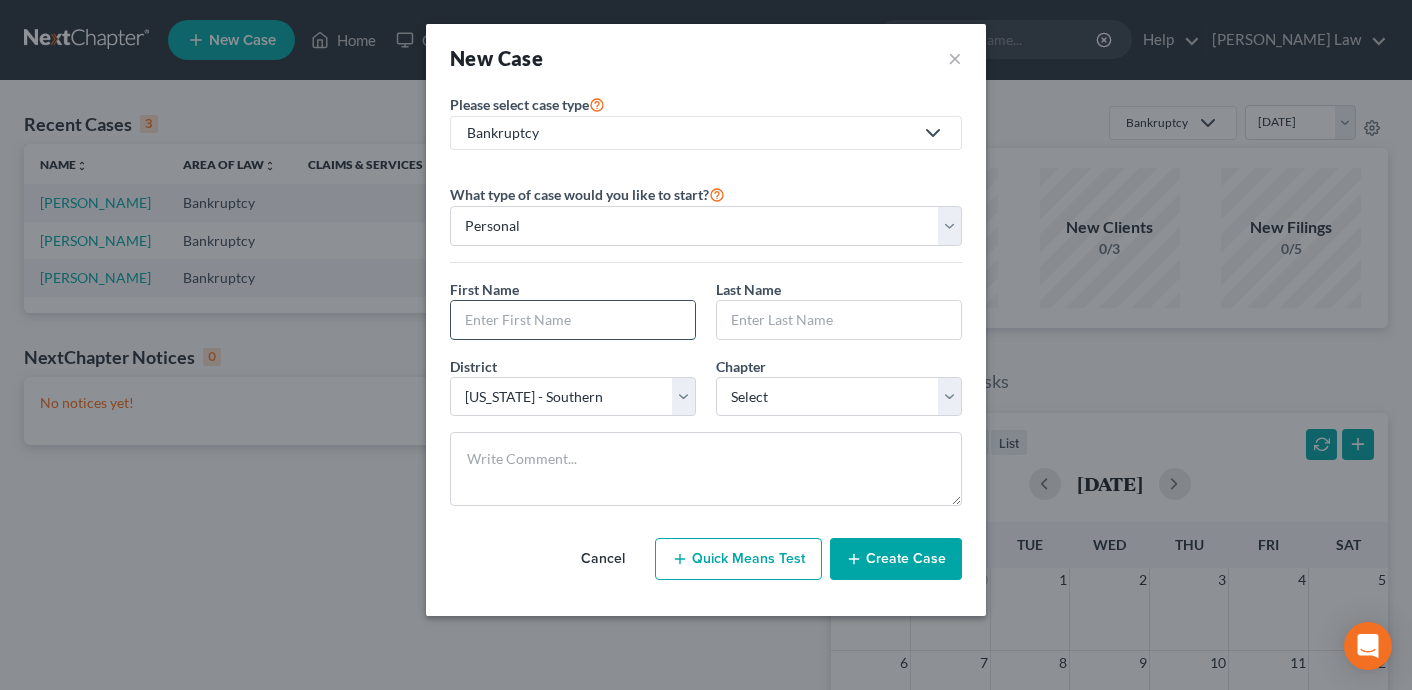click at bounding box center (573, 320) 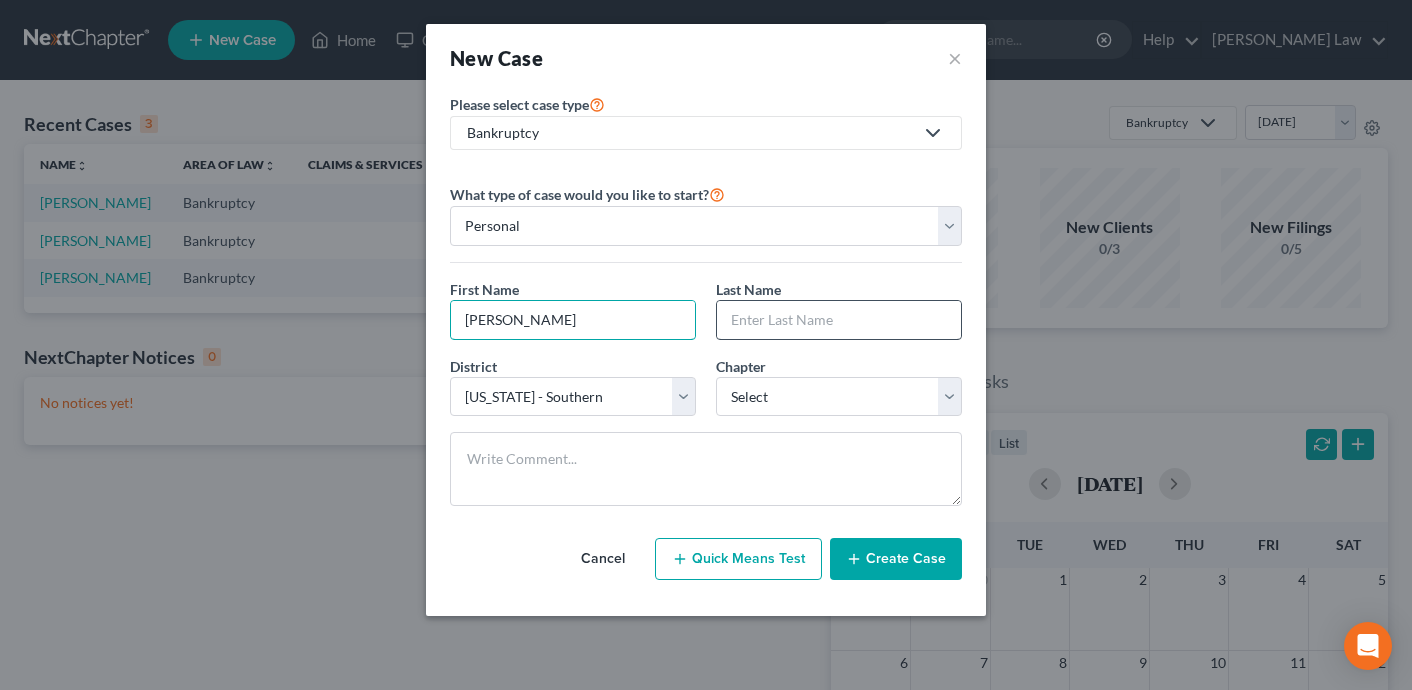 type on "[PERSON_NAME]" 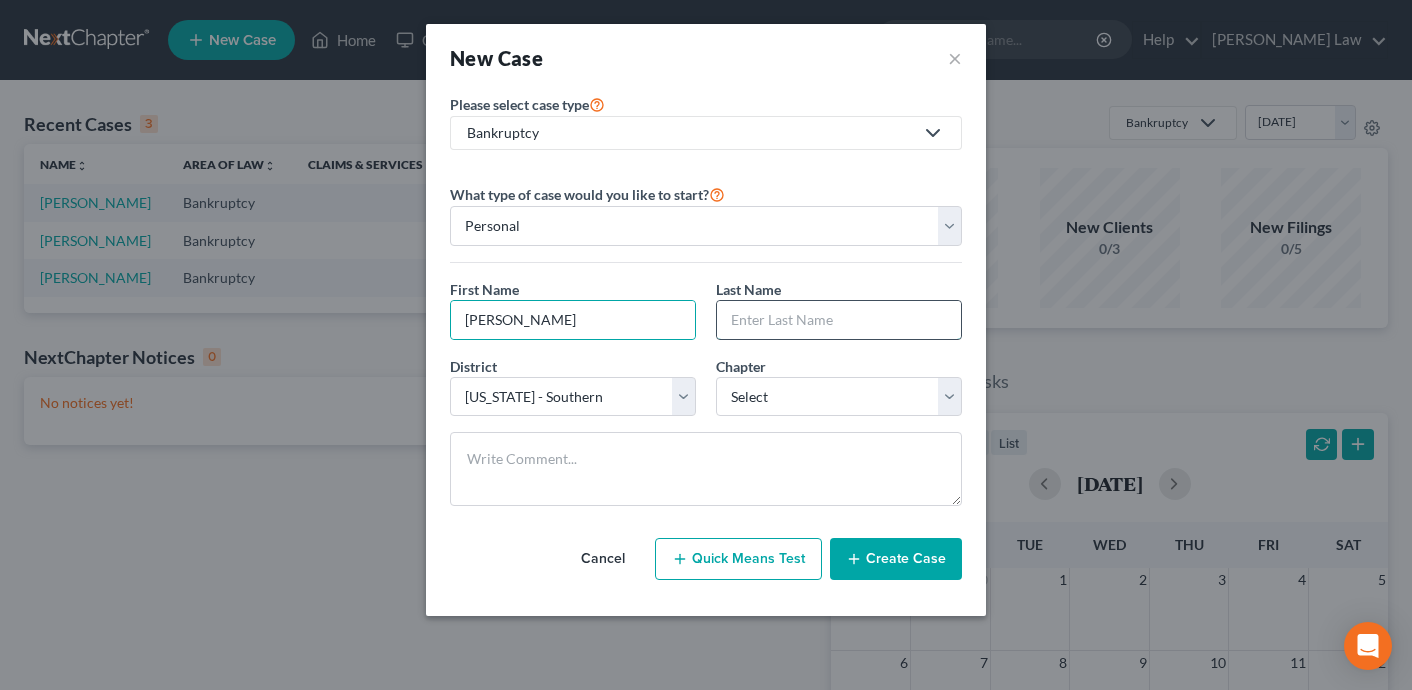 click at bounding box center [839, 320] 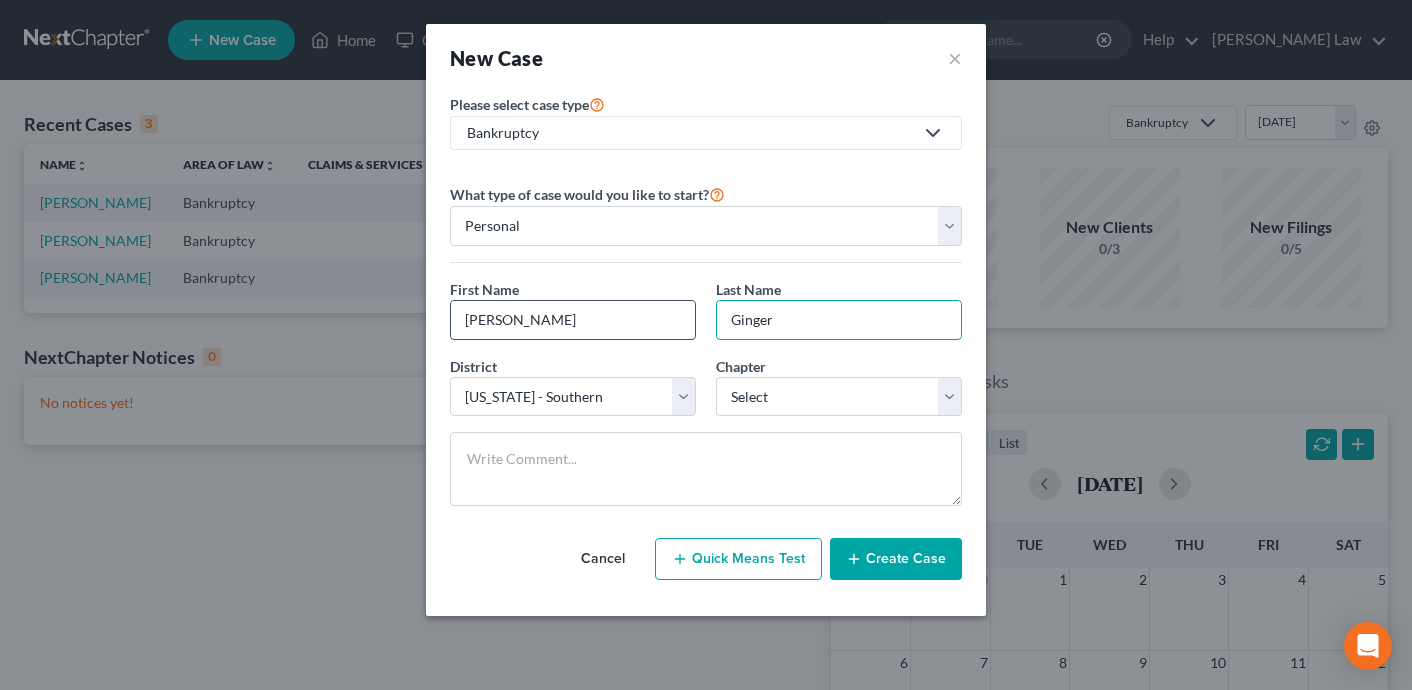 type on "Ginger" 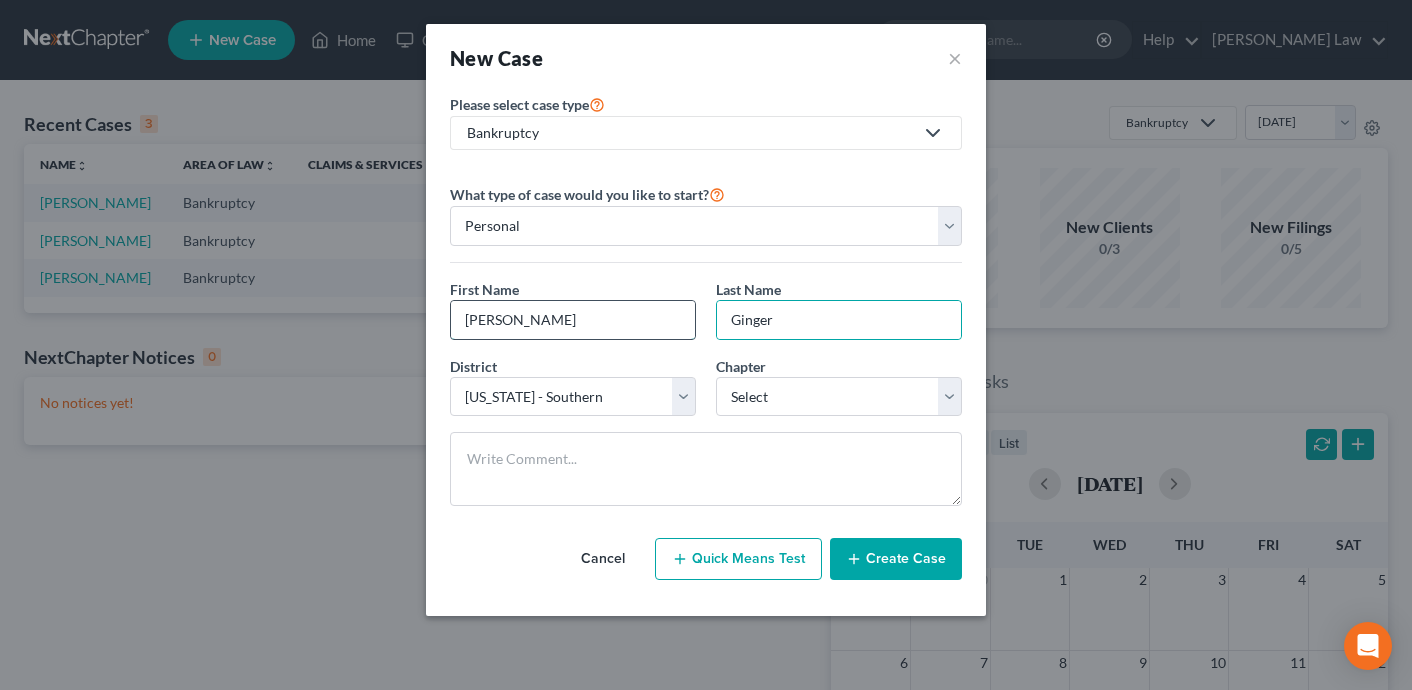 click on "[PERSON_NAME]" at bounding box center [573, 320] 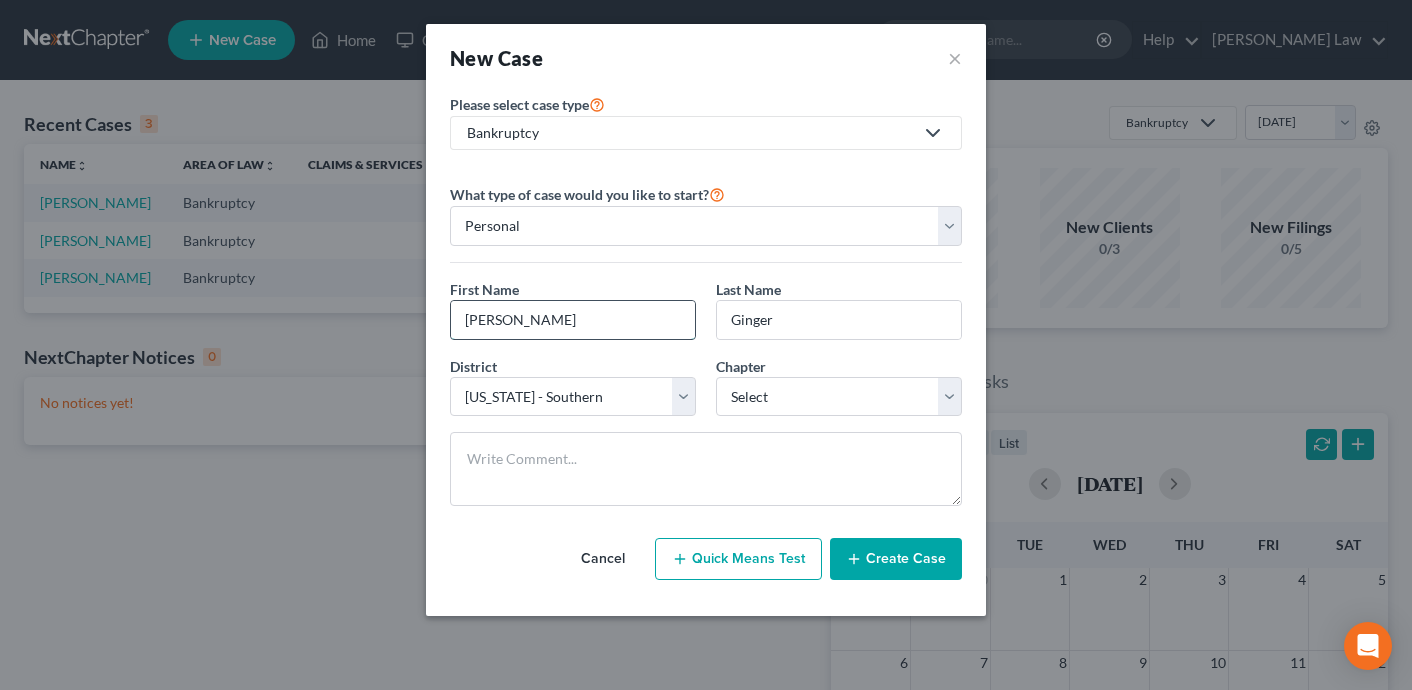 click on "[PERSON_NAME]" at bounding box center [573, 320] 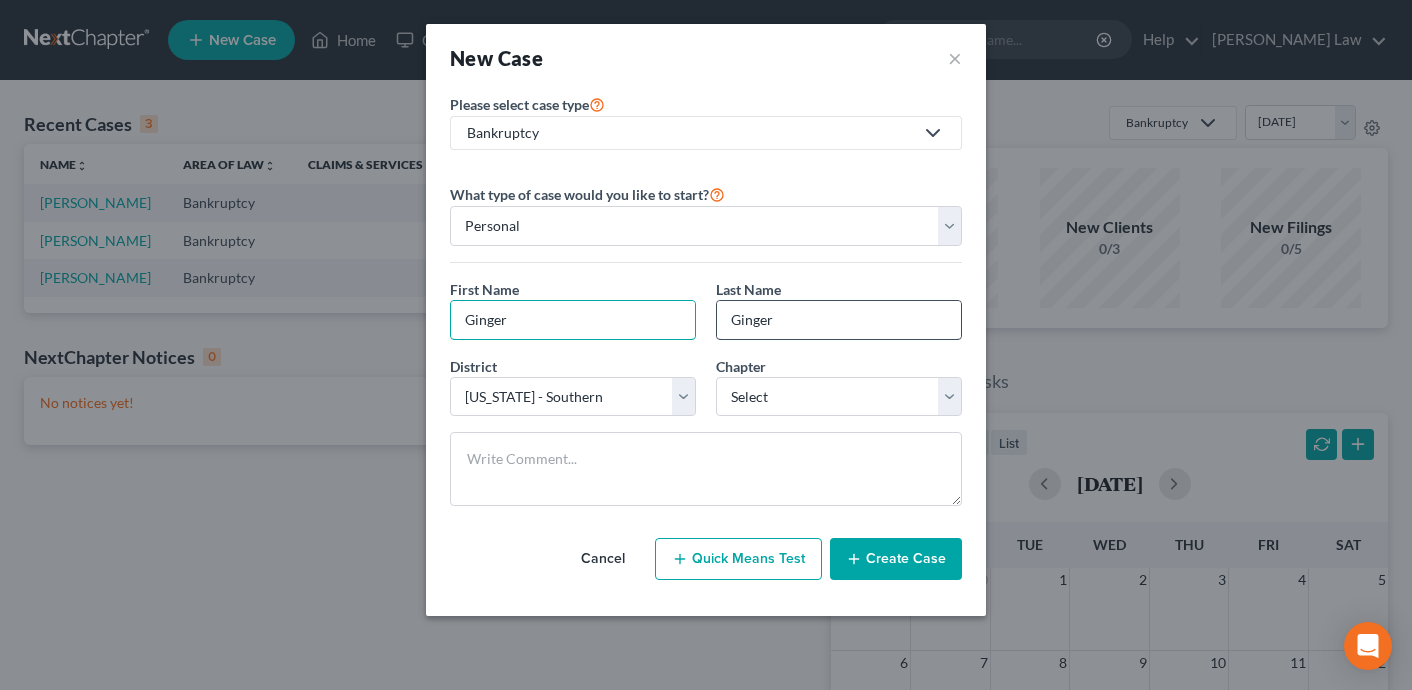 type on "Ginger" 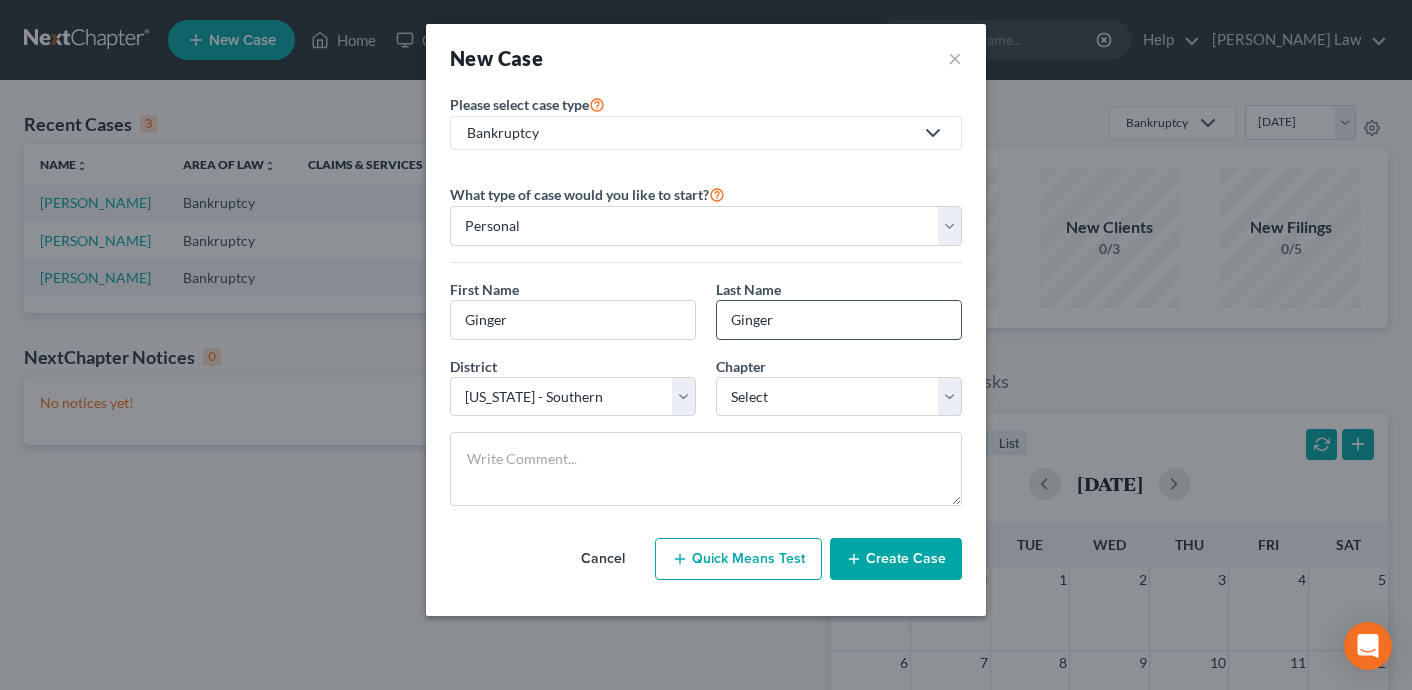 click on "Ginger" at bounding box center (839, 320) 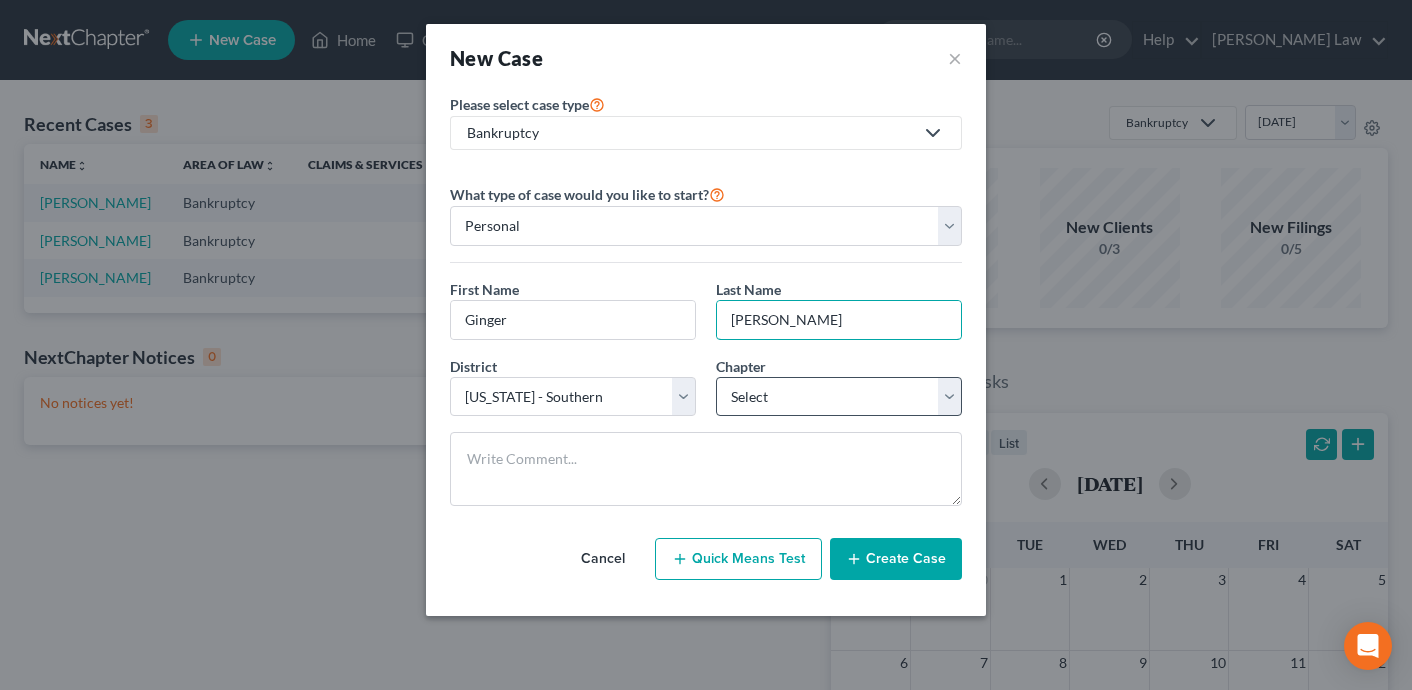 type on "[PERSON_NAME]" 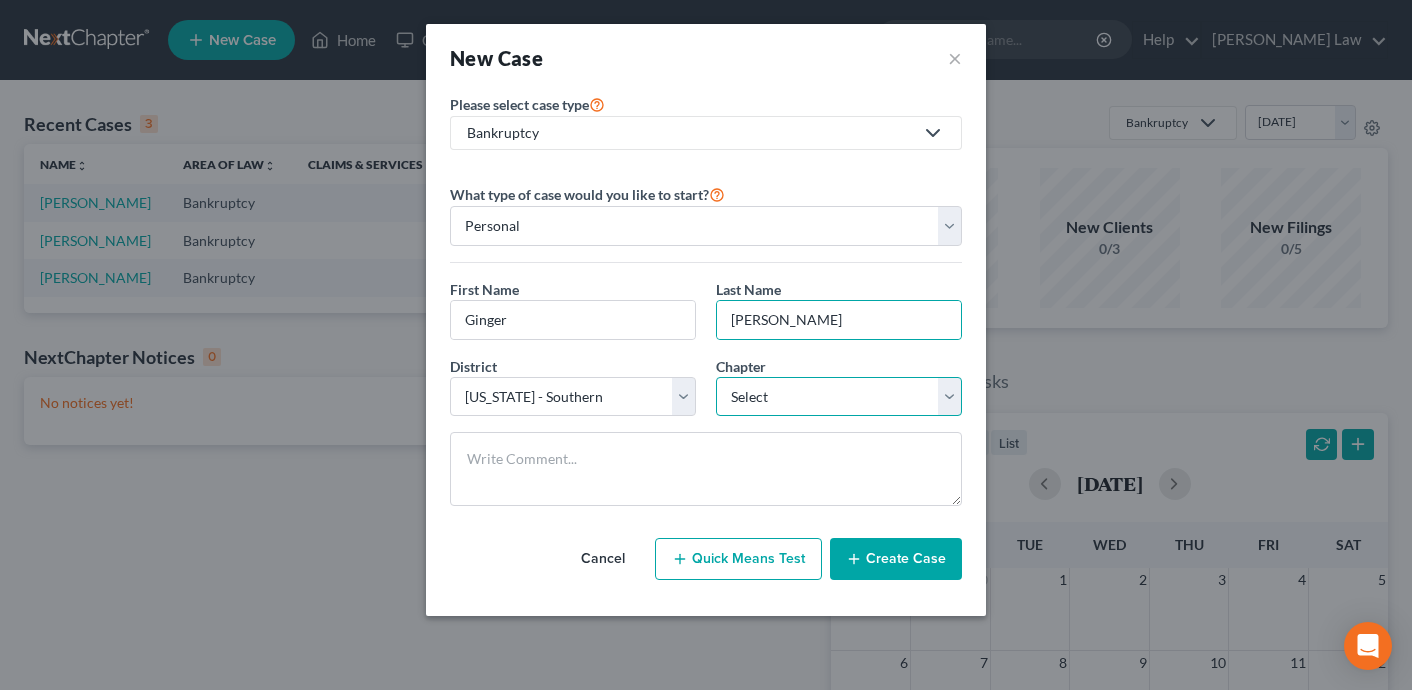 click on "Select 7 11 12 13" at bounding box center (839, 397) 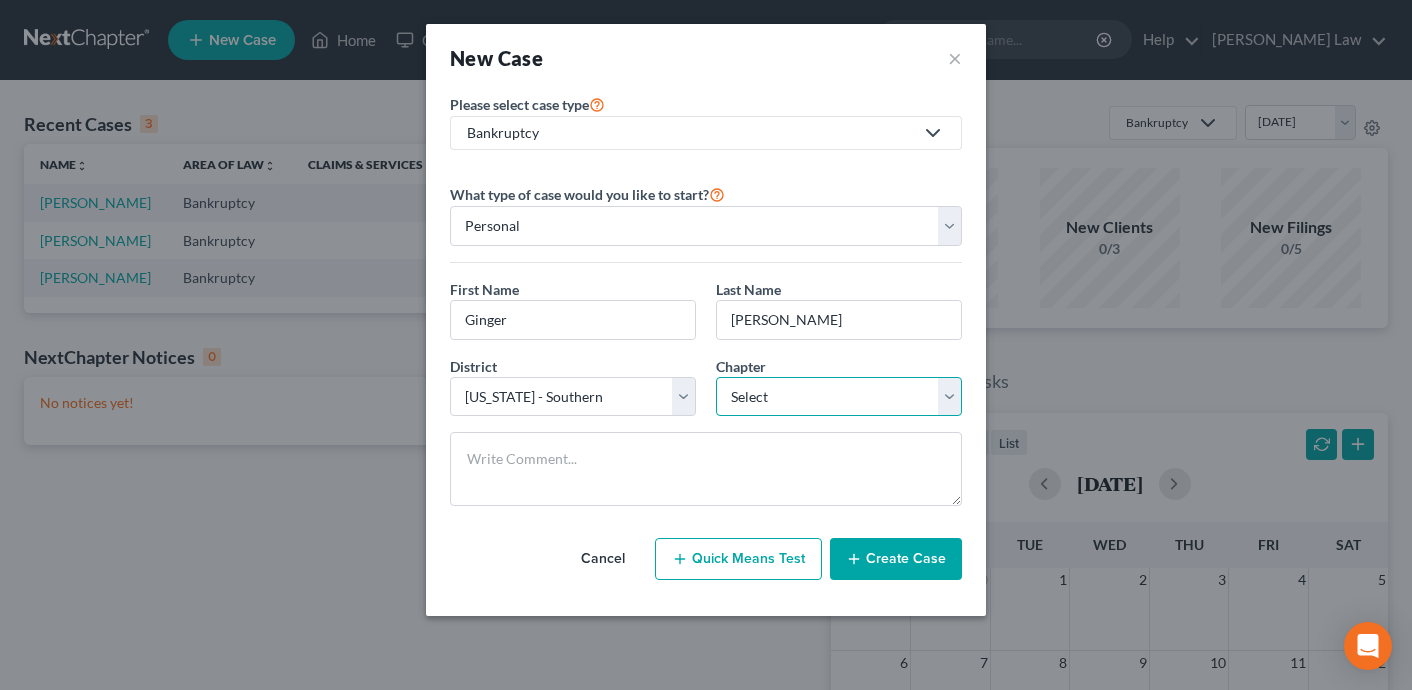 select on "0" 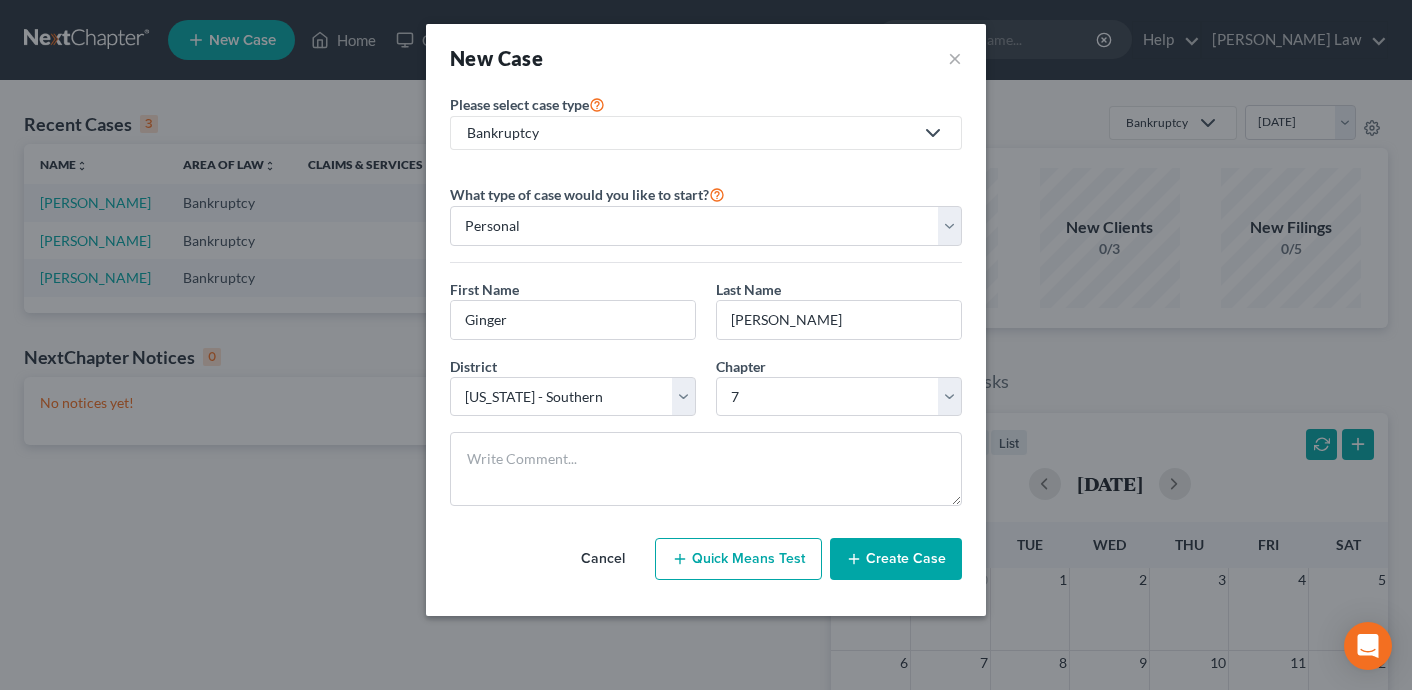 click on "Create Case" at bounding box center (896, 559) 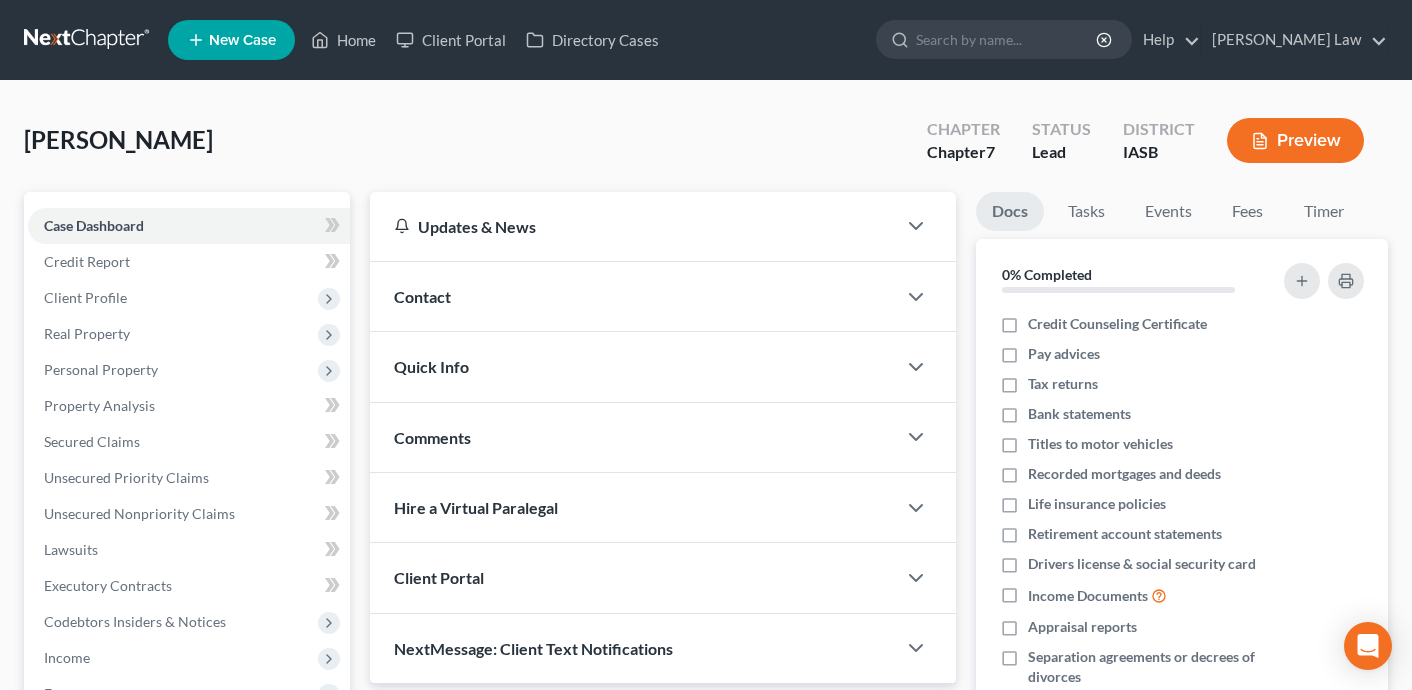 click on "Contact" at bounding box center (633, 296) 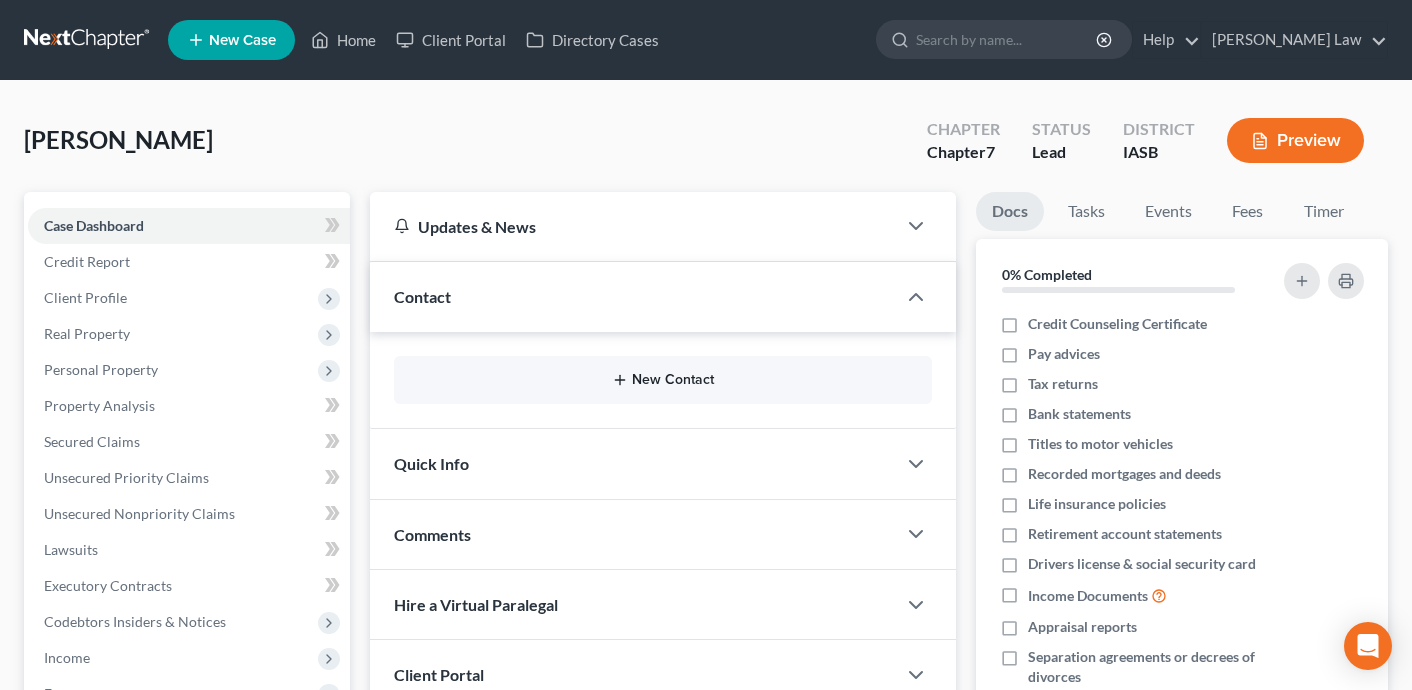 click on "New Contact" at bounding box center [663, 380] 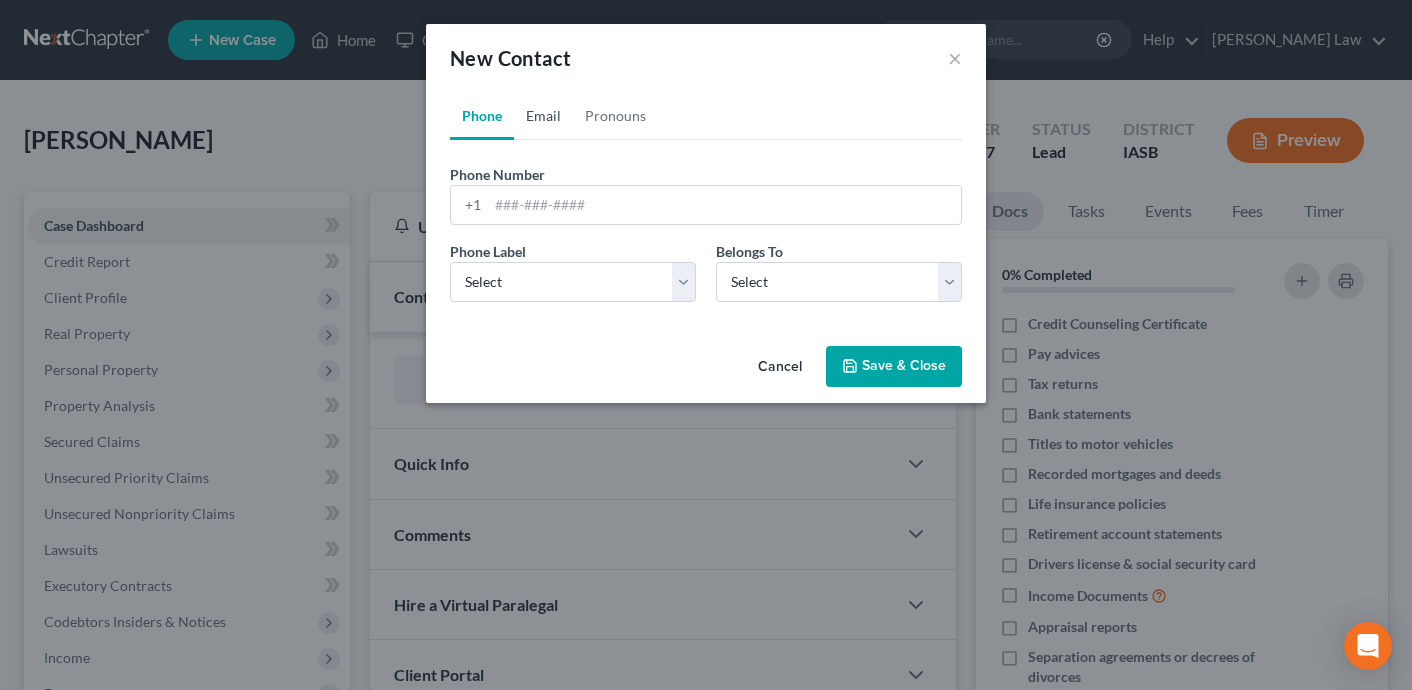 click on "Email" at bounding box center (543, 116) 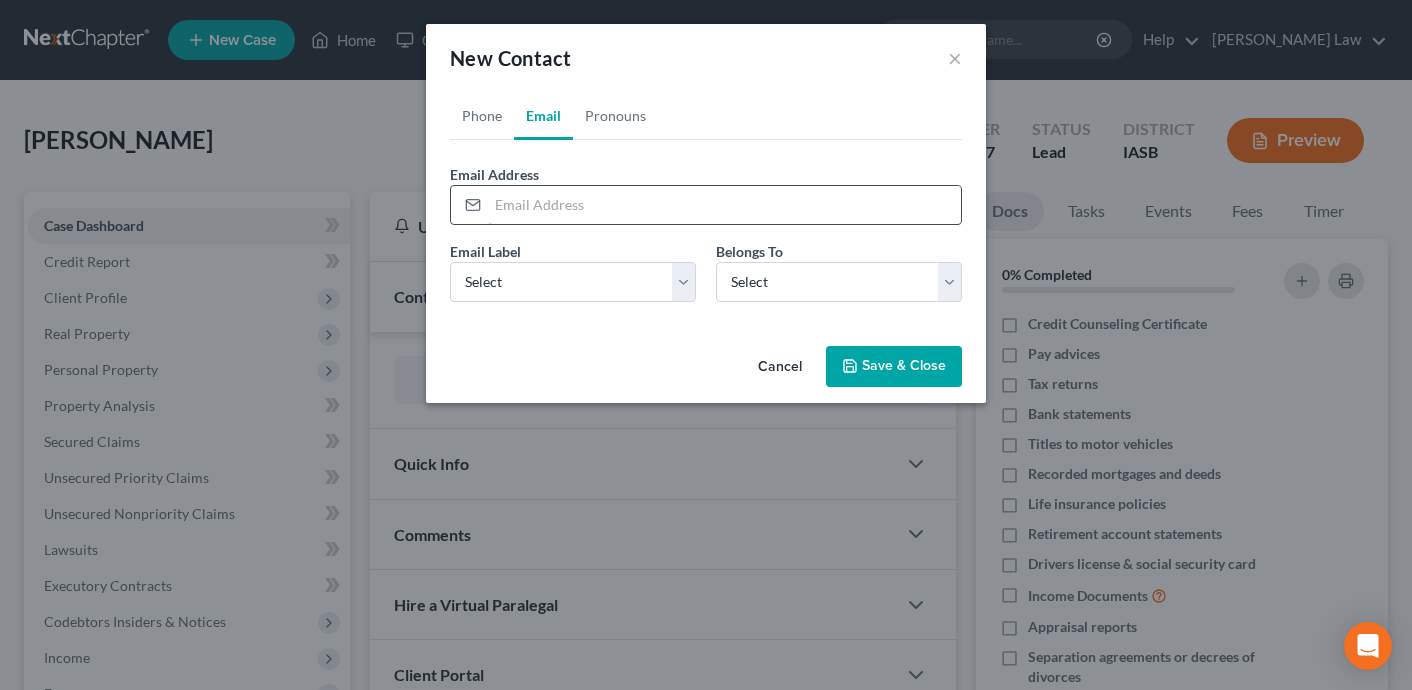 click at bounding box center (724, 205) 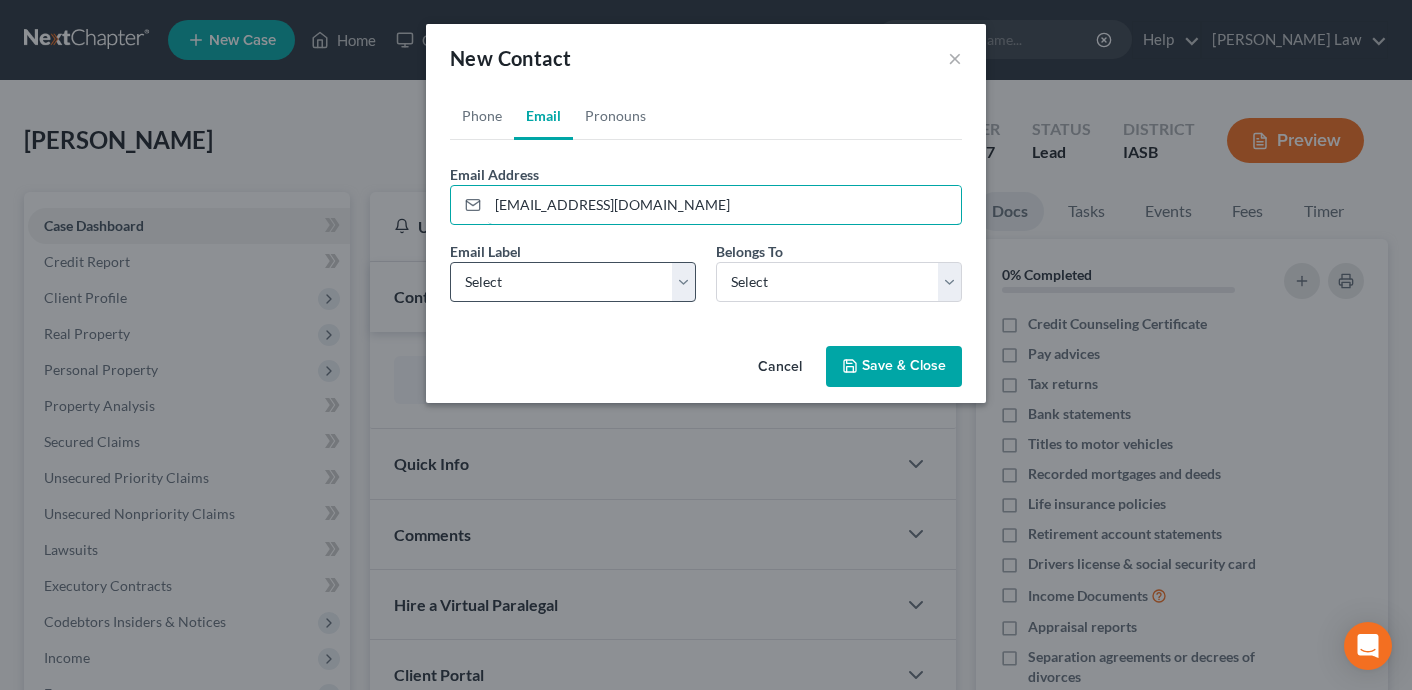type on "[EMAIL_ADDRESS][DOMAIN_NAME]" 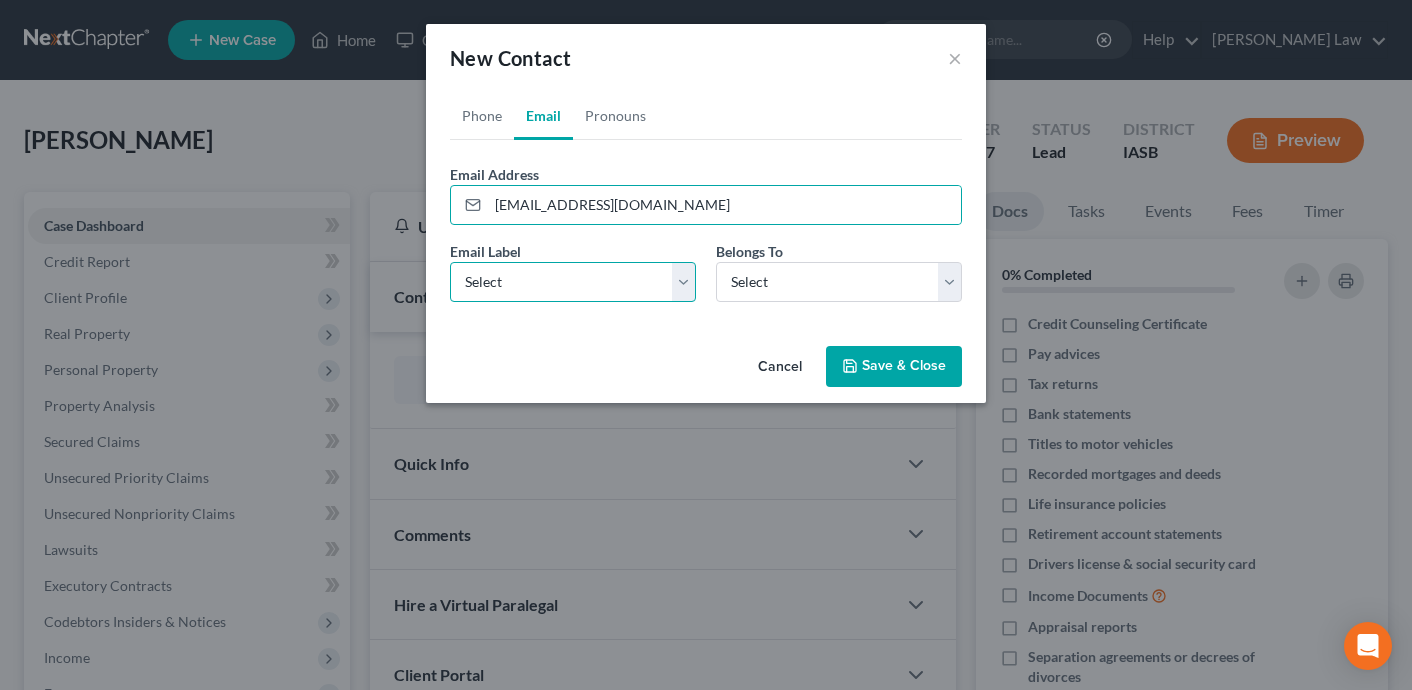 click on "Select Home Work Other" at bounding box center [573, 282] 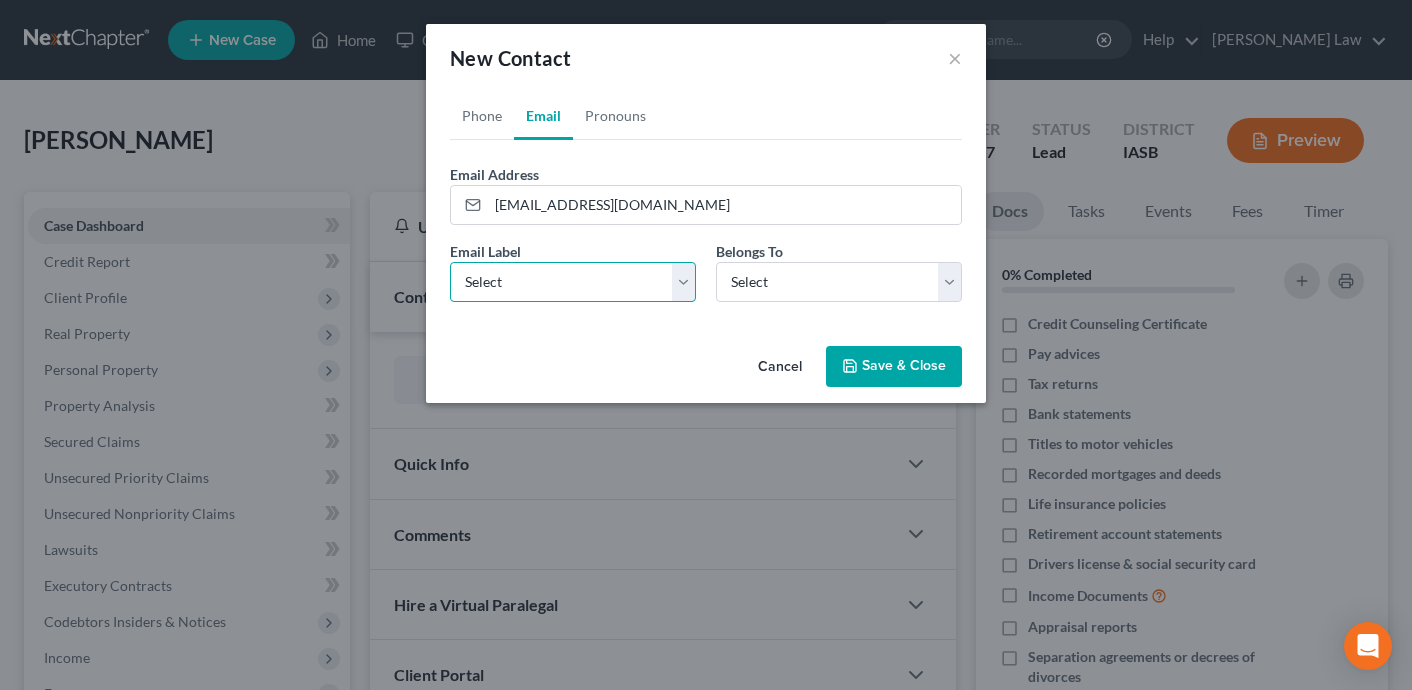 select on "0" 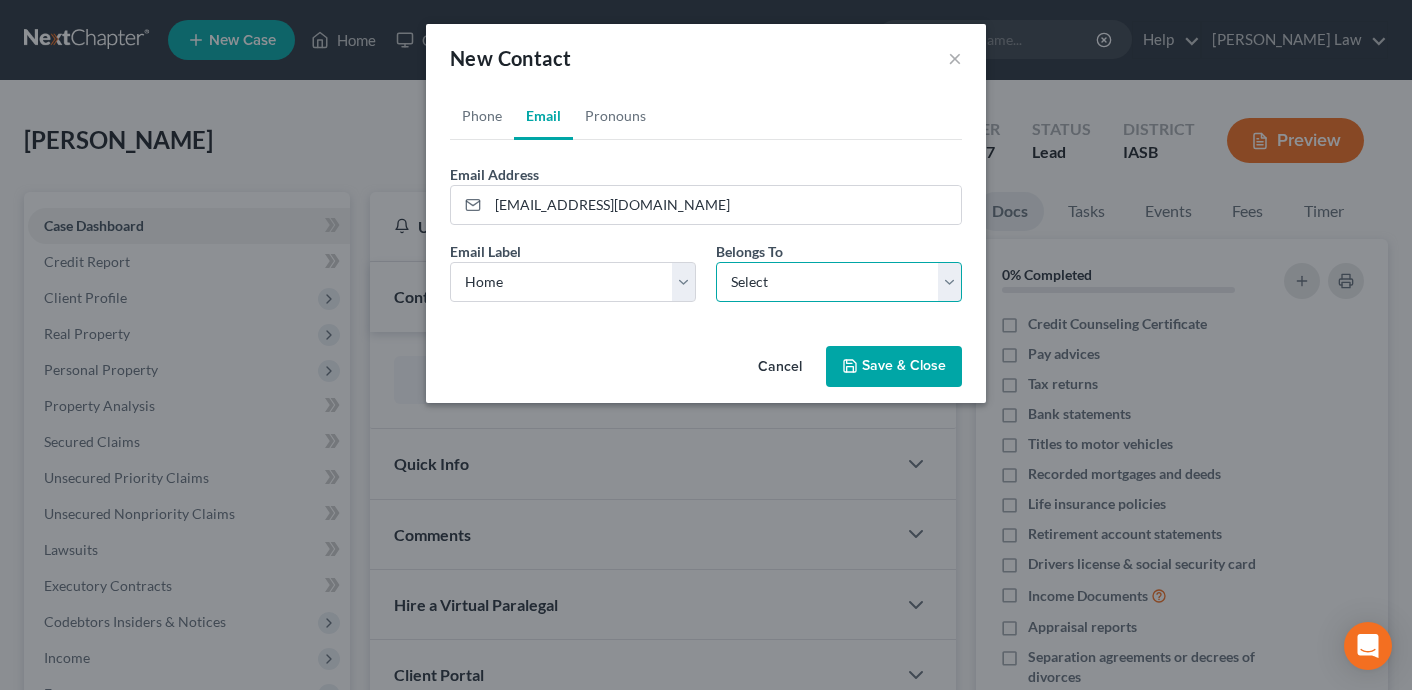 click on "Select Client Other" at bounding box center (839, 282) 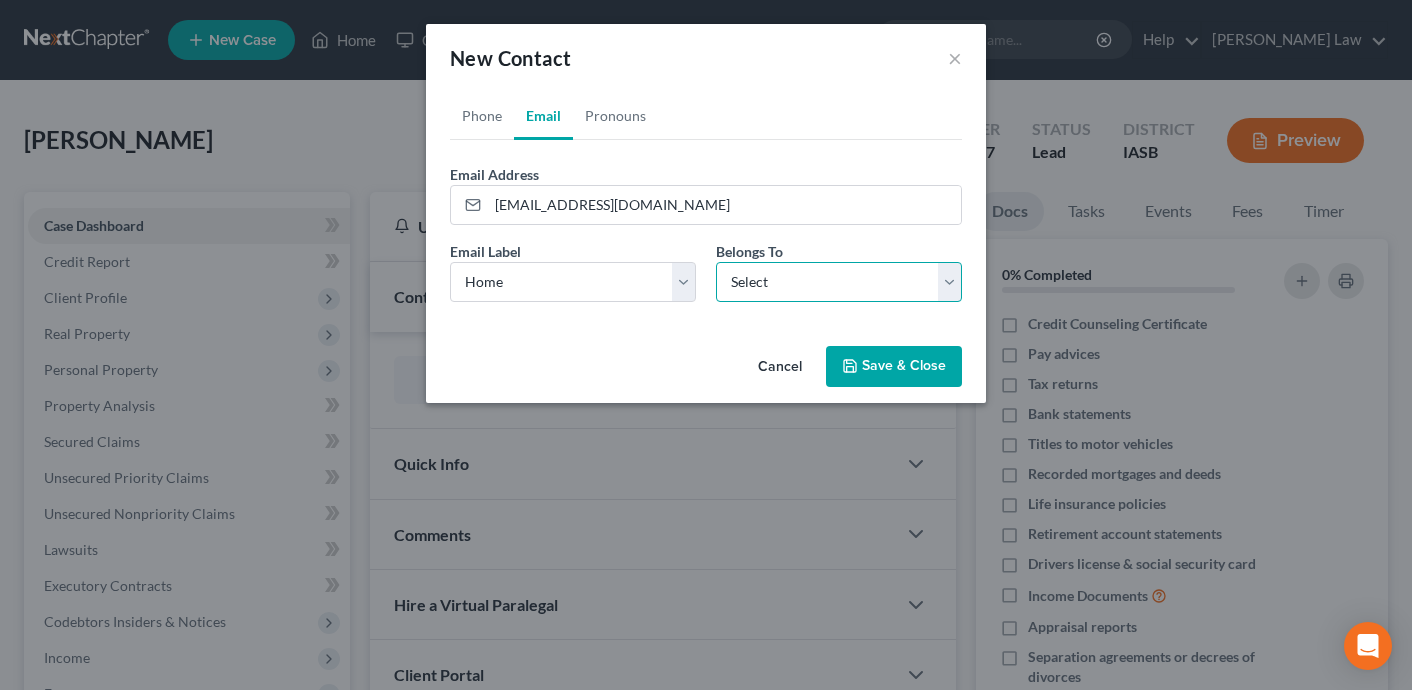 select on "0" 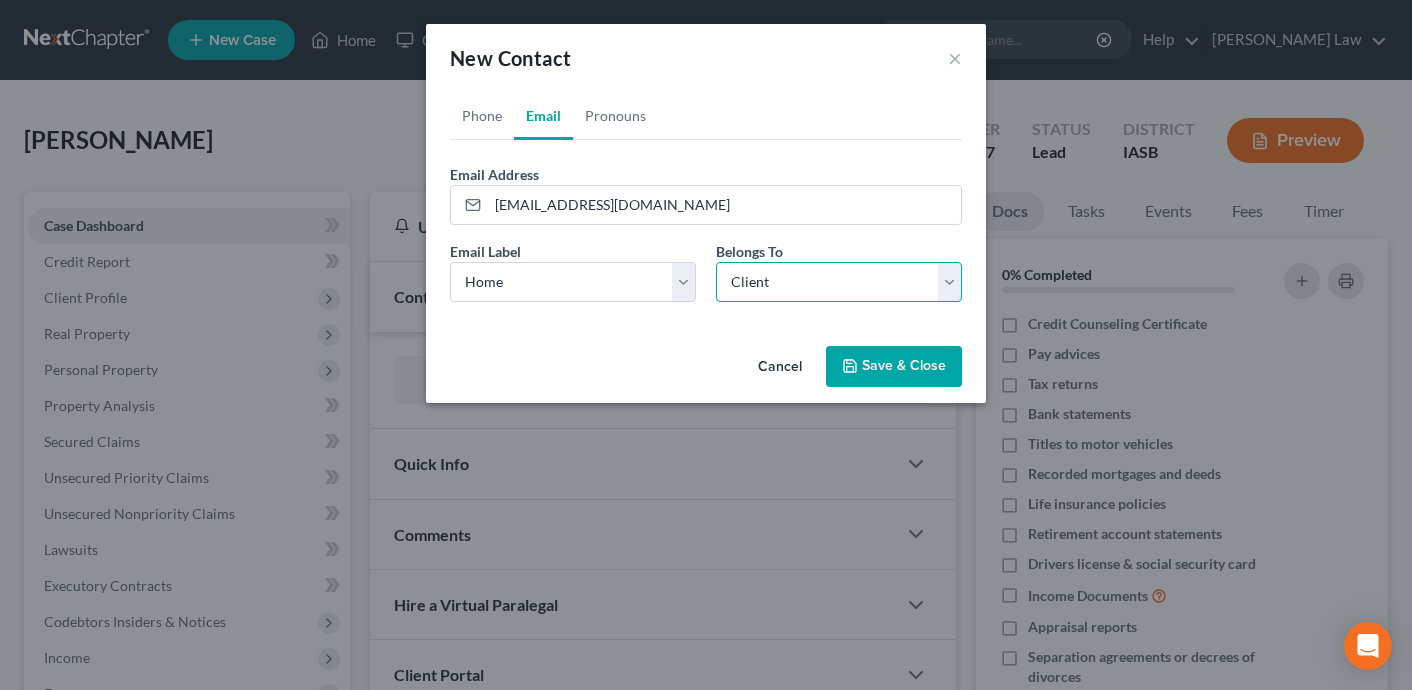 select on "0" 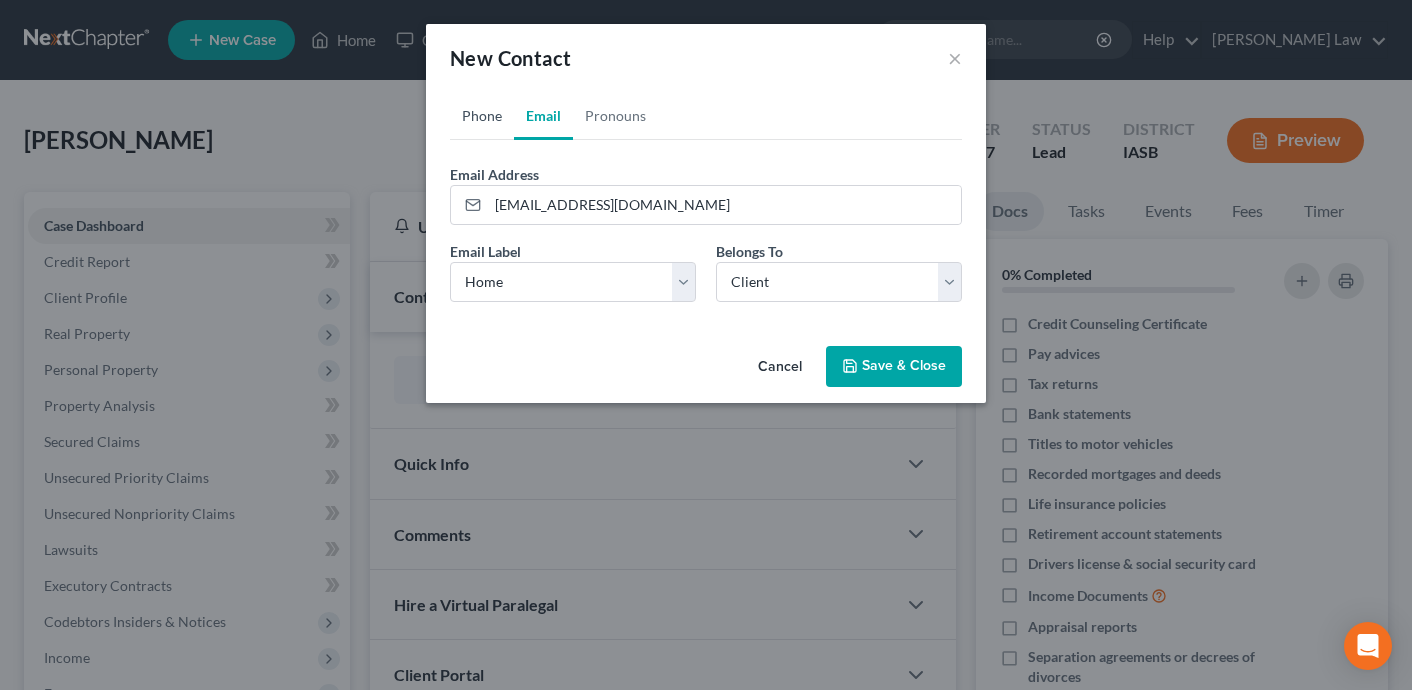 click on "Phone" at bounding box center (482, 116) 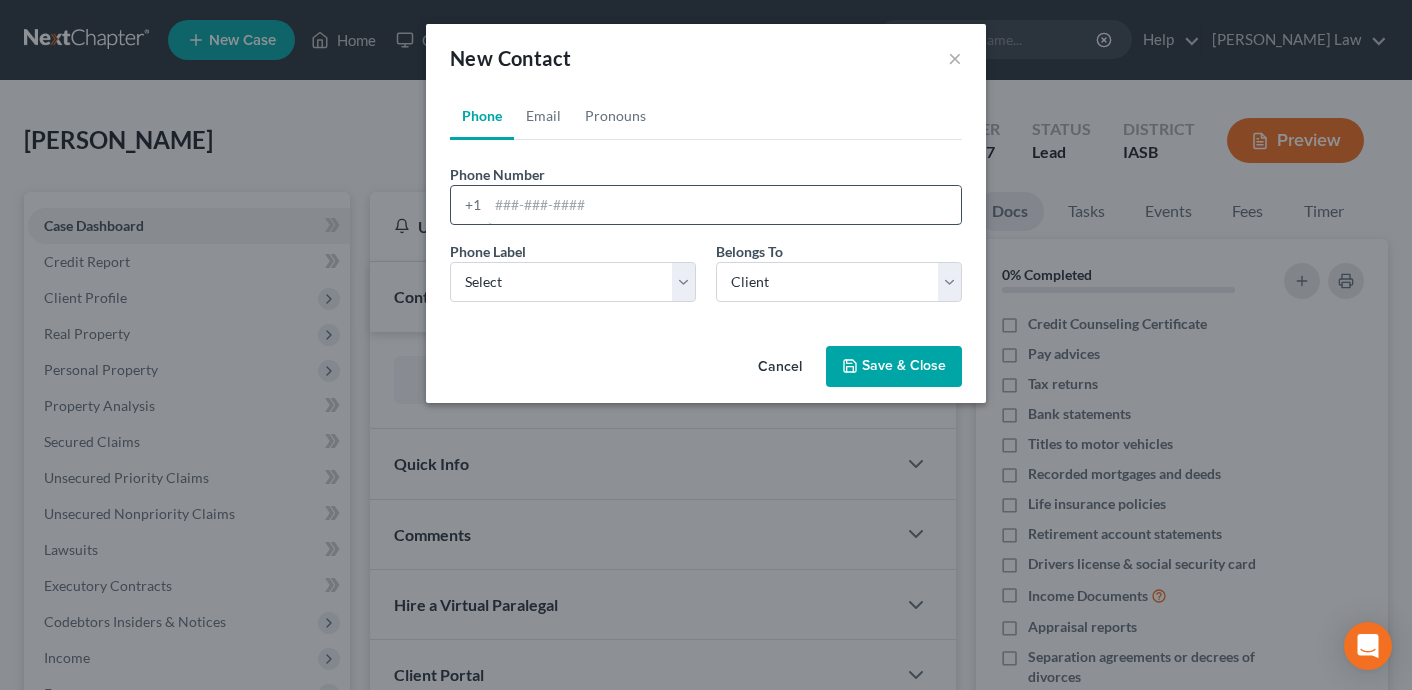 click at bounding box center (724, 205) 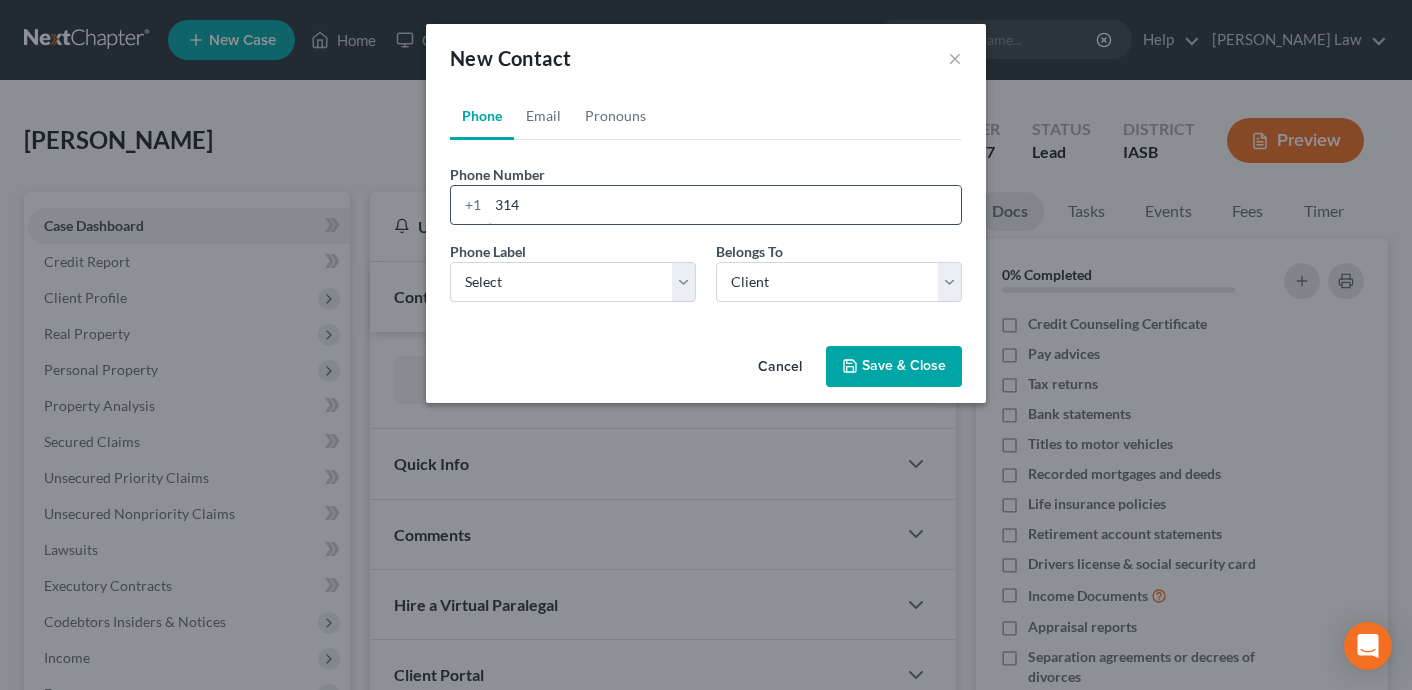 click on "314" at bounding box center (724, 205) 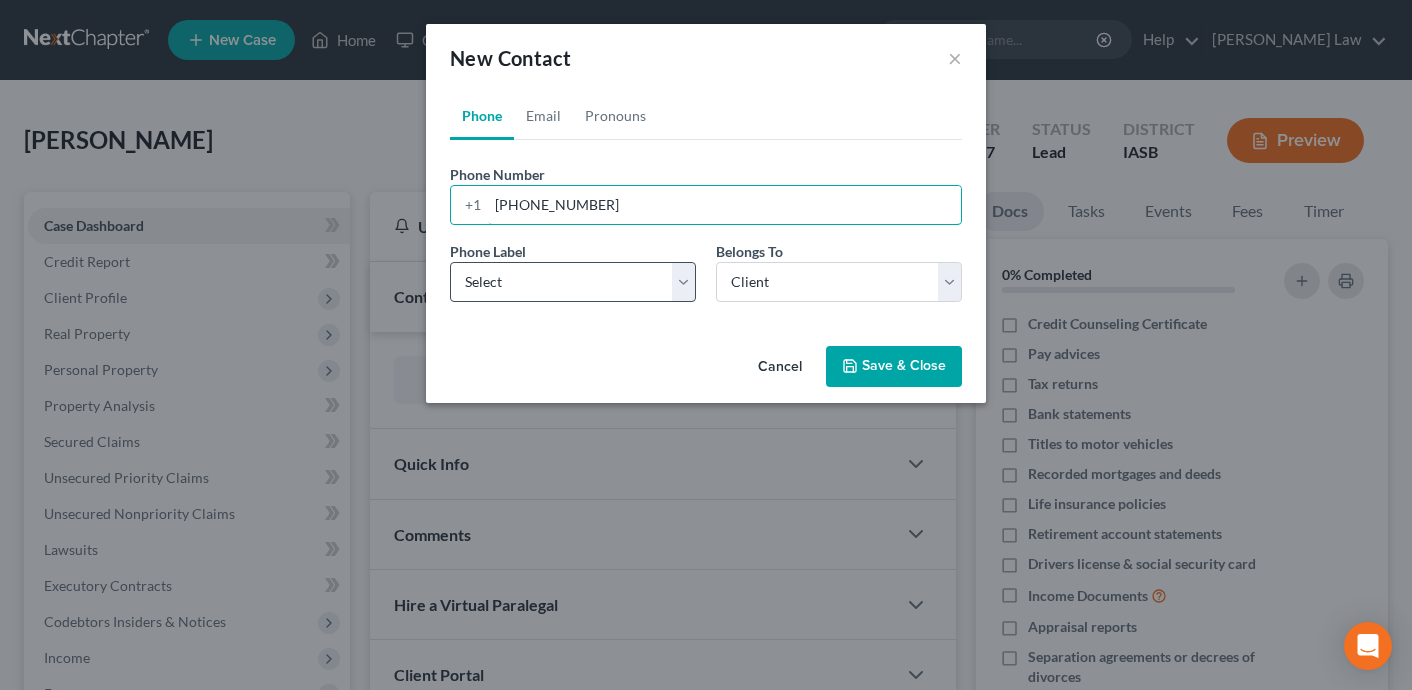 type on "[PHONE_NUMBER]" 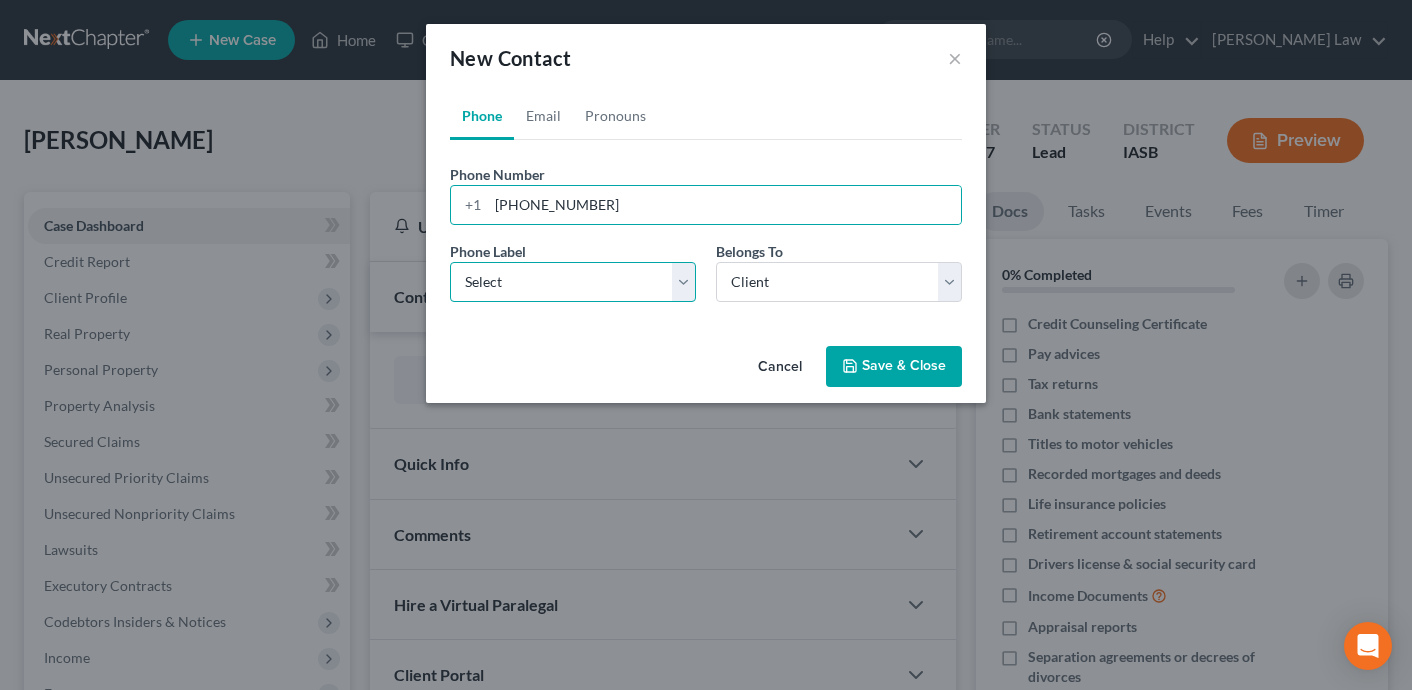 click on "Select Mobile Home Work Other" at bounding box center [573, 282] 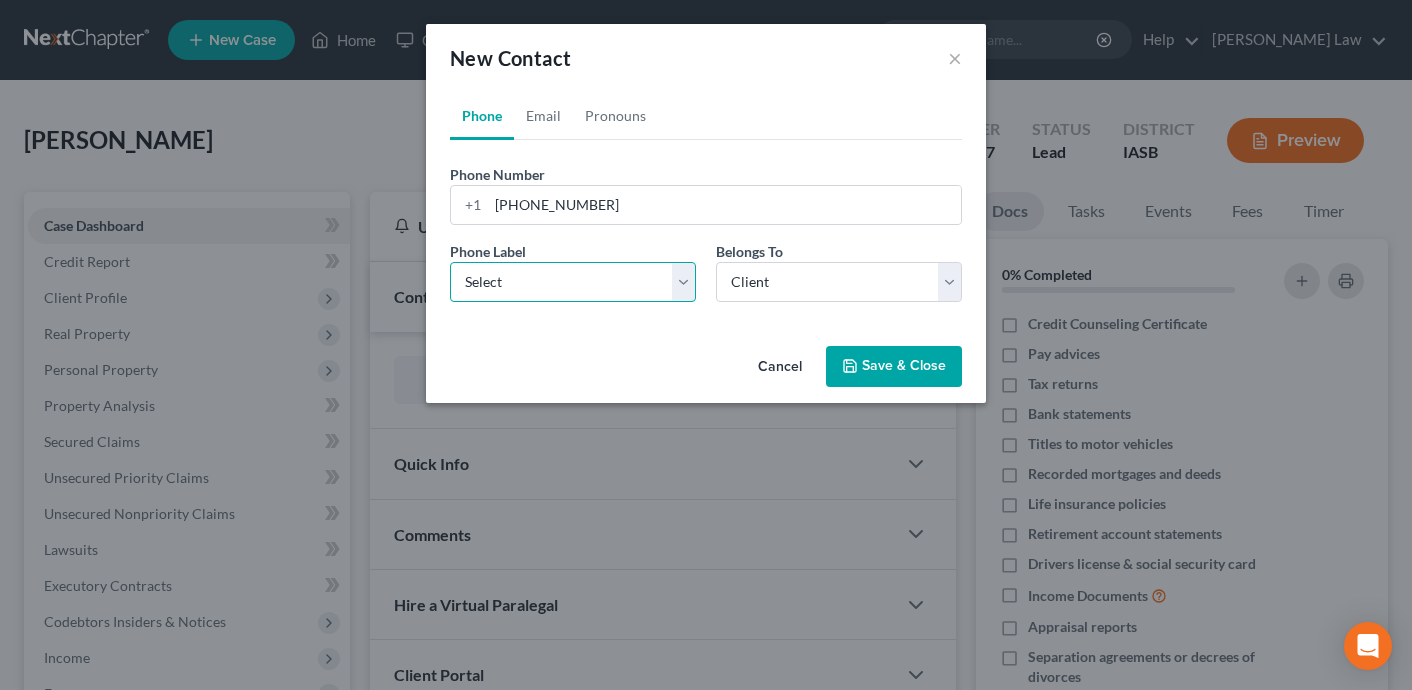 select on "0" 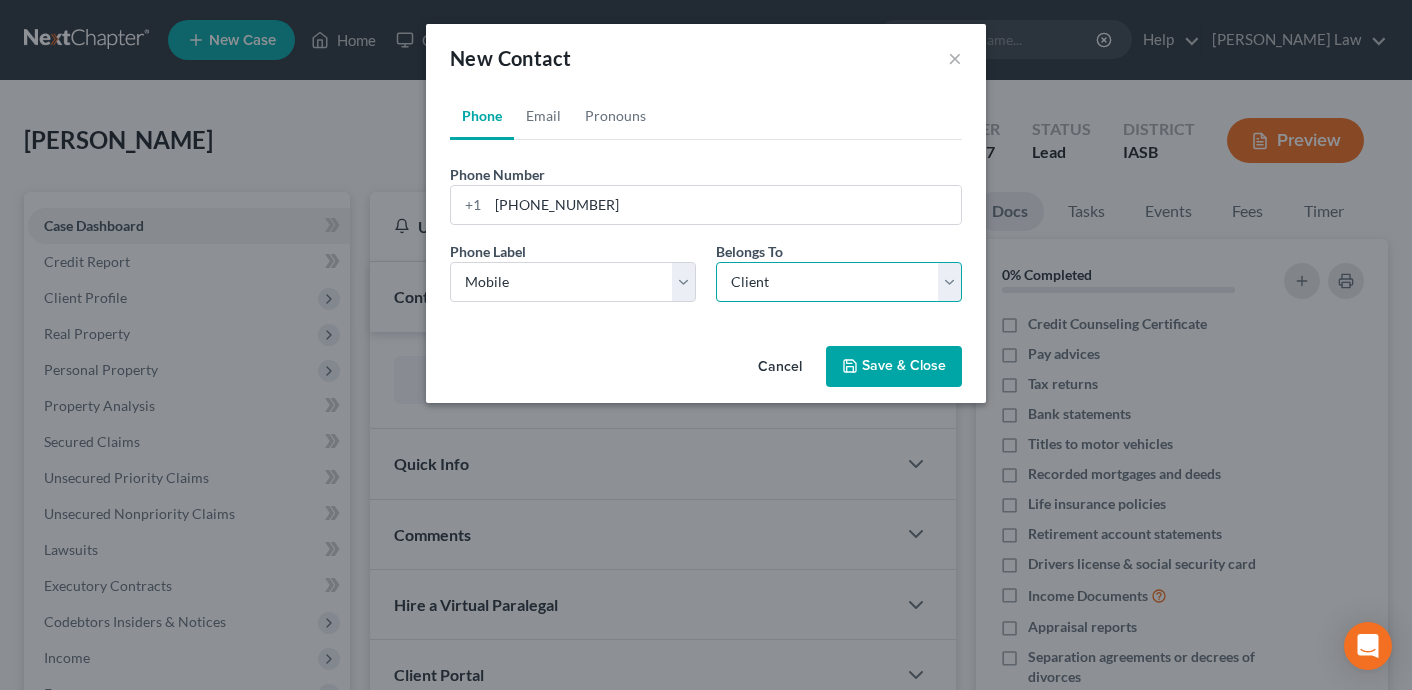 click on "Select Client Other" at bounding box center [839, 282] 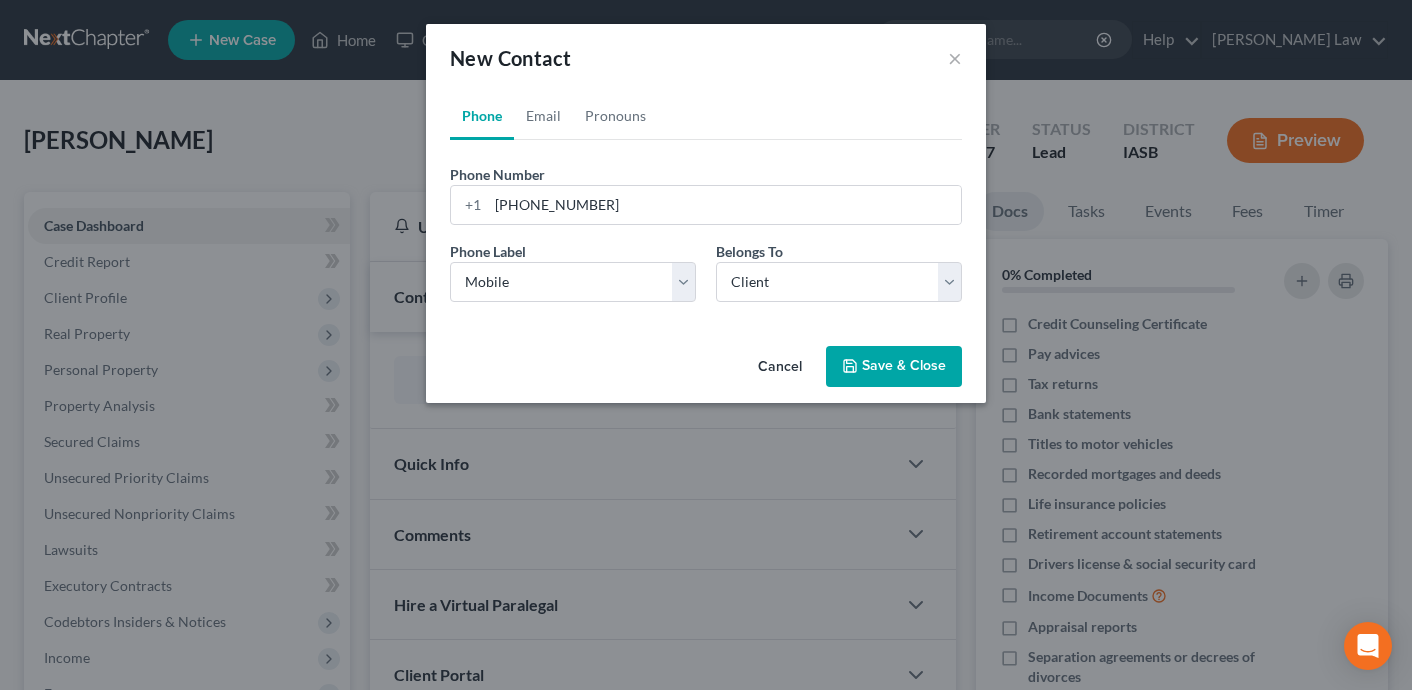 click on "Save & Close" at bounding box center (894, 367) 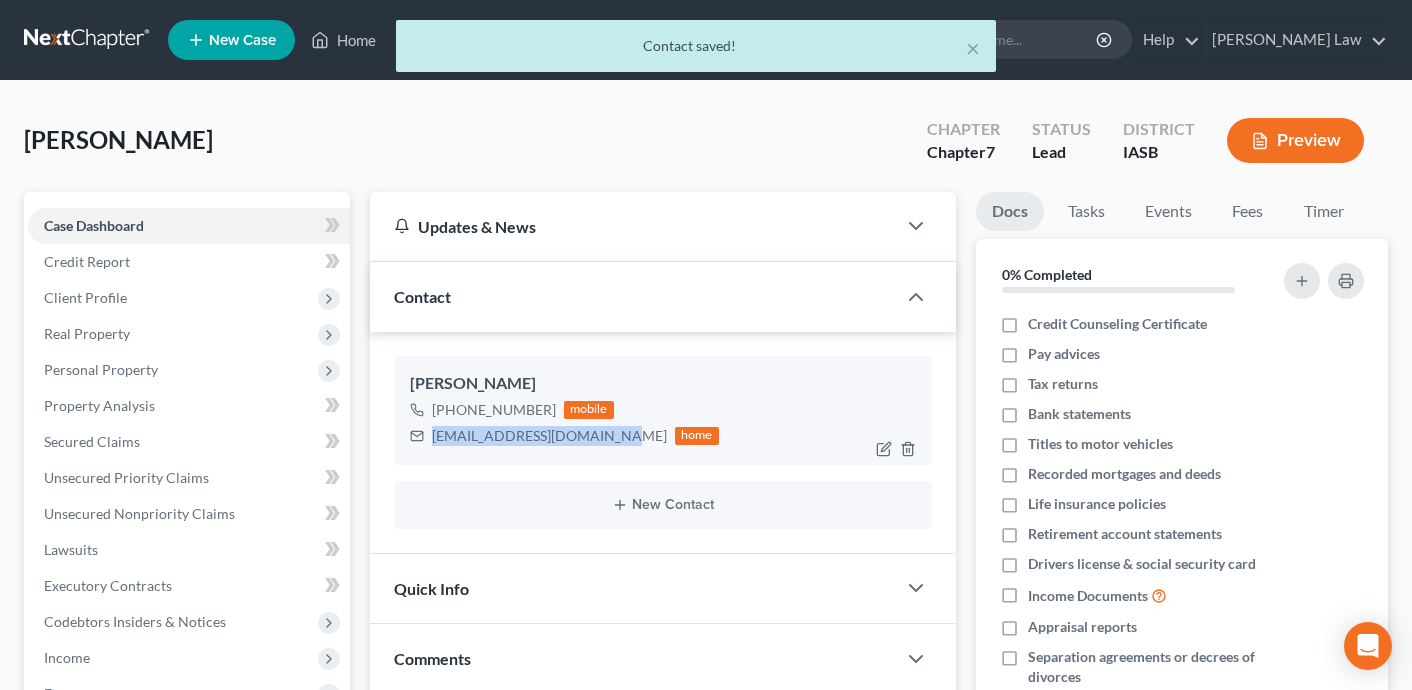 drag, startPoint x: 600, startPoint y: 439, endPoint x: 429, endPoint y: 434, distance: 171.07309 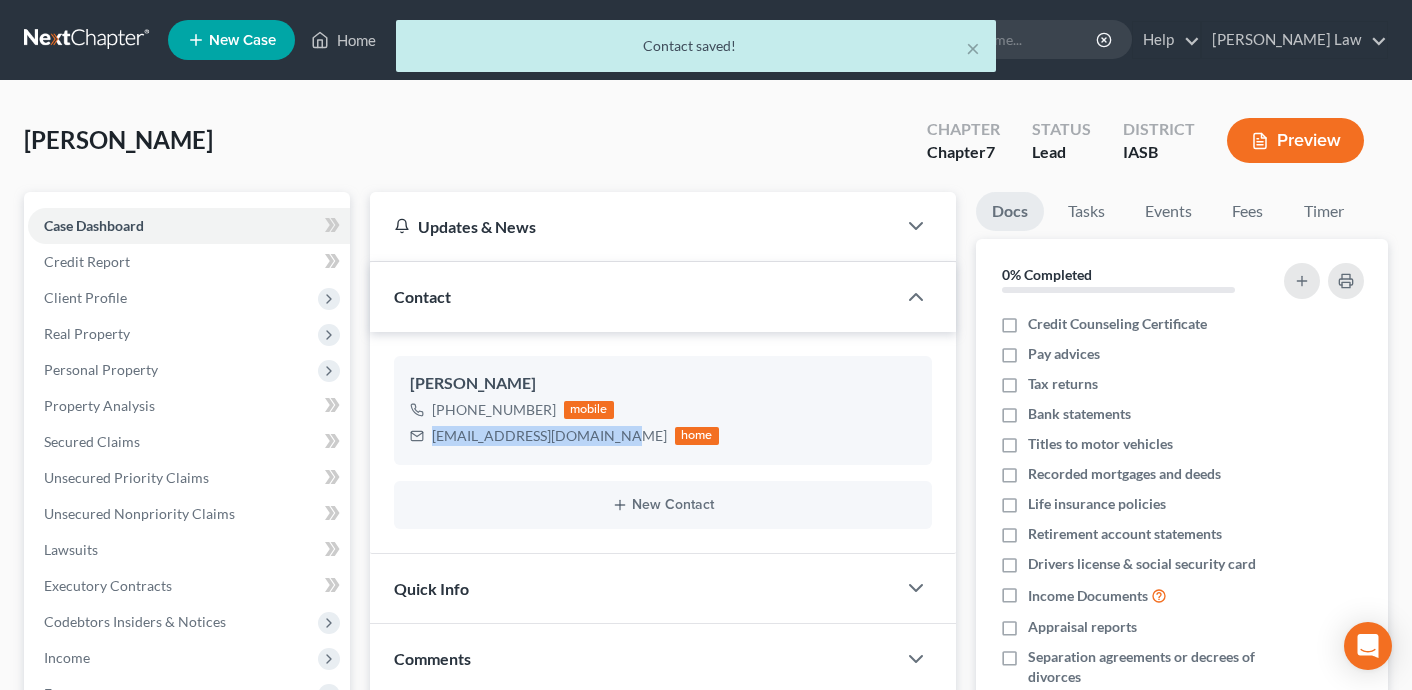 copy on "[EMAIL_ADDRESS][DOMAIN_NAME]" 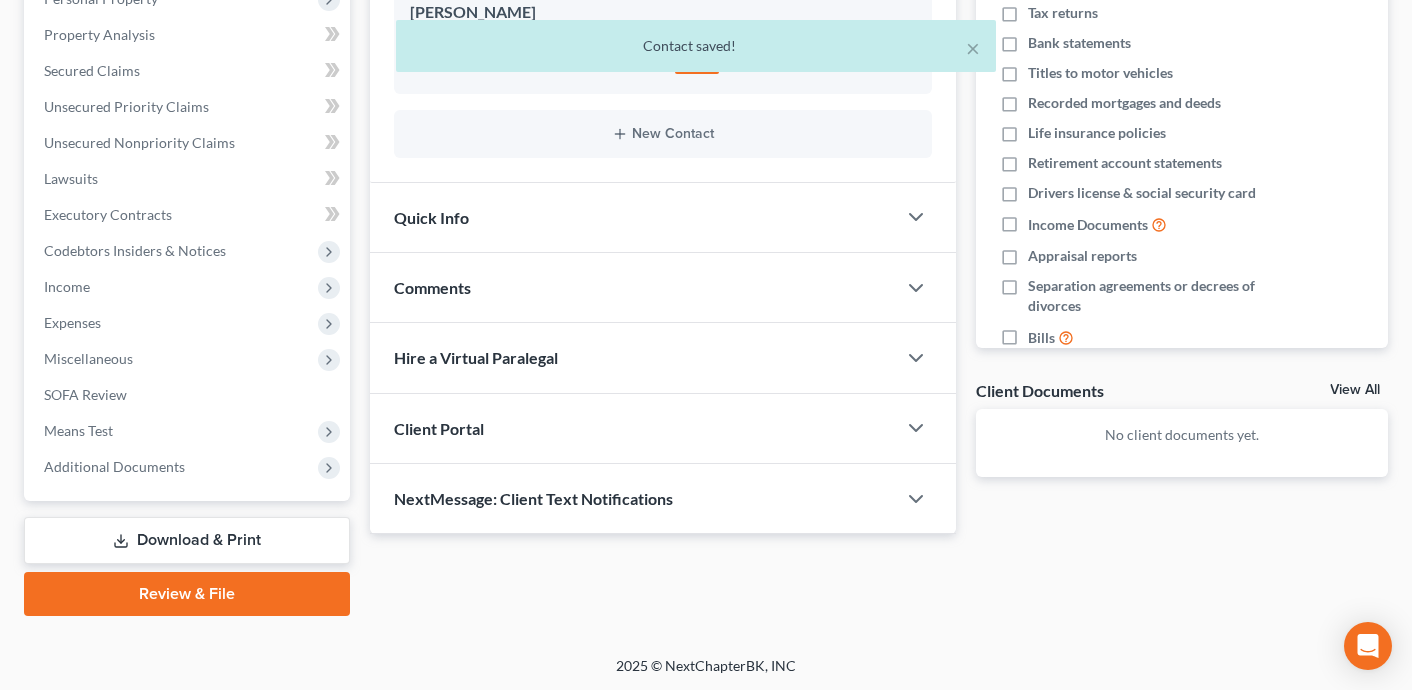 click on "Client Portal" at bounding box center [633, 428] 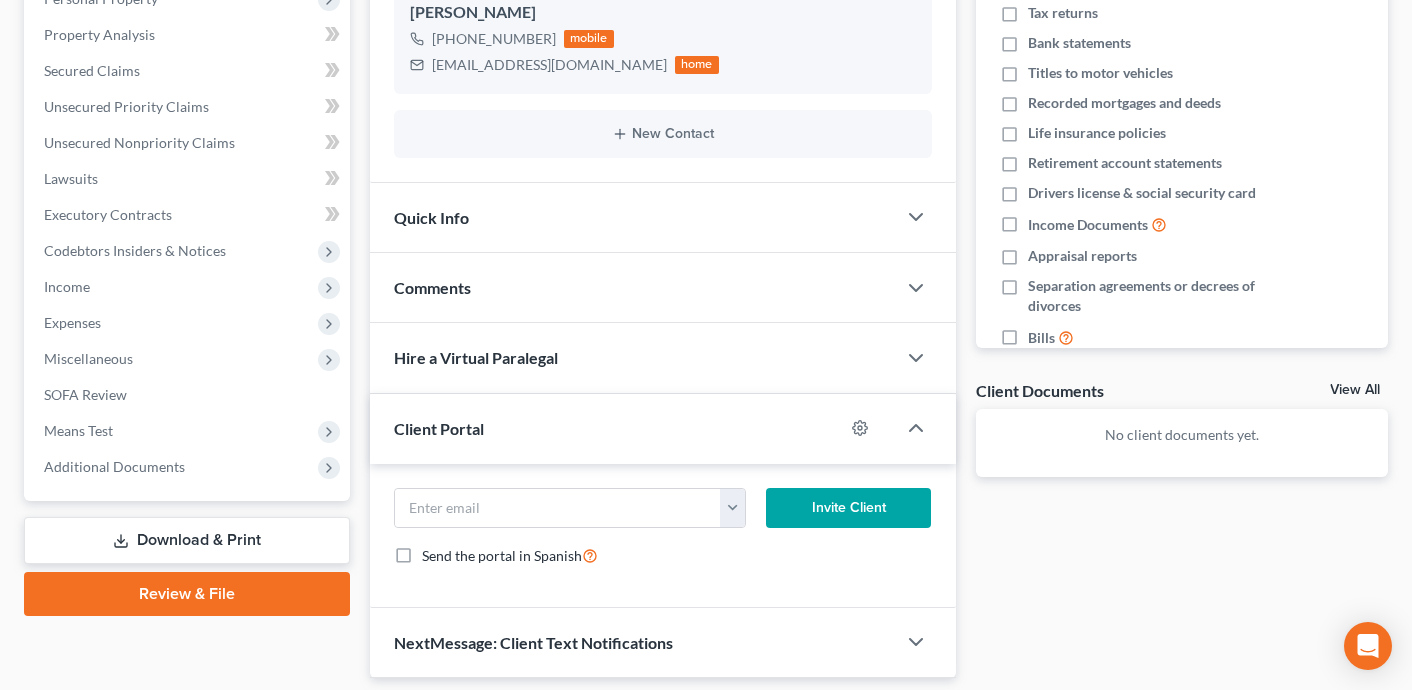 click on "[EMAIL_ADDRESS][DOMAIN_NAME]
Invite Client Send the portal in Spanish" at bounding box center [663, 535] 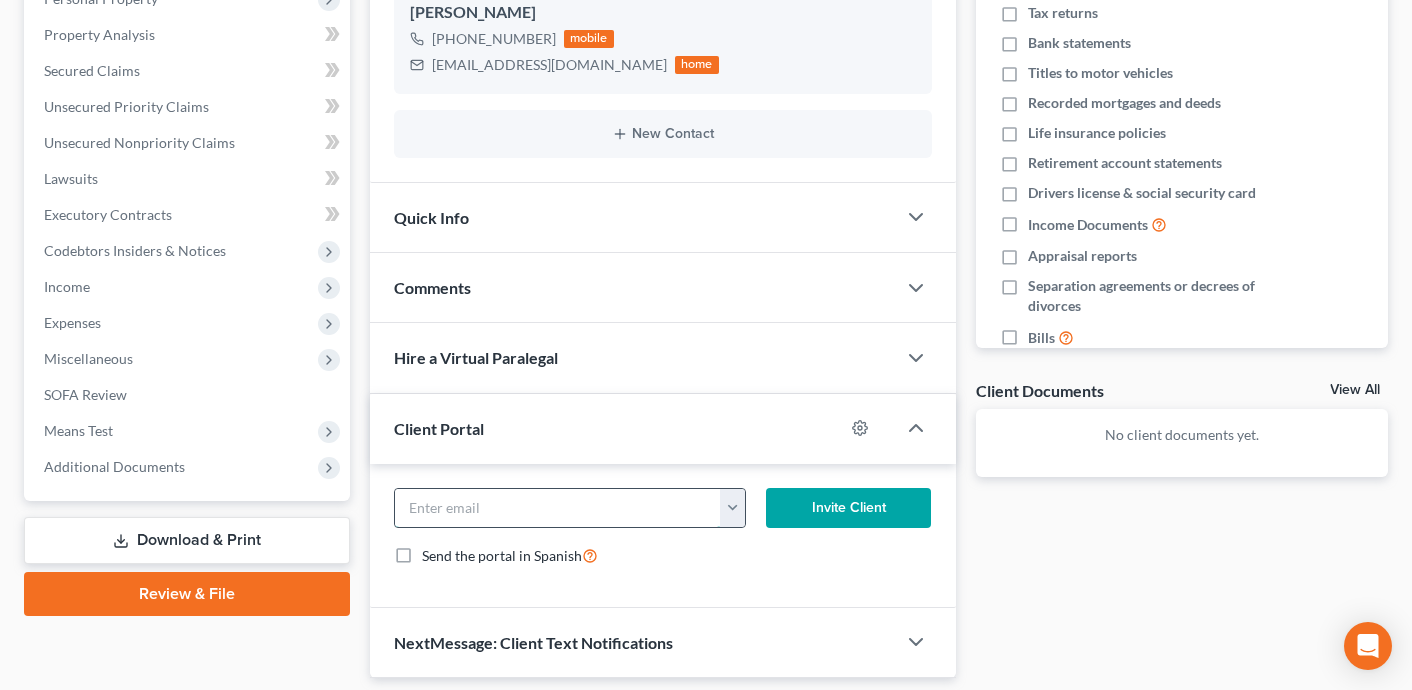 click at bounding box center [558, 508] 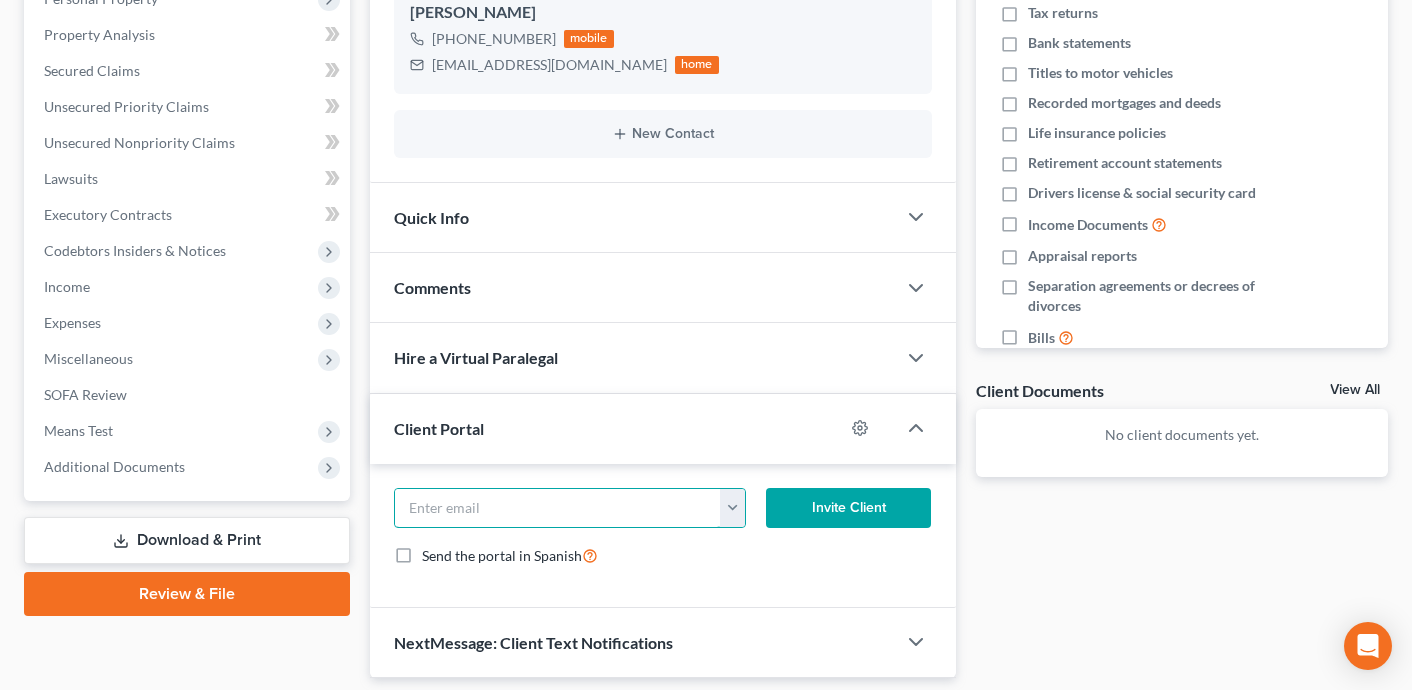 paste on "[EMAIL_ADDRESS][DOMAIN_NAME]" 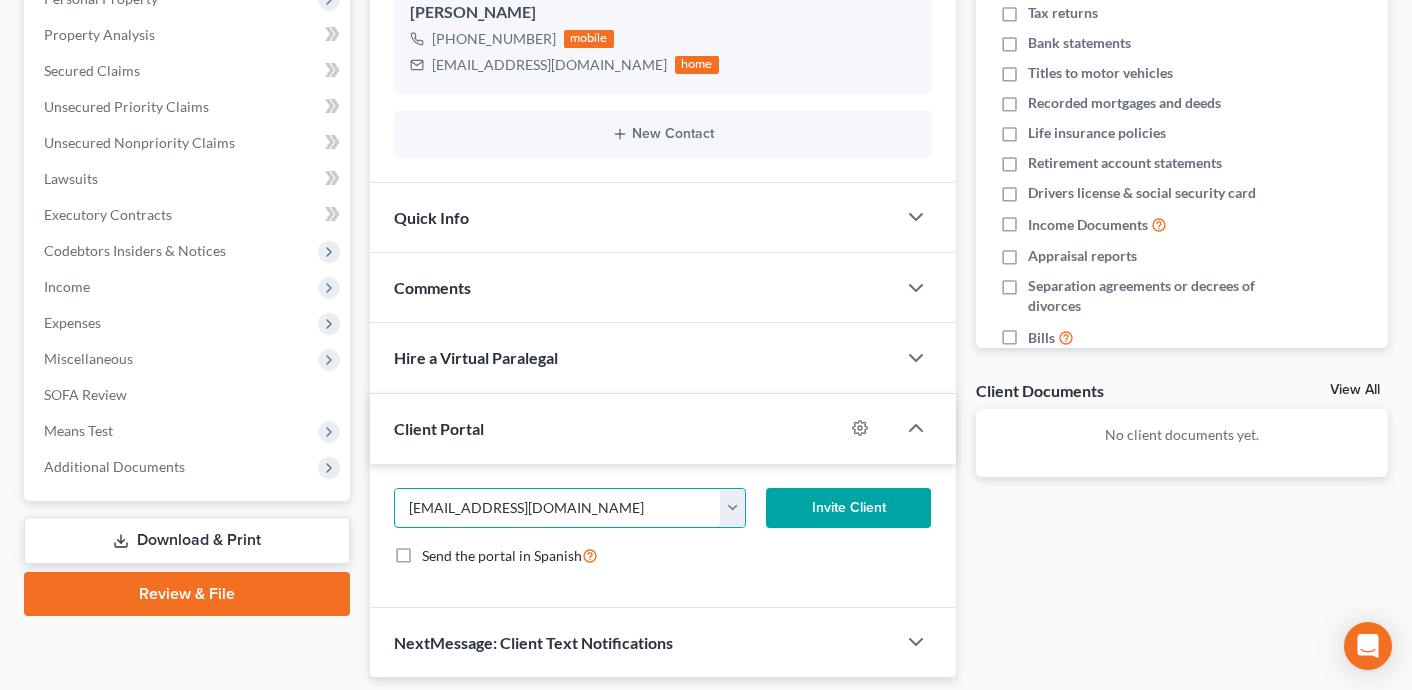 type on "[EMAIL_ADDRESS][DOMAIN_NAME]" 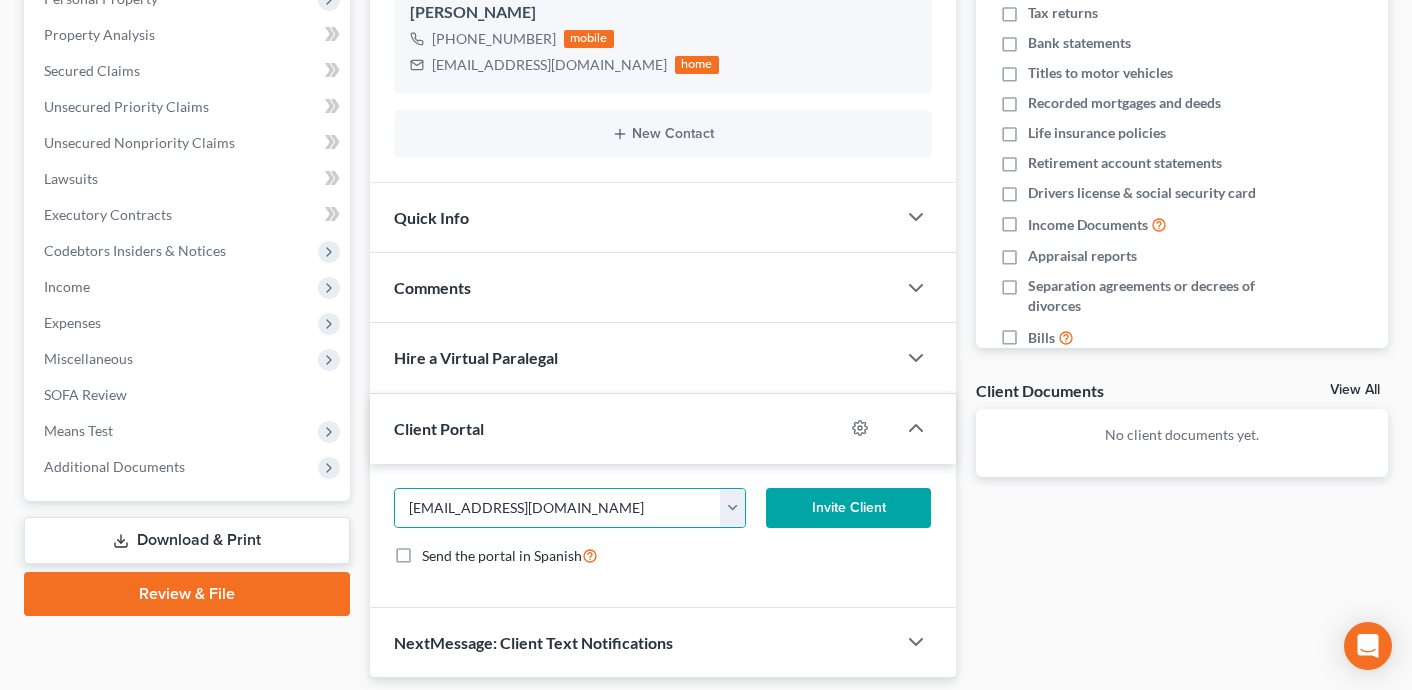 click on "Invite Client" at bounding box center [849, 508] 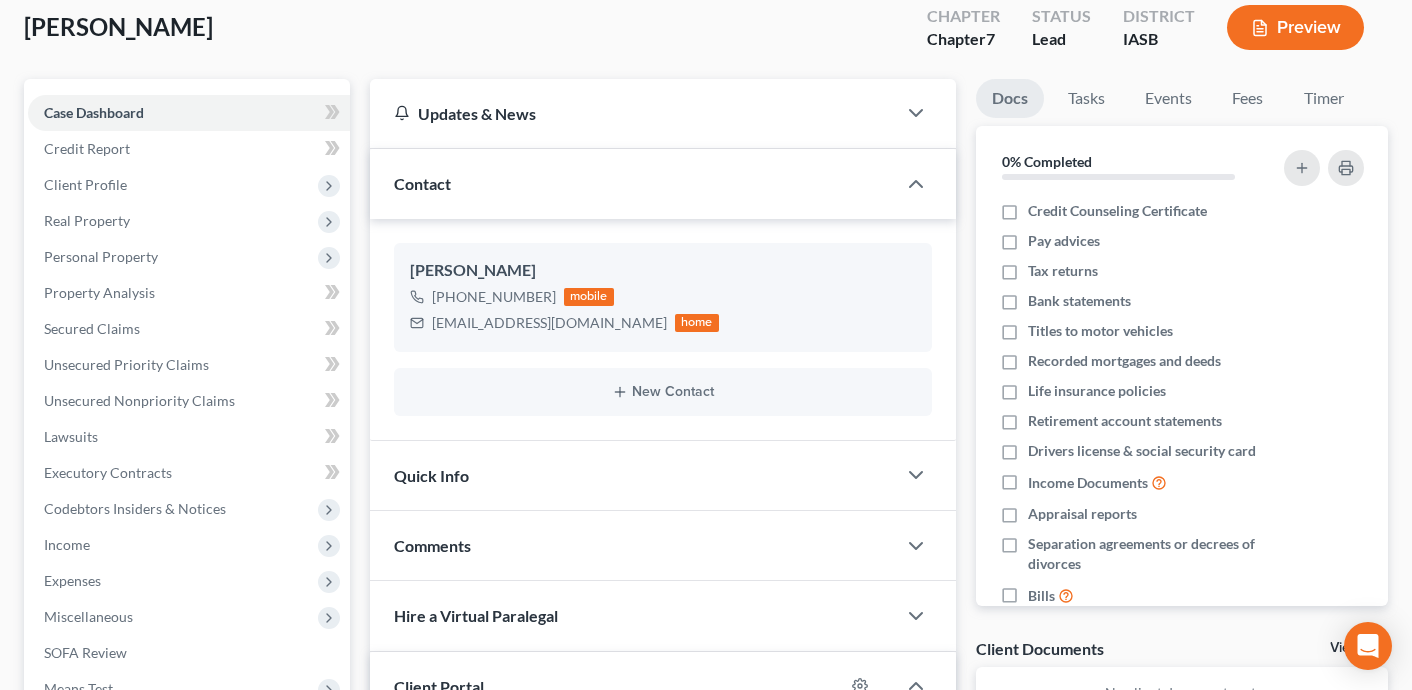 scroll, scrollTop: 110, scrollLeft: 0, axis: vertical 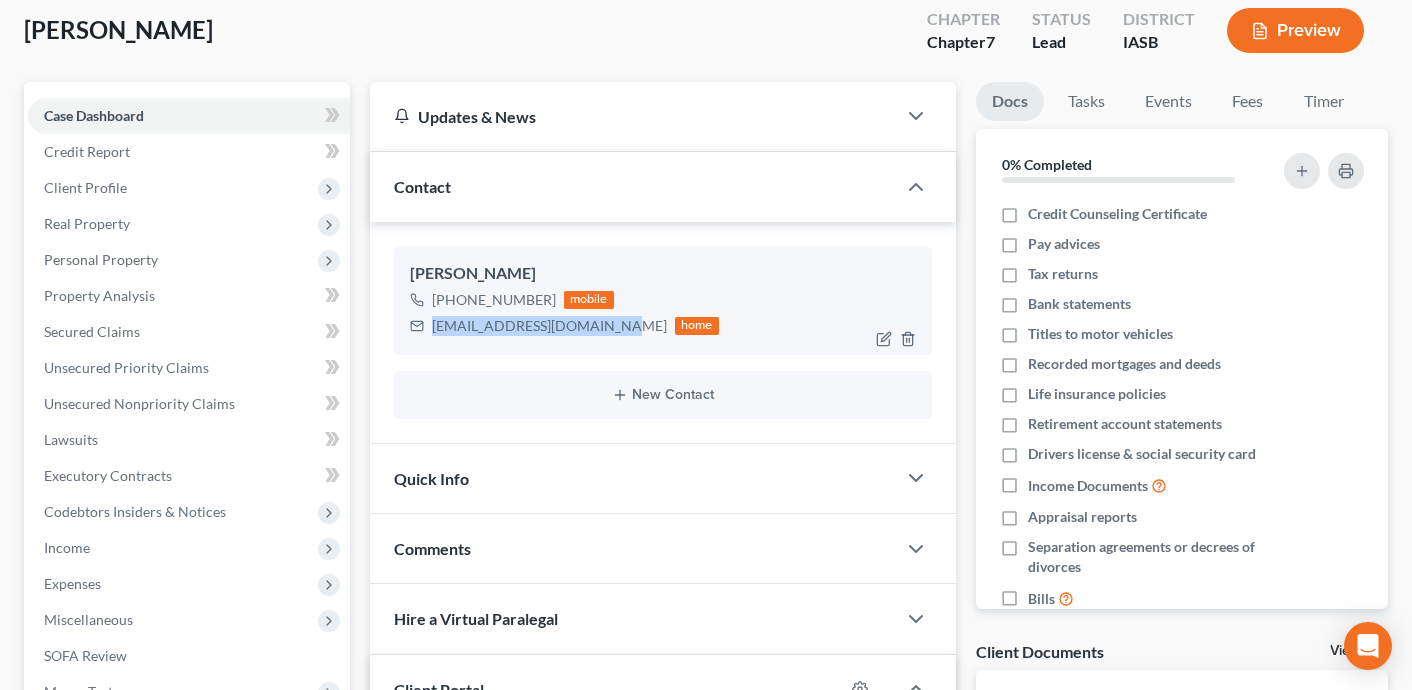 drag, startPoint x: 603, startPoint y: 326, endPoint x: 432, endPoint y: 325, distance: 171.00293 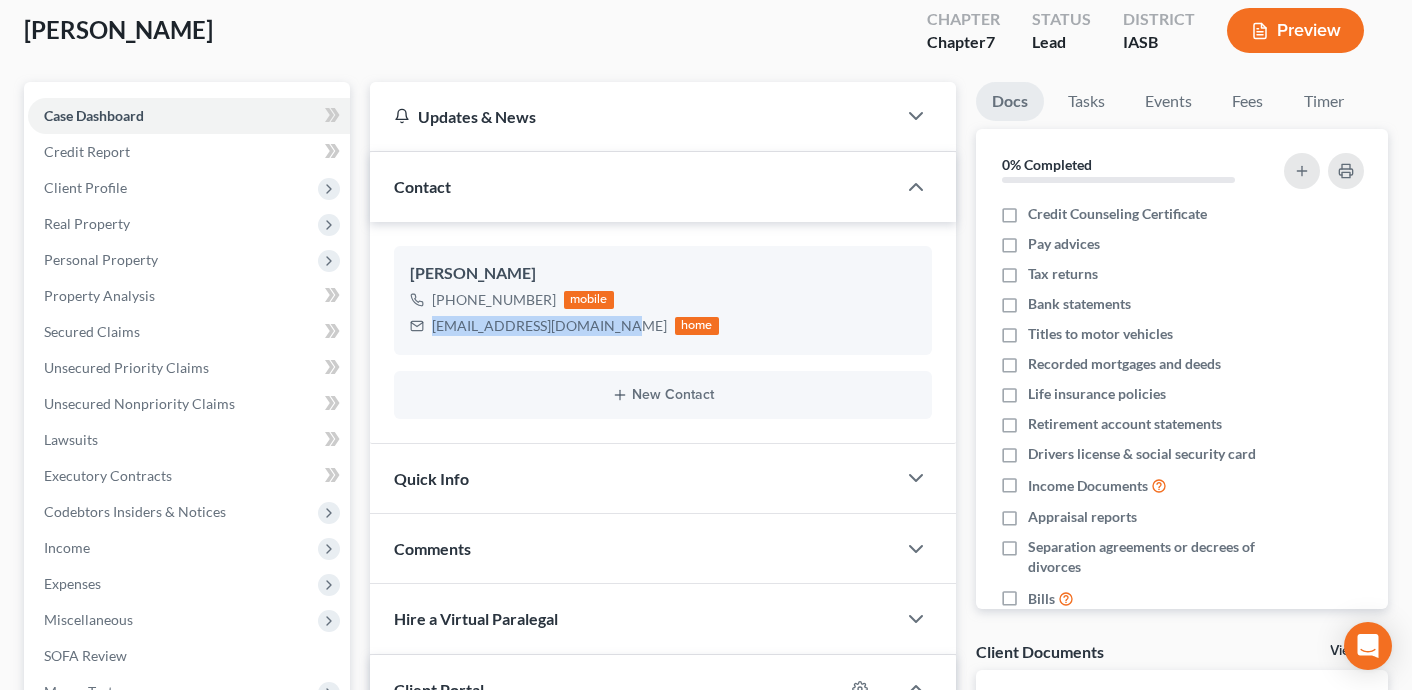 copy on "[EMAIL_ADDRESS][DOMAIN_NAME]" 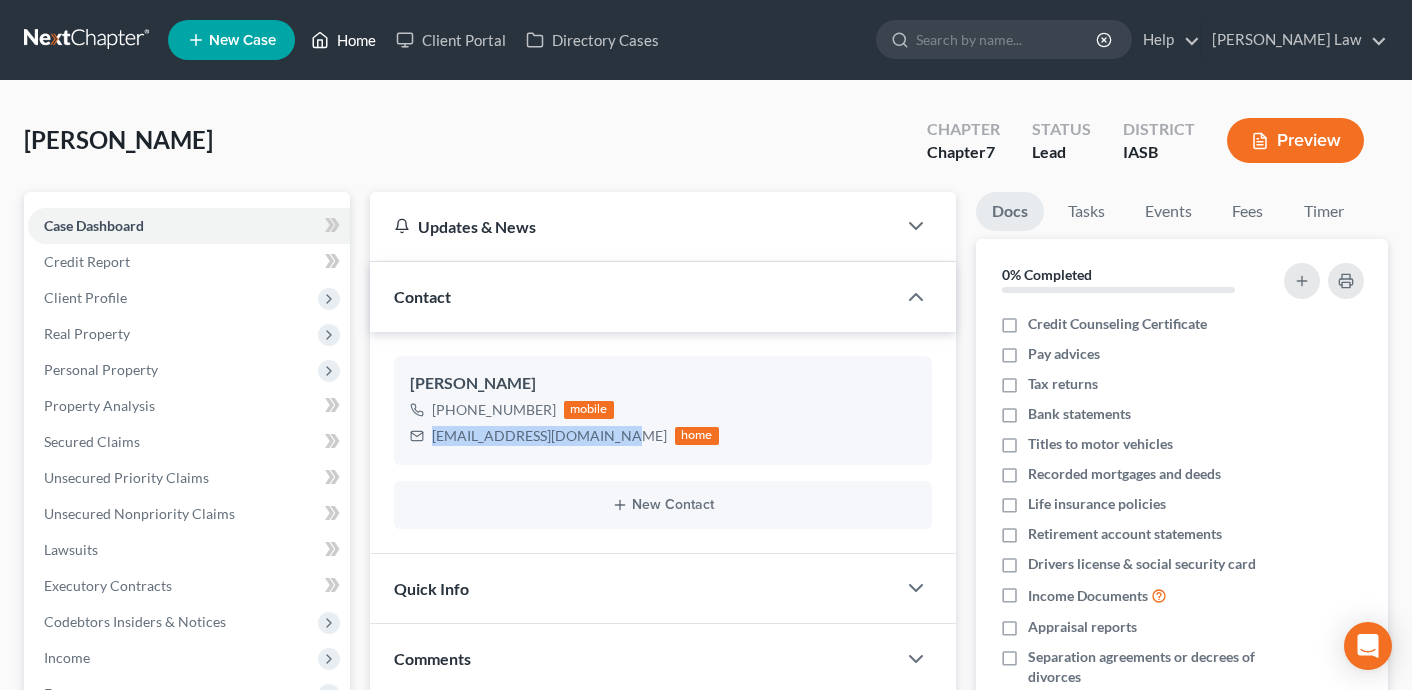 click on "Home" at bounding box center (343, 40) 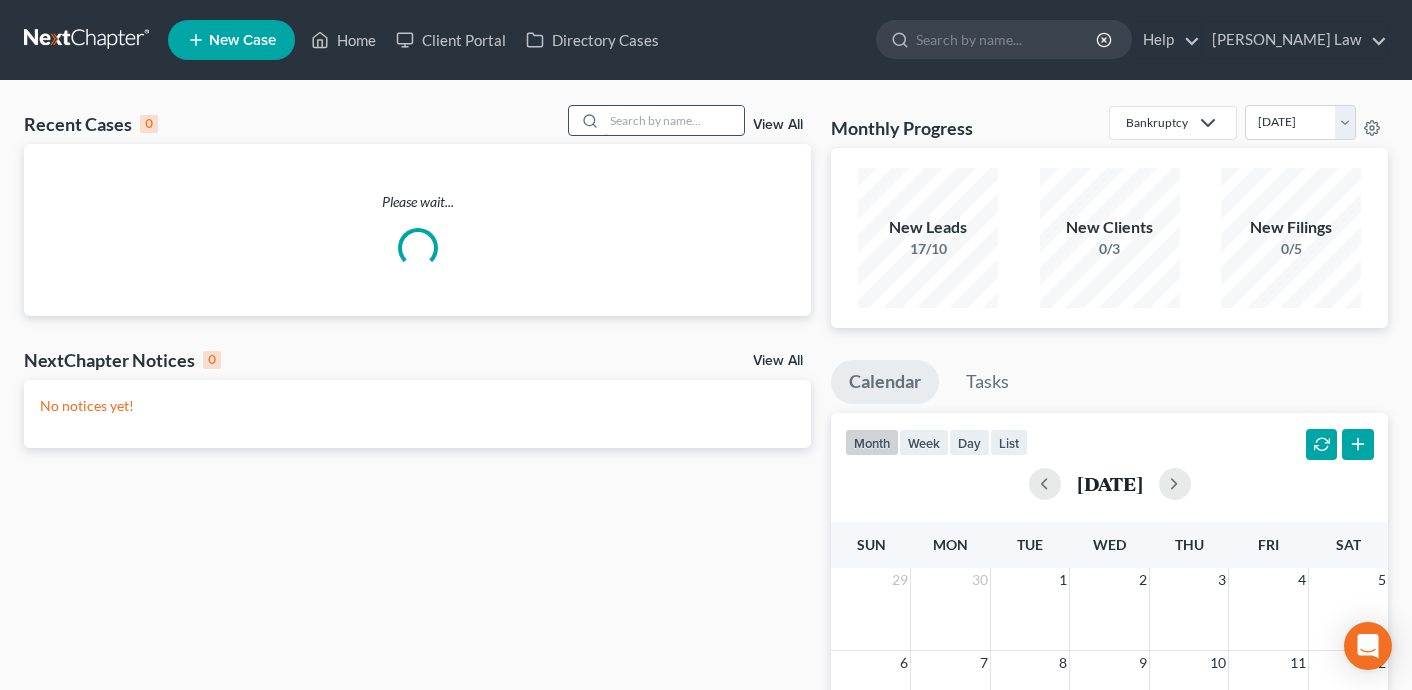 click at bounding box center [674, 120] 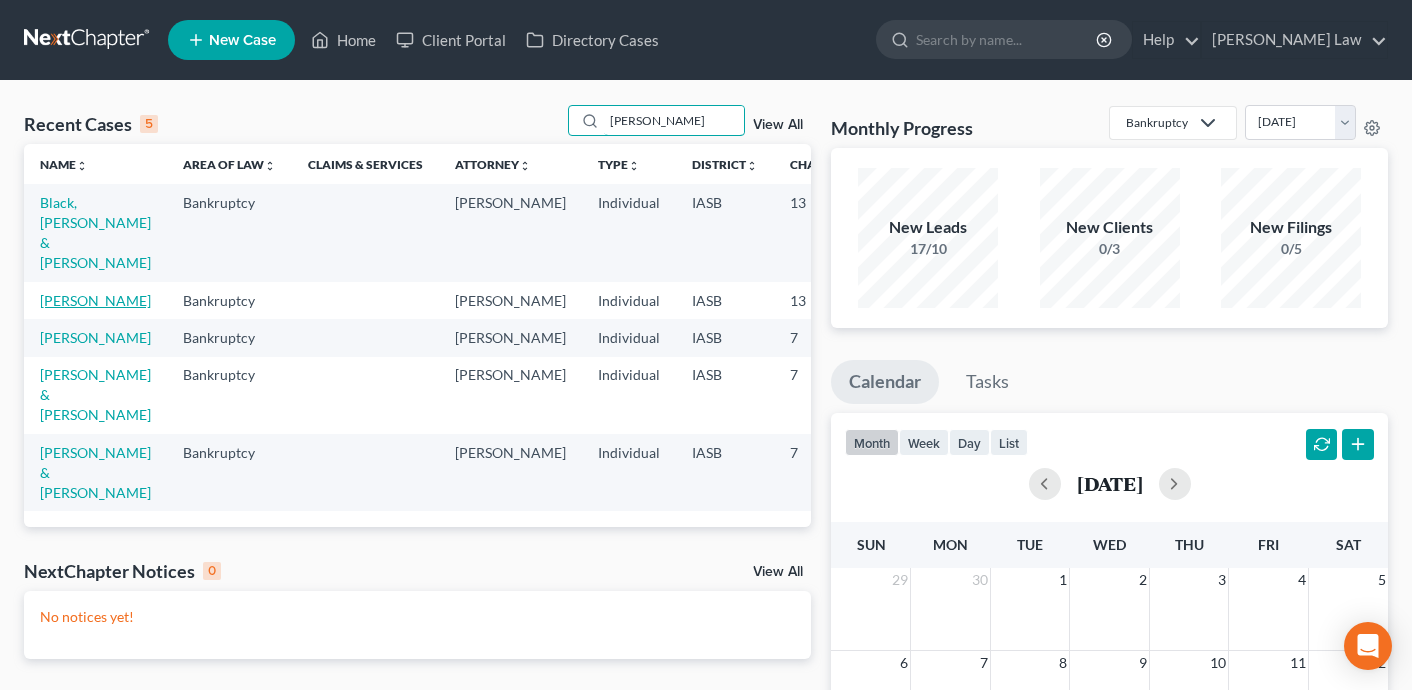 type on "[PERSON_NAME]" 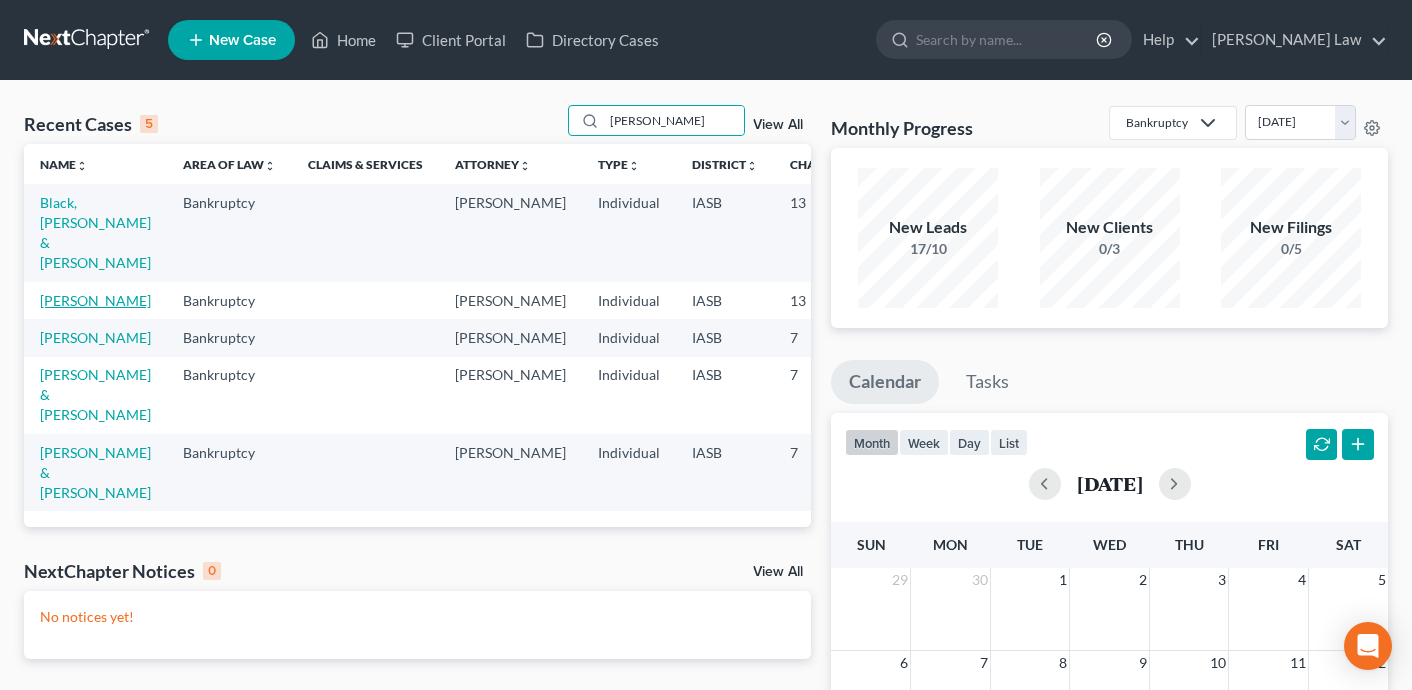 click on "[PERSON_NAME]" at bounding box center [95, 300] 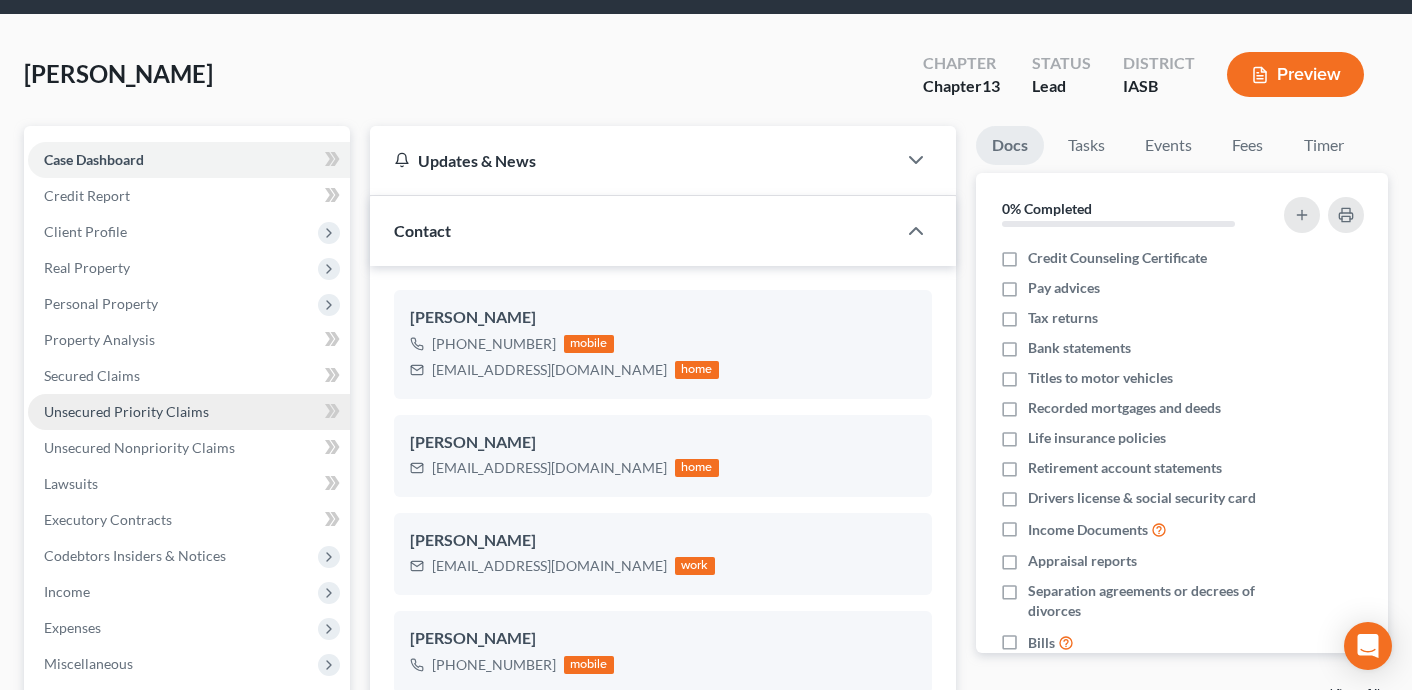 scroll, scrollTop: 206, scrollLeft: 0, axis: vertical 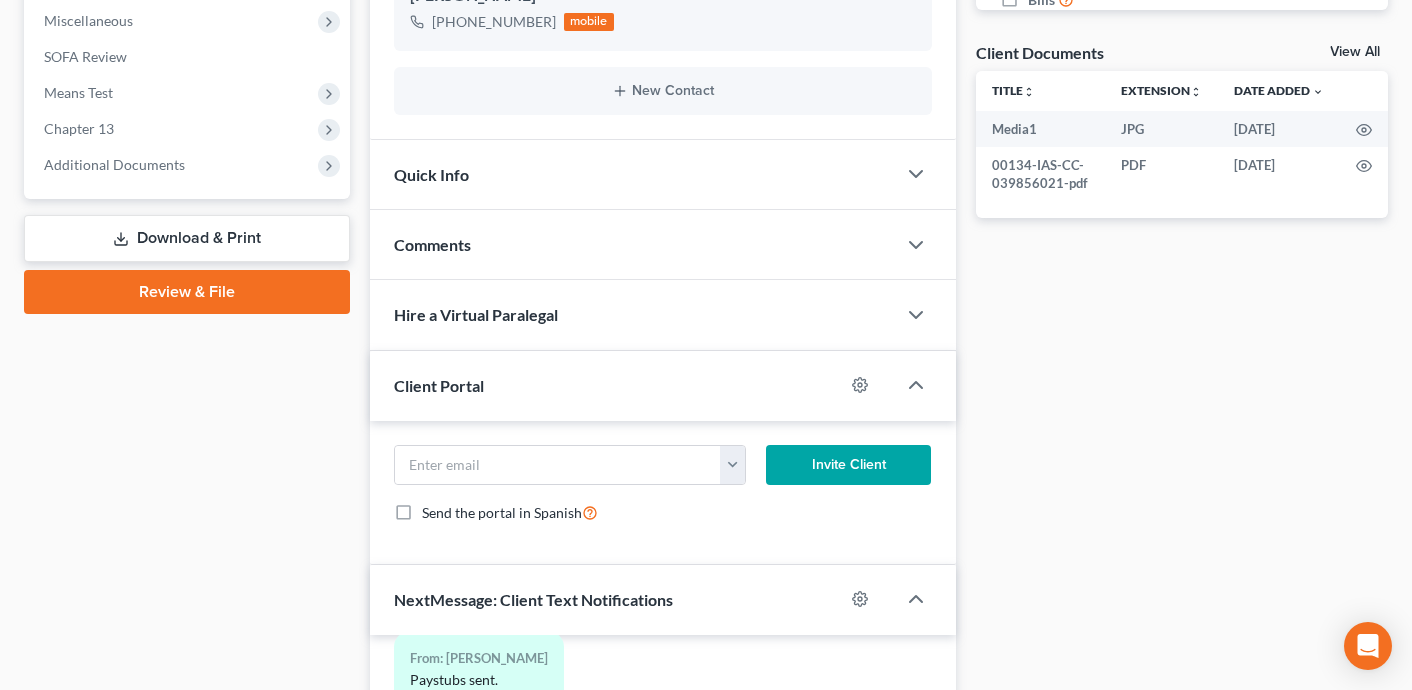 click on "Review & File" at bounding box center (187, 292) 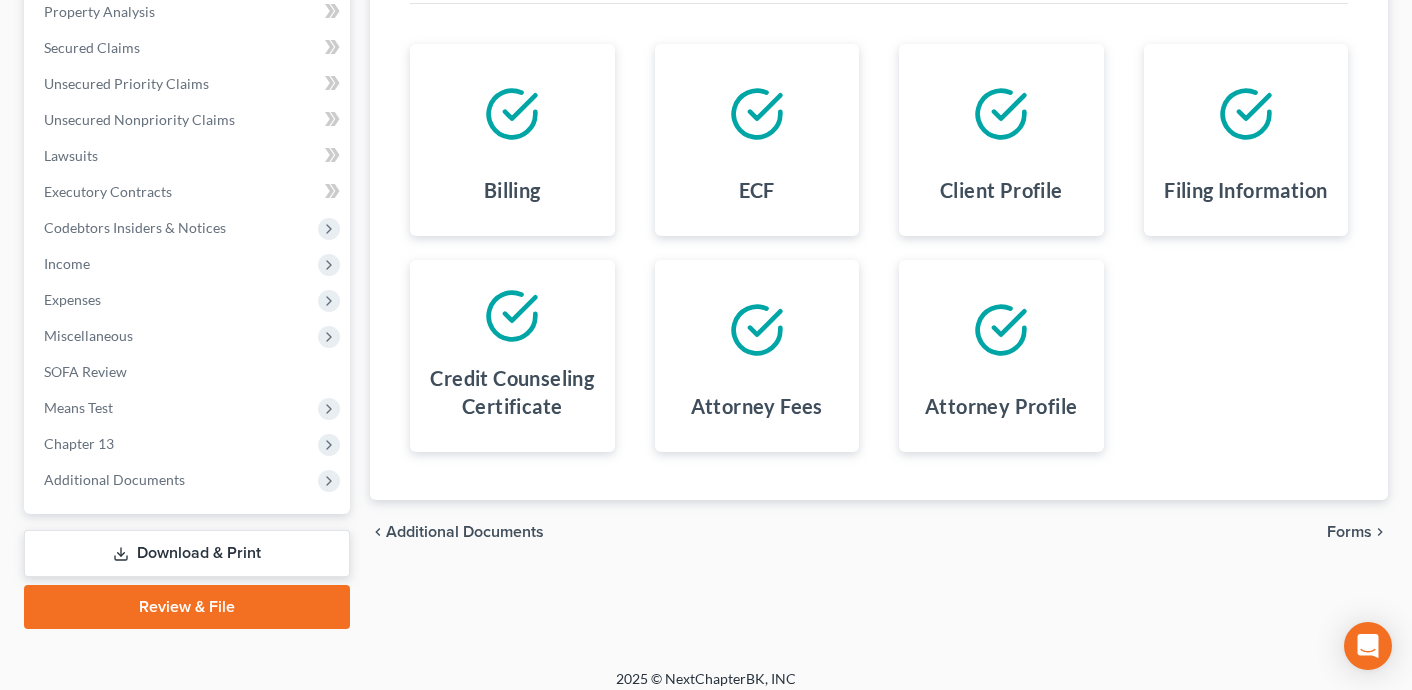 scroll, scrollTop: 407, scrollLeft: 0, axis: vertical 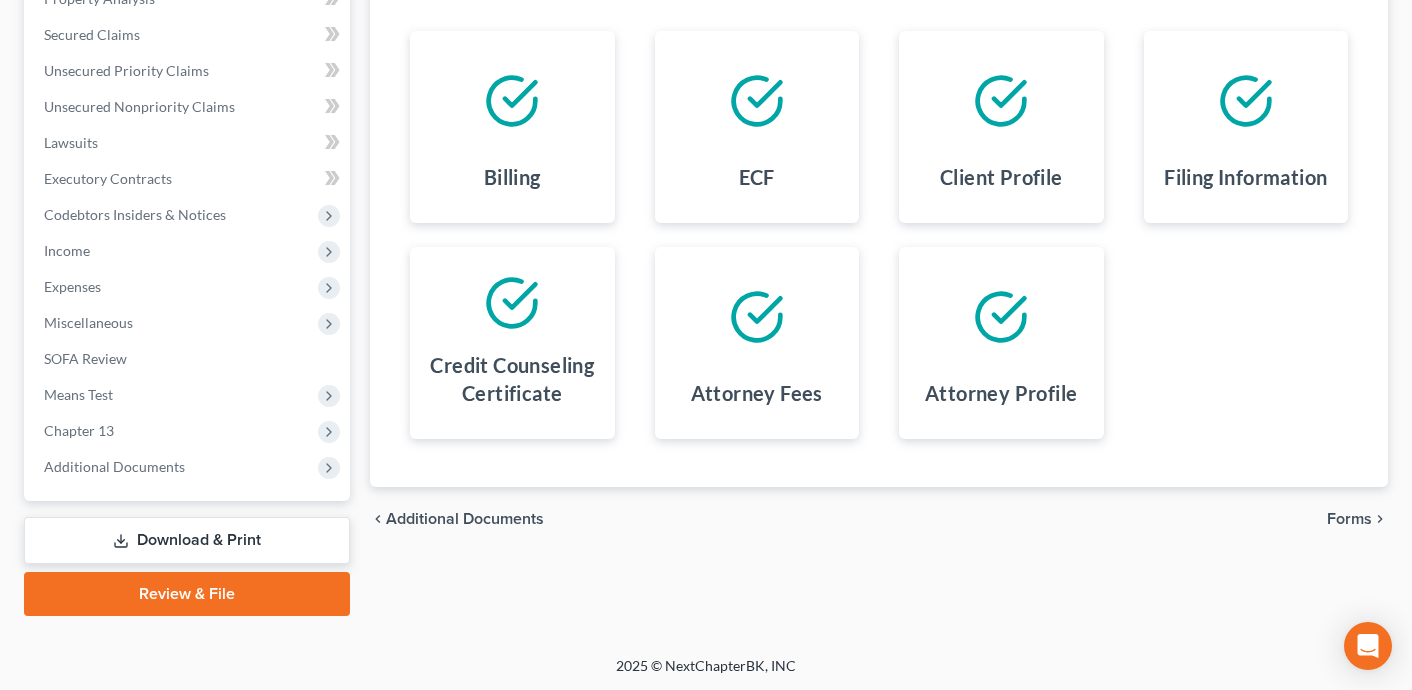 click on "Review & File" at bounding box center (187, 594) 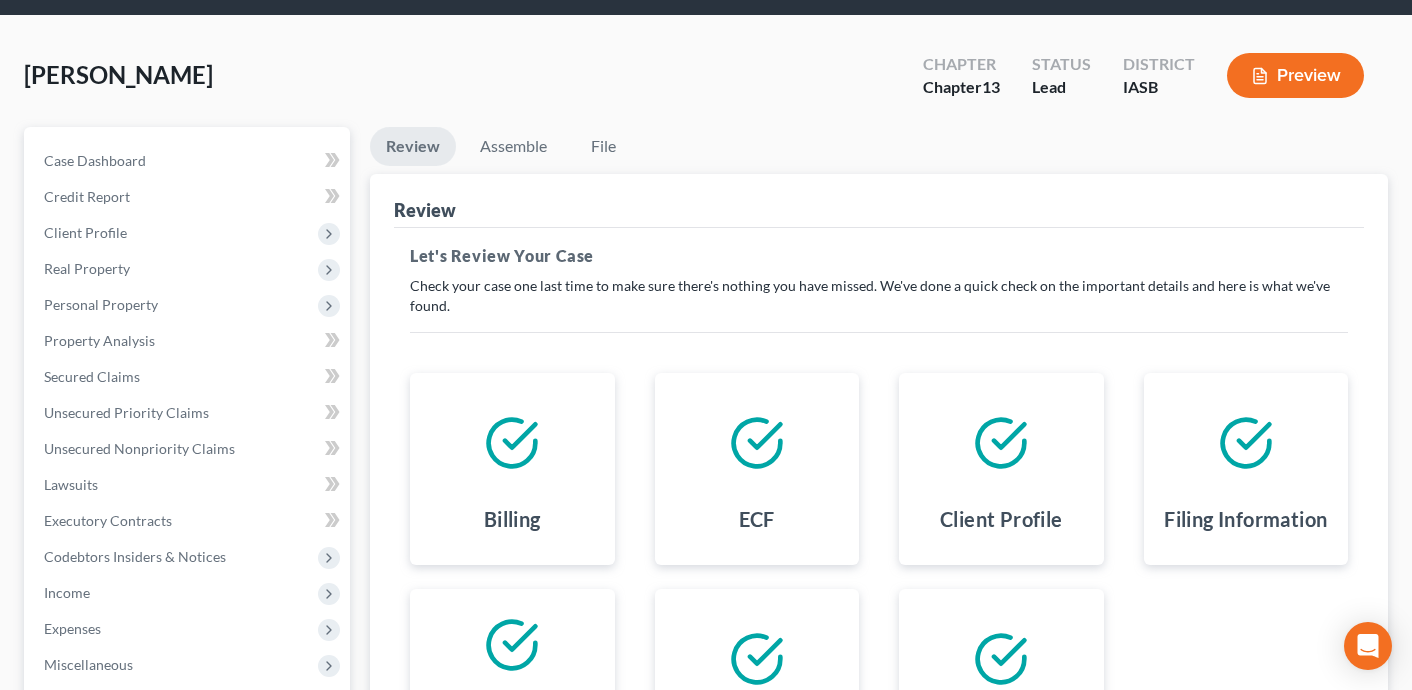 scroll, scrollTop: 46, scrollLeft: 0, axis: vertical 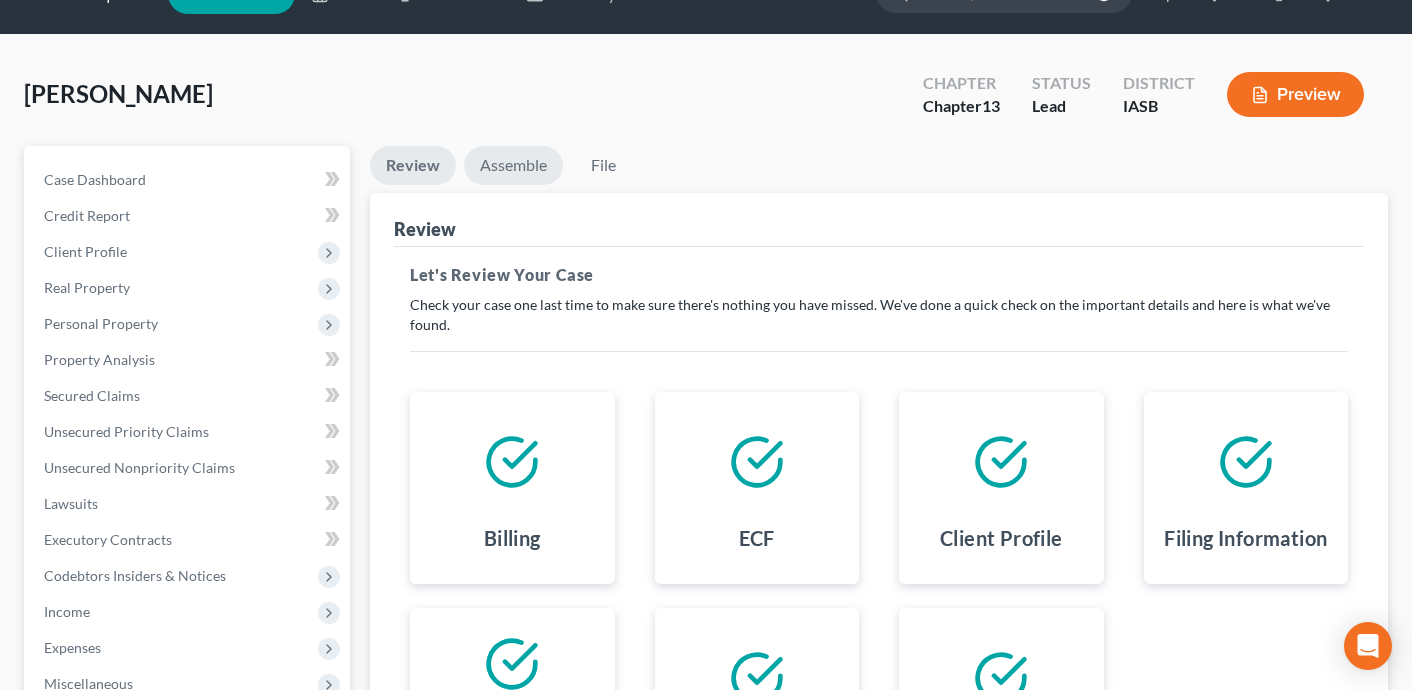 click on "Assemble" at bounding box center [513, 165] 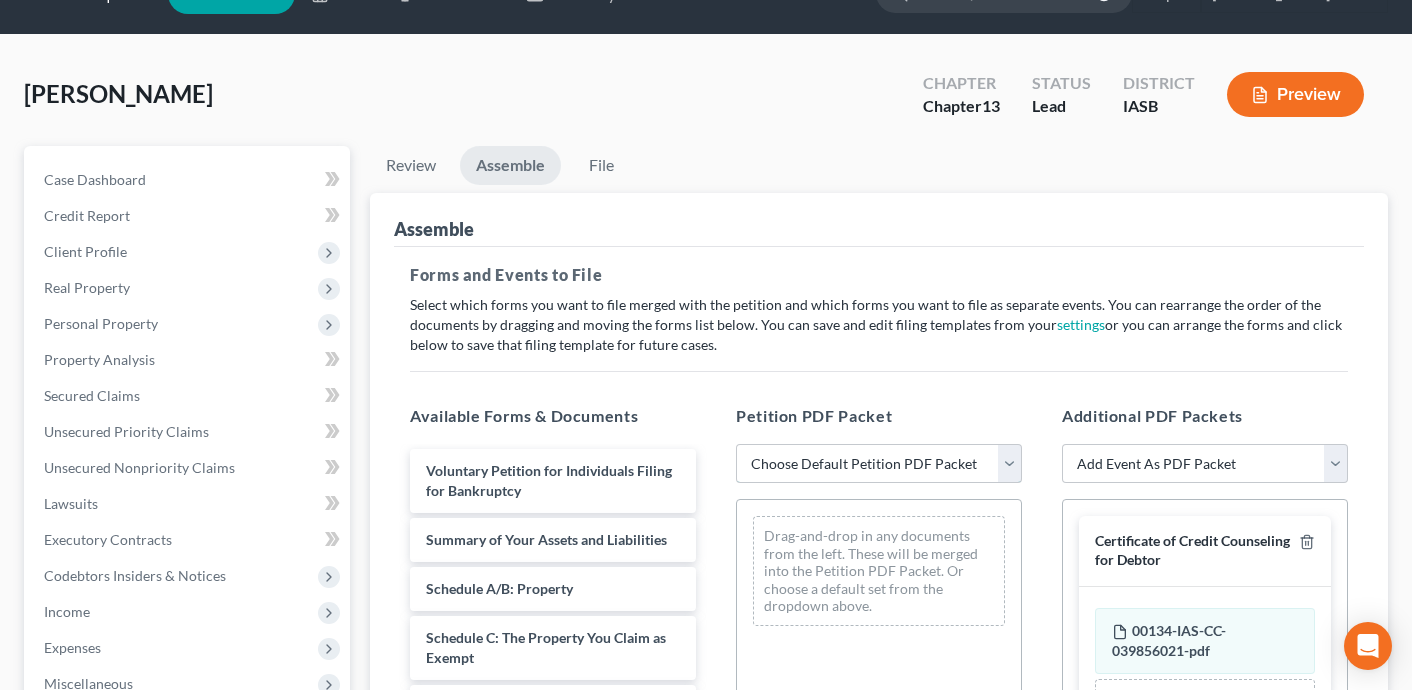 click on "Choose Default Petition PDF Packet Emergency Filing (Voluntary Petition and Creditor List Only) Chapter 13 Template" at bounding box center (879, 464) 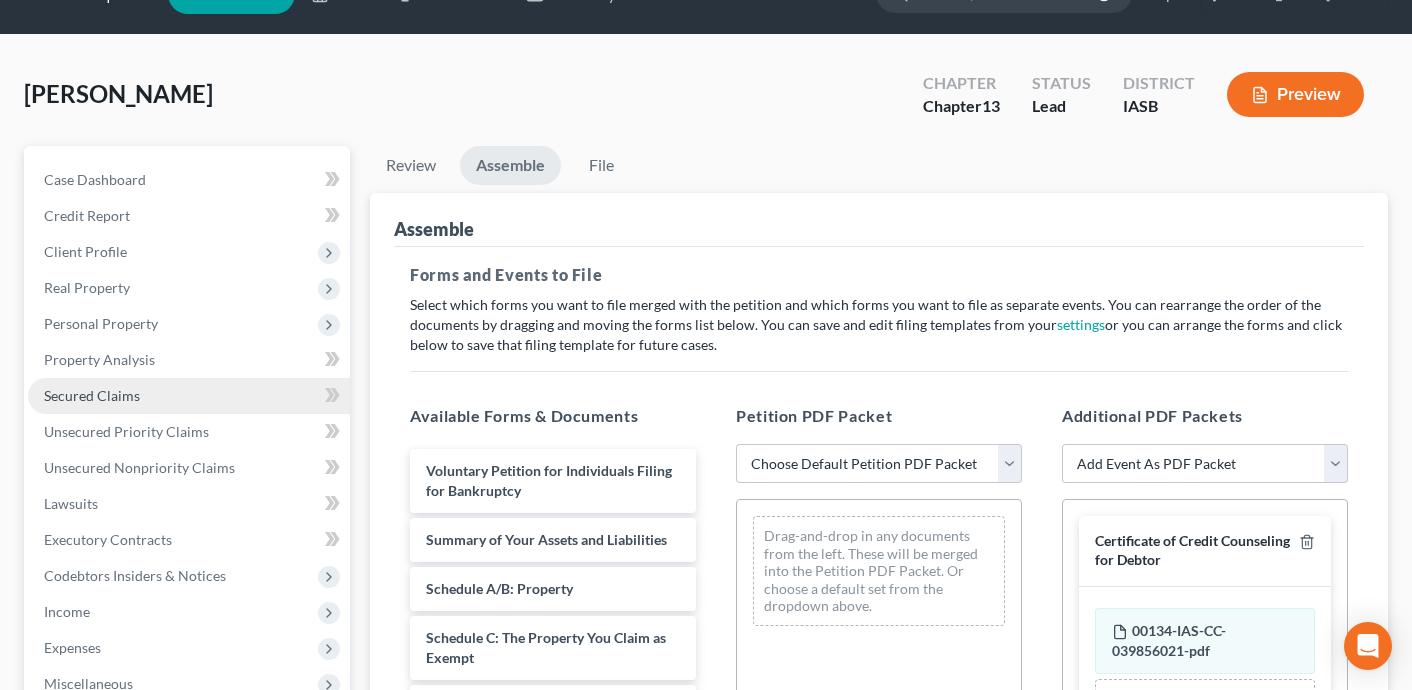 click on "Secured Claims" at bounding box center [189, 396] 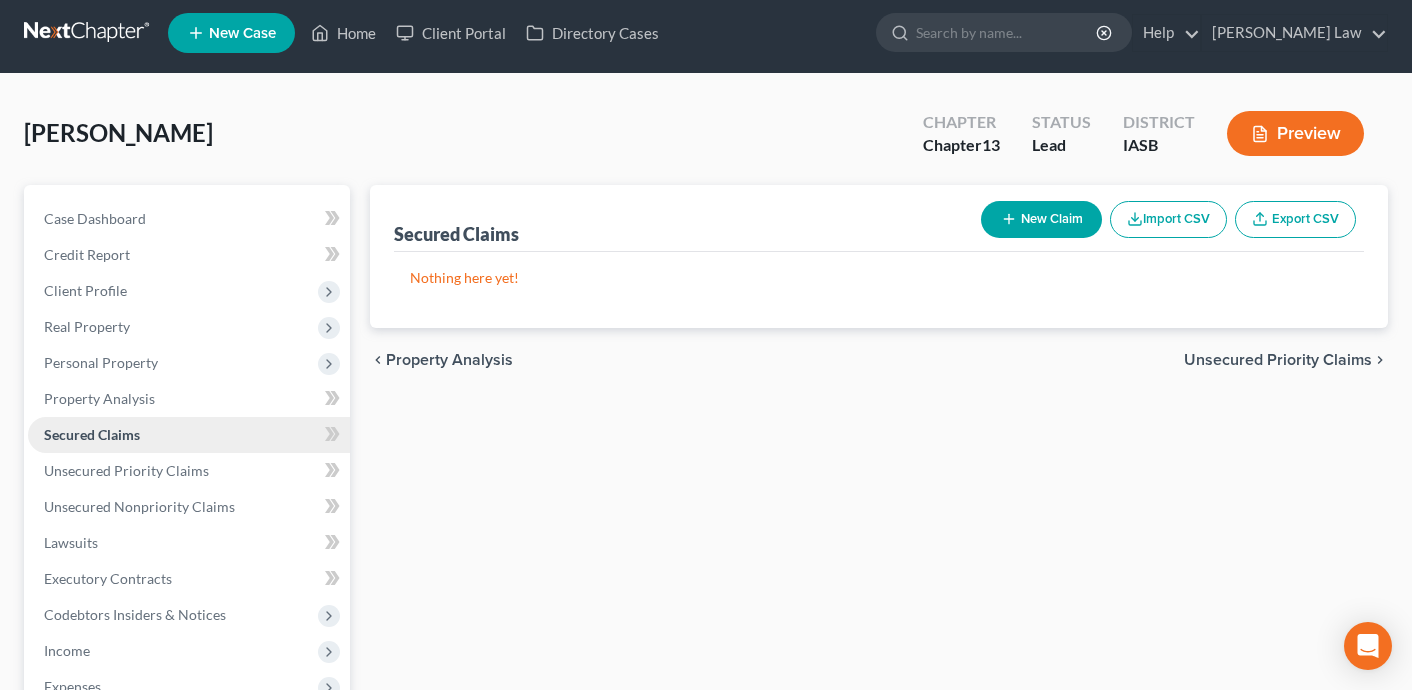 scroll, scrollTop: 0, scrollLeft: 0, axis: both 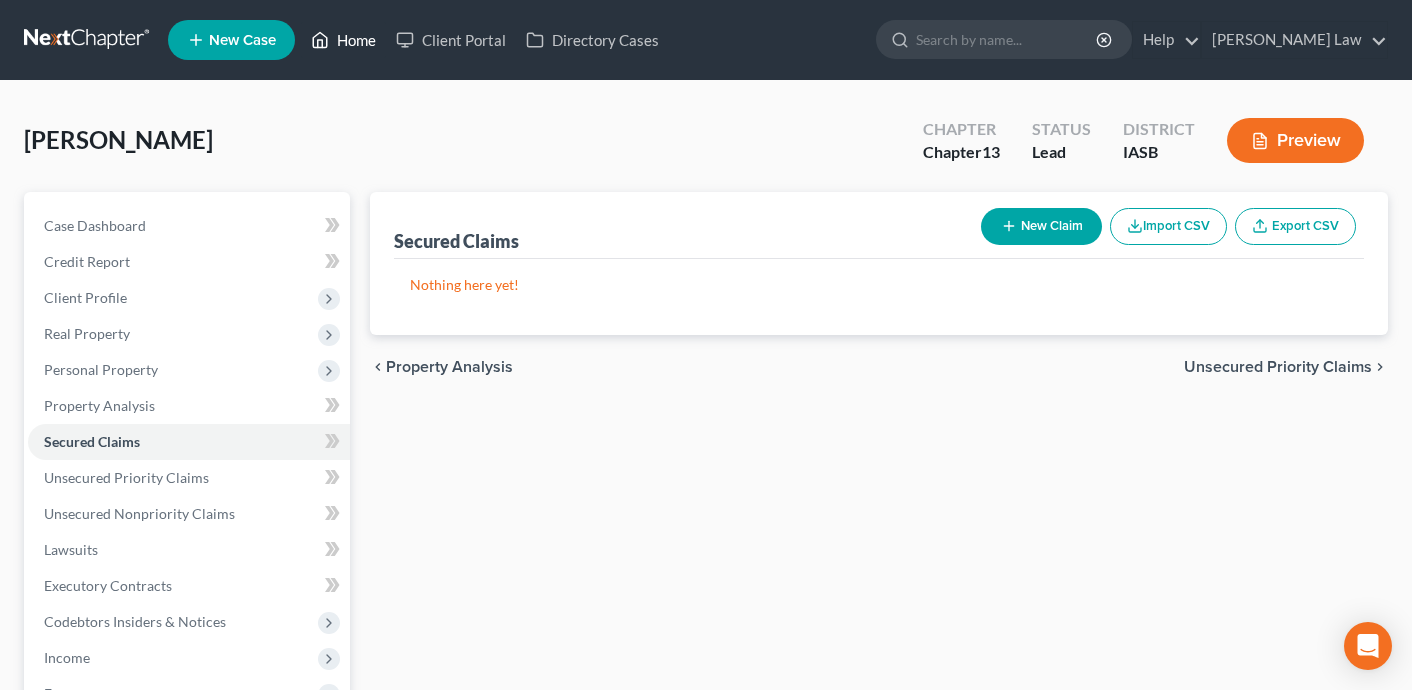 click on "Home" at bounding box center [343, 40] 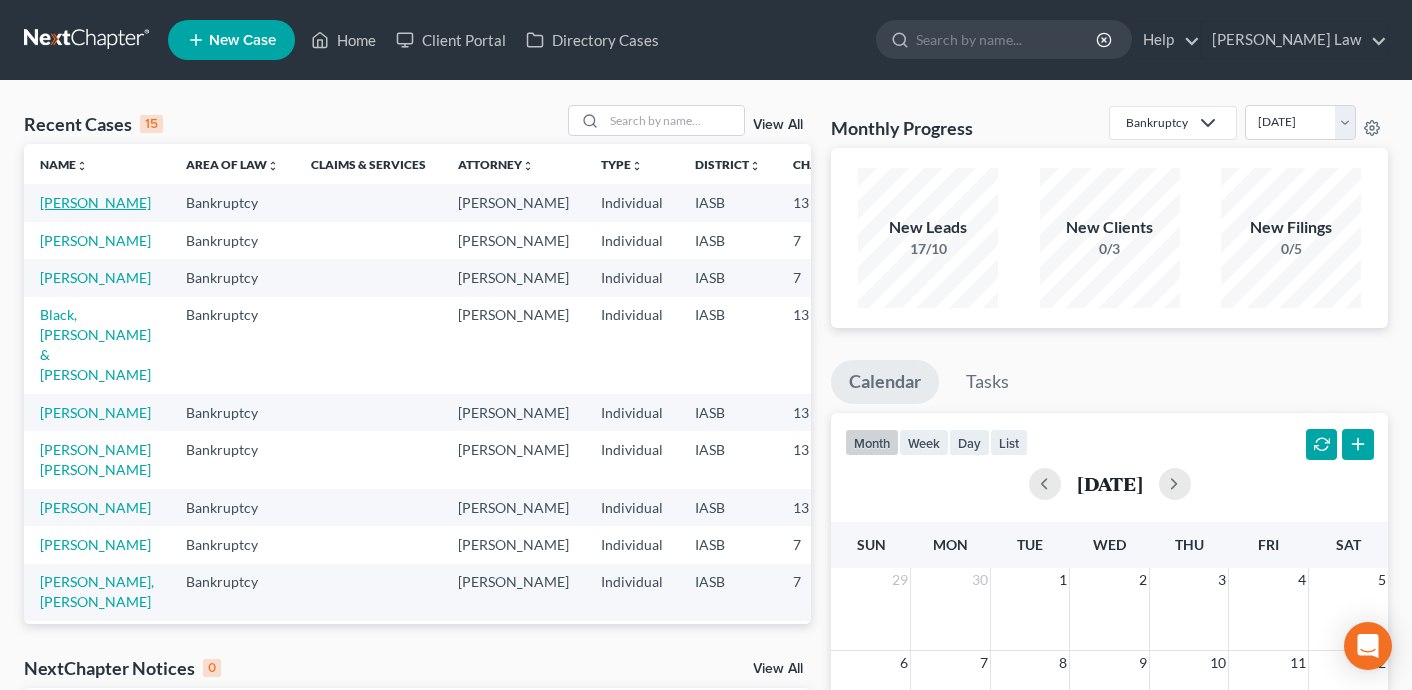 click on "[PERSON_NAME]" at bounding box center [95, 202] 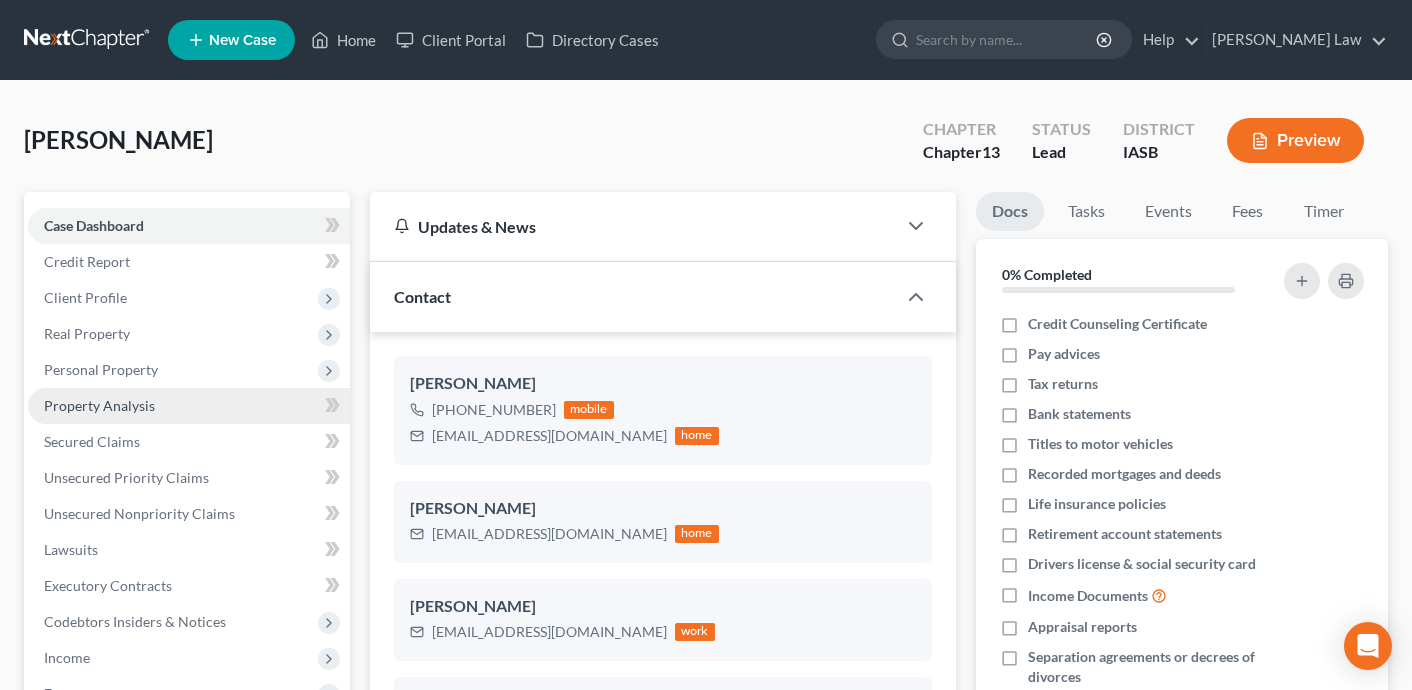scroll, scrollTop: 1165, scrollLeft: 0, axis: vertical 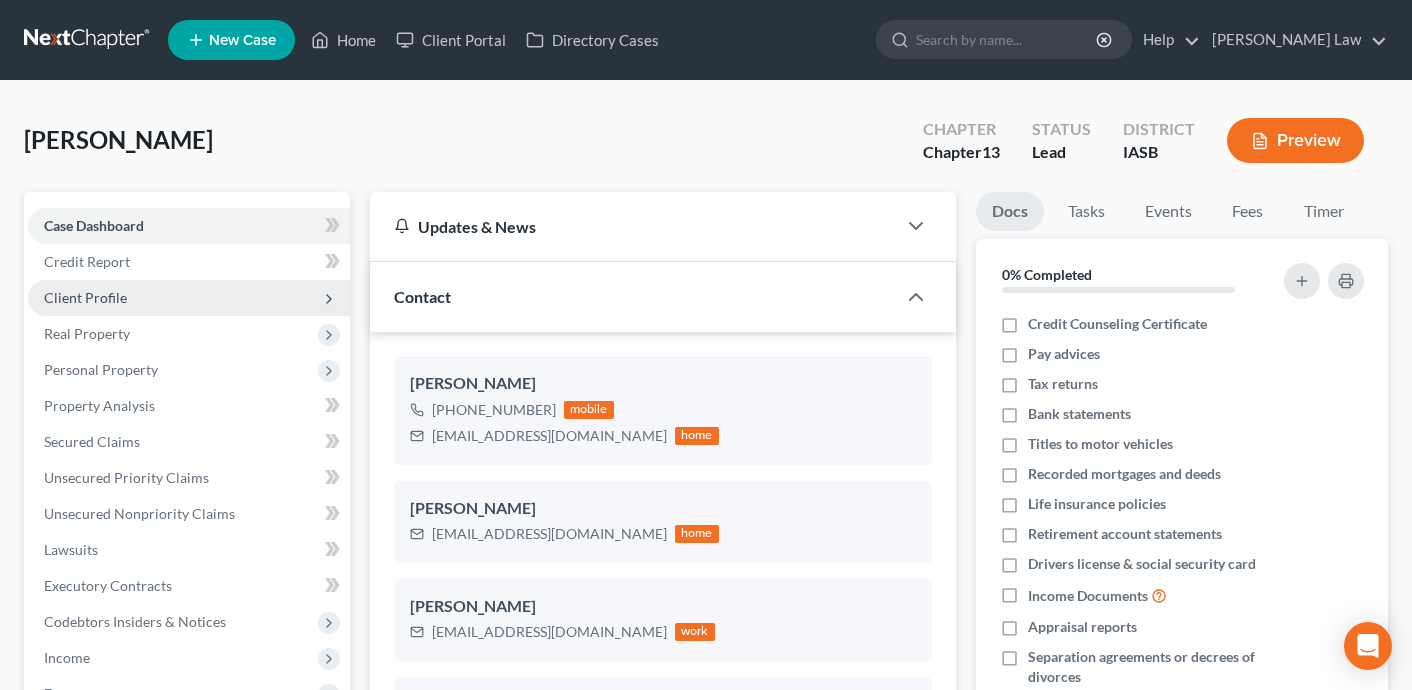 click on "Client Profile" at bounding box center (189, 298) 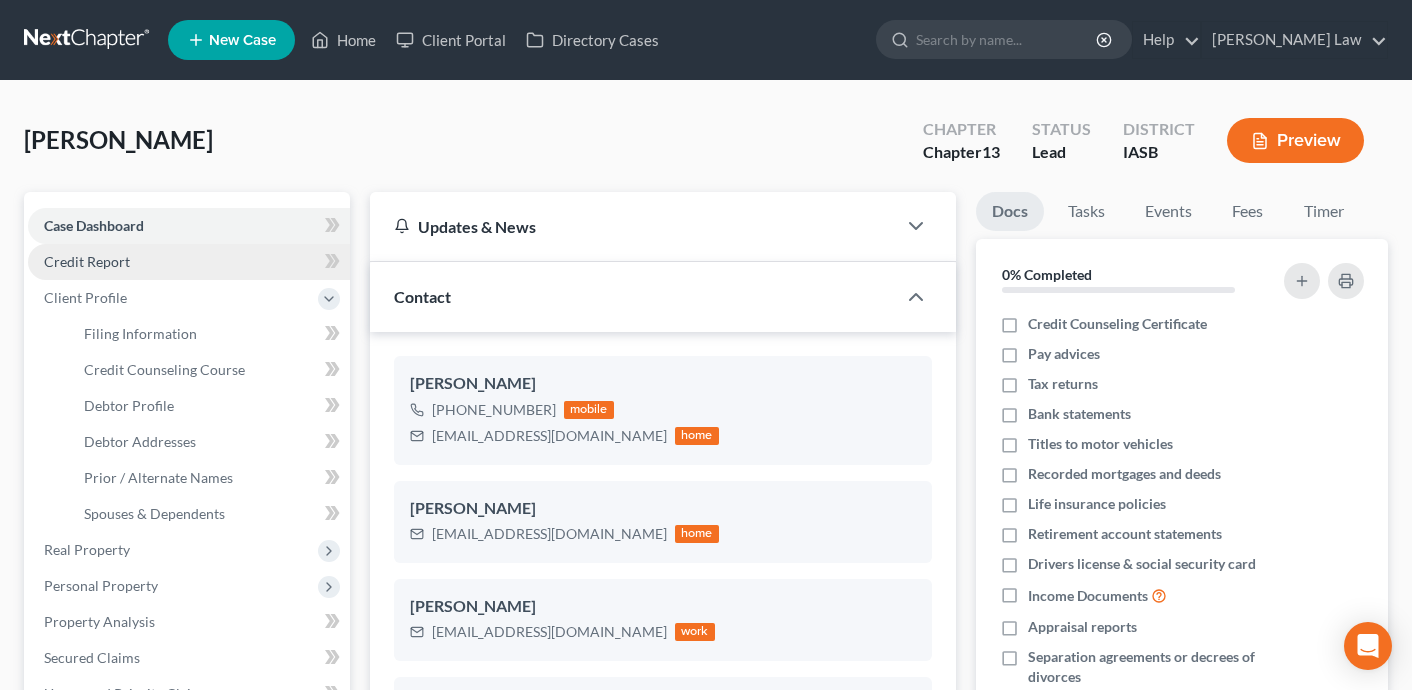click on "Credit Report" at bounding box center (189, 262) 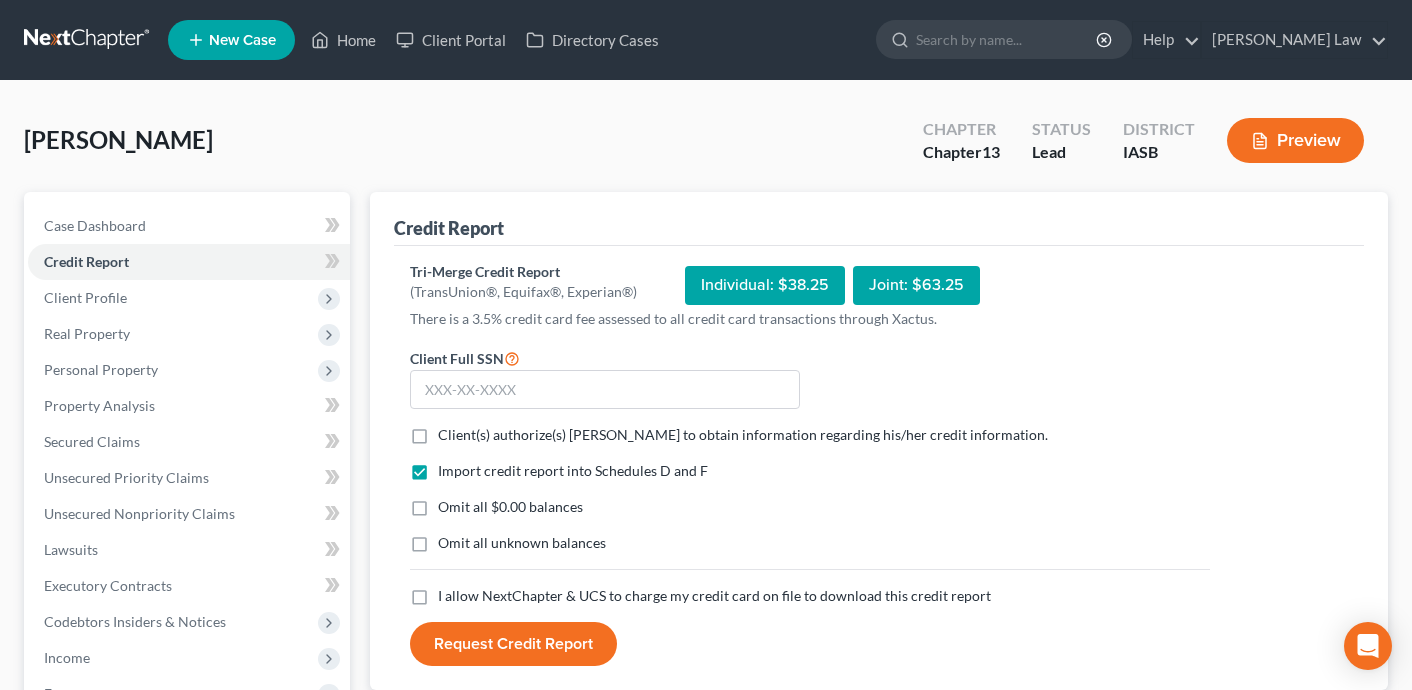 click on "I allow NextChapter & UCS to charge my credit card on file to download this credit report
*" at bounding box center (714, 596) 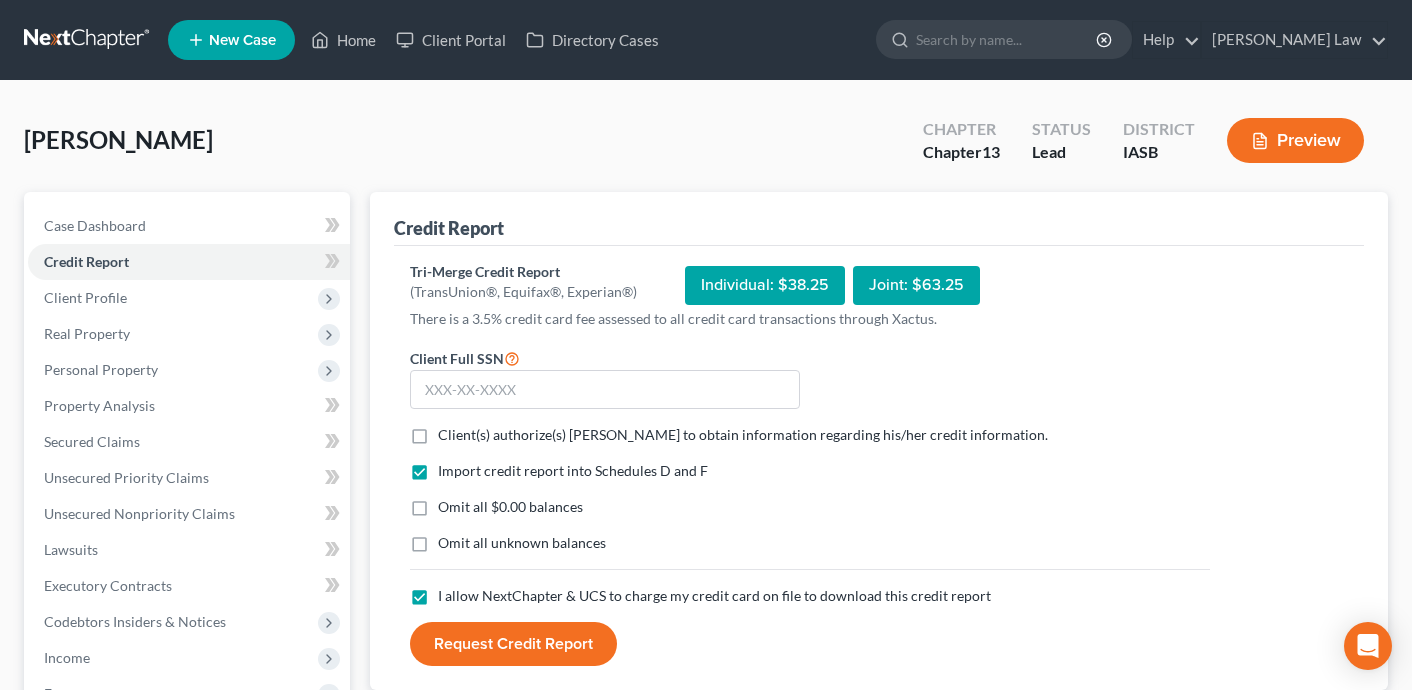 click on "Omit all $0.00 balances" at bounding box center (510, 507) 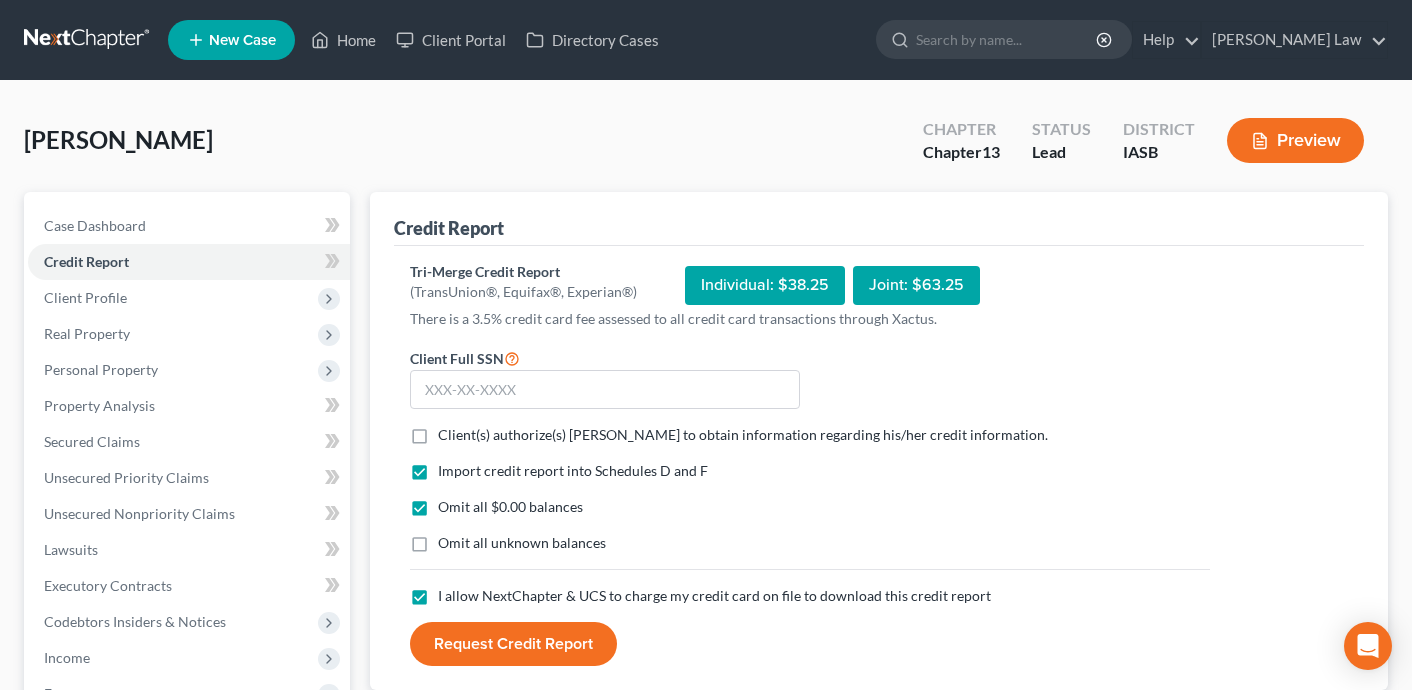 click on "Client(s) authorize(s) [PERSON_NAME]  to obtain information regarding his/her credit information.
*" at bounding box center (743, 435) 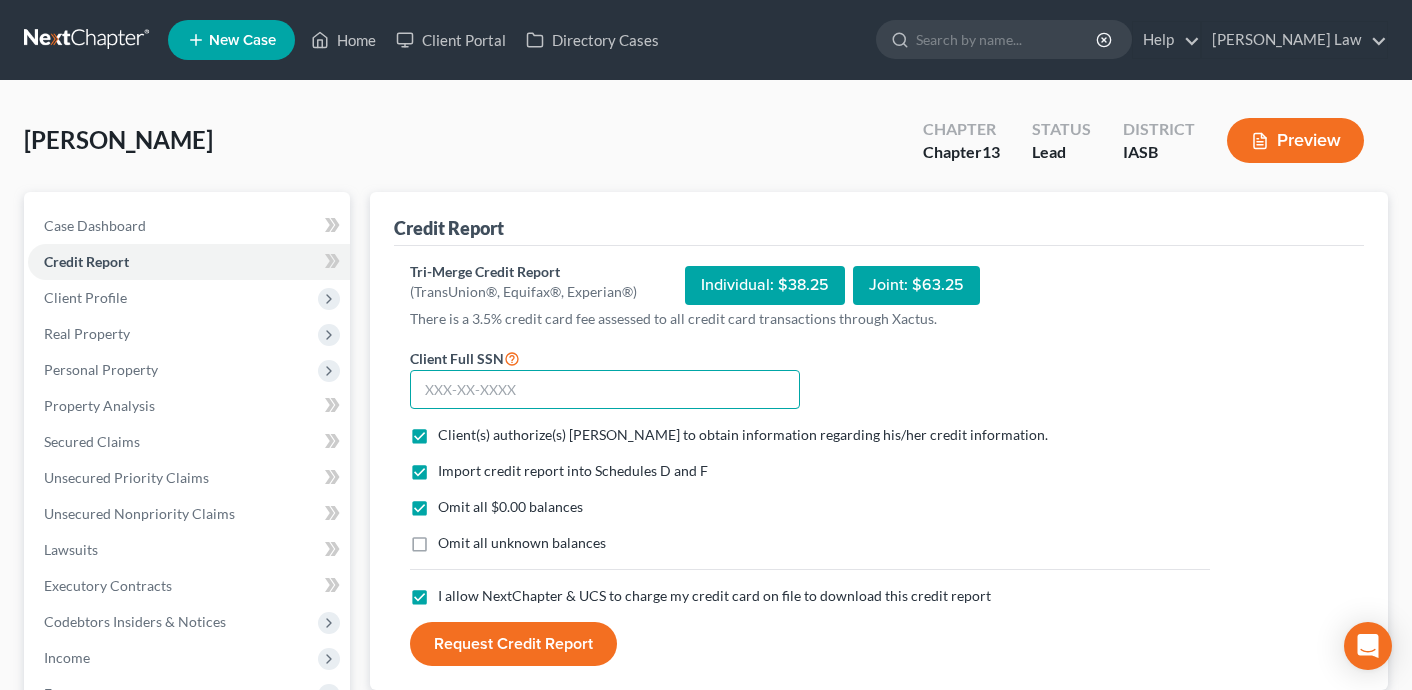 click at bounding box center (605, 390) 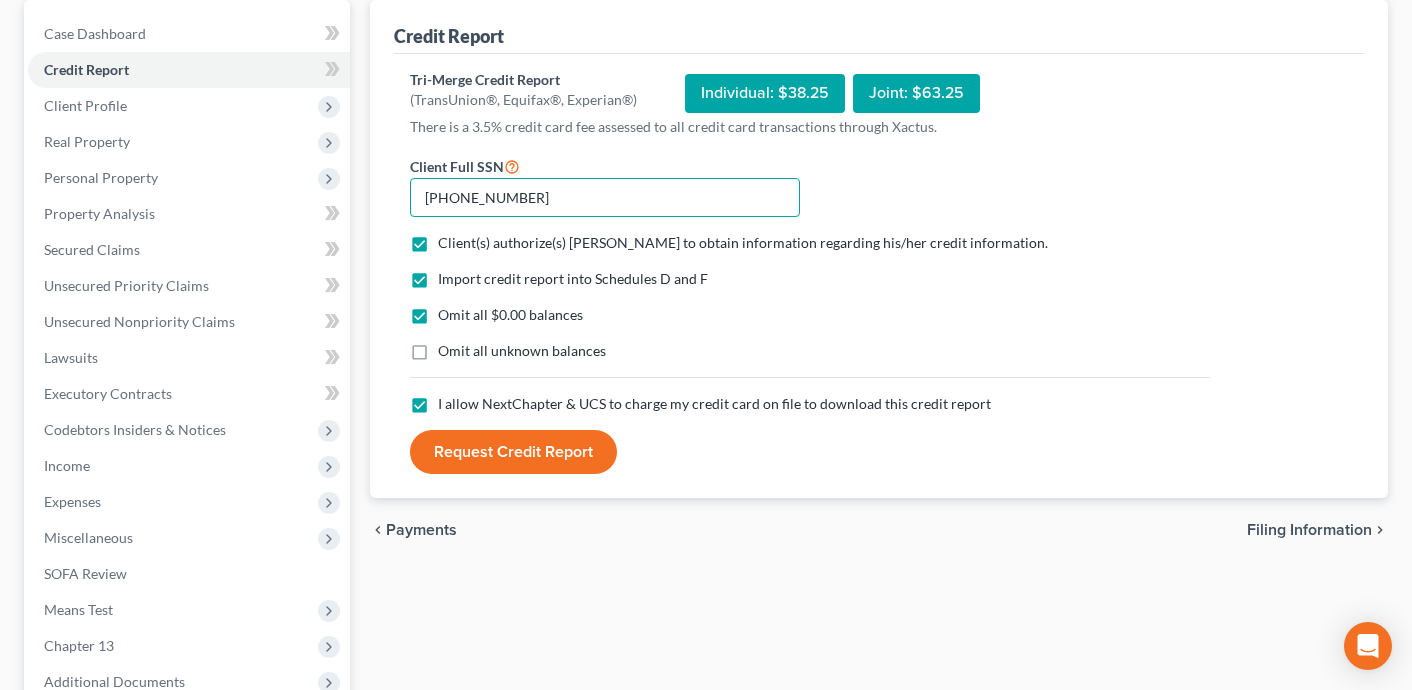 scroll, scrollTop: 207, scrollLeft: 0, axis: vertical 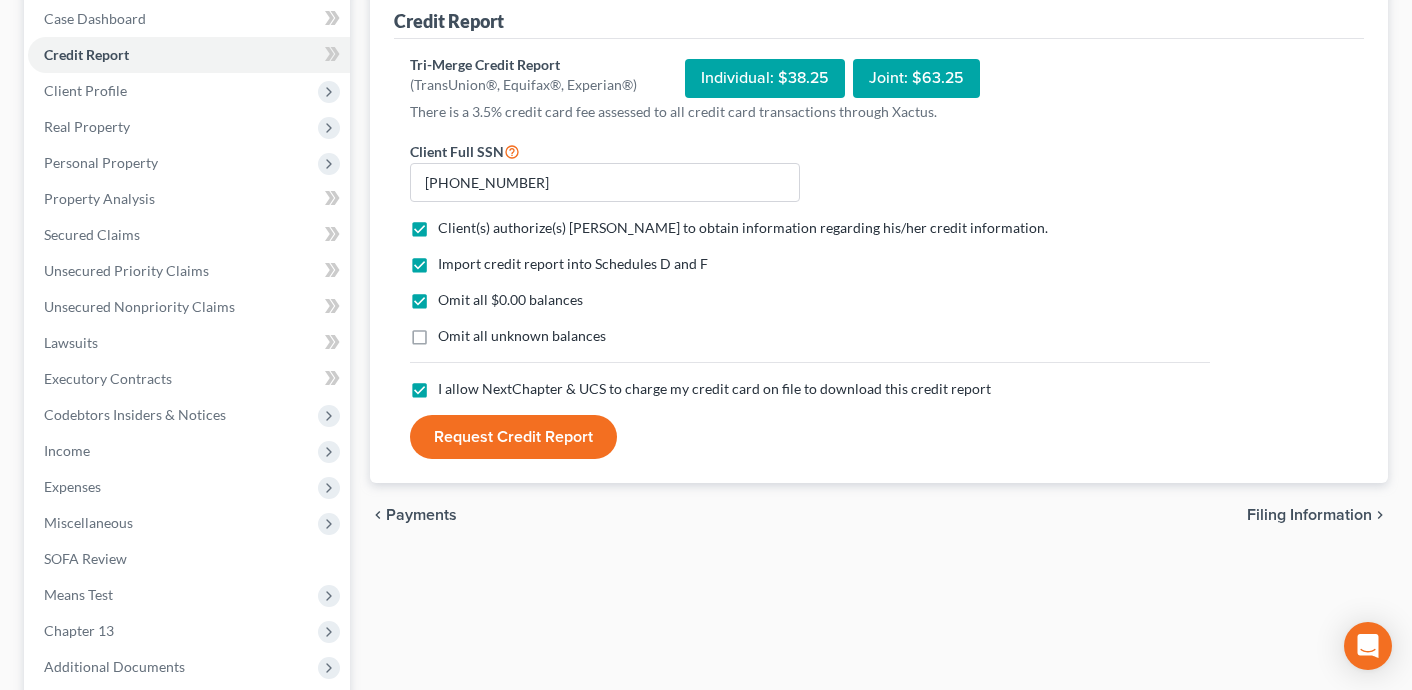 click on "Request Credit Report" at bounding box center [513, 437] 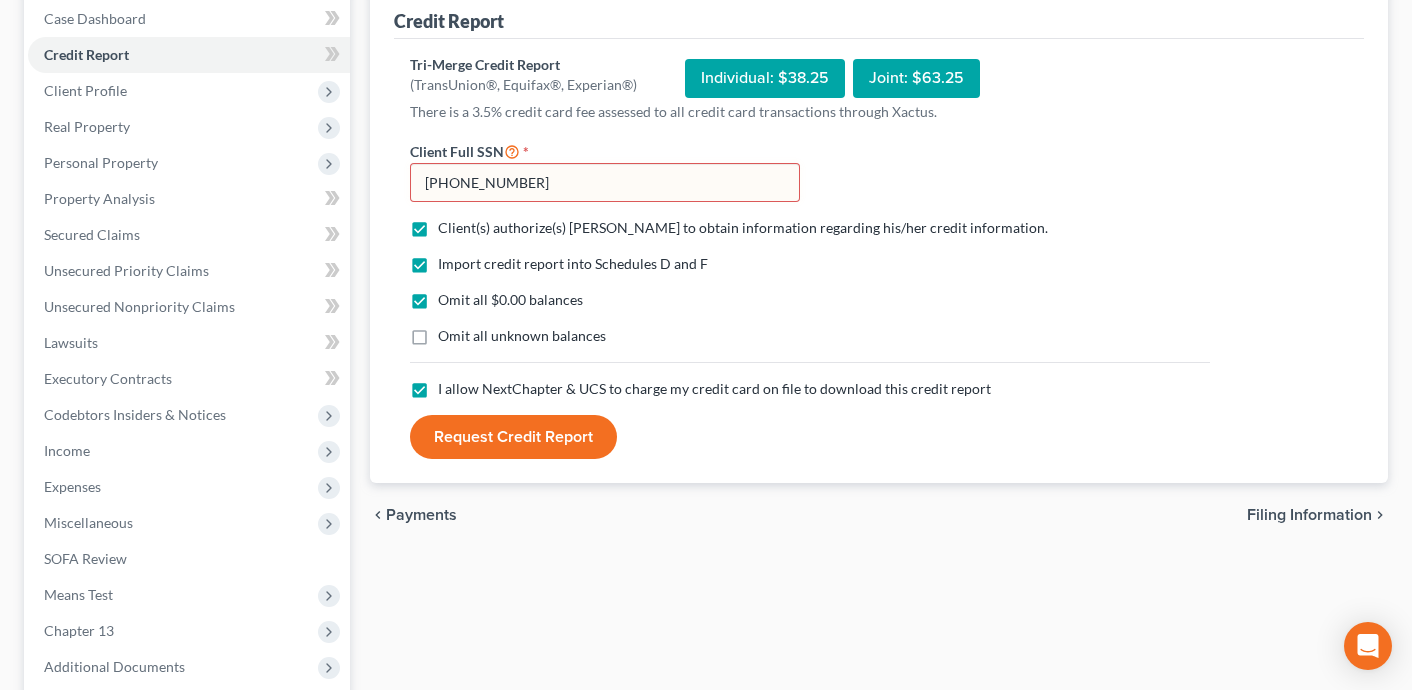 click on "[PHONE_NUMBER]" at bounding box center (605, 183) 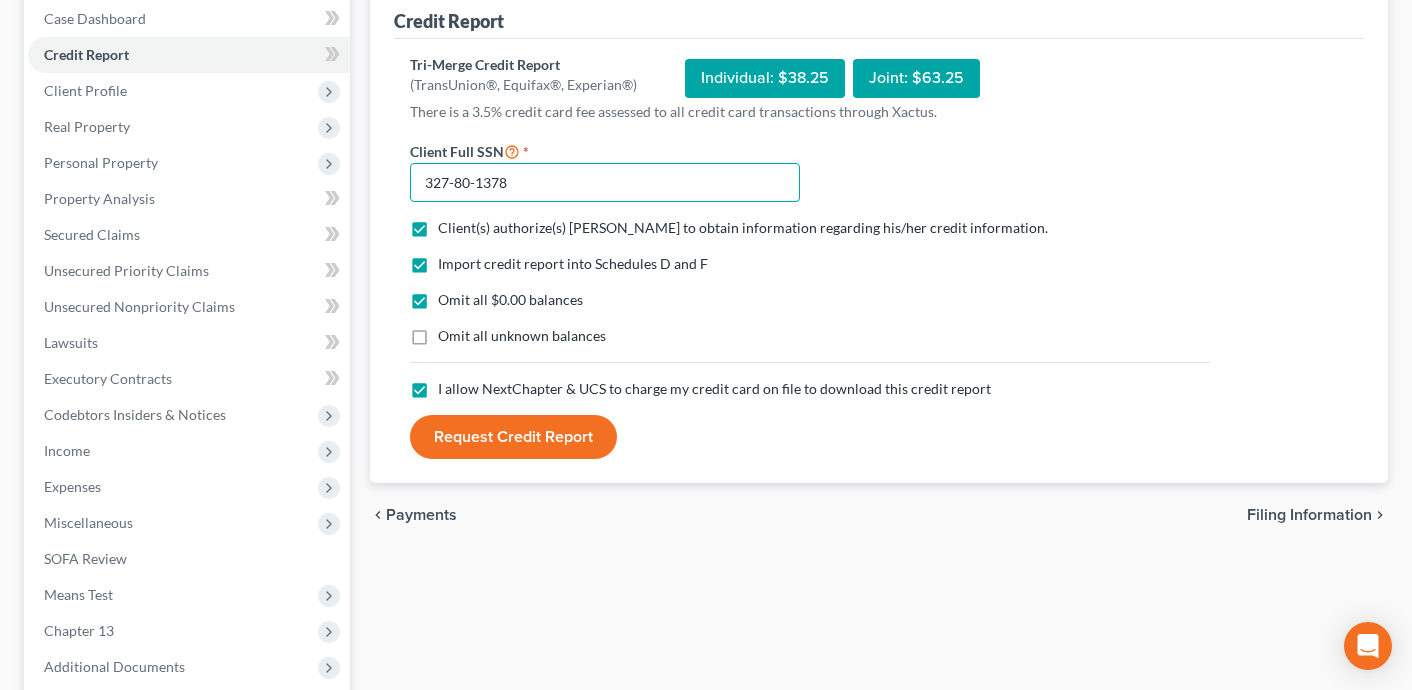 type on "327-80-1378" 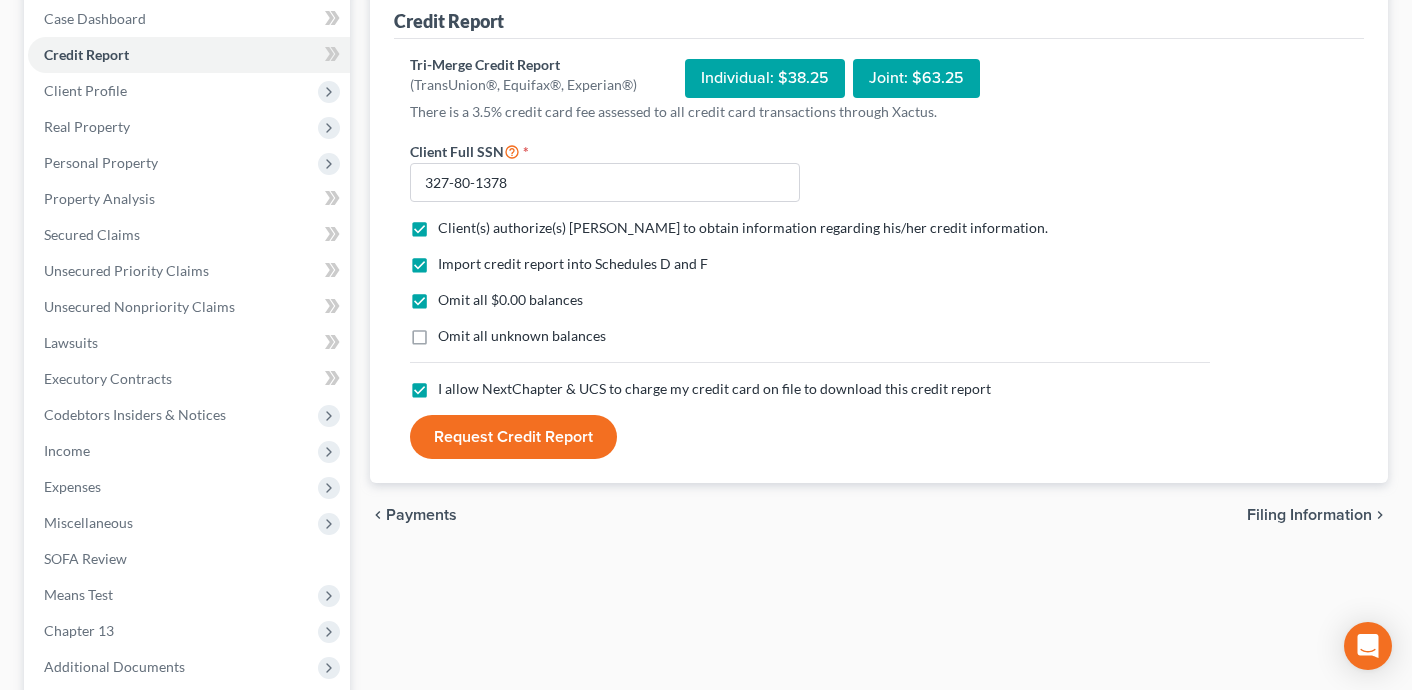 click on "Request Credit Report" at bounding box center [513, 437] 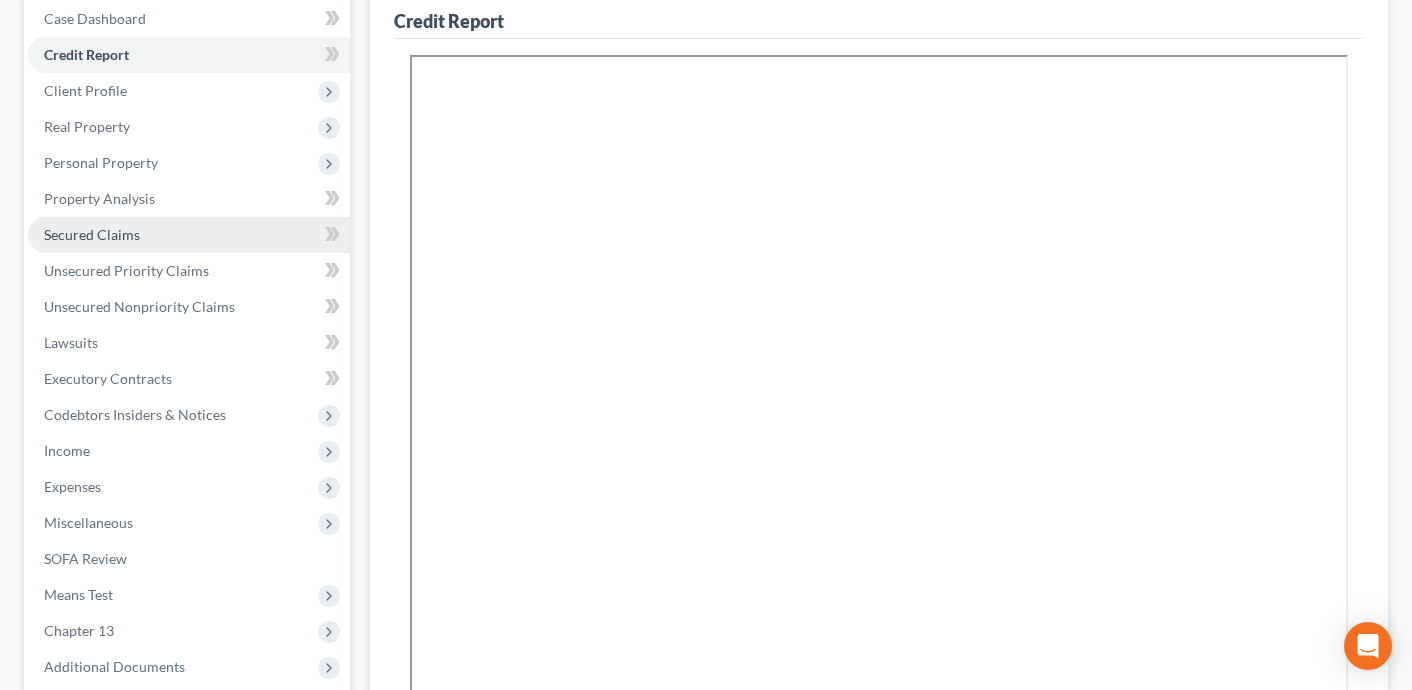 click on "Secured Claims" at bounding box center [189, 235] 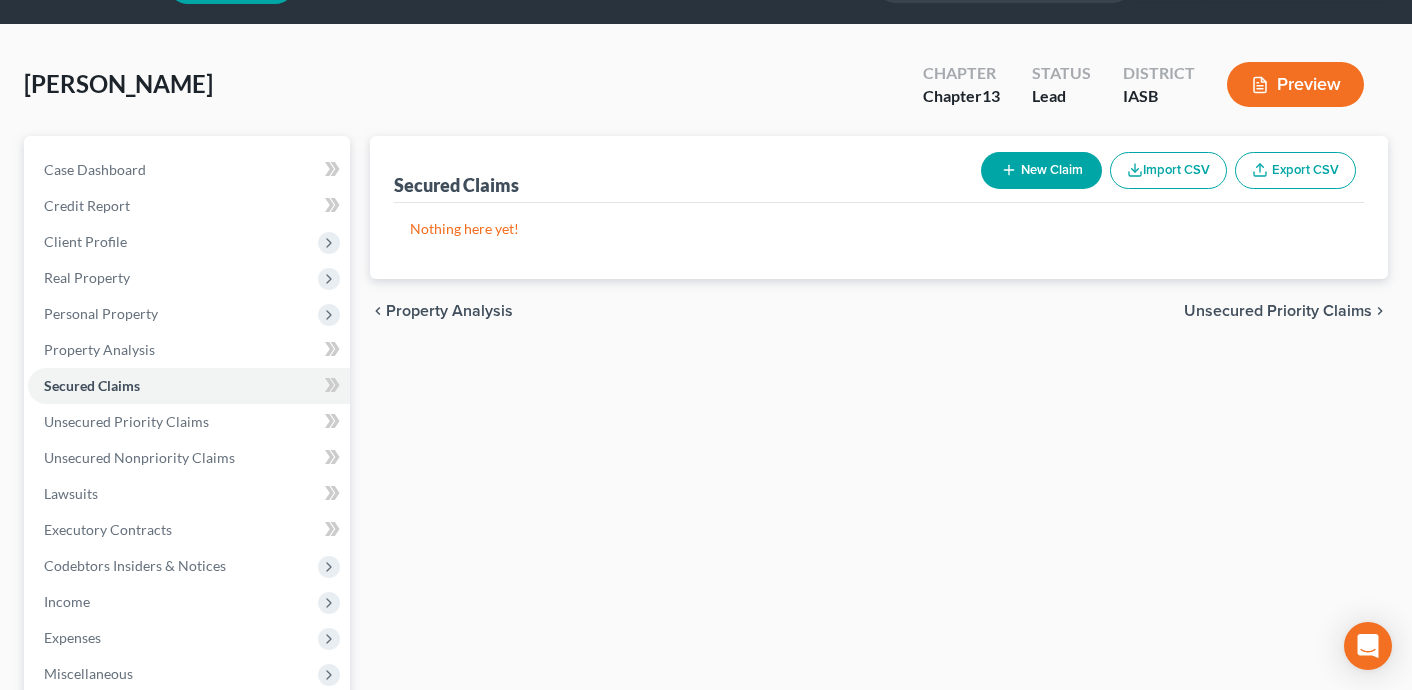 scroll, scrollTop: 0, scrollLeft: 0, axis: both 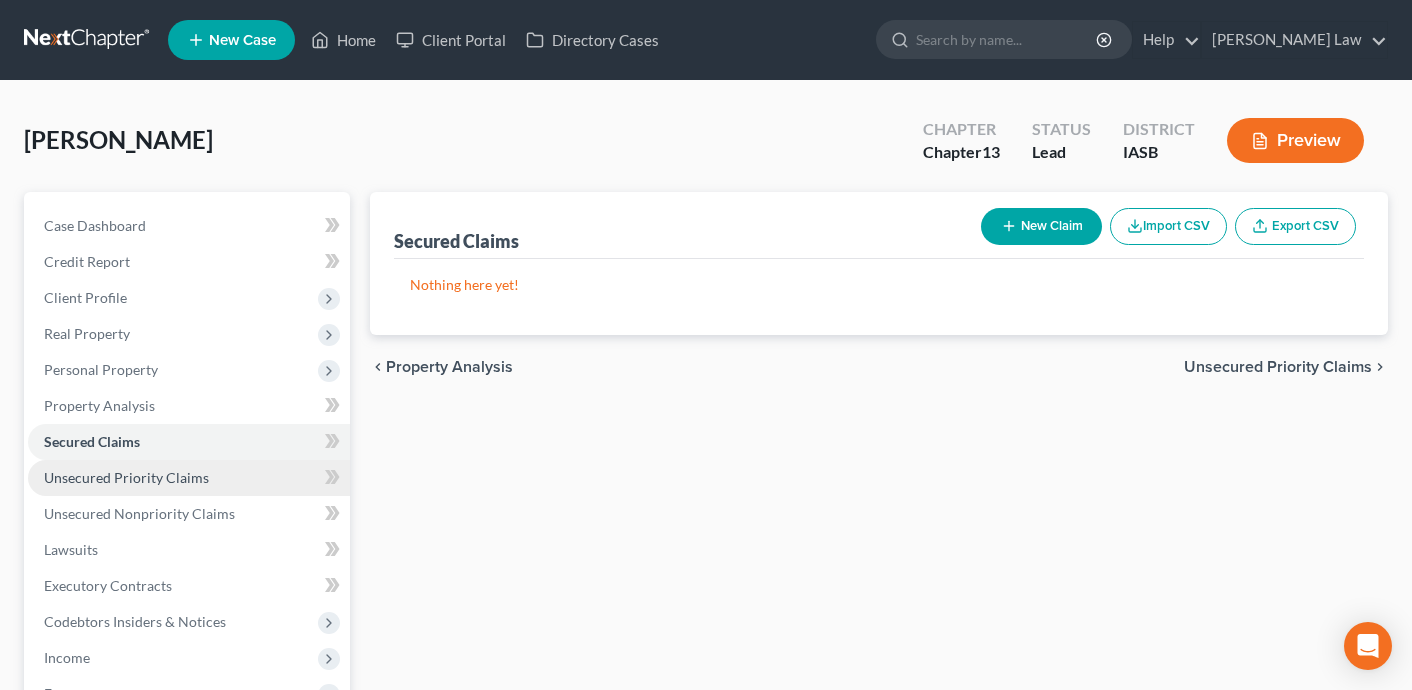 click on "Unsecured Priority Claims" at bounding box center [189, 478] 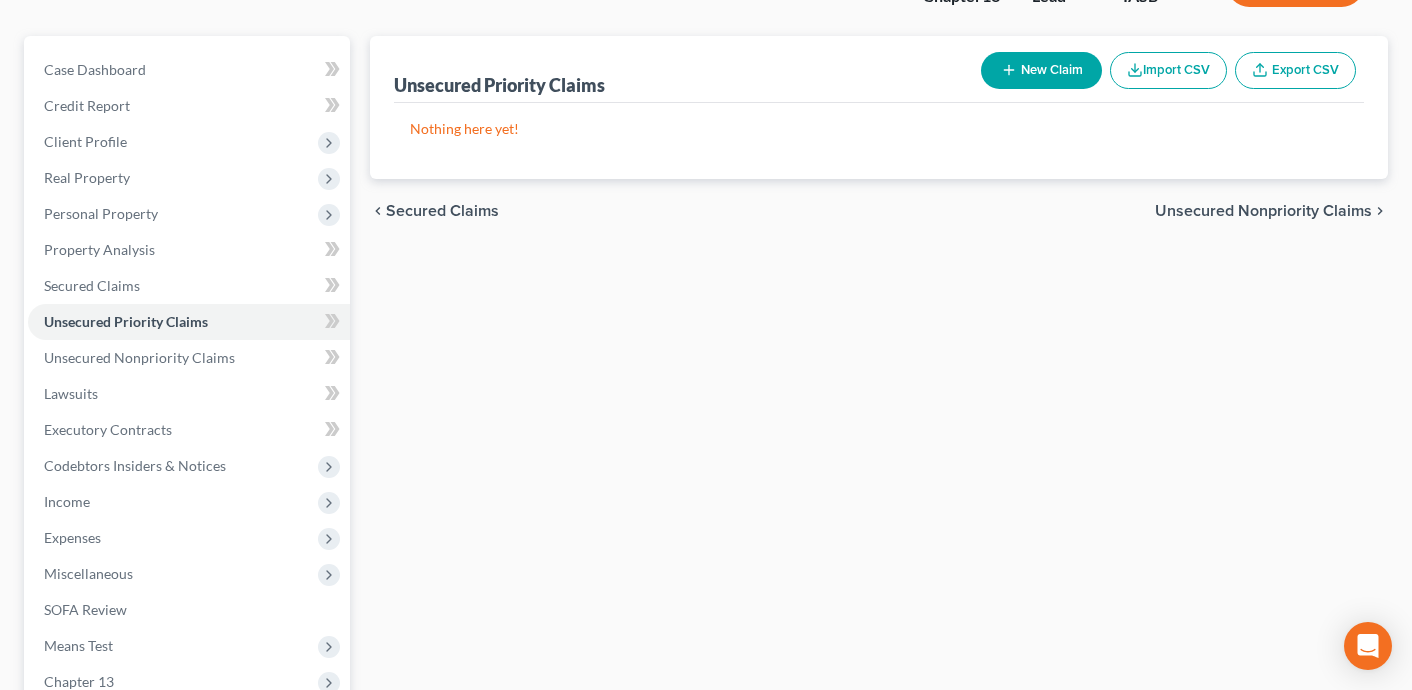 scroll, scrollTop: 186, scrollLeft: 0, axis: vertical 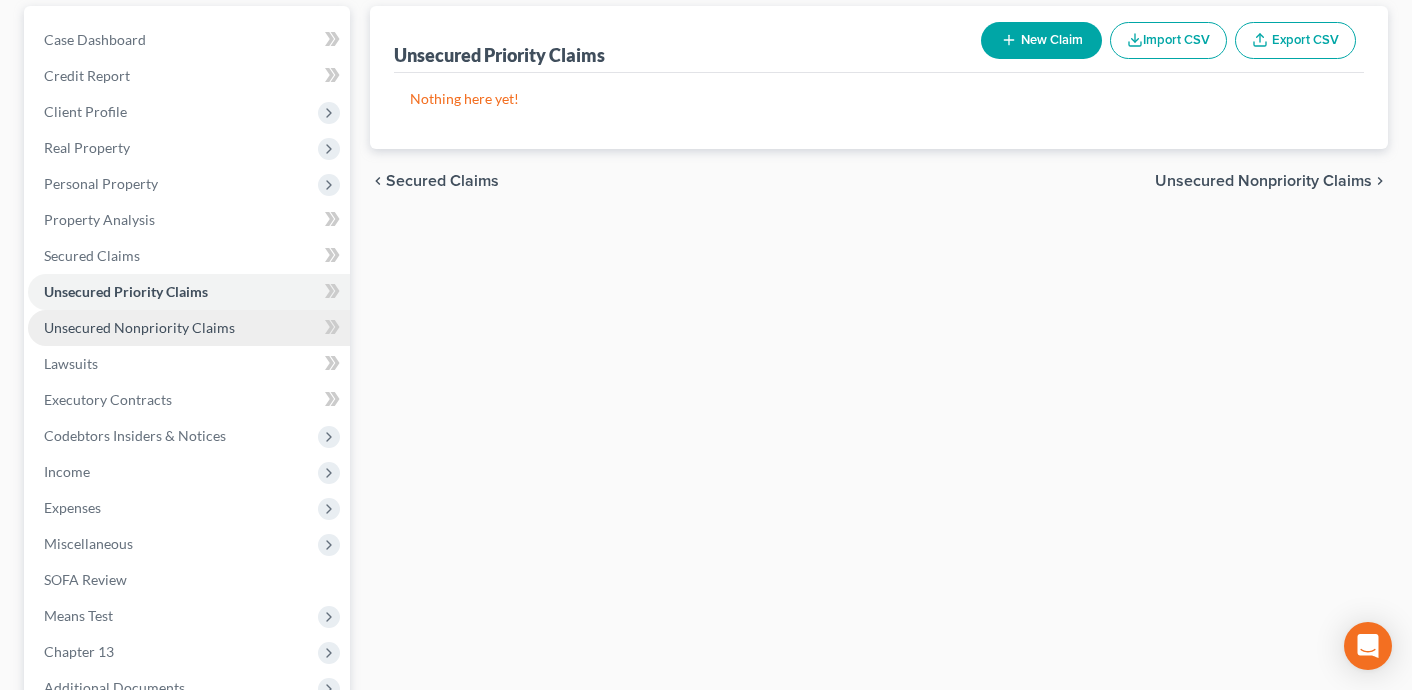 click on "Unsecured Nonpriority Claims" at bounding box center (189, 328) 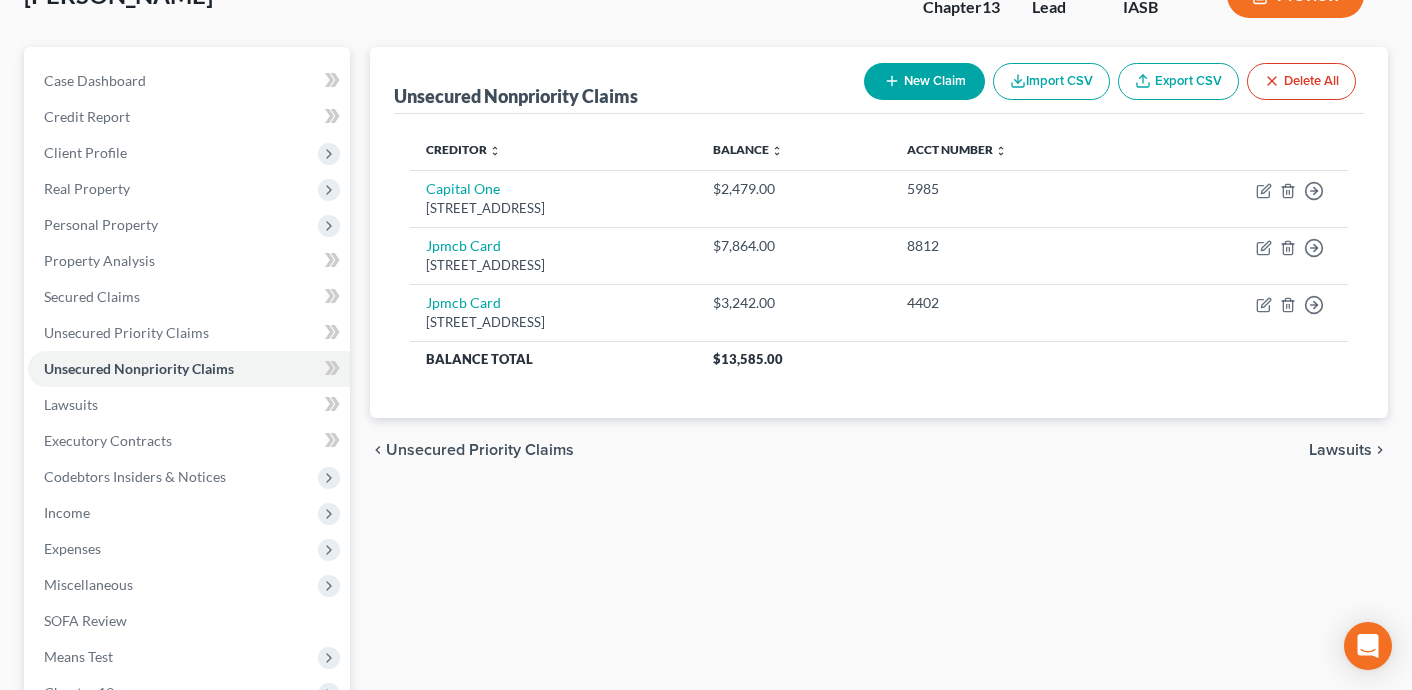 scroll, scrollTop: 140, scrollLeft: 0, axis: vertical 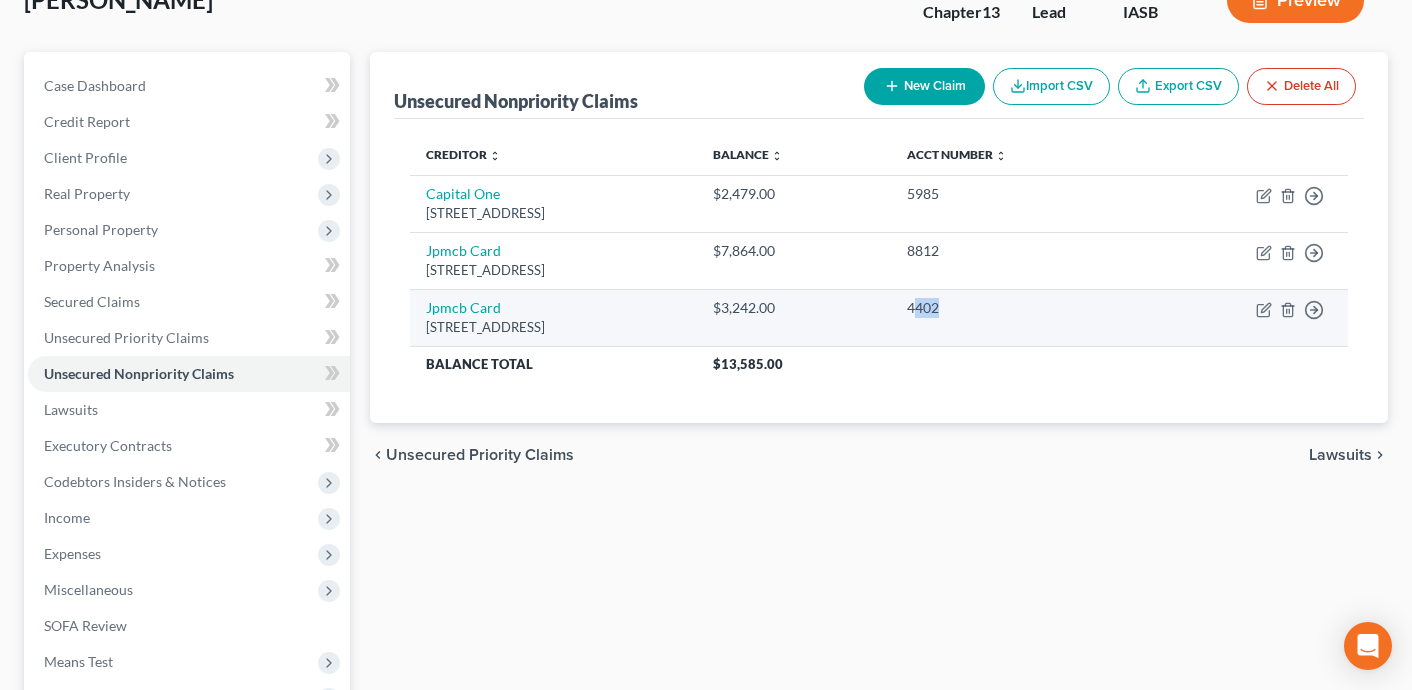 drag, startPoint x: 1063, startPoint y: 310, endPoint x: 1026, endPoint y: 310, distance: 37 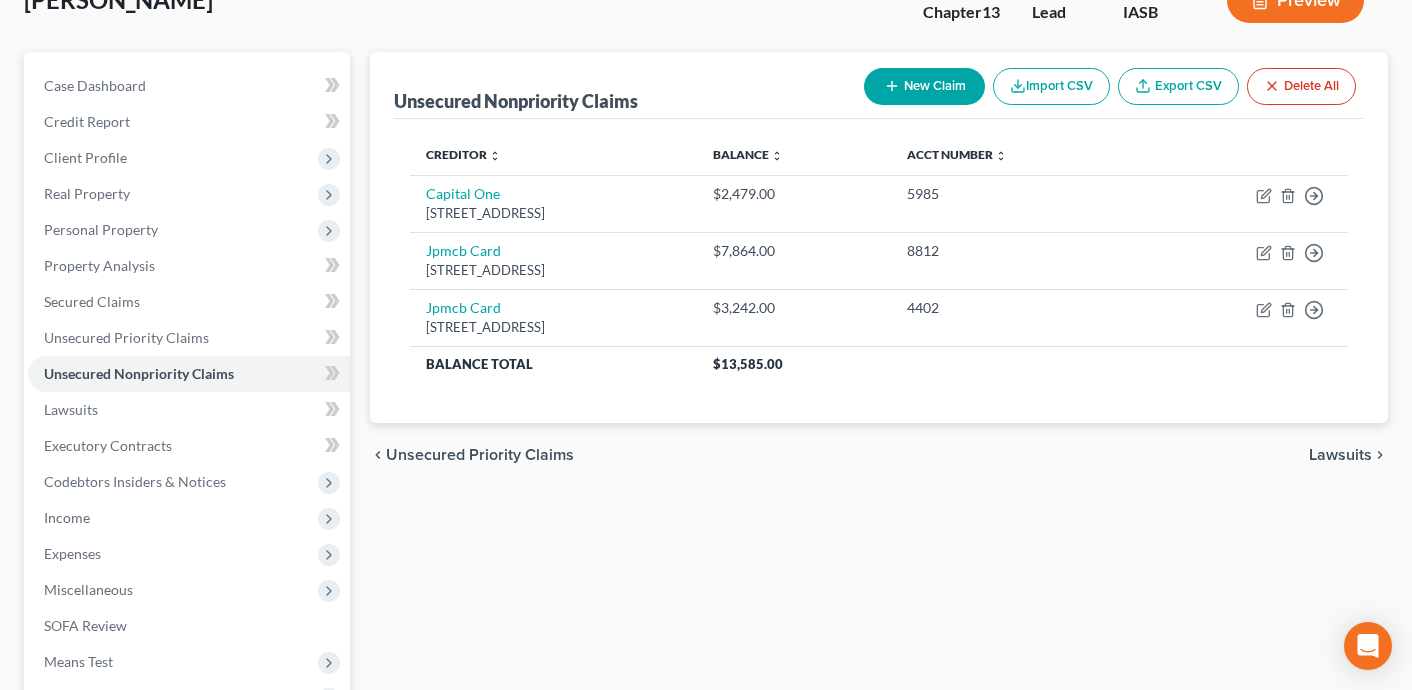 click on "Creditor  expand_more   expand_less   unfold_more Balance  expand_more   expand_less   unfold_more Acct Number  expand_more   expand_less   unfold_more Capital One [STREET_ADDRESS][PERSON_NAME] $2,479.00 5985 Move to D Move to E Move to G Move to Notice Only Jpmcb Card [STREET_ADDRESS] $7,864.00 8812 Move to D Move to E Move to G Move to Notice Only Jpmcb Card [STREET_ADDRESS] $3,242.00 4402 Move to D Move to E Move to G Move to Notice Only Balance Total $13,585.00" at bounding box center [879, 271] 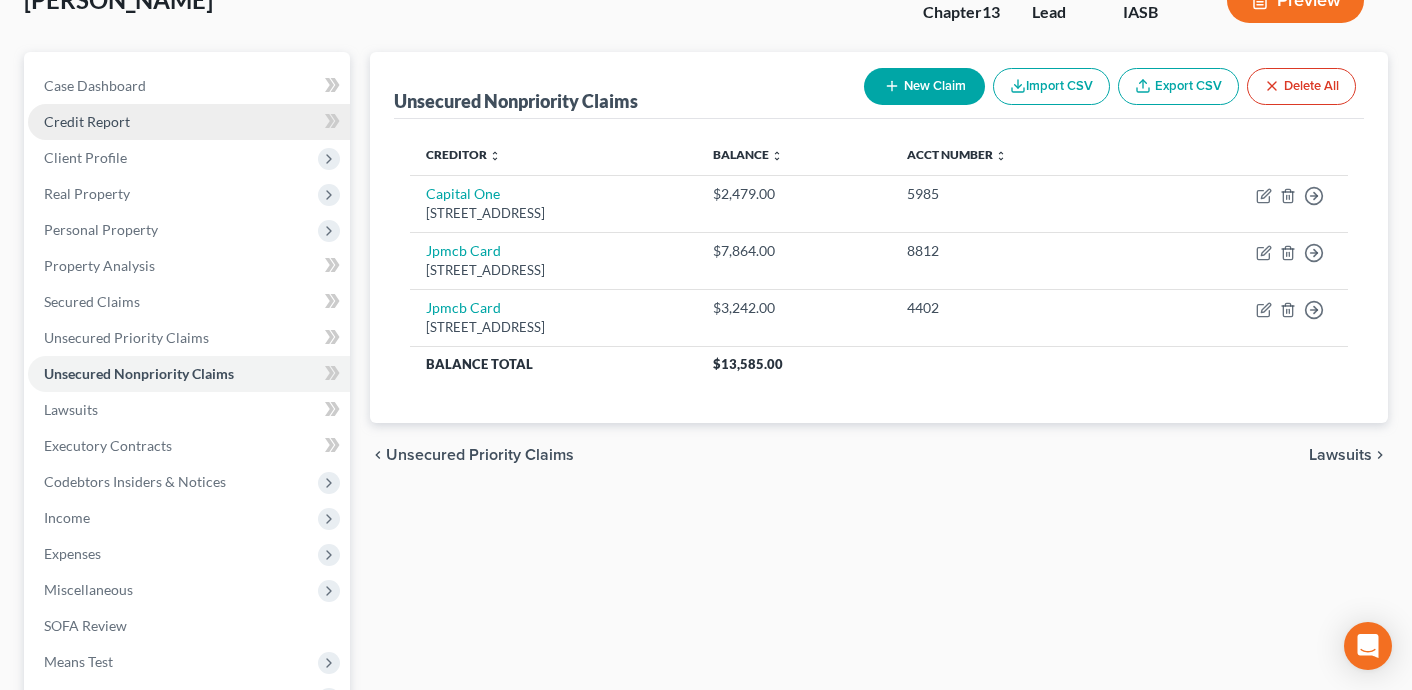 click on "Credit Report" at bounding box center (189, 122) 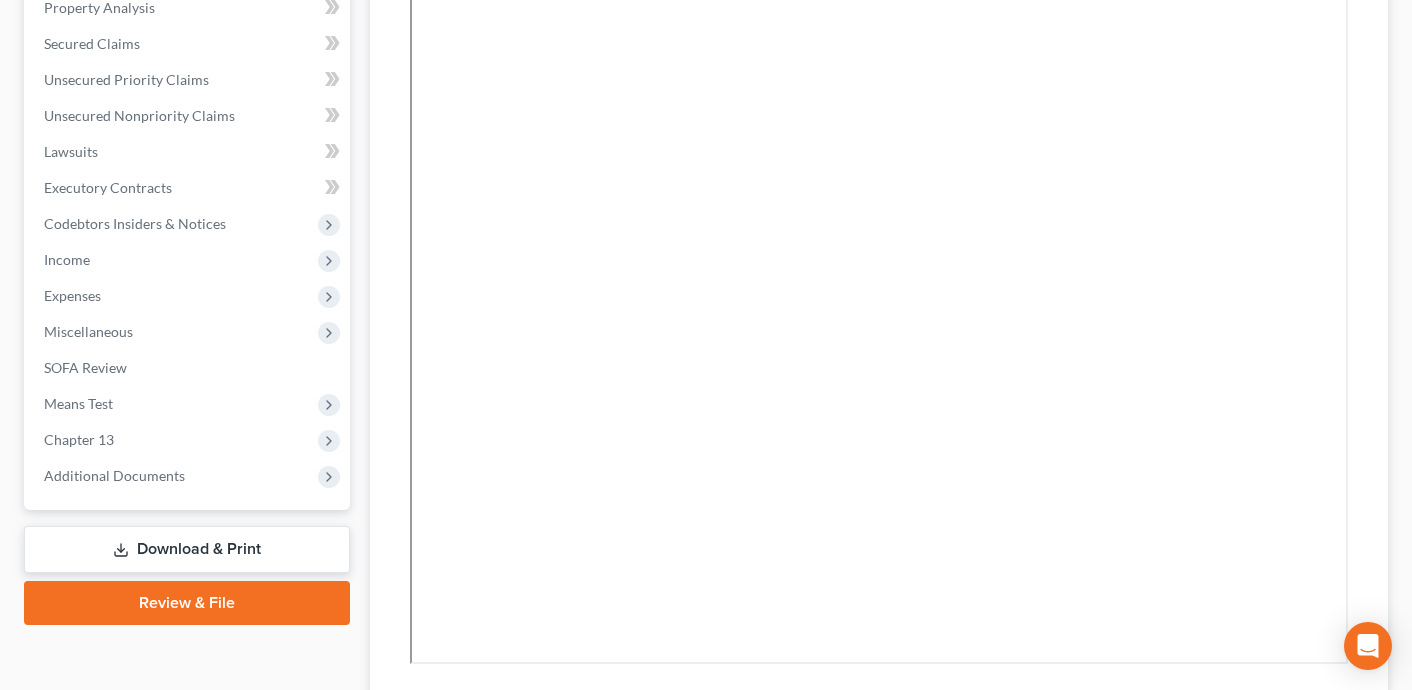 scroll, scrollTop: 409, scrollLeft: 0, axis: vertical 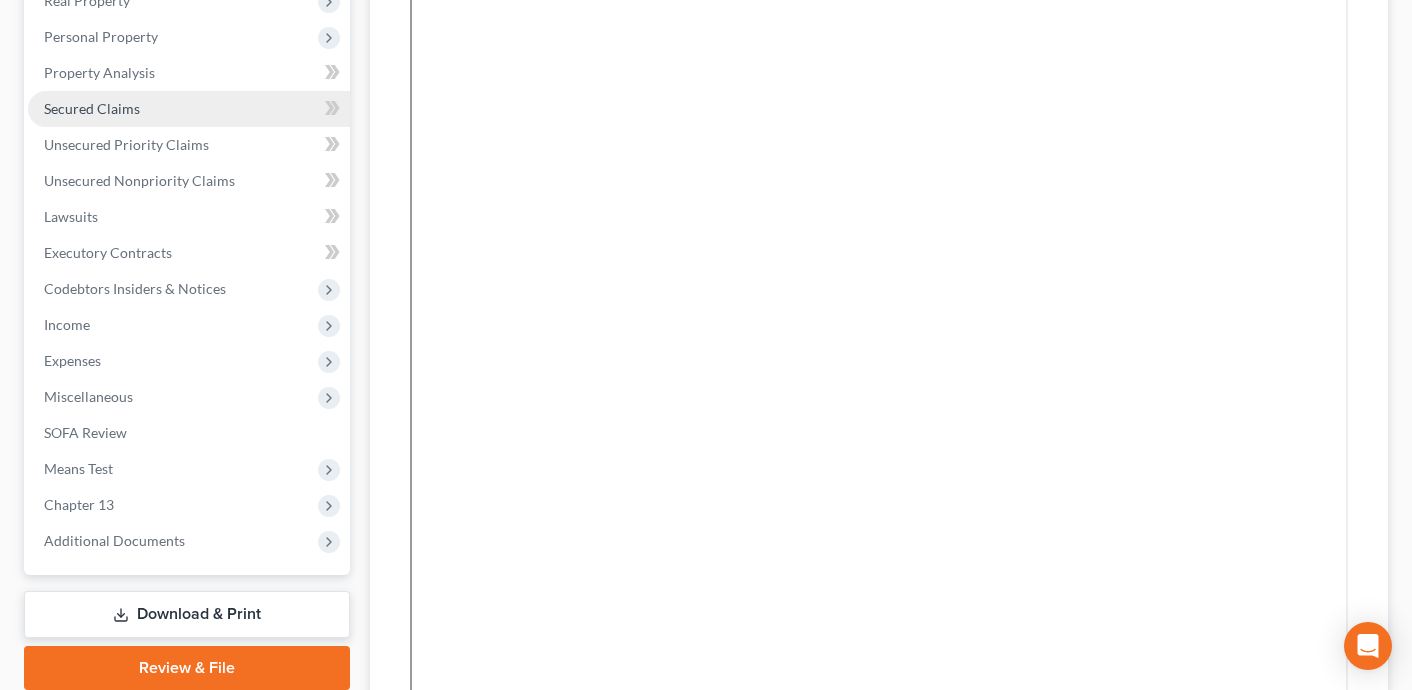 click on "Secured Claims" at bounding box center [92, 108] 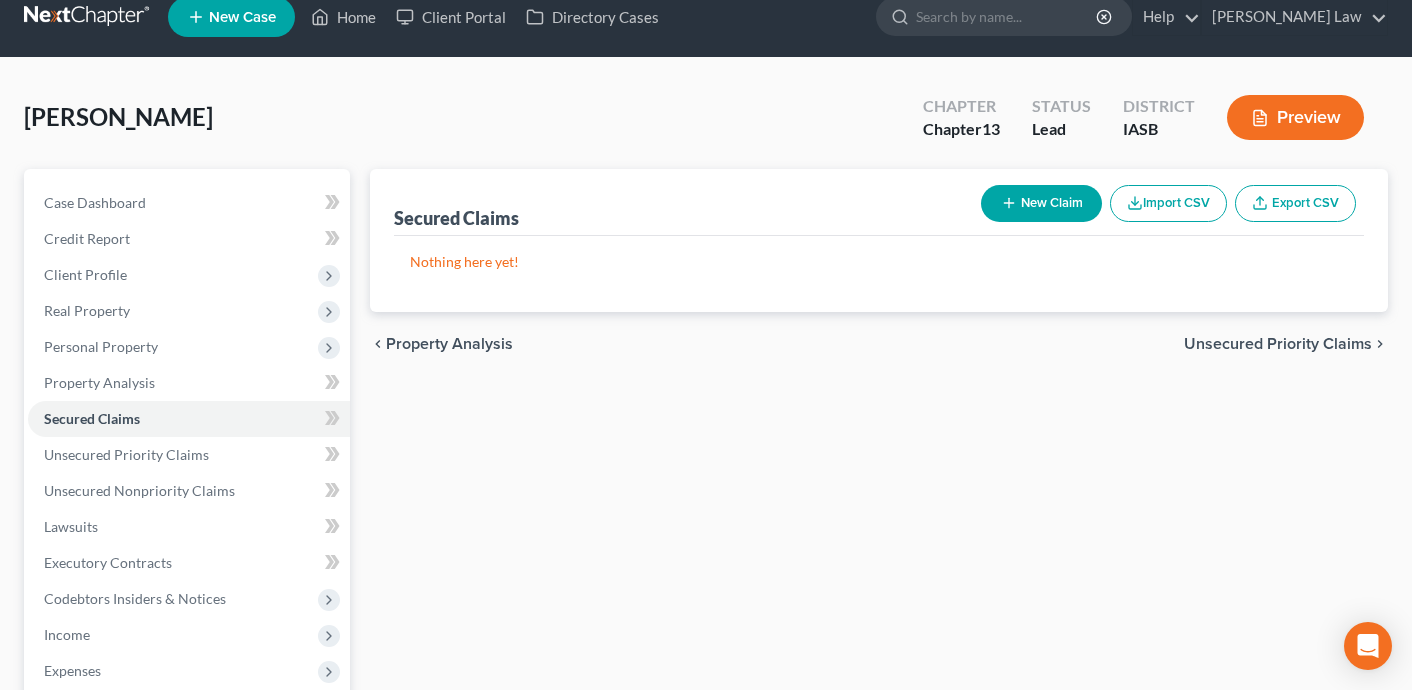 scroll, scrollTop: 0, scrollLeft: 0, axis: both 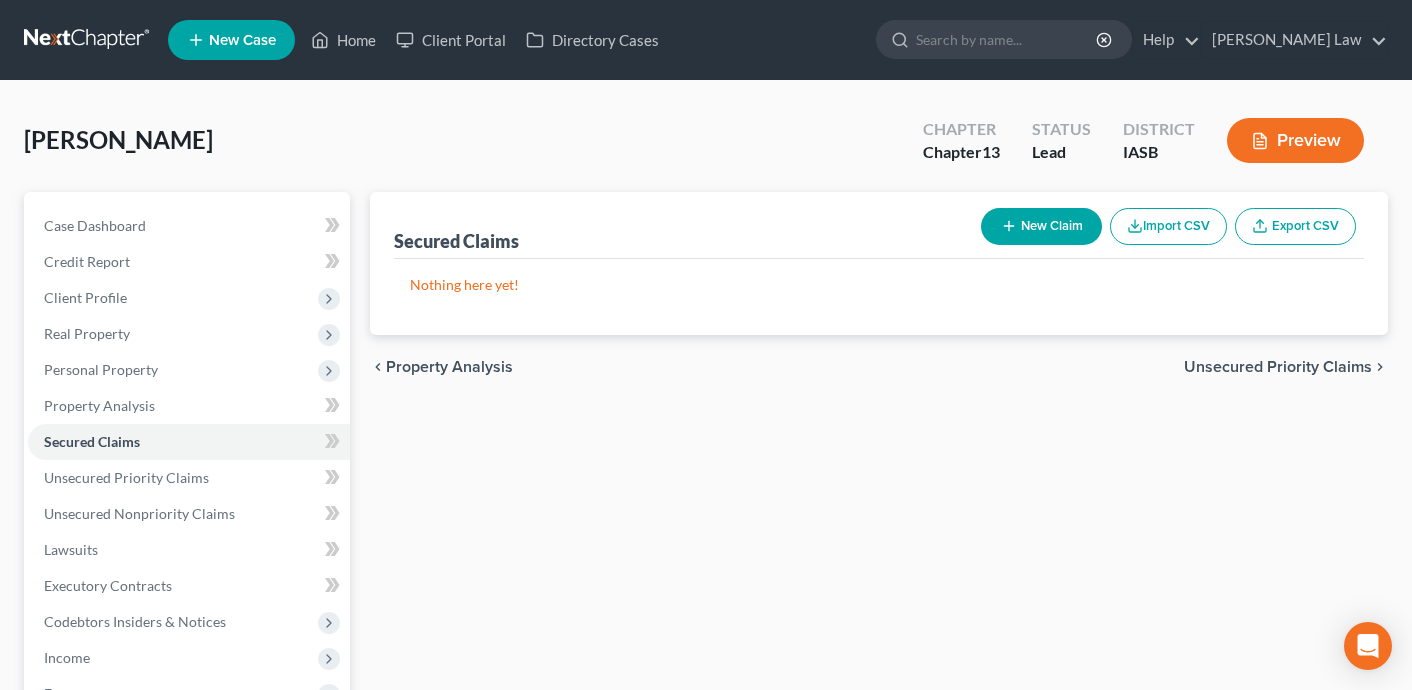 click on "New Claim" at bounding box center (1041, 226) 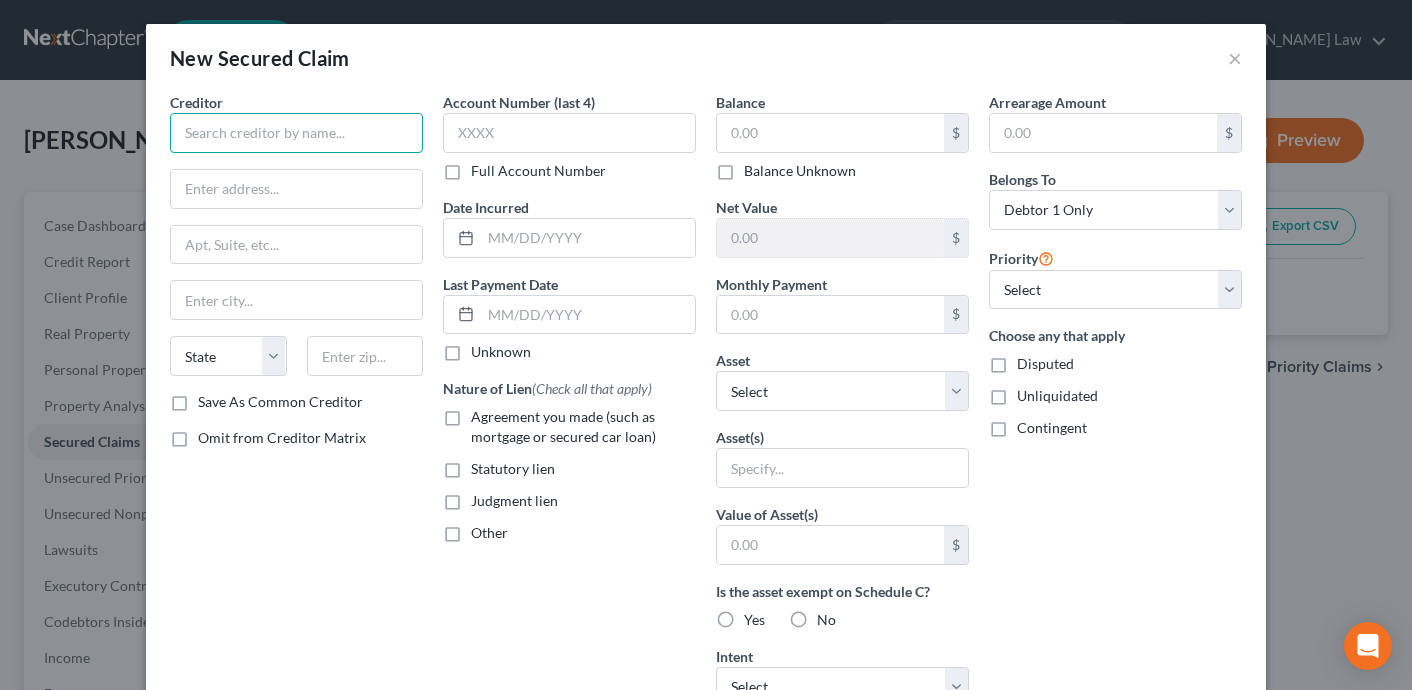 click at bounding box center (296, 133) 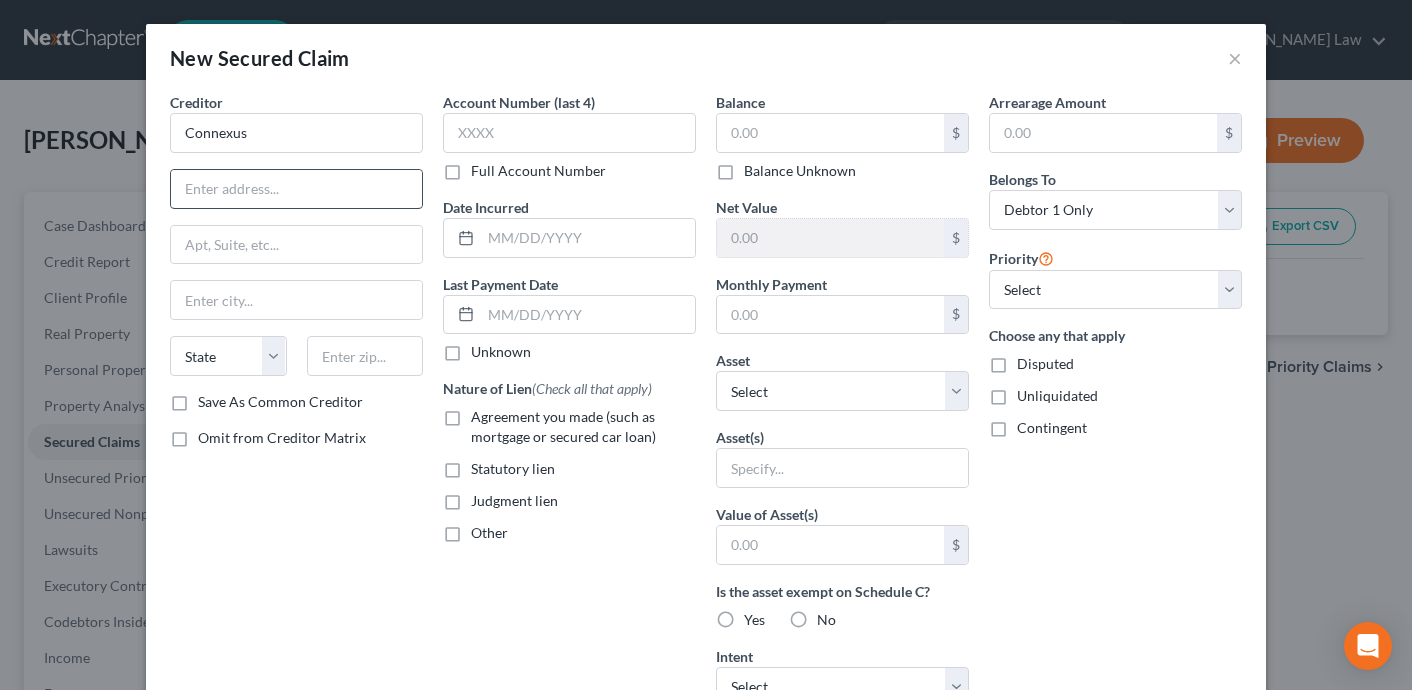 click at bounding box center [296, 189] 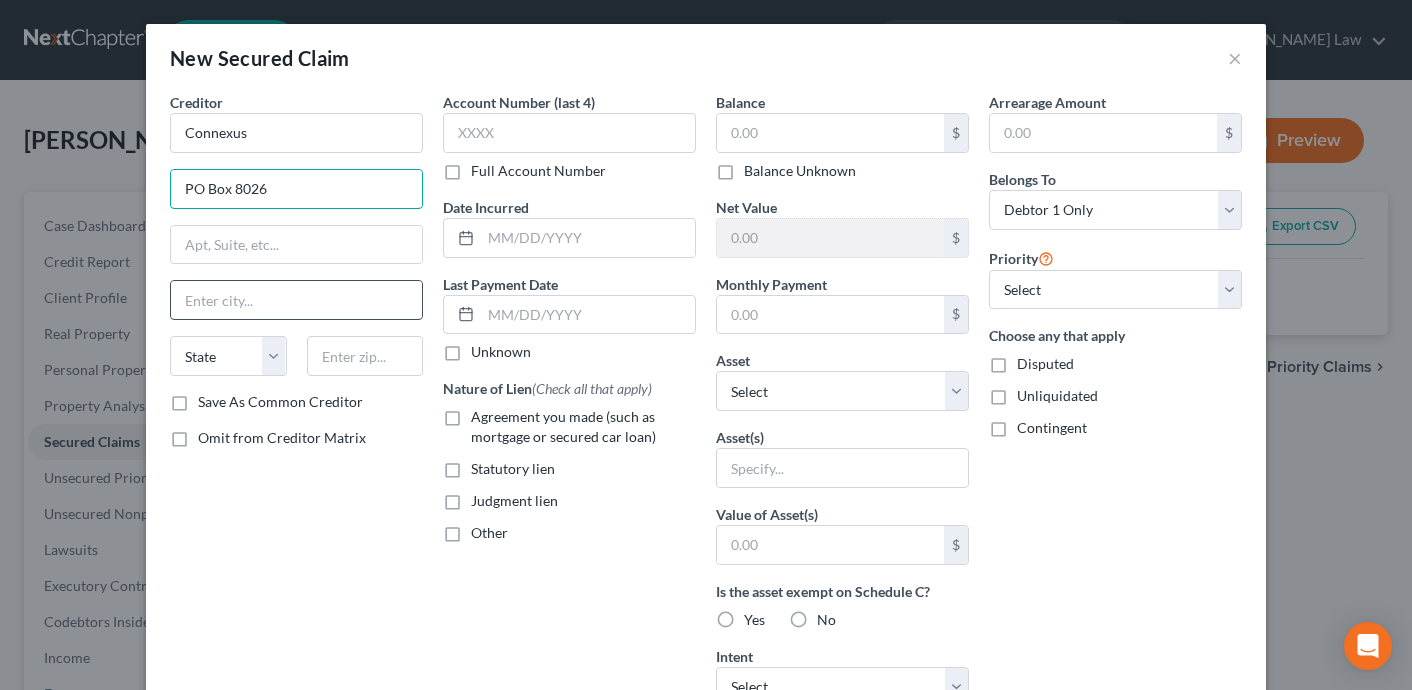type on "PO Box 8026" 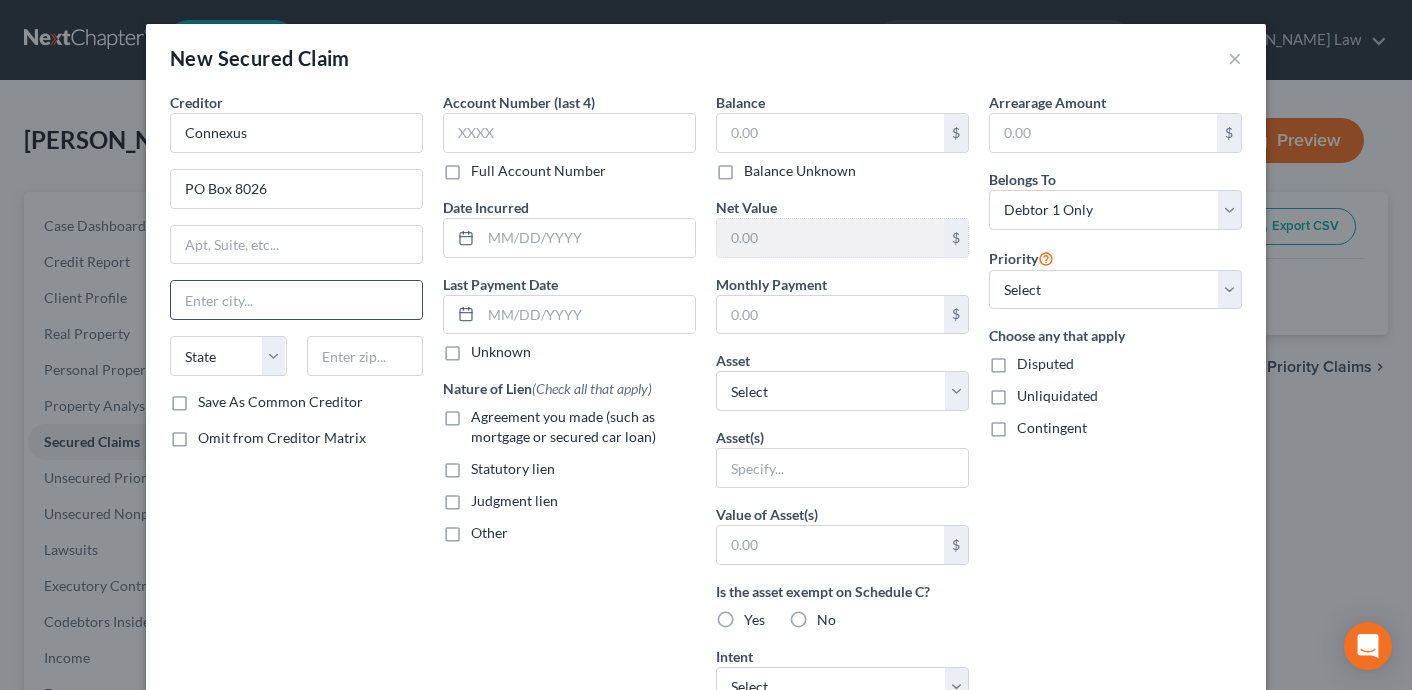 click at bounding box center (296, 300) 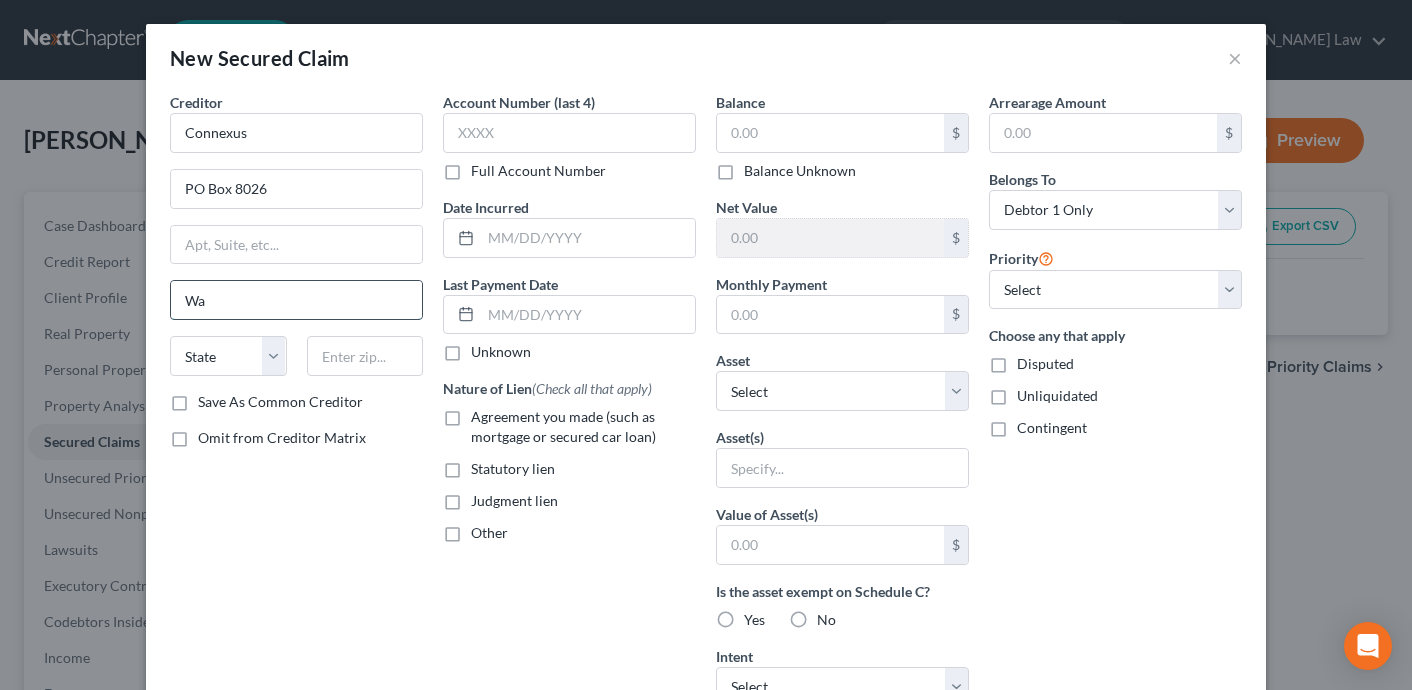 type on "W" 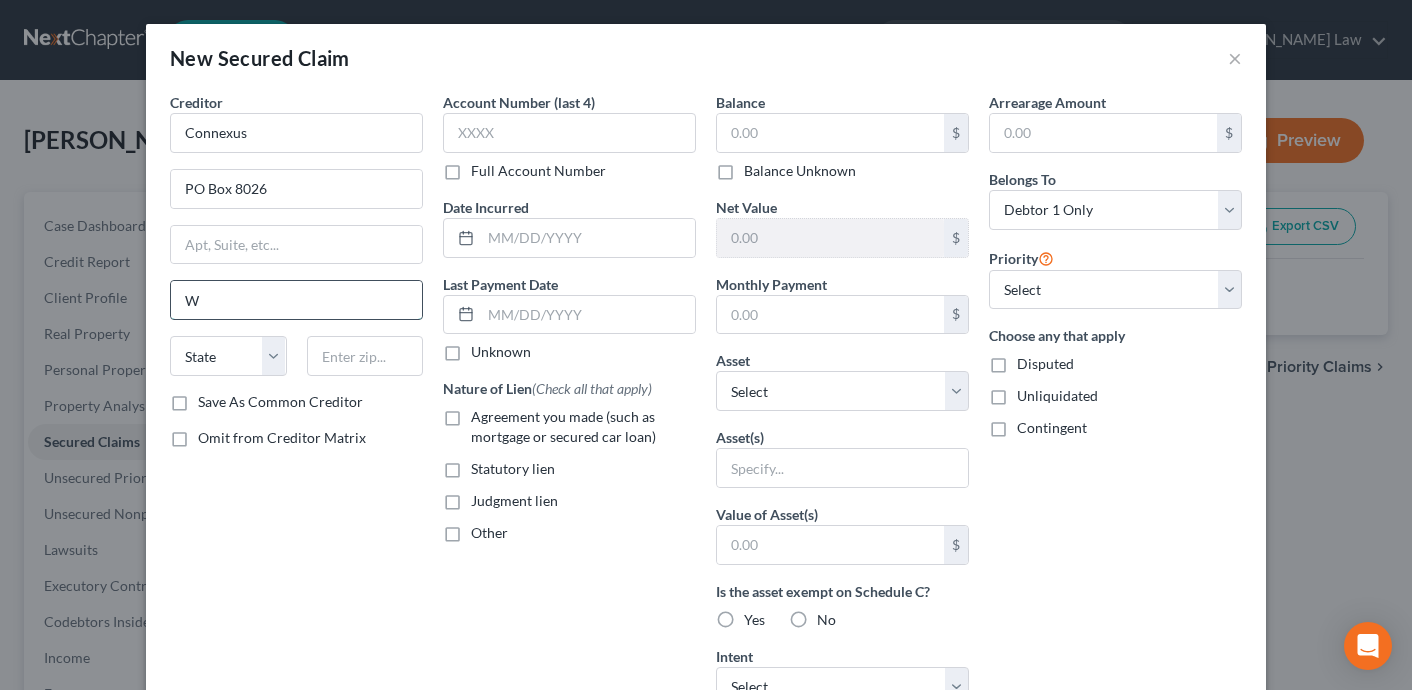 type 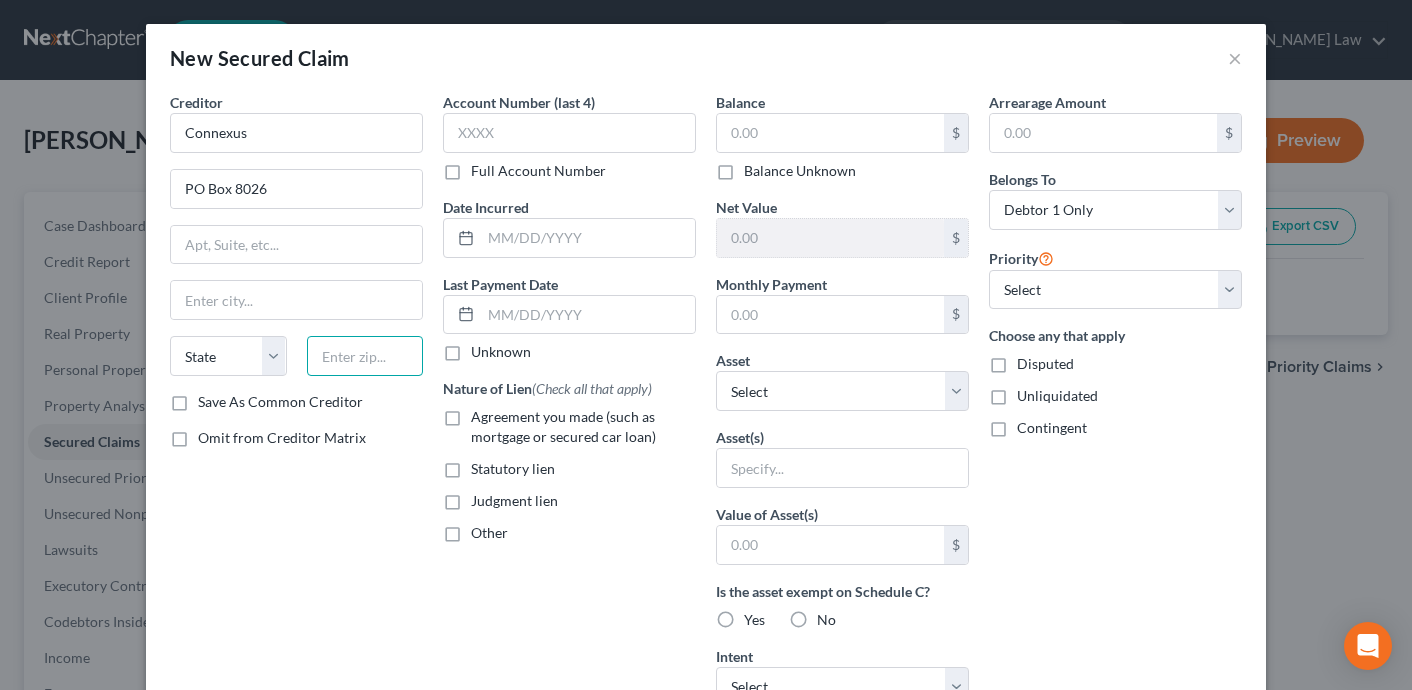 click at bounding box center (365, 356) 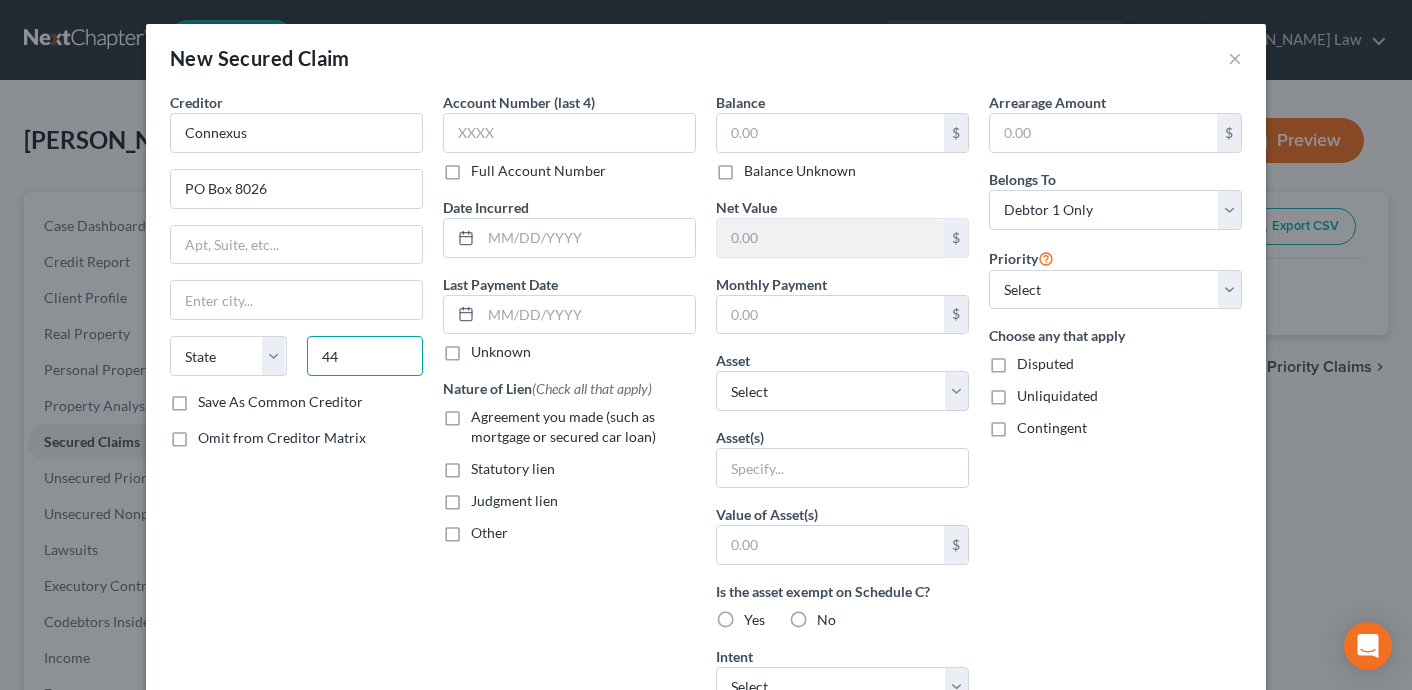 type on "4" 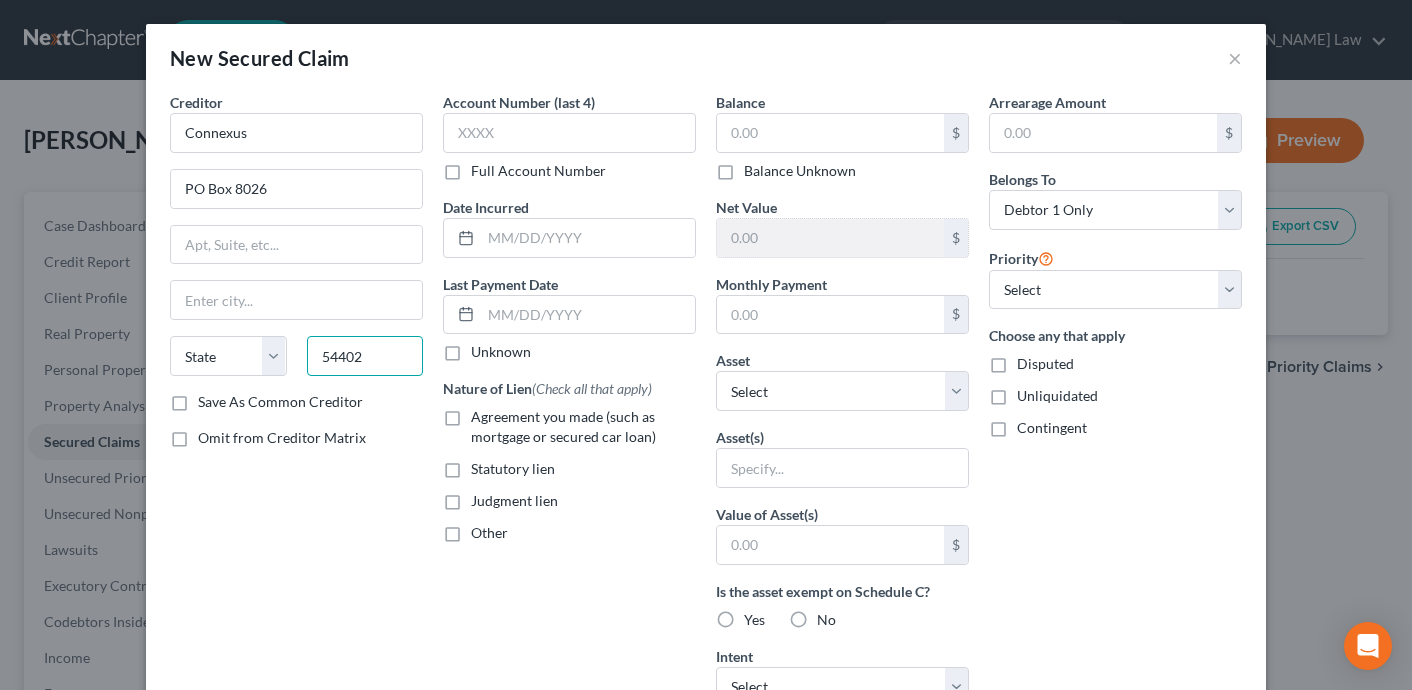 type on "54402" 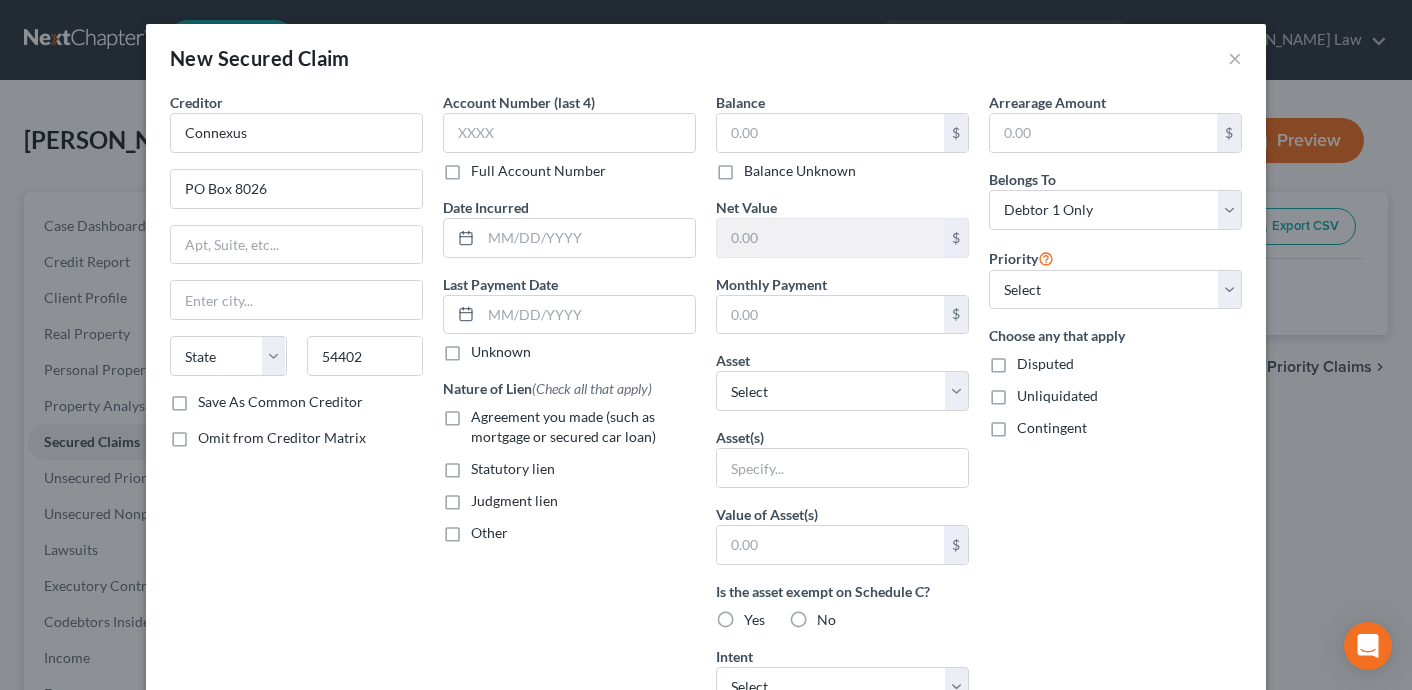 type on "Wausau" 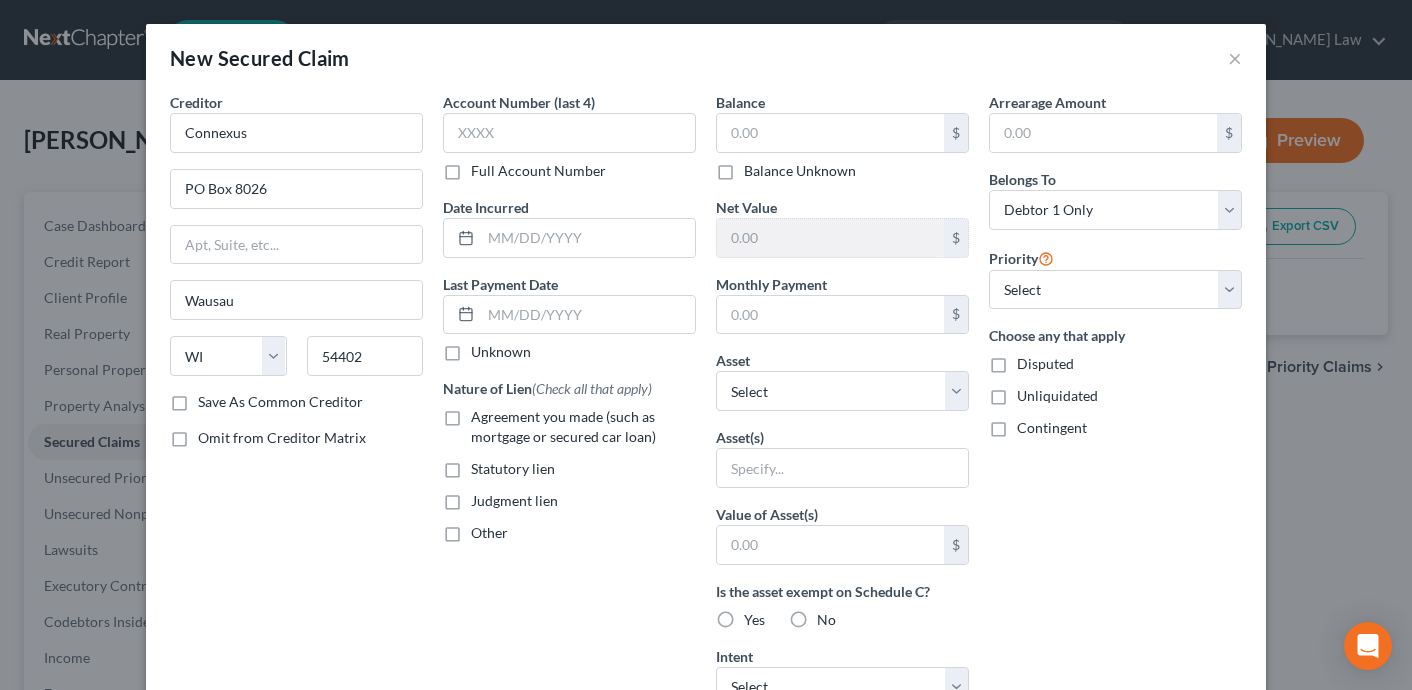 click on "Creditor *    Connexus                      [GEOGRAPHIC_DATA] [US_STATE] AK AR AZ CA CO [GEOGRAPHIC_DATA] DE DC [GEOGRAPHIC_DATA] [GEOGRAPHIC_DATA] GU HI ID IL IN [GEOGRAPHIC_DATA] [GEOGRAPHIC_DATA] [GEOGRAPHIC_DATA] LA ME MD [GEOGRAPHIC_DATA] [GEOGRAPHIC_DATA] [GEOGRAPHIC_DATA] [GEOGRAPHIC_DATA] [GEOGRAPHIC_DATA] MT [GEOGRAPHIC_DATA] [GEOGRAPHIC_DATA] [GEOGRAPHIC_DATA] [GEOGRAPHIC_DATA] [GEOGRAPHIC_DATA] [GEOGRAPHIC_DATA] [GEOGRAPHIC_DATA] [GEOGRAPHIC_DATA] [GEOGRAPHIC_DATA] [GEOGRAPHIC_DATA] OR [GEOGRAPHIC_DATA] PR RI SC SD [GEOGRAPHIC_DATA] [GEOGRAPHIC_DATA] [GEOGRAPHIC_DATA] VI VA VT [GEOGRAPHIC_DATA] WV WI WY 54402 Save As Common Creditor Omit from Creditor Matrix" at bounding box center [296, 538] 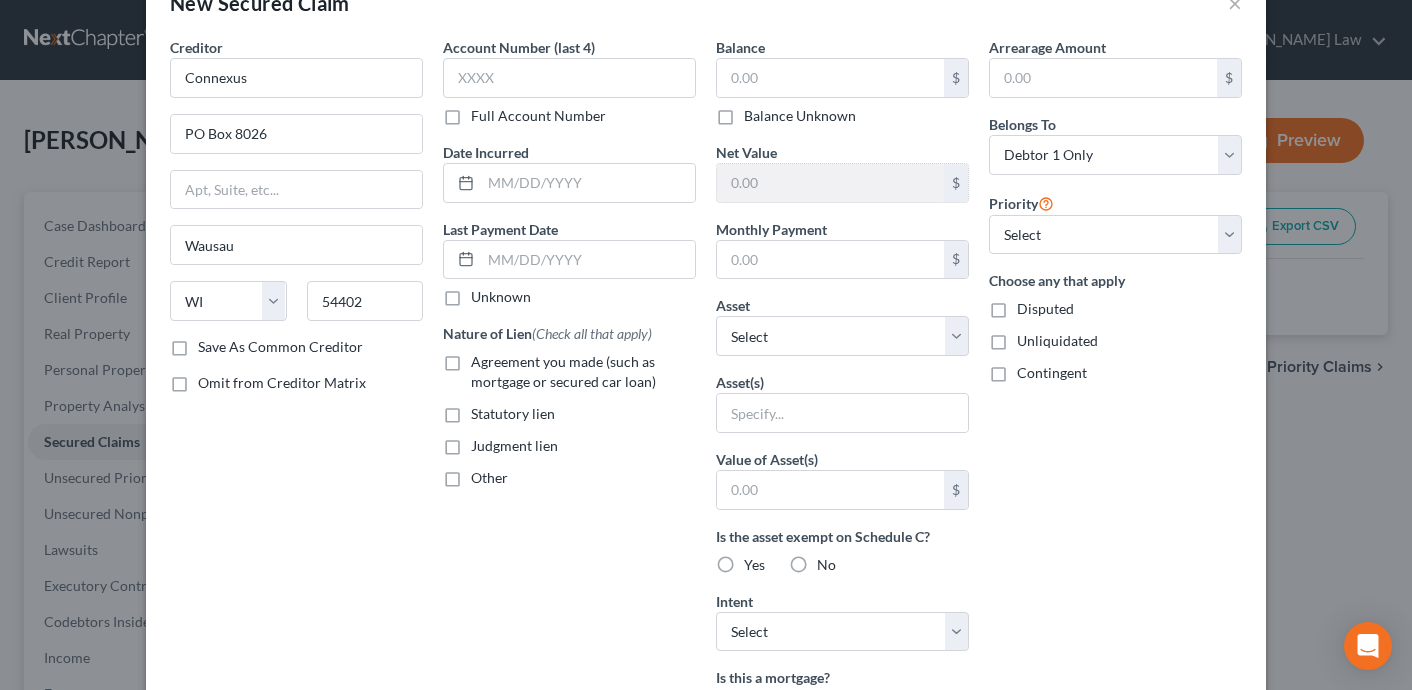 scroll, scrollTop: 0, scrollLeft: 0, axis: both 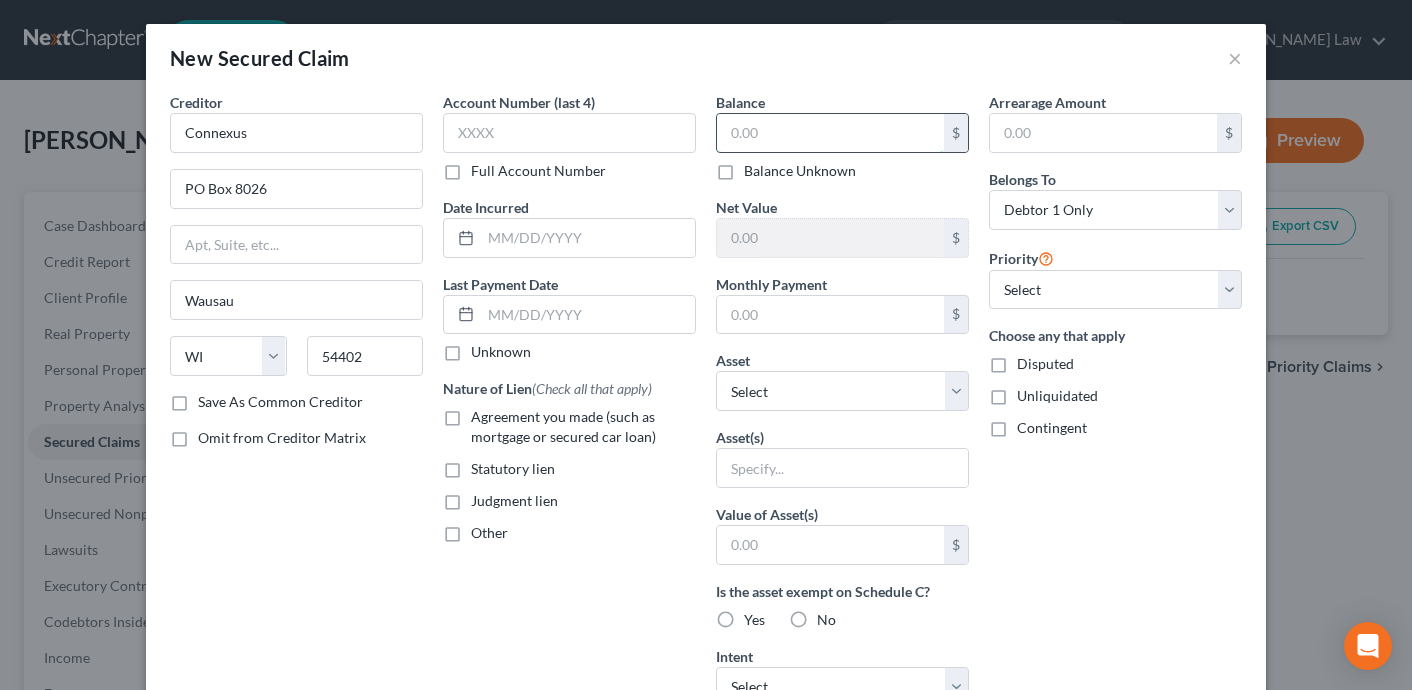 click at bounding box center [830, 133] 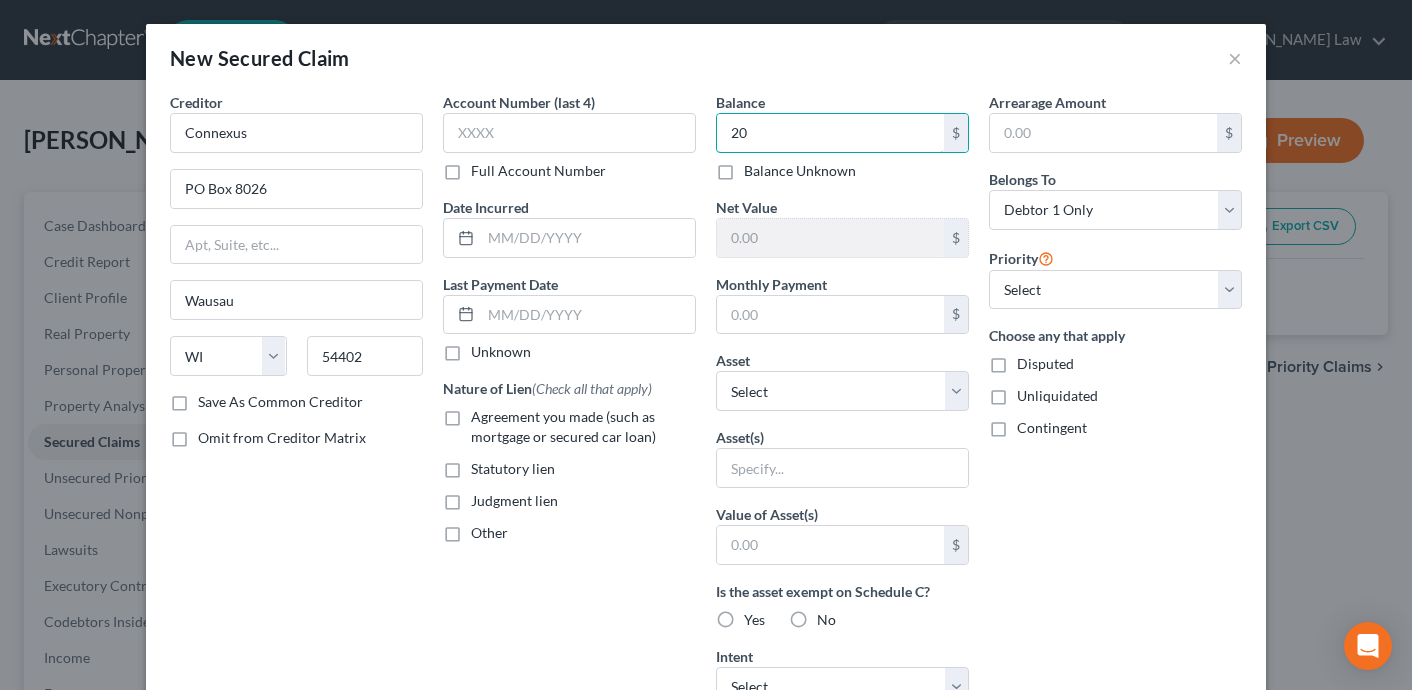 type on "2" 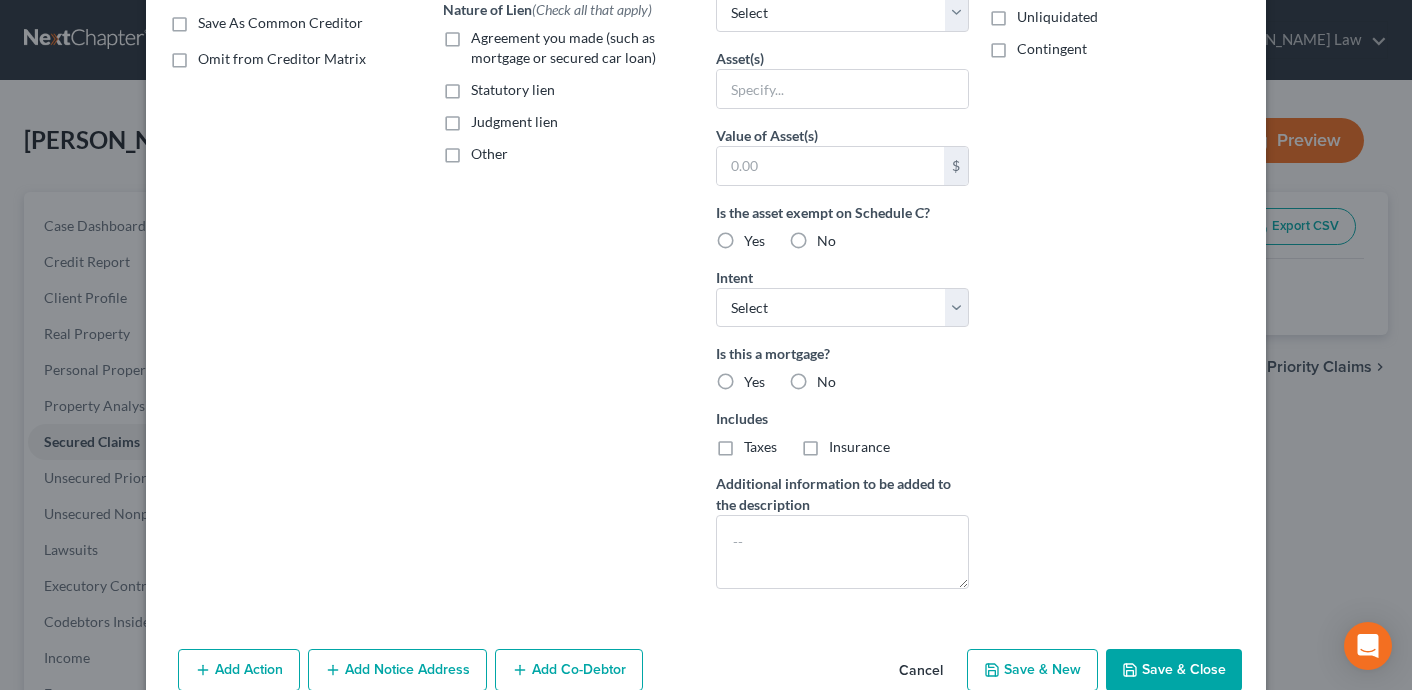 scroll, scrollTop: 420, scrollLeft: 0, axis: vertical 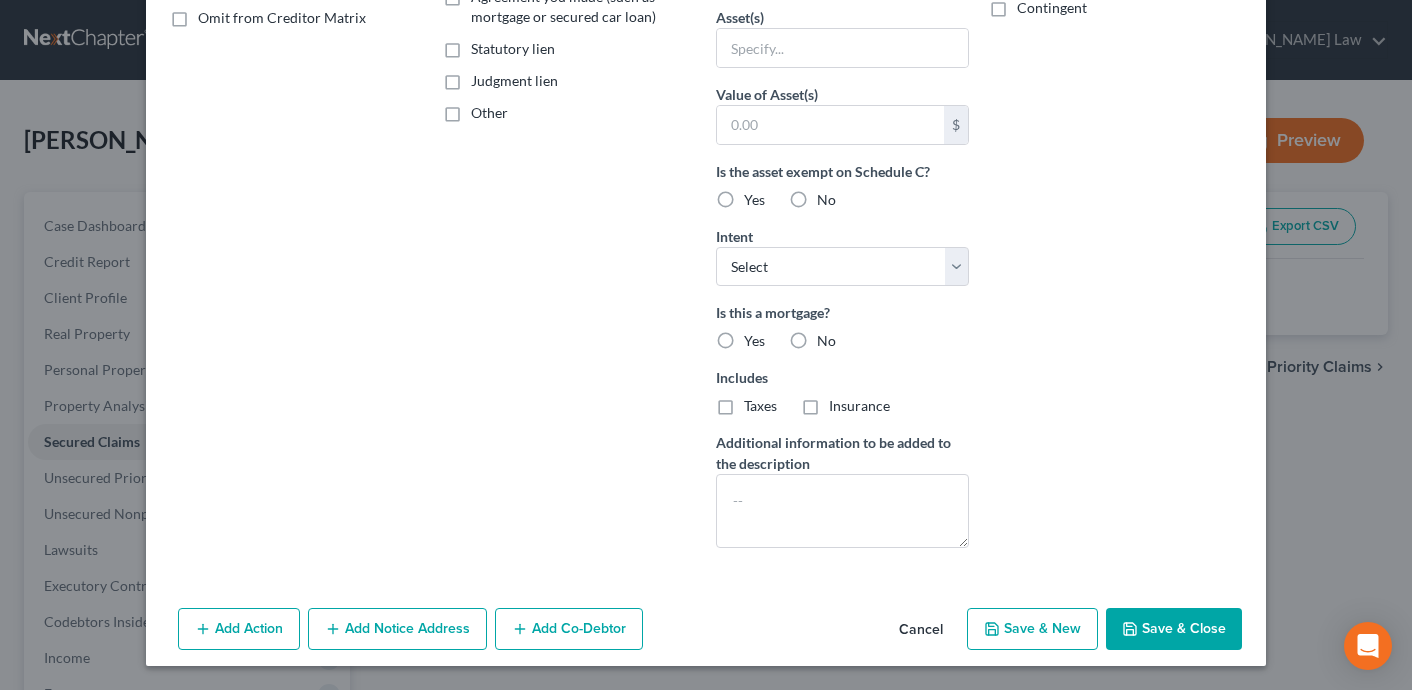 type on "30,000" 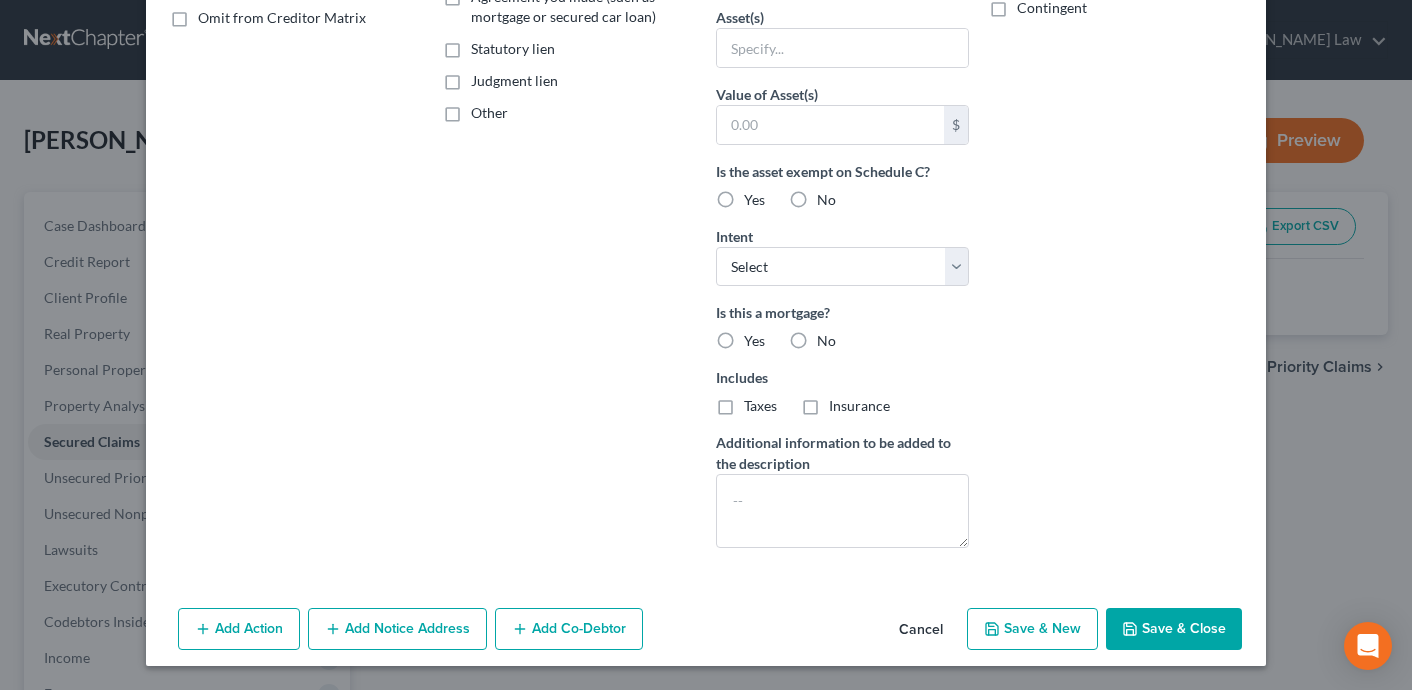 click on "No" at bounding box center [831, 196] 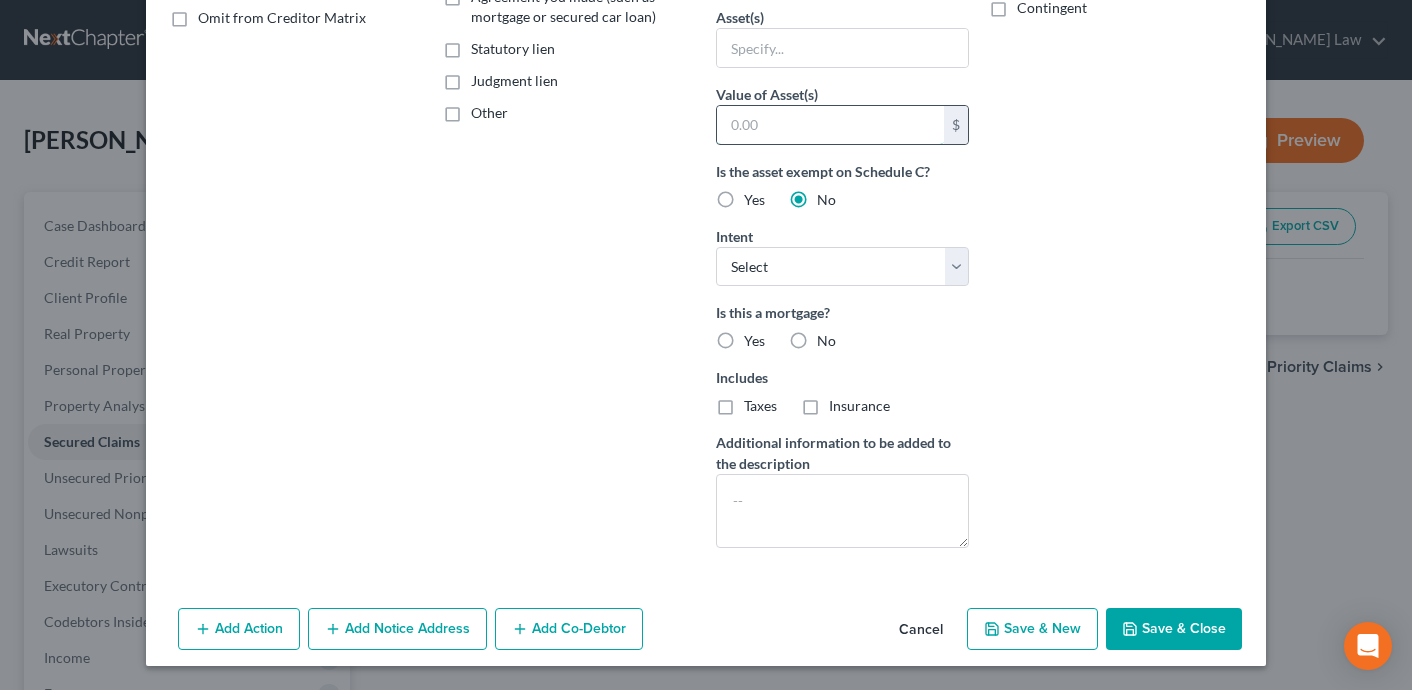 click at bounding box center [830, 125] 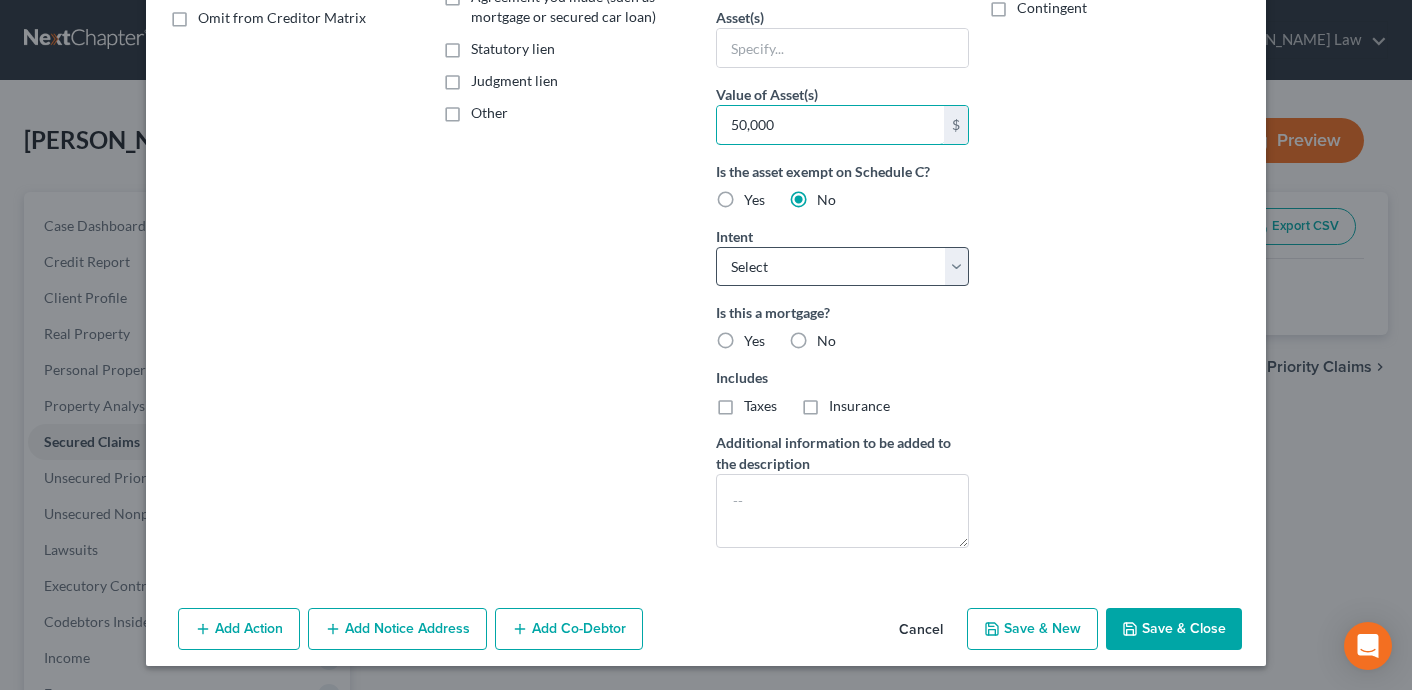 type on "50,000" 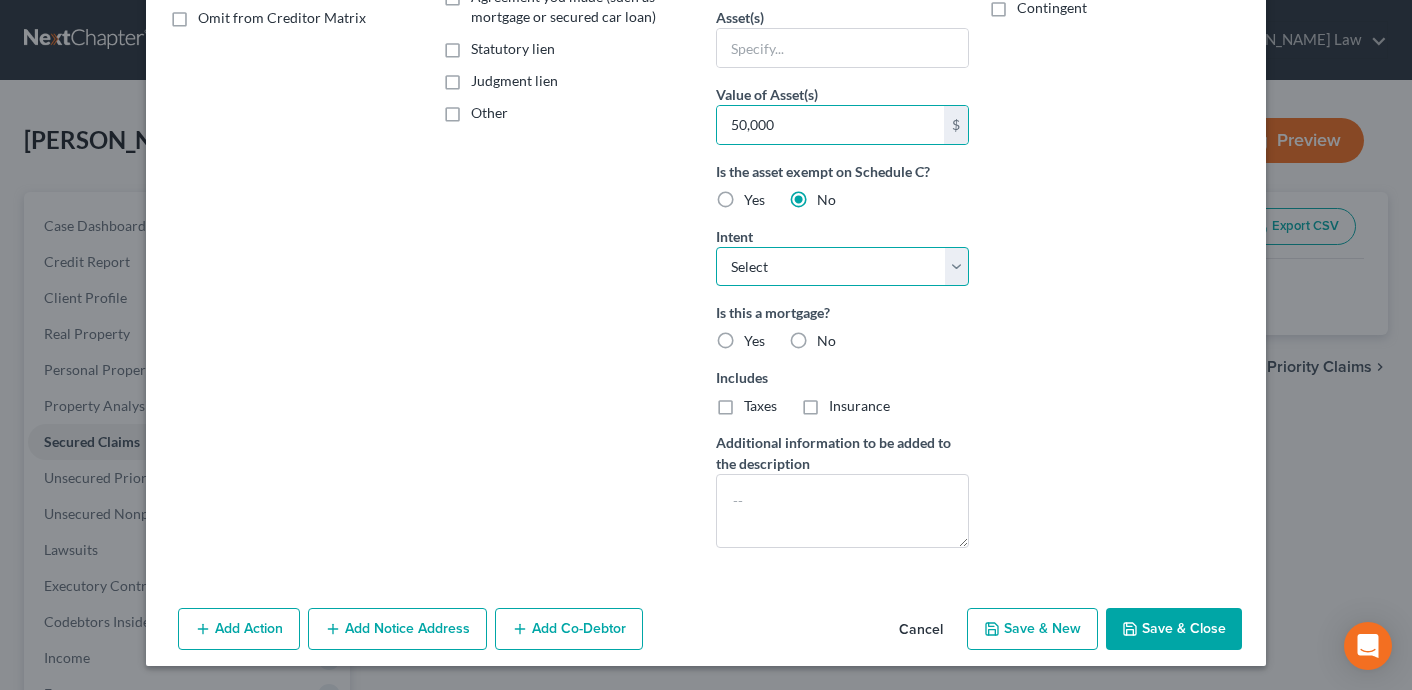 click on "Select Surrender Redeem Reaffirm Avoid Other" at bounding box center [842, 267] 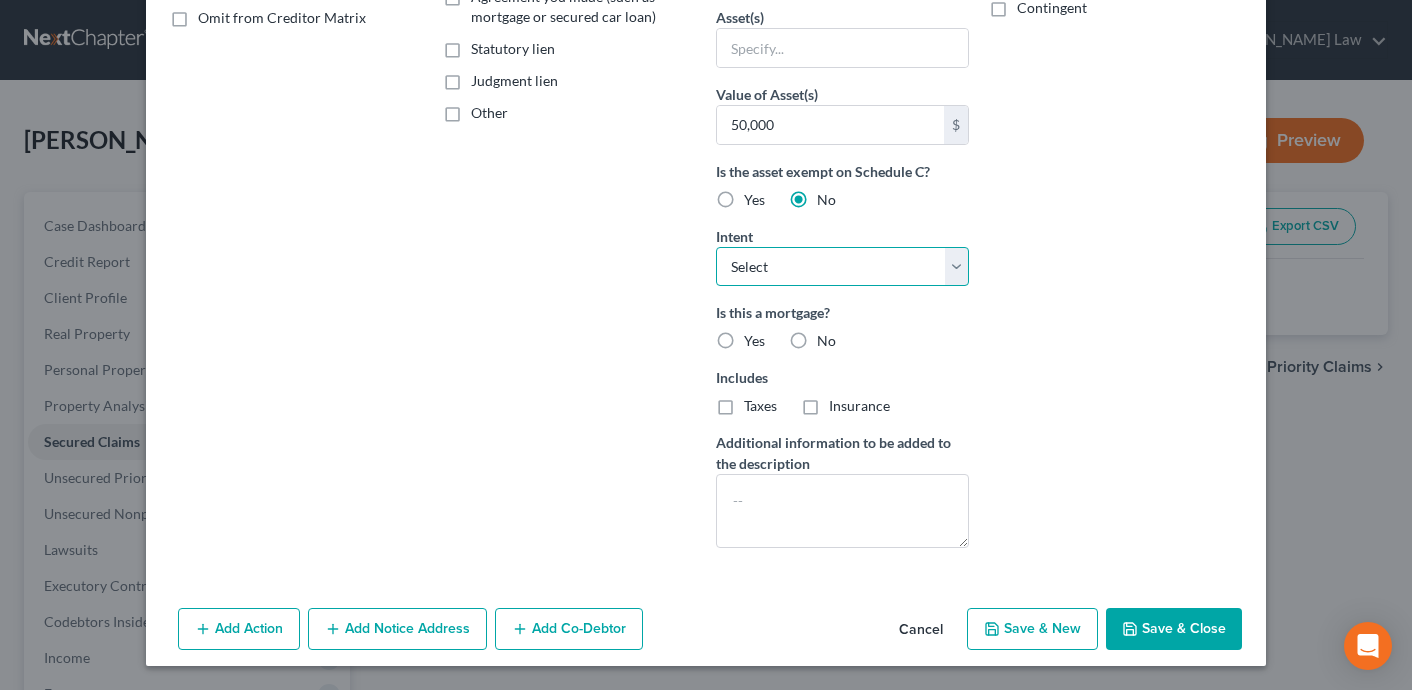 select on "2" 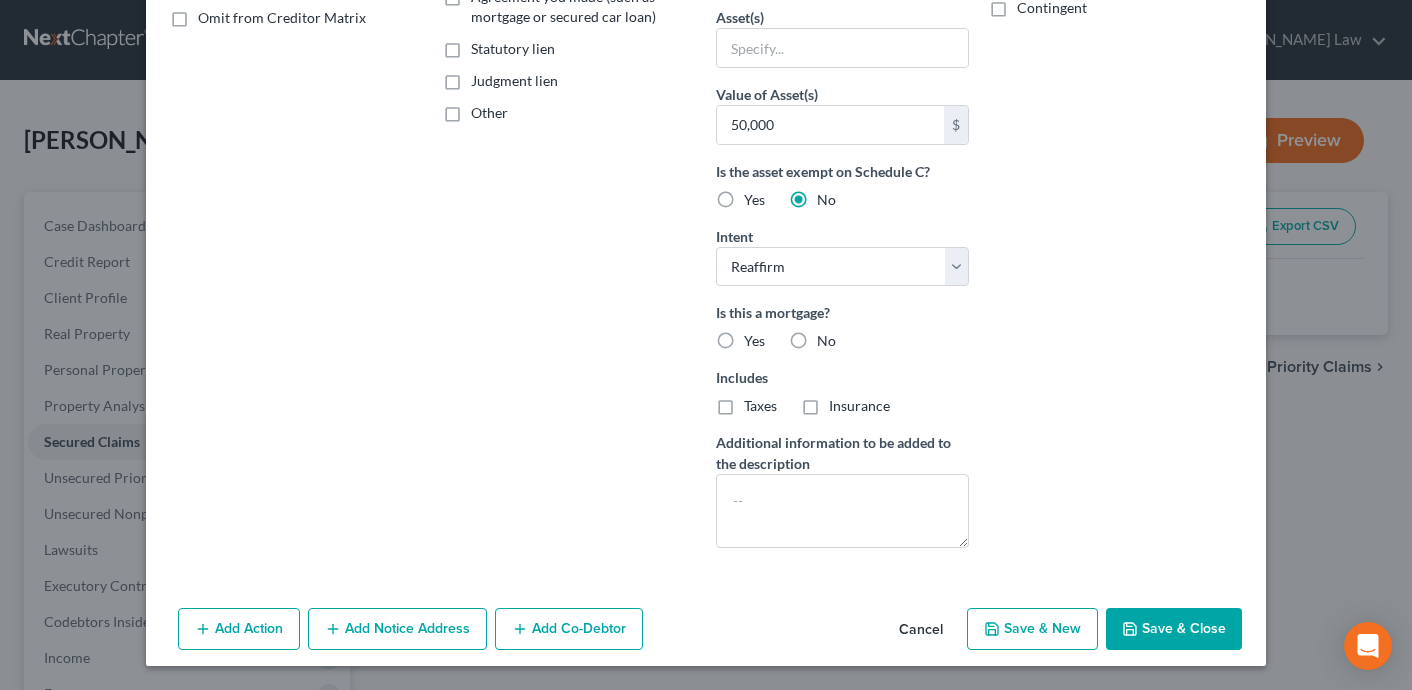 click on "Yes" at bounding box center [754, 341] 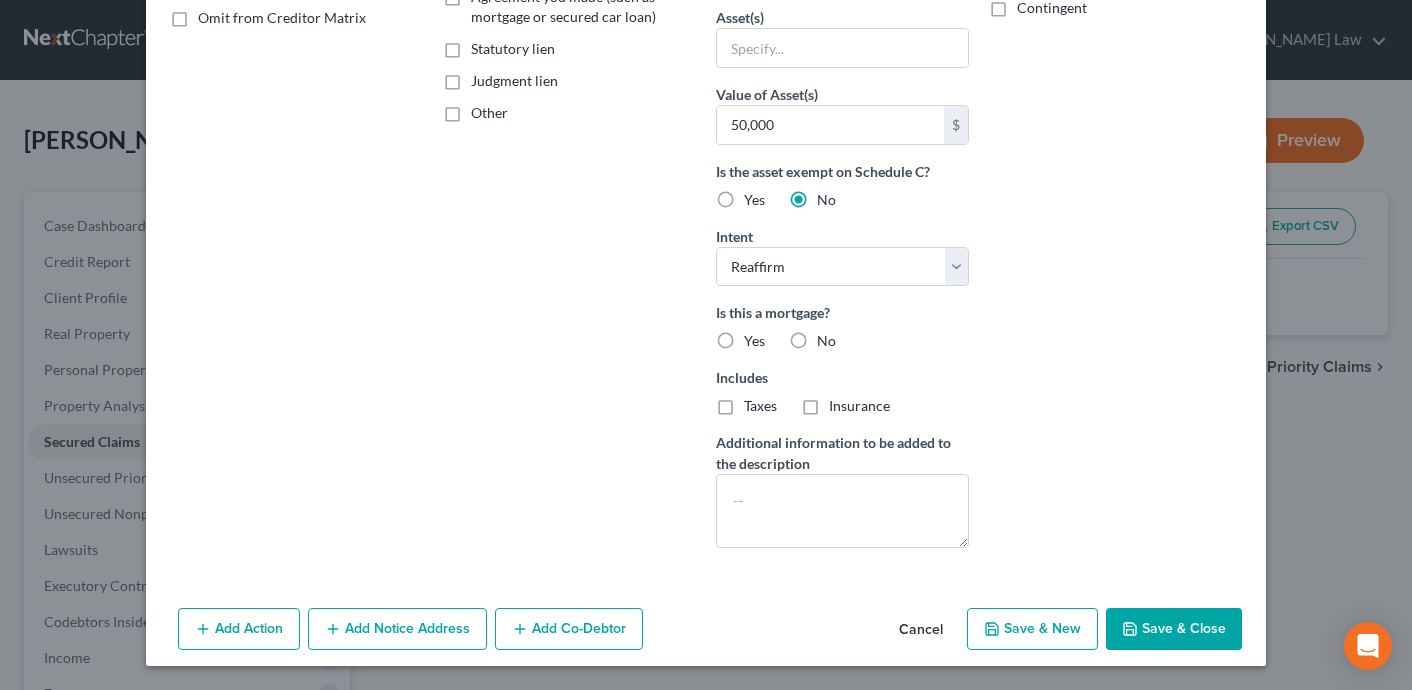 click on "Yes" at bounding box center (758, 337) 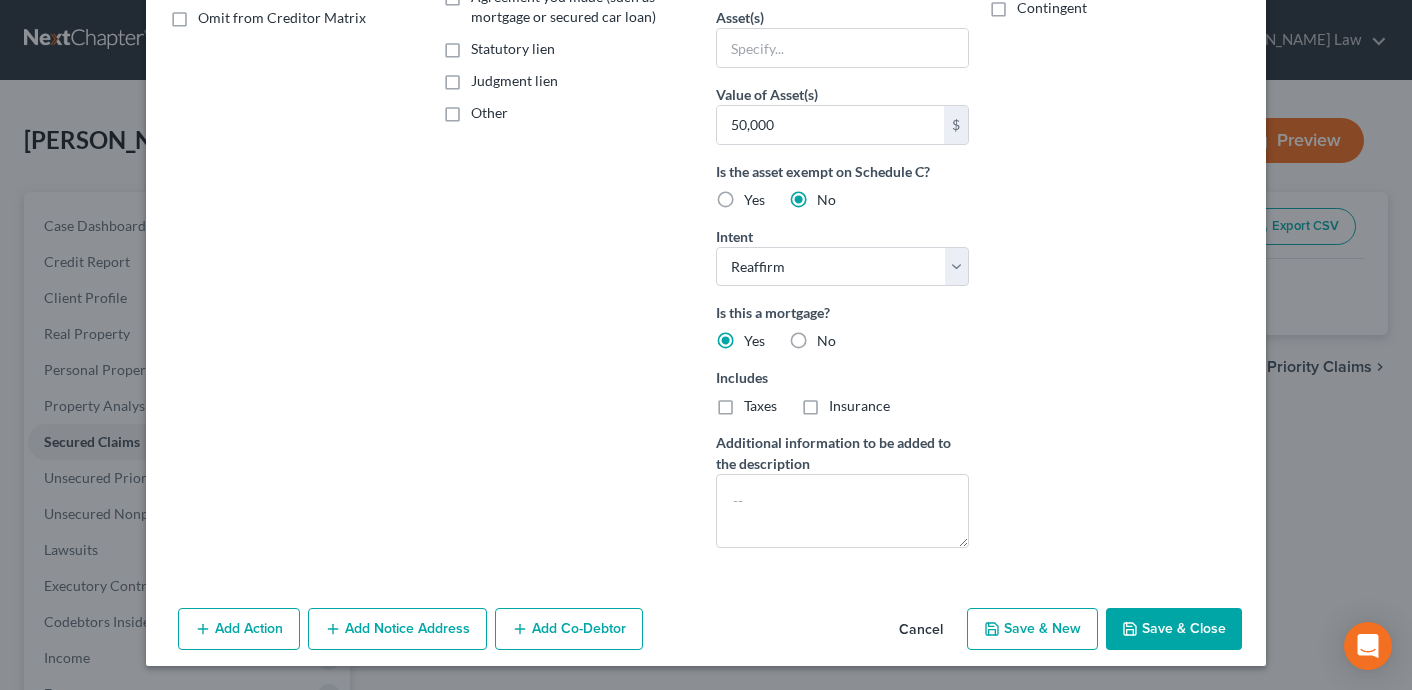 click on "Save & Close" at bounding box center (1174, 629) 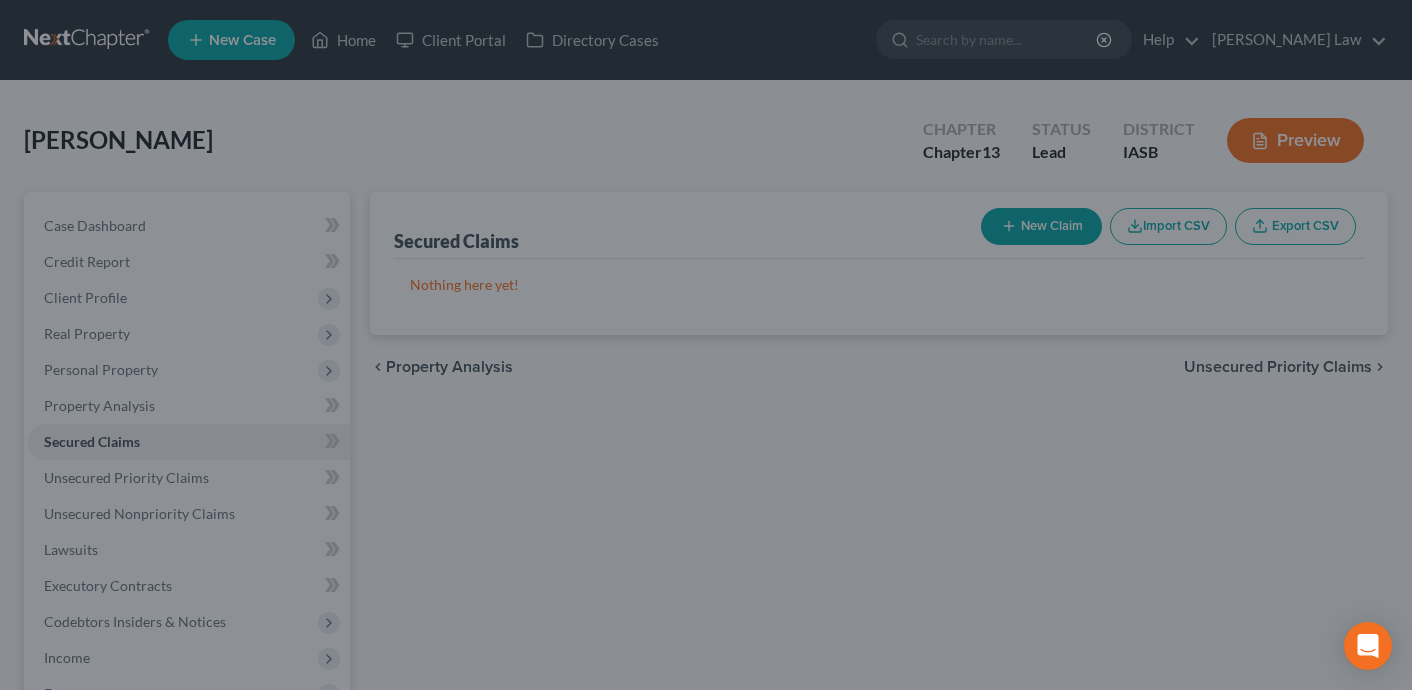 scroll, scrollTop: 201, scrollLeft: 0, axis: vertical 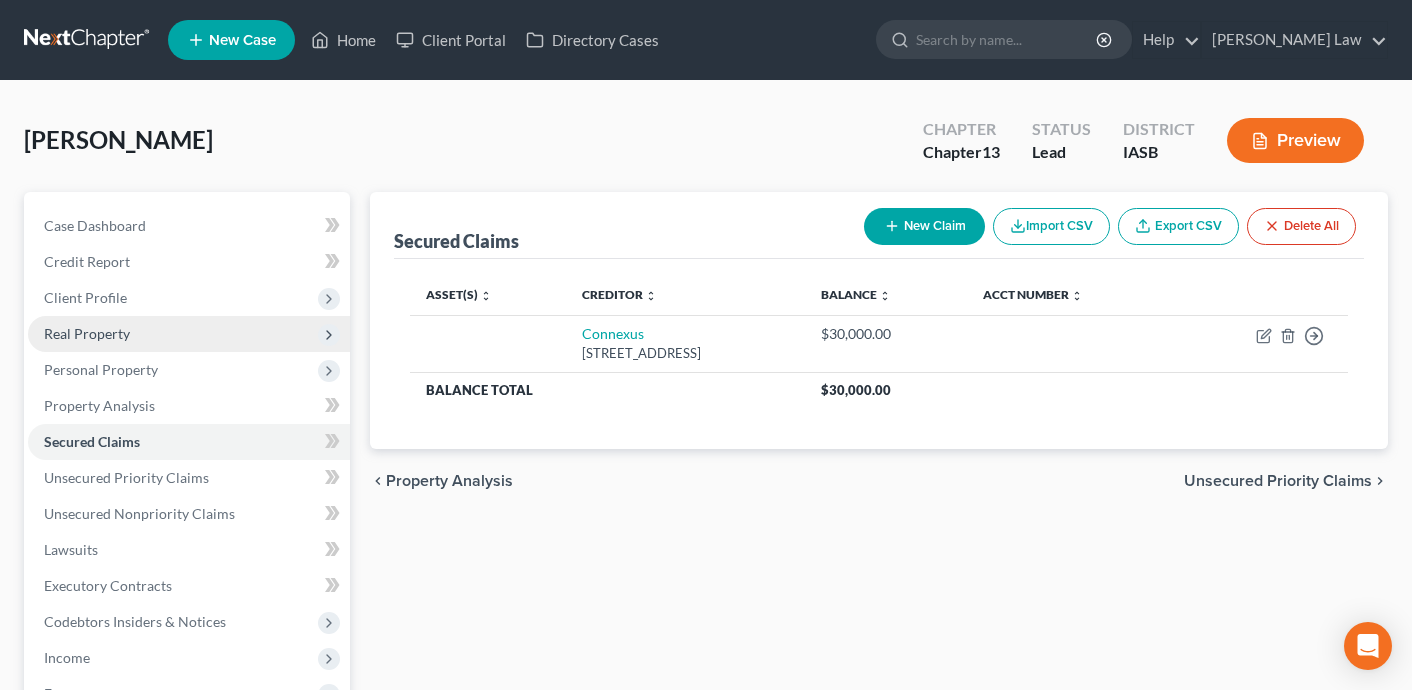 click on "Real Property" at bounding box center (189, 334) 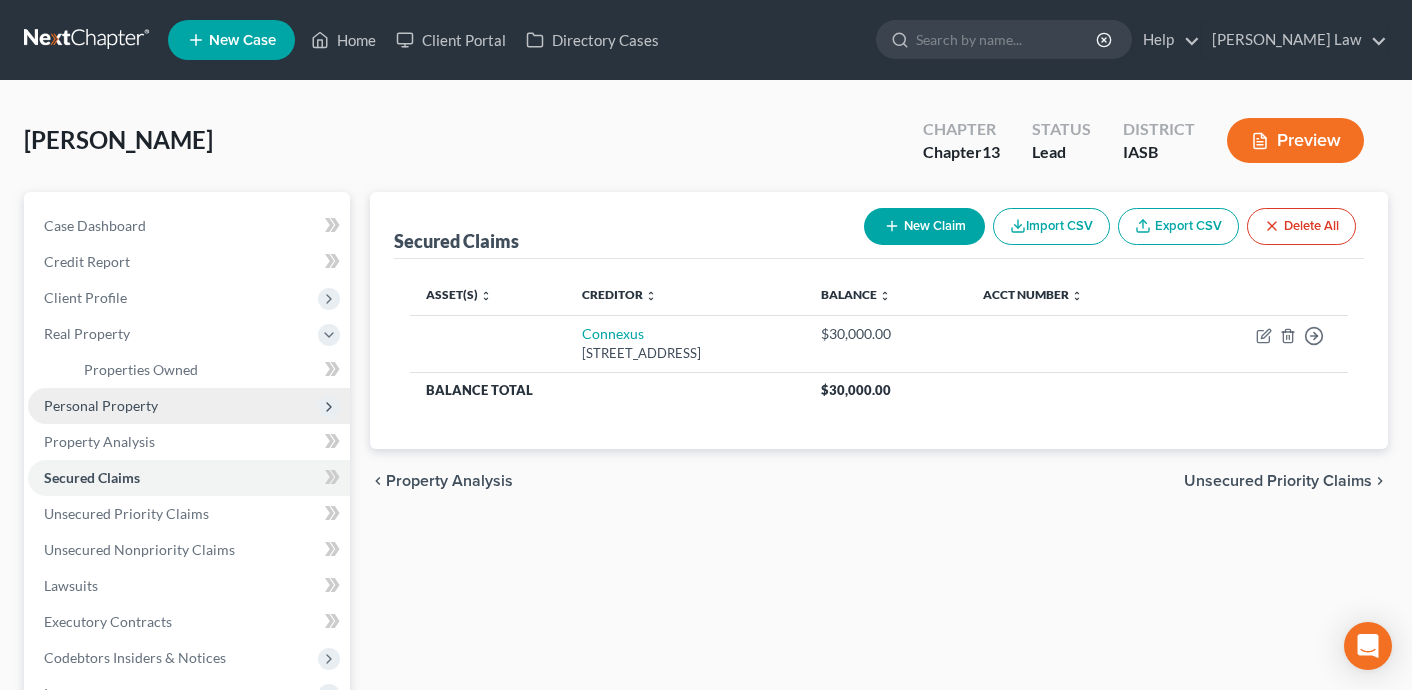 click on "Personal Property" at bounding box center [189, 406] 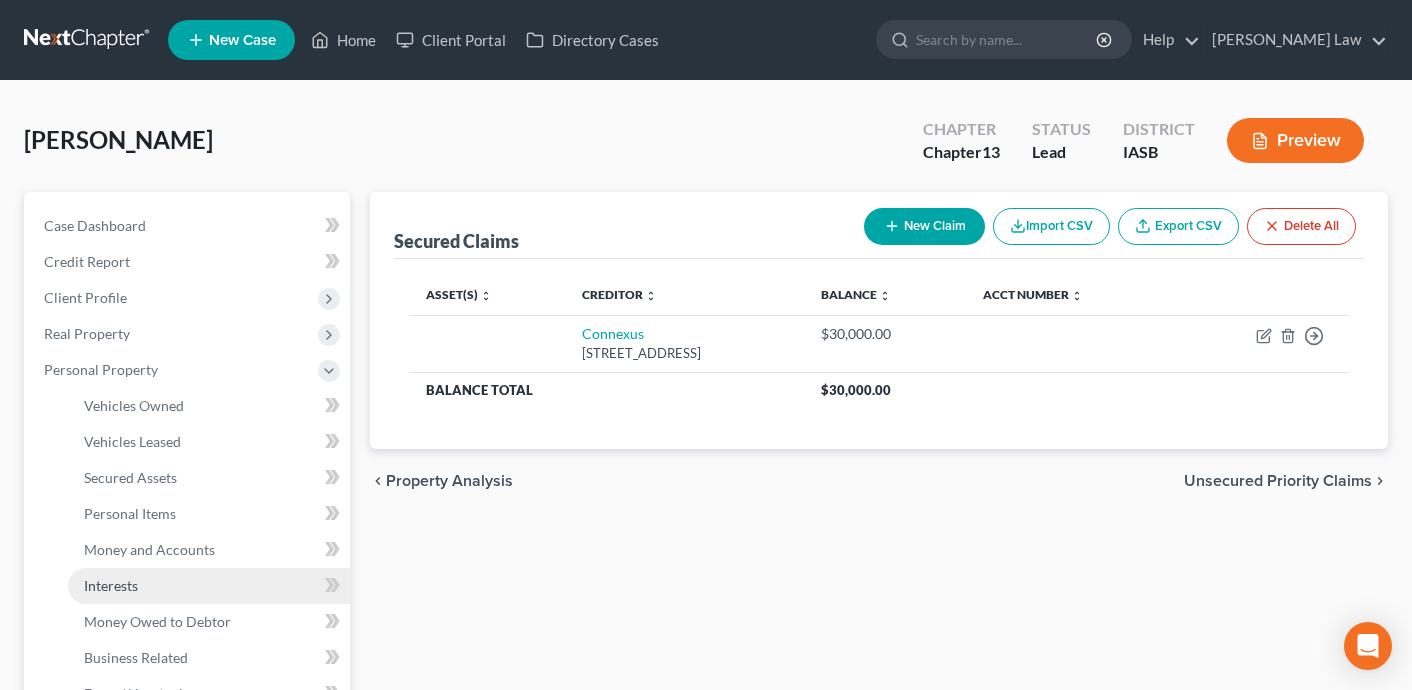 click on "Interests" at bounding box center [209, 586] 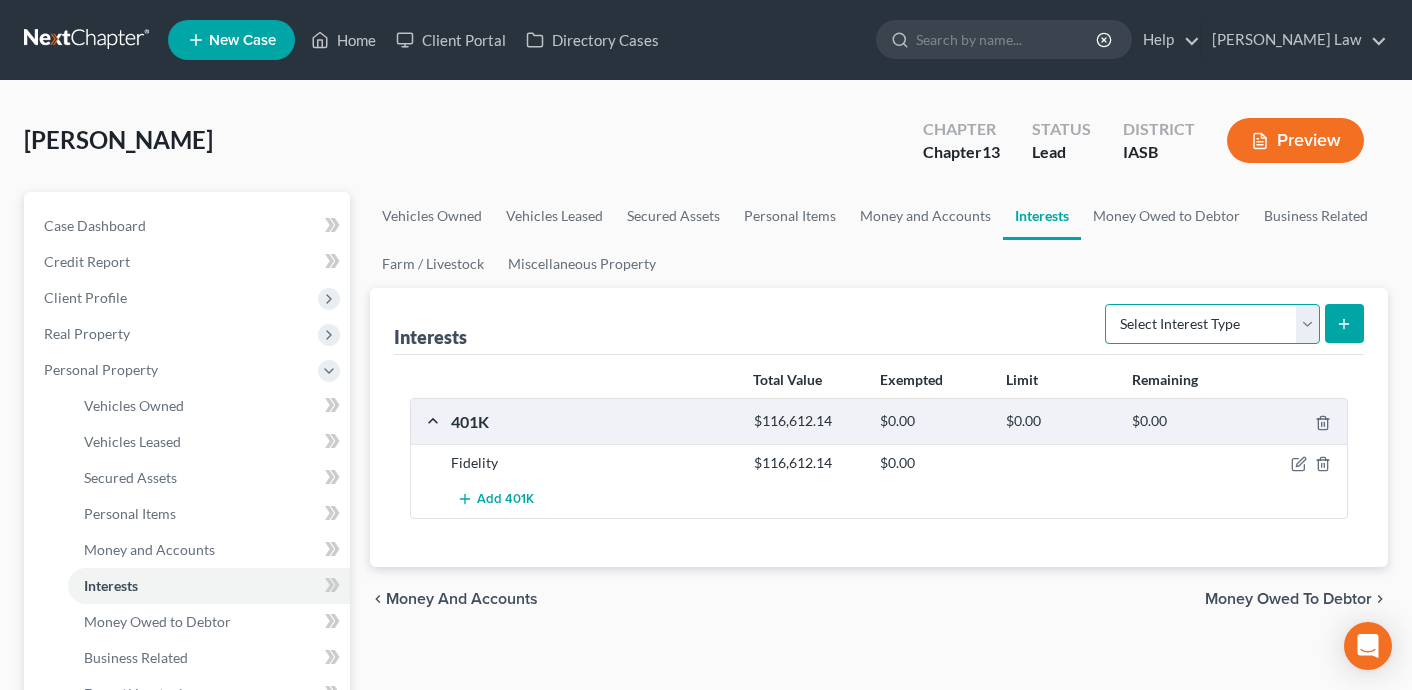 click on "Select Interest Type 401K Annuity Bond Education IRA Government Bond Government Pension Plan Incorporated Business IRA Joint Venture (Active) Joint Venture (Inactive) [PERSON_NAME] Mutual Fund Other Retirement Plan Partnership (Active) Partnership (Inactive) Pension Plan Stock Term Life Insurance Unincorporated Business Whole Life Insurance" at bounding box center [1212, 324] 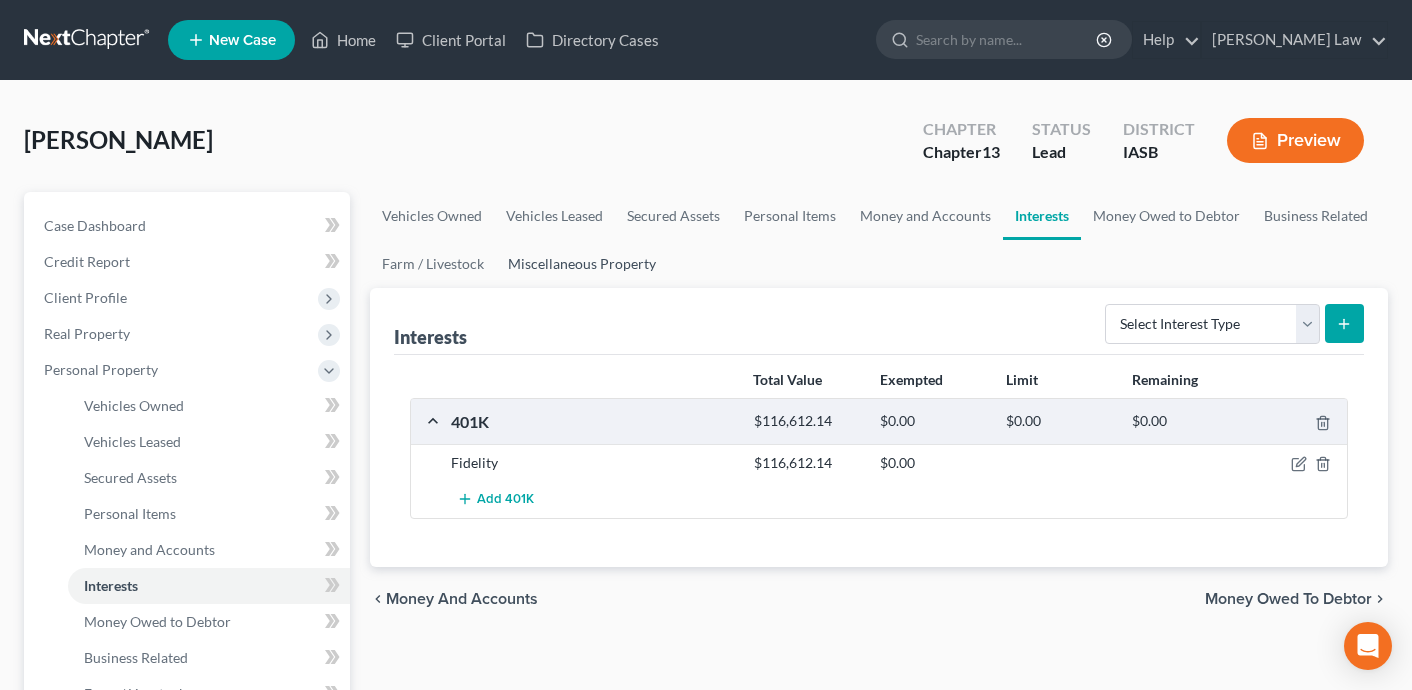 click on "Miscellaneous Property" at bounding box center [582, 264] 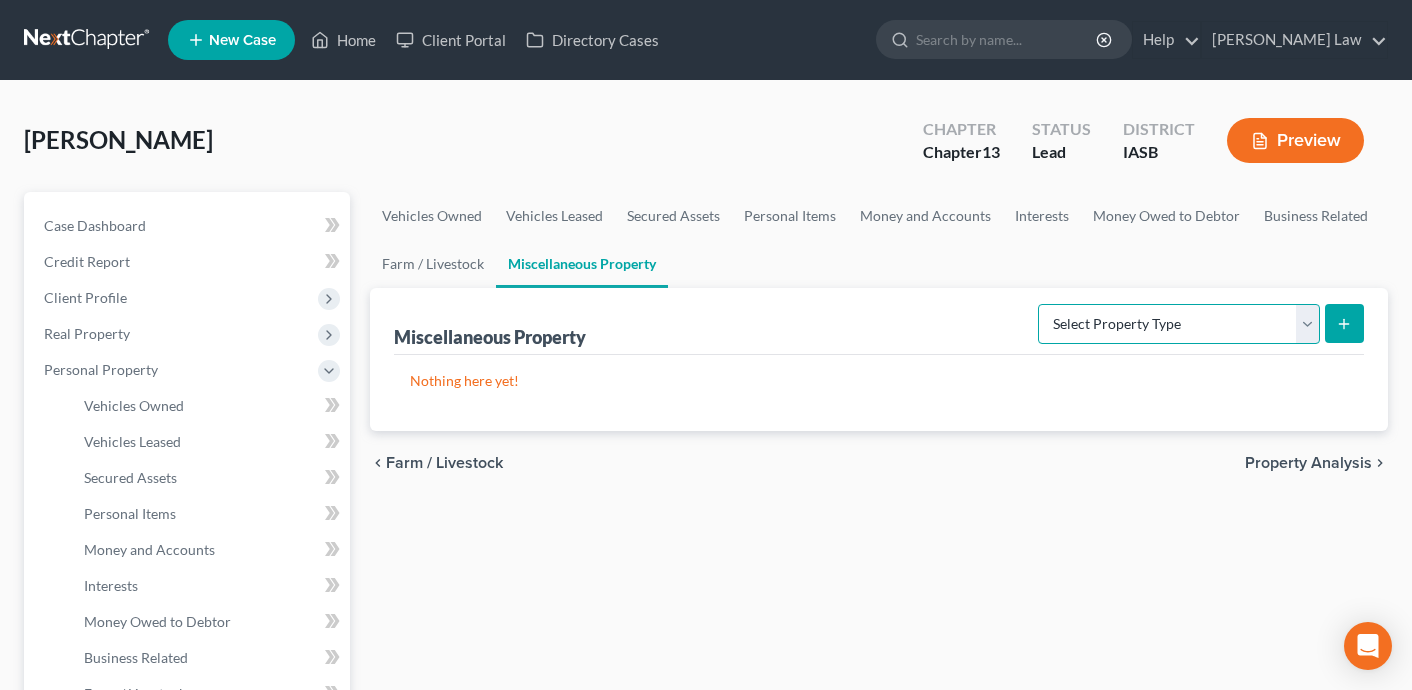 click on "Select Property Type Assigned for Creditor Benefit [DATE] Holding for Another Not Yet Listed Stored [DATE] Transferred" at bounding box center (1179, 324) 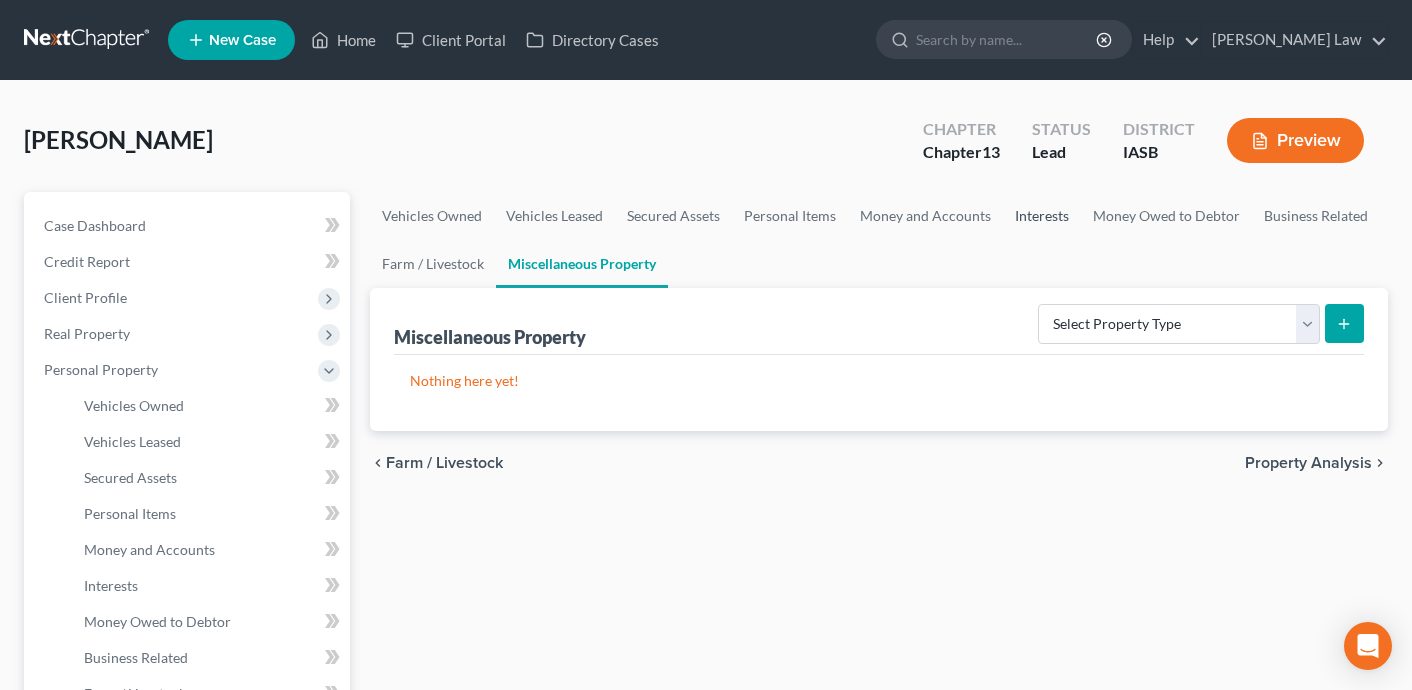 click on "Interests" at bounding box center [1042, 216] 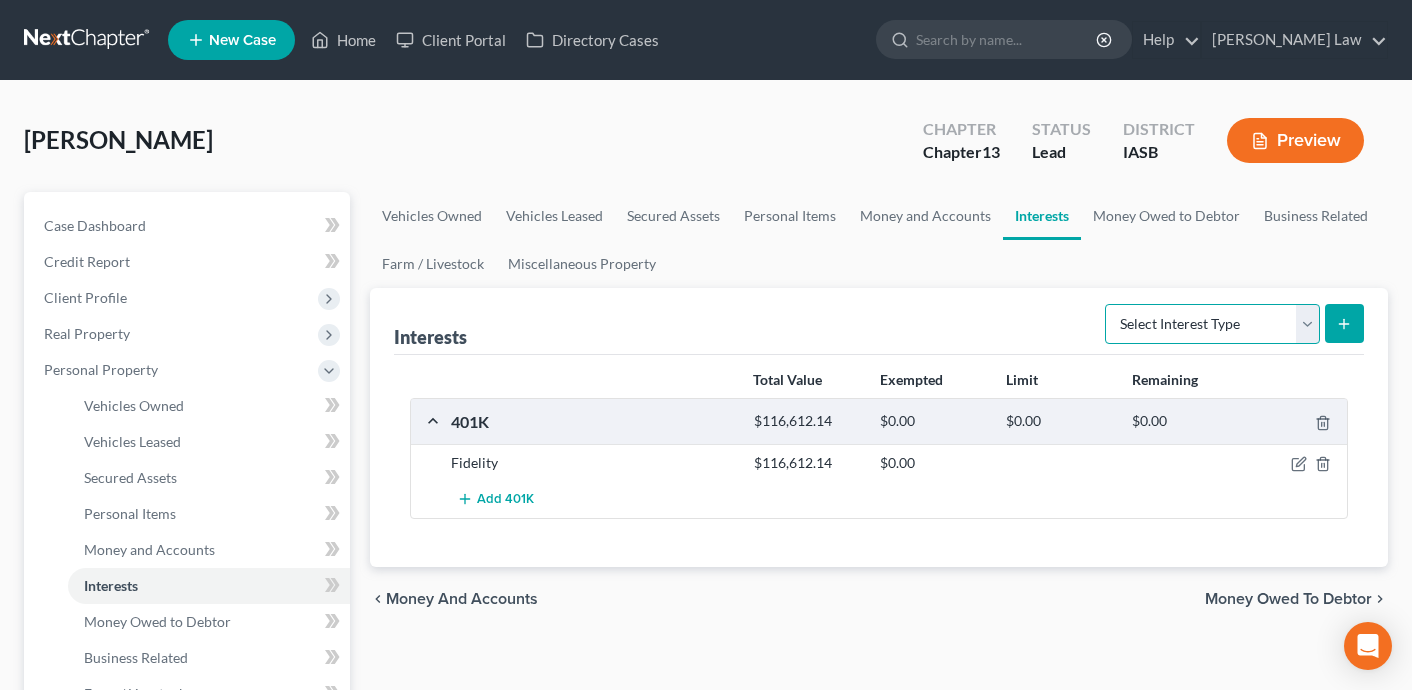 click on "Select Interest Type 401K Annuity Bond Education IRA Government Bond Government Pension Plan Incorporated Business IRA Joint Venture (Active) Joint Venture (Inactive) [PERSON_NAME] Mutual Fund Other Retirement Plan Partnership (Active) Partnership (Inactive) Pension Plan Stock Term Life Insurance Unincorporated Business Whole Life Insurance" at bounding box center [1212, 324] 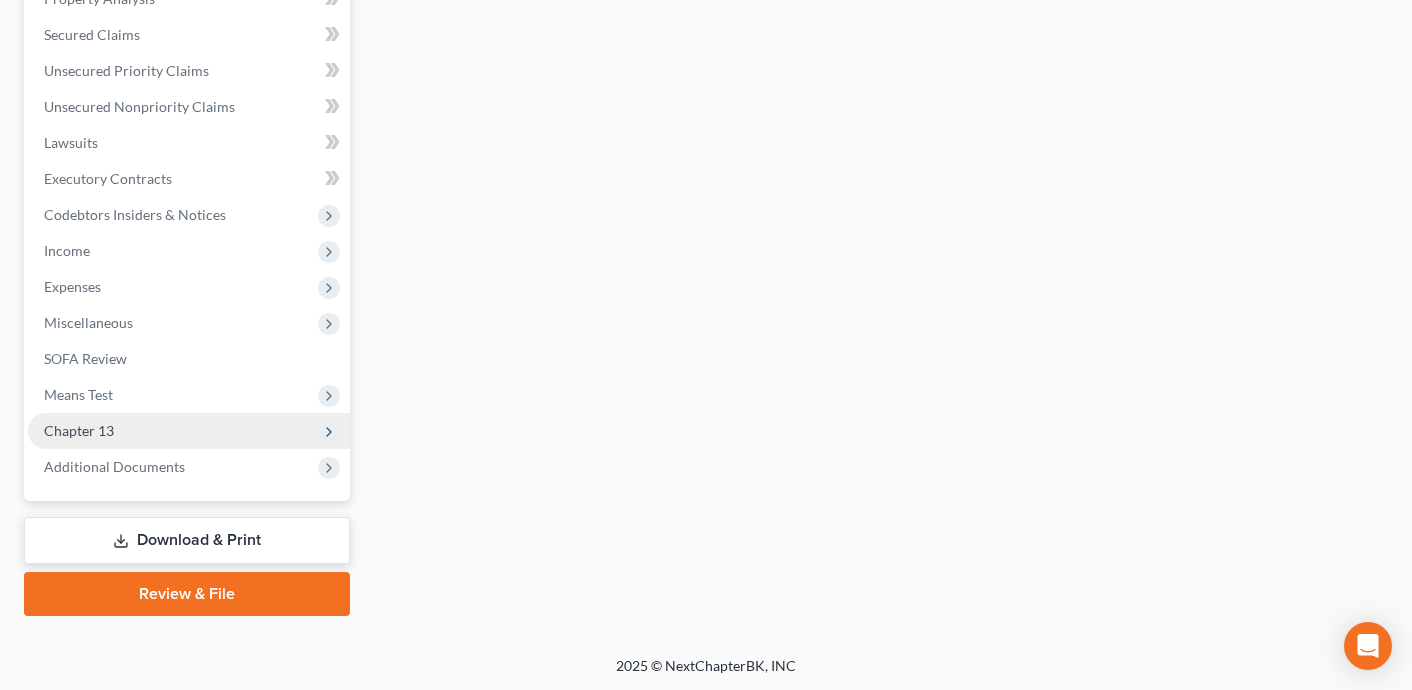 scroll, scrollTop: 766, scrollLeft: 0, axis: vertical 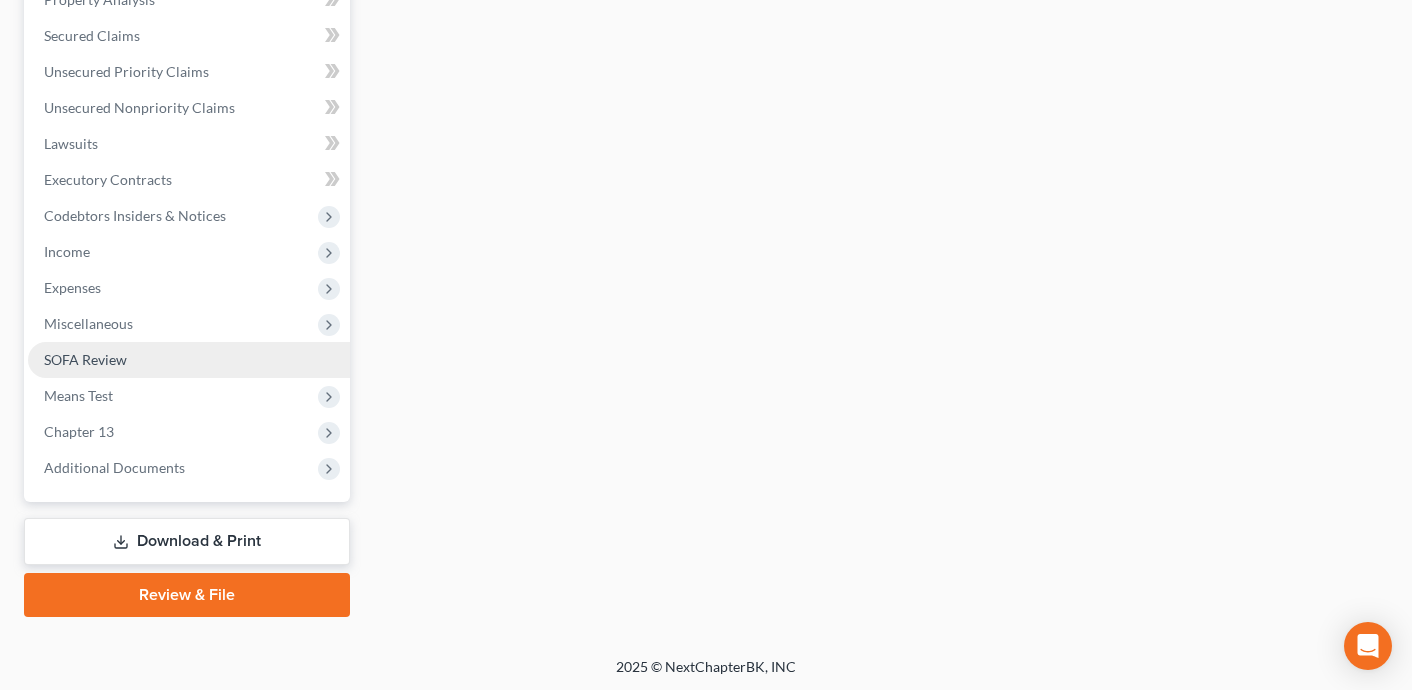 click on "SOFA Review" at bounding box center [189, 360] 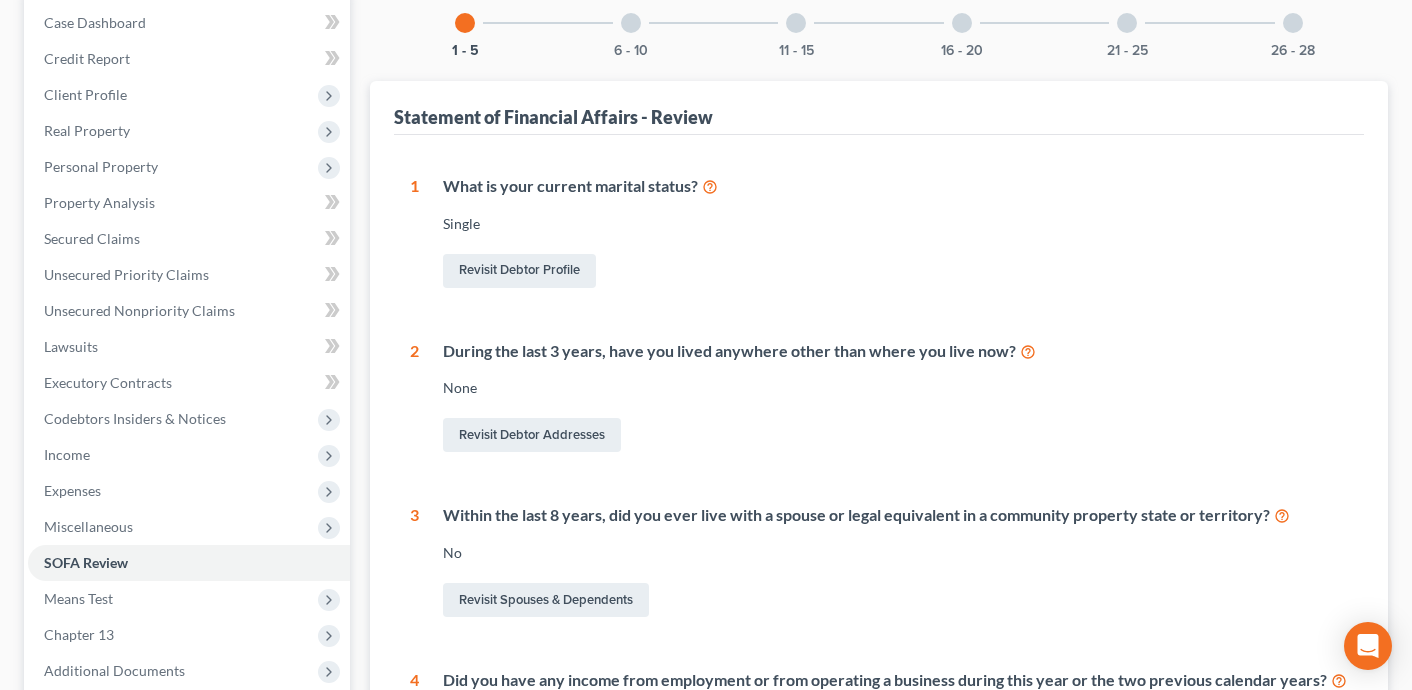 scroll, scrollTop: 201, scrollLeft: 0, axis: vertical 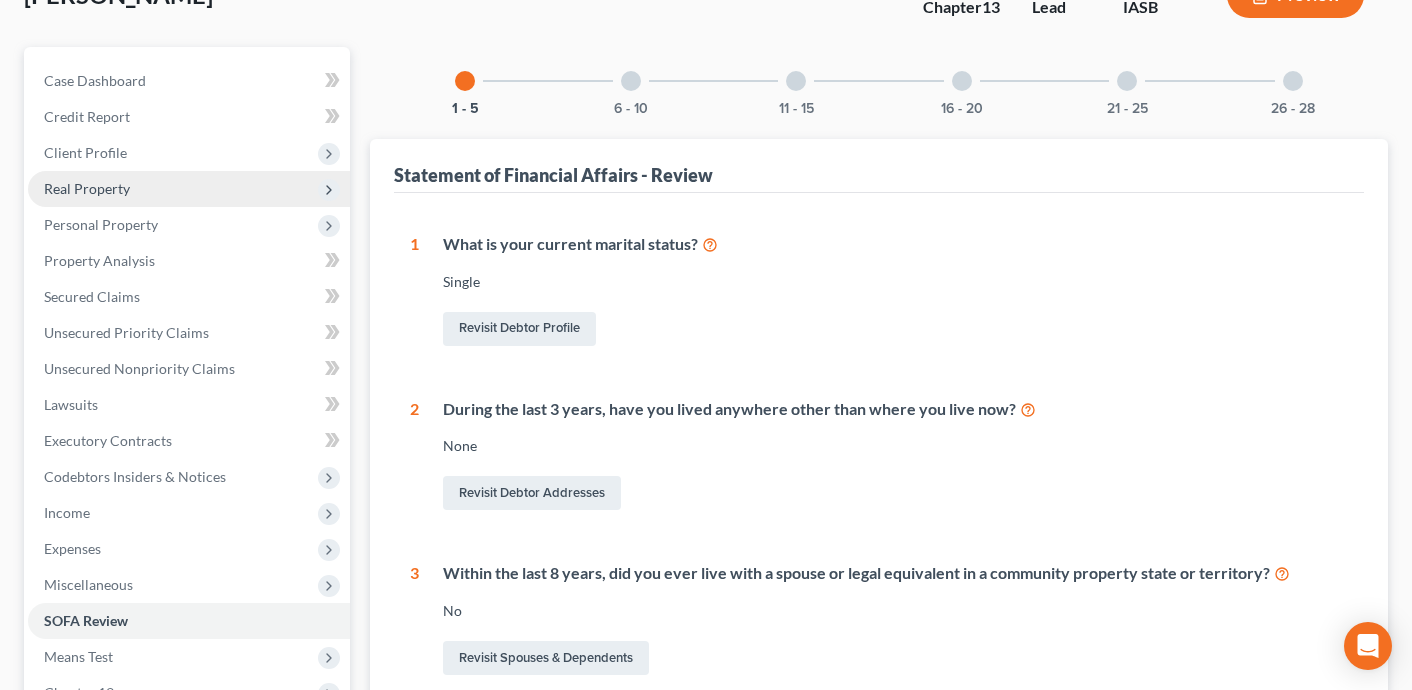 click on "Real Property" at bounding box center [189, 189] 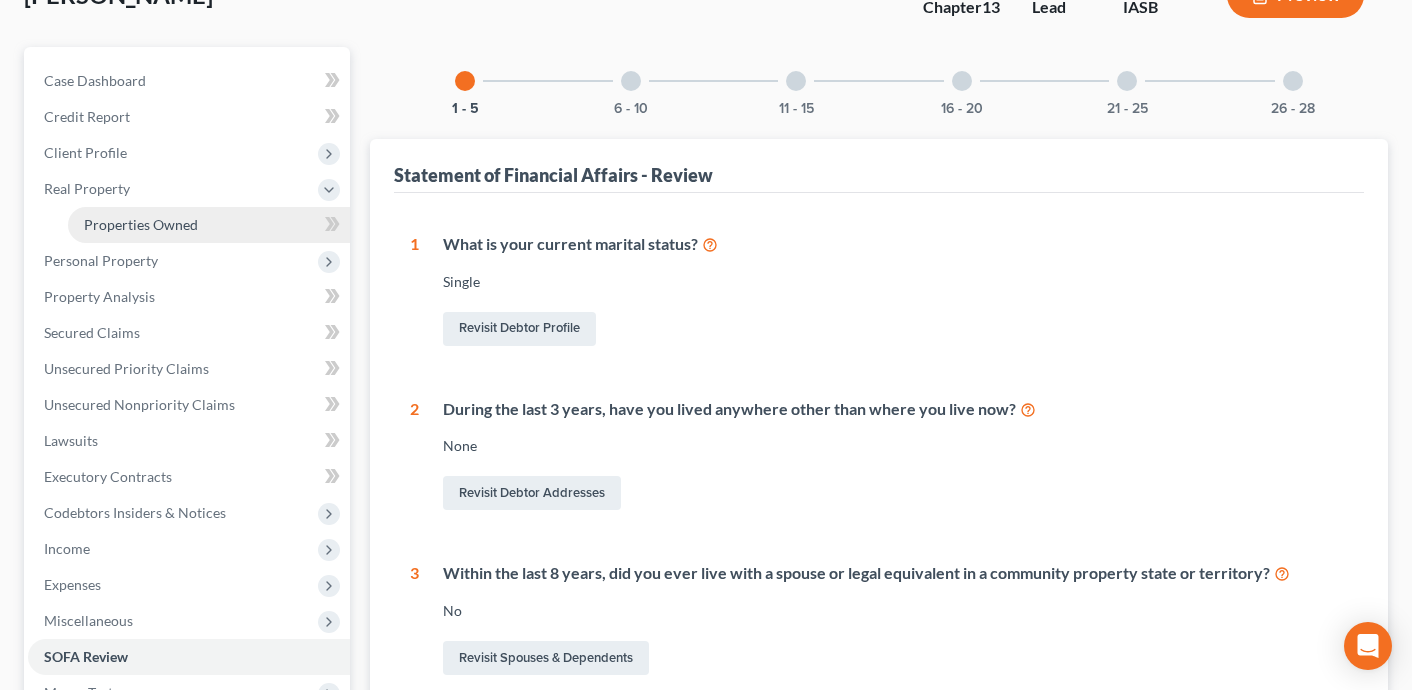 click on "Properties Owned" at bounding box center (141, 224) 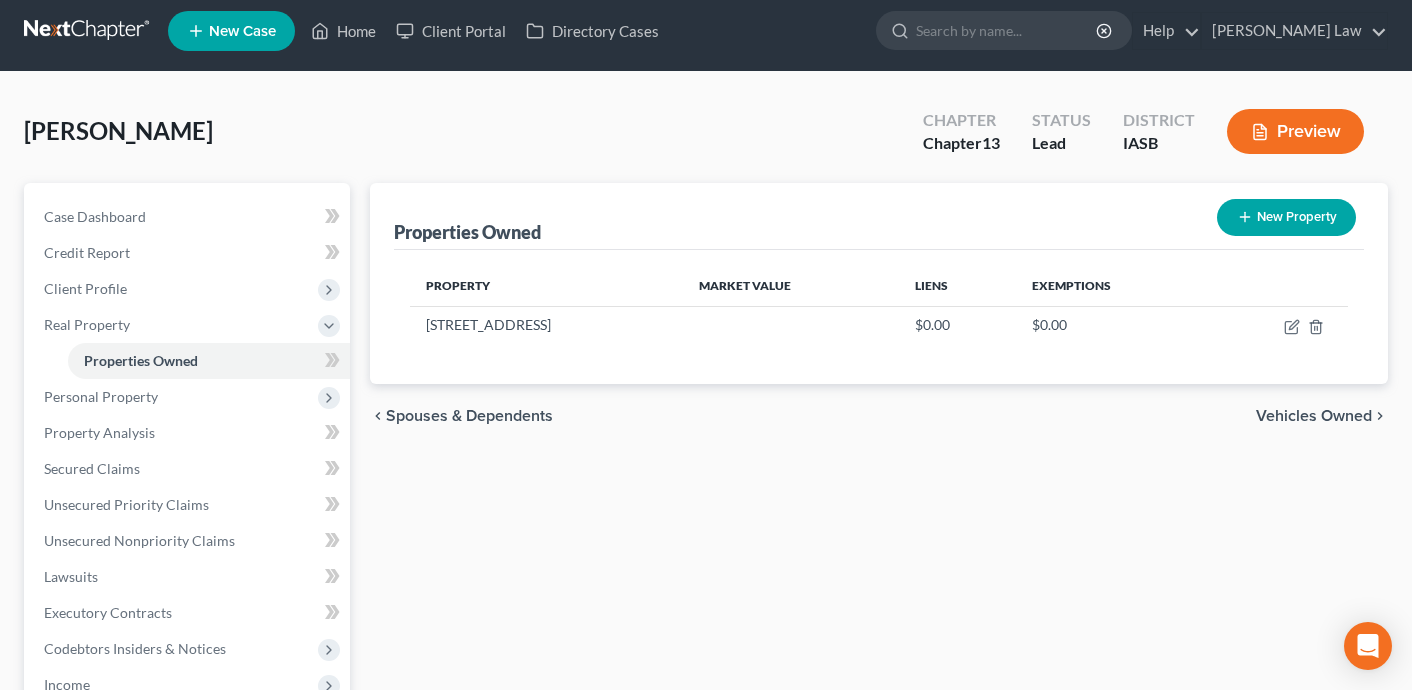 scroll, scrollTop: 0, scrollLeft: 0, axis: both 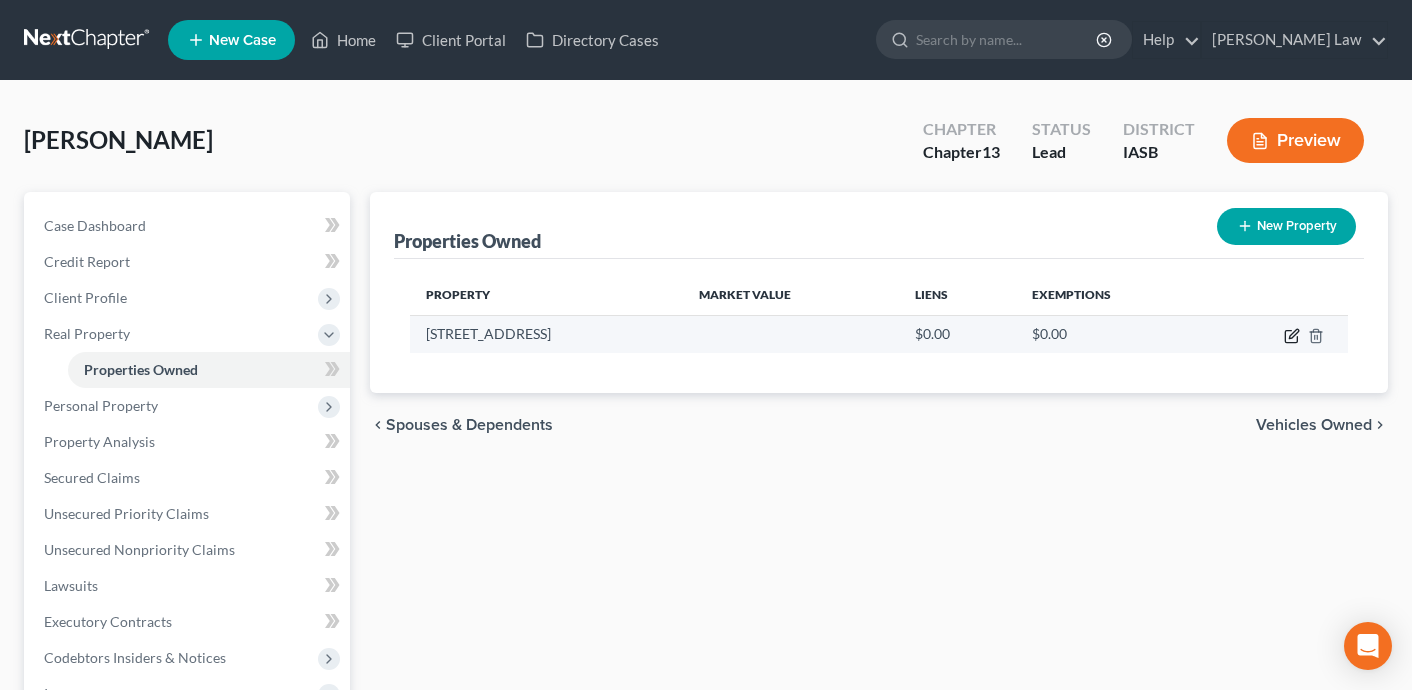 click 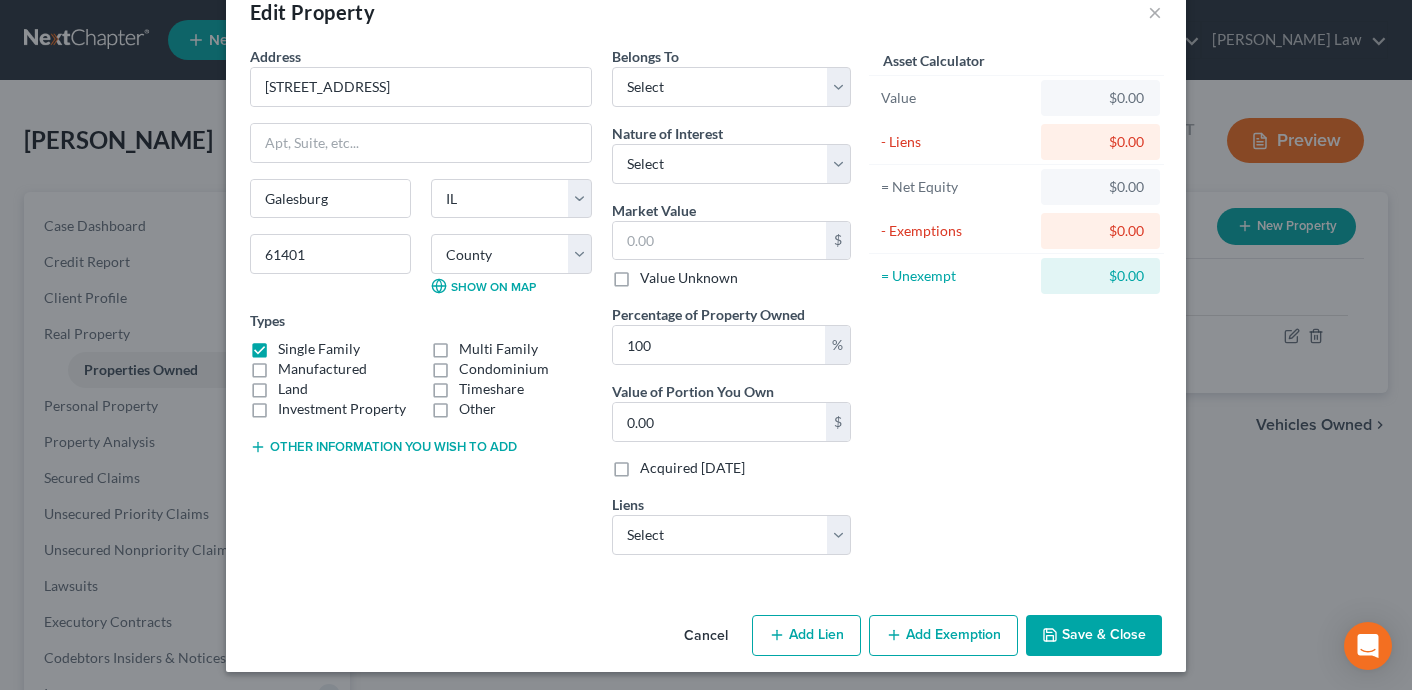 scroll, scrollTop: 52, scrollLeft: 0, axis: vertical 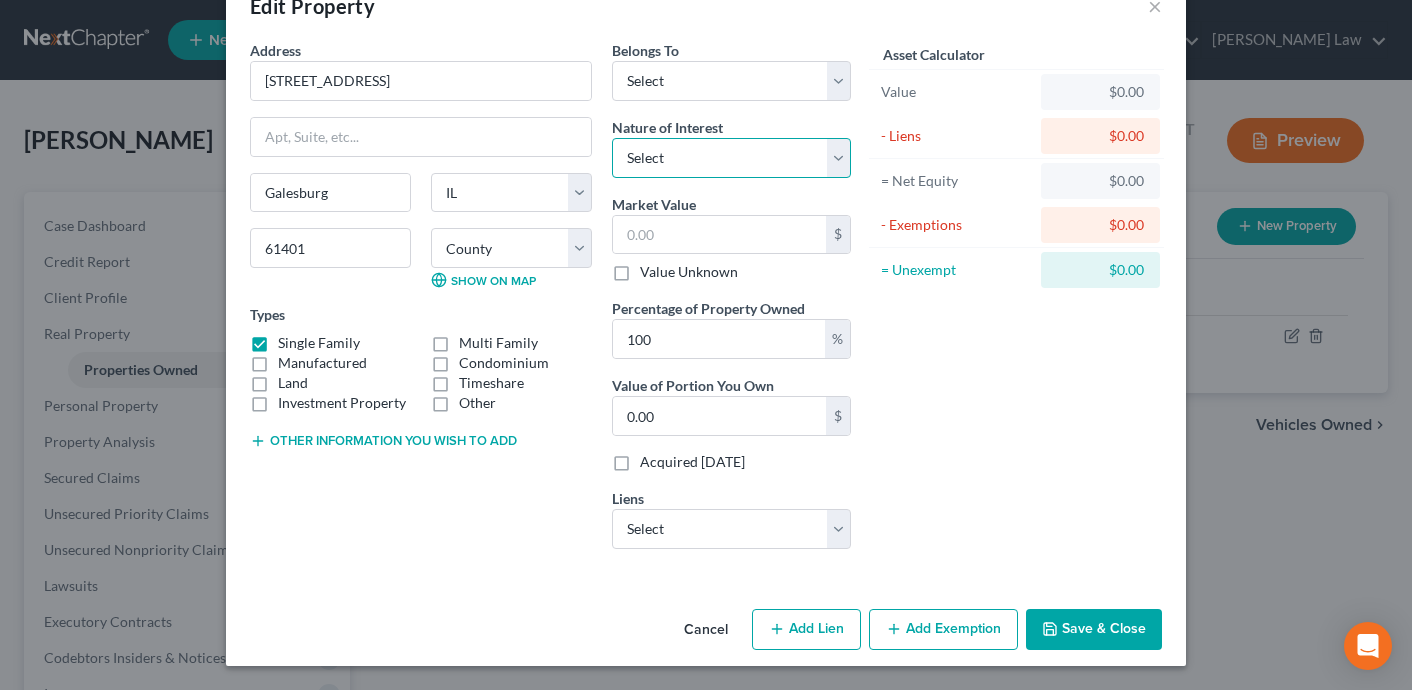 click on "Select Fee Simple Joint Tenant Life Estate Equitable Interest Future Interest Tenancy By The Entireties Tenants In Common Other" at bounding box center (731, 158) 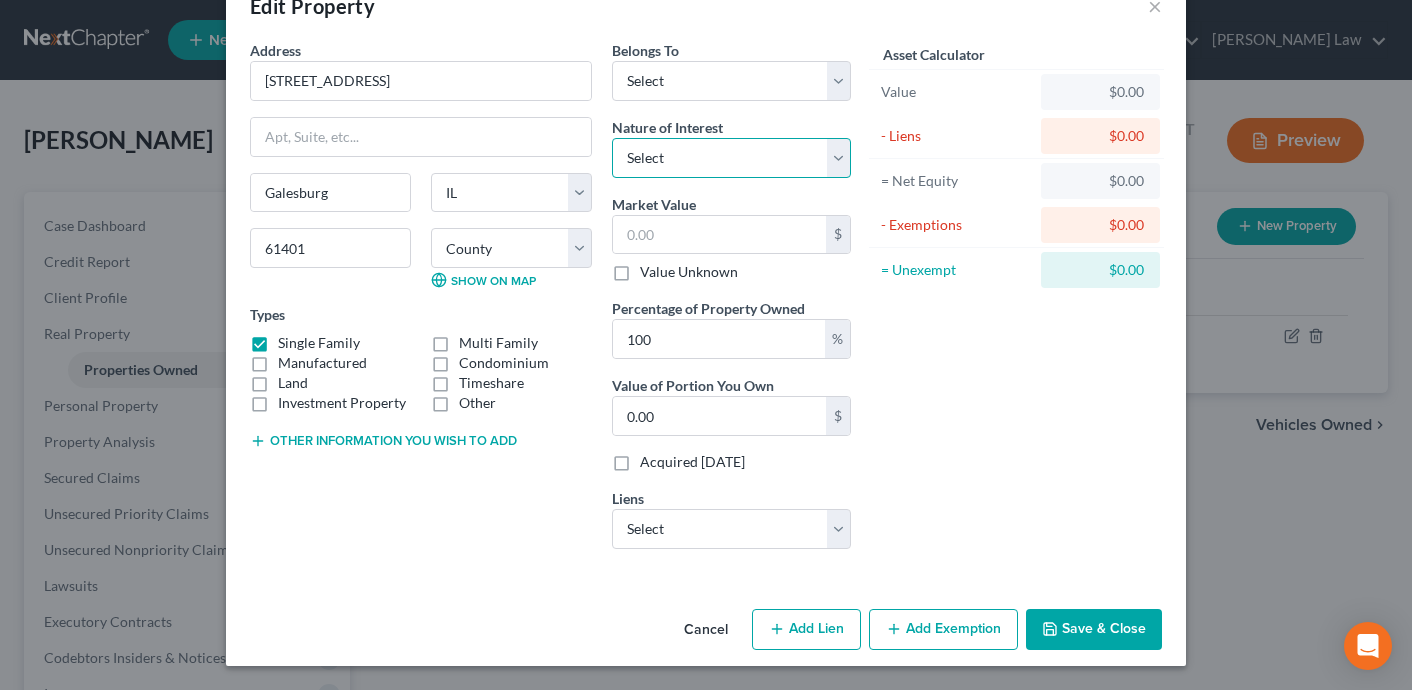 select on "4" 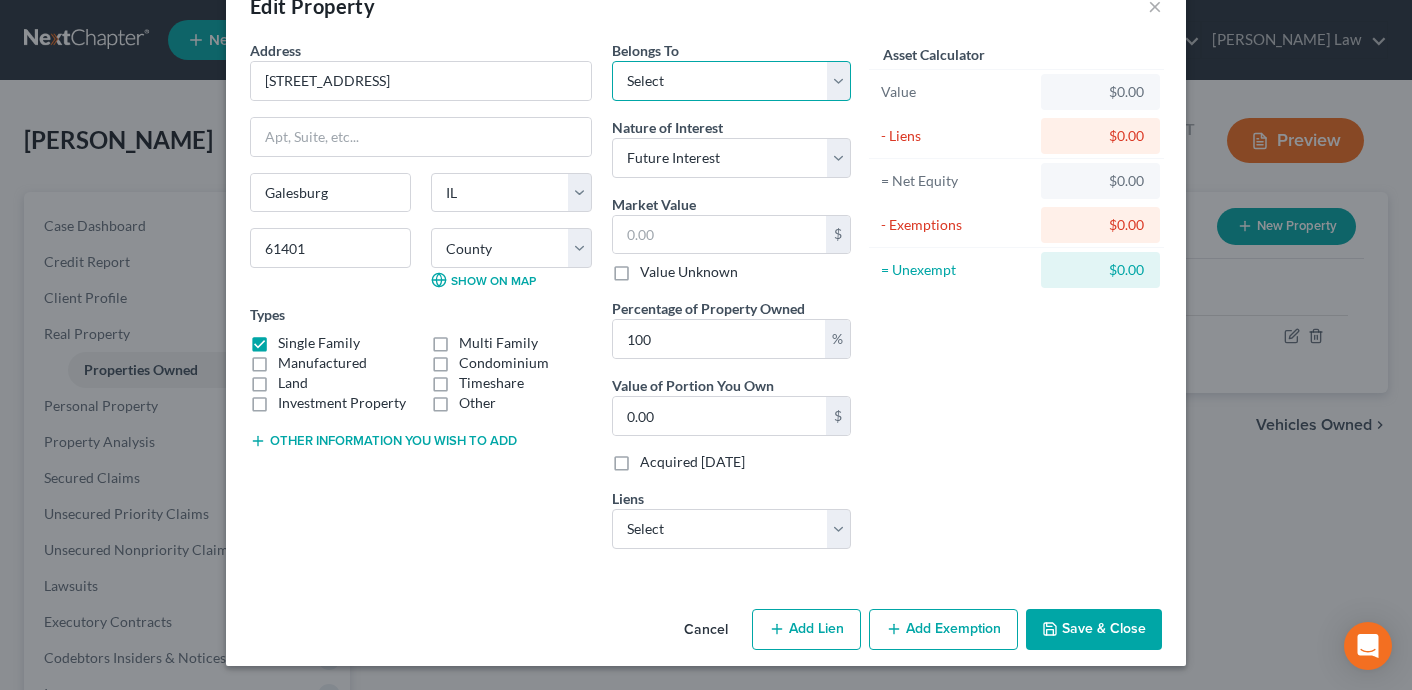 click on "Select Debtor 1 Only Debtor 2 Only Debtor 1 And Debtor 2 Only At Least One Of The Debtors And Another Community Property" at bounding box center (731, 81) 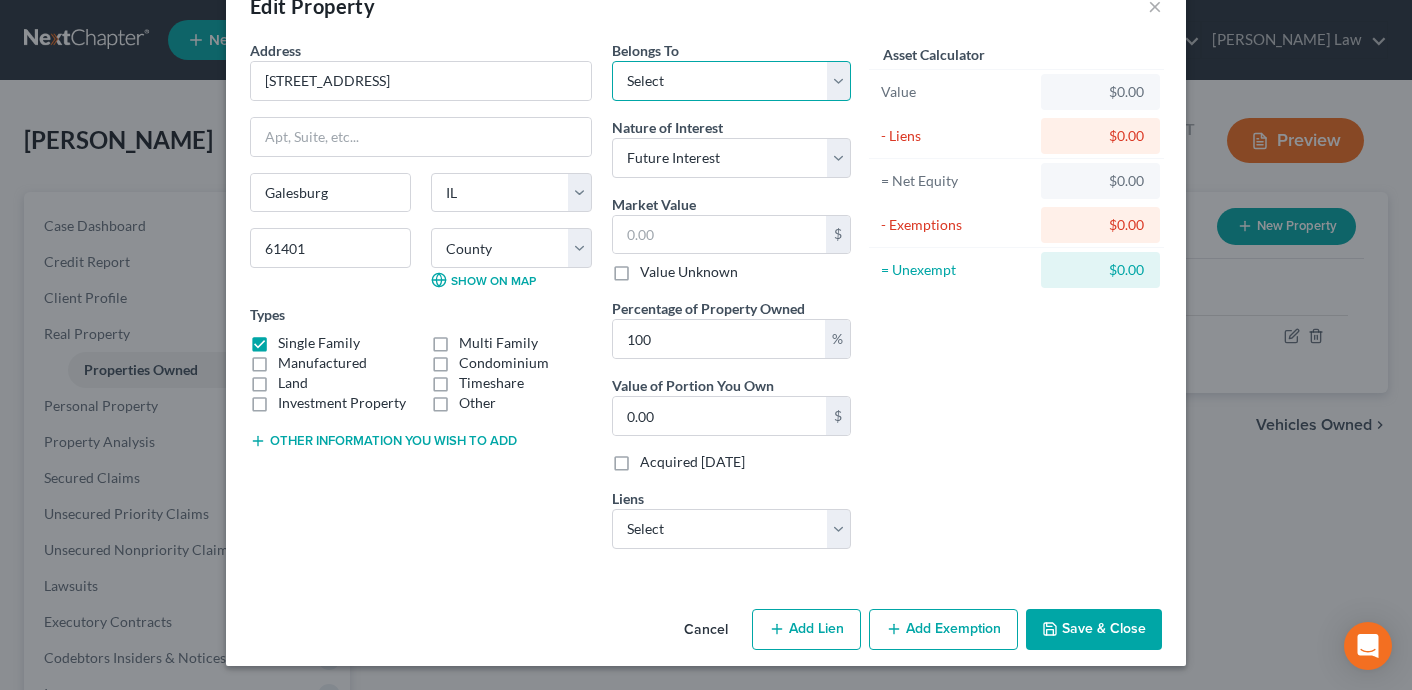 select on "0" 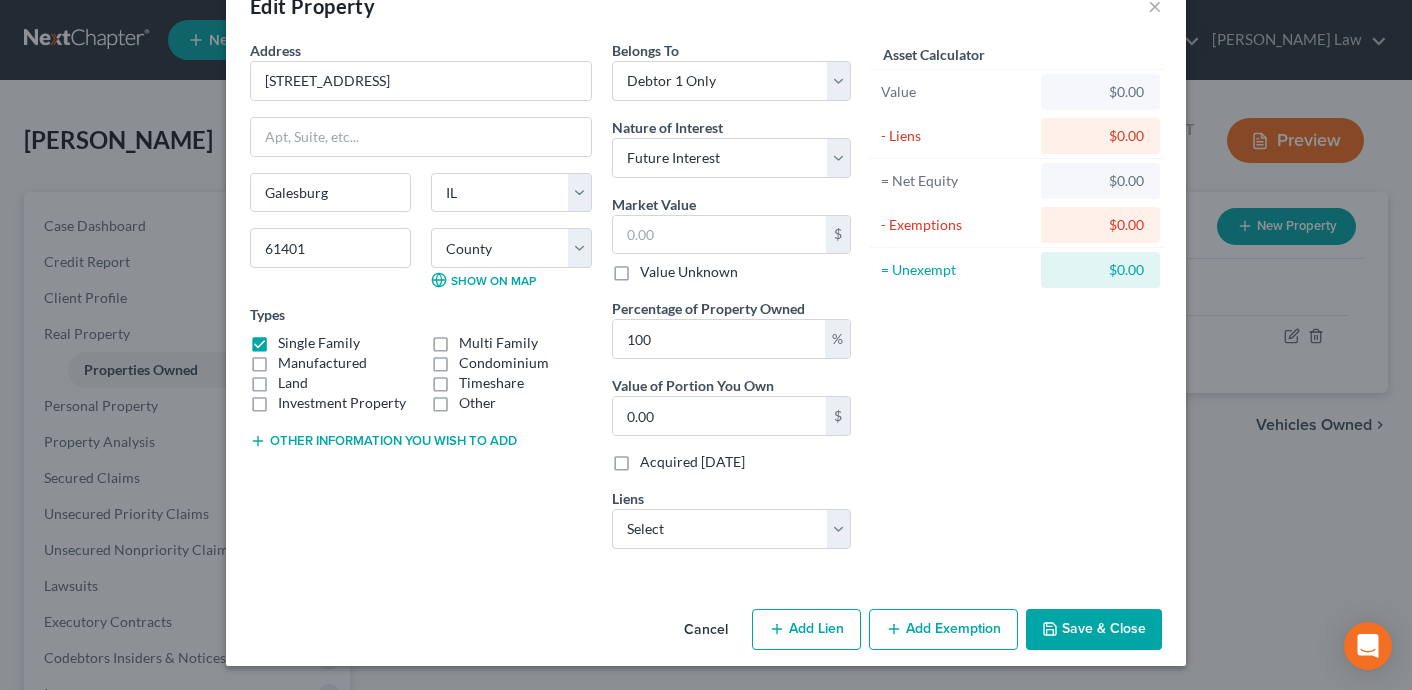 click on "Asset Calculator Value $0.00 - Liens $0.00 = Net Equity $0.00 - Exemptions $0.00 = Unexempt $0.00" at bounding box center [1016, 302] 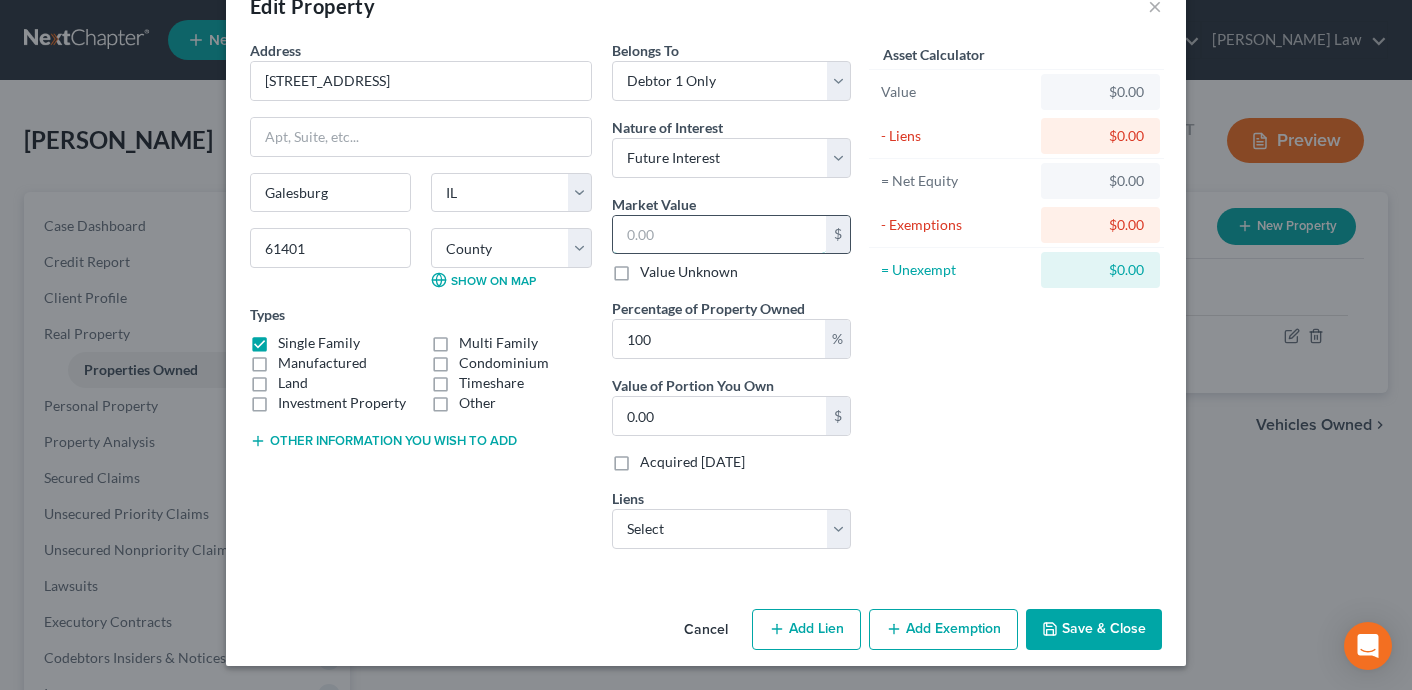 click at bounding box center (719, 235) 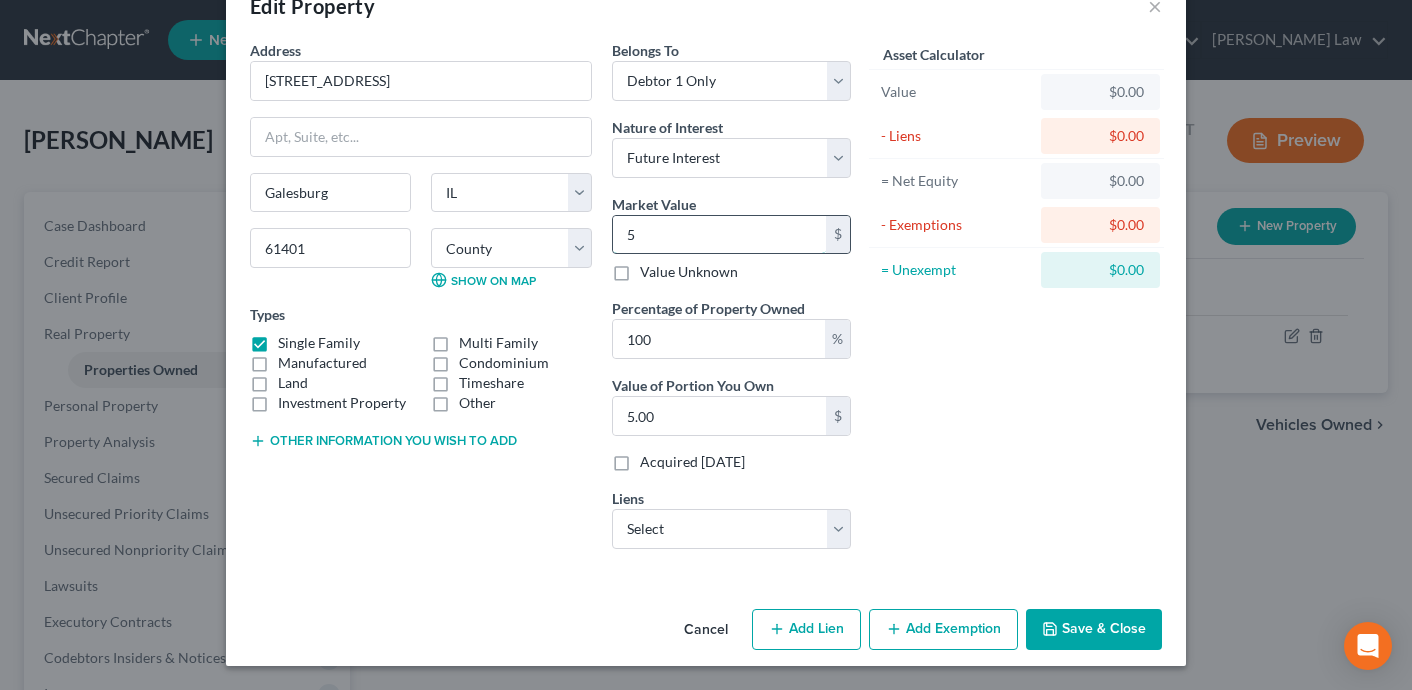 type on "50" 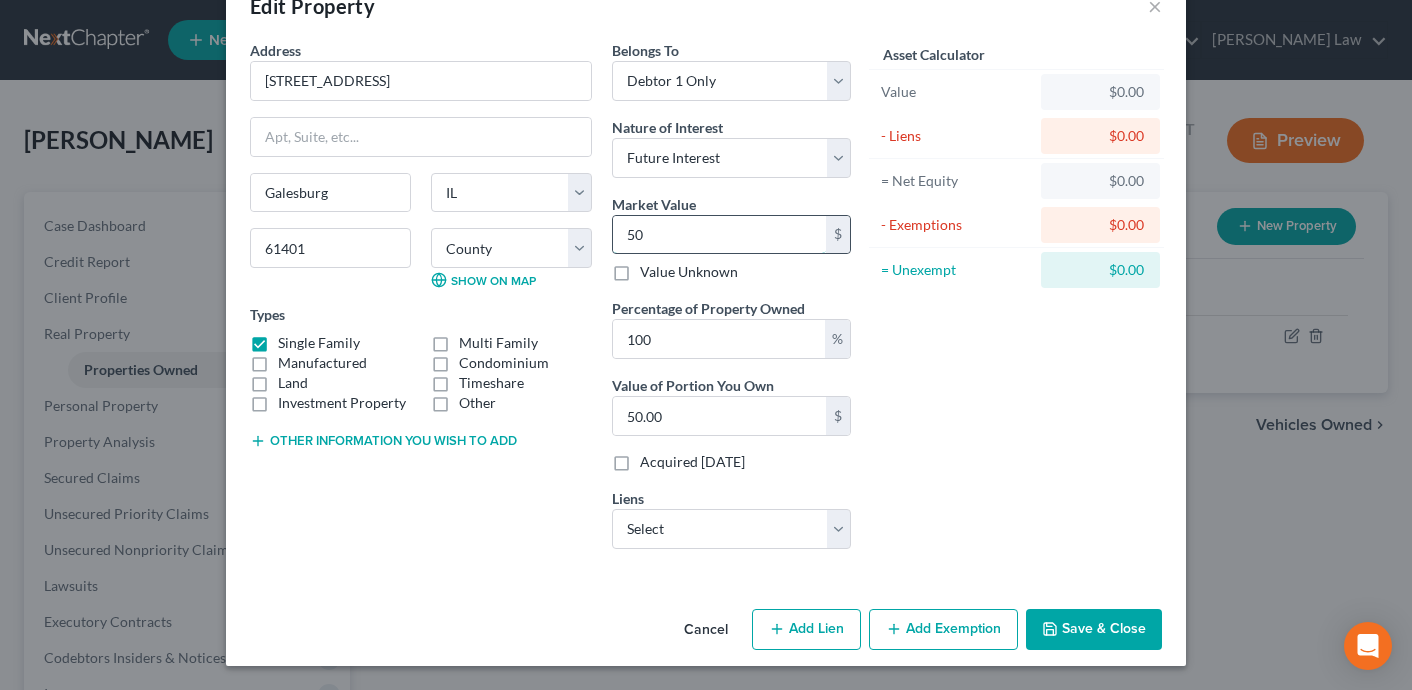 type on "500" 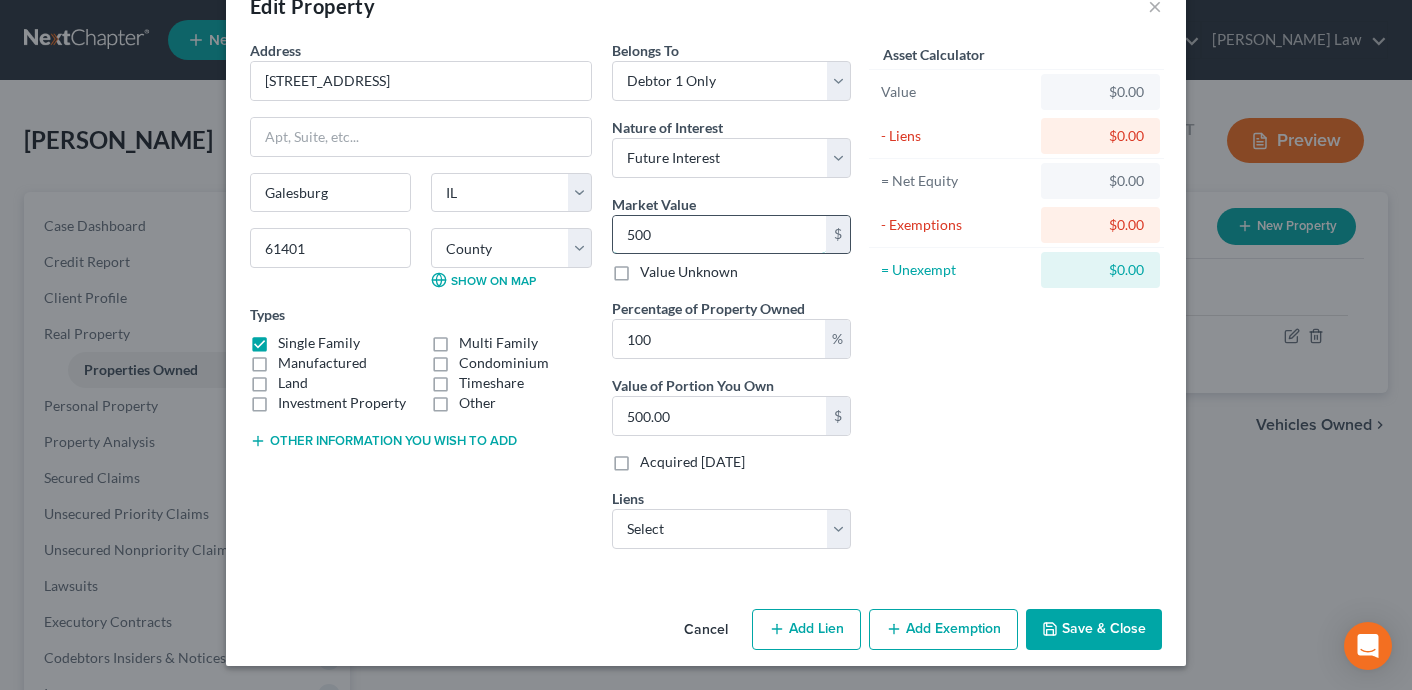 type on "5000" 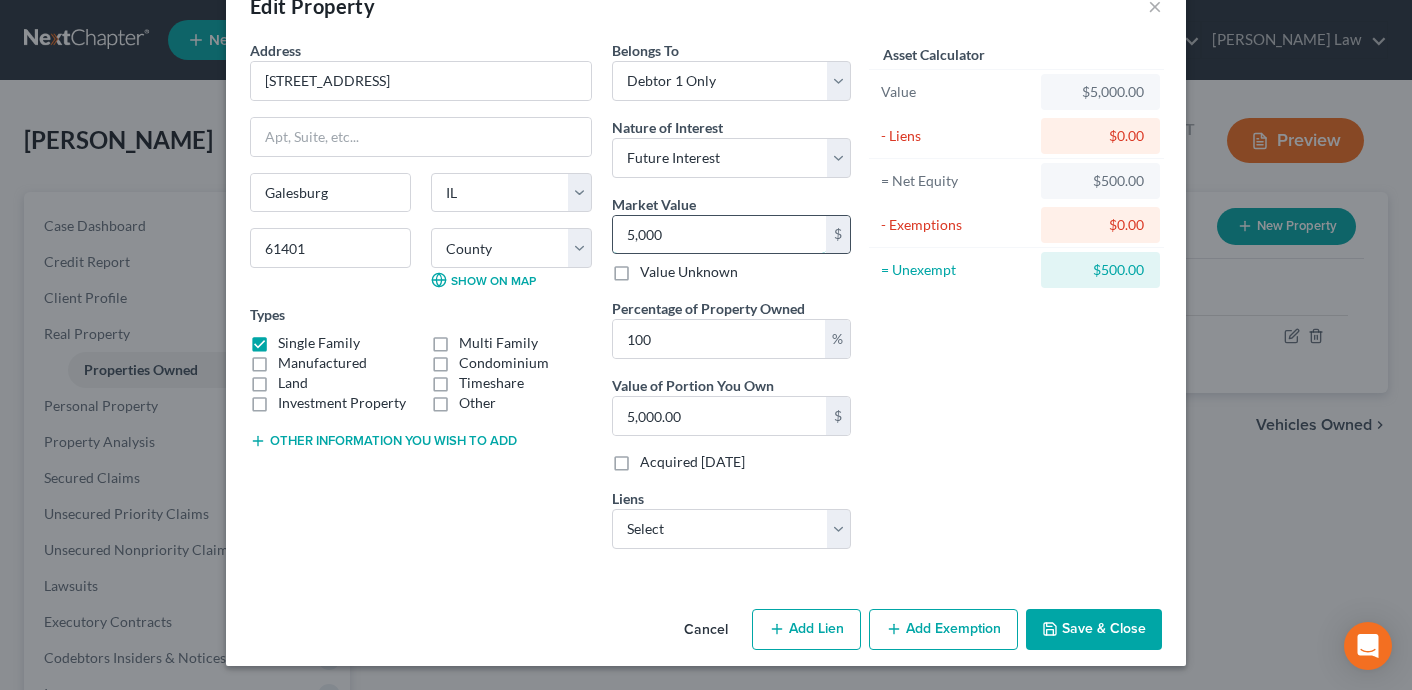 type on "5,0000" 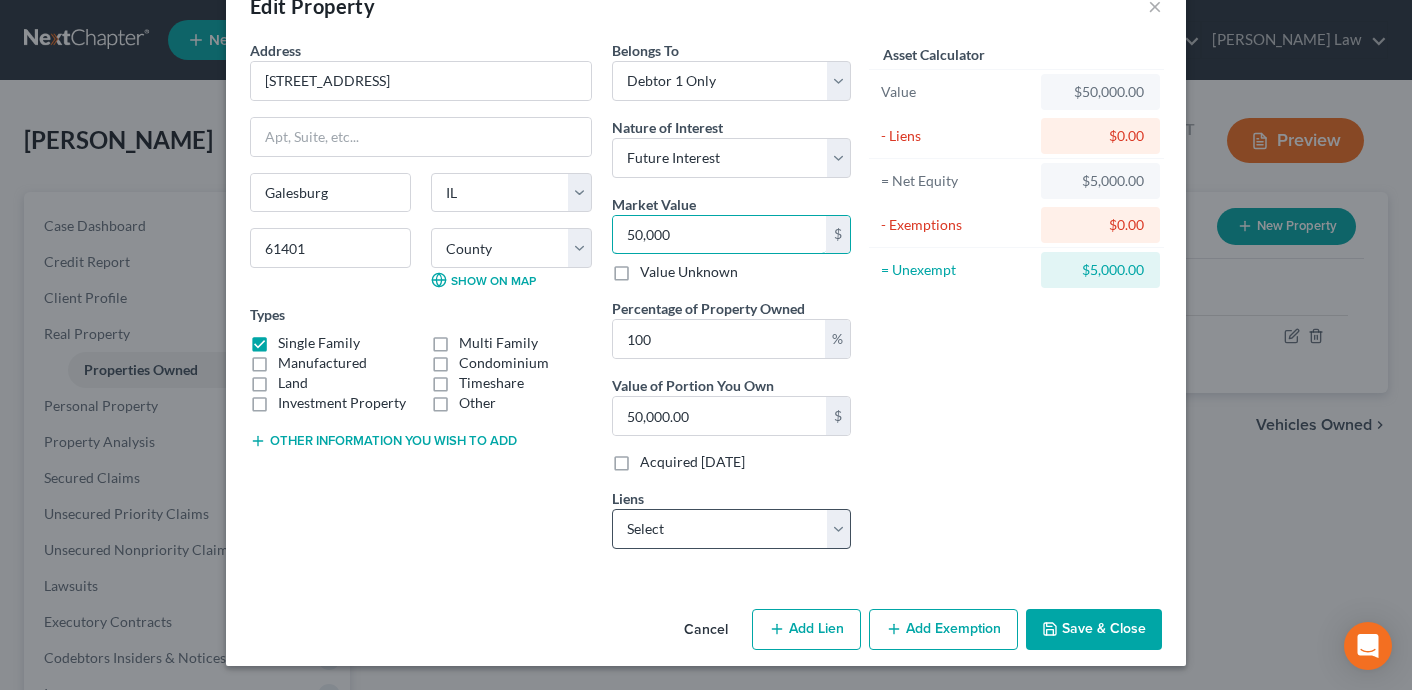 type on "50,000" 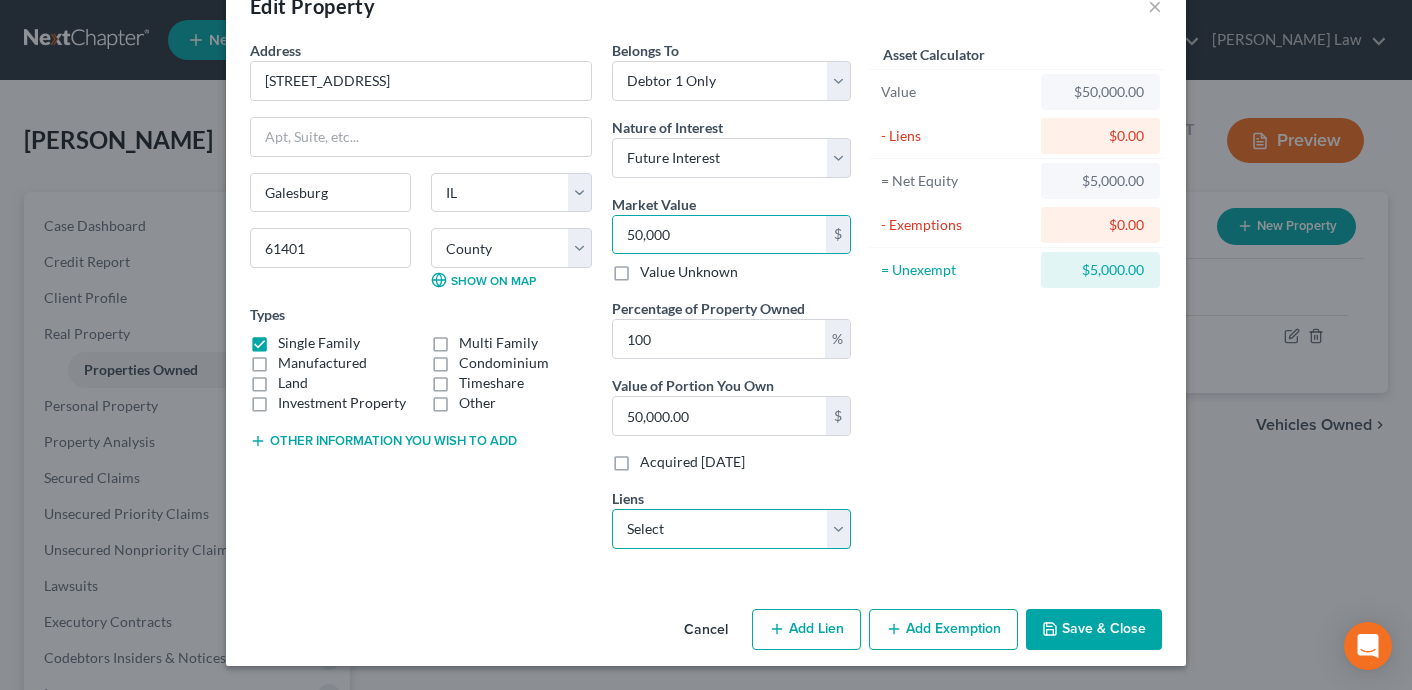 click on "Select Connexus - $30,000.00" at bounding box center (731, 529) 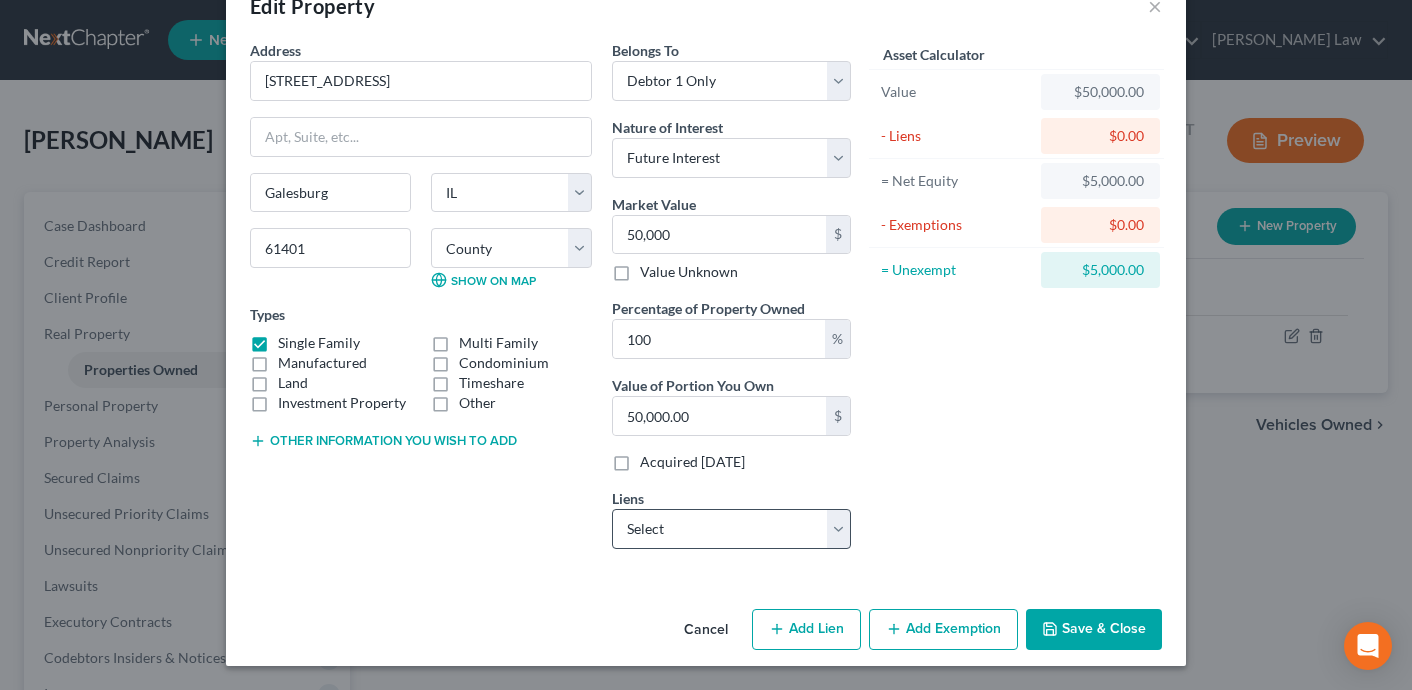 scroll, scrollTop: 31, scrollLeft: 0, axis: vertical 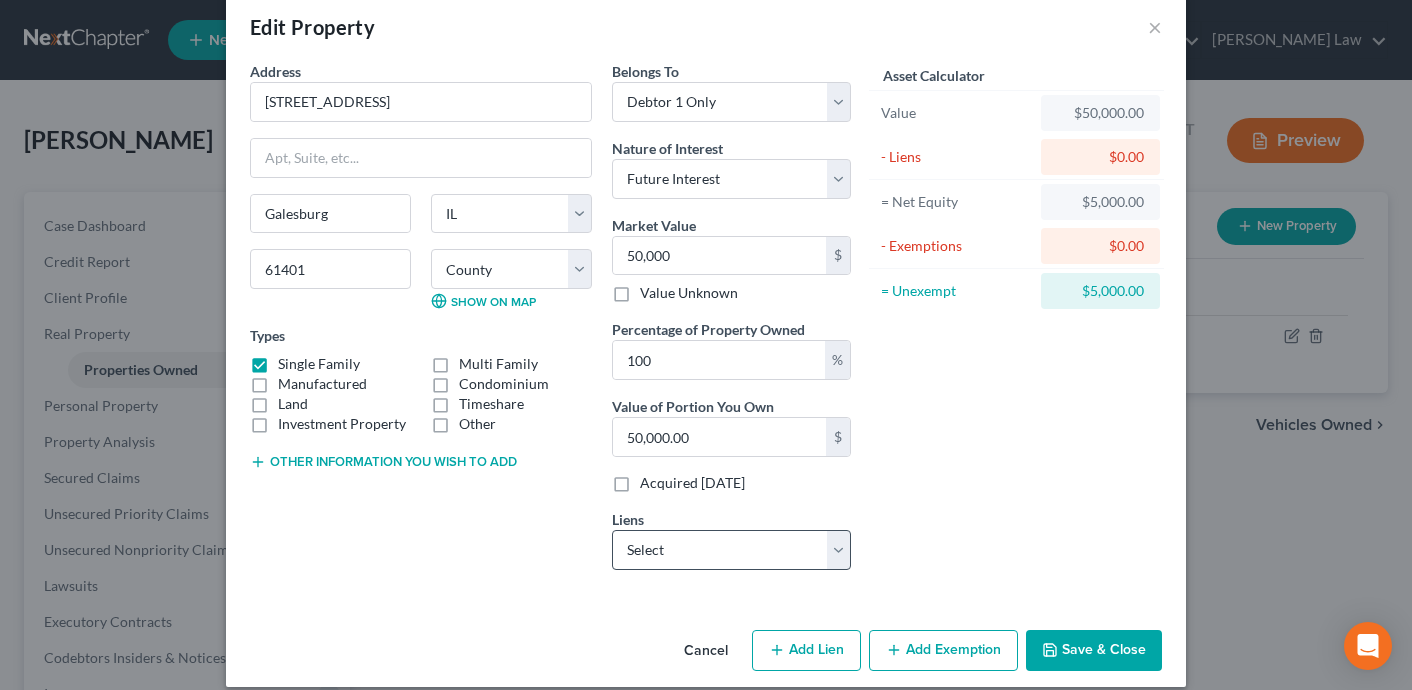select on "52" 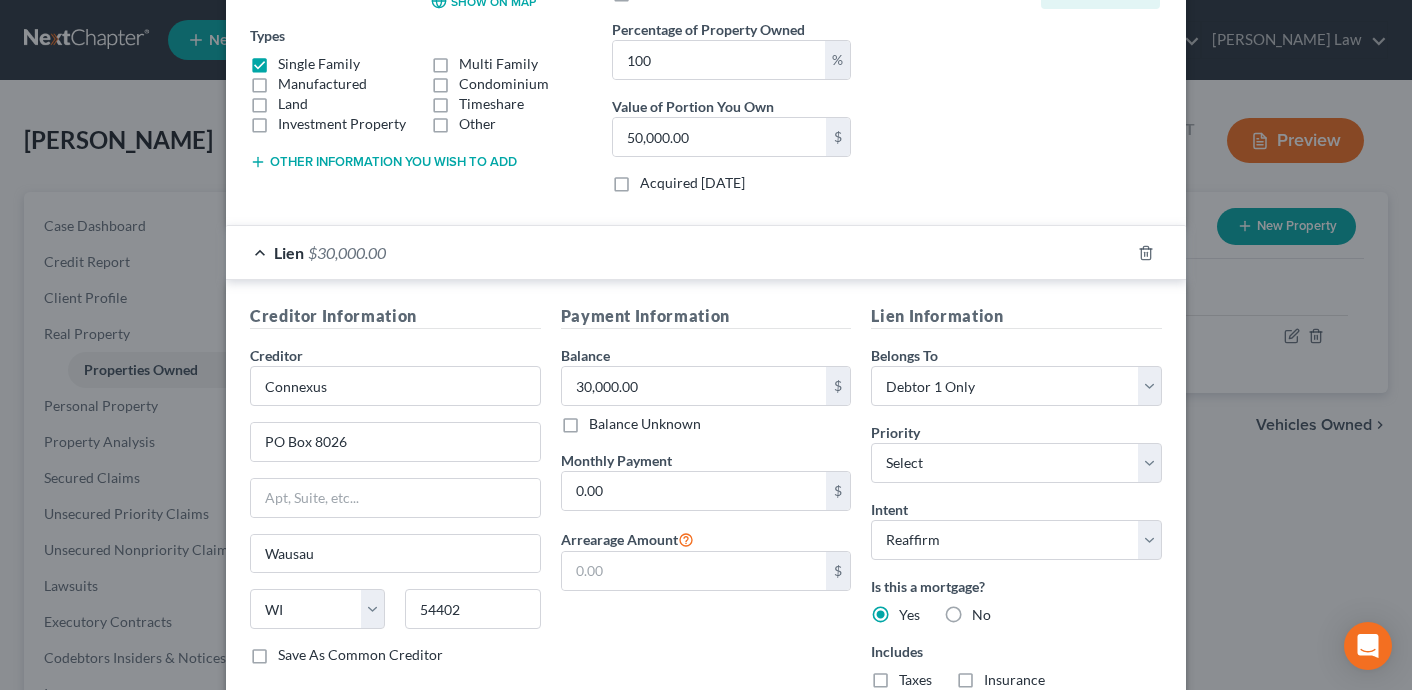 scroll, scrollTop: 356, scrollLeft: 0, axis: vertical 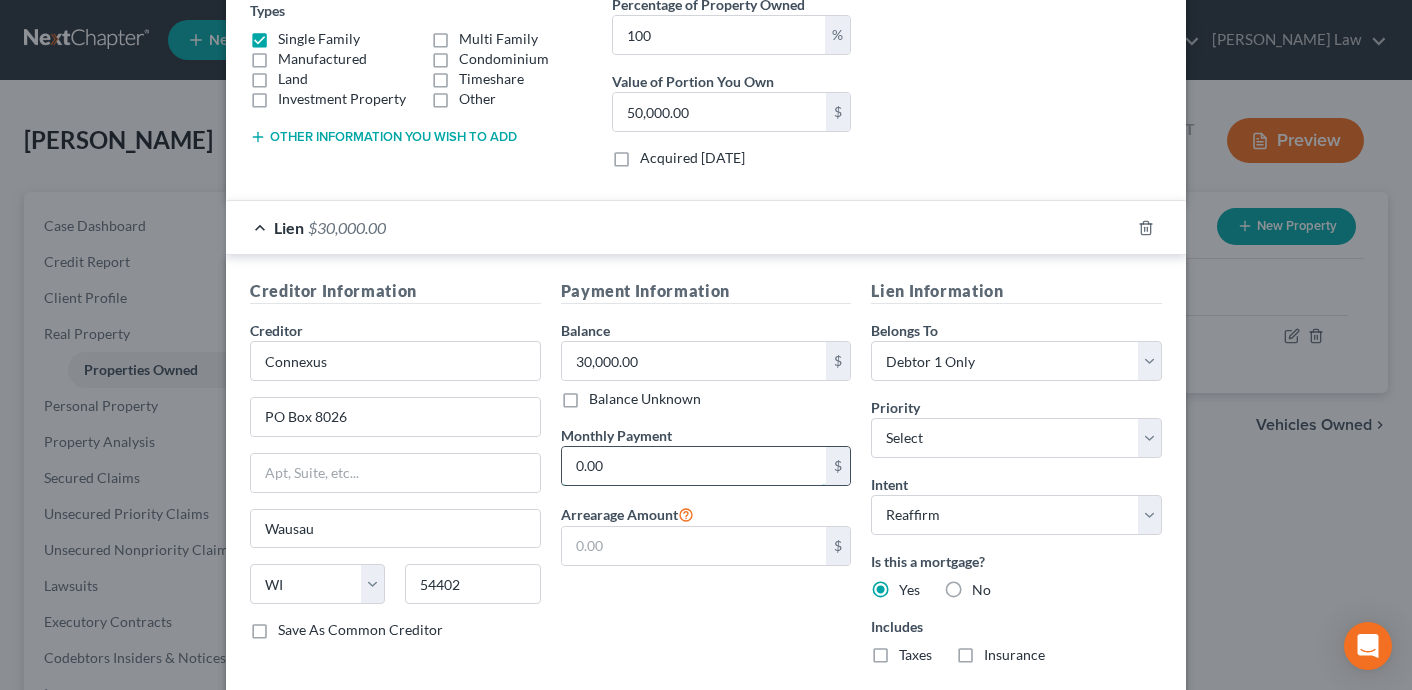 click on "0.00" at bounding box center (694, 466) 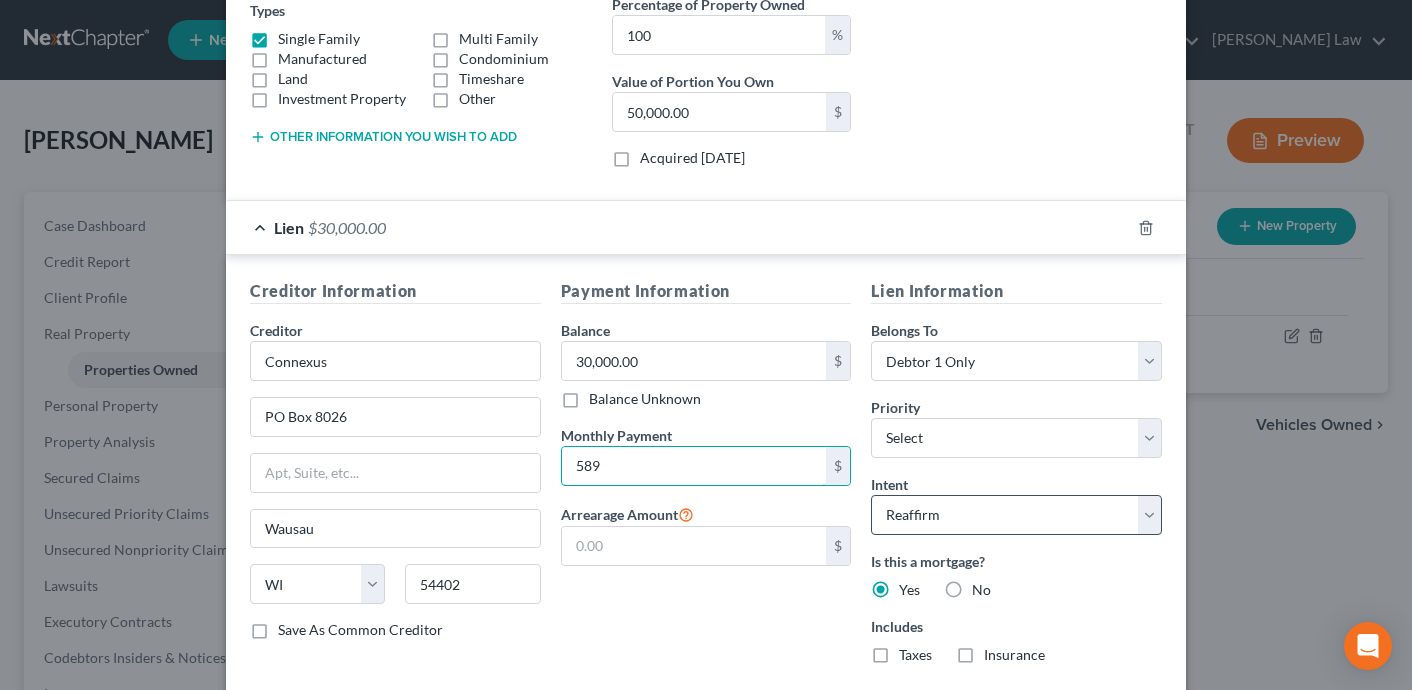 type on "589" 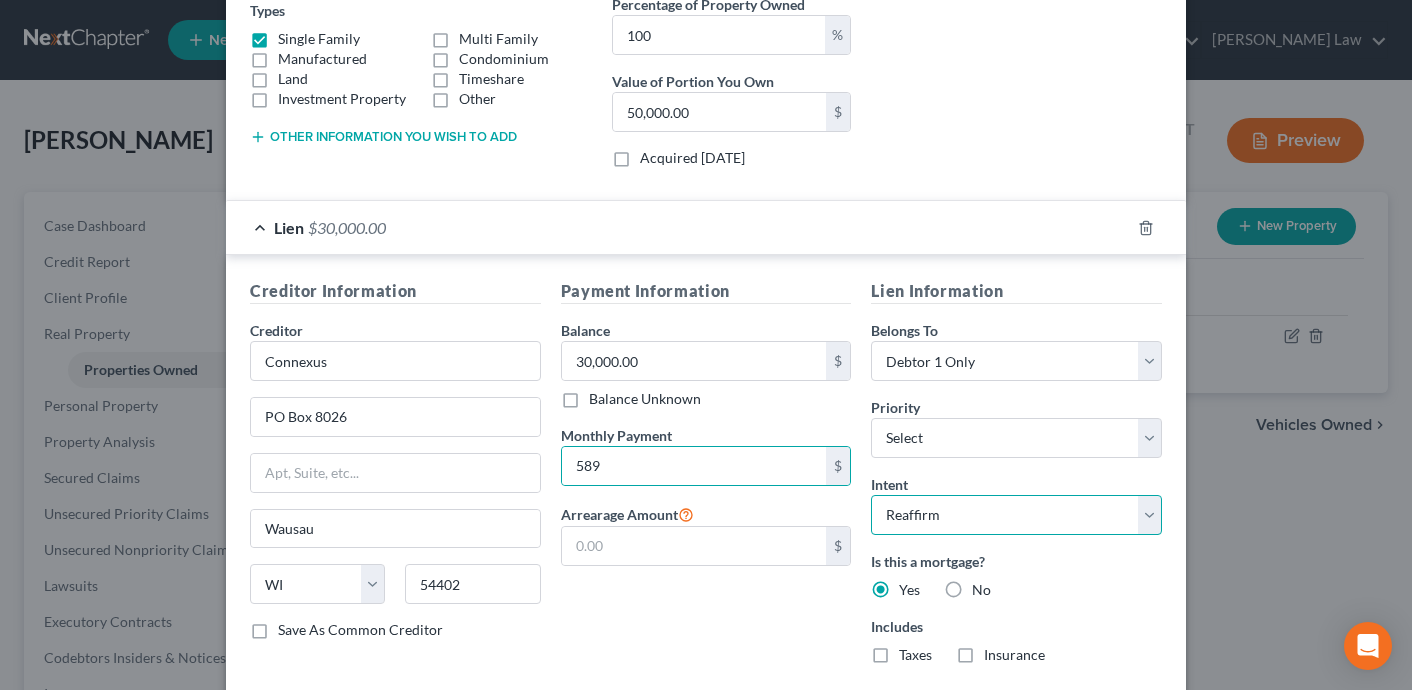 click on "Select Surrender Redeem Reaffirm Avoid Other" at bounding box center [1016, 515] 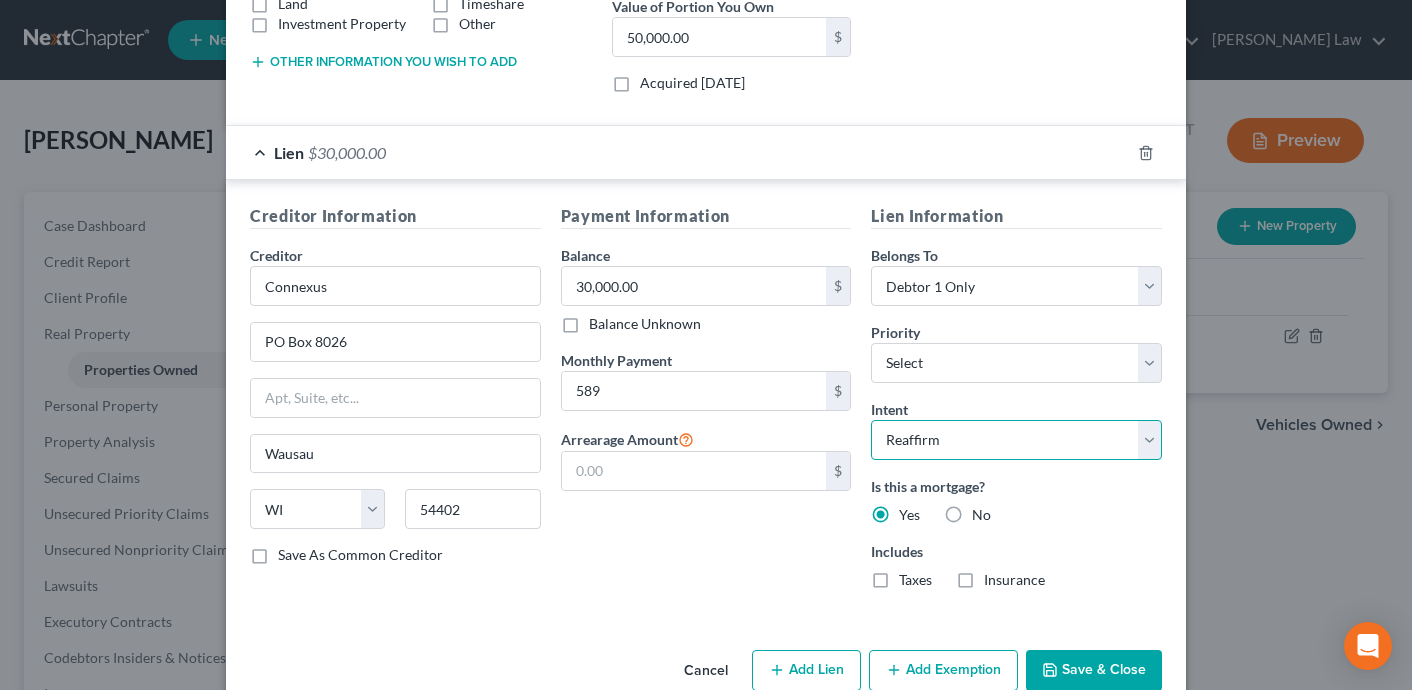 scroll, scrollTop: 450, scrollLeft: 0, axis: vertical 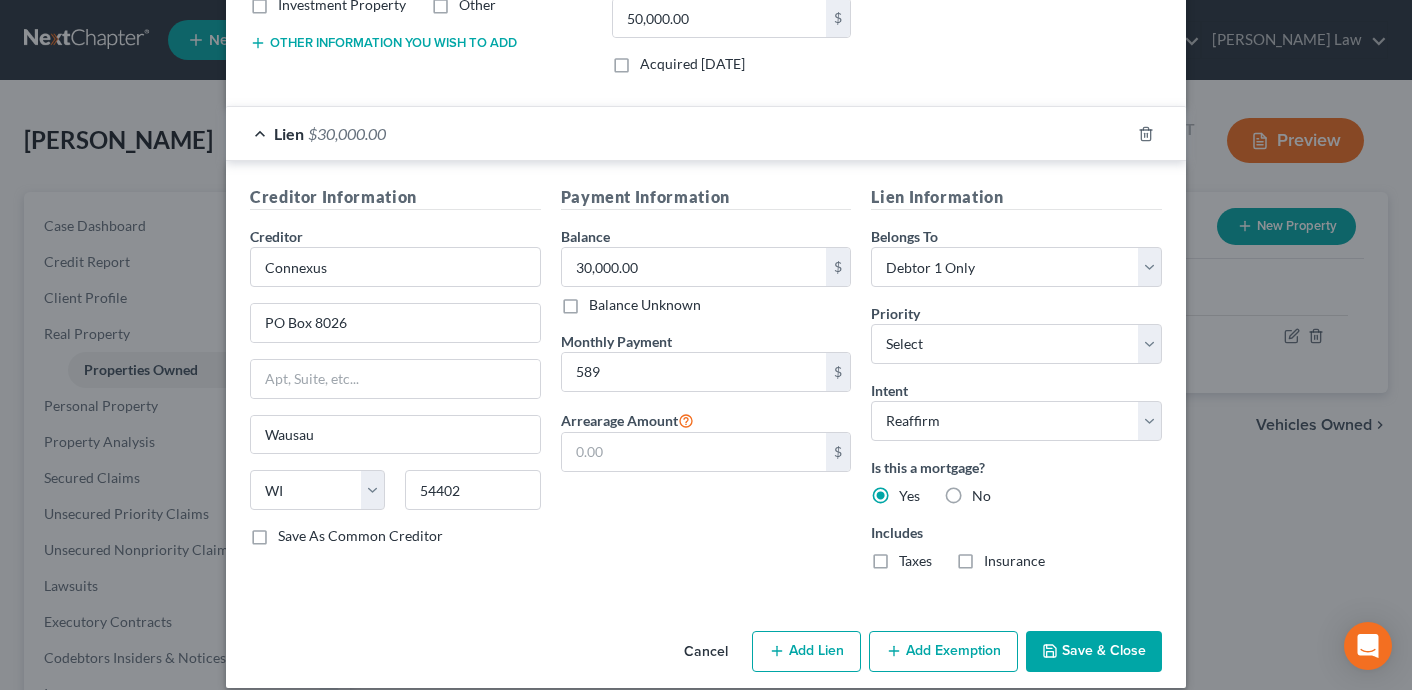 click on "Taxes" at bounding box center [915, 561] 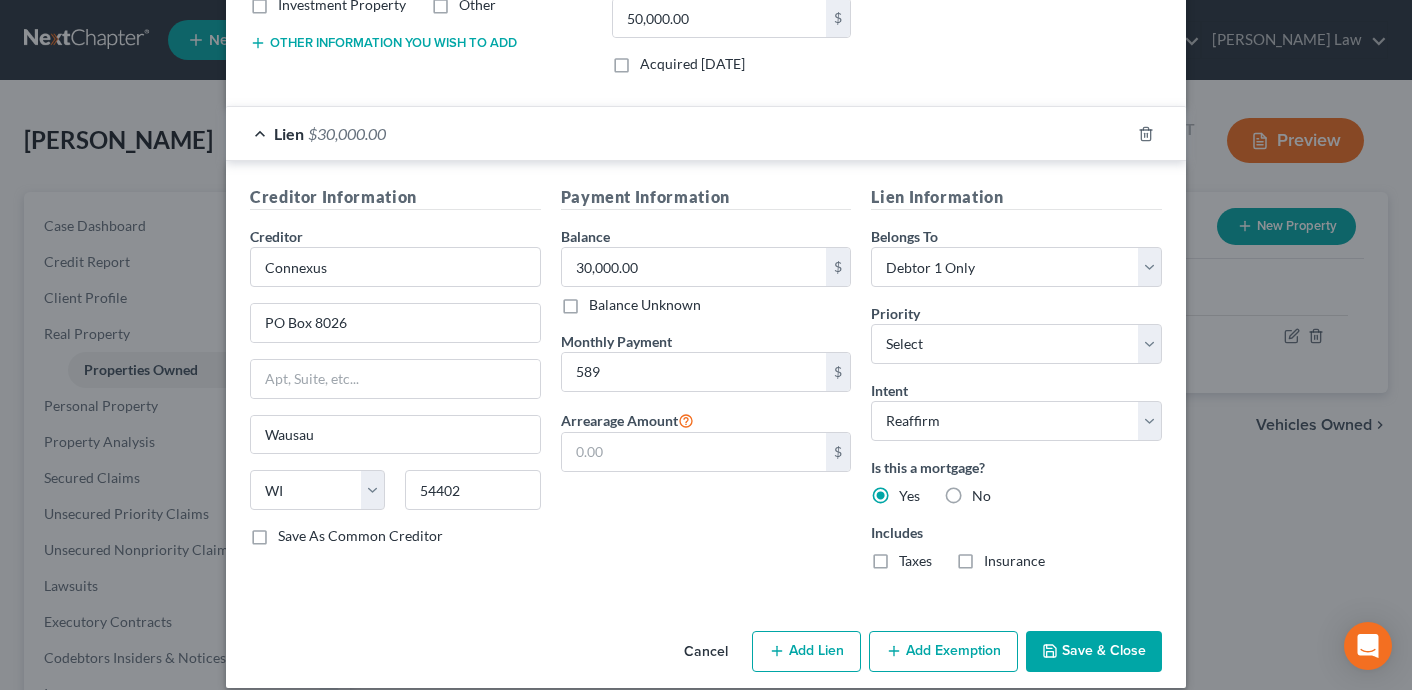 click on "Taxes" at bounding box center [913, 557] 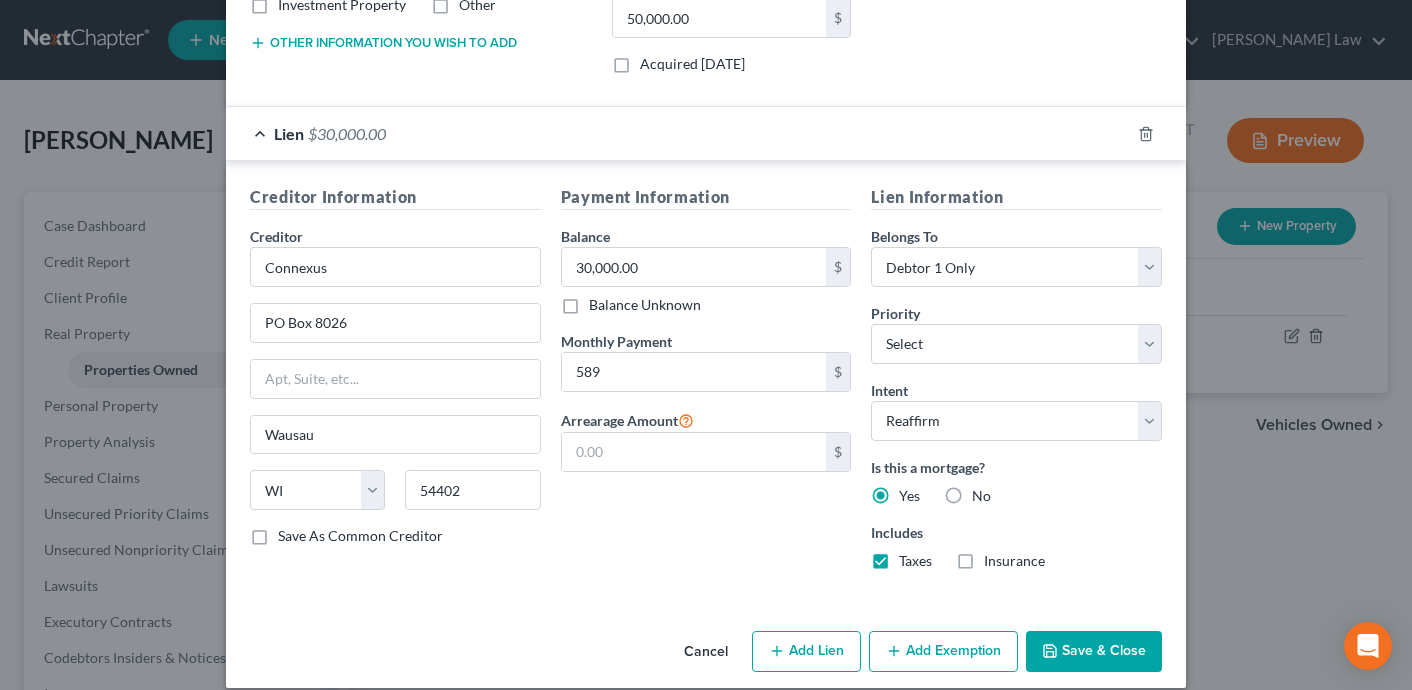 click on "Insurance" at bounding box center [1014, 561] 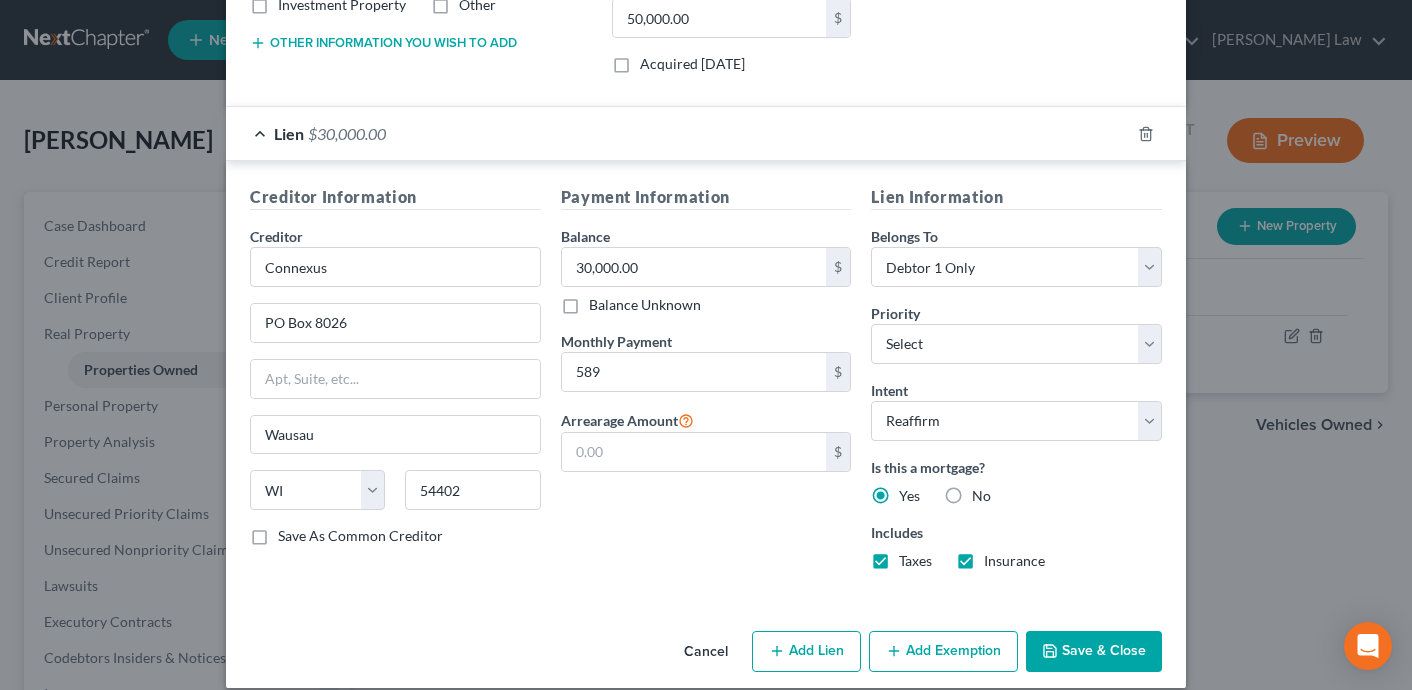 click on "Save & Close" at bounding box center [1094, 652] 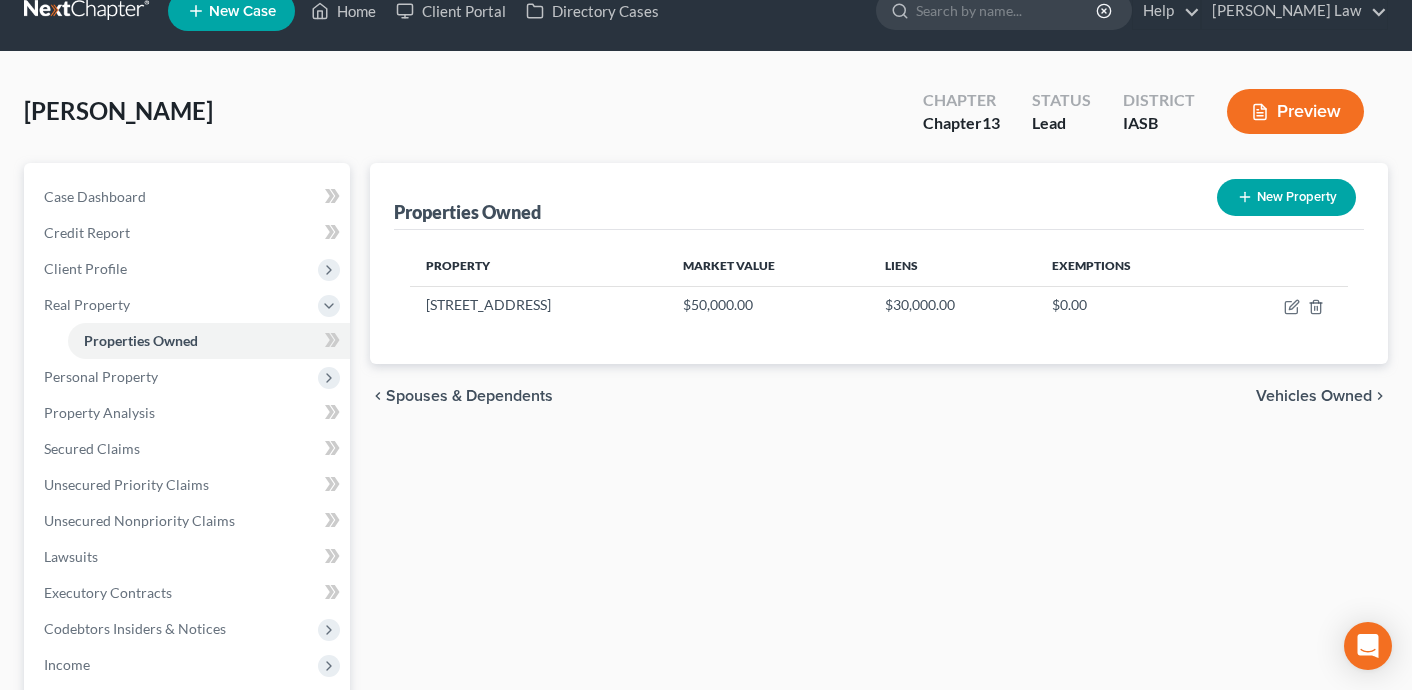 scroll, scrollTop: 23, scrollLeft: 0, axis: vertical 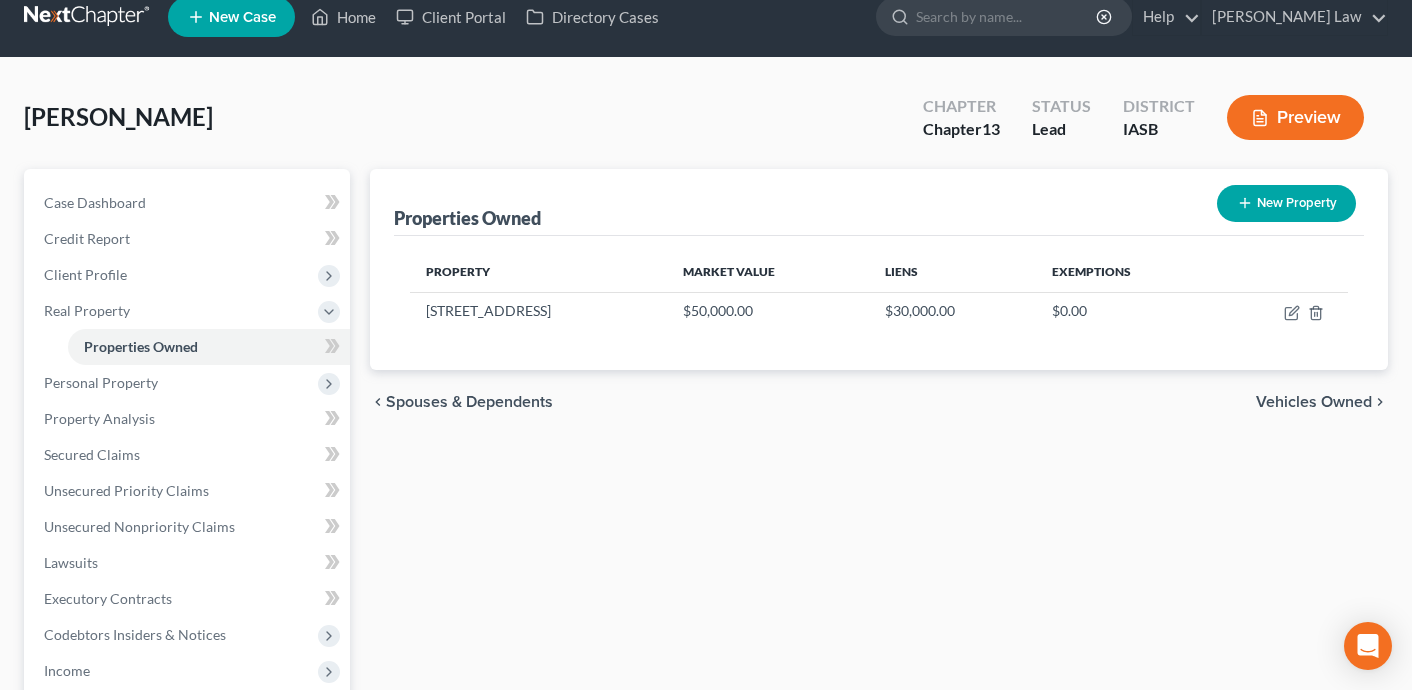 click on "Preview" at bounding box center (1295, 117) 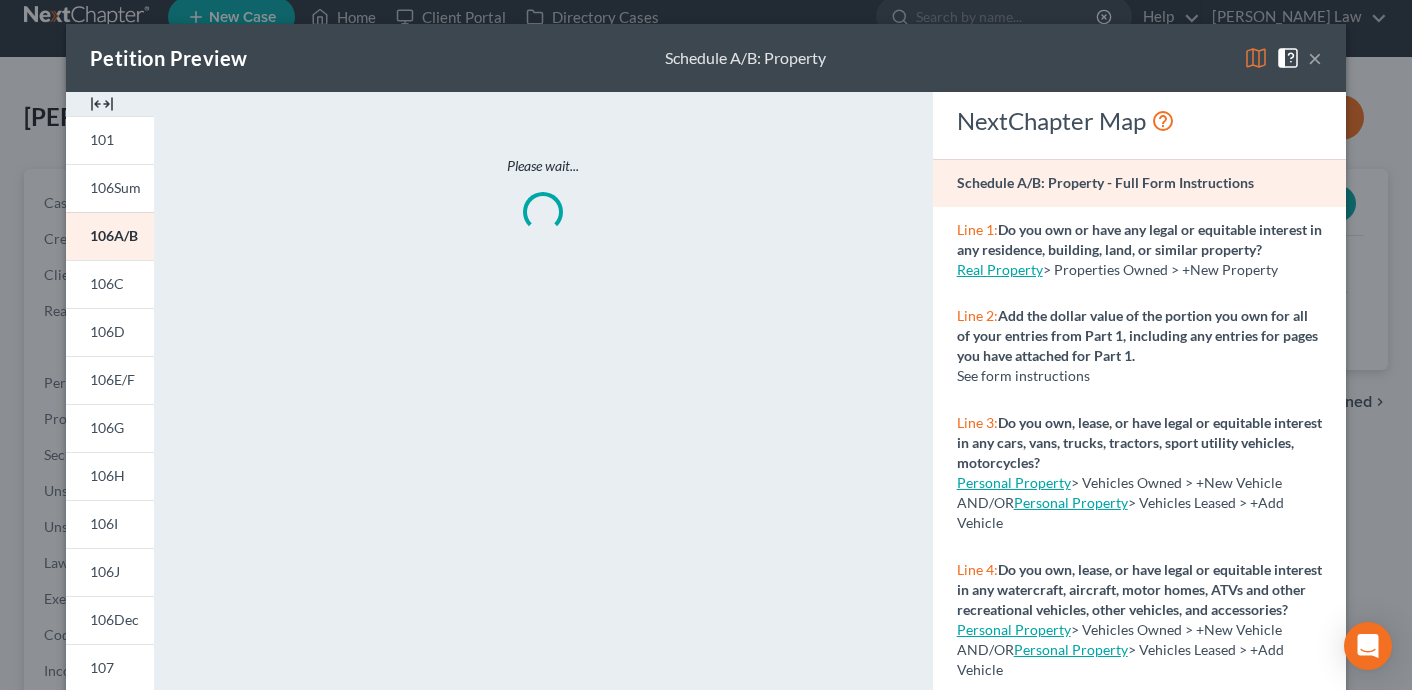 click at bounding box center [1256, 58] 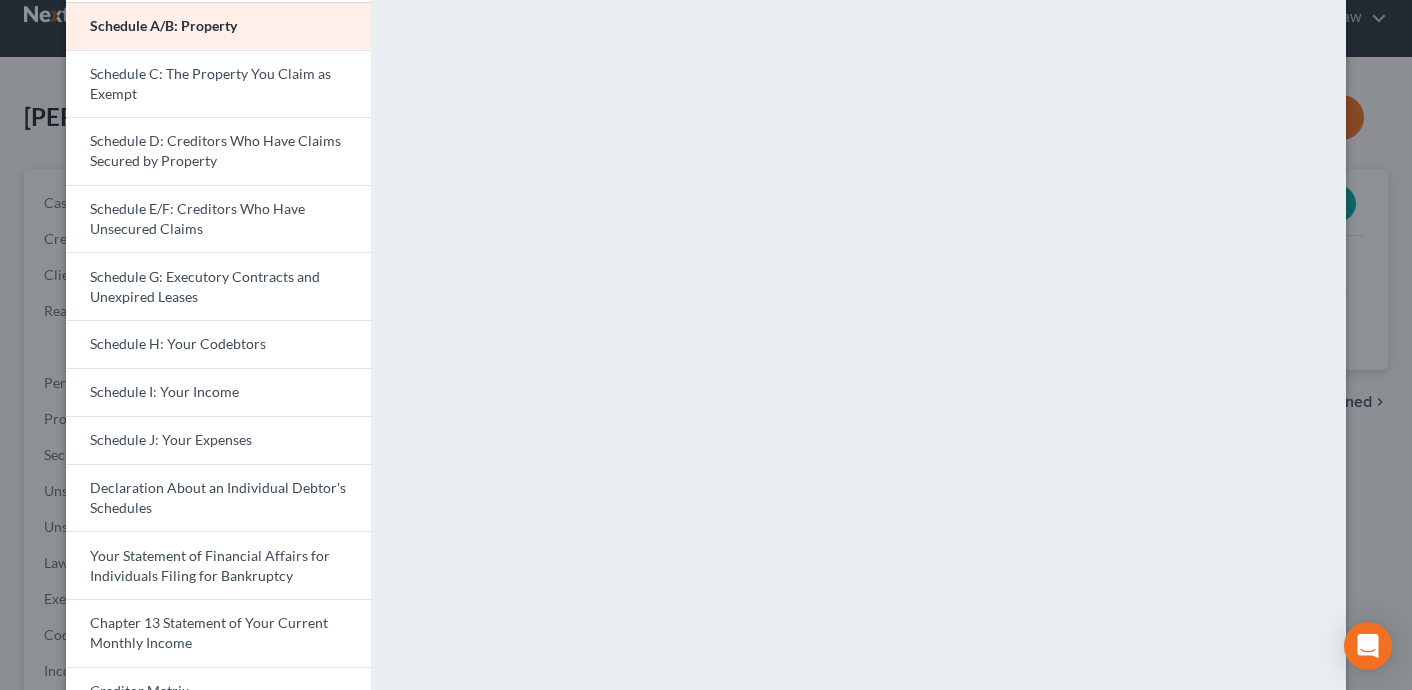scroll, scrollTop: 393, scrollLeft: 0, axis: vertical 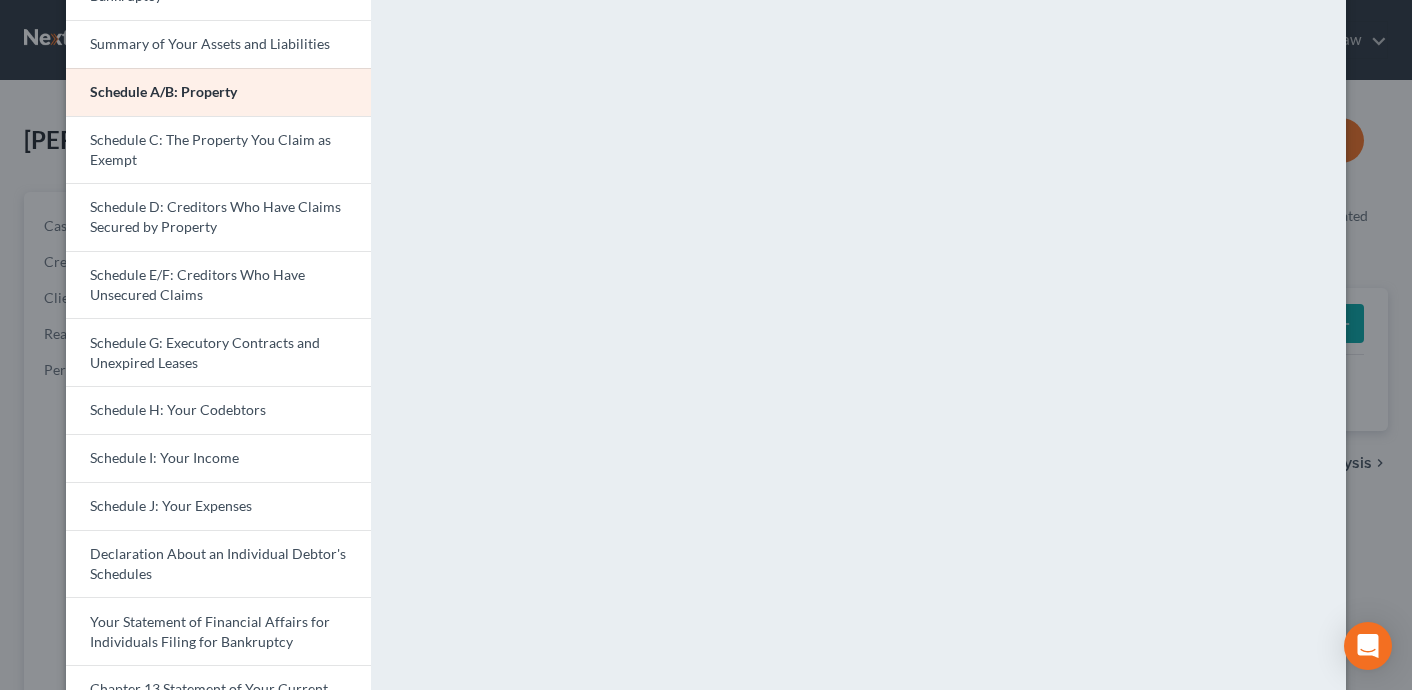 click on "Petition Preview Schedule A/B: Property × Voluntary Petition for Individuals Filing for Bankruptcy Summary of Your Assets and Liabilities Schedule A/B: Property Schedule C: The Property You Claim as Exempt Schedule D: Creditors Who Have Claims Secured by Property Schedule E/F: Creditors Who Have Unsecured Claims Schedule G: Executory Contracts and Unexpired Leases Schedule H: Your Codebtors Schedule I: Your Income Schedule J: Your Expenses Declaration About an Individual Debtor's Schedules Your Statement of Financial Affairs for Individuals Filing for Bankruptcy Chapter 13 Statement of Your Current Monthly Income Creditor Matrix Verification of Creditor Matrix Notice Required by 11 U.S.C. § 342(b) for Individuals Filing for Bankruptcy Attorney's Disclosure of Compensation Download Draft
NextChapter Map   Schedule A/B: Property - Full Form Instructions  Line 1:  Do you own or have any legal or equitable interest in any residence, building, land, or similar property?
Real Property" at bounding box center [706, 345] 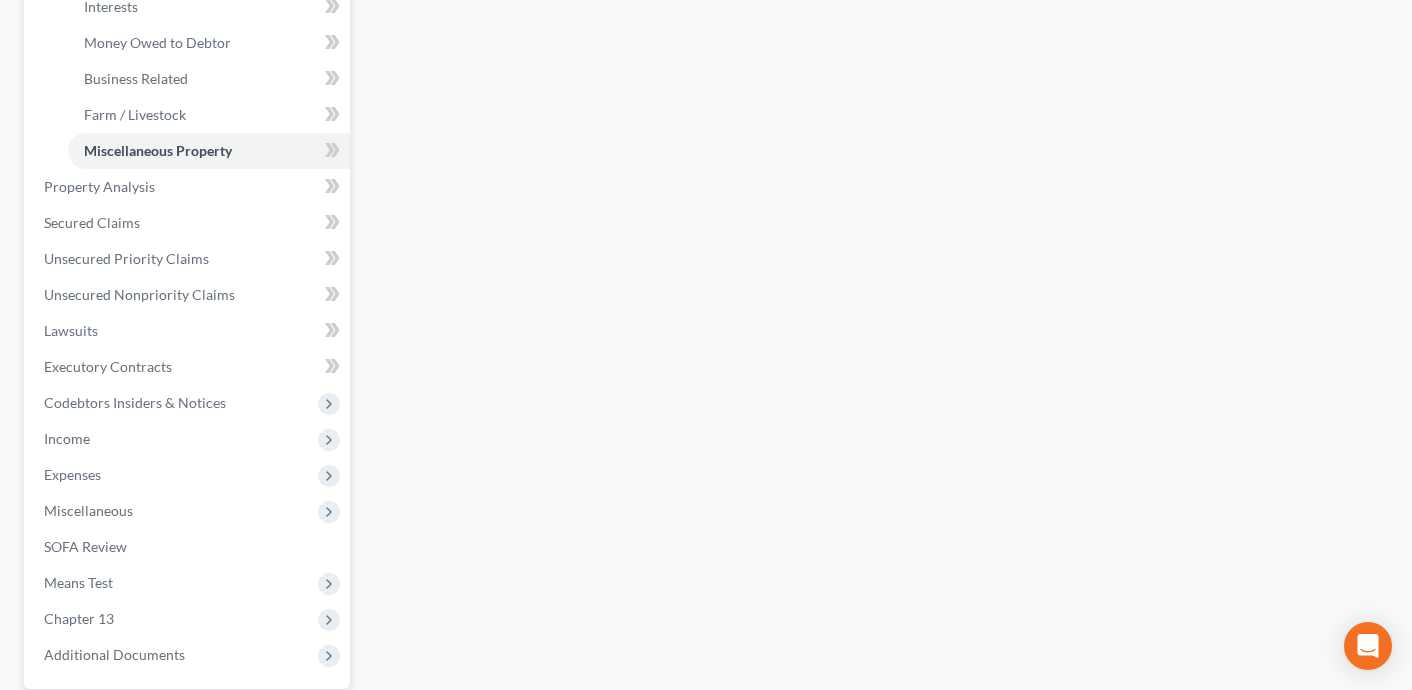 scroll, scrollTop: 767, scrollLeft: 0, axis: vertical 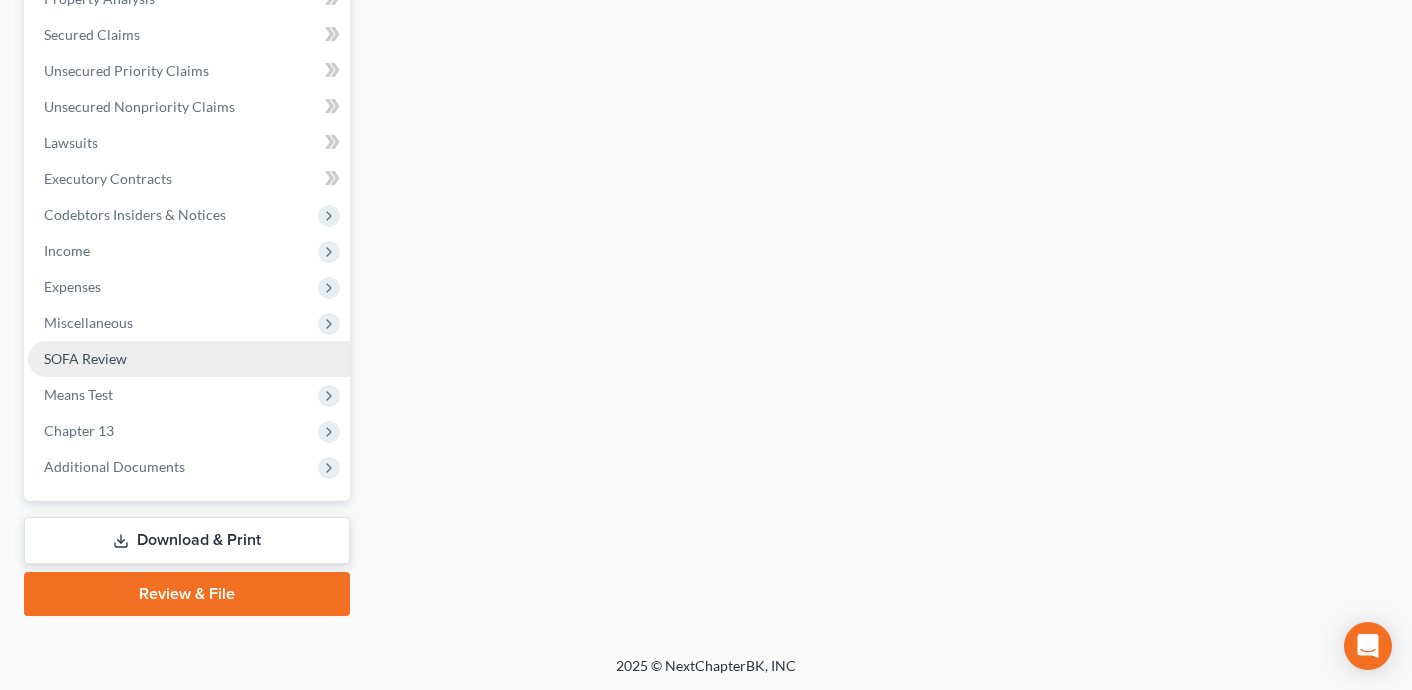 click on "SOFA Review" at bounding box center [189, 359] 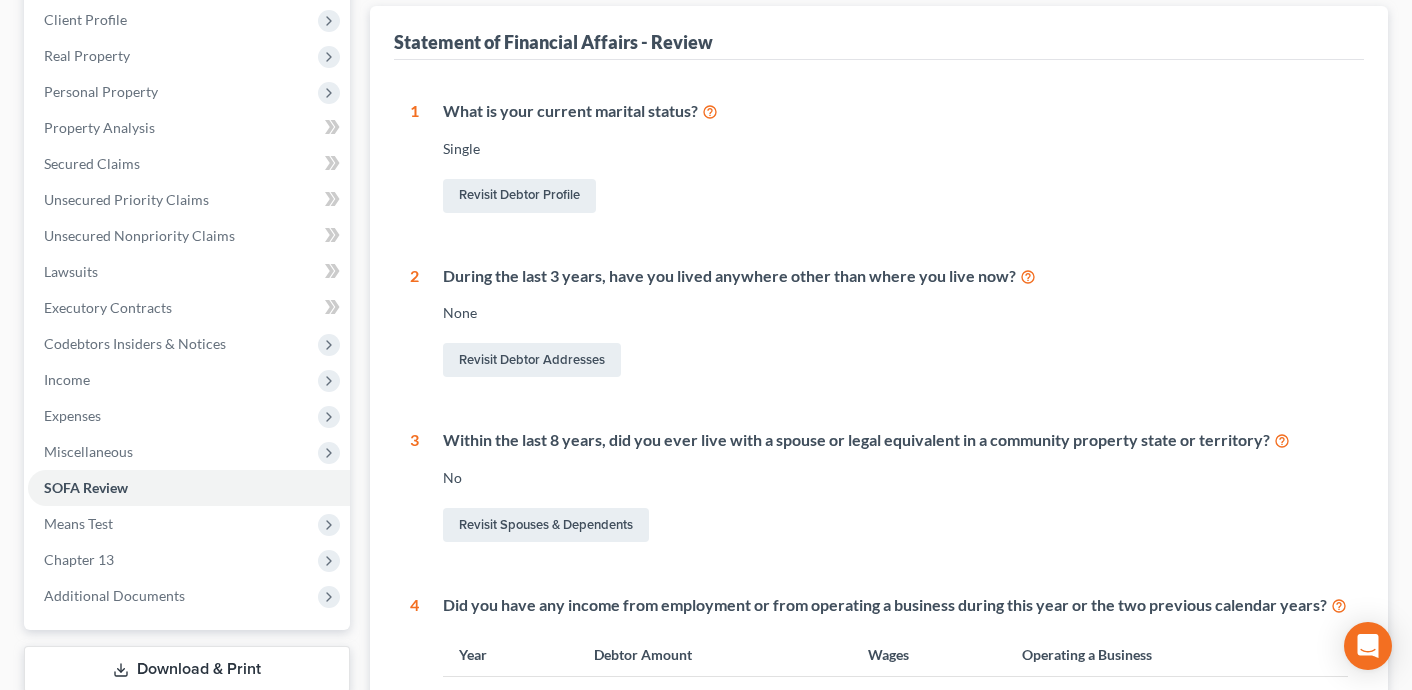 scroll, scrollTop: 0, scrollLeft: 0, axis: both 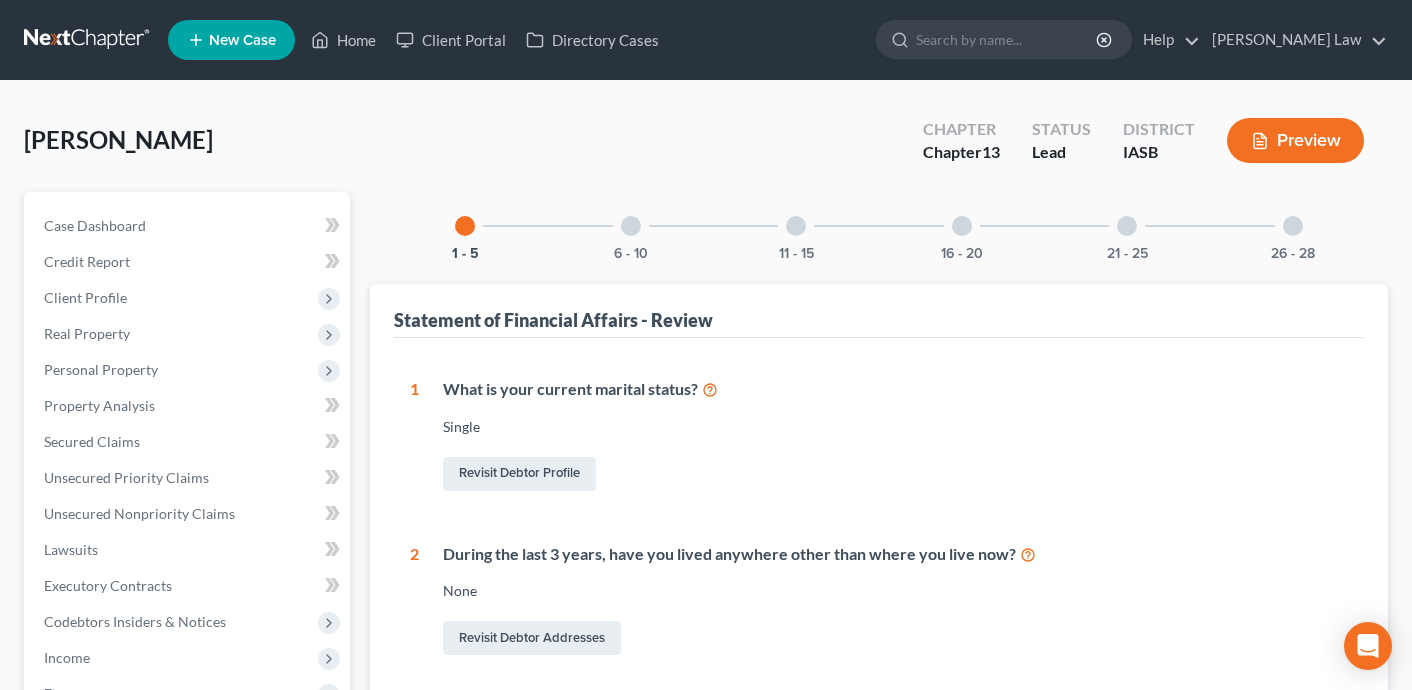 click on "6 - 10" at bounding box center (631, 226) 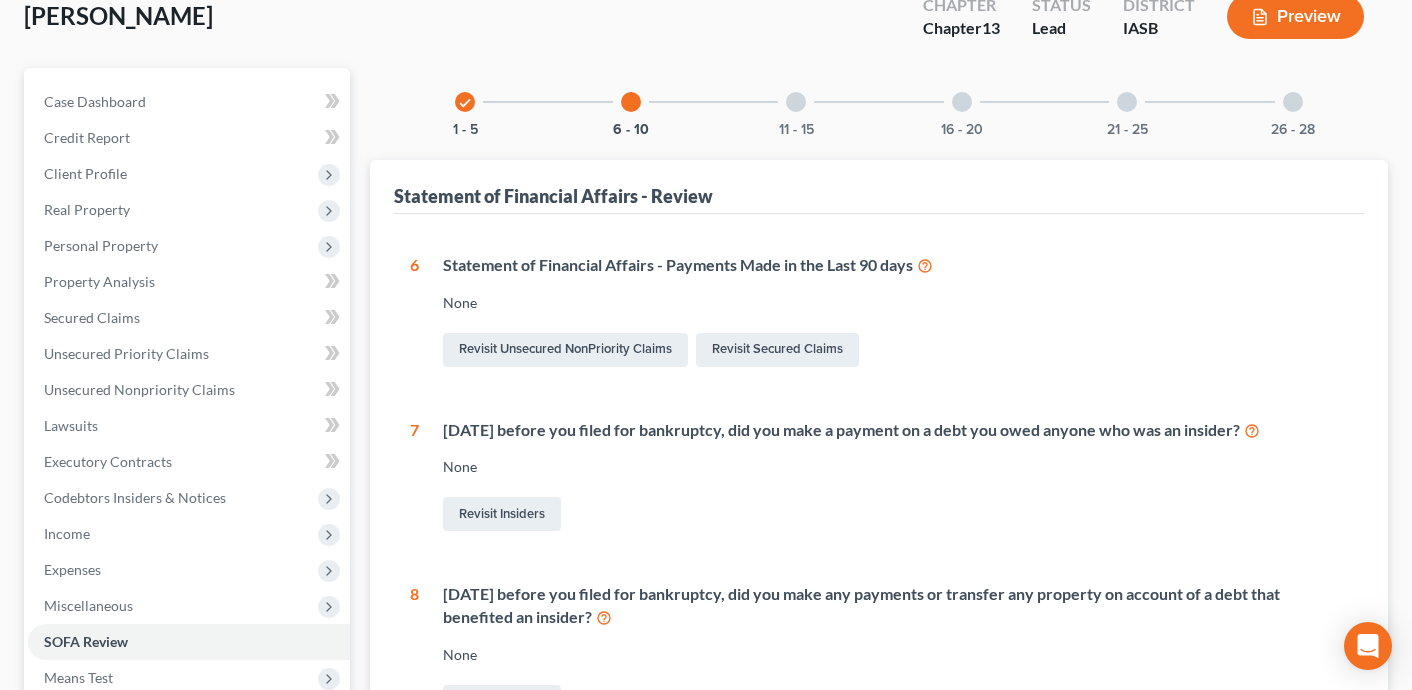 scroll, scrollTop: 0, scrollLeft: 0, axis: both 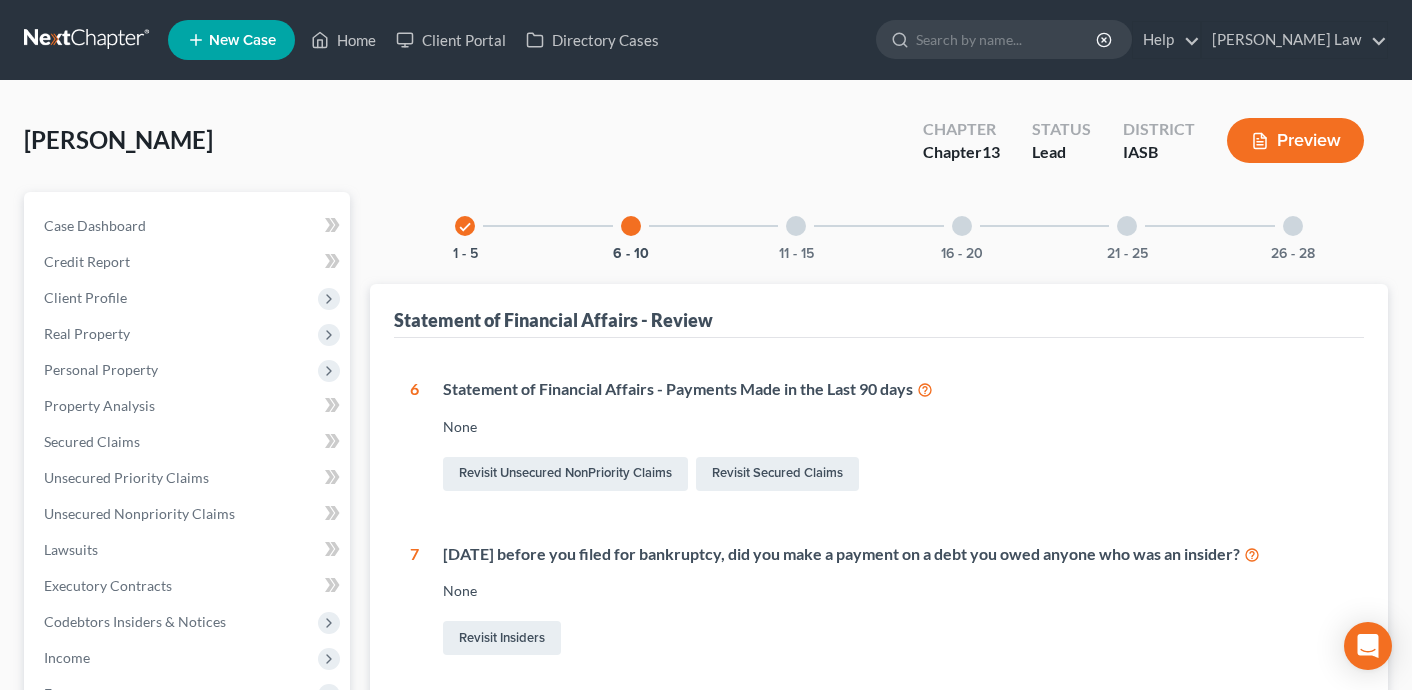 click on "11 - 15" at bounding box center (796, 226) 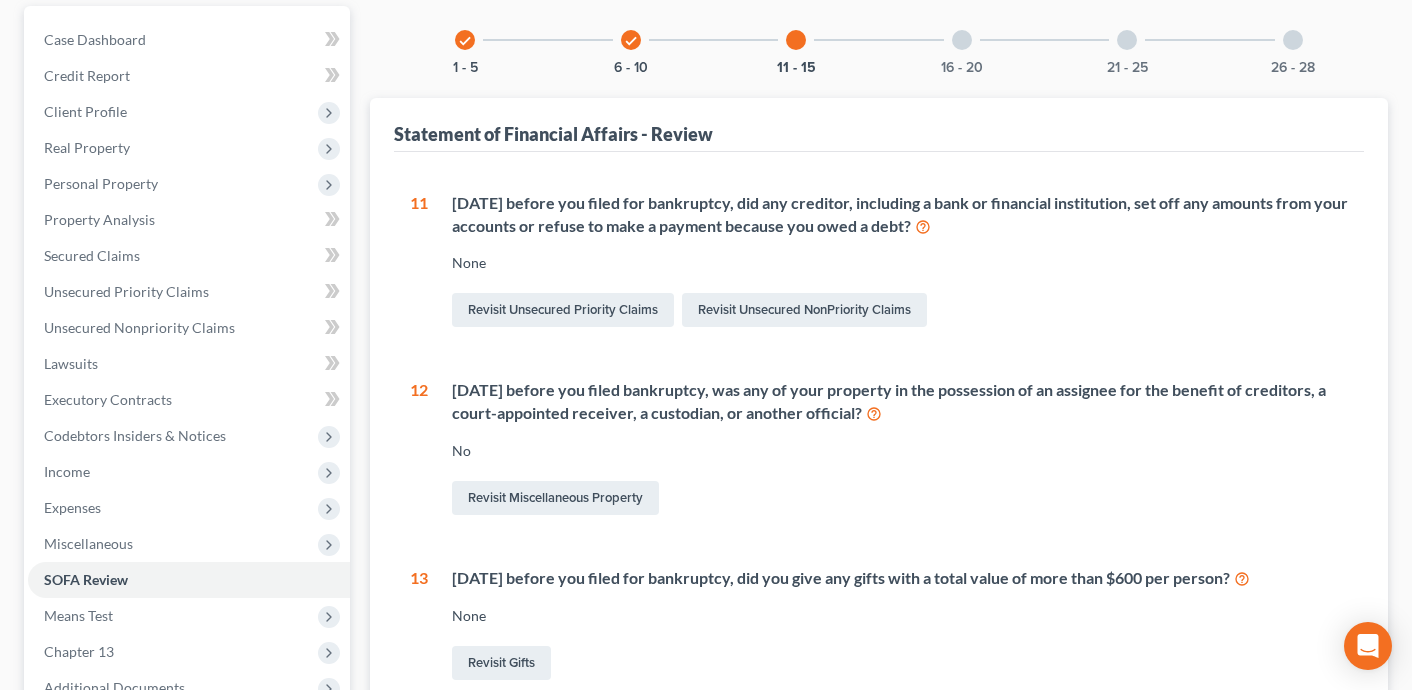 scroll, scrollTop: 189, scrollLeft: 0, axis: vertical 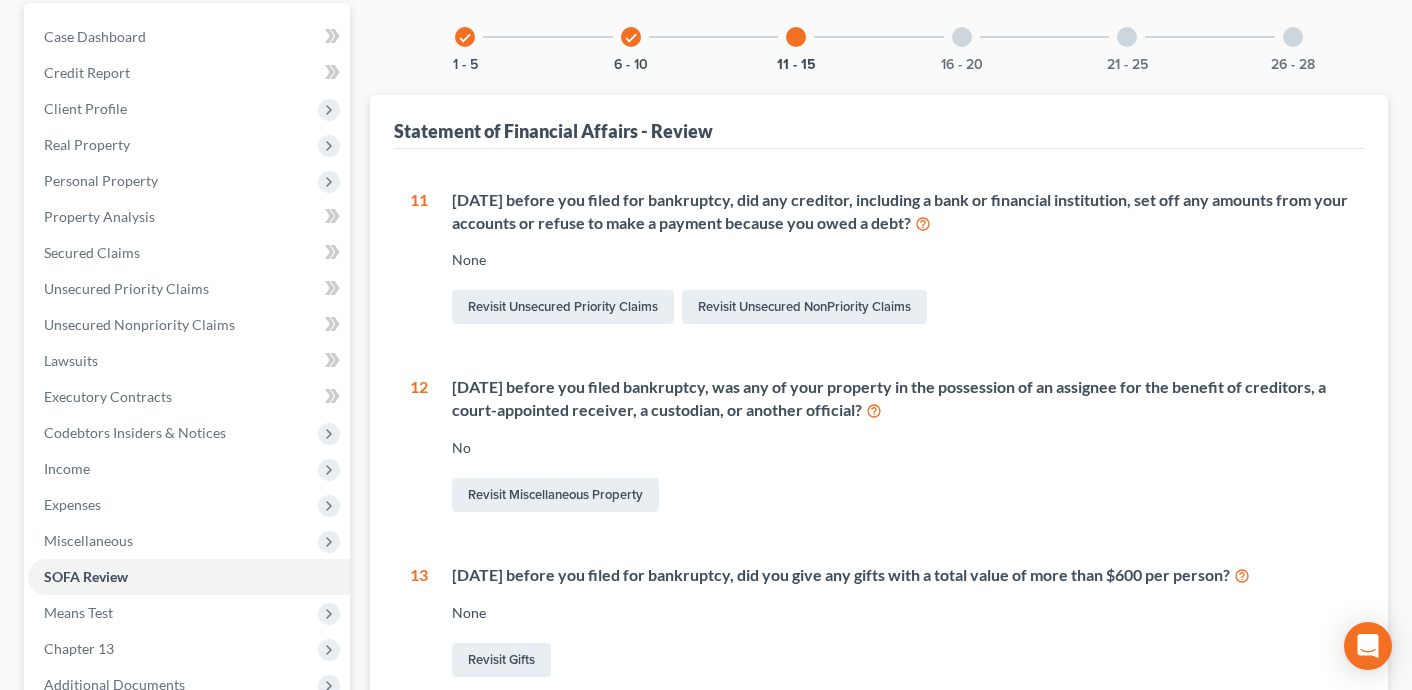 click on "11 - 15" at bounding box center [796, 37] 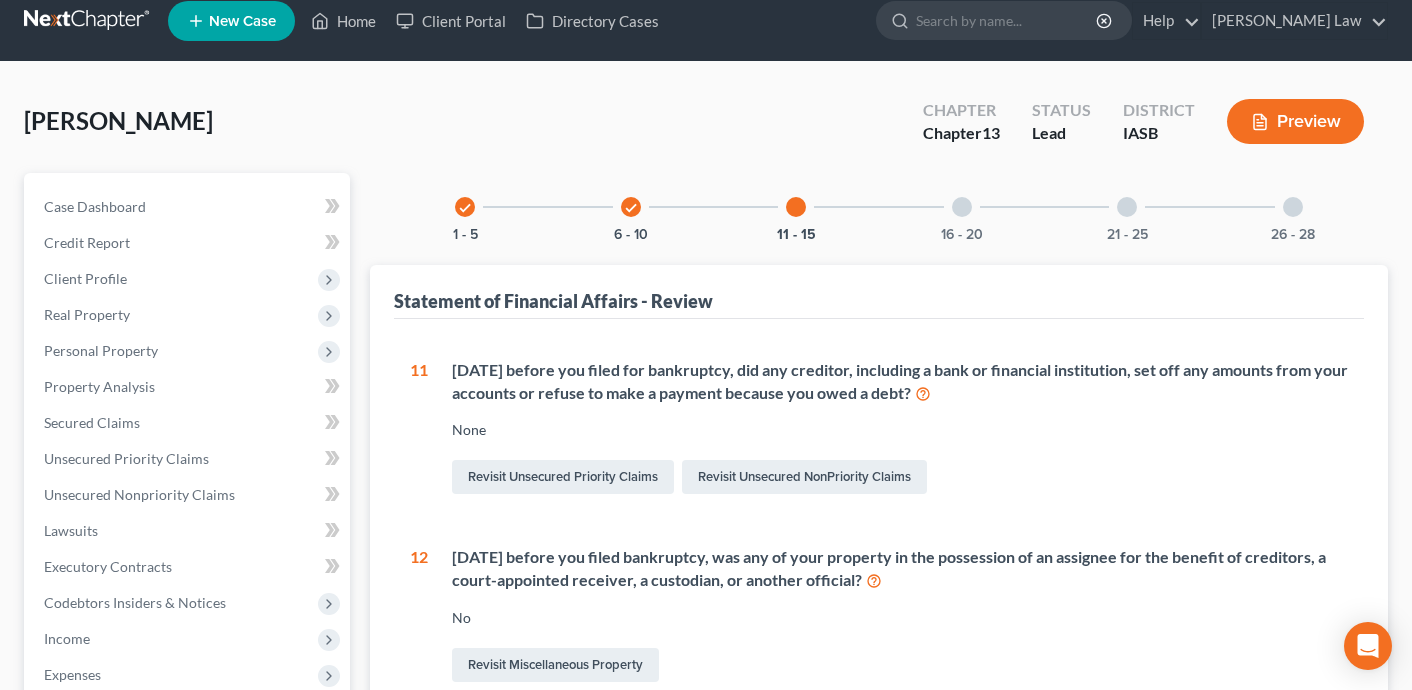 scroll, scrollTop: 0, scrollLeft: 0, axis: both 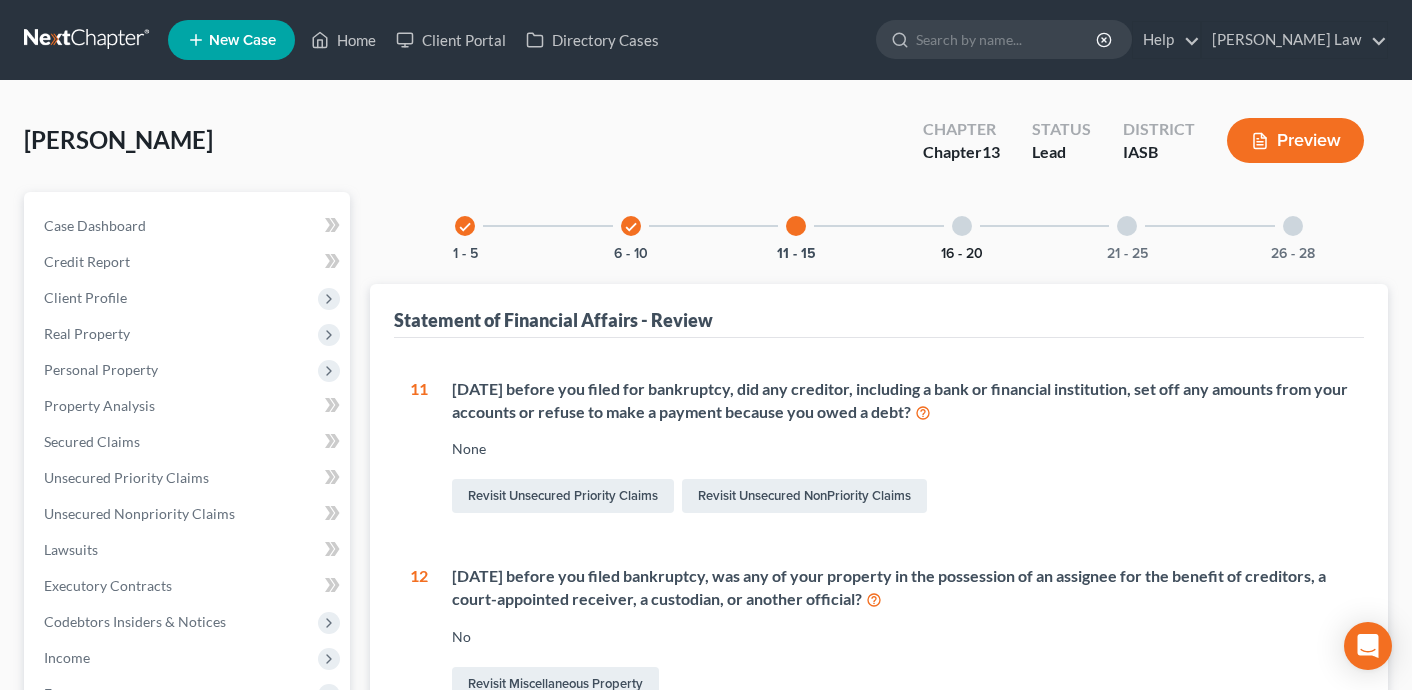 click on "16 - 20" at bounding box center (962, 254) 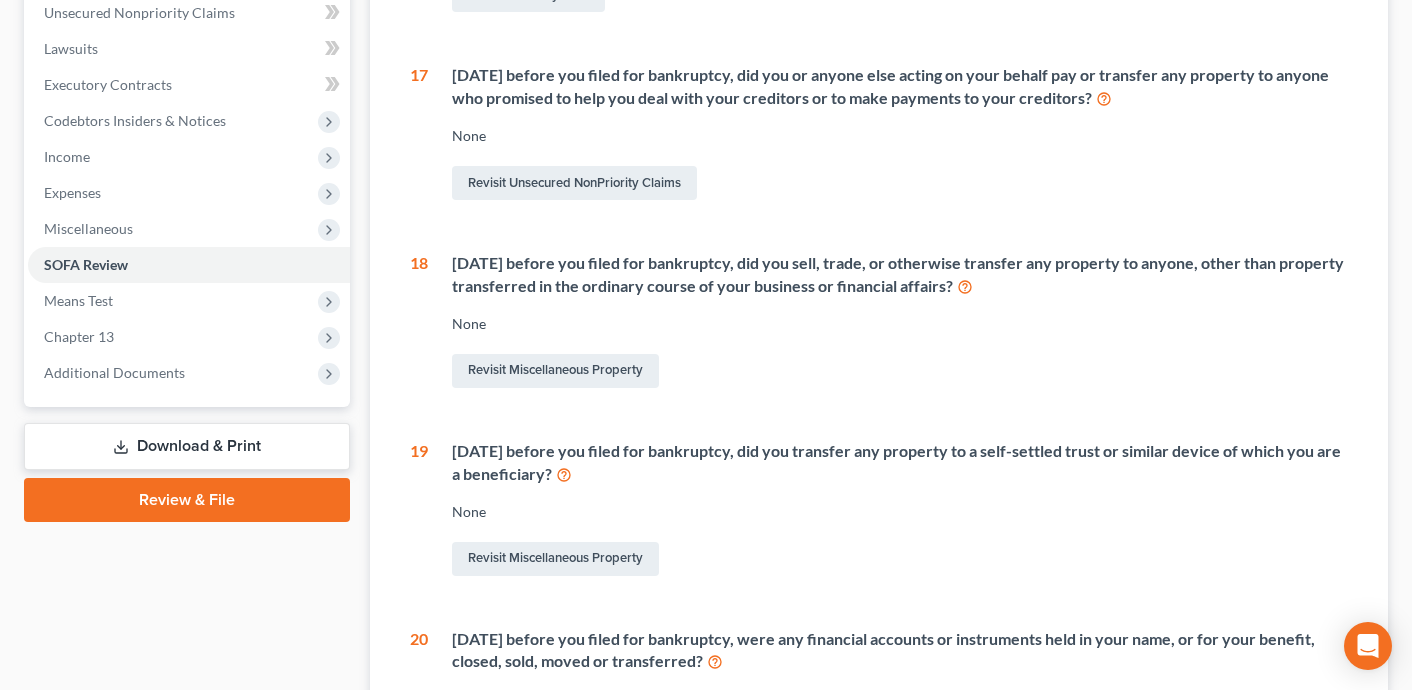 scroll, scrollTop: 0, scrollLeft: 0, axis: both 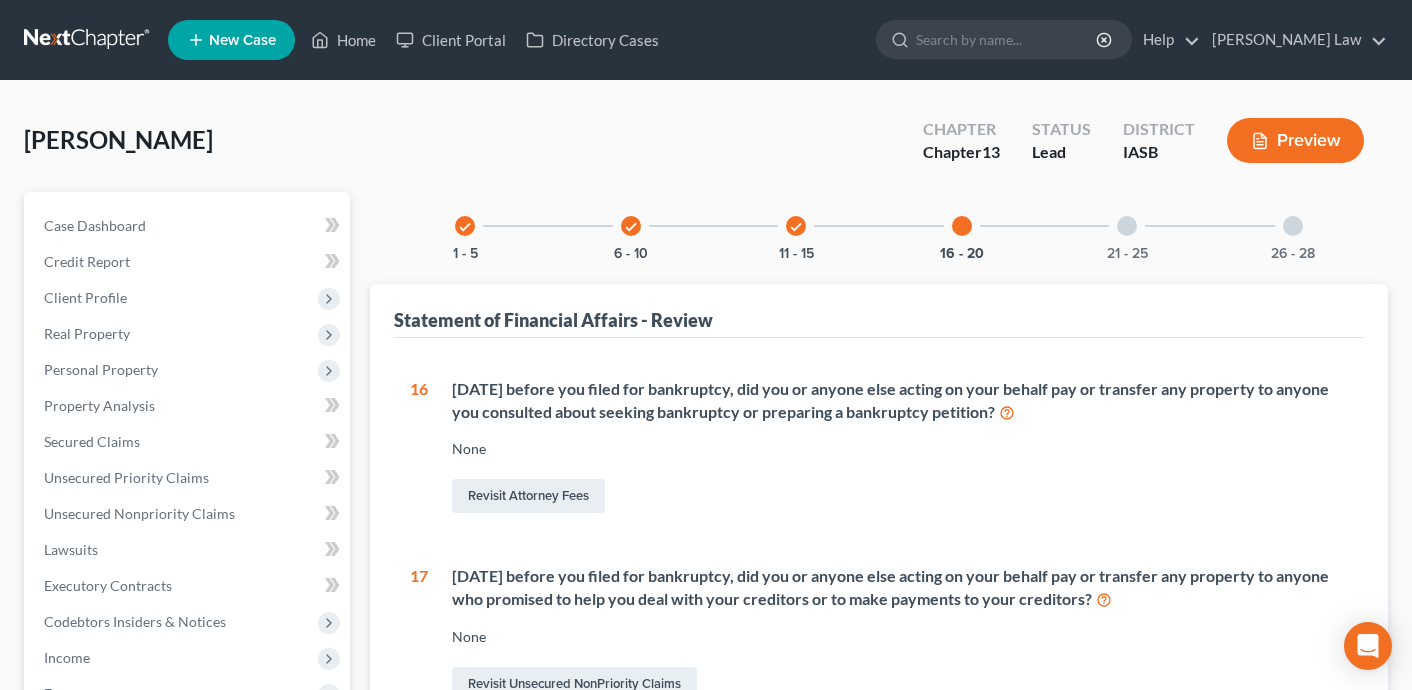 click on "21 - 25" at bounding box center (1127, 226) 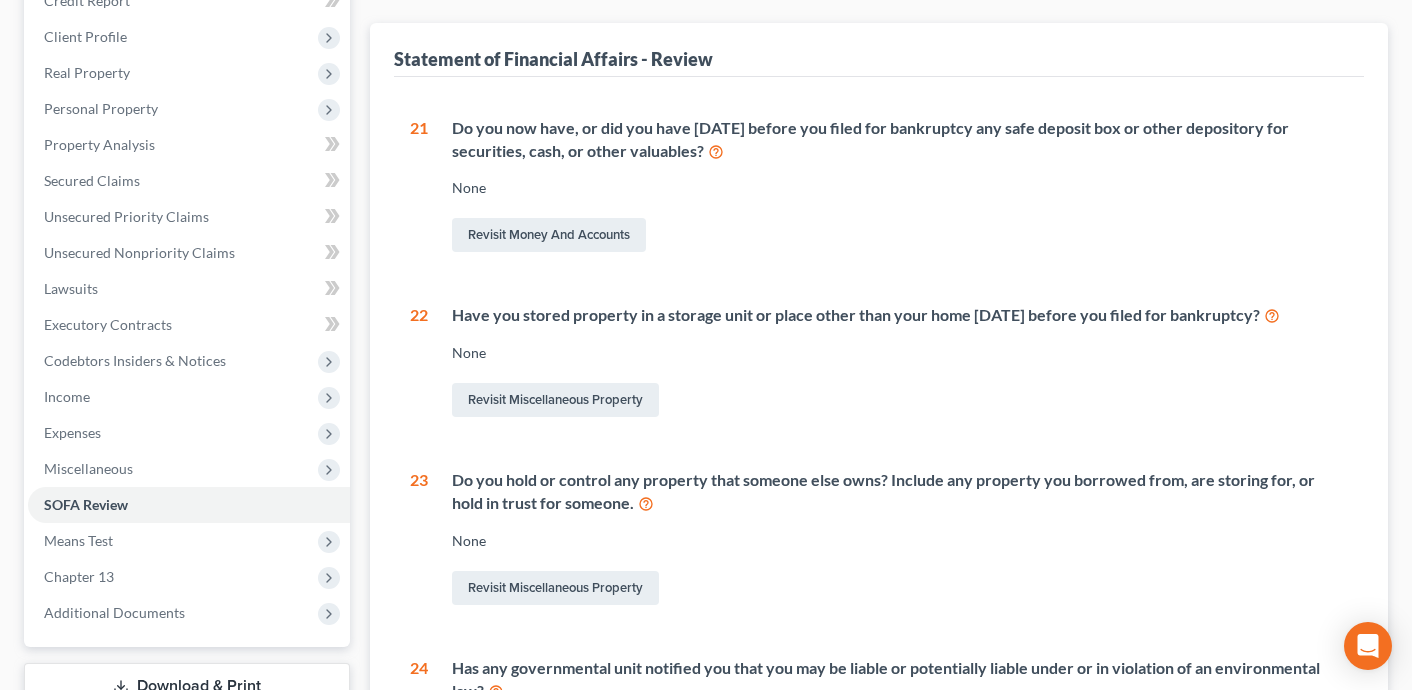 scroll, scrollTop: 0, scrollLeft: 0, axis: both 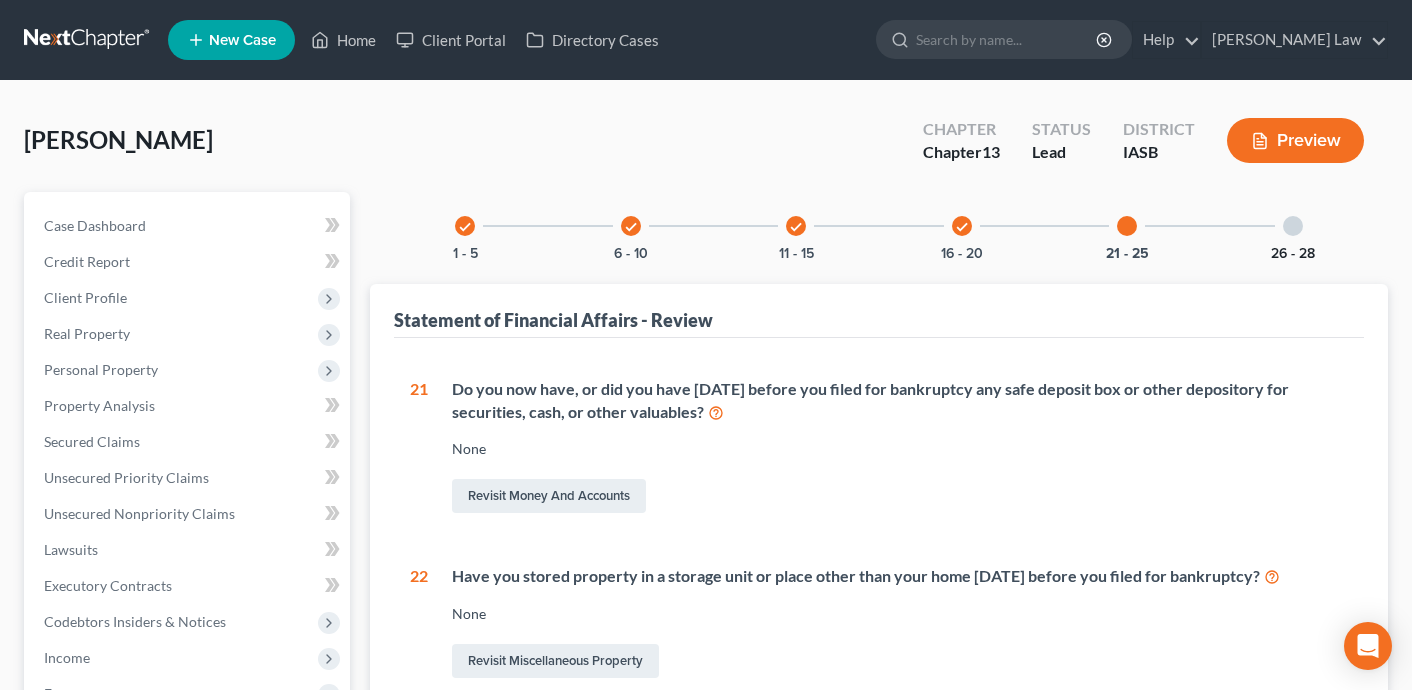 click on "26 - 28" at bounding box center [1293, 254] 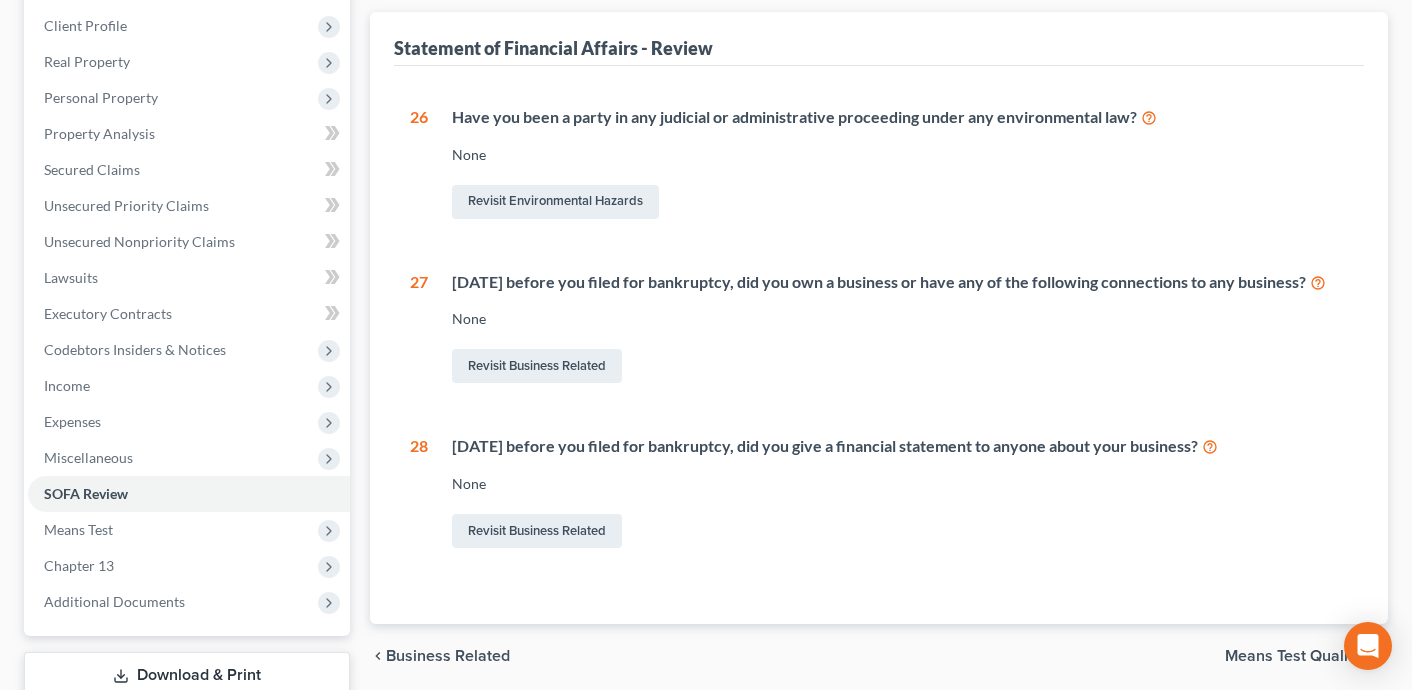 scroll, scrollTop: 251, scrollLeft: 0, axis: vertical 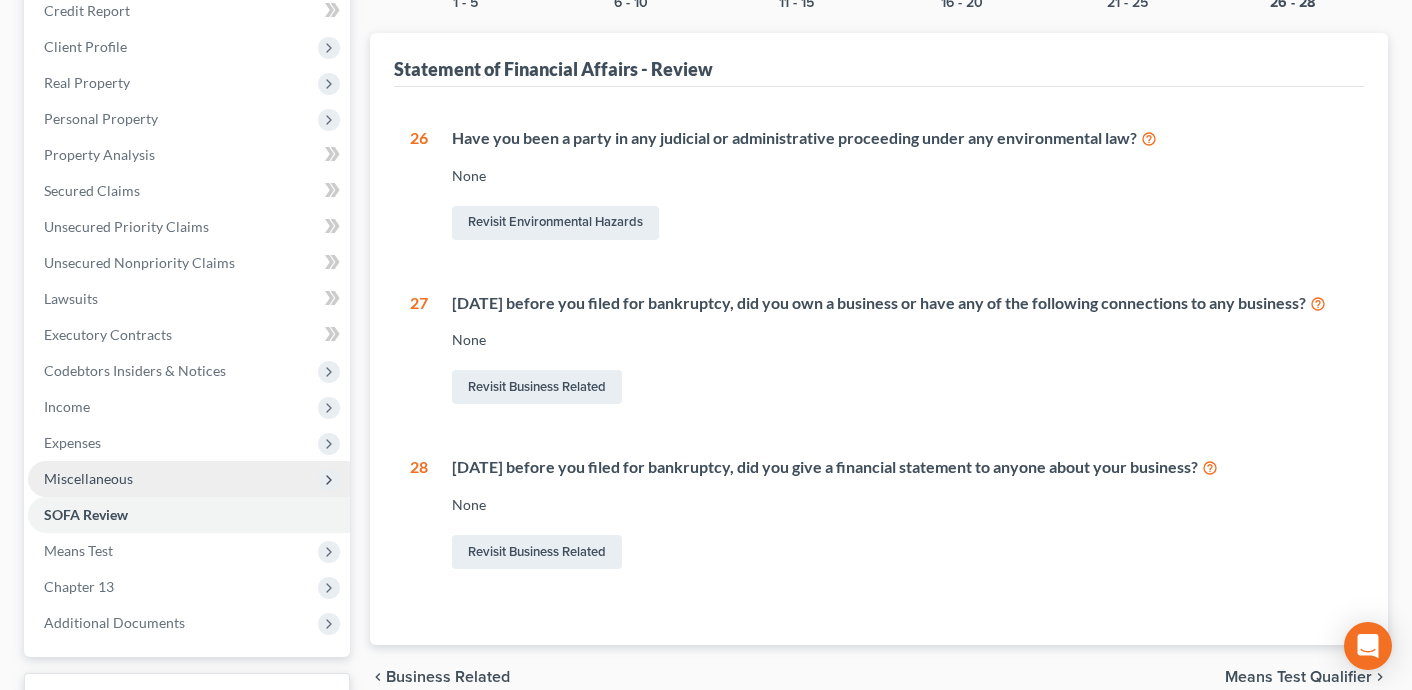 click on "Miscellaneous" at bounding box center (189, 479) 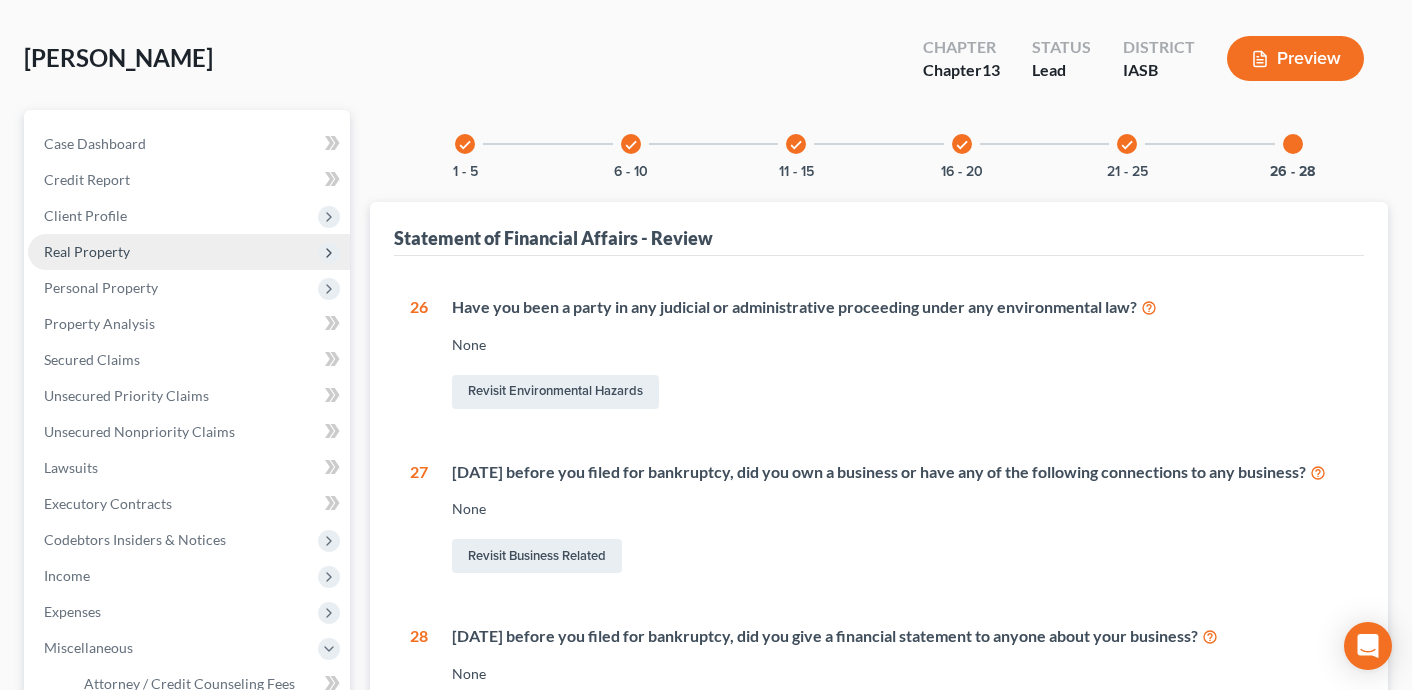 scroll, scrollTop: 81, scrollLeft: 0, axis: vertical 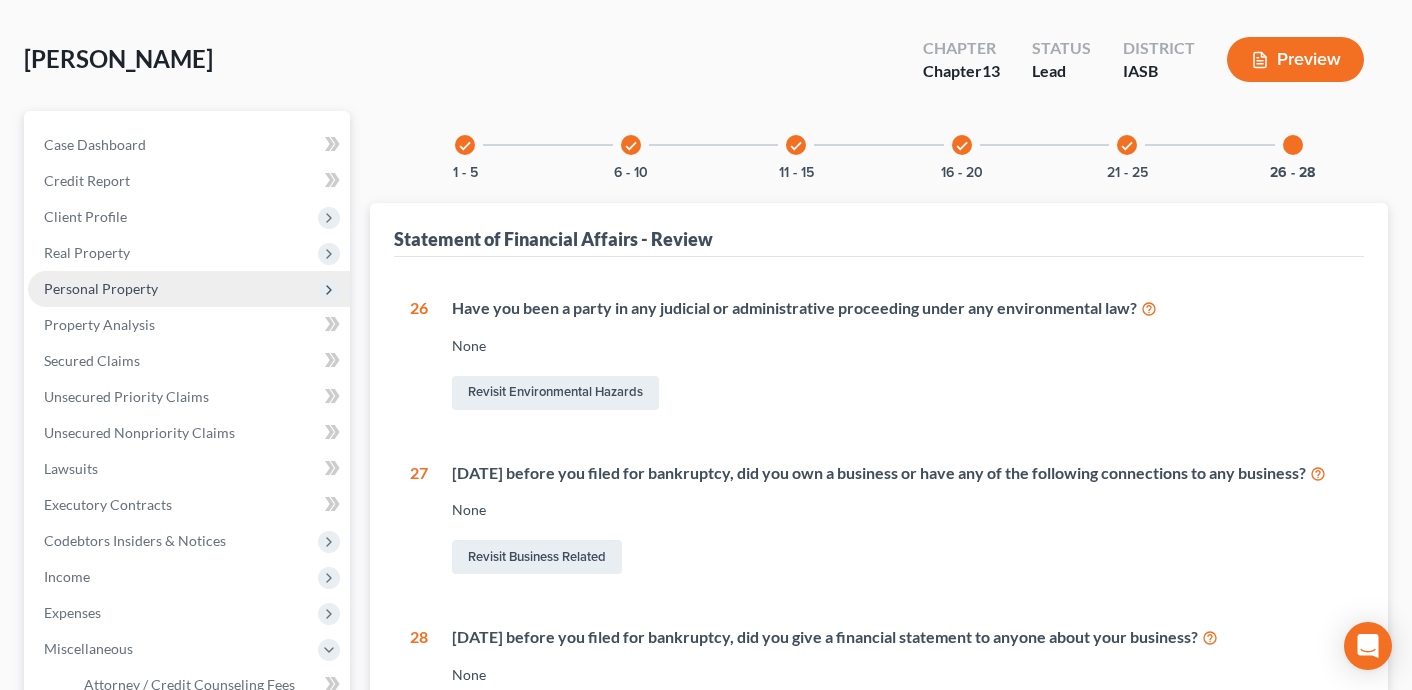 click on "Personal Property" at bounding box center [189, 289] 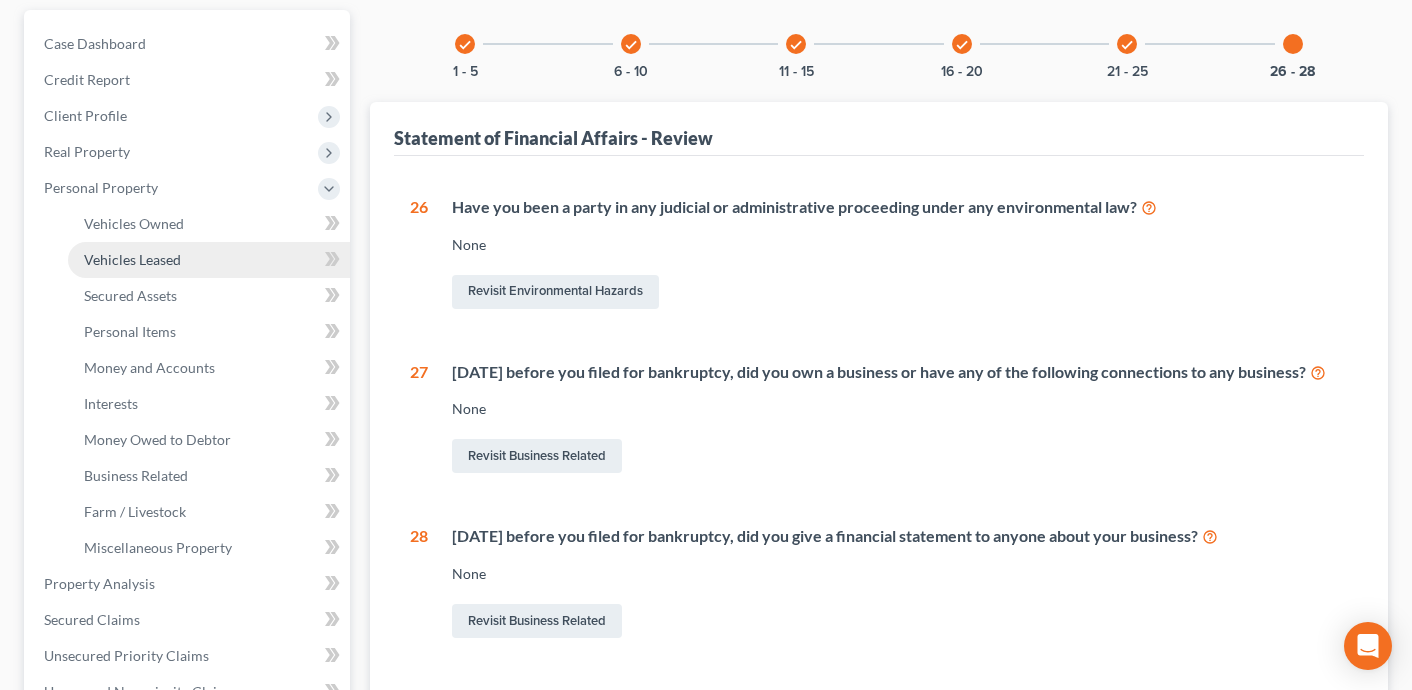 scroll, scrollTop: 197, scrollLeft: 0, axis: vertical 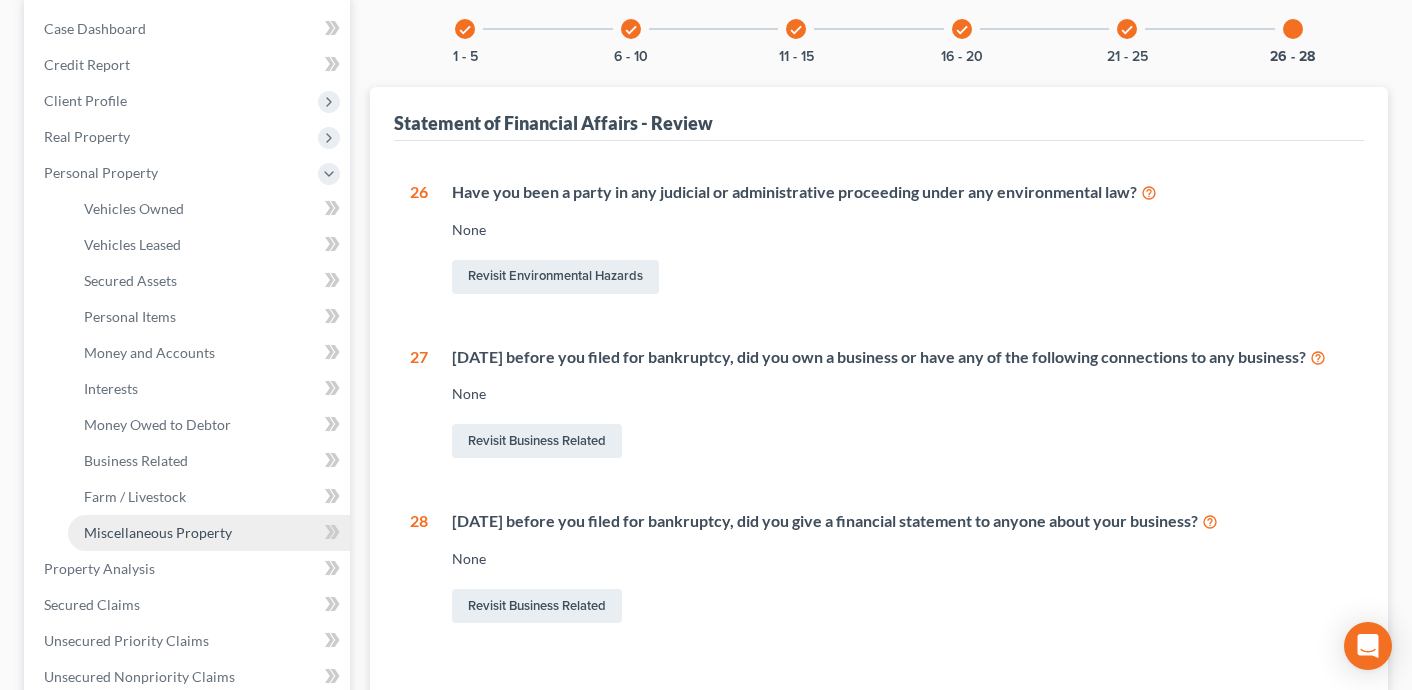 click on "Miscellaneous Property" at bounding box center [209, 533] 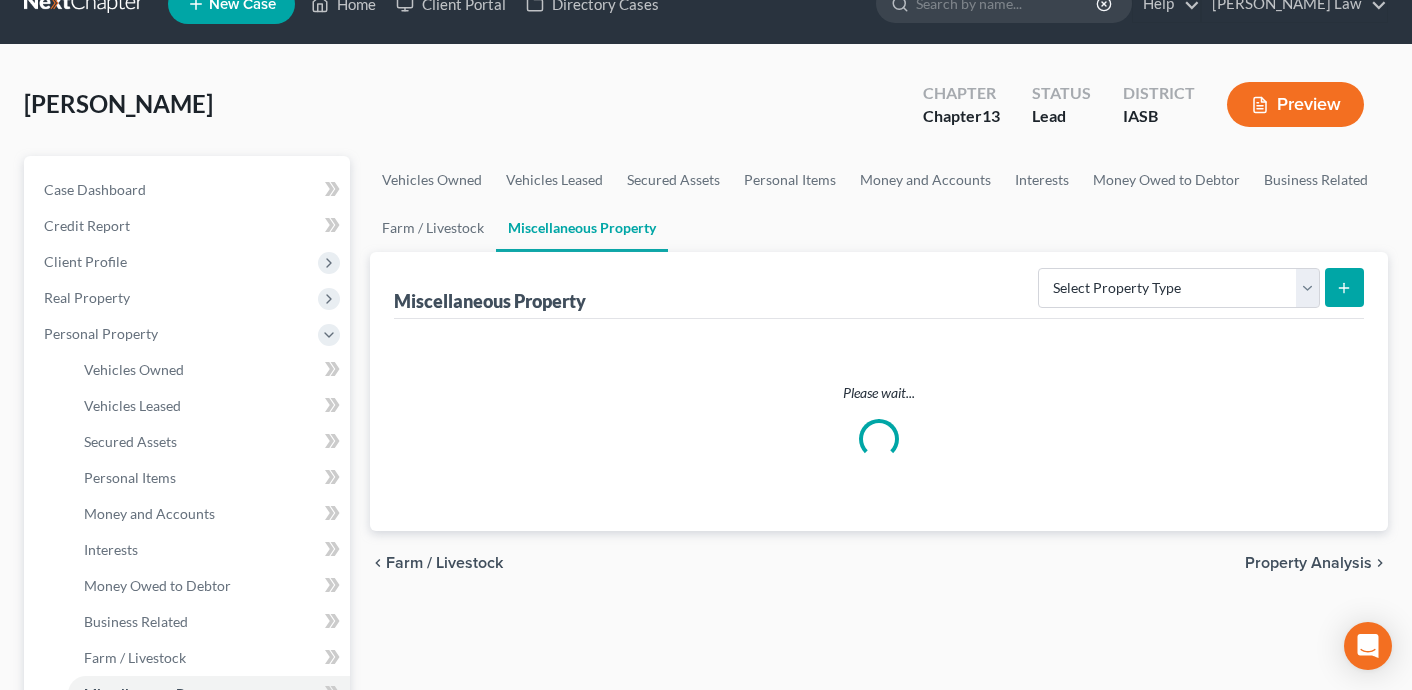 scroll, scrollTop: 0, scrollLeft: 0, axis: both 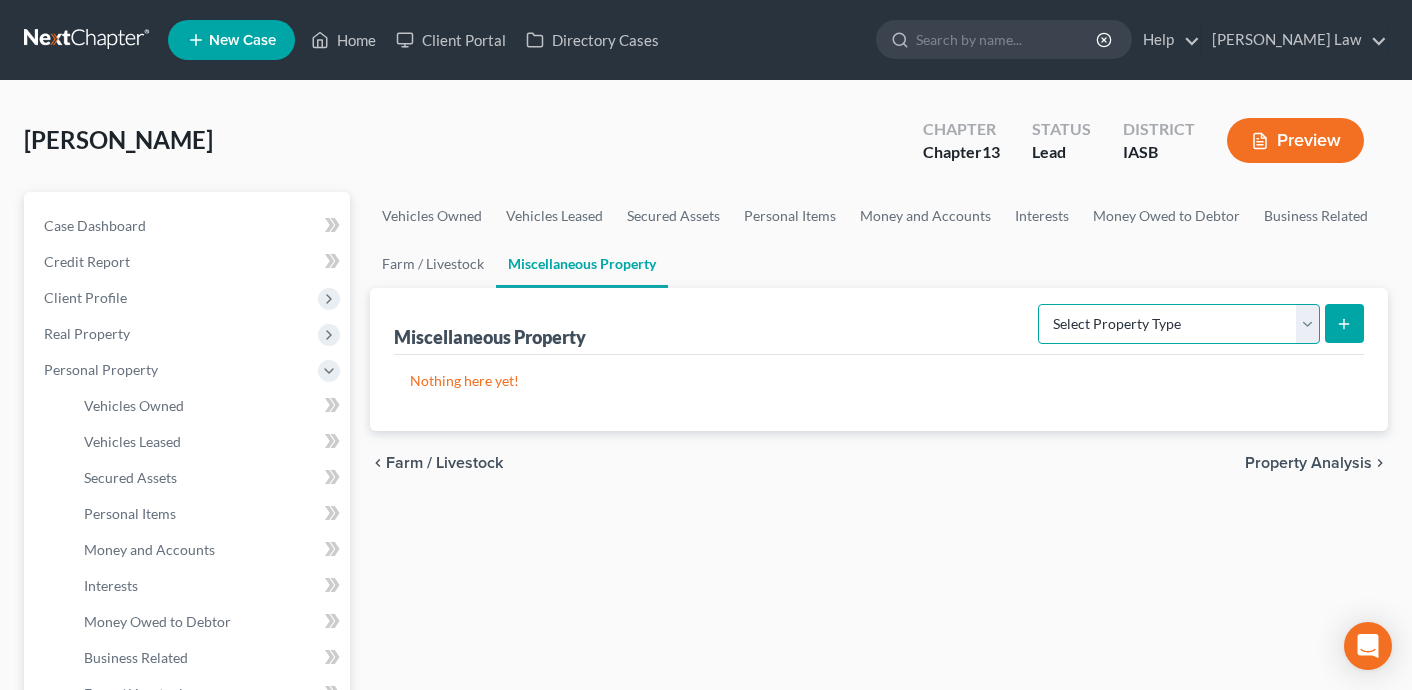 click on "Select Property Type Assigned for Creditor Benefit [DATE] Holding for Another Not Yet Listed Stored [DATE] Transferred" at bounding box center [1179, 324] 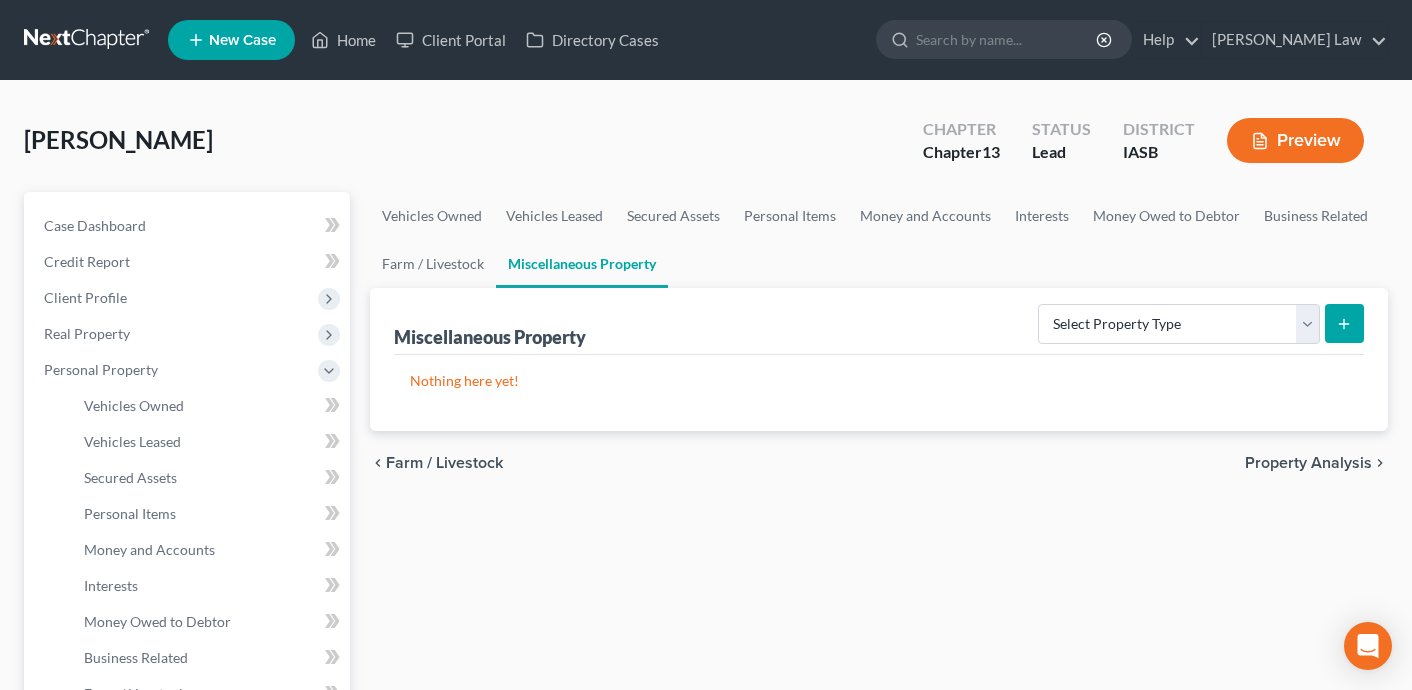 click on "Preview" at bounding box center (1295, 140) 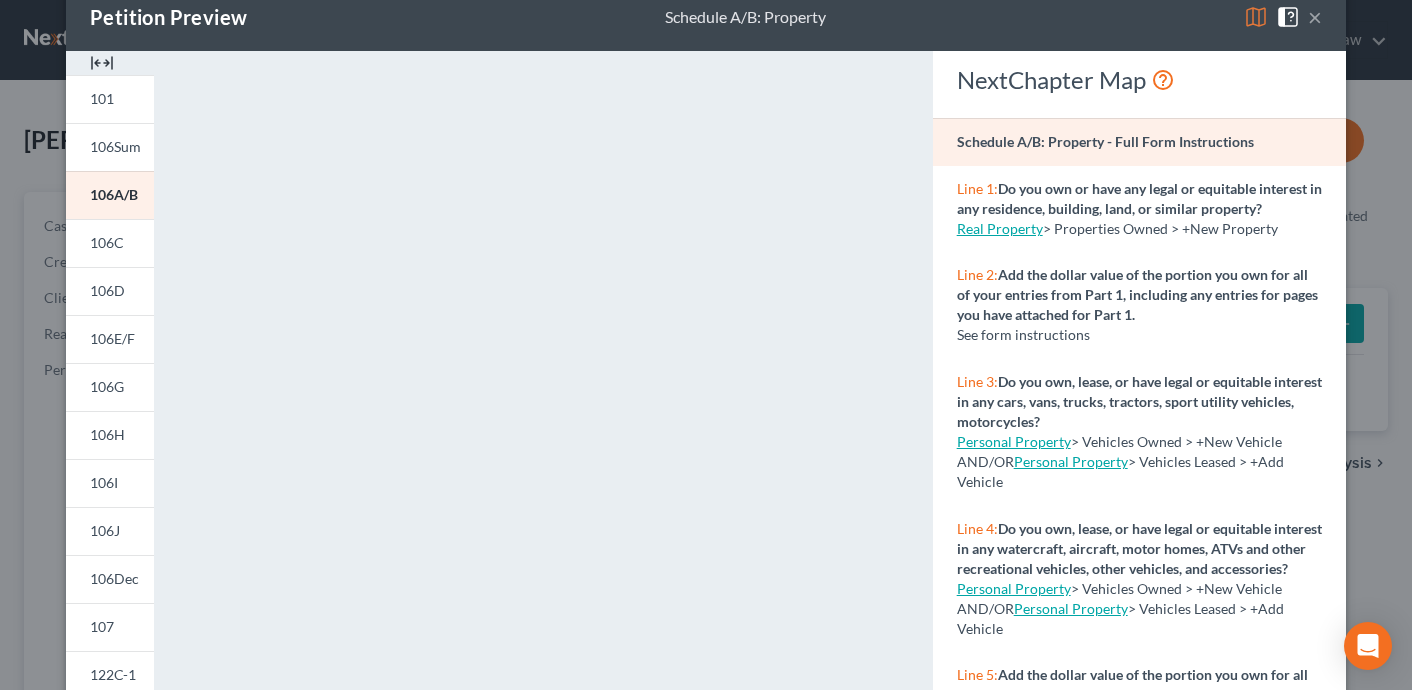 scroll, scrollTop: 230, scrollLeft: 0, axis: vertical 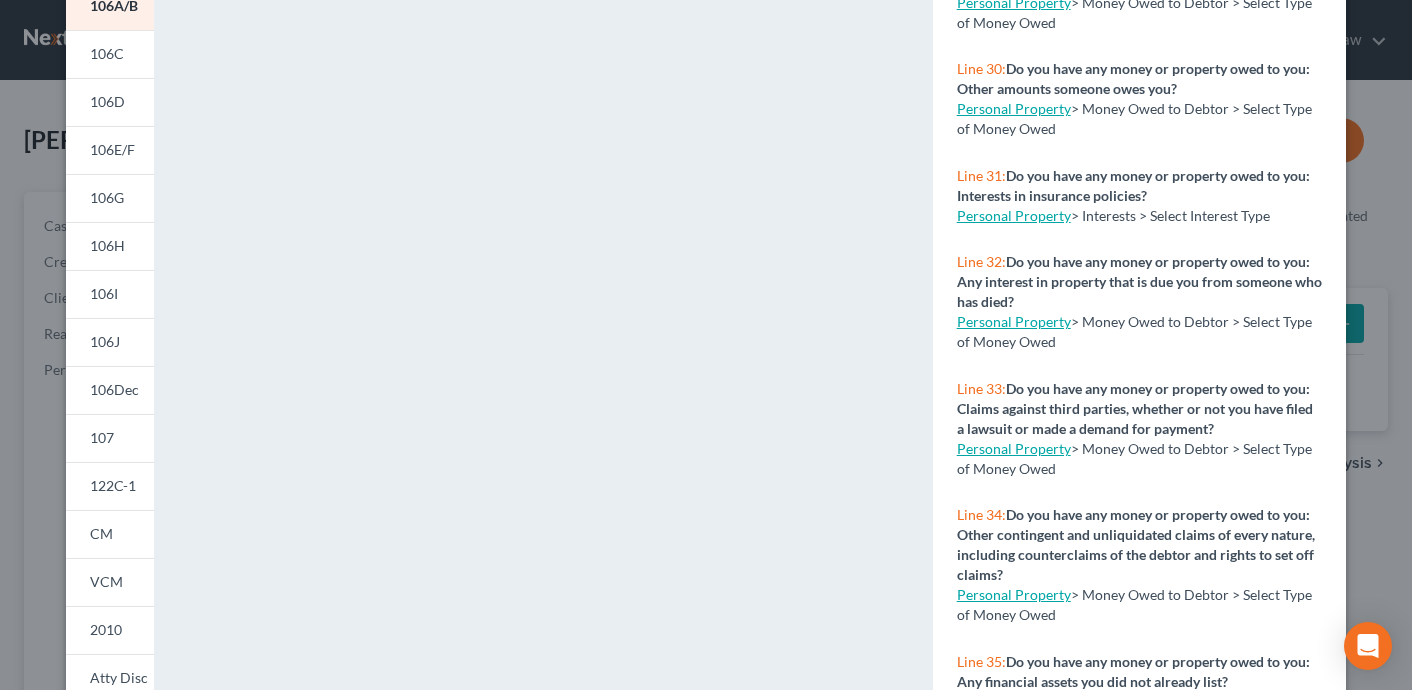 click on "Personal Property" at bounding box center [1014, 321] 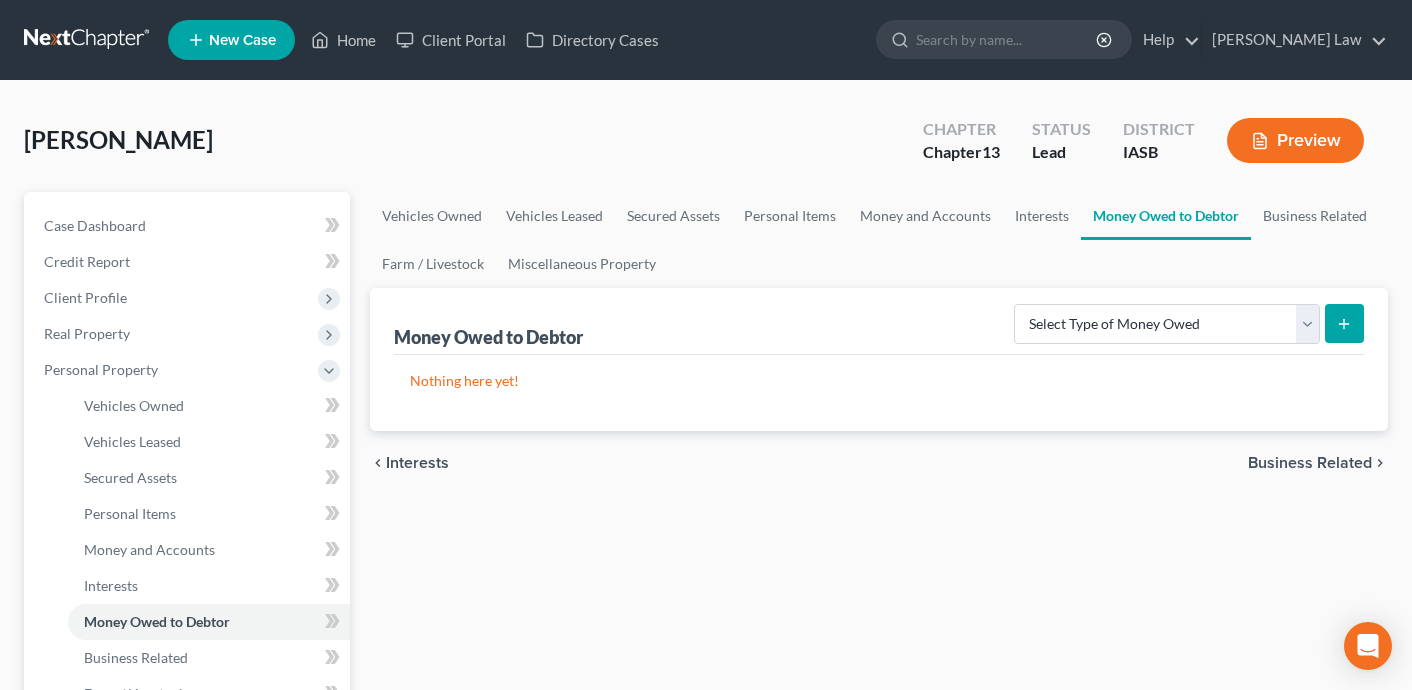click at bounding box center (1344, 323) 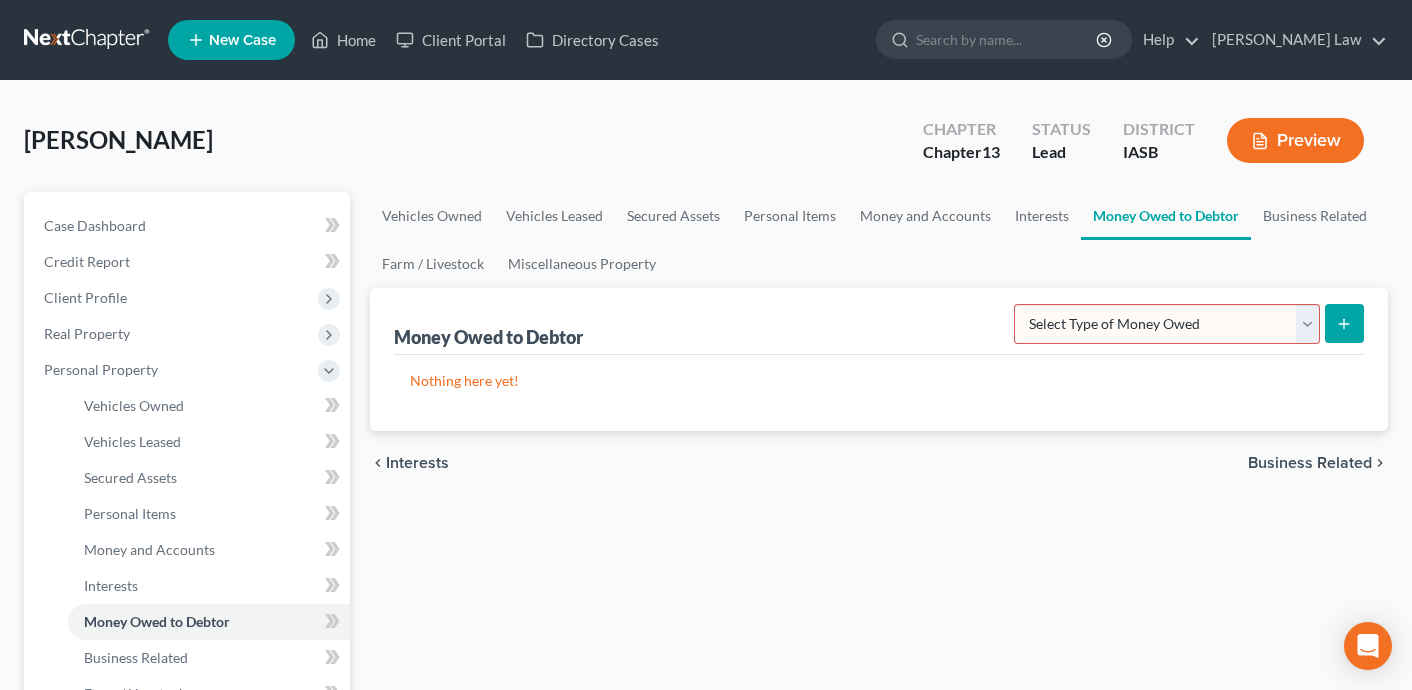 click on "Select Type of Money Owed Accounts Receivable Alimony Child Support Claims Against Third Parties Disability Benefits Disability Insurance Payments Divorce Settlements Equitable or Future Interests Expected Tax Refund and Unused NOLs Financial Assets Not Yet Listed Life Estate of Descendants Maintenance Other Contingent & Unliquidated Claims Property Settlements Sick or Vacation Pay Social Security Benefits Trusts Unpaid Loans Unpaid Wages Workers Compensation" at bounding box center [1167, 324] 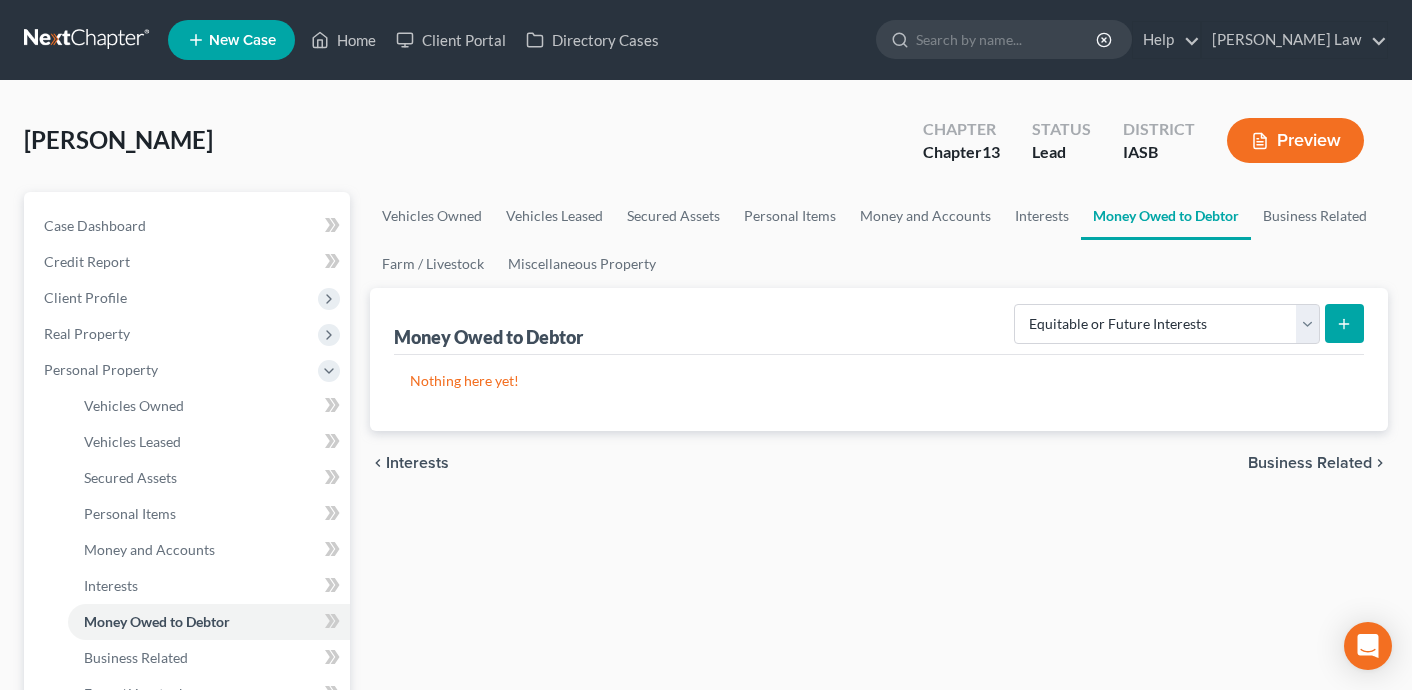 click at bounding box center [1344, 323] 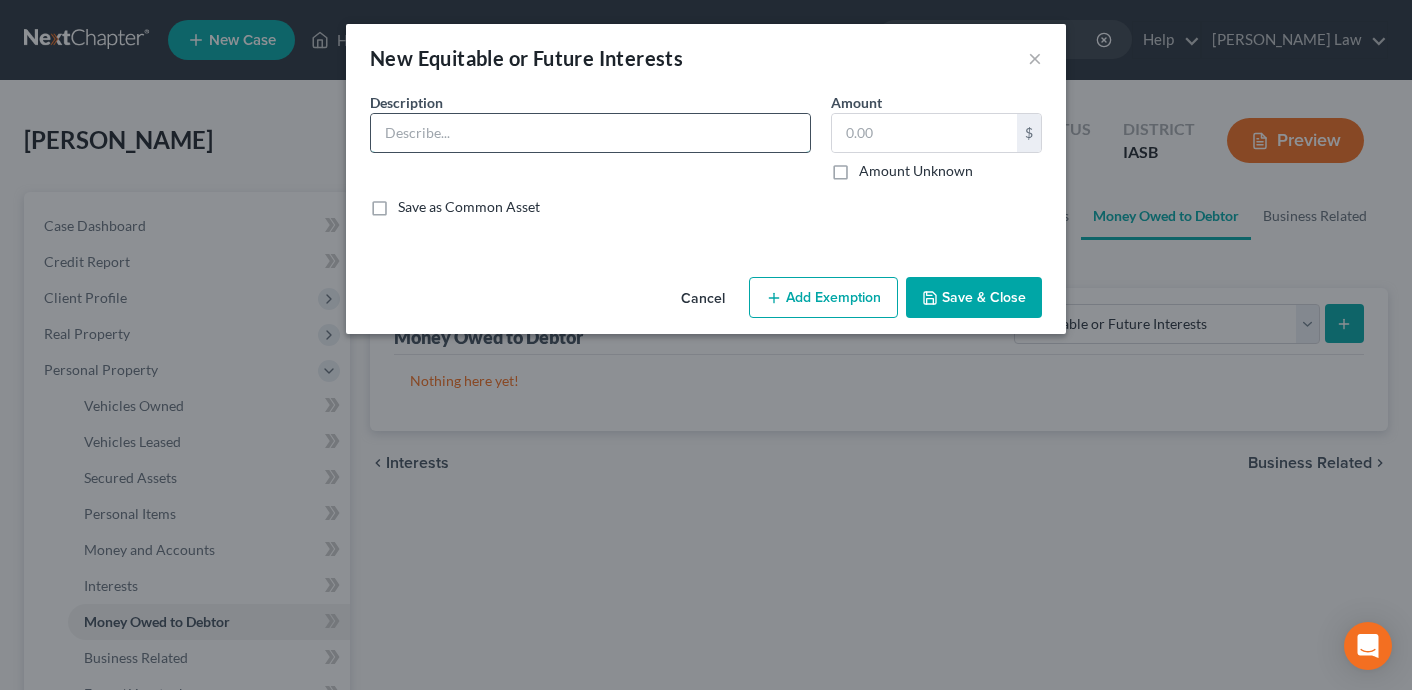 click at bounding box center (590, 133) 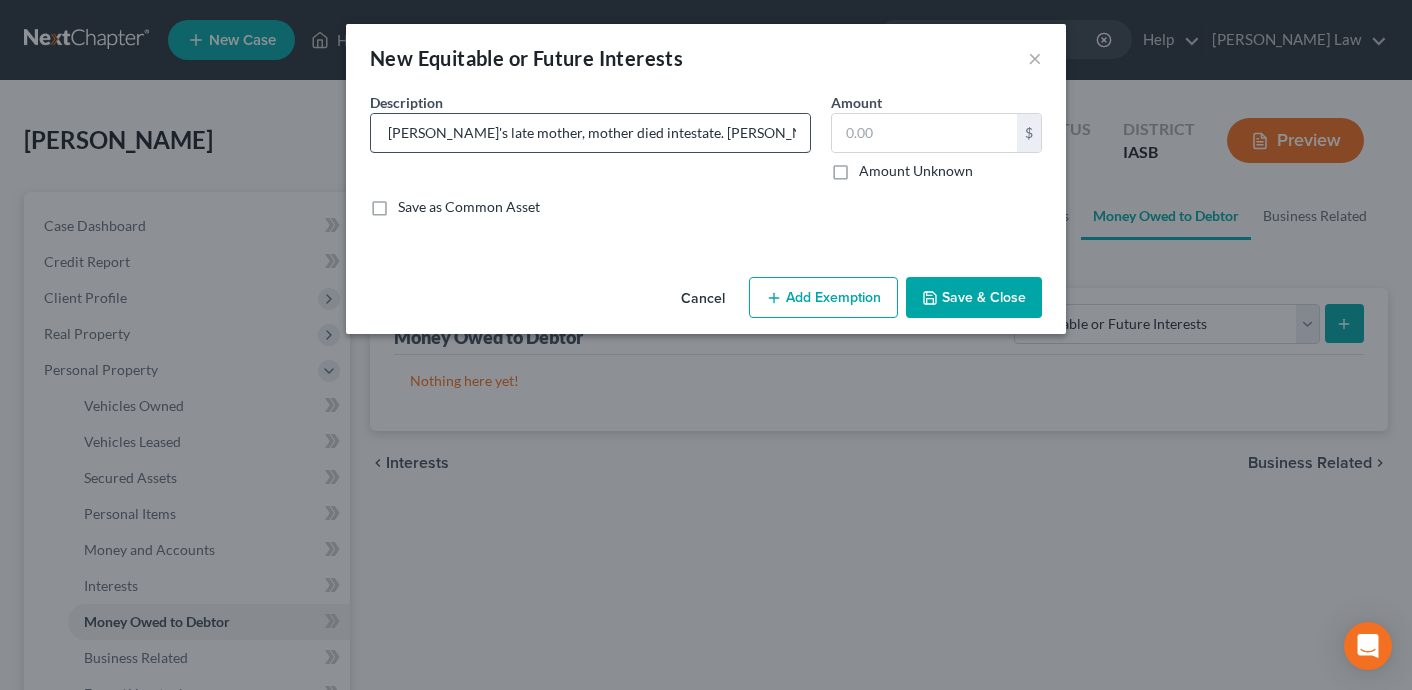 scroll, scrollTop: 0, scrollLeft: 58, axis: horizontal 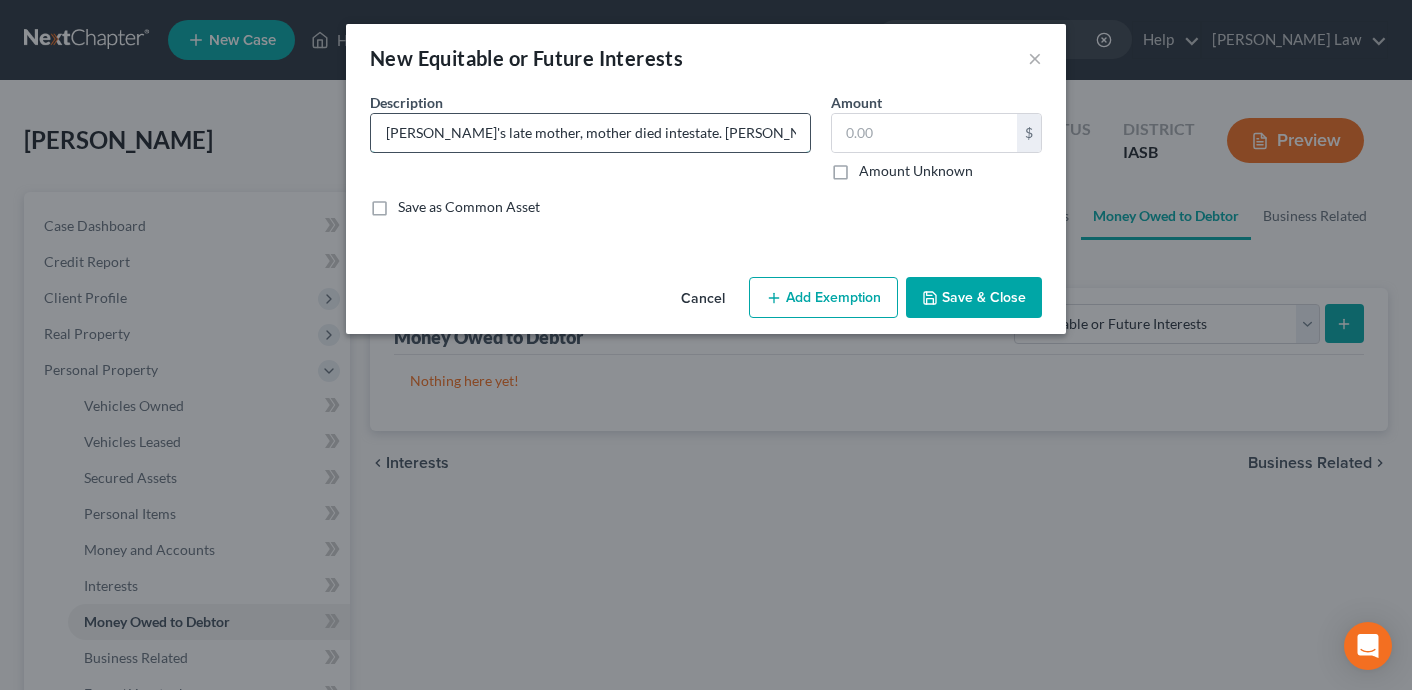 click on "House of [PERSON_NAME]'s late mother, mother died intestate. [PERSON_NAME]'s is only child of" at bounding box center [590, 133] 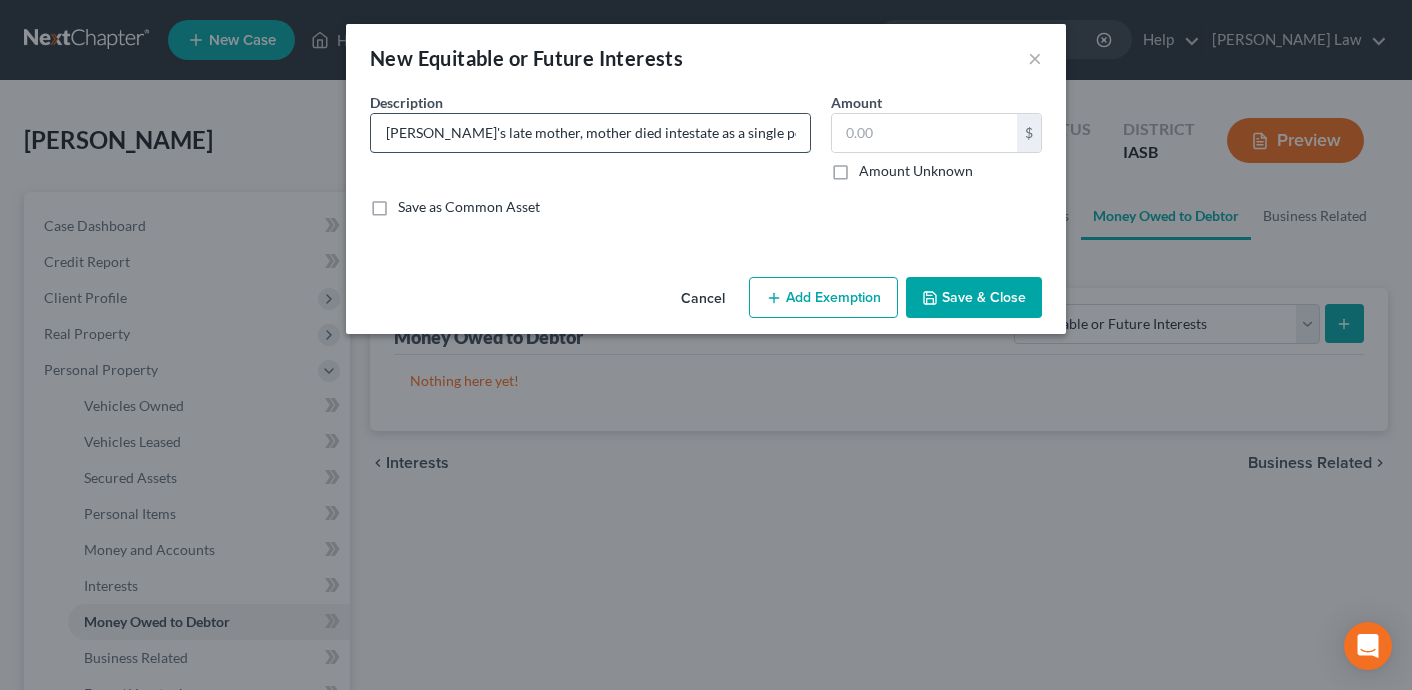 scroll, scrollTop: 0, scrollLeft: 167, axis: horizontal 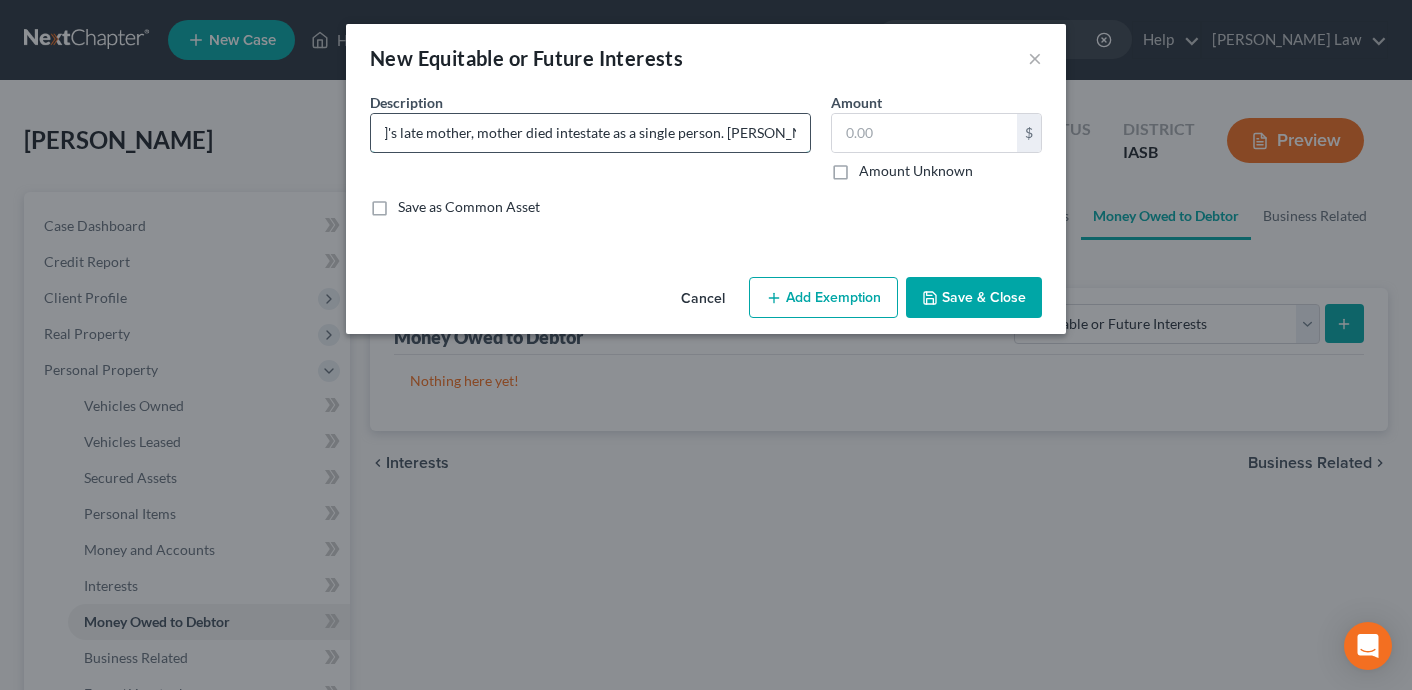 click on "House of [PERSON_NAME]'s late mother, mother died intestate as a single person. [PERSON_NAME]'s is only child of" at bounding box center (590, 133) 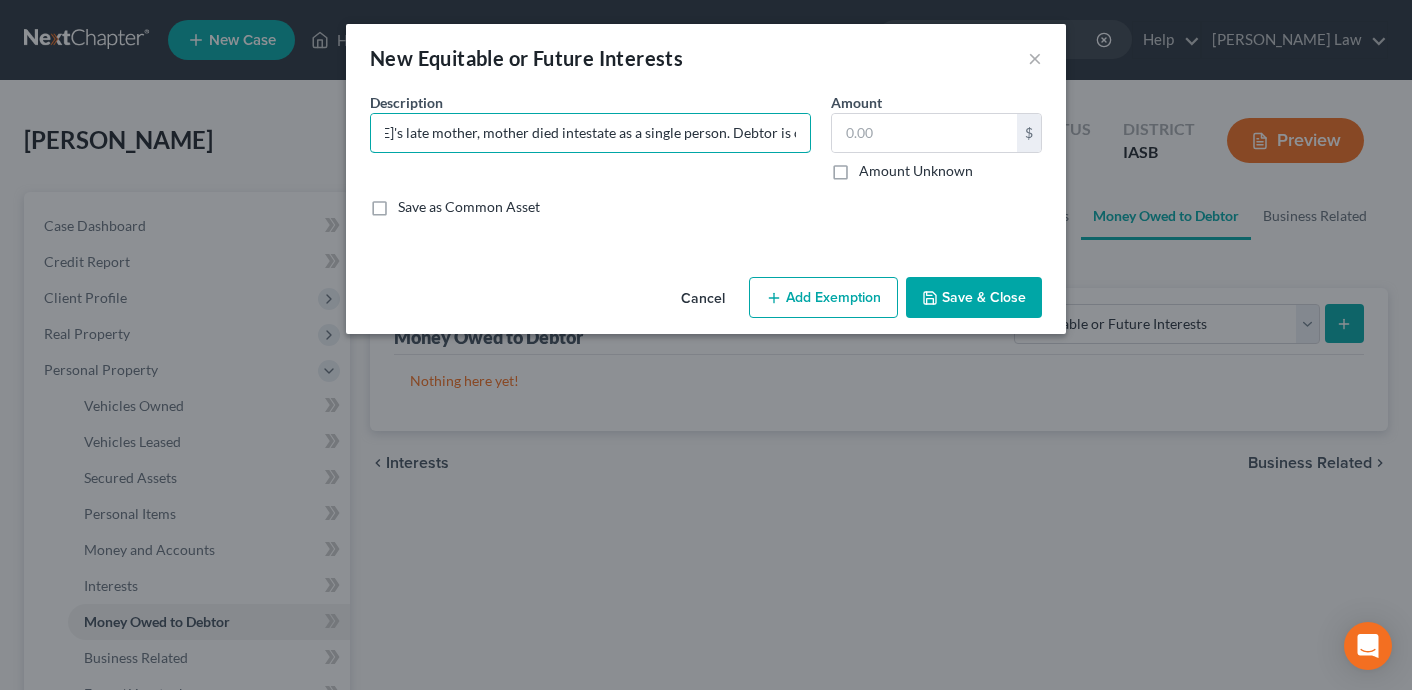 scroll, scrollTop: 0, scrollLeft: 158, axis: horizontal 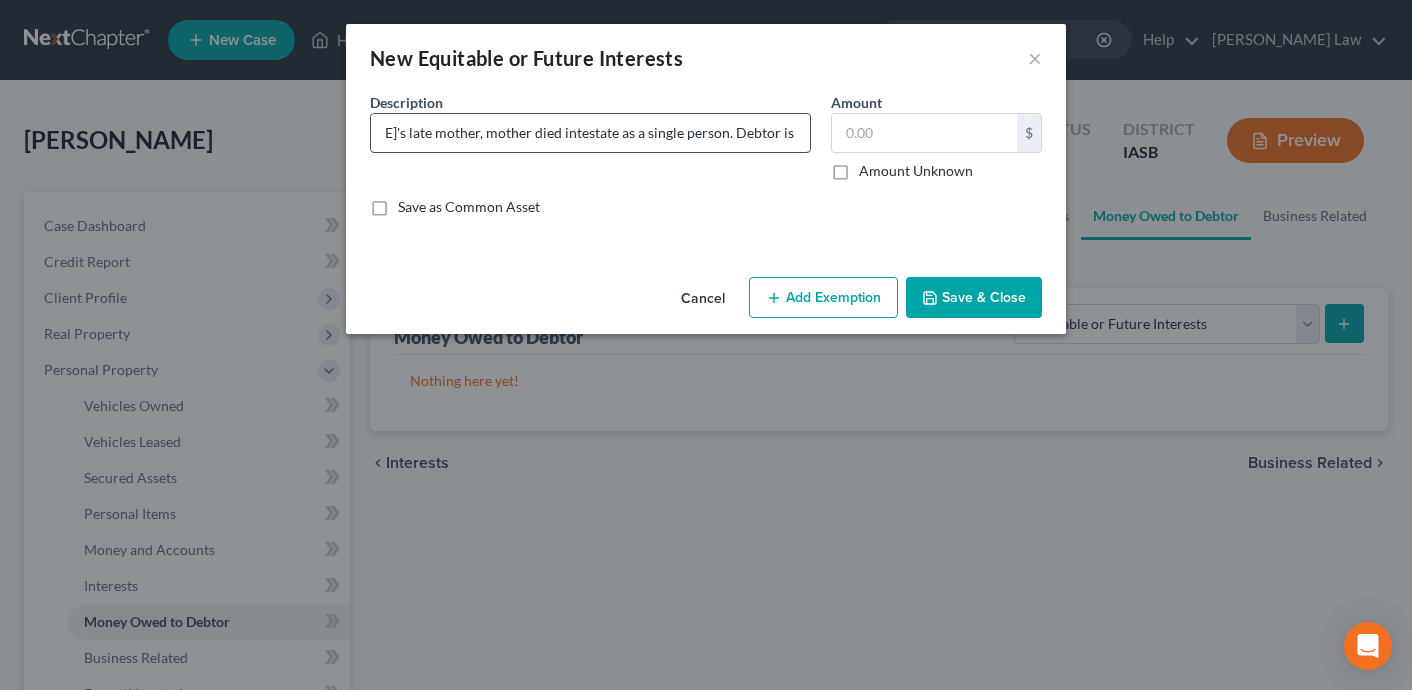 click on "House of [PERSON_NAME]'s late mother, mother died intestate as a single person. Debtor is only child of" at bounding box center (590, 133) 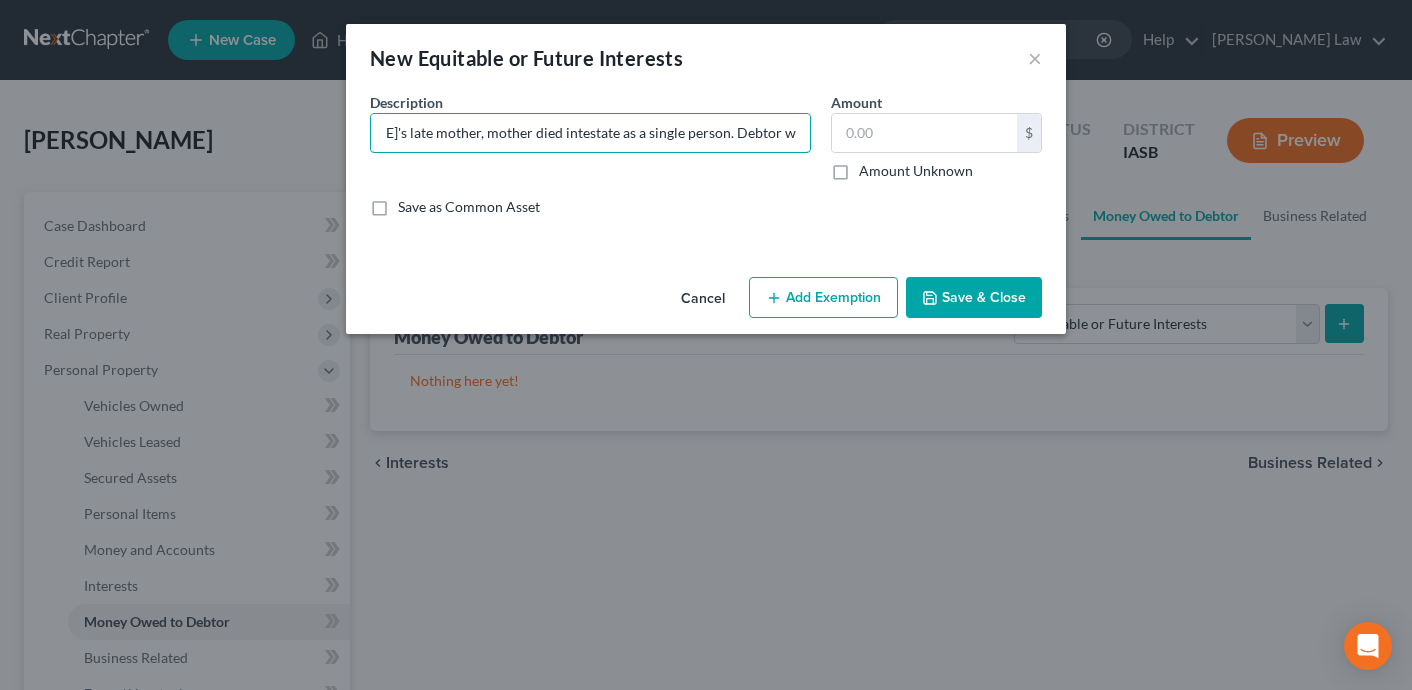 scroll, scrollTop: 0, scrollLeft: 159, axis: horizontal 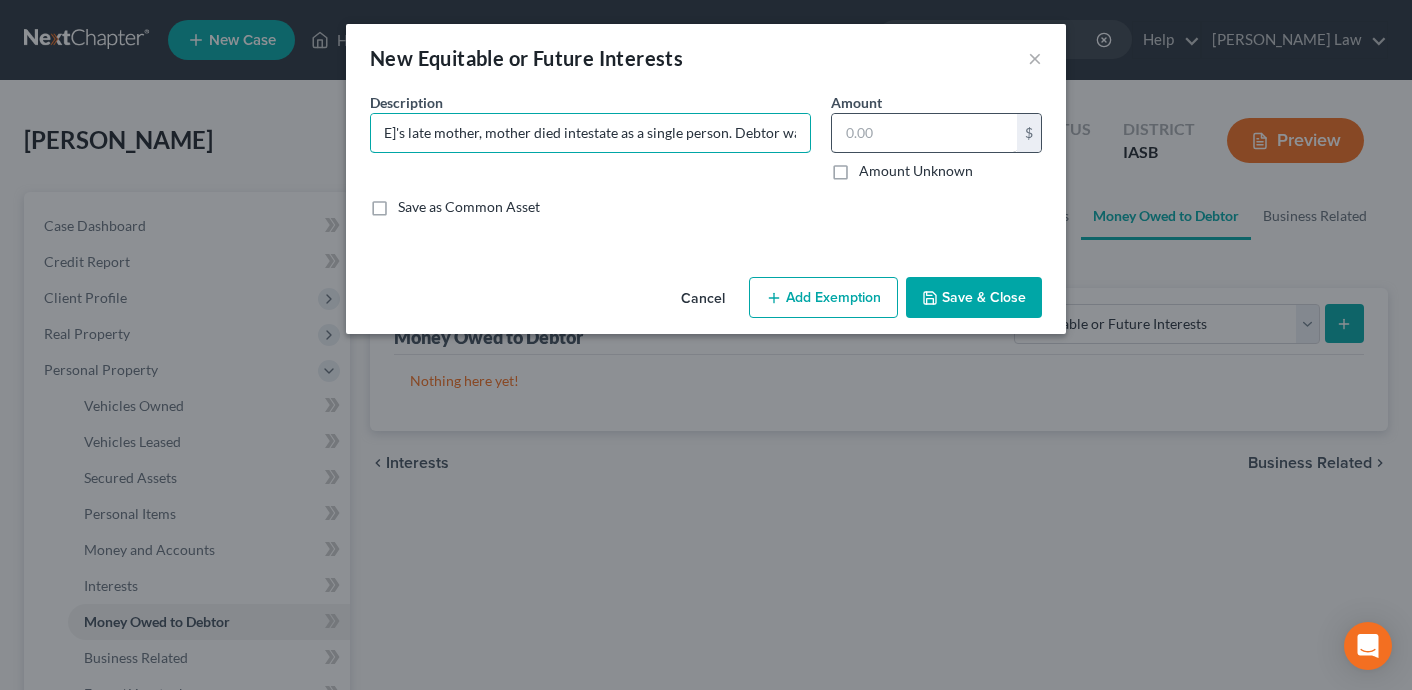 type on "House of [PERSON_NAME]'s late mother, mother died intestate as a single person. Debtor was only child." 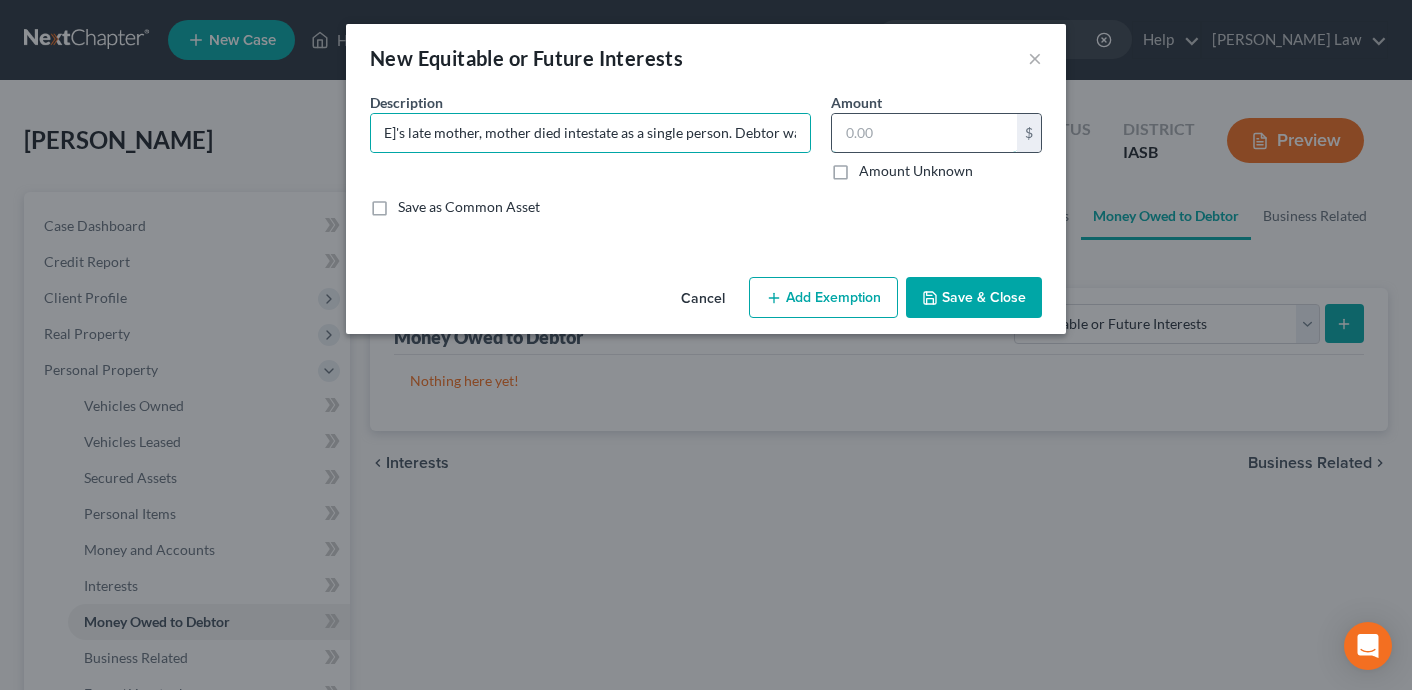 scroll, scrollTop: 0, scrollLeft: 0, axis: both 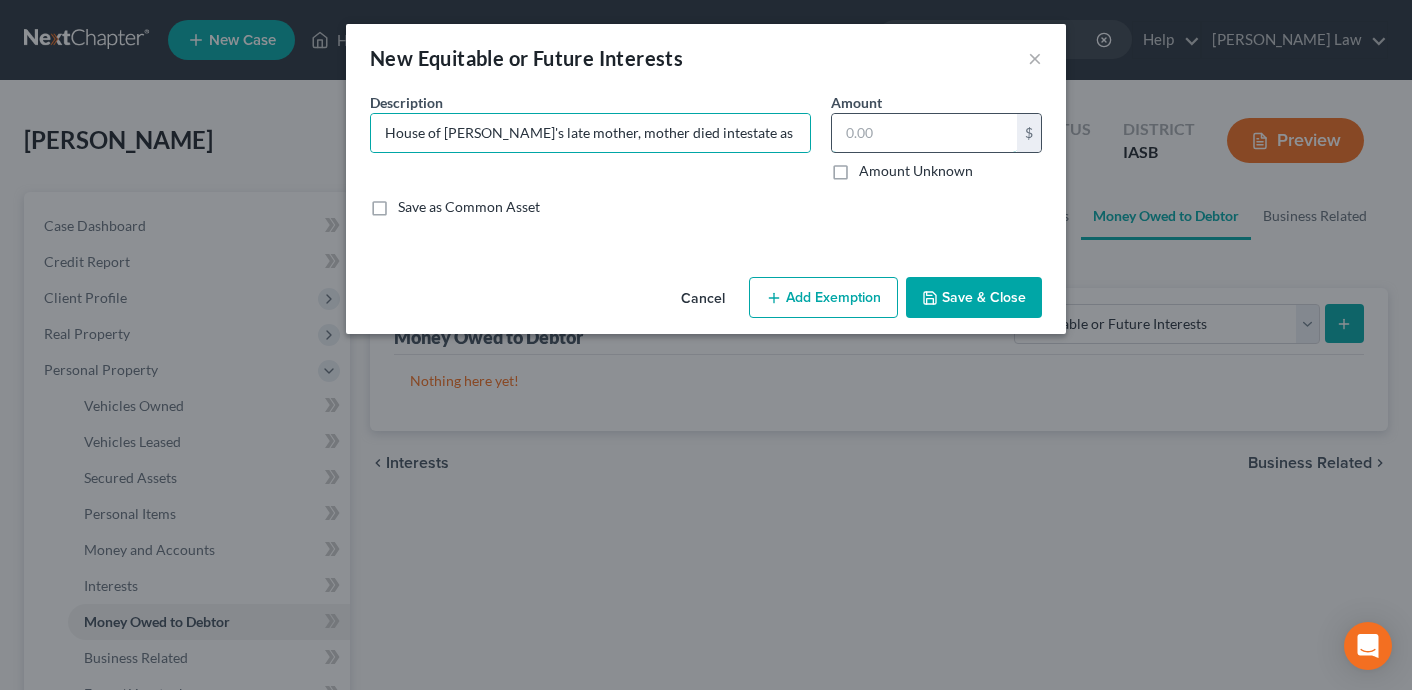 click at bounding box center (924, 133) 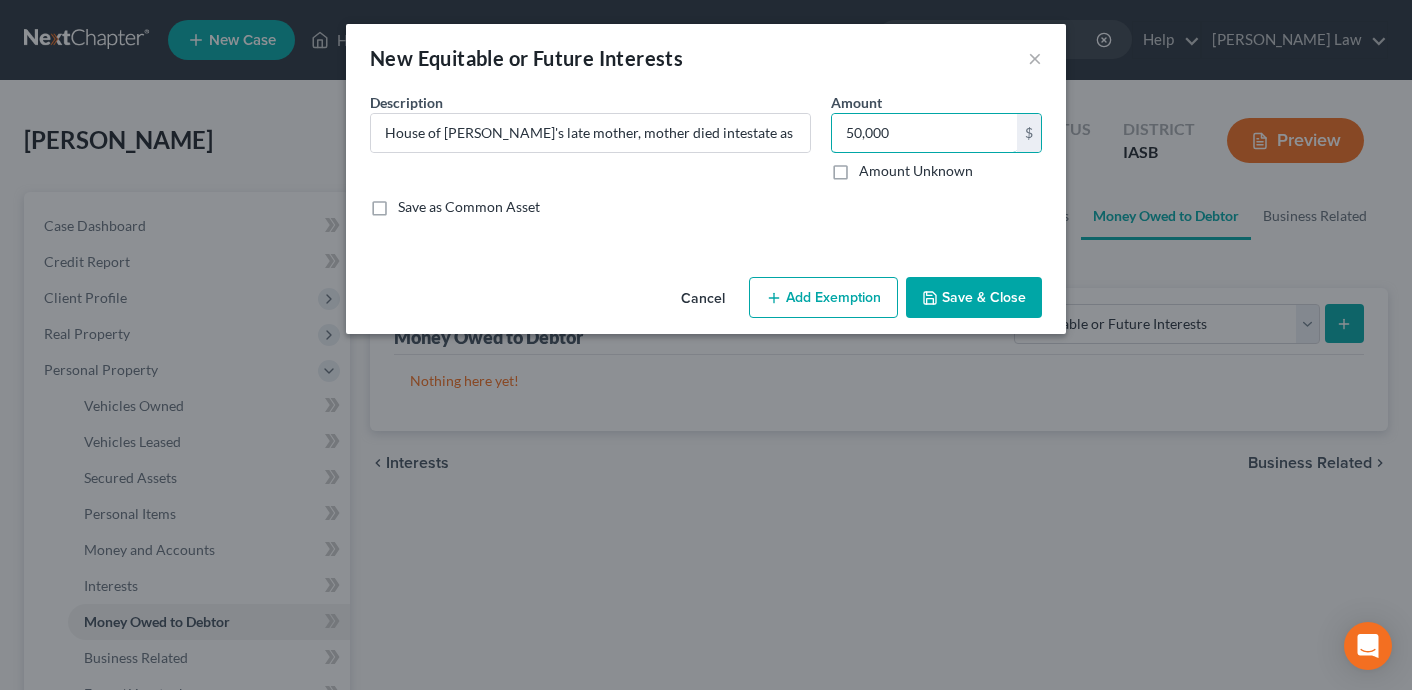 type on "50,000" 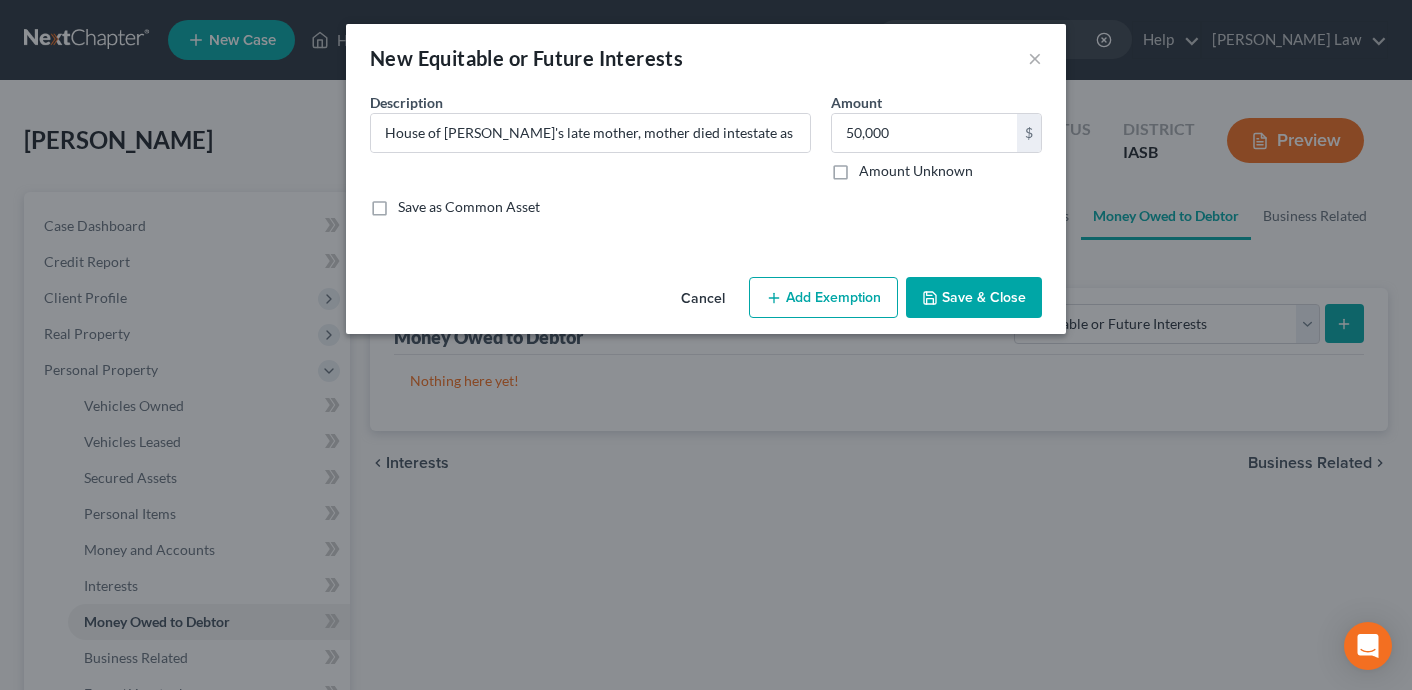 click on "Save & Close" at bounding box center [974, 298] 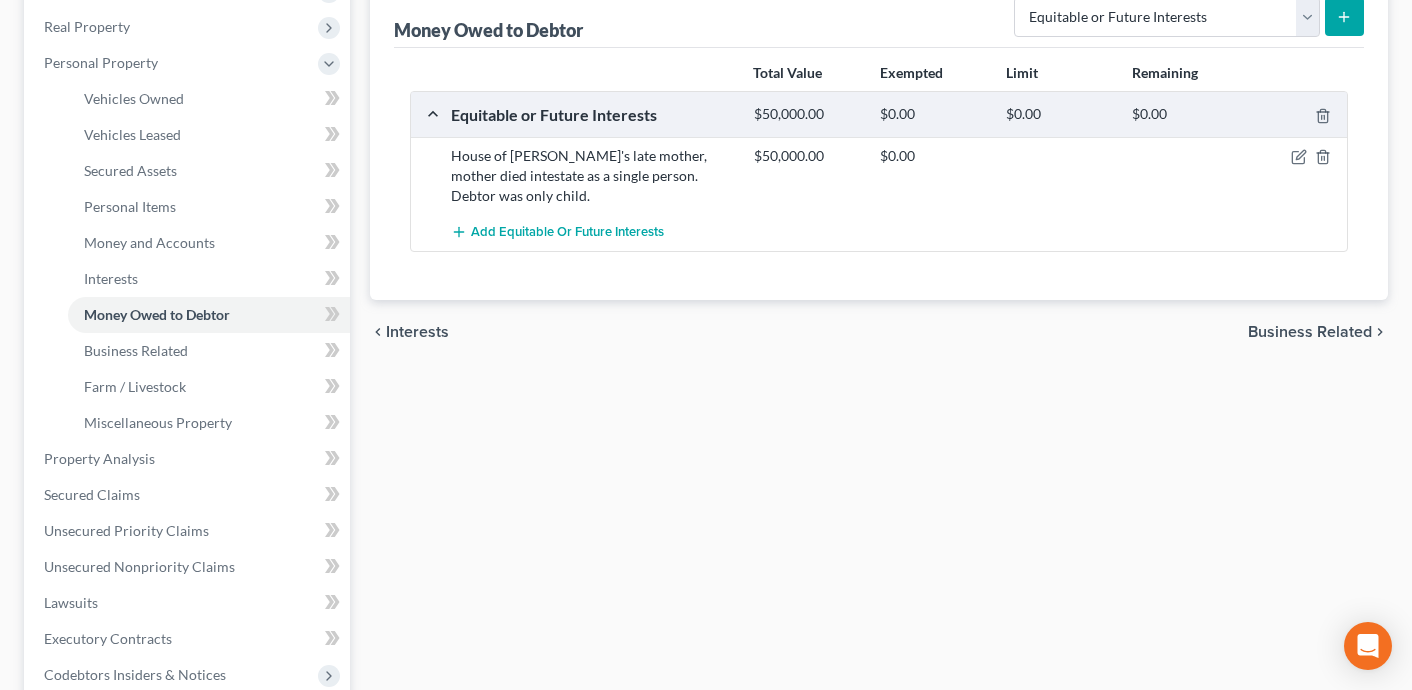 scroll, scrollTop: 311, scrollLeft: 0, axis: vertical 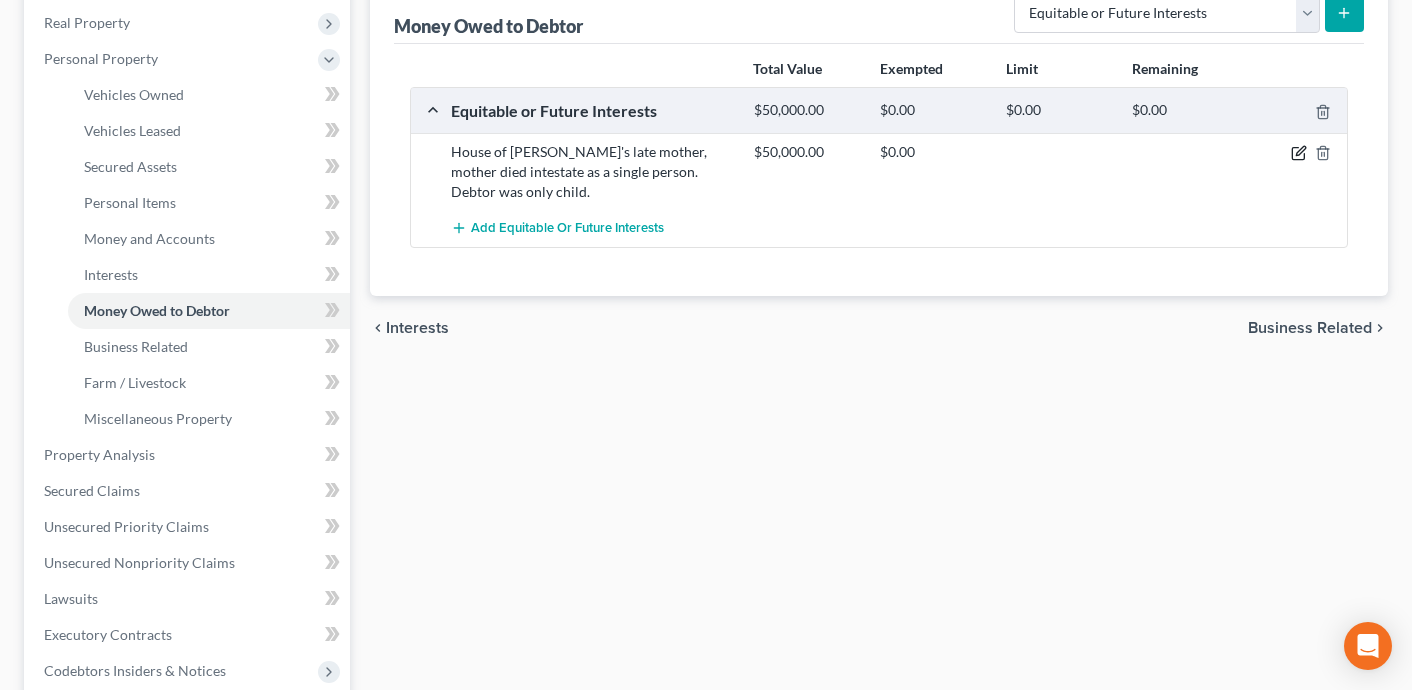click 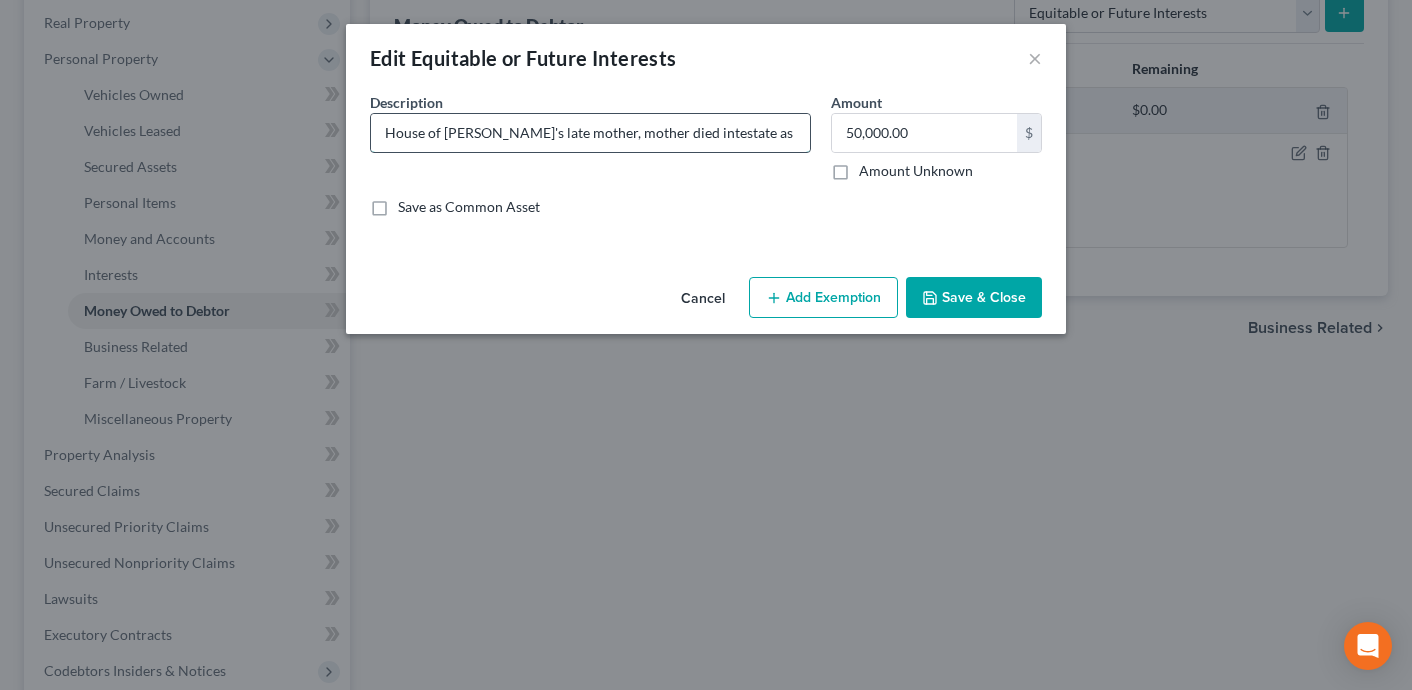 click on "House of [PERSON_NAME]'s late mother, mother died intestate as a single person. Debtor was only child." at bounding box center (590, 133) 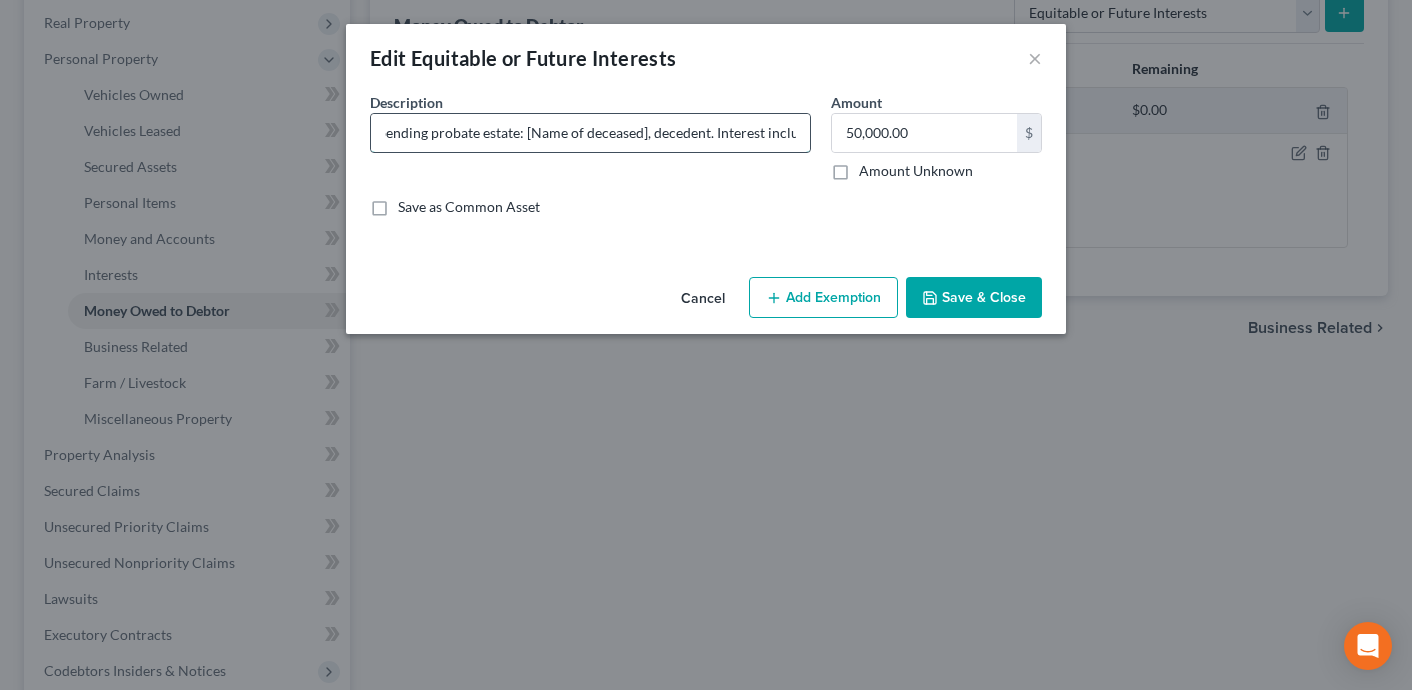 scroll, scrollTop: 0, scrollLeft: 156, axis: horizontal 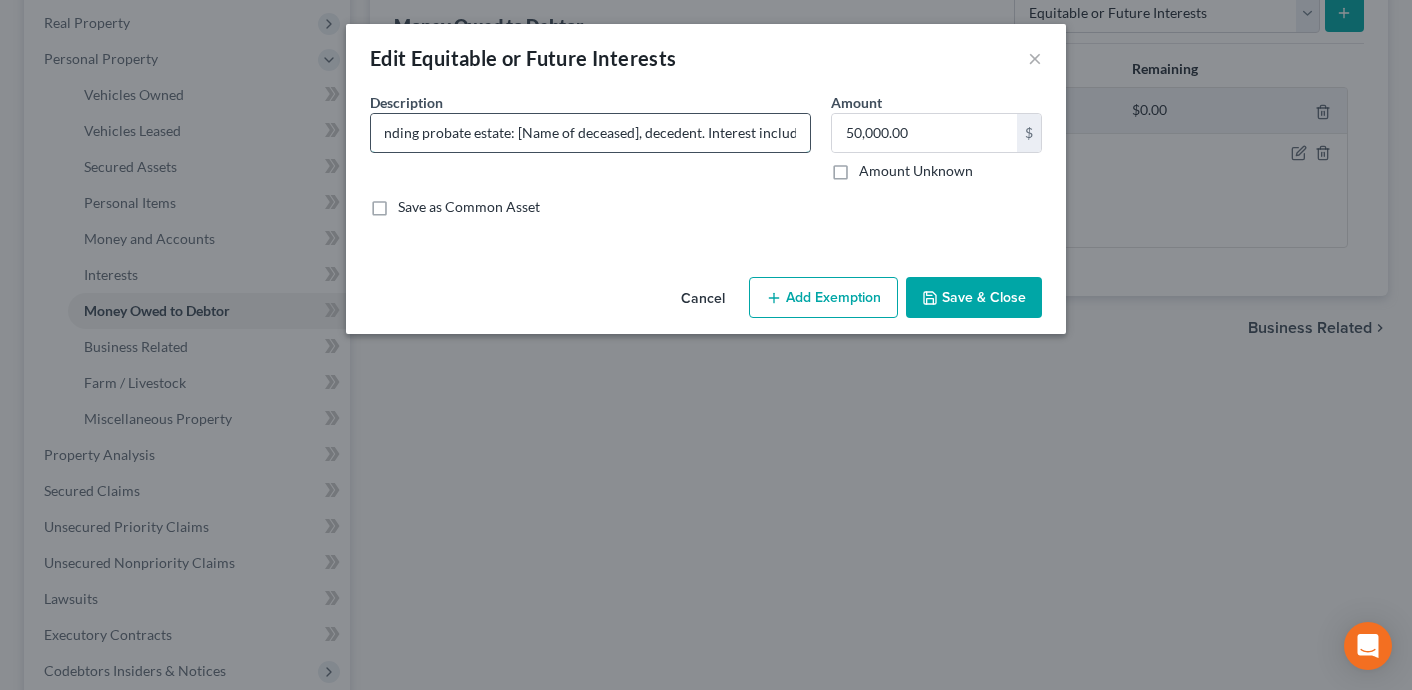 click on "Beneficial interest in a pending probate estate: [Name of deceased], decedent. Interest includes potential inheritance of real property located at [address" at bounding box center (590, 133) 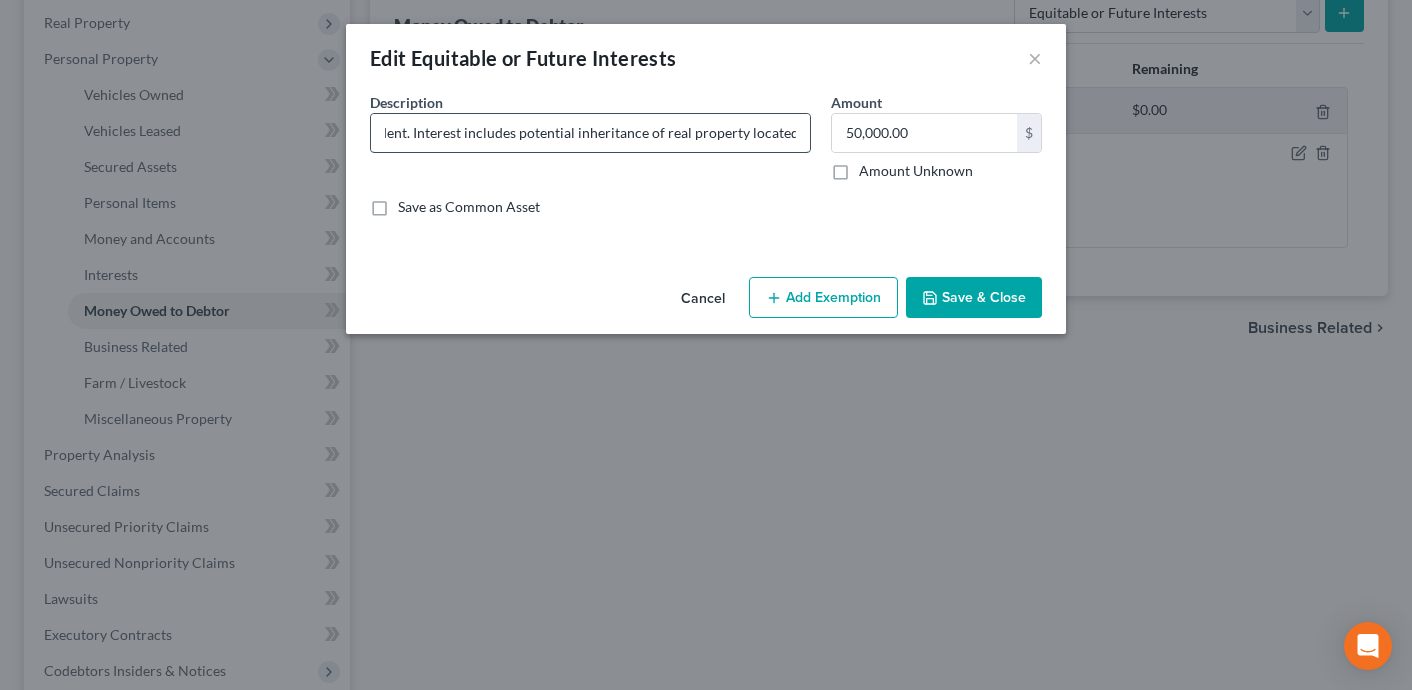 scroll, scrollTop: 0, scrollLeft: 388, axis: horizontal 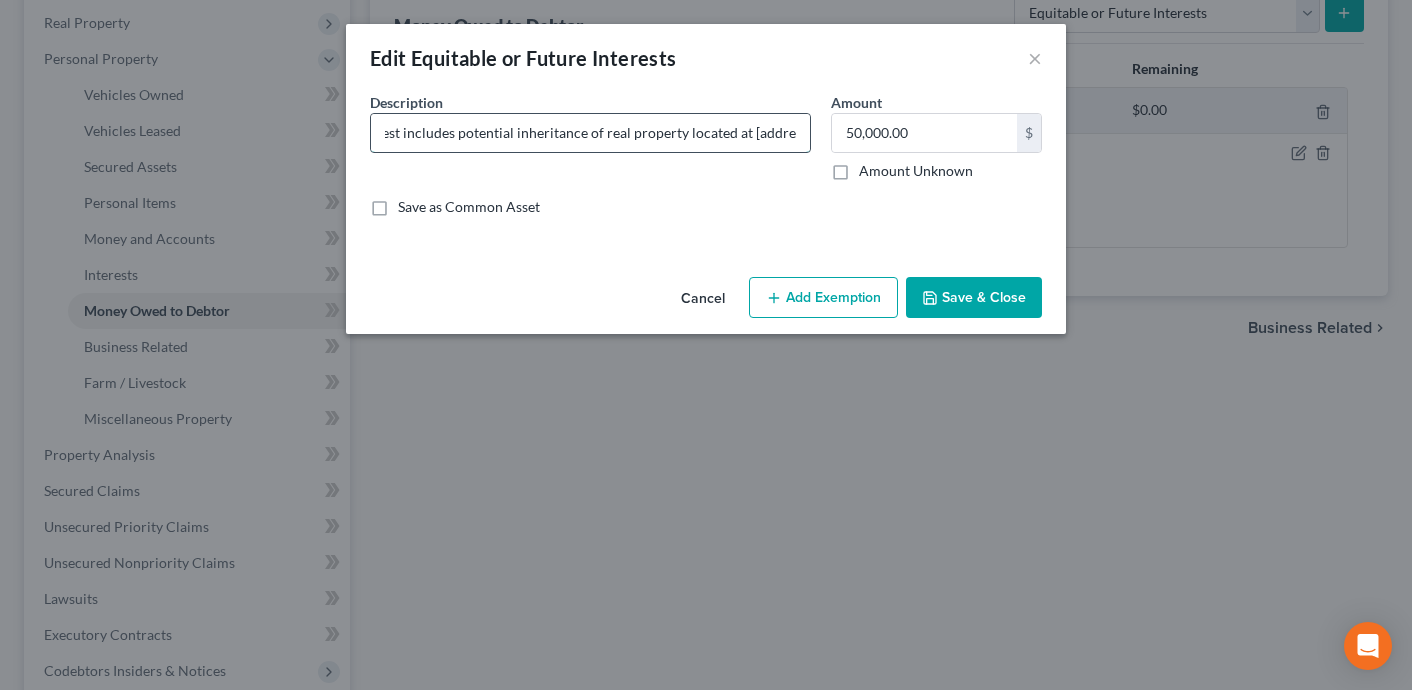 drag, startPoint x: 797, startPoint y: 133, endPoint x: 743, endPoint y: 133, distance: 54 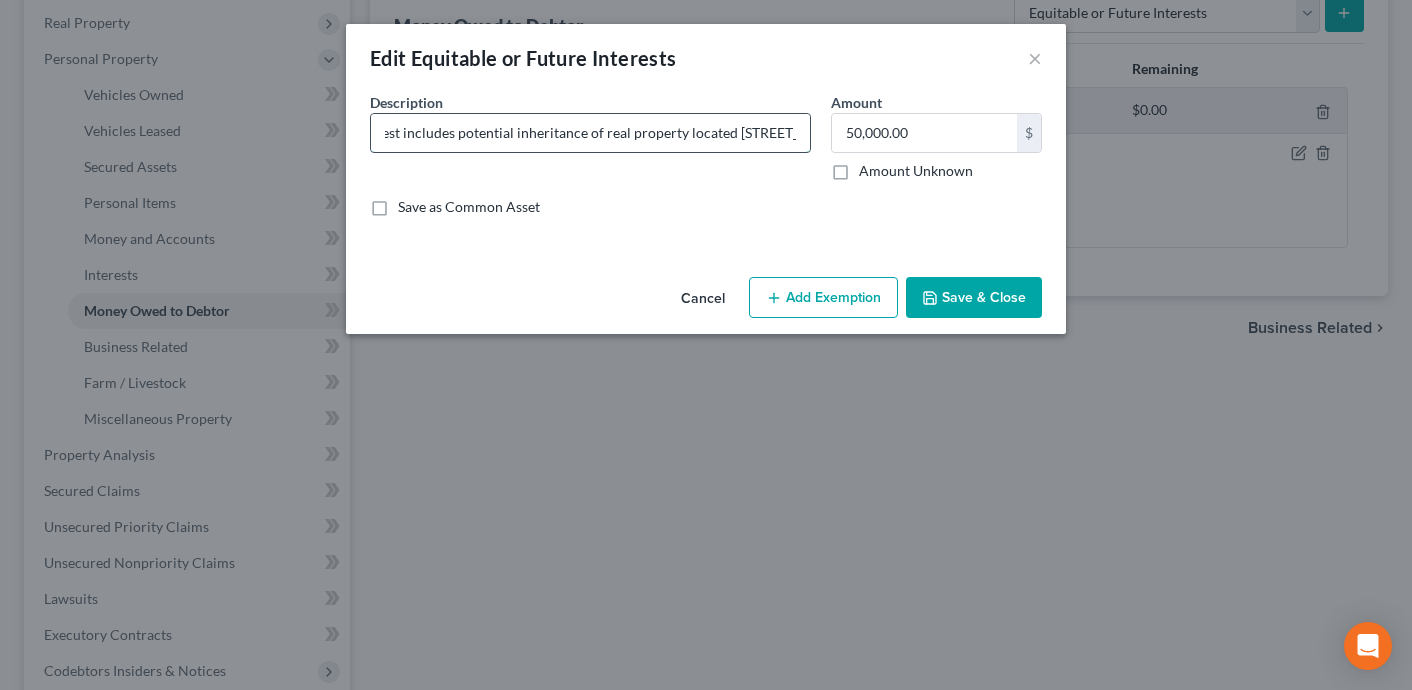 scroll, scrollTop: 0, scrollLeft: 435, axis: horizontal 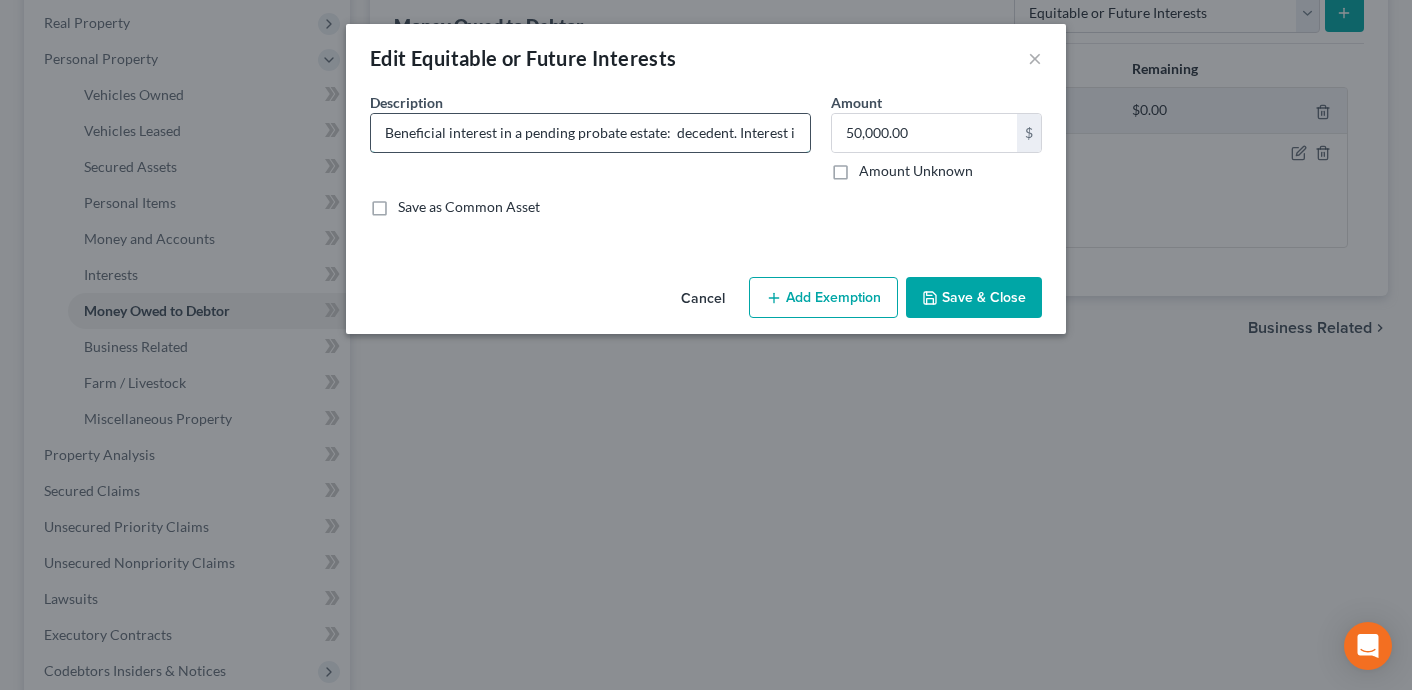 click on "Beneficial interest in a pending probate estate:  decedent. Interest includes potential inheritance of real property located [STREET_ADDRESS]" at bounding box center (590, 133) 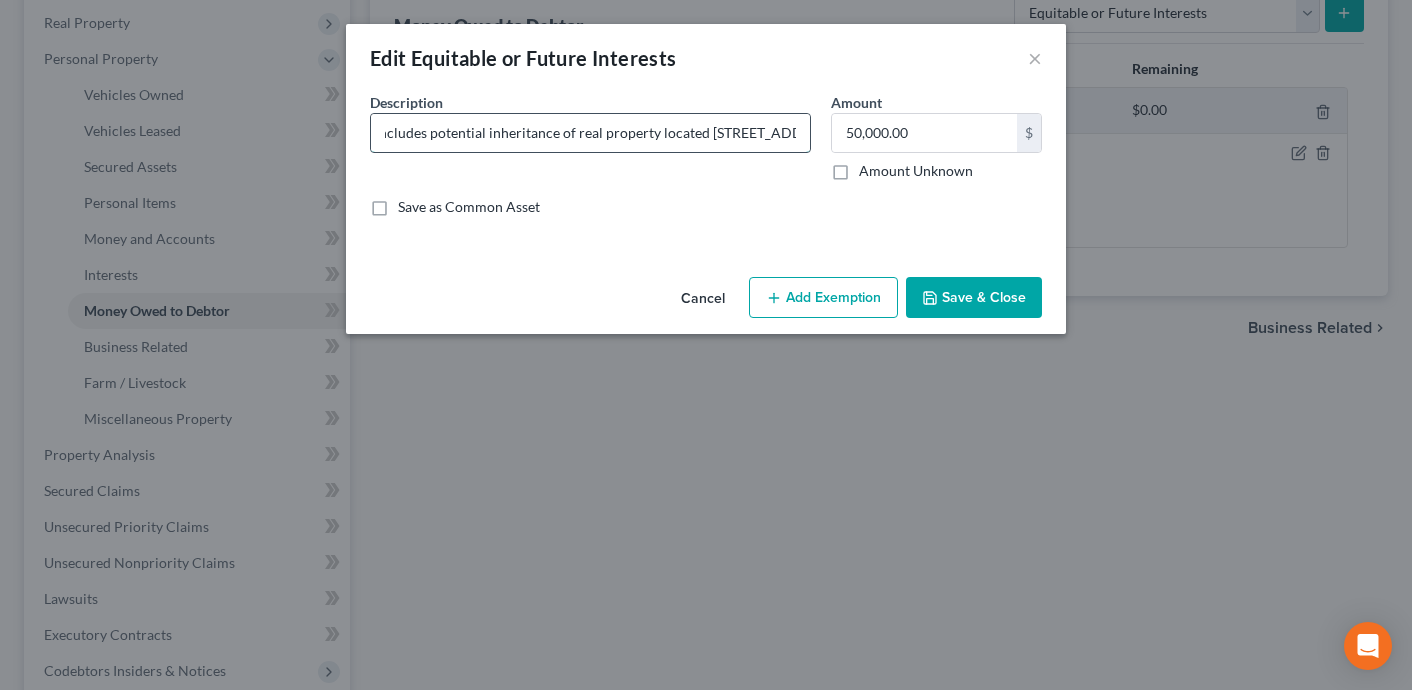 scroll, scrollTop: 0, scrollLeft: 435, axis: horizontal 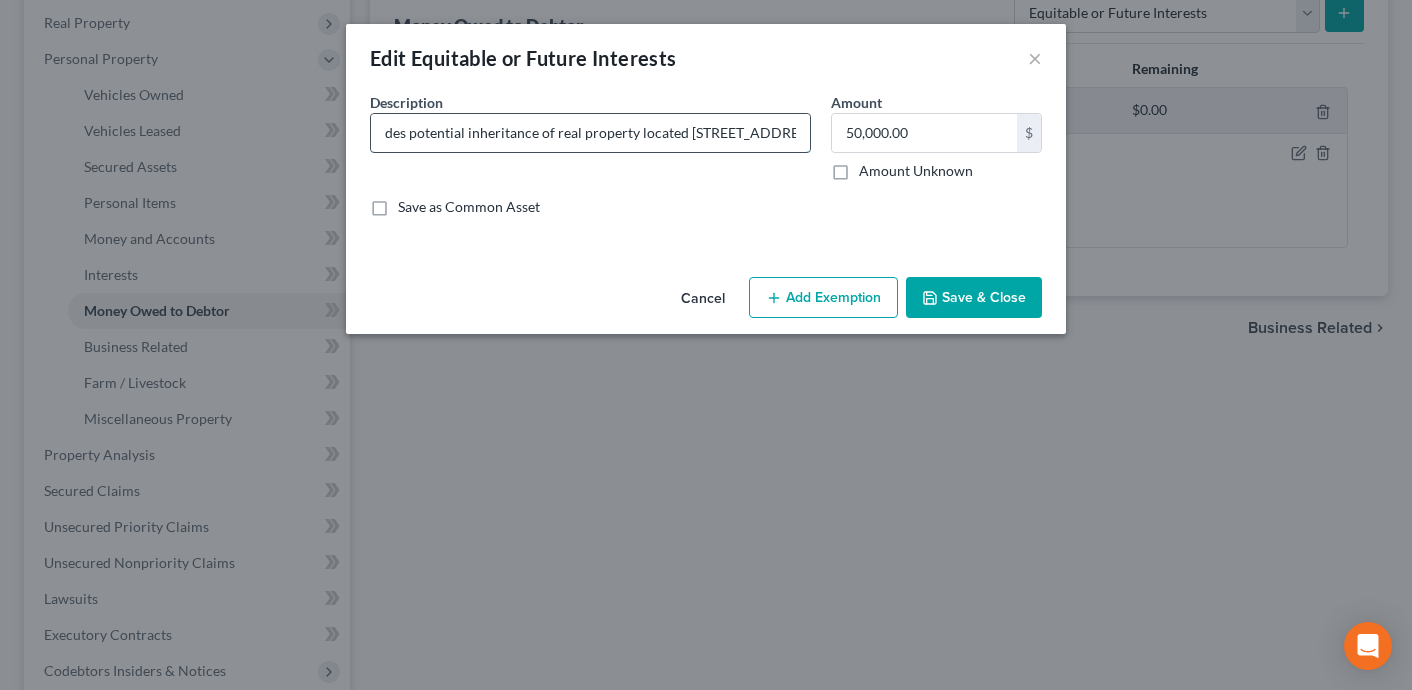 paste on "Galesburg" 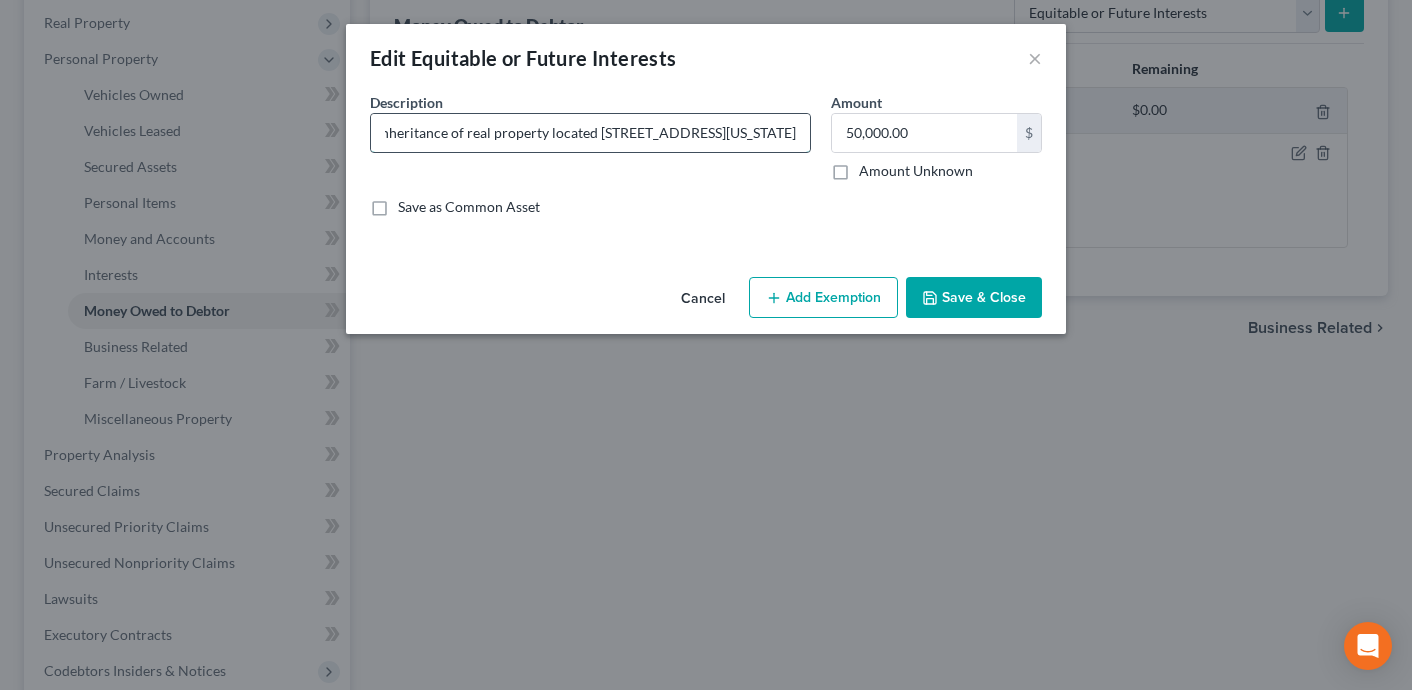 scroll, scrollTop: 0, scrollLeft: 546, axis: horizontal 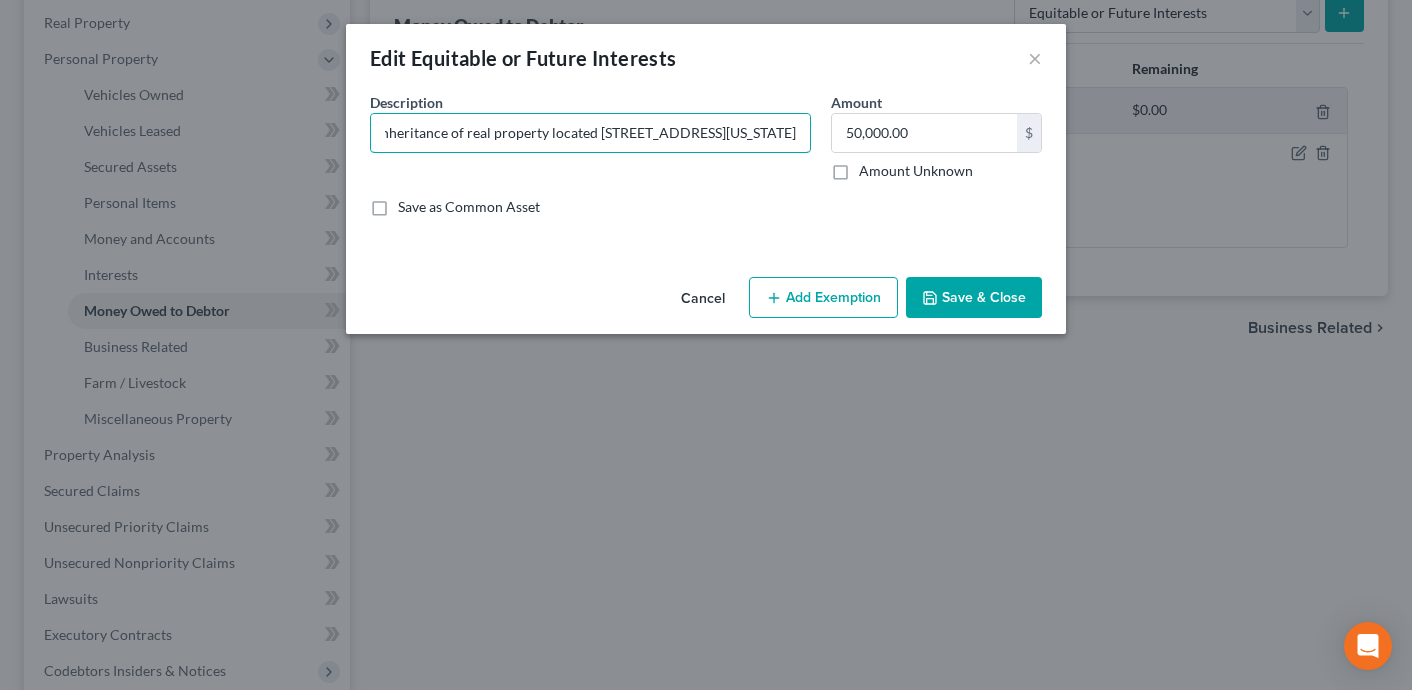 type on "Beneficial interest in a pending probate estate:  decedent. Interest includes potential inheritance of real property located [STREET_ADDRESS][US_STATE]" 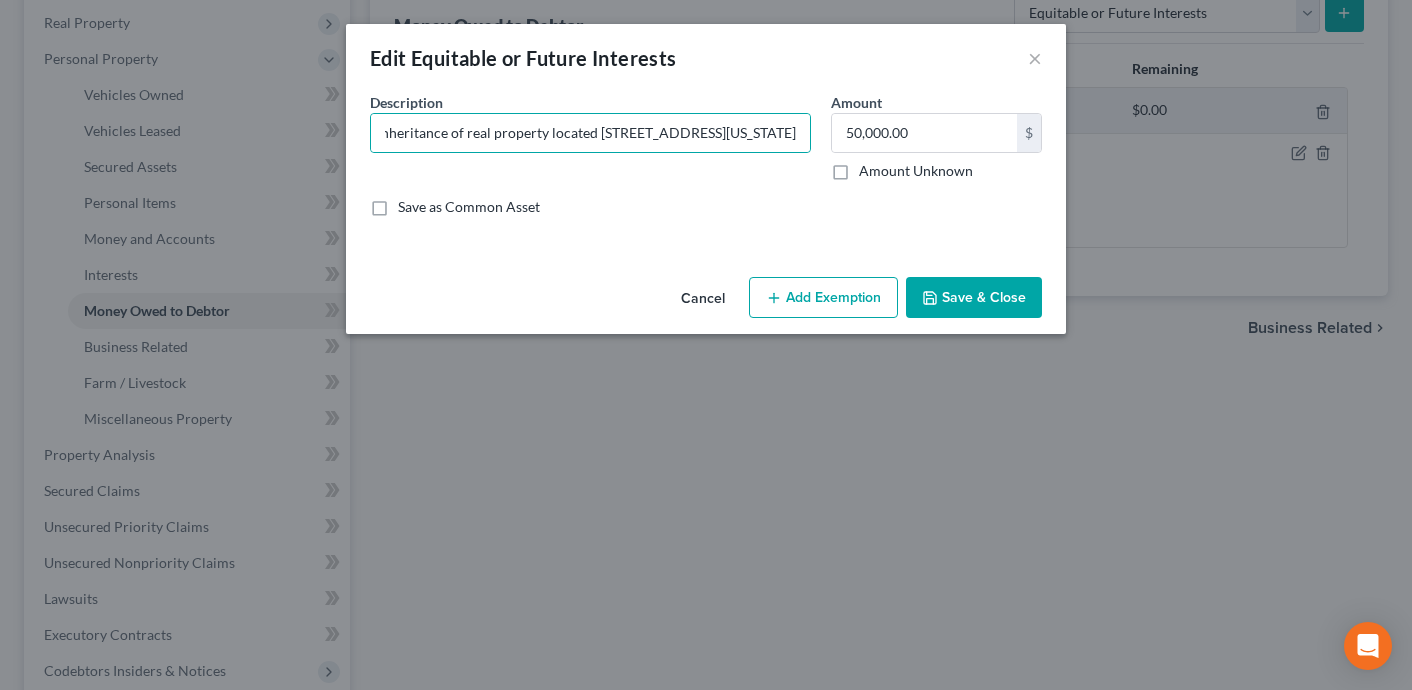 scroll, scrollTop: 0, scrollLeft: 0, axis: both 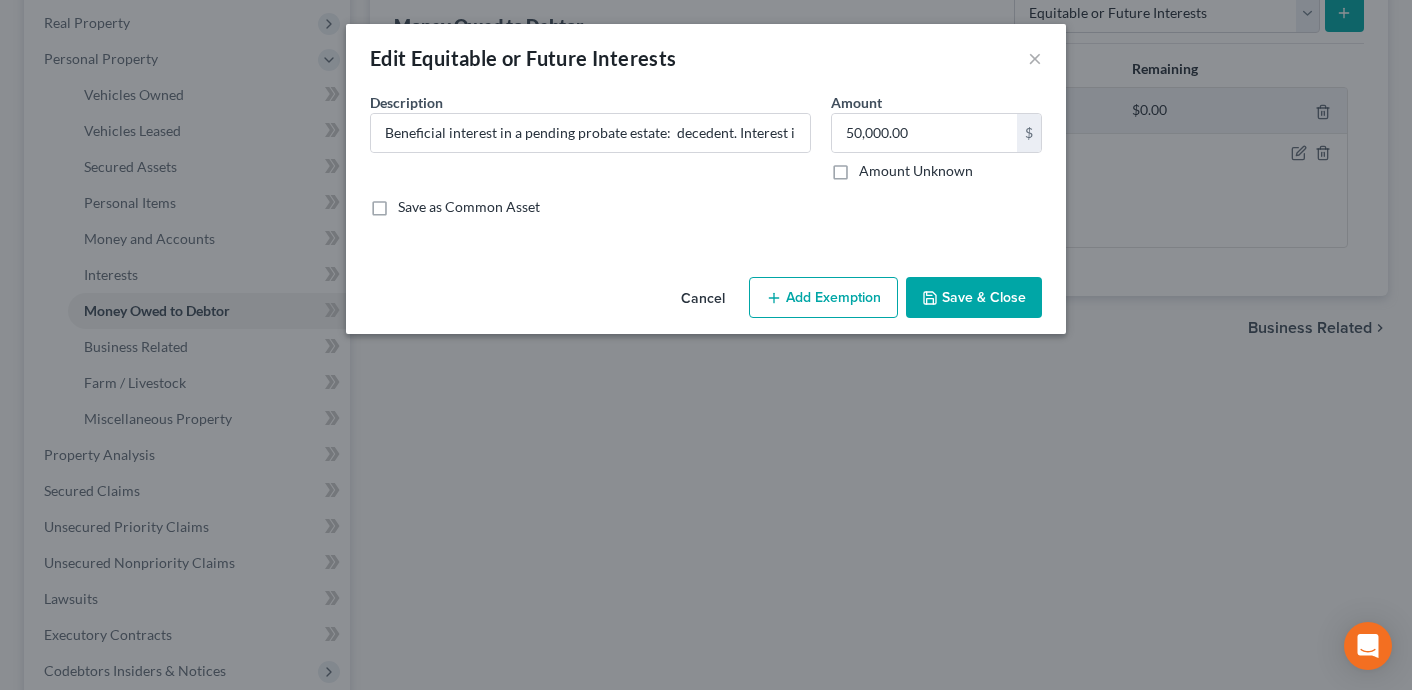 click on "Save & Close" at bounding box center (974, 298) 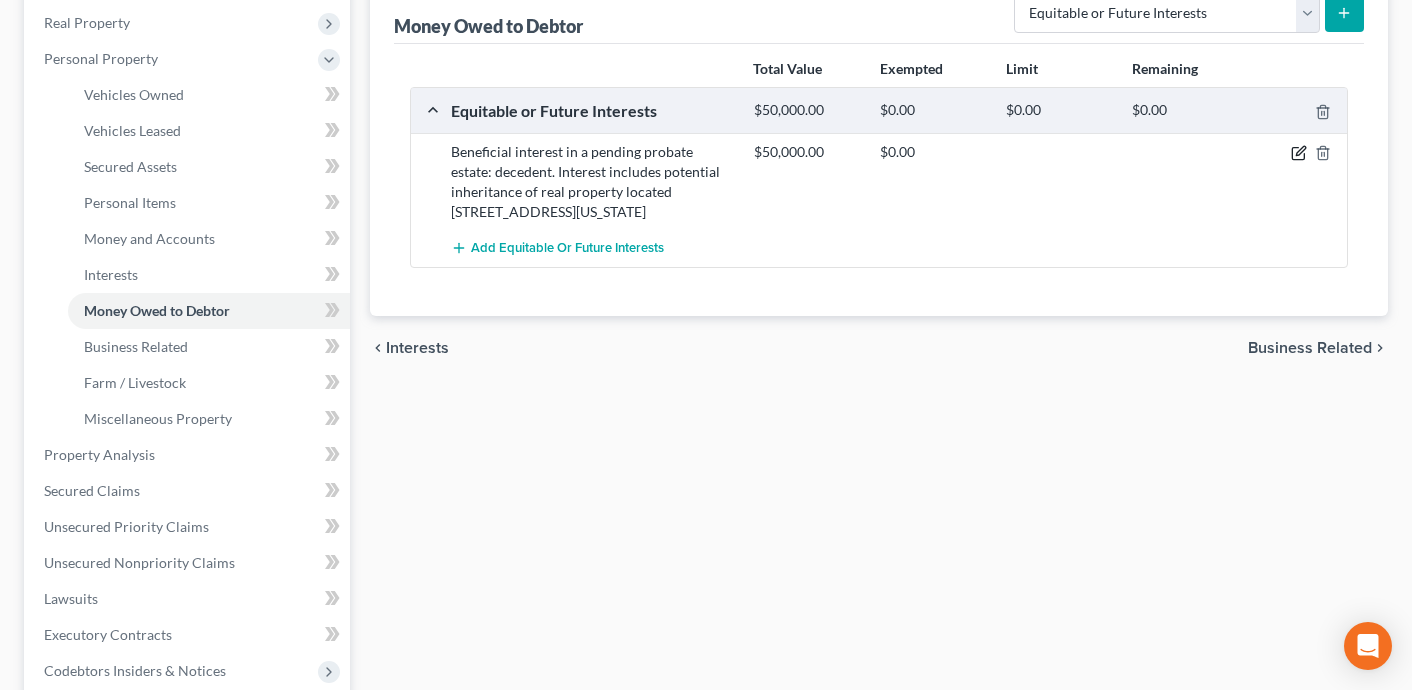 click 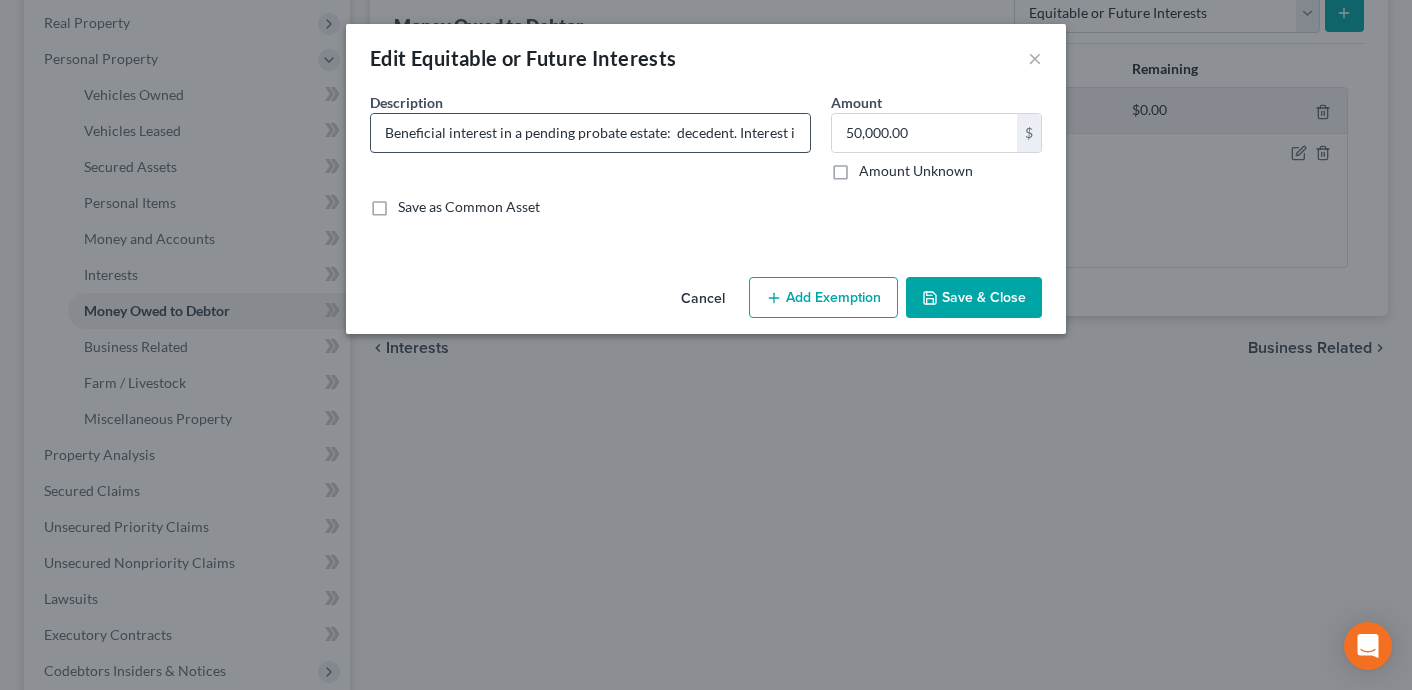 click on "Beneficial interest in a pending probate estate:  decedent. Interest includes potential inheritance of real property located [STREET_ADDRESS][US_STATE]" at bounding box center [590, 133] 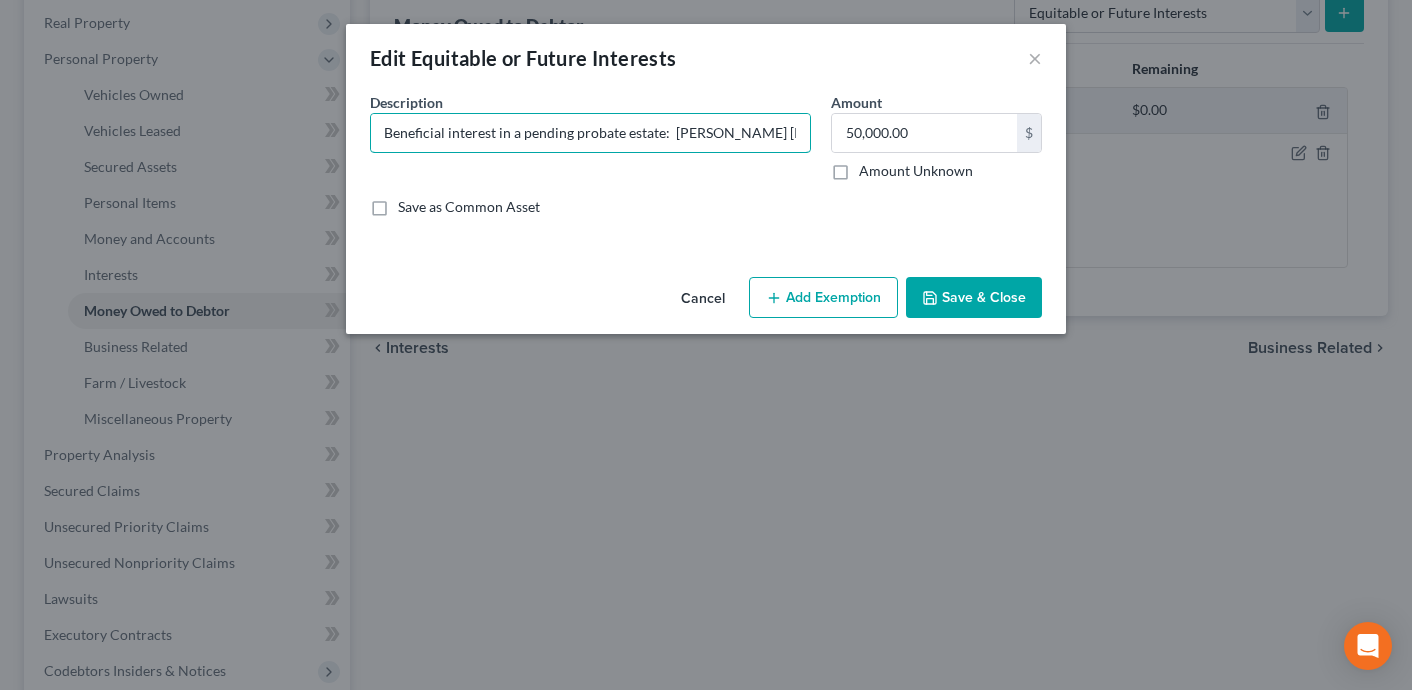 scroll, scrollTop: 0, scrollLeft: 14, axis: horizontal 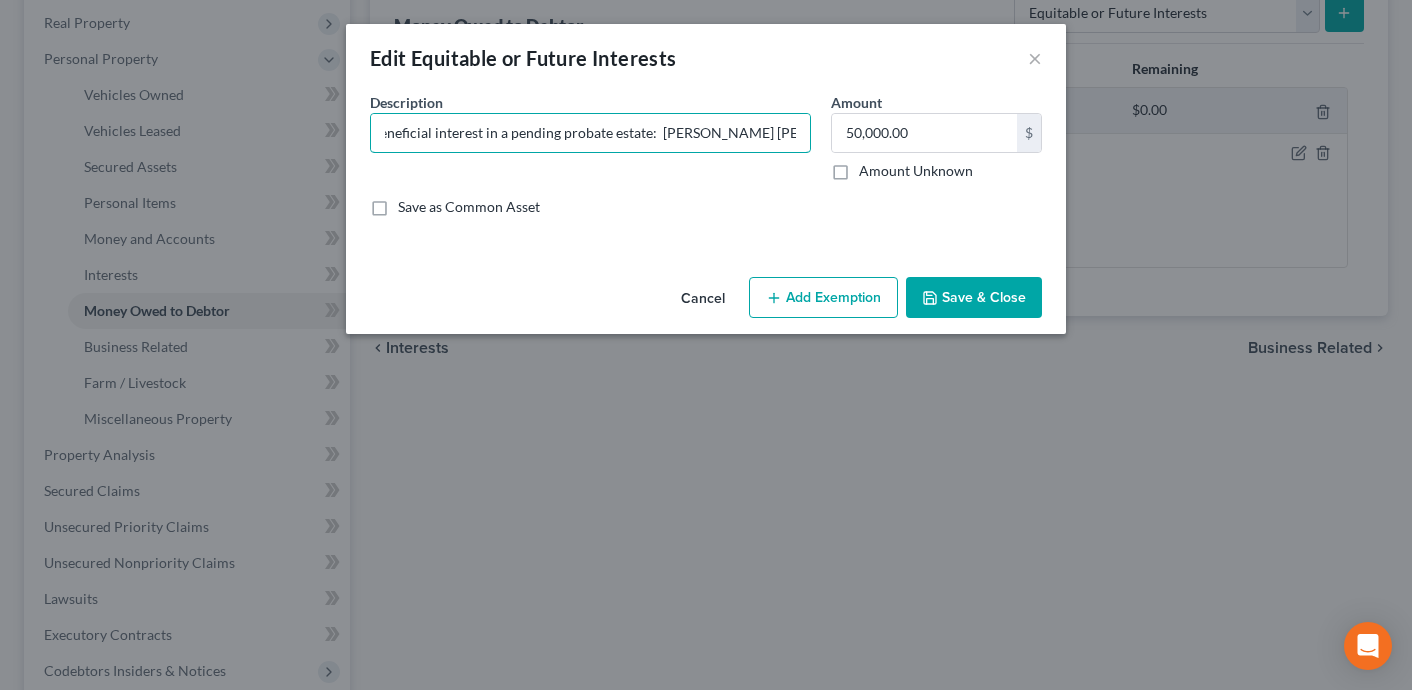 type on "Beneficial interest in a pending probate estate:  [PERSON_NAME] [PERSON_NAME] Fishburndecedent. Interest includes potential inheritance of real property located [STREET_ADDRESS][US_STATE]" 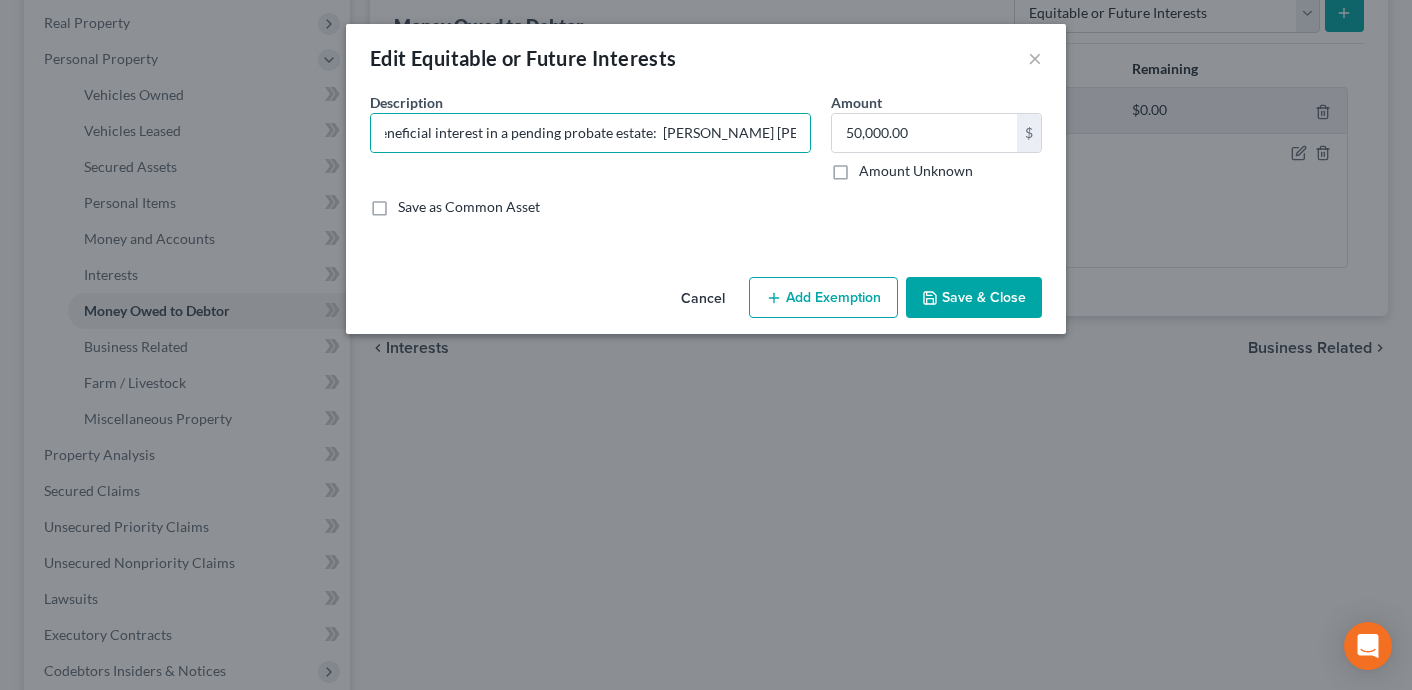 scroll, scrollTop: 0, scrollLeft: 0, axis: both 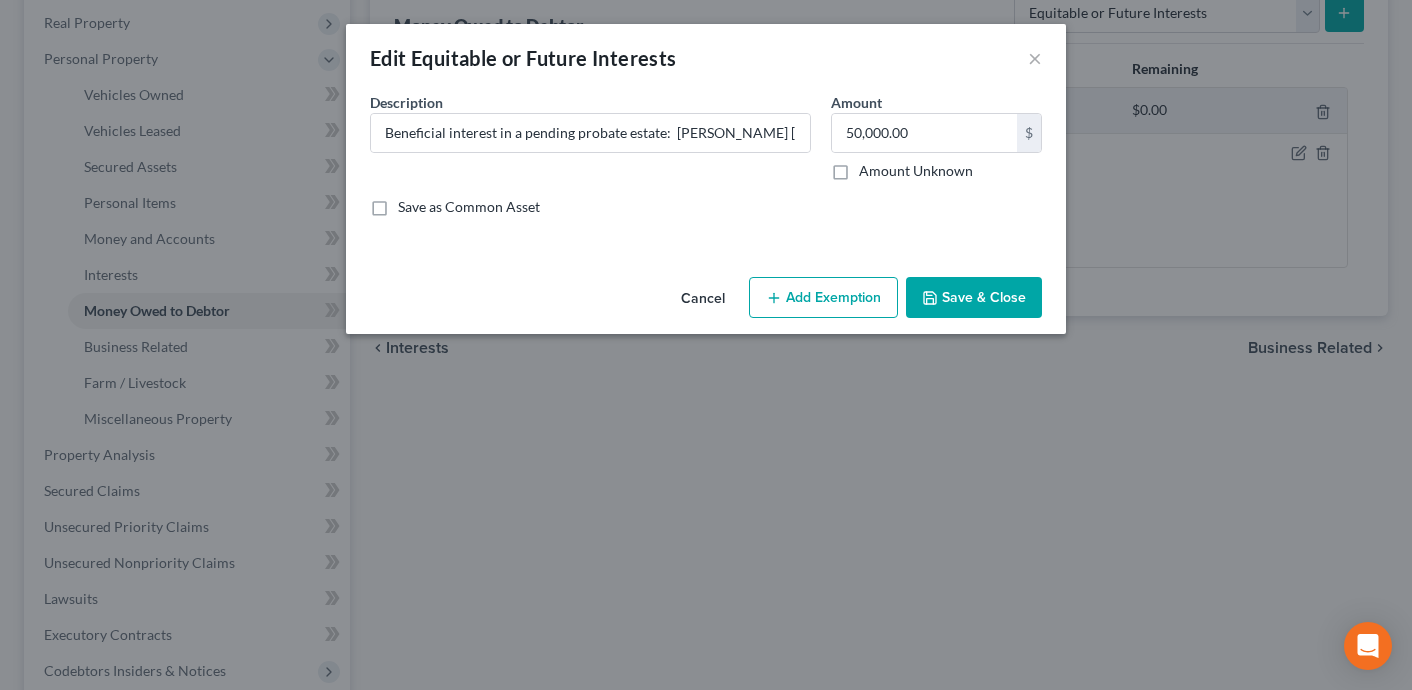 click on "Save & Close" at bounding box center (974, 298) 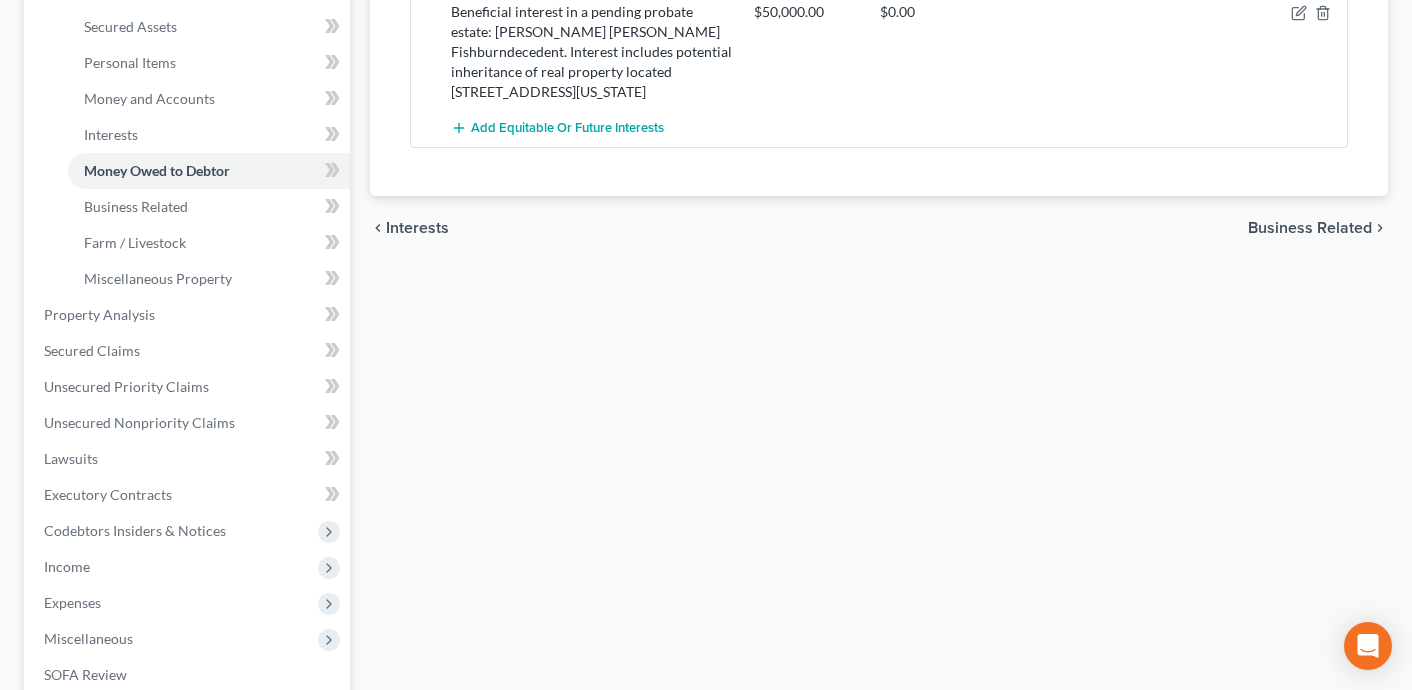 scroll, scrollTop: 767, scrollLeft: 0, axis: vertical 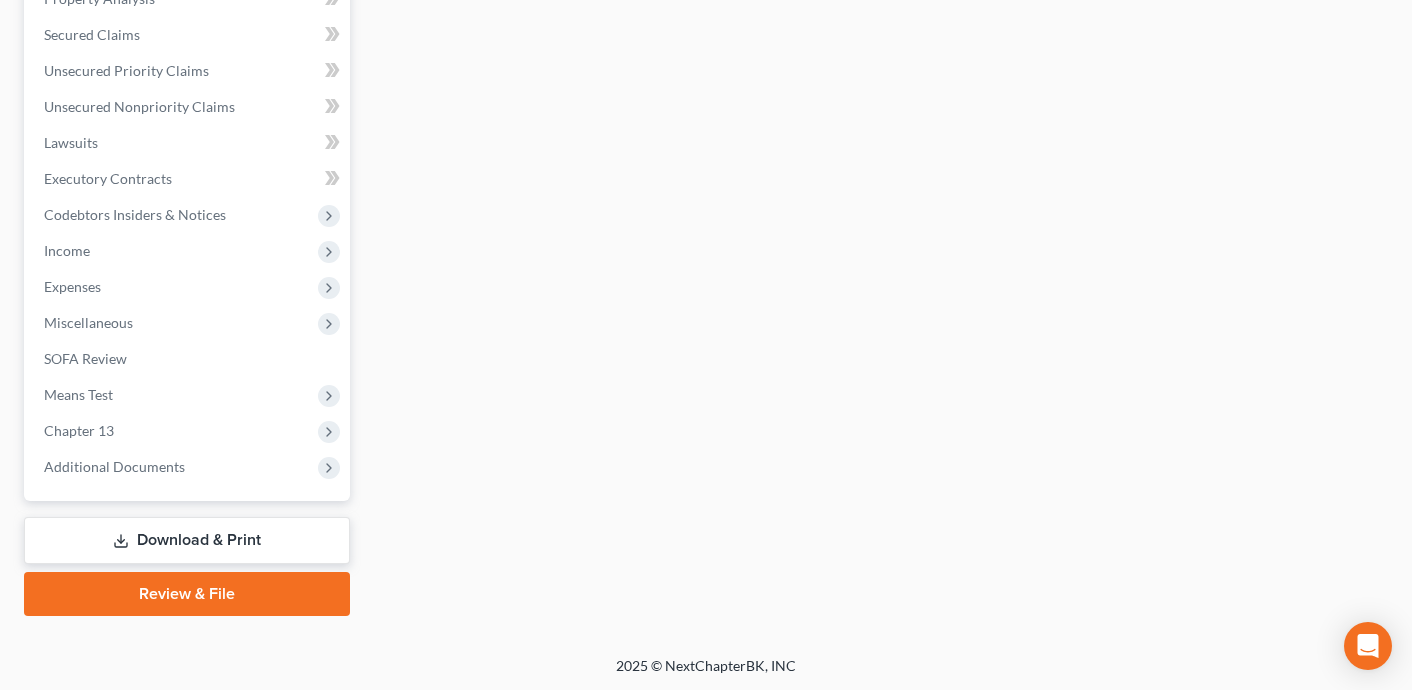 click on "Review & File" at bounding box center (187, 594) 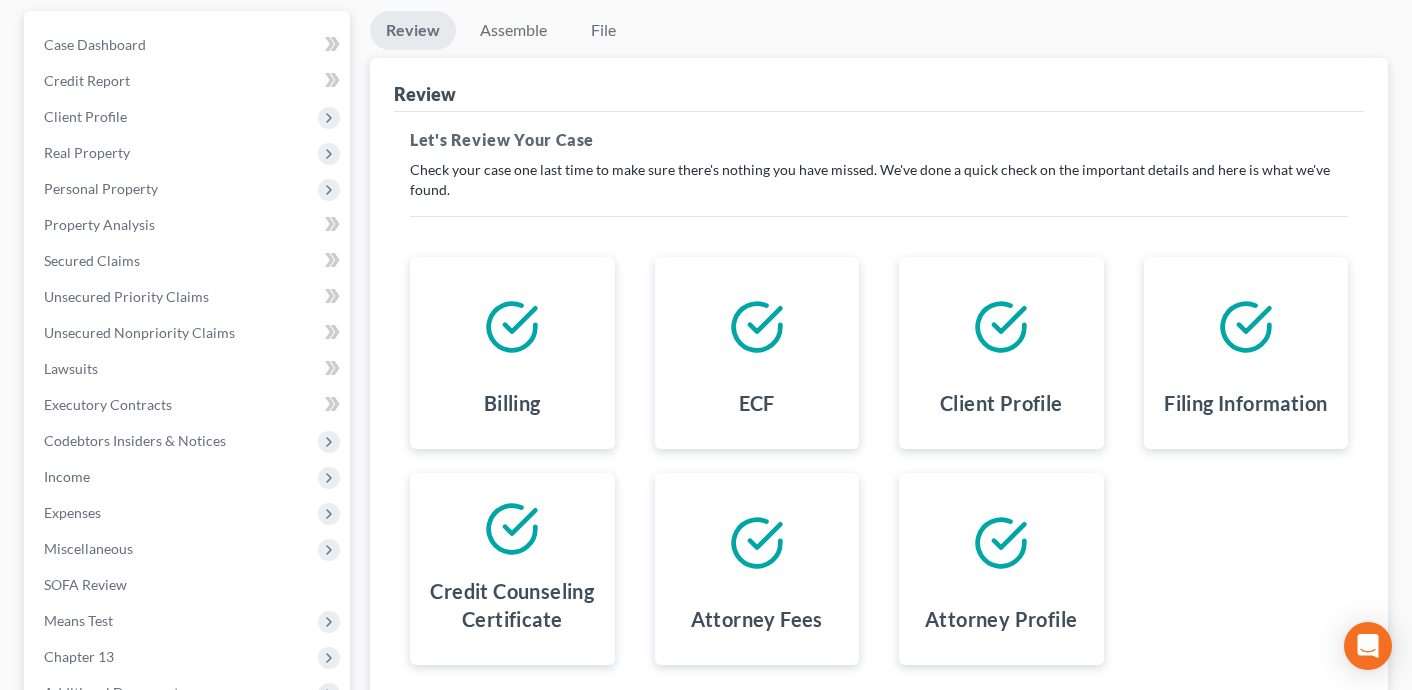 scroll, scrollTop: 0, scrollLeft: 0, axis: both 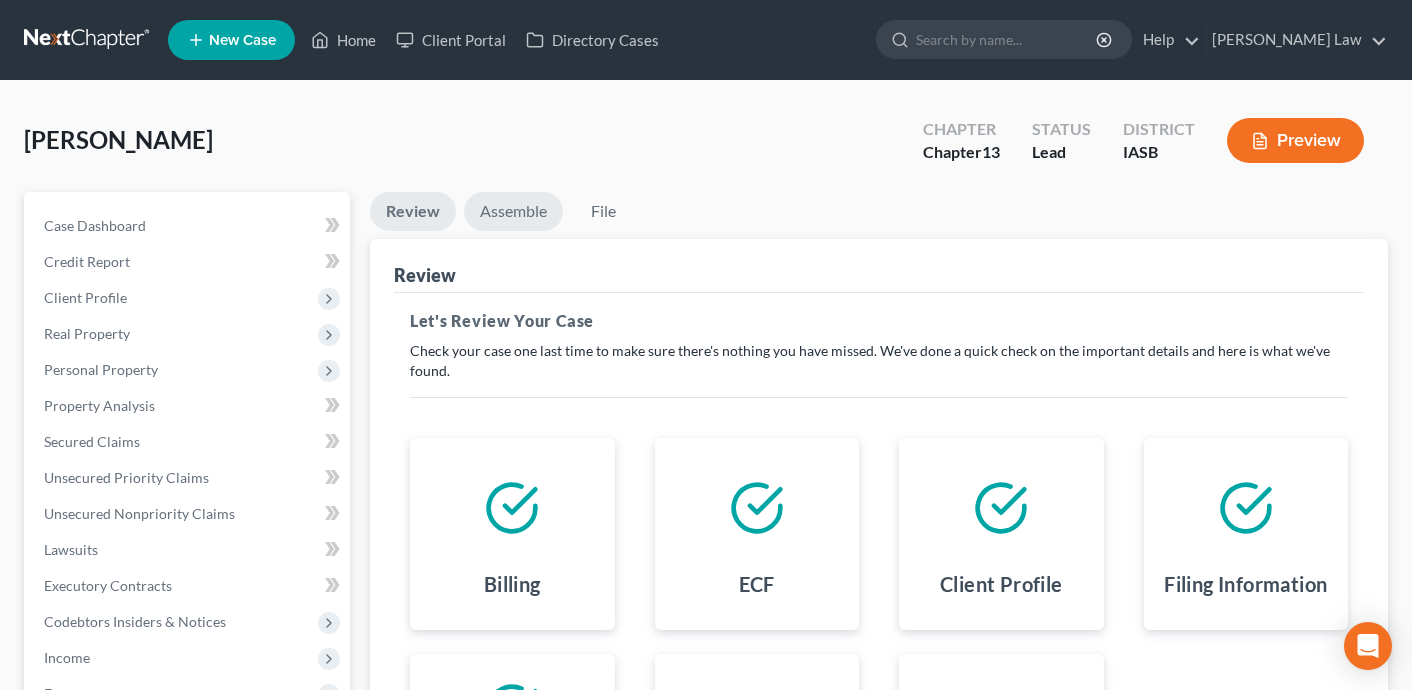 click on "Assemble" at bounding box center [513, 211] 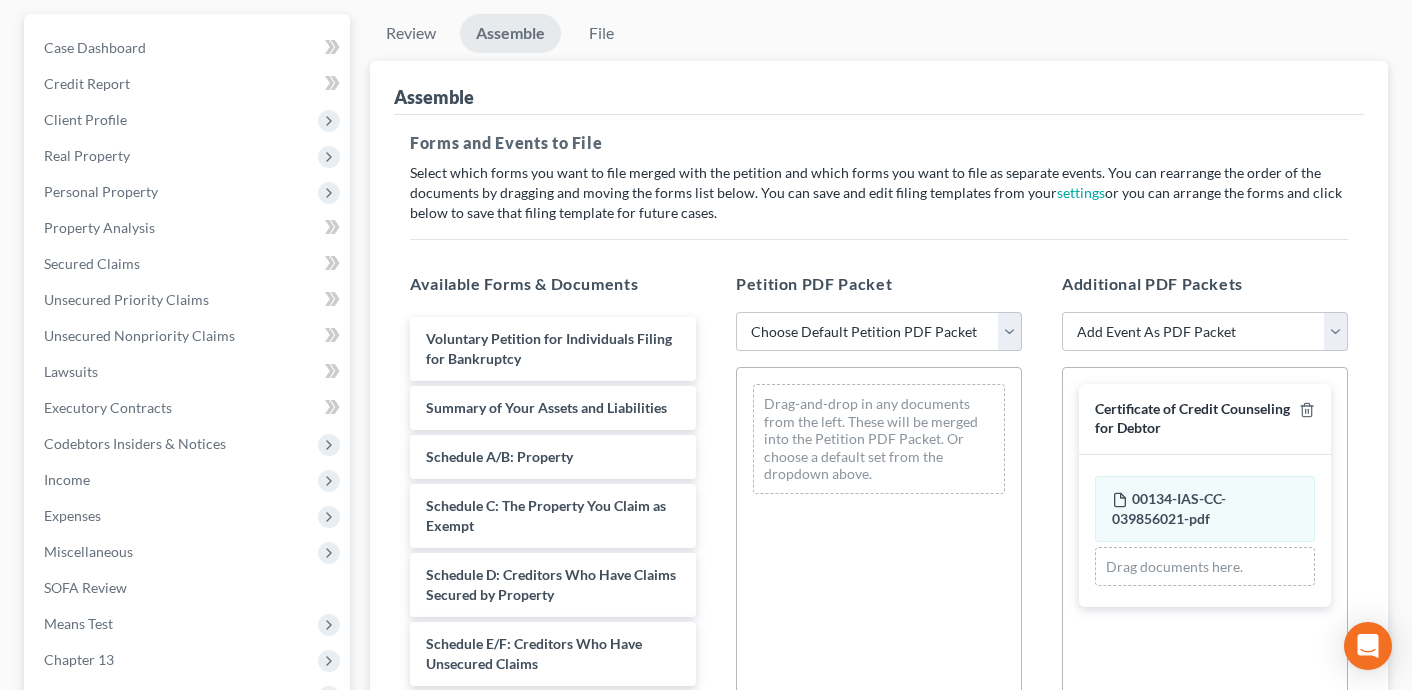 scroll, scrollTop: 182, scrollLeft: 0, axis: vertical 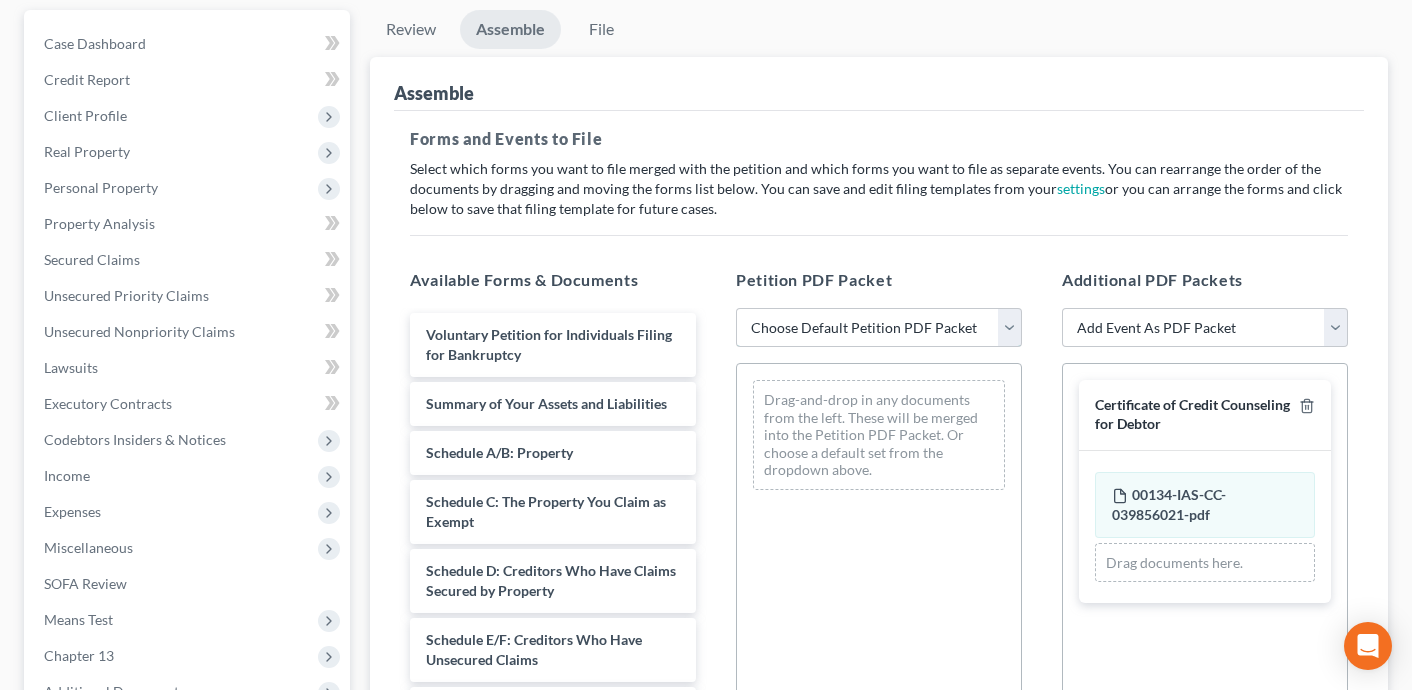 click on "Choose Default Petition PDF Packet Emergency Filing (Voluntary Petition and Creditor List Only) Chapter 13 Template" at bounding box center [879, 328] 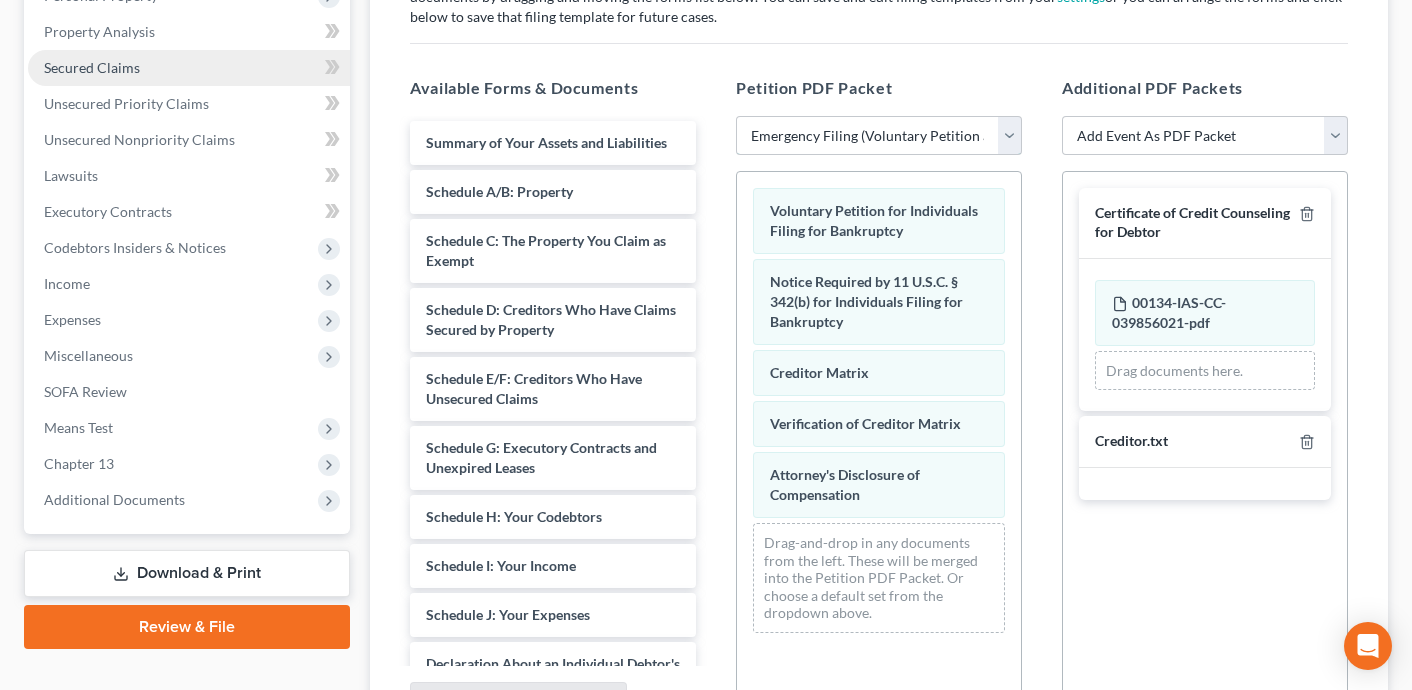 scroll, scrollTop: 459, scrollLeft: 0, axis: vertical 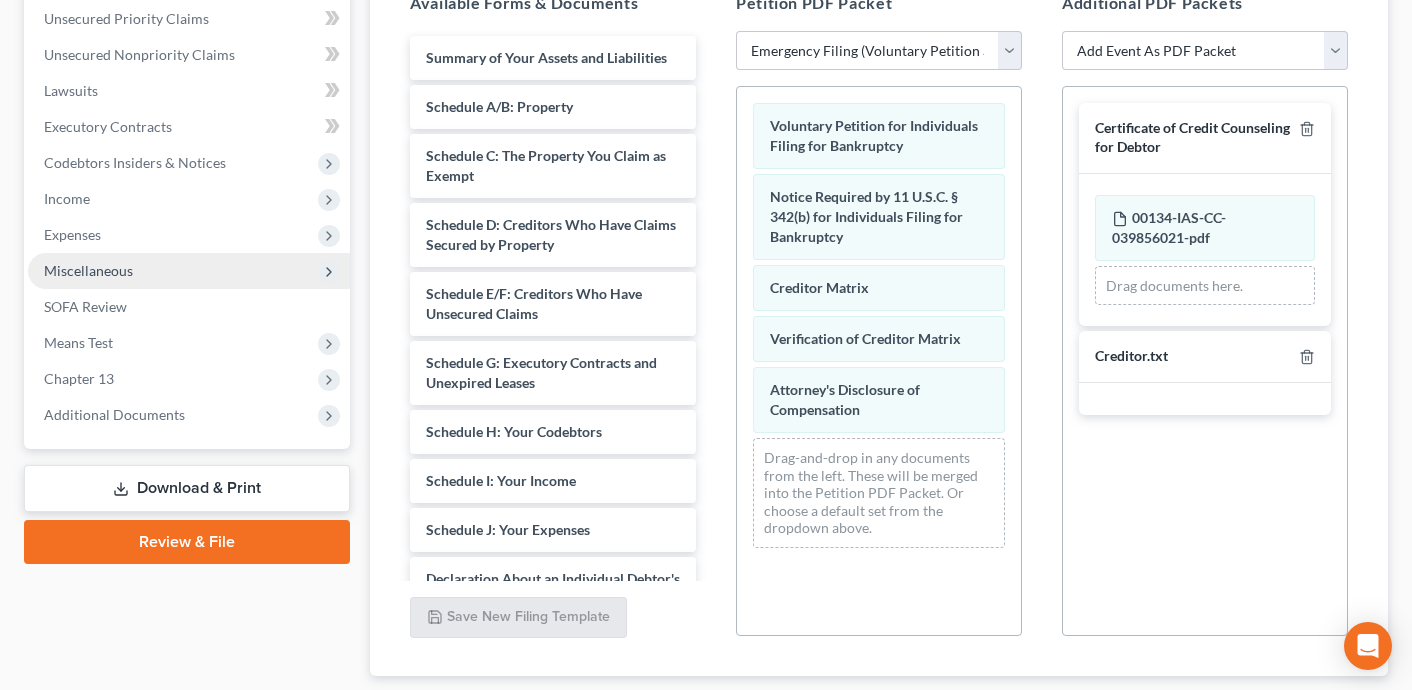click on "Miscellaneous" at bounding box center [189, 271] 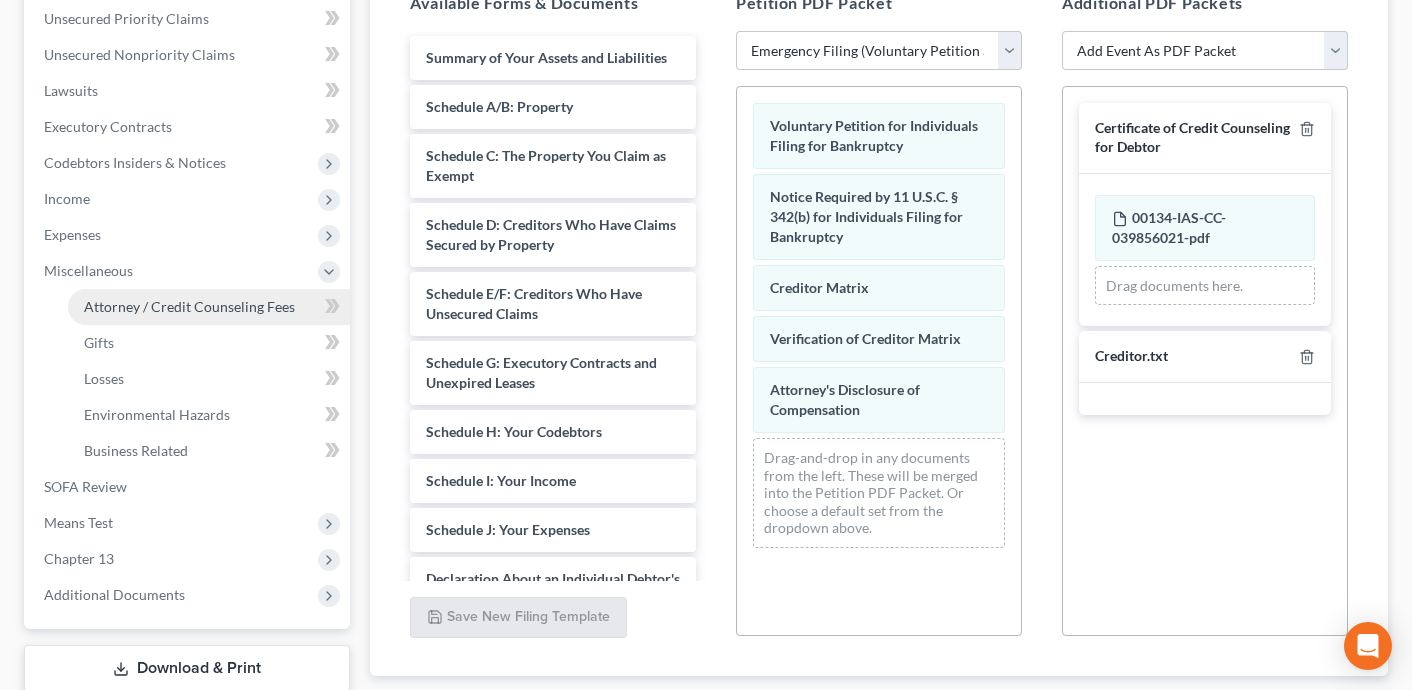 click on "Attorney / Credit Counseling Fees" at bounding box center (209, 307) 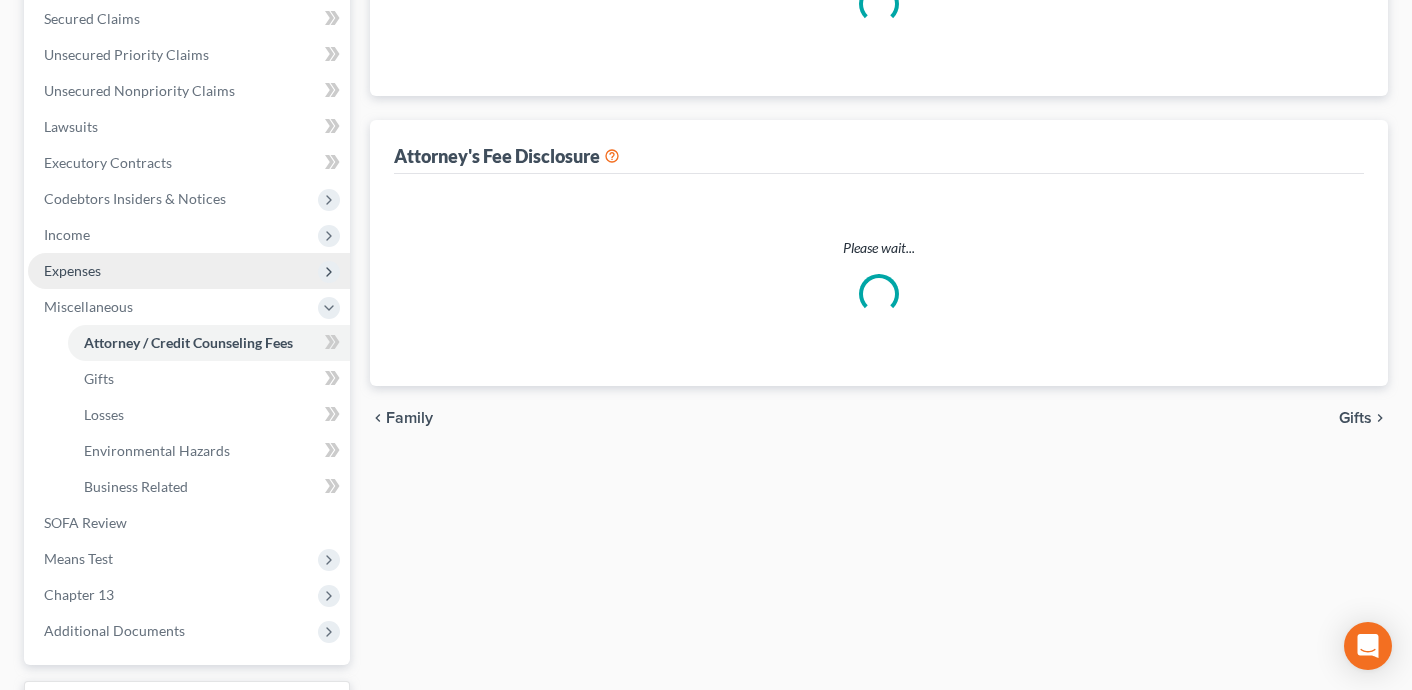 select on "0" 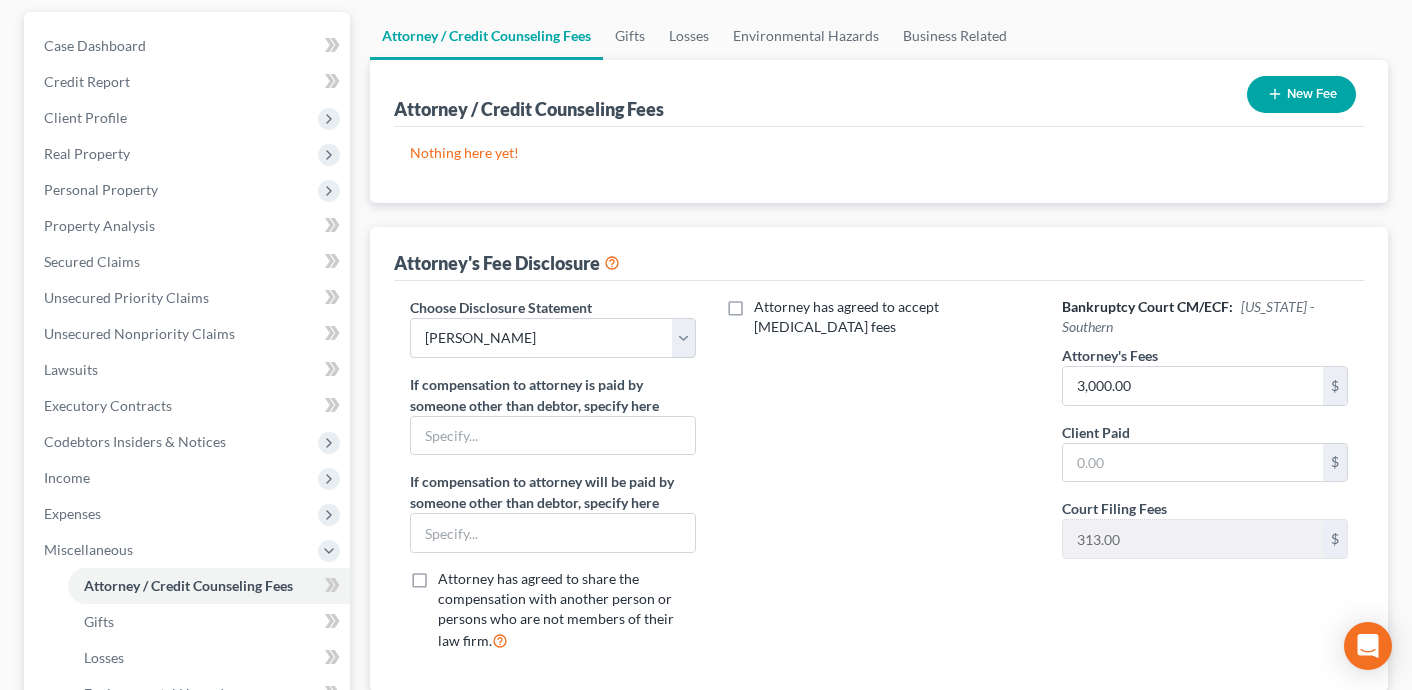 scroll, scrollTop: 184, scrollLeft: 0, axis: vertical 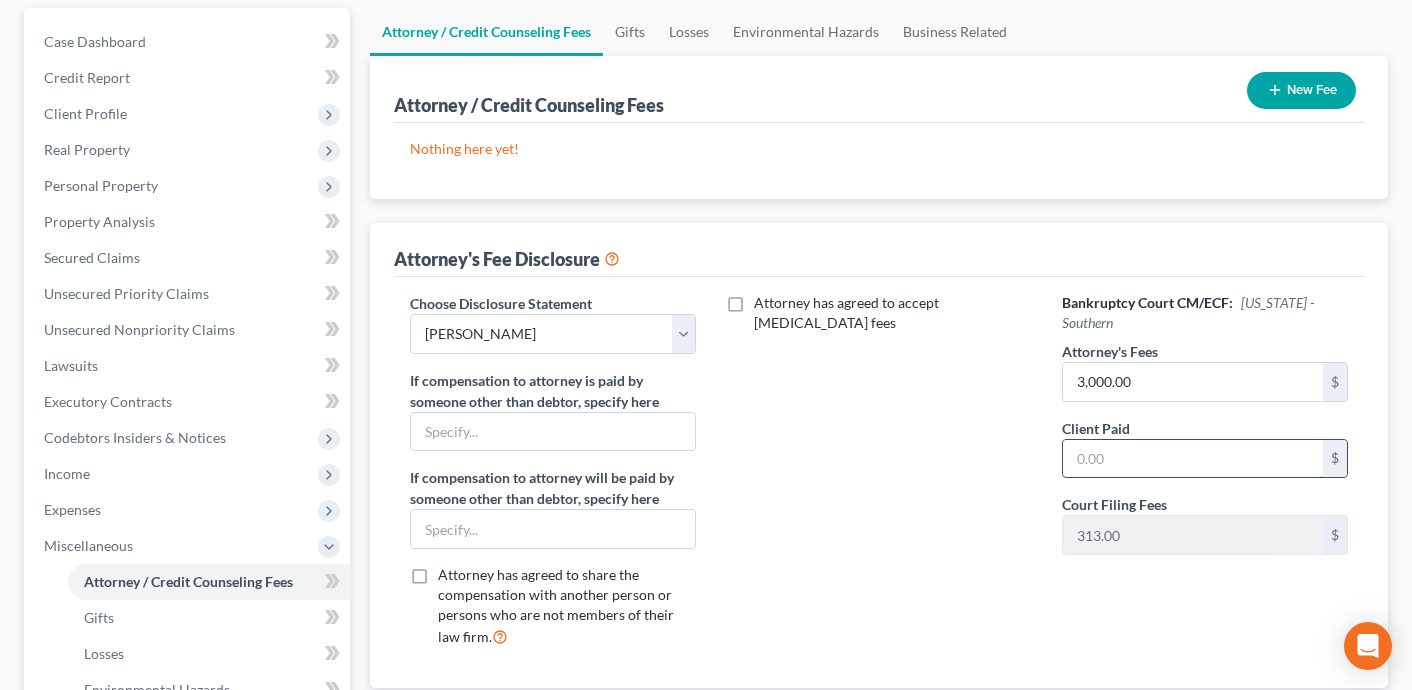 click at bounding box center [1193, 459] 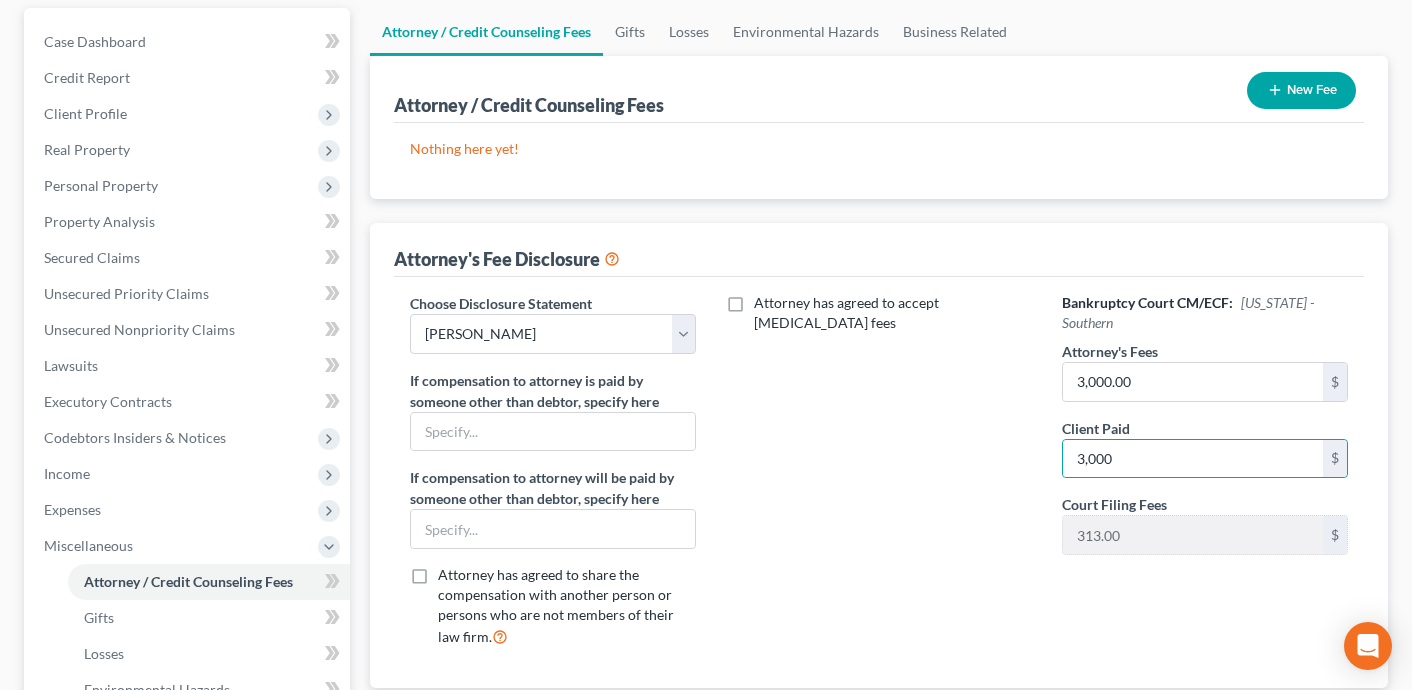 click on "Attorney has agreed to accept [MEDICAL_DATA] fees" at bounding box center (879, 478) 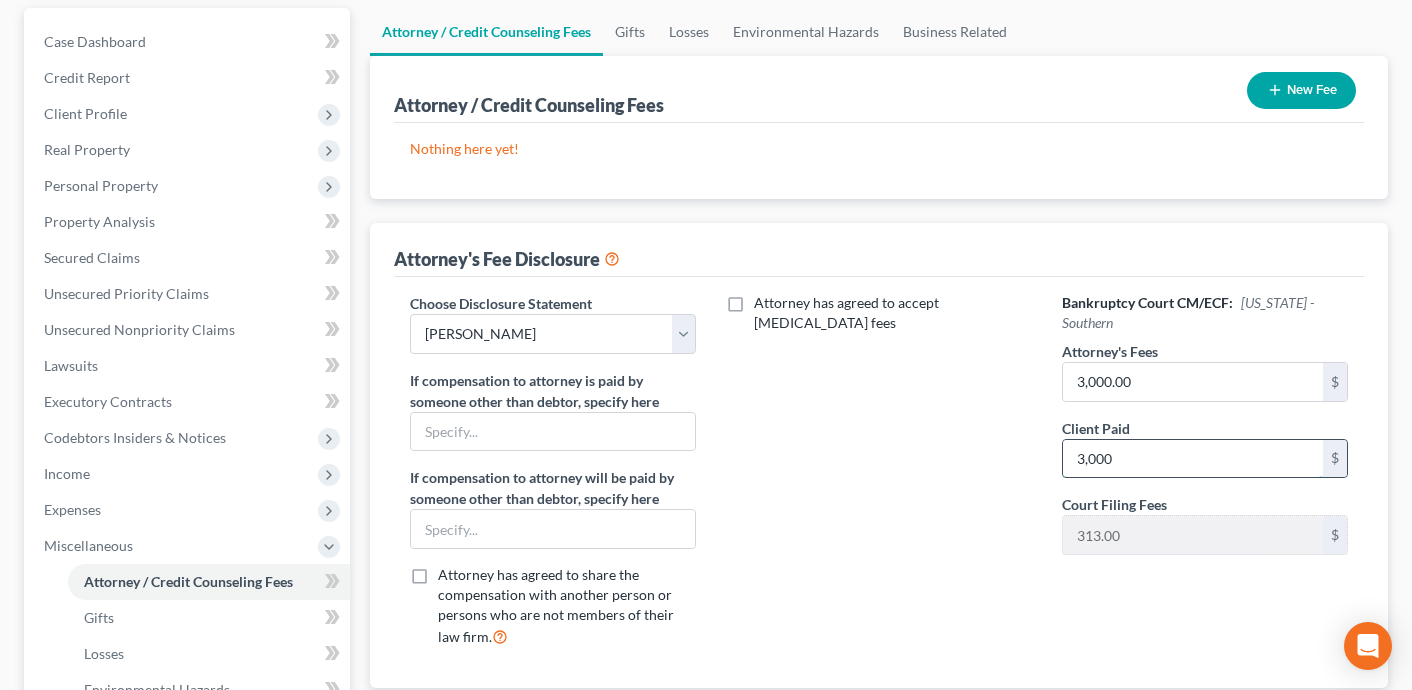 click on "3,000" at bounding box center (1193, 459) 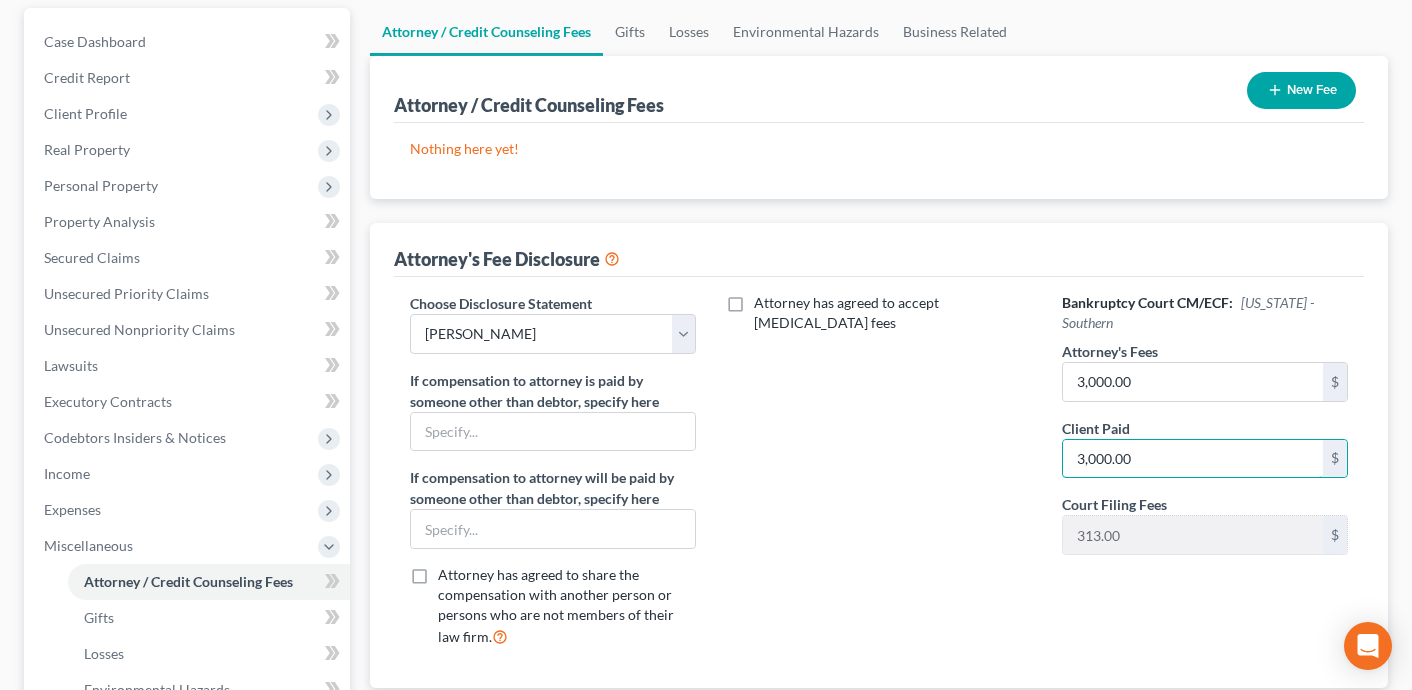 type on "3,000.00" 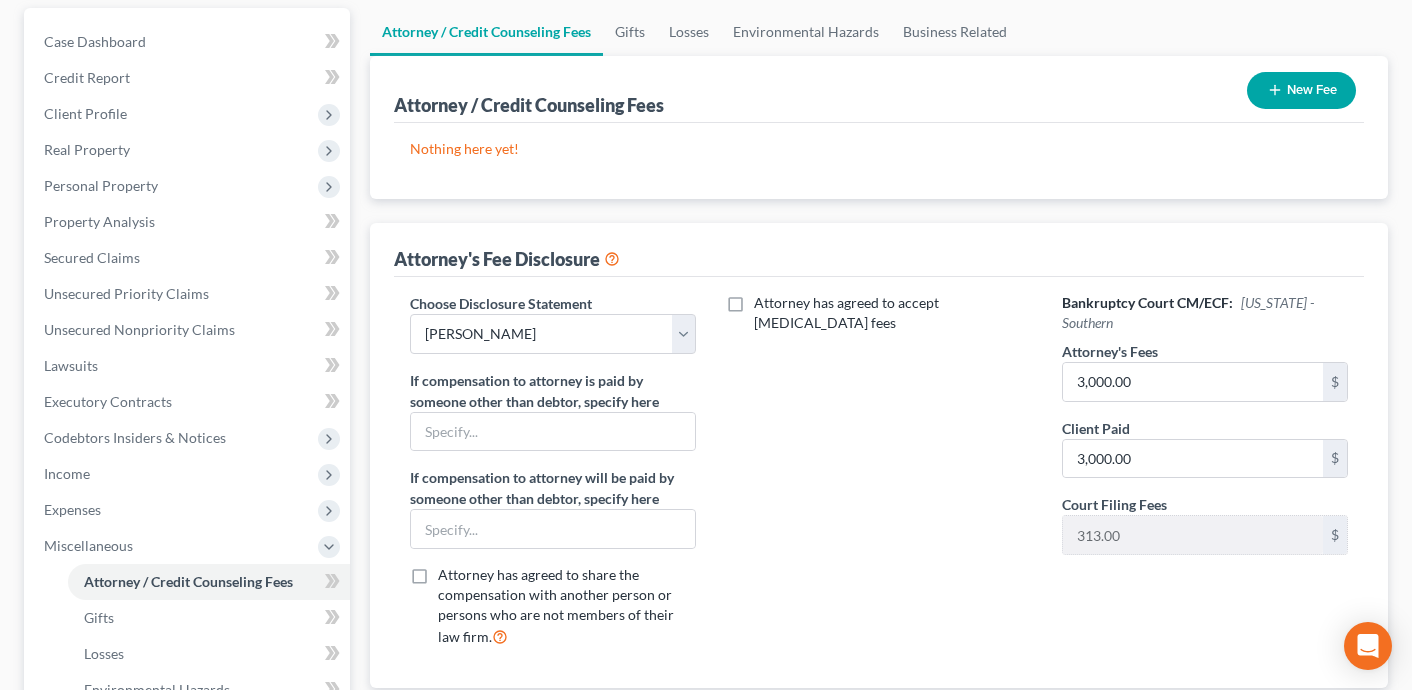 click on "Attorney has agreed to accept [MEDICAL_DATA] fees" at bounding box center (879, 478) 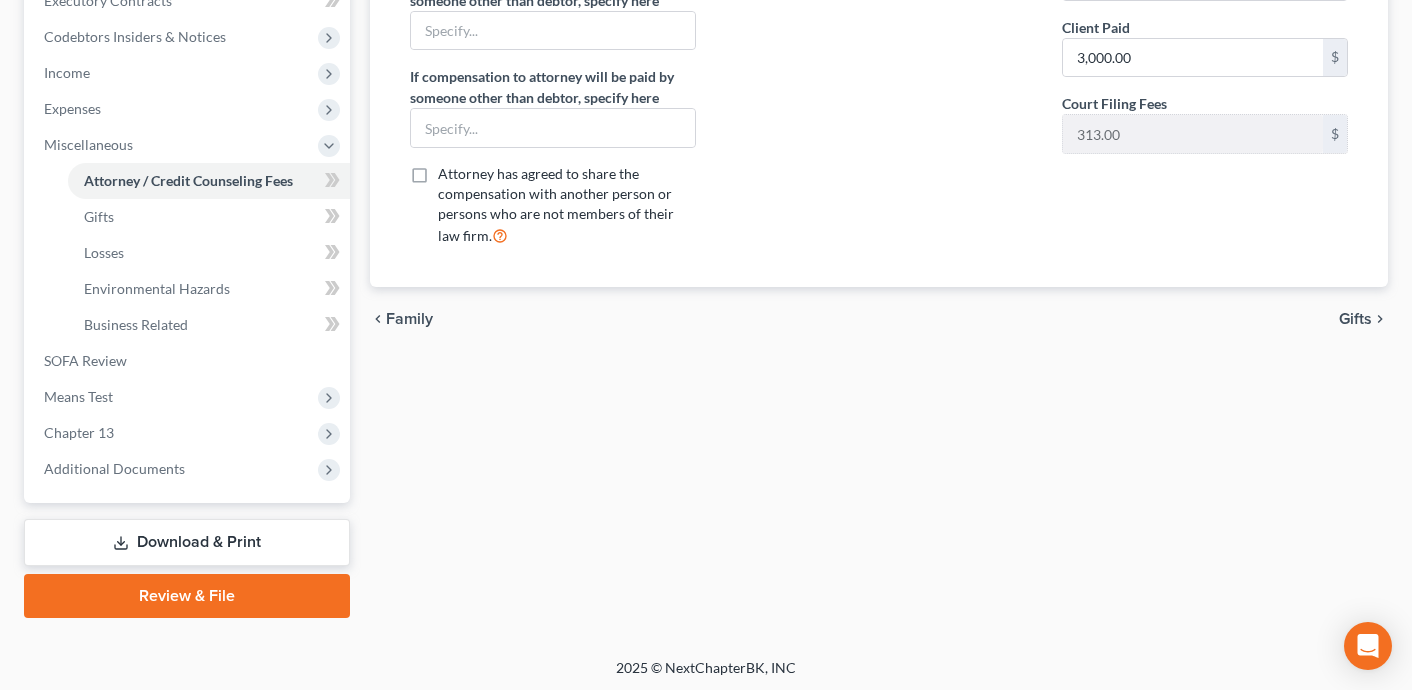 scroll, scrollTop: 587, scrollLeft: 0, axis: vertical 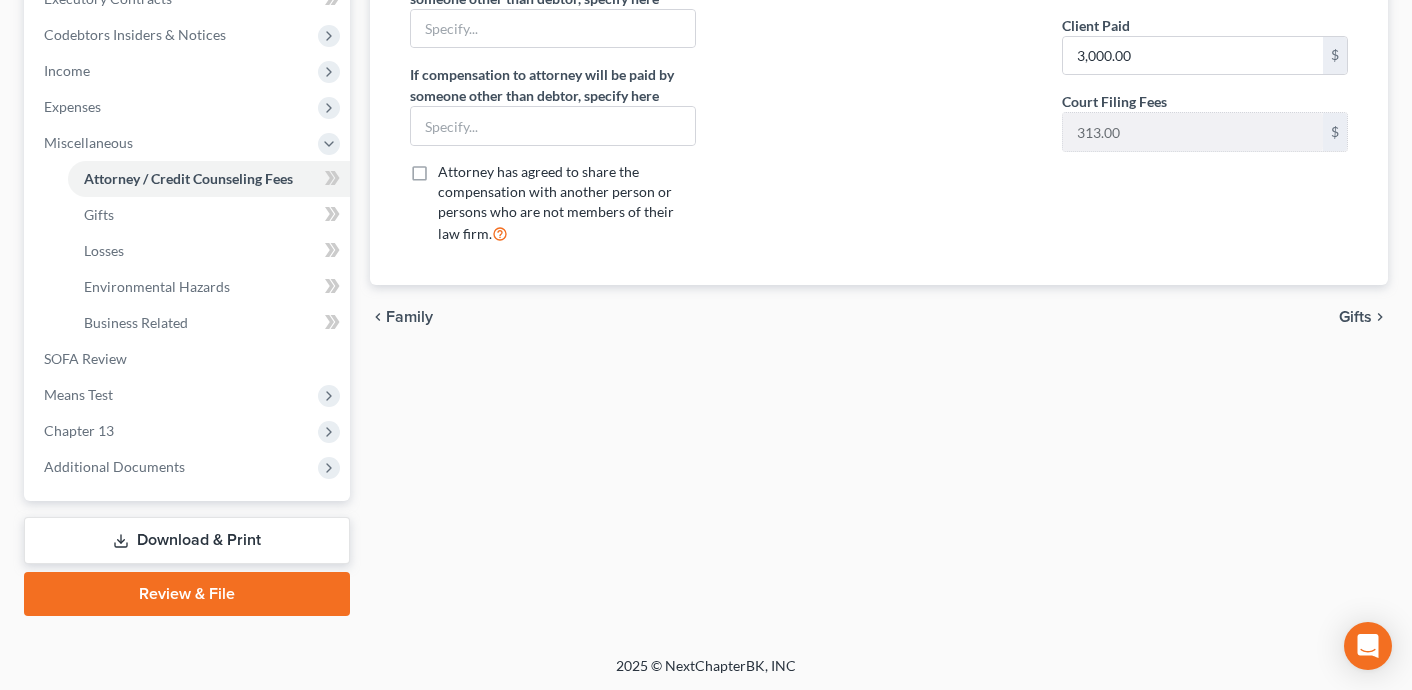 click on "Review & File" at bounding box center [187, 594] 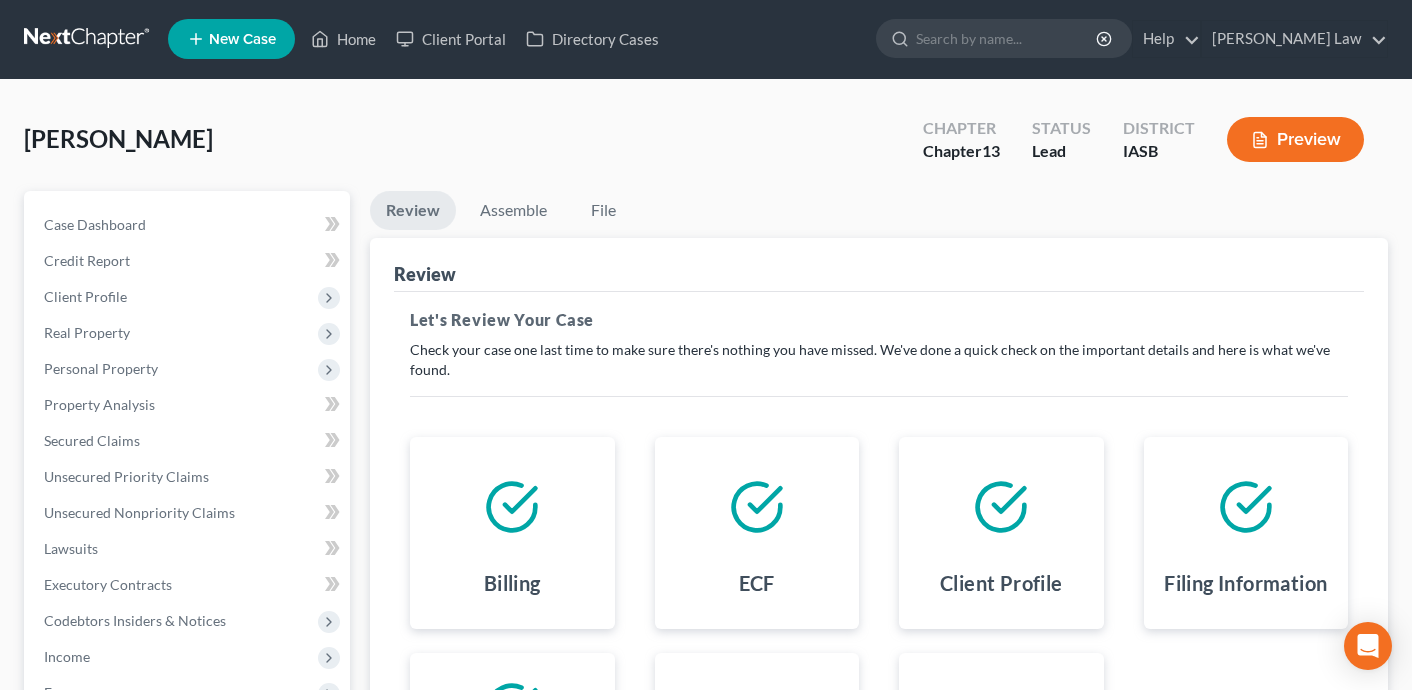scroll, scrollTop: 0, scrollLeft: 0, axis: both 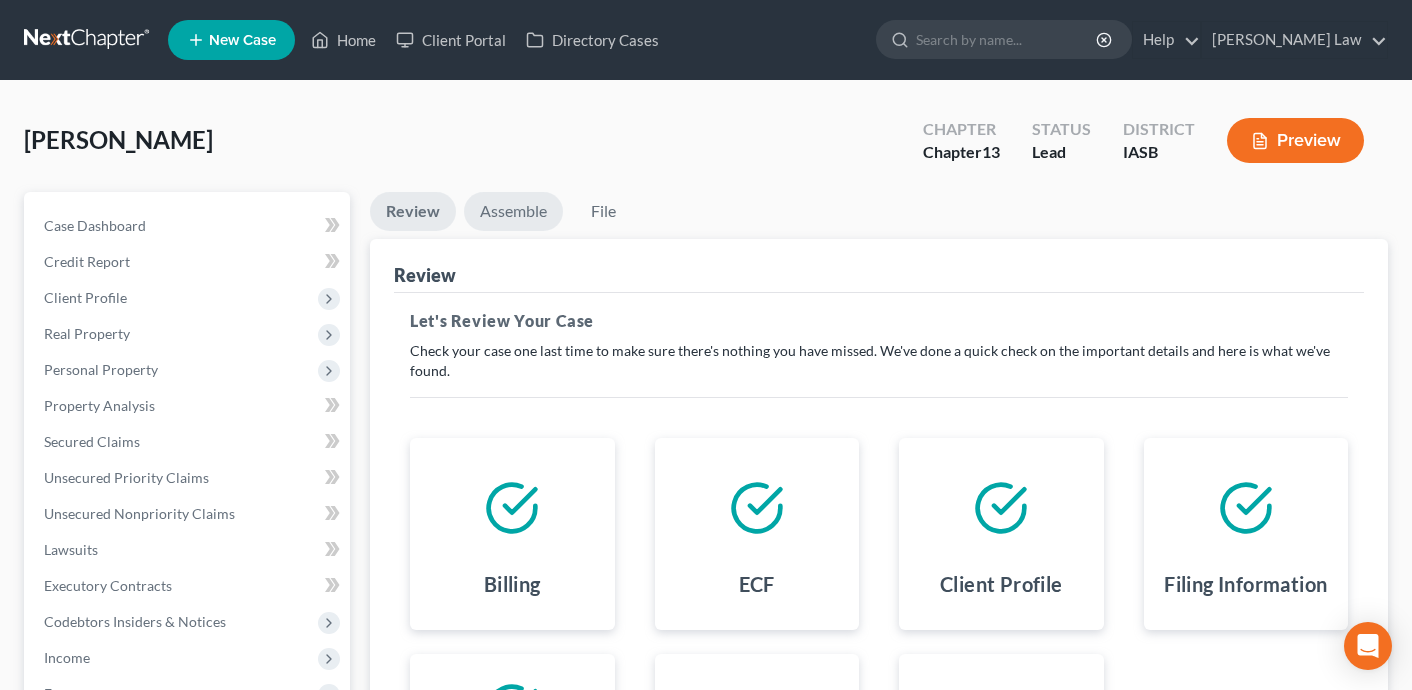 click on "Assemble" at bounding box center (513, 211) 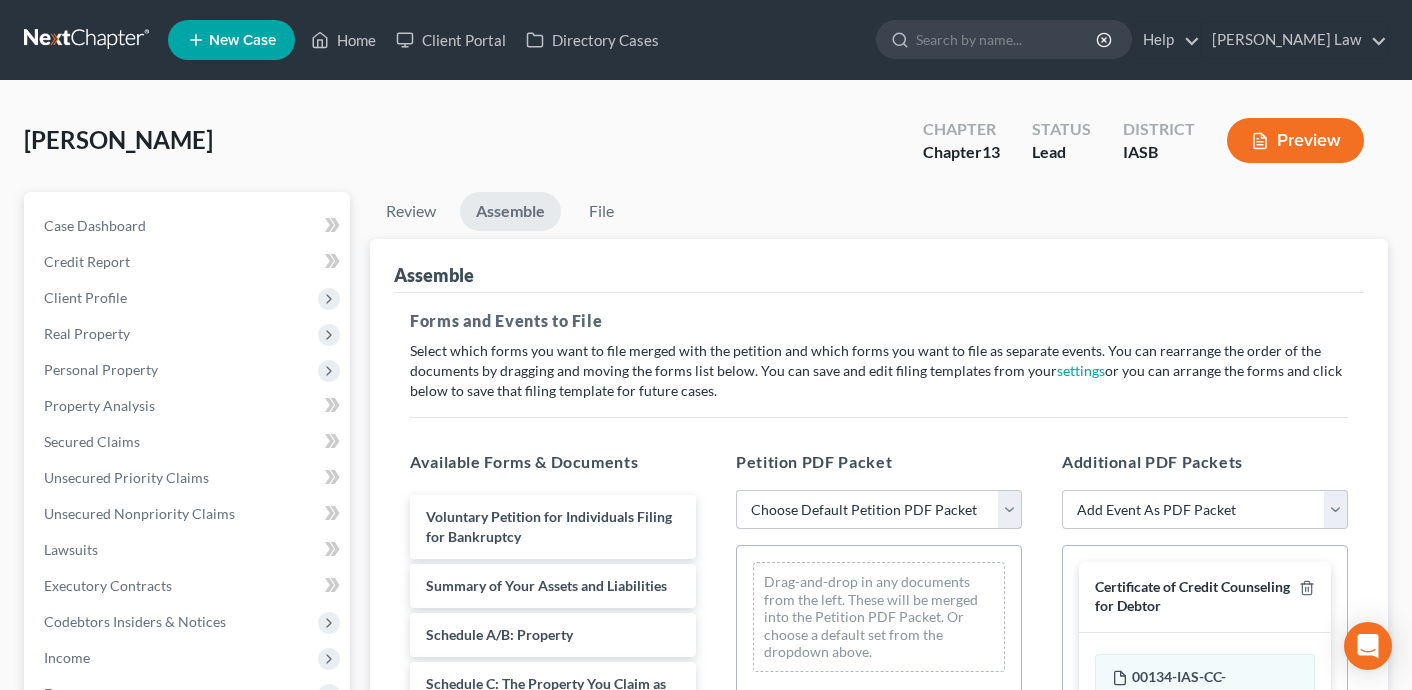 click on "Choose Default Petition PDF Packet Emergency Filing (Voluntary Petition and Creditor List Only) Chapter 13 Template" at bounding box center (879, 510) 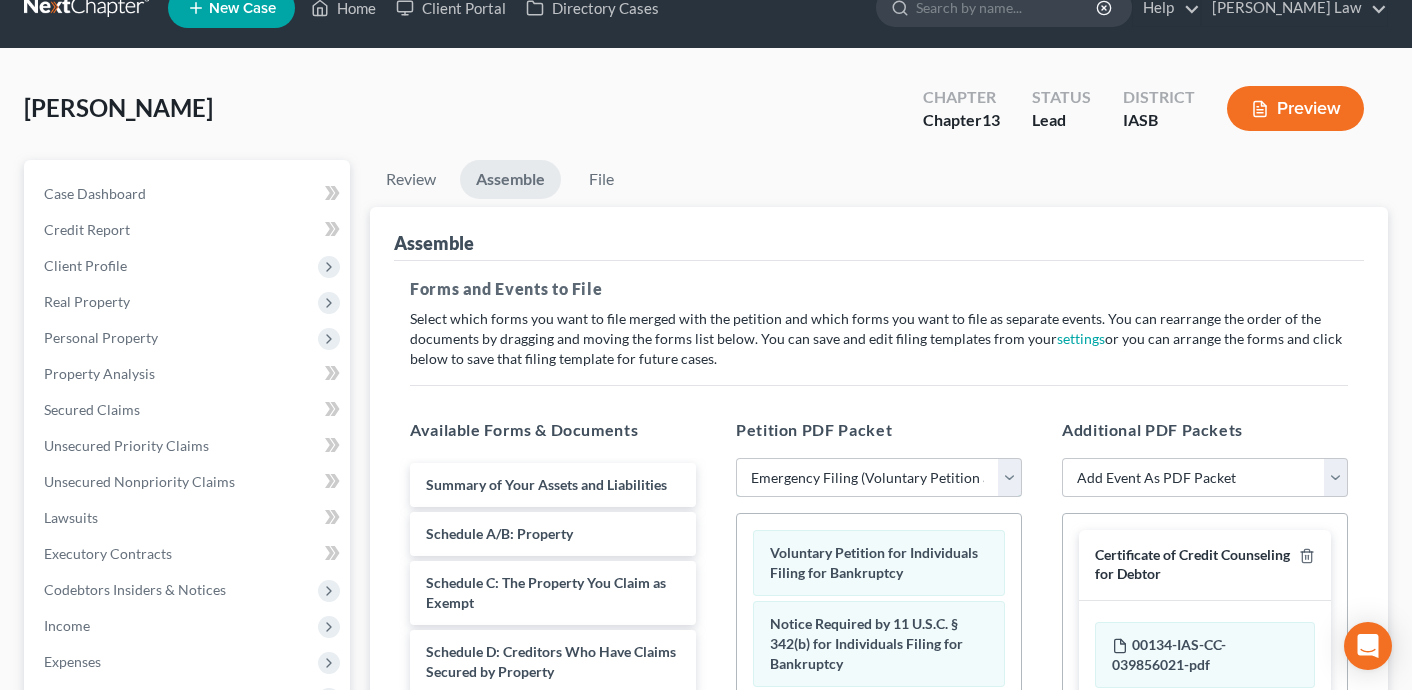 scroll, scrollTop: 0, scrollLeft: 0, axis: both 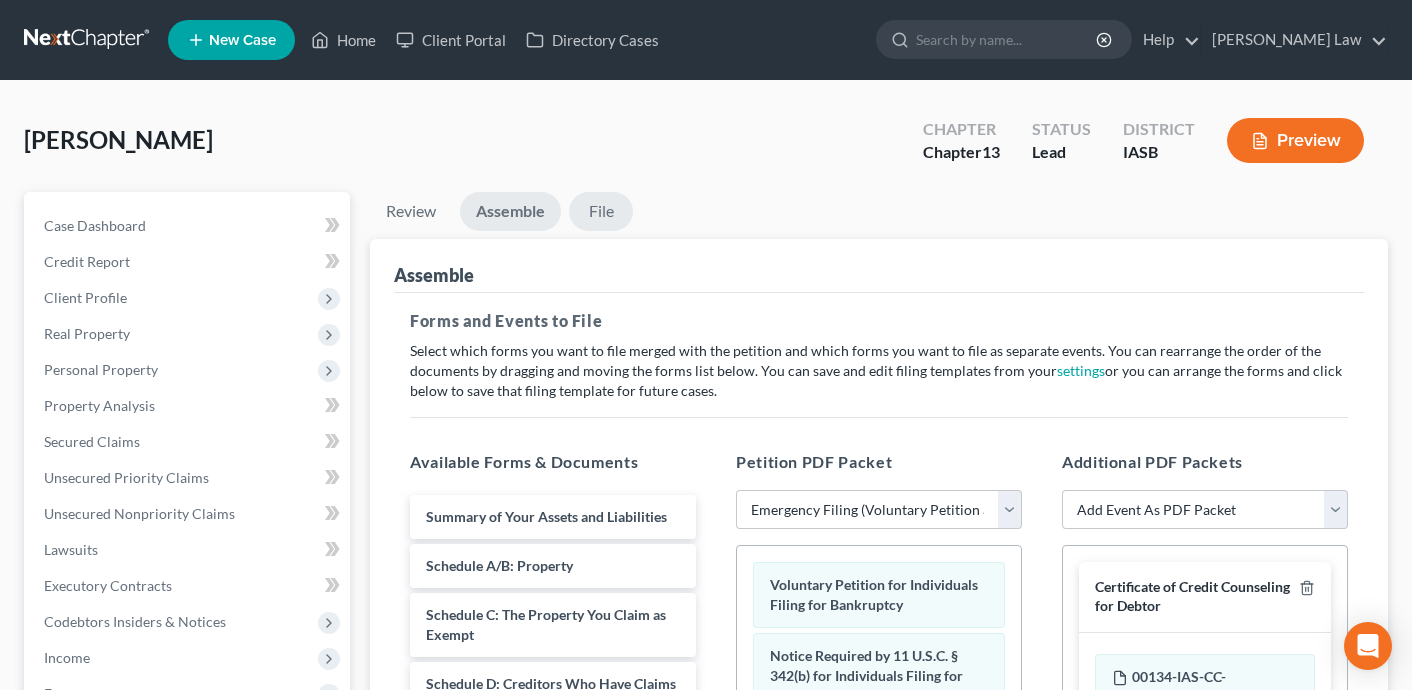 click on "File" at bounding box center (601, 211) 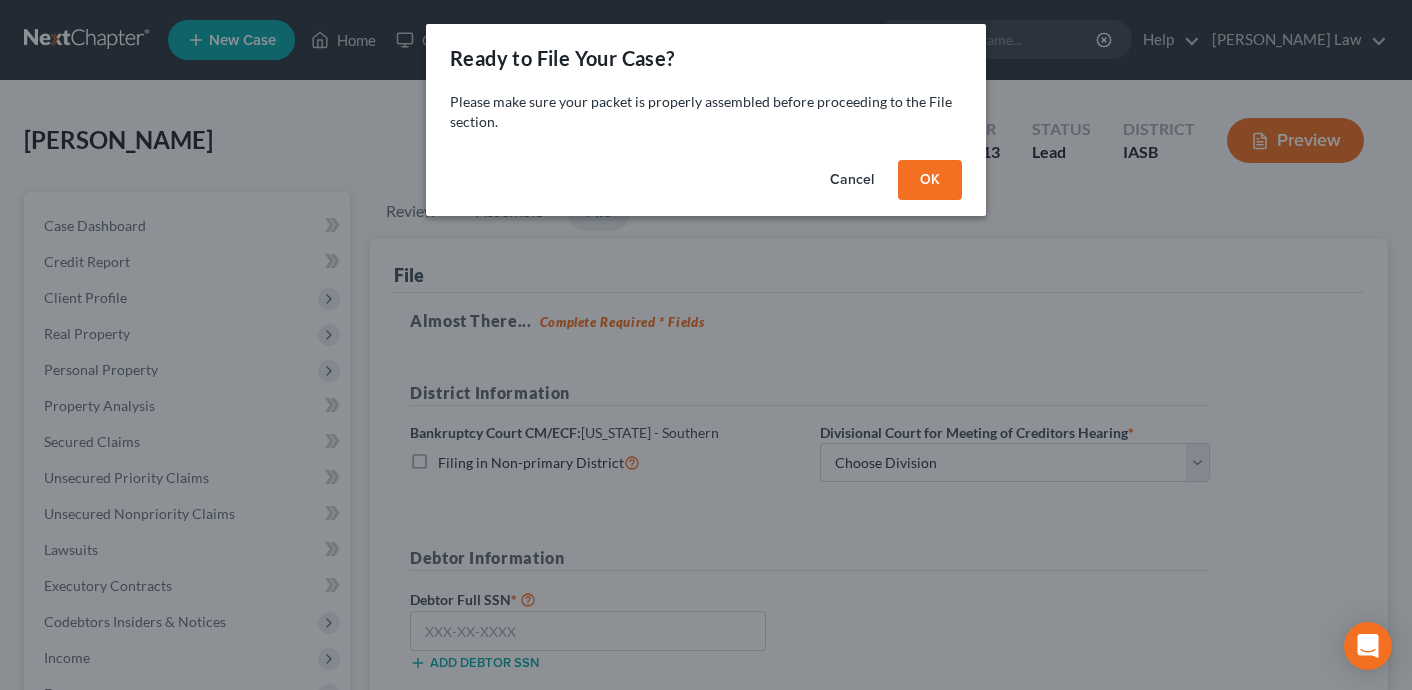 click on "OK" at bounding box center [930, 180] 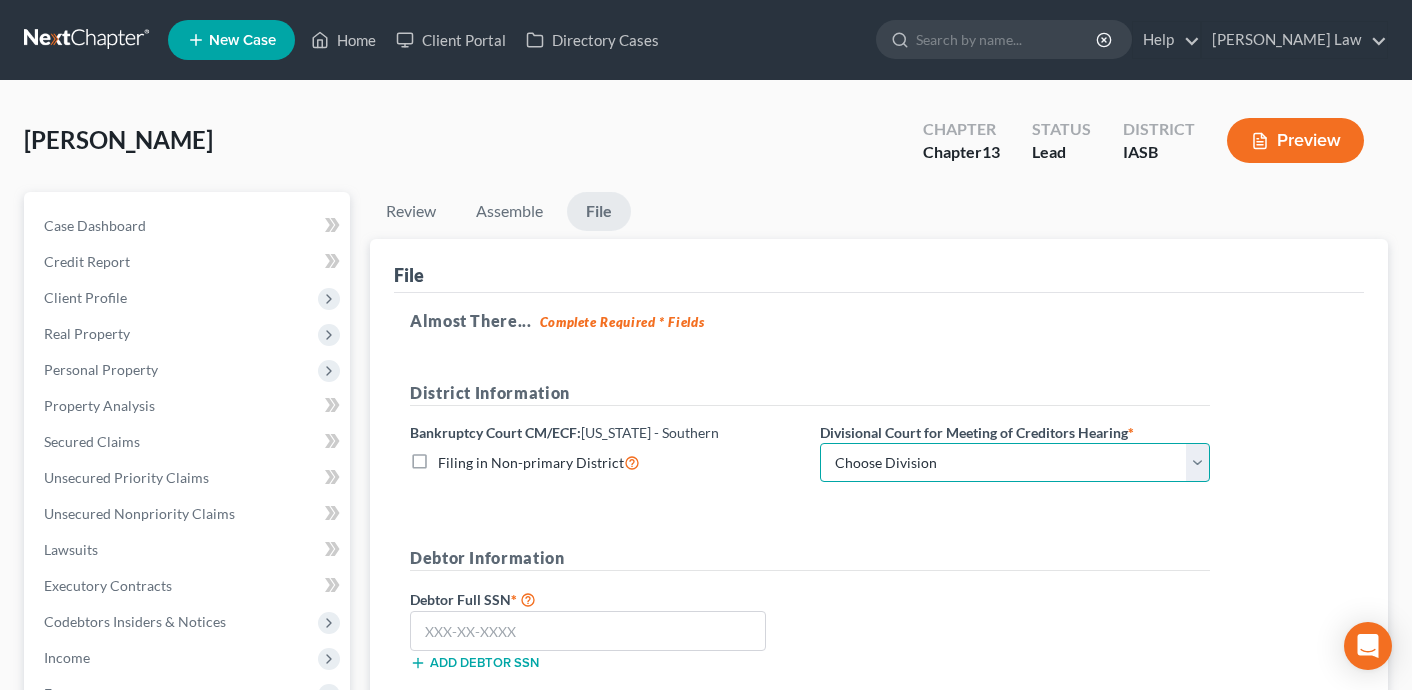 click on "Choose Division Central Eastern Western" at bounding box center [1015, 463] 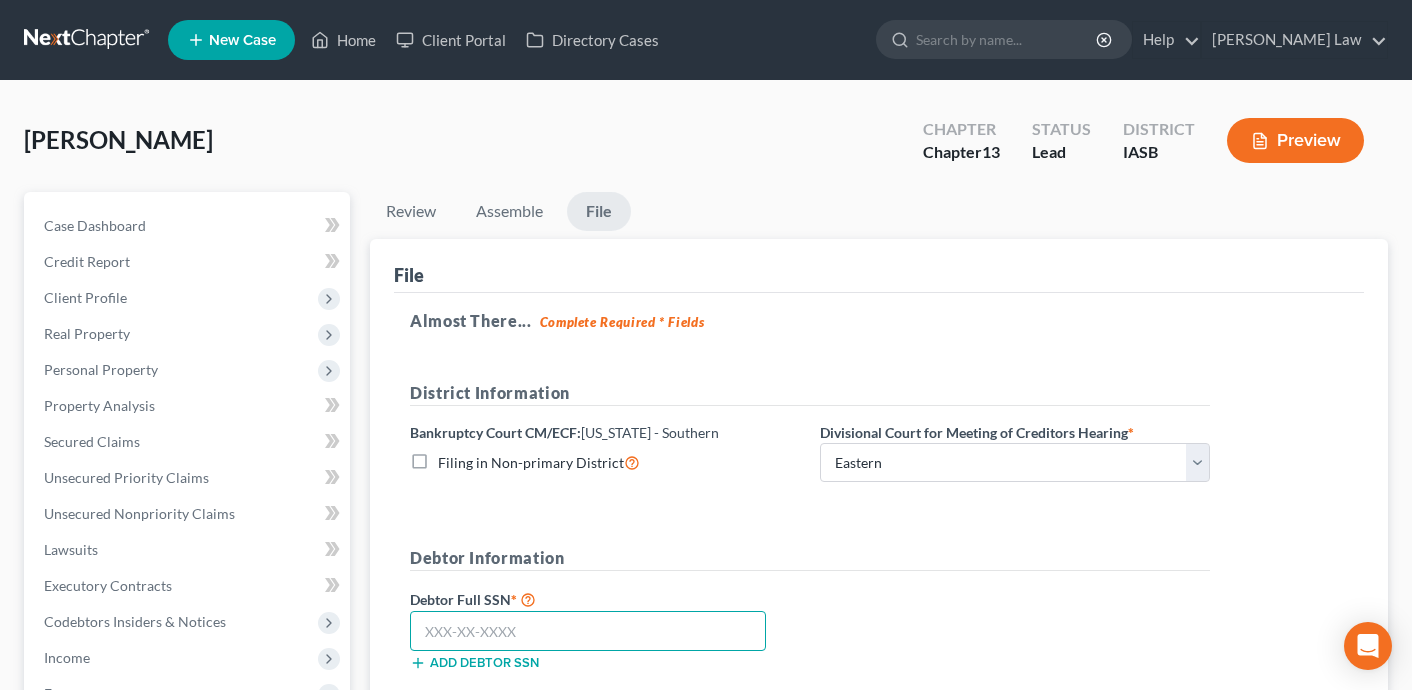click at bounding box center [588, 631] 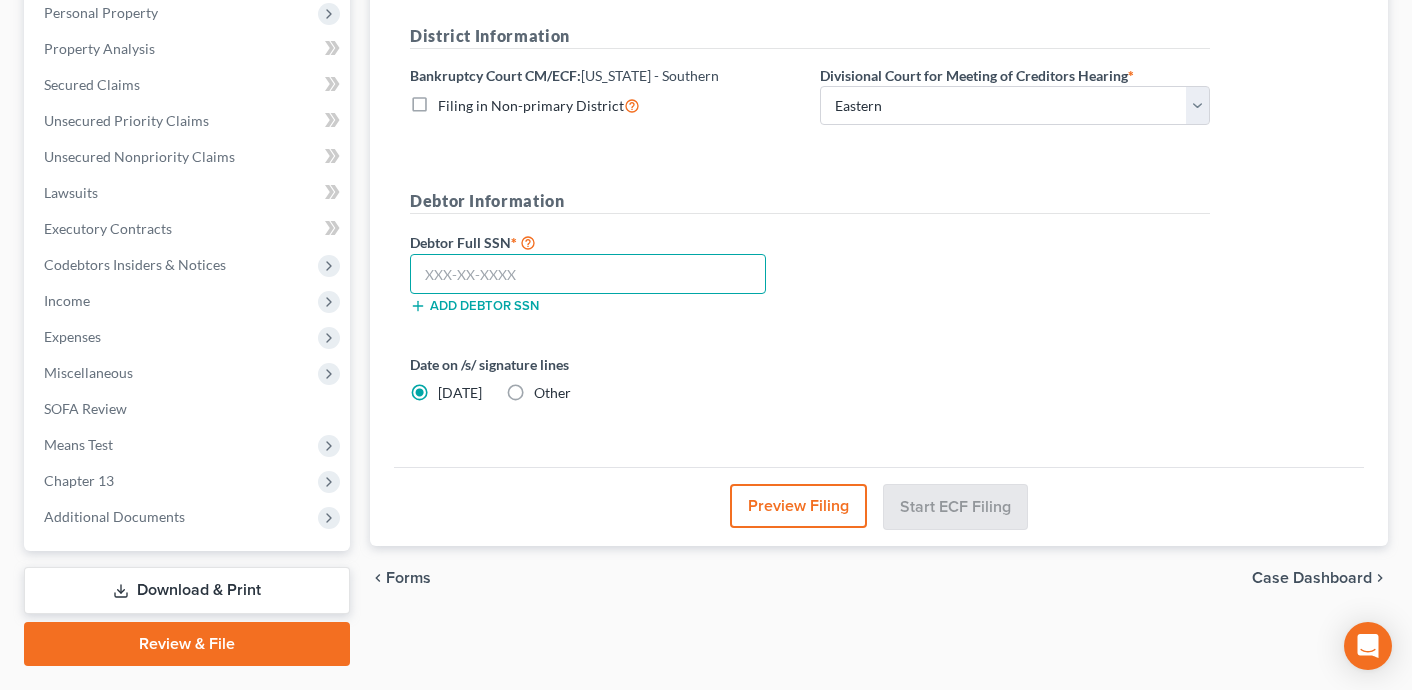 scroll, scrollTop: 376, scrollLeft: 0, axis: vertical 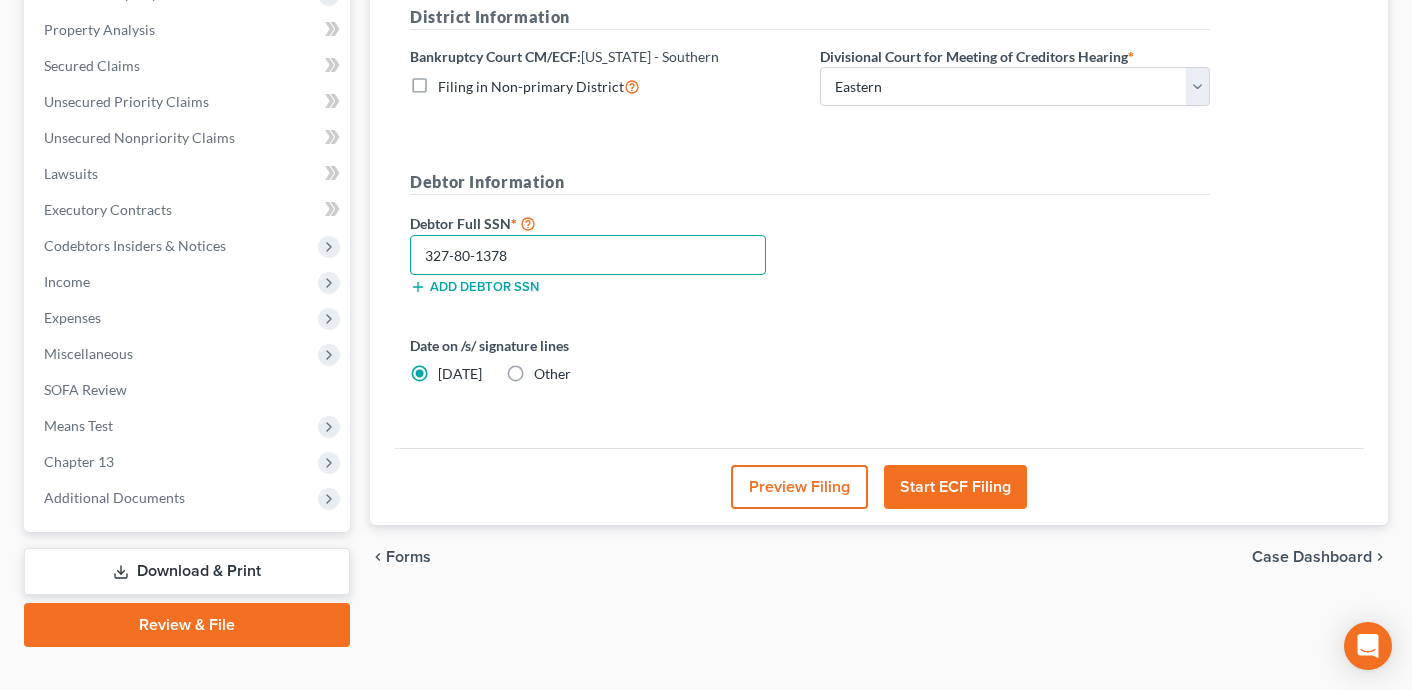 drag, startPoint x: 520, startPoint y: 259, endPoint x: 392, endPoint y: 242, distance: 129.12398 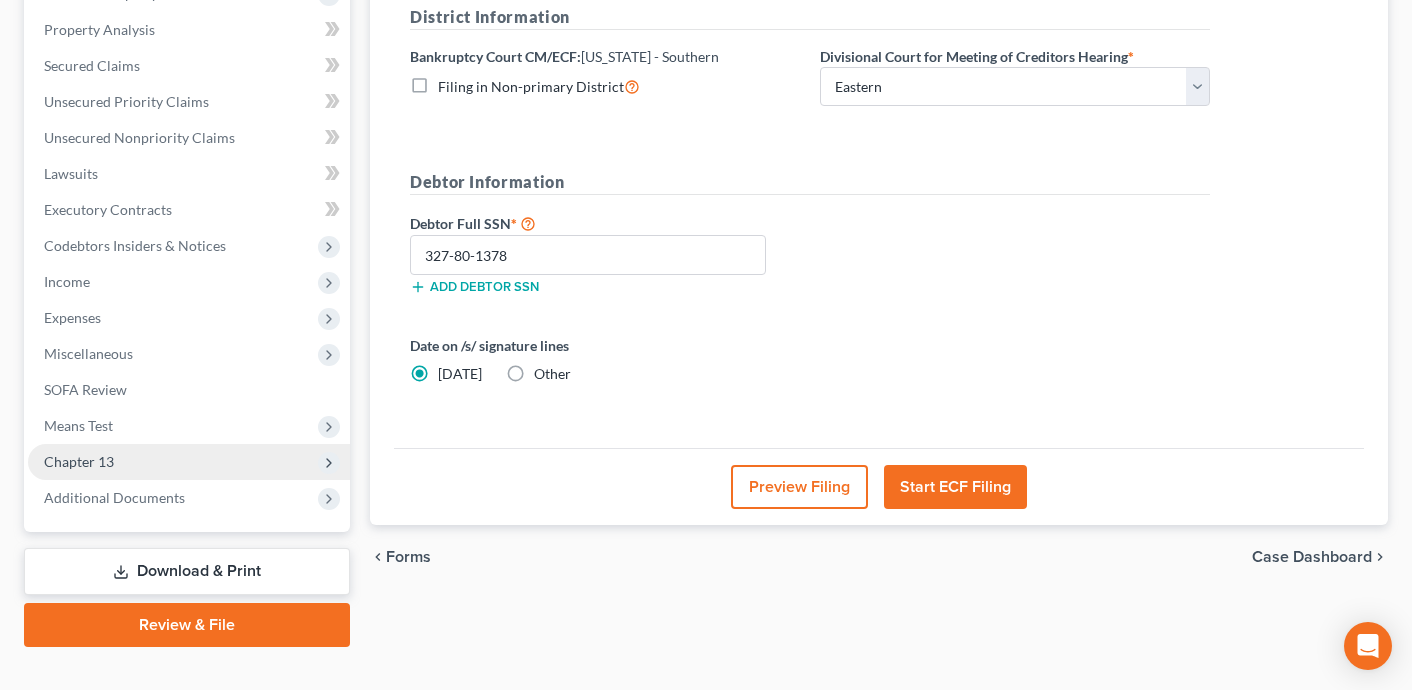 click on "Chapter 13" at bounding box center (189, 462) 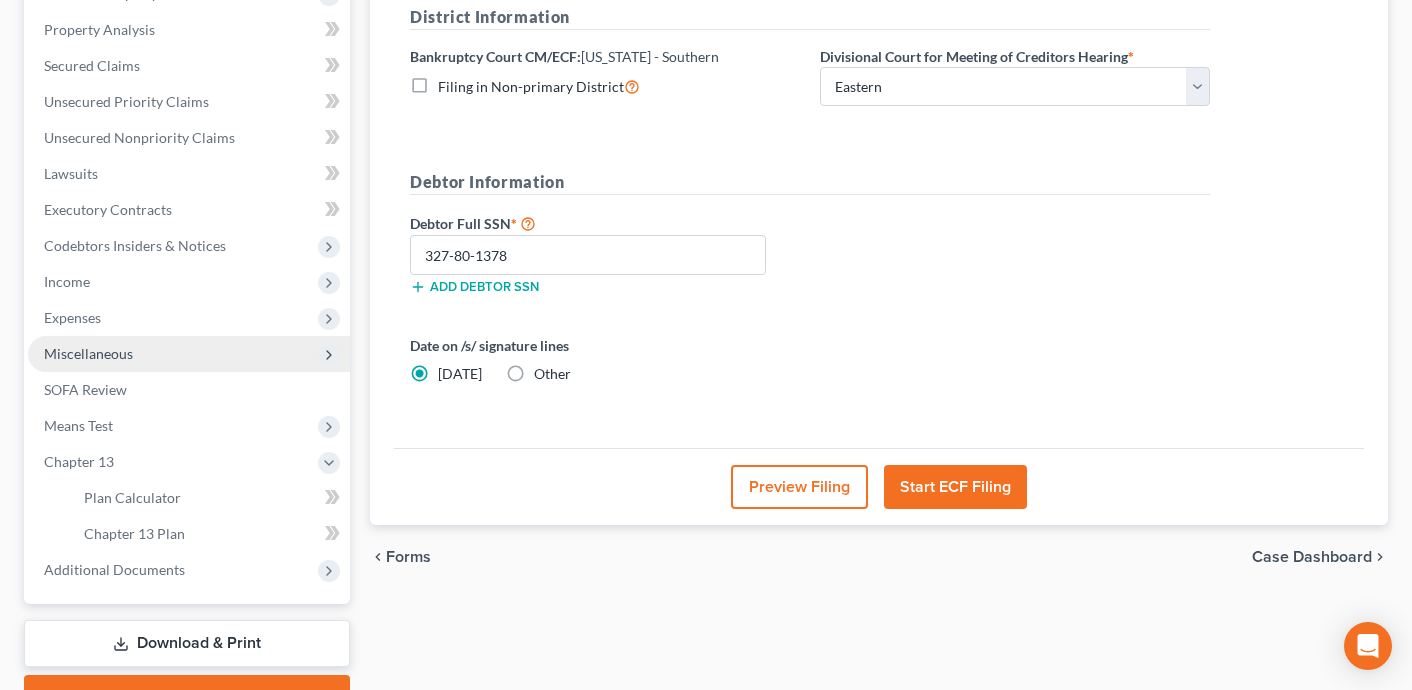 click on "Miscellaneous" at bounding box center [189, 354] 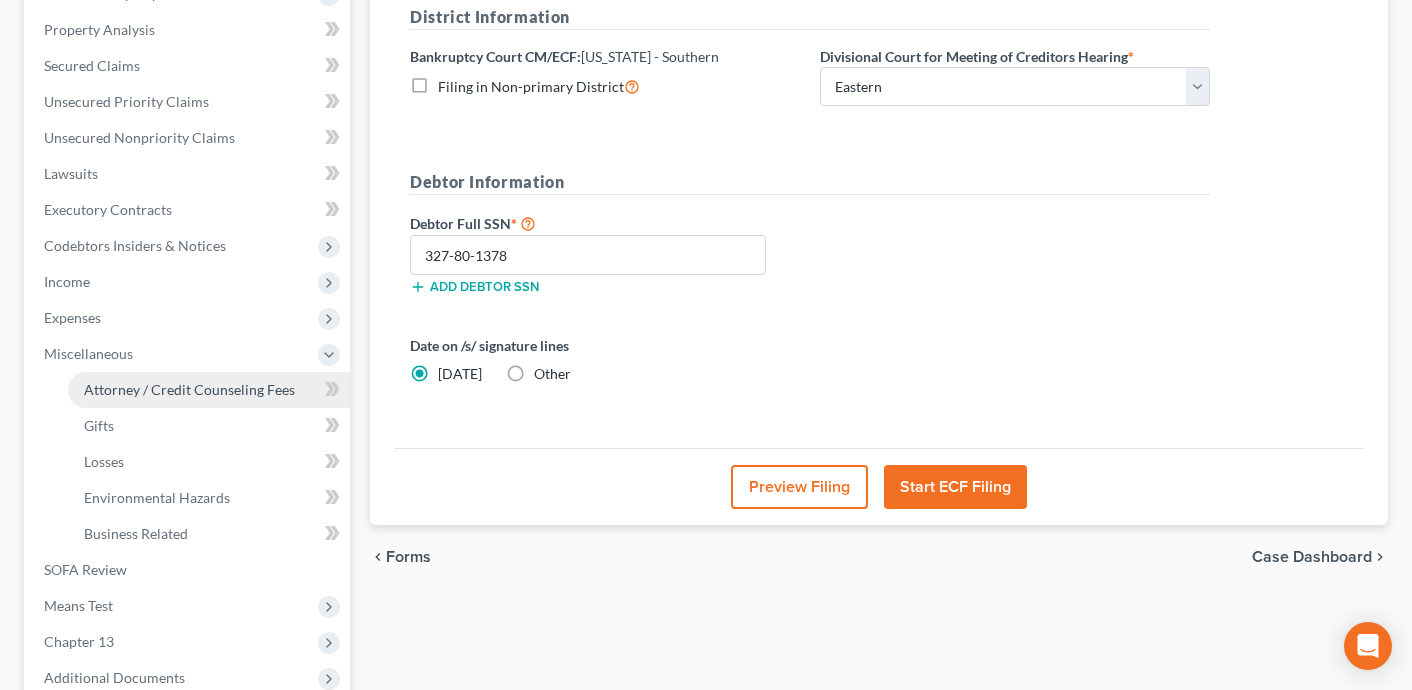 click on "Attorney / Credit Counseling Fees" at bounding box center (189, 389) 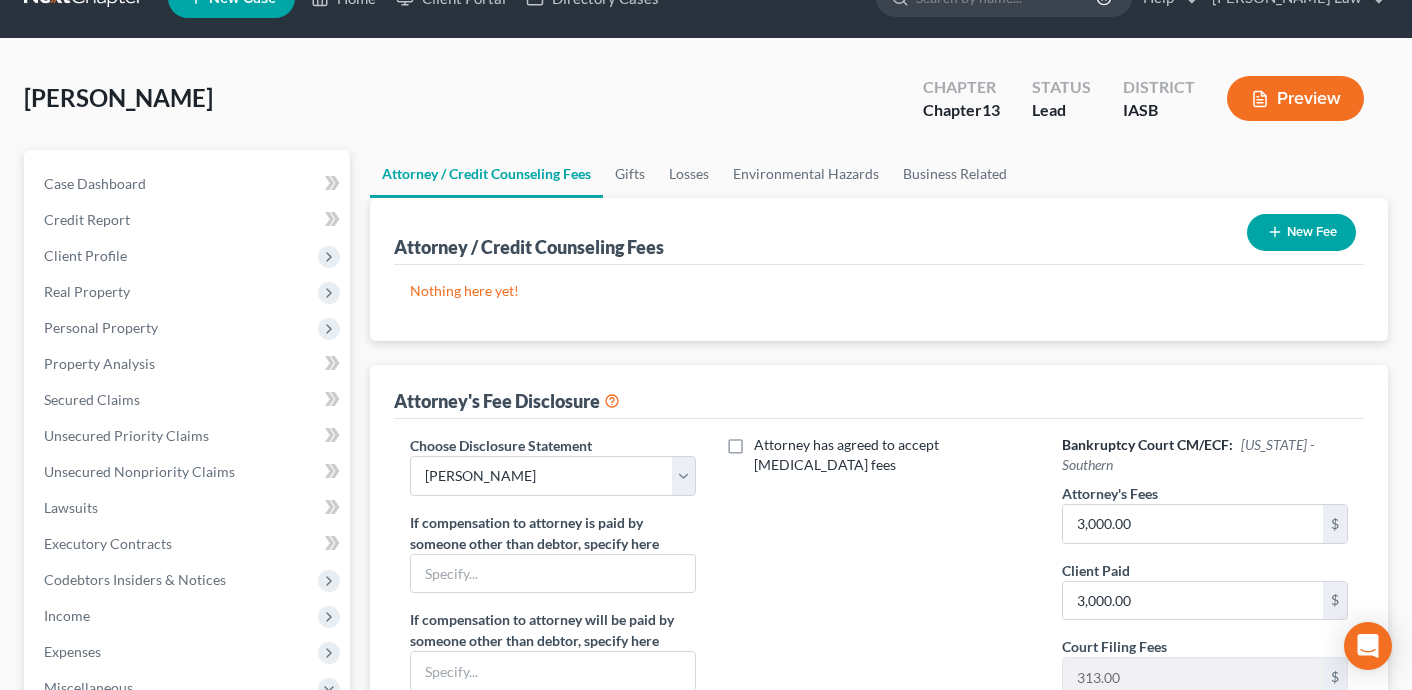scroll, scrollTop: 0, scrollLeft: 0, axis: both 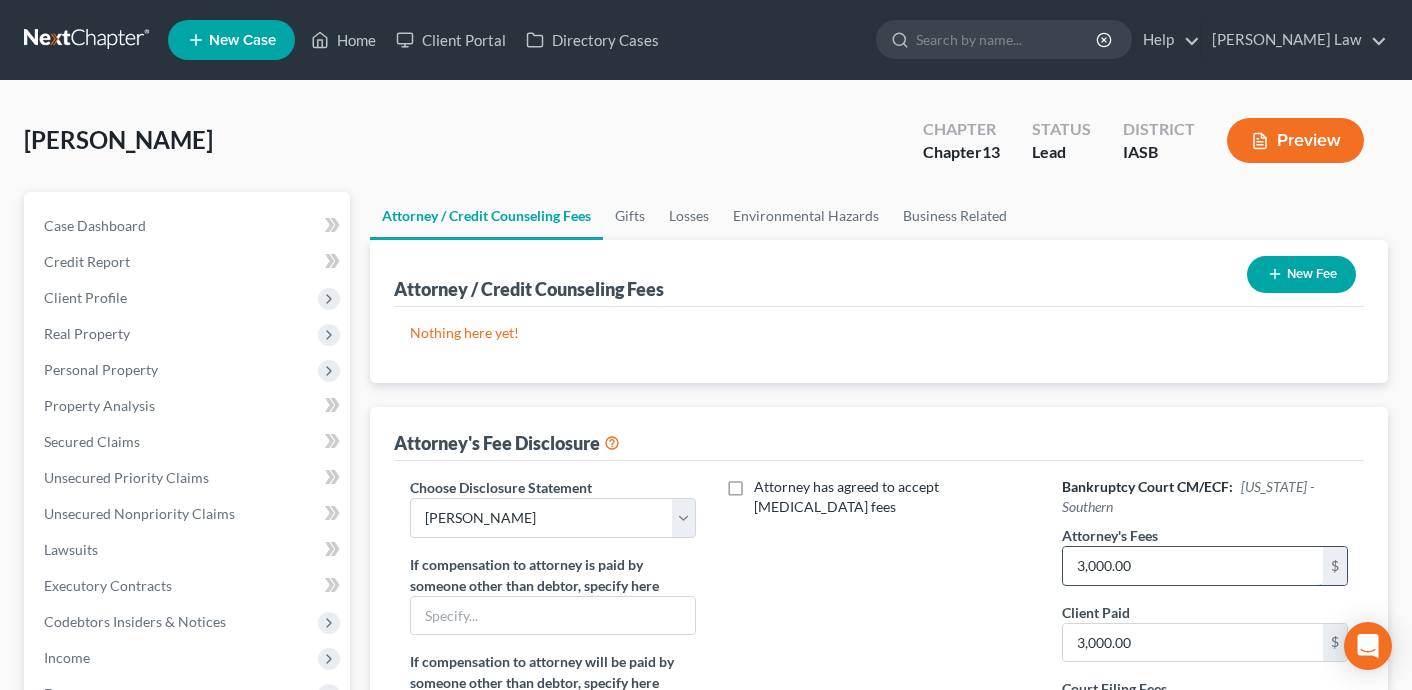 click on "3,000.00" at bounding box center [1193, 566] 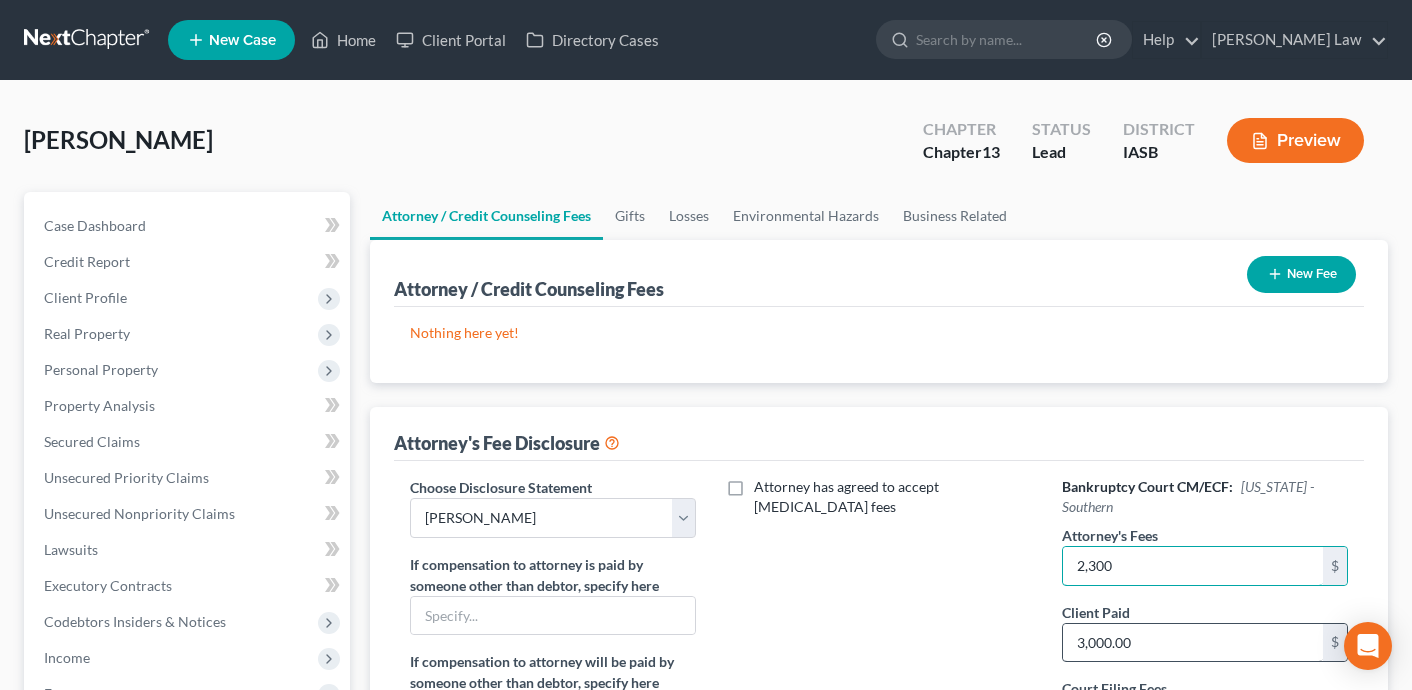 type on "2,300" 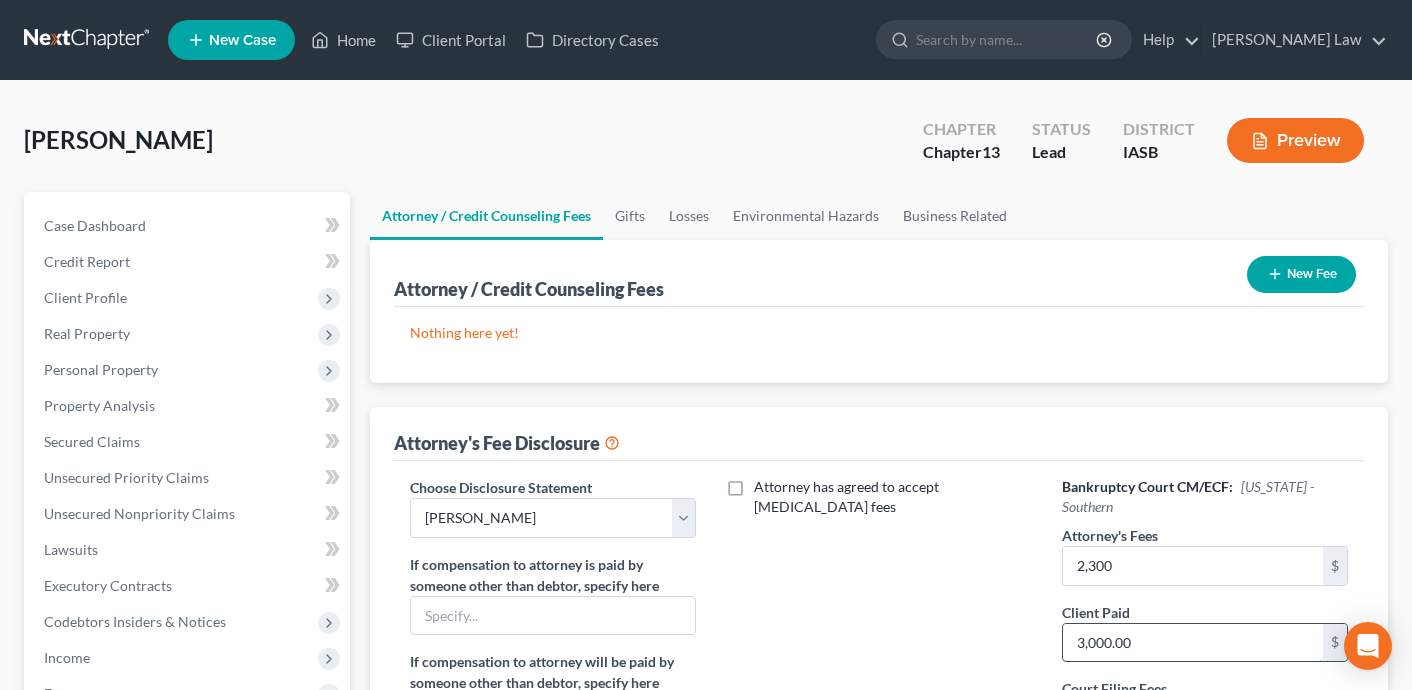click on "3,000.00" at bounding box center (1193, 643) 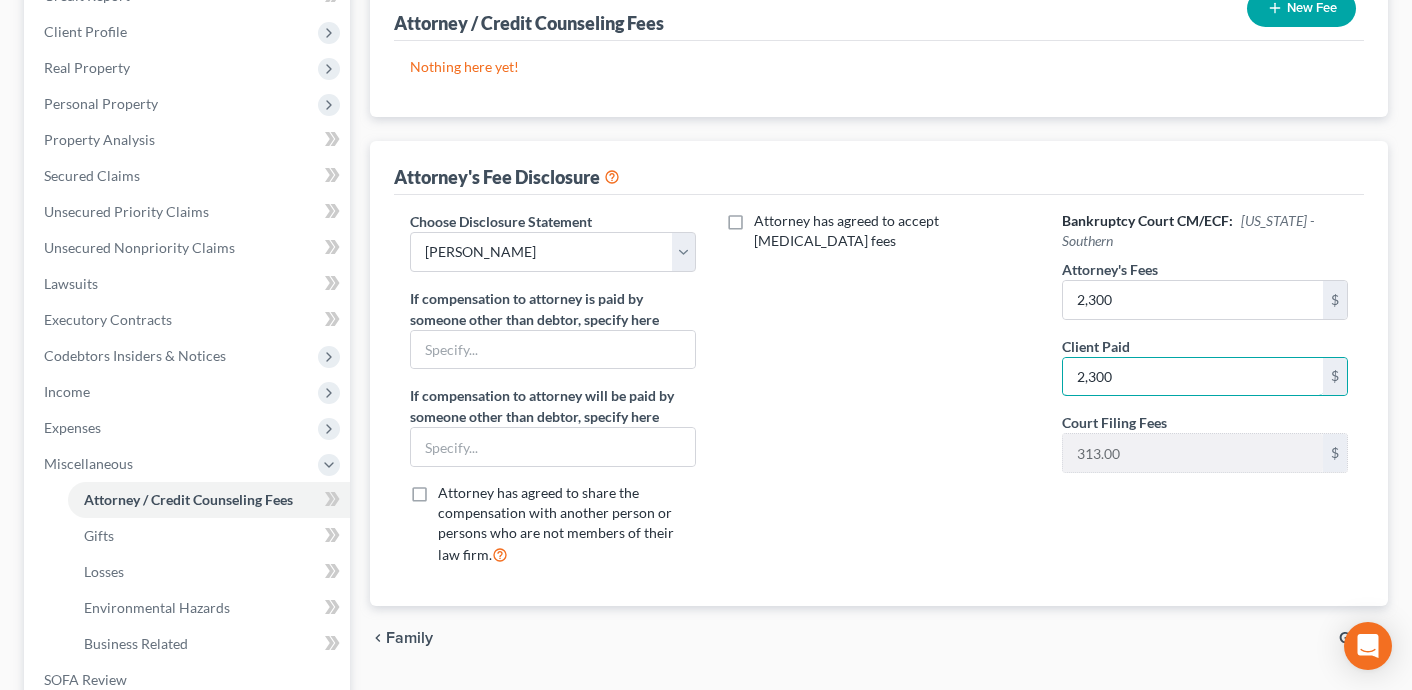 scroll, scrollTop: 268, scrollLeft: 0, axis: vertical 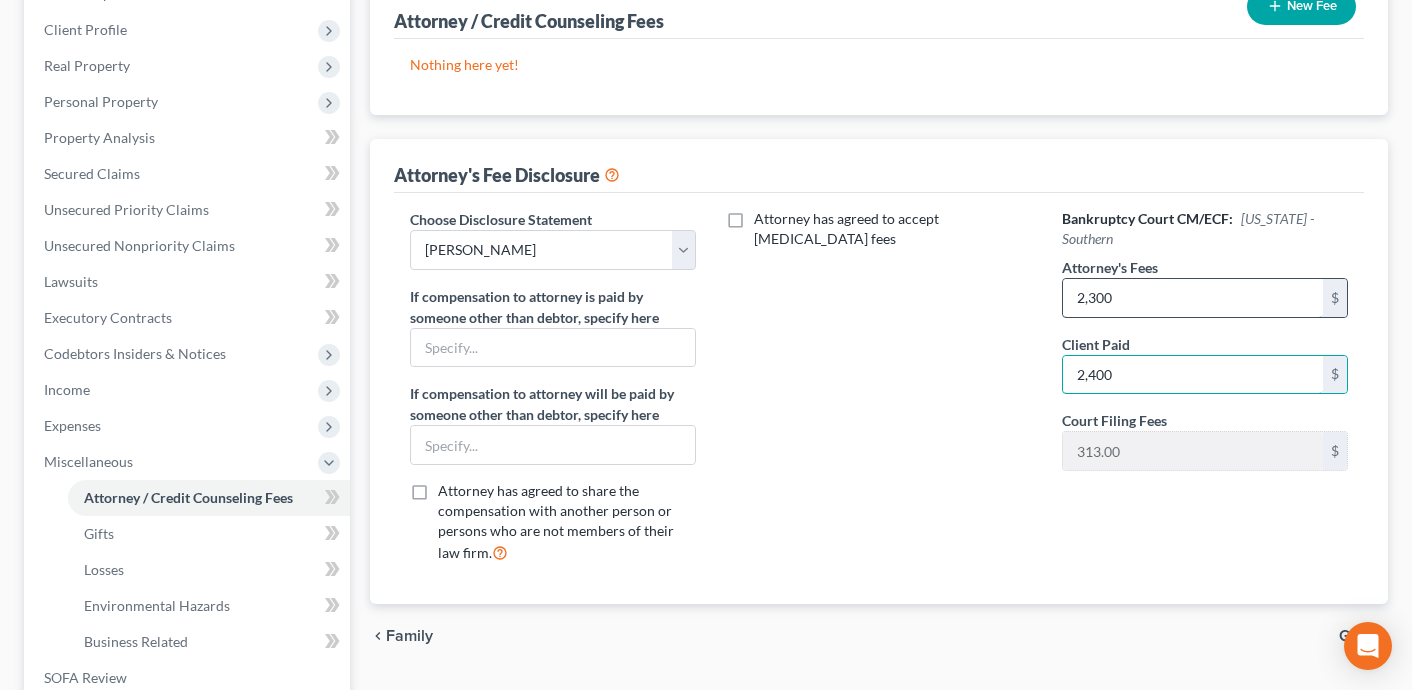 type on "2,400" 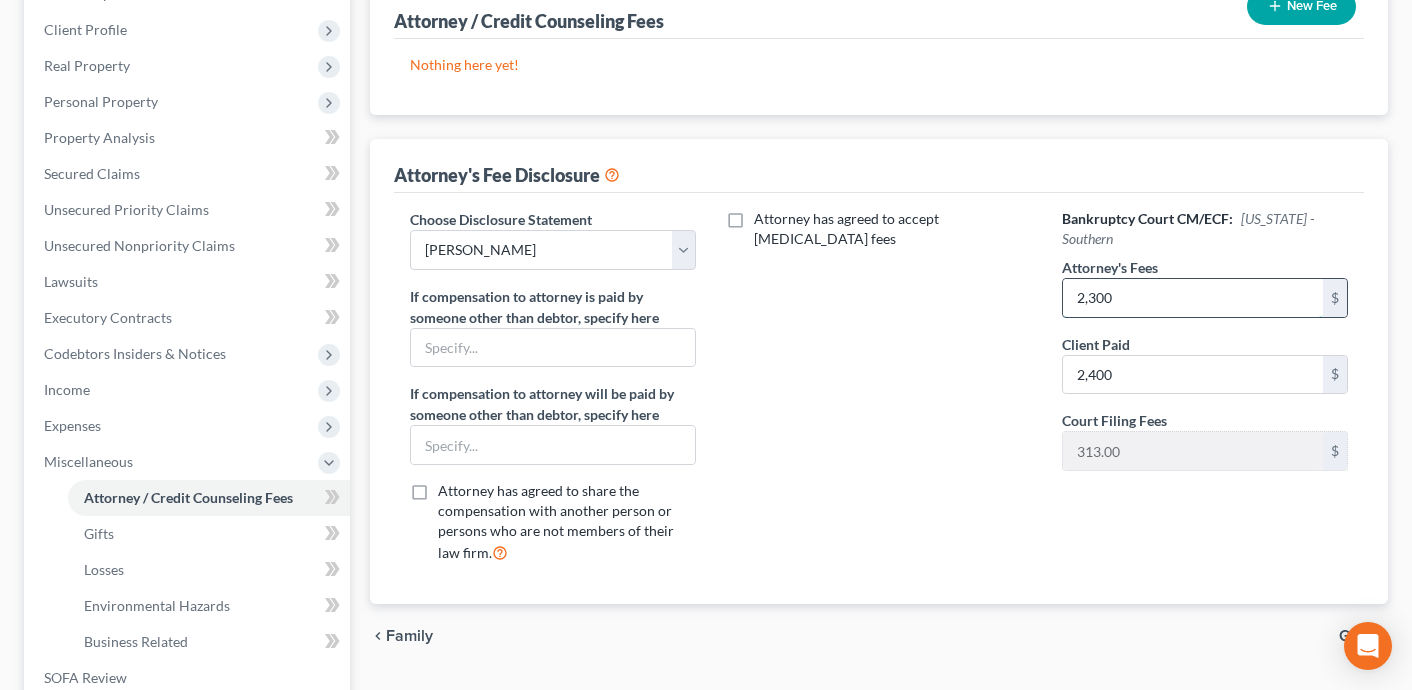 click on "2,300" at bounding box center (1193, 298) 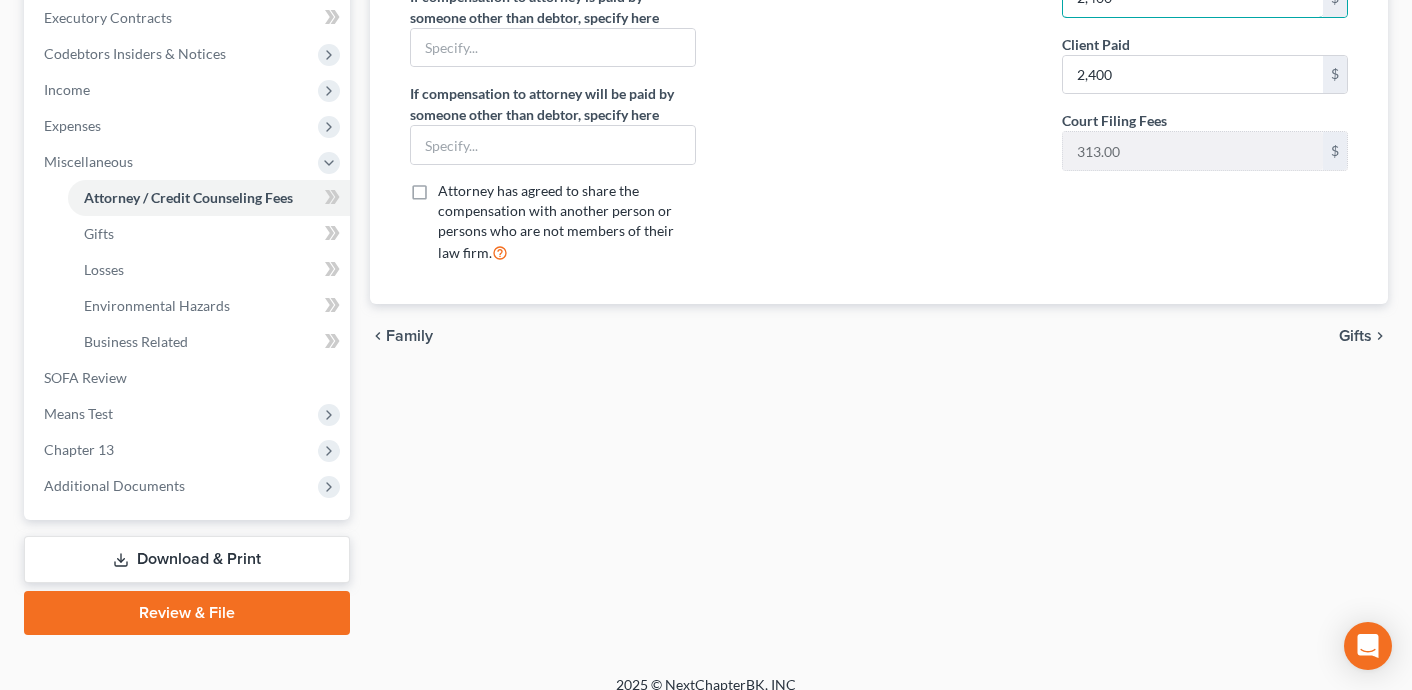 scroll, scrollTop: 587, scrollLeft: 0, axis: vertical 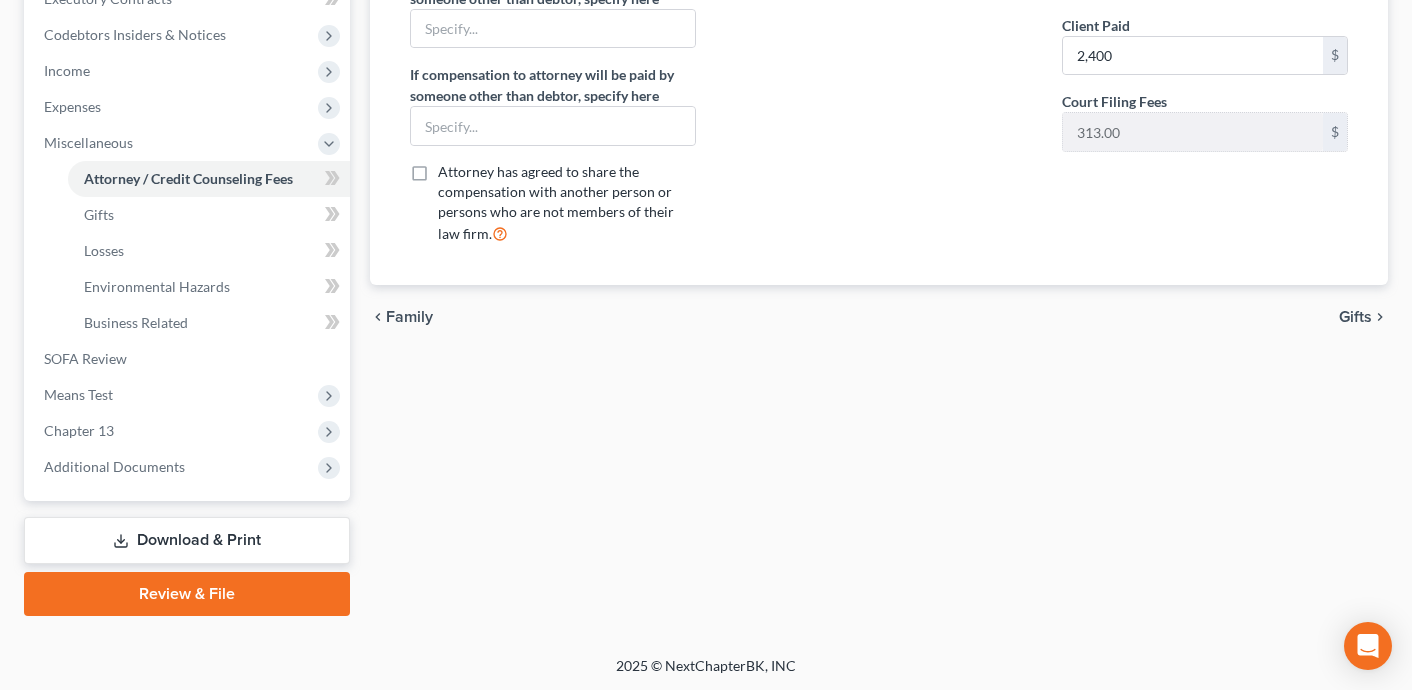 type on "2,400" 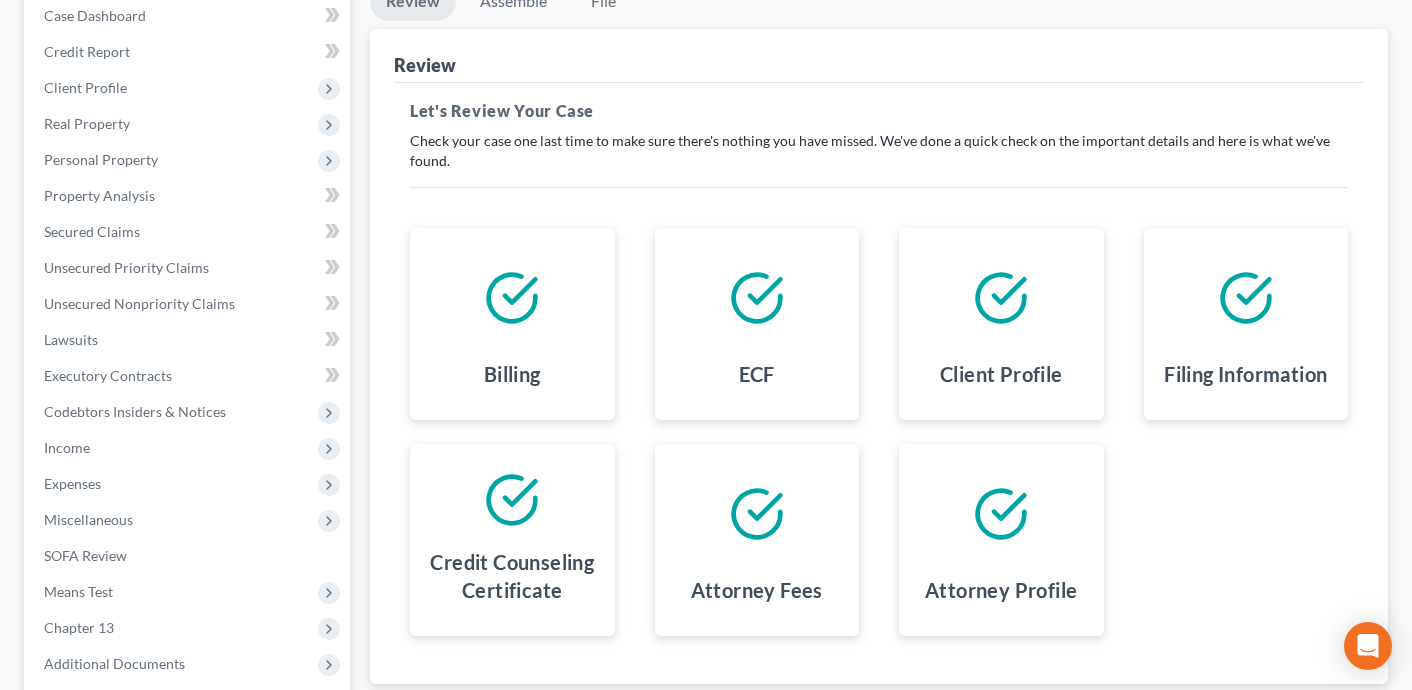 scroll, scrollTop: 0, scrollLeft: 0, axis: both 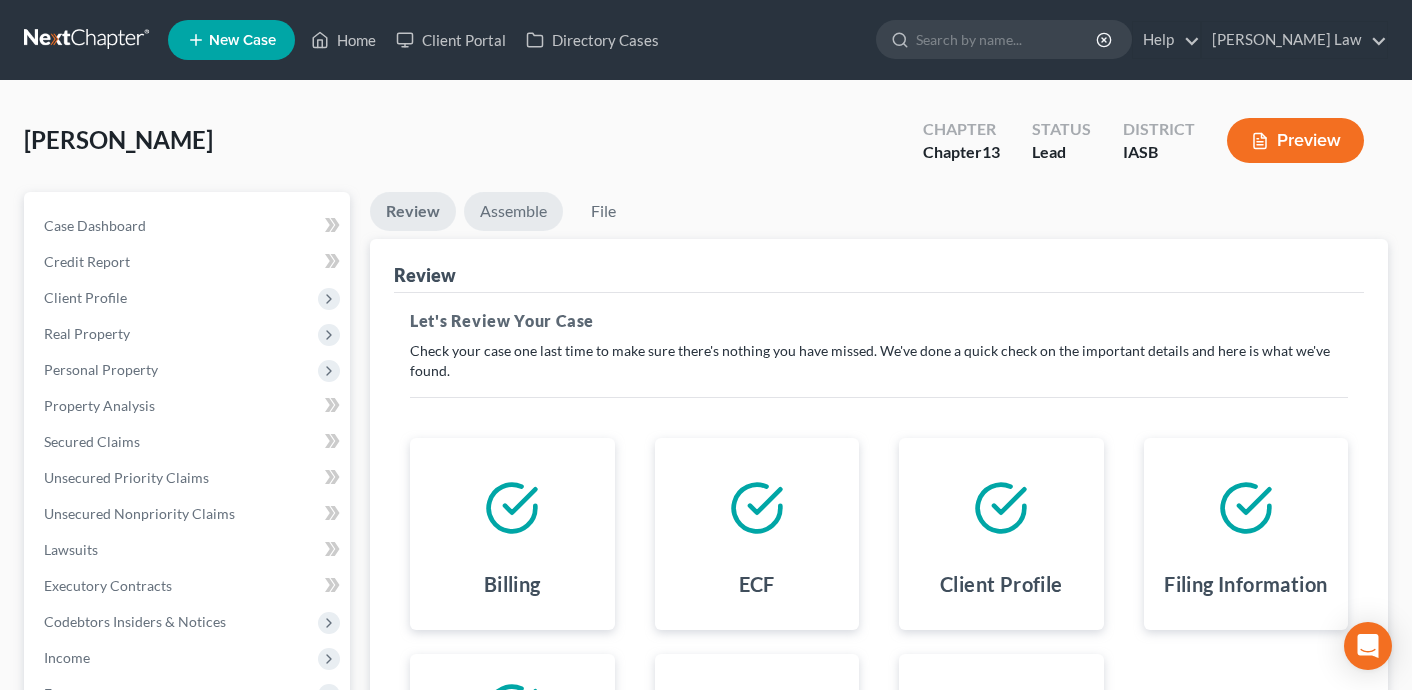 click on "Assemble" at bounding box center [513, 211] 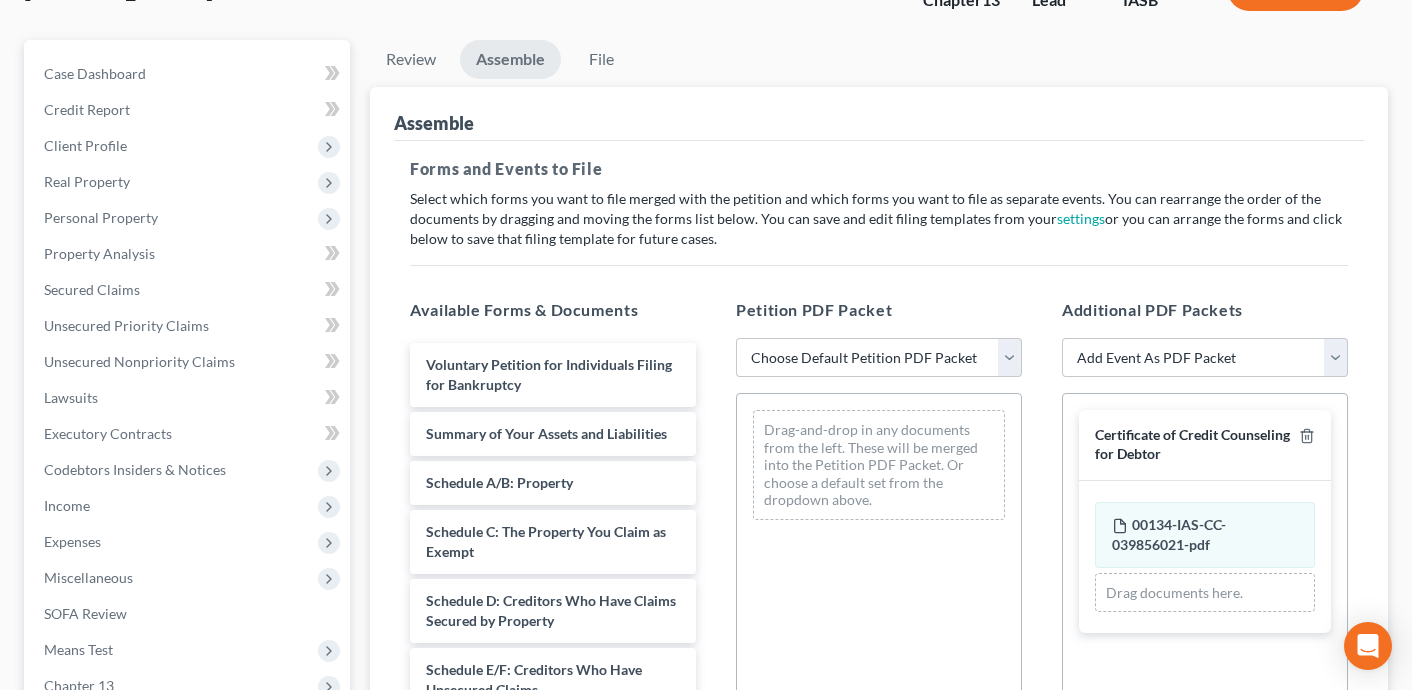 scroll, scrollTop: 212, scrollLeft: 0, axis: vertical 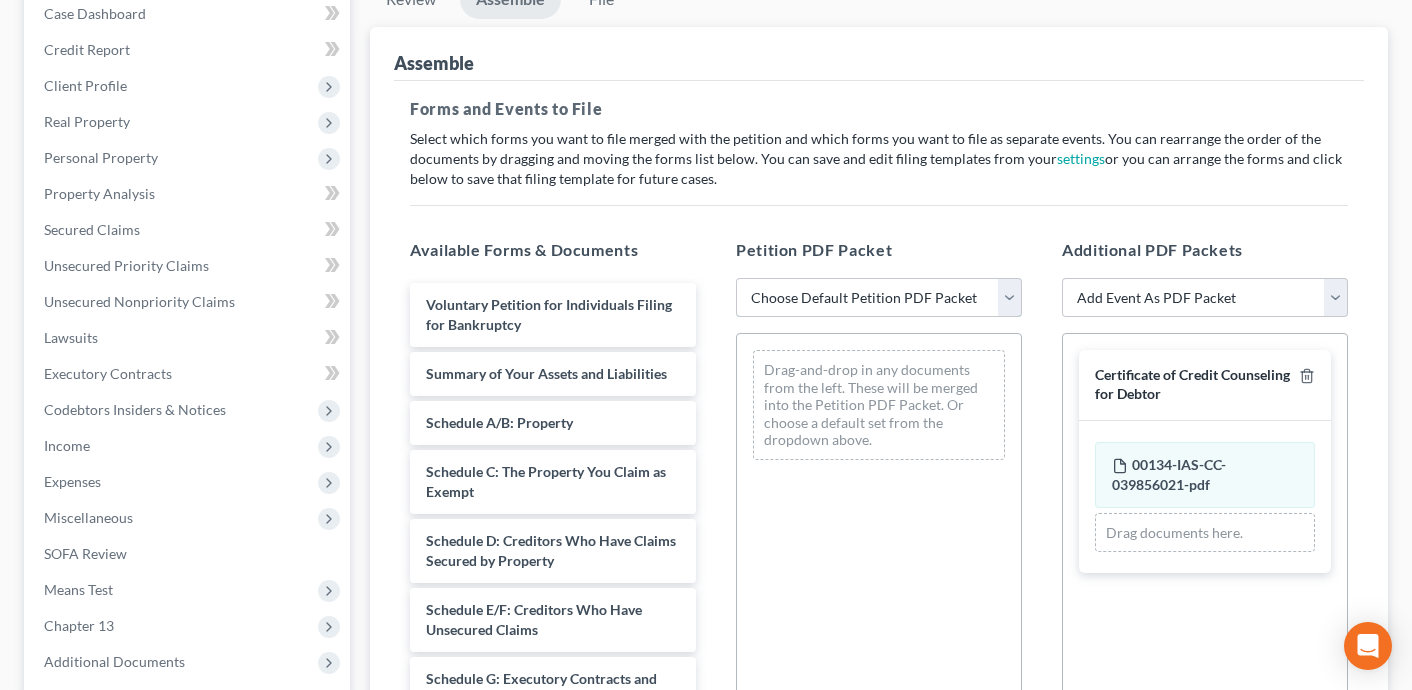 click on "Choose Default Petition PDF Packet Emergency Filing (Voluntary Petition and Creditor List Only) Chapter 13 Template" at bounding box center (879, 298) 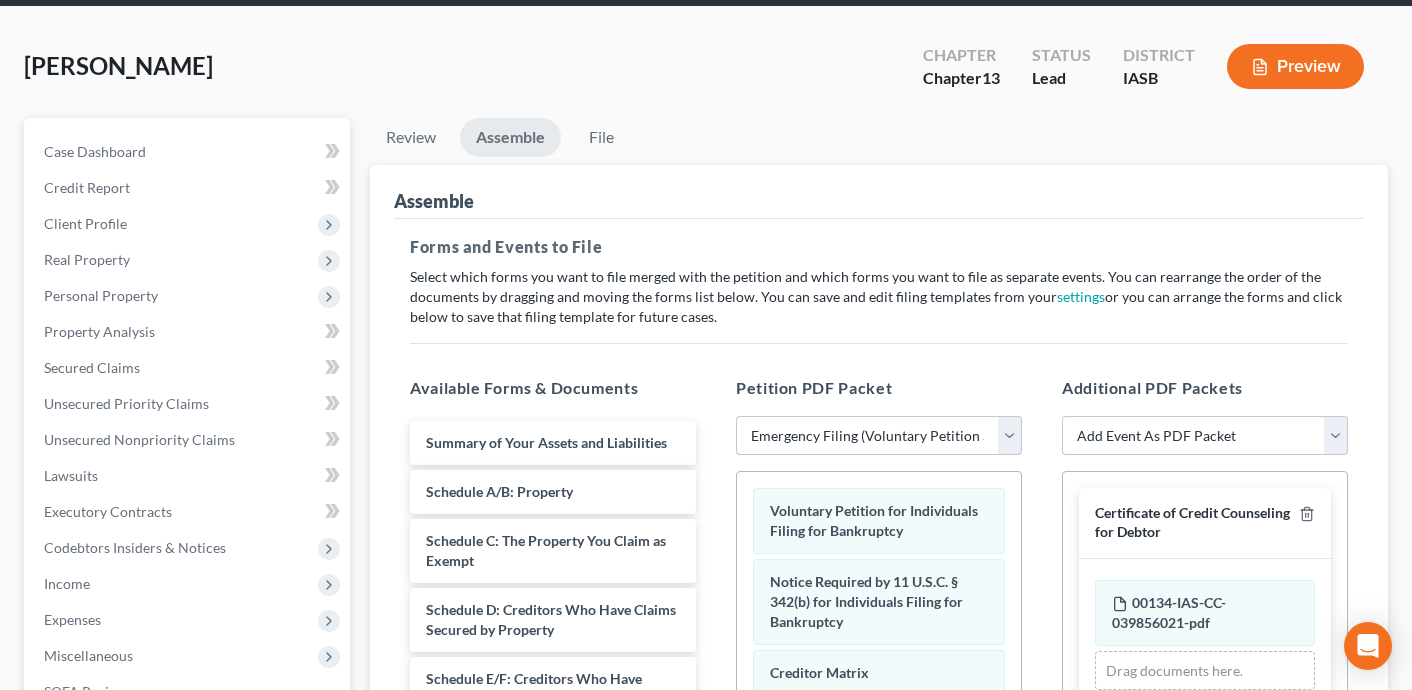 scroll, scrollTop: 55, scrollLeft: 0, axis: vertical 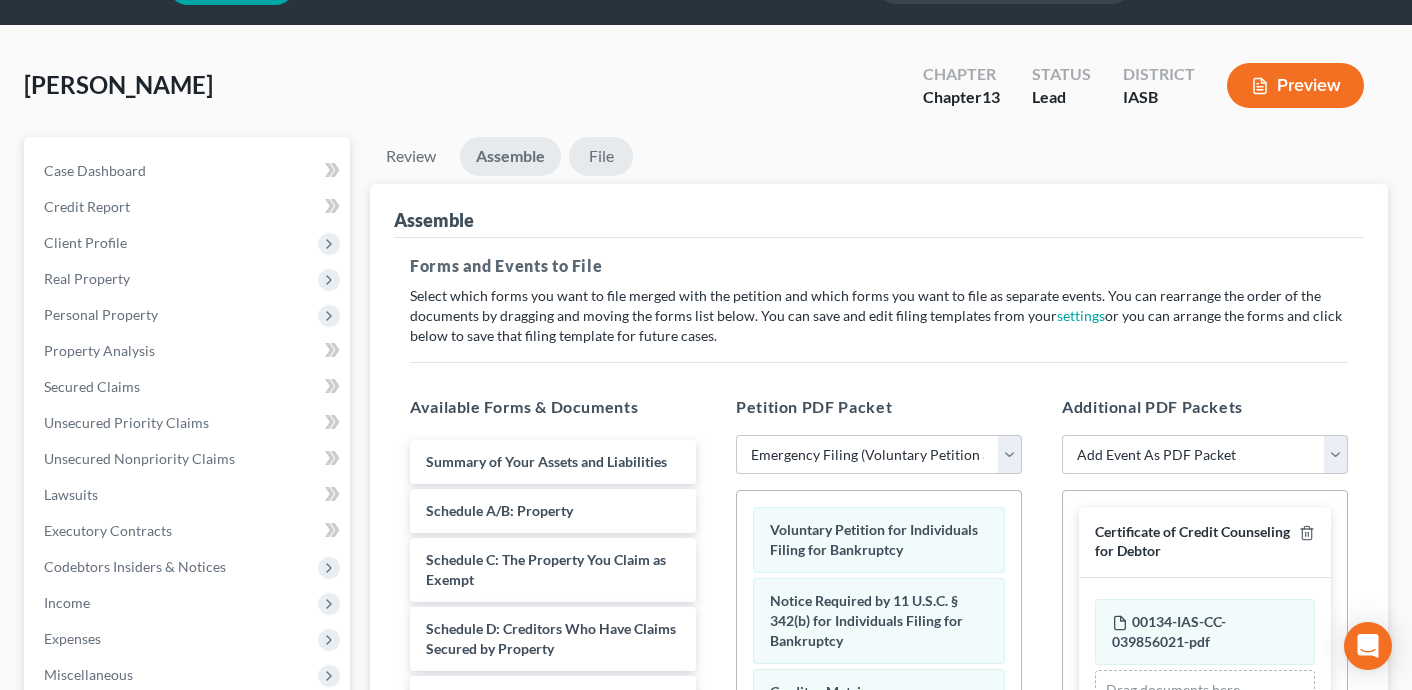 click on "File" at bounding box center (601, 156) 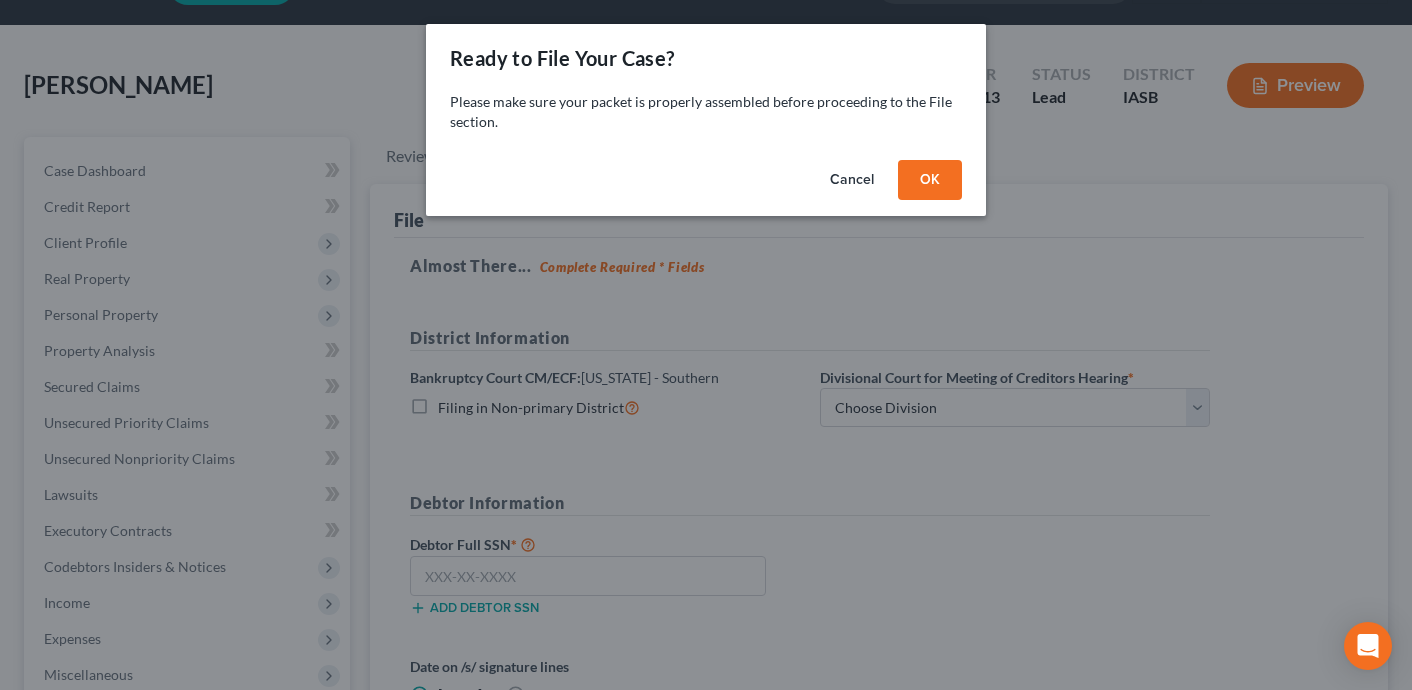 click on "OK" at bounding box center [930, 180] 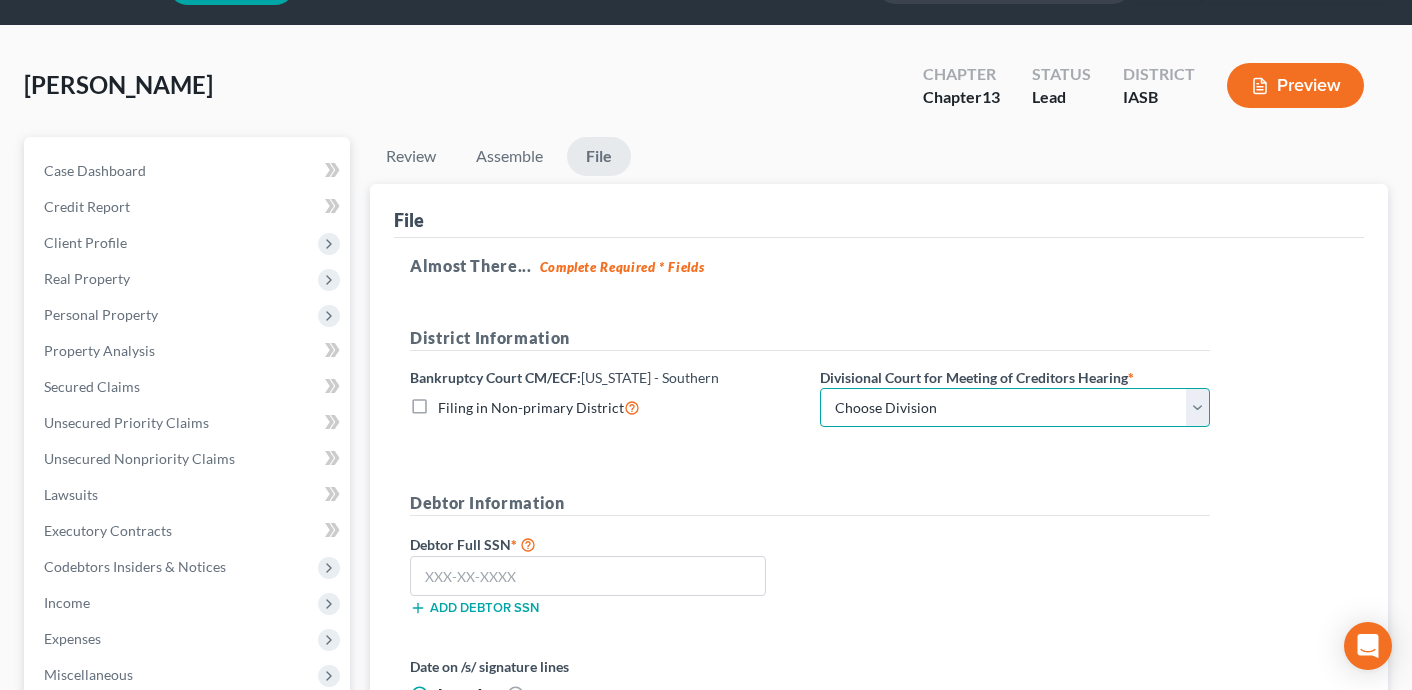click on "Choose Division Central Eastern Western" at bounding box center (1015, 408) 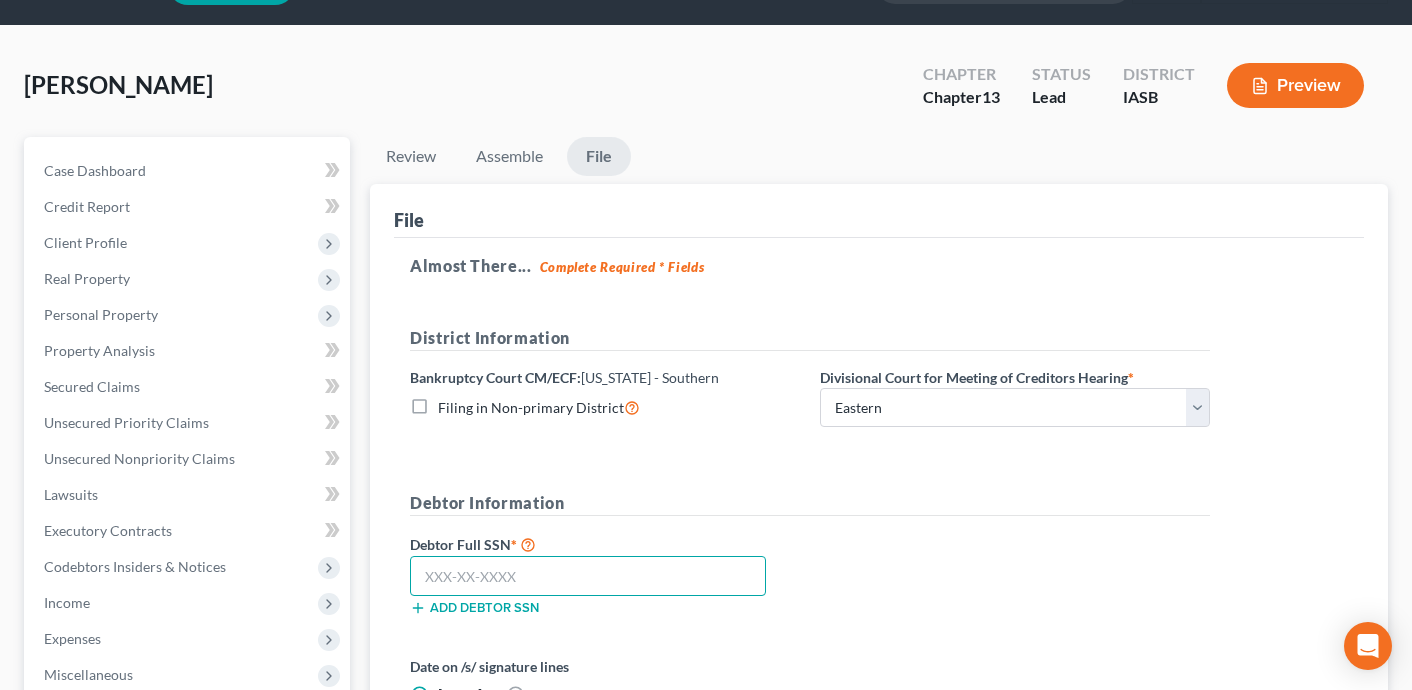 click at bounding box center [588, 576] 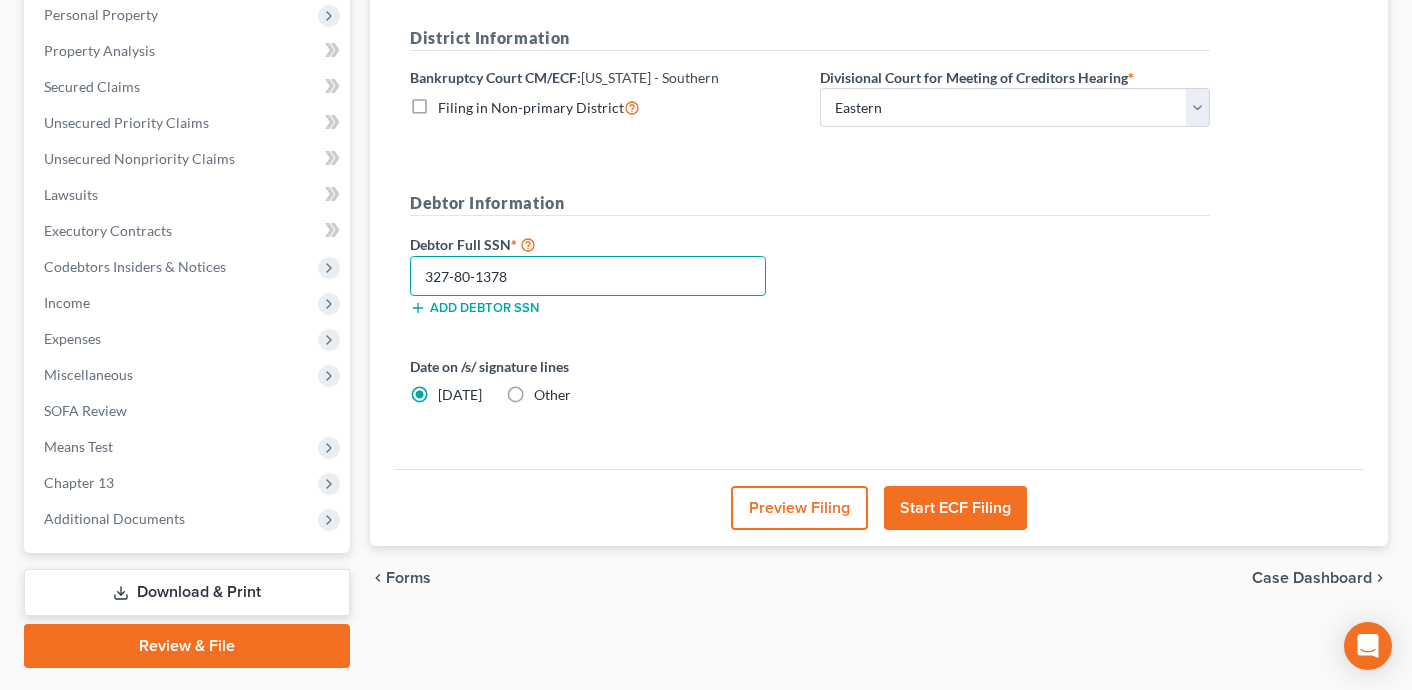 scroll, scrollTop: 407, scrollLeft: 0, axis: vertical 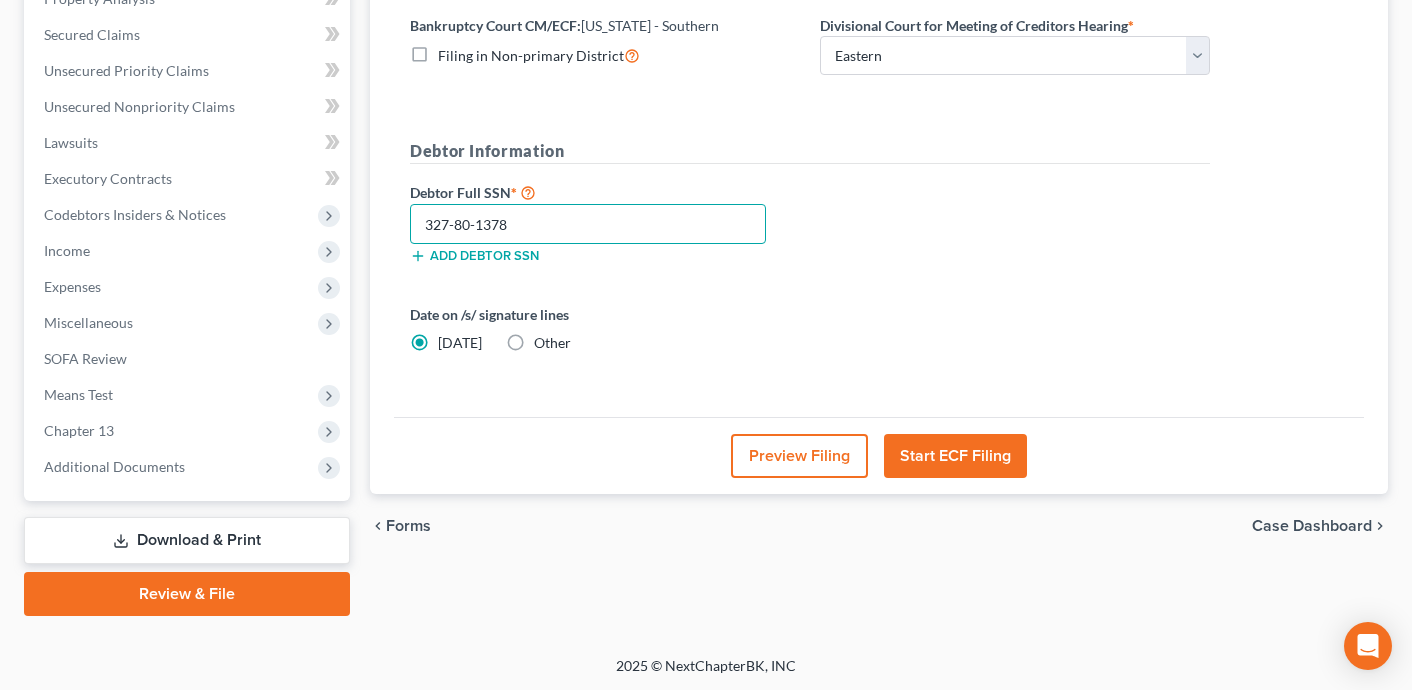 type on "327-80-1378" 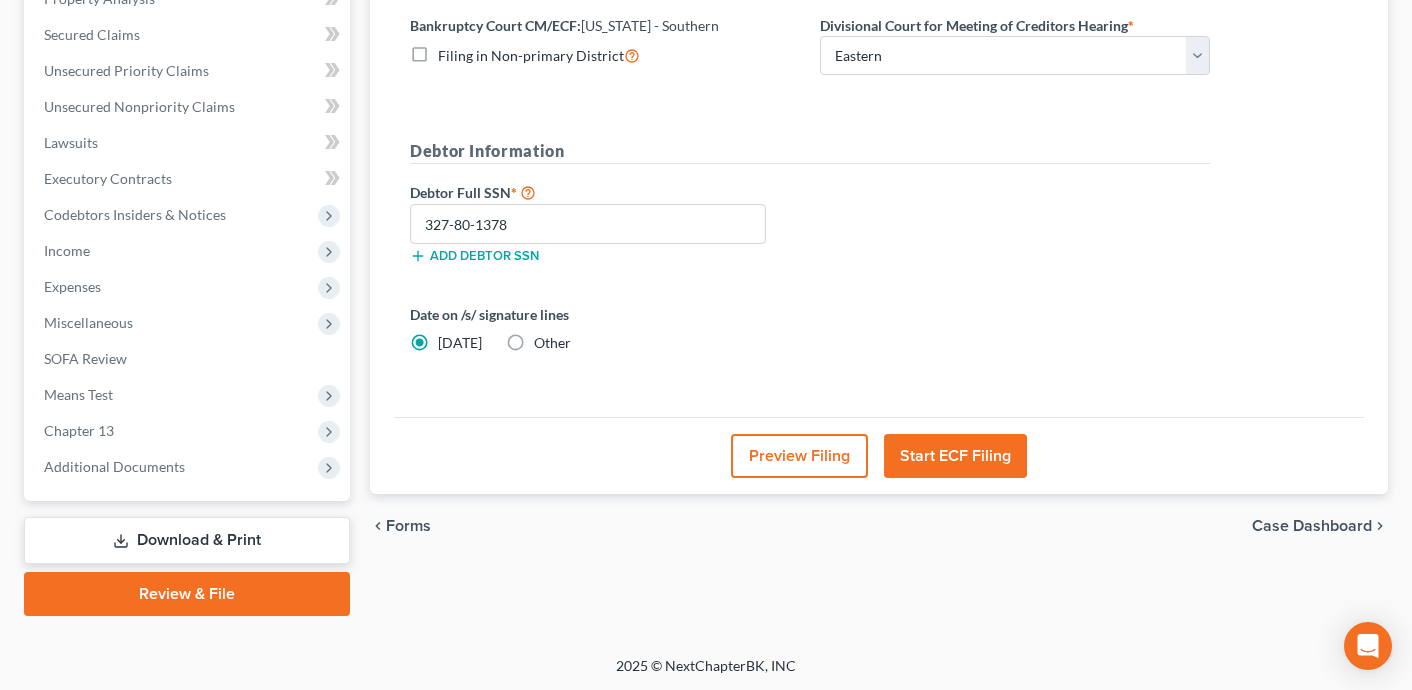 click on "Start ECF Filing" at bounding box center [955, 456] 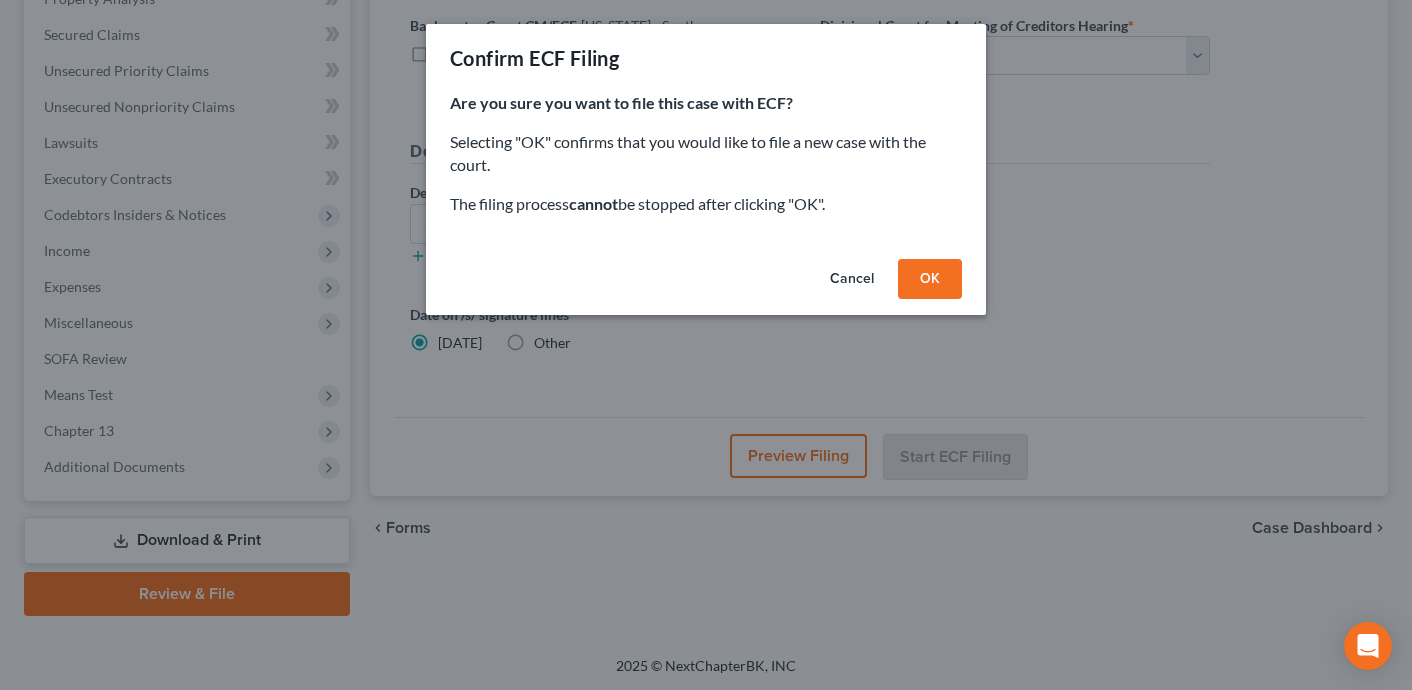 click on "OK" at bounding box center [930, 279] 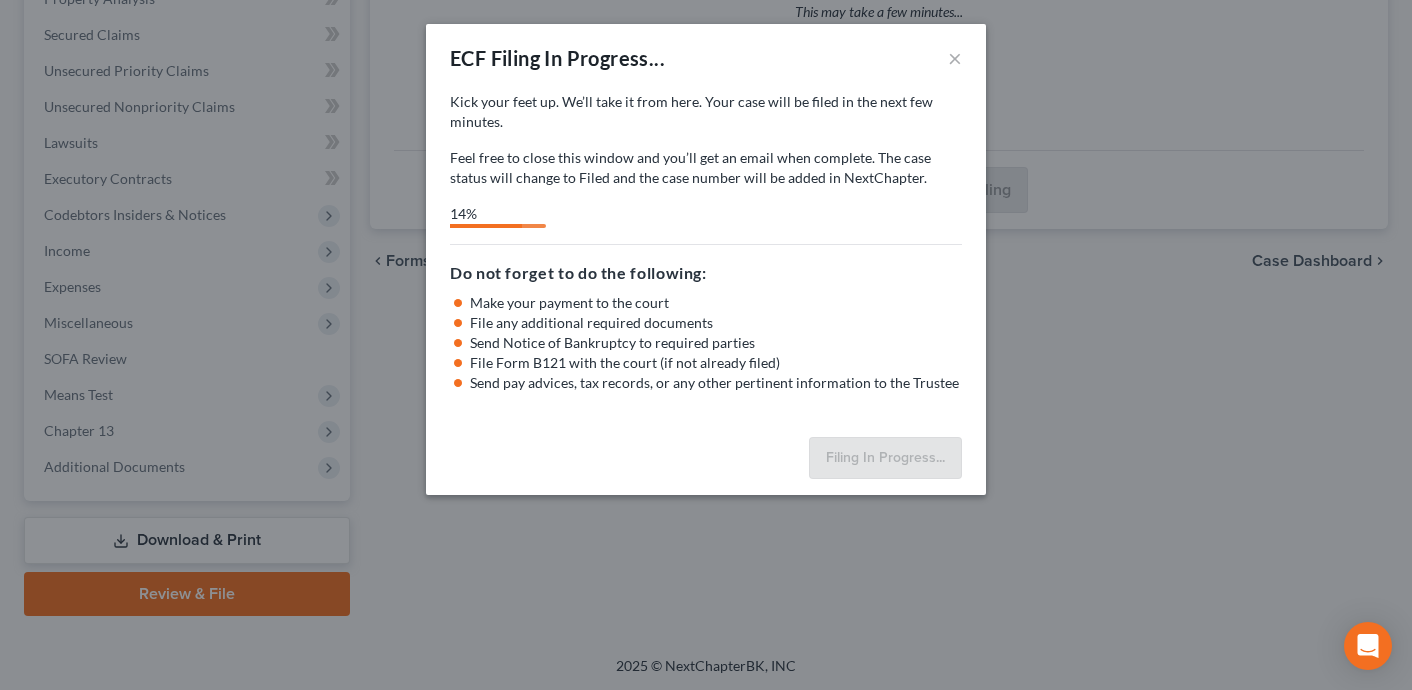 select on "1" 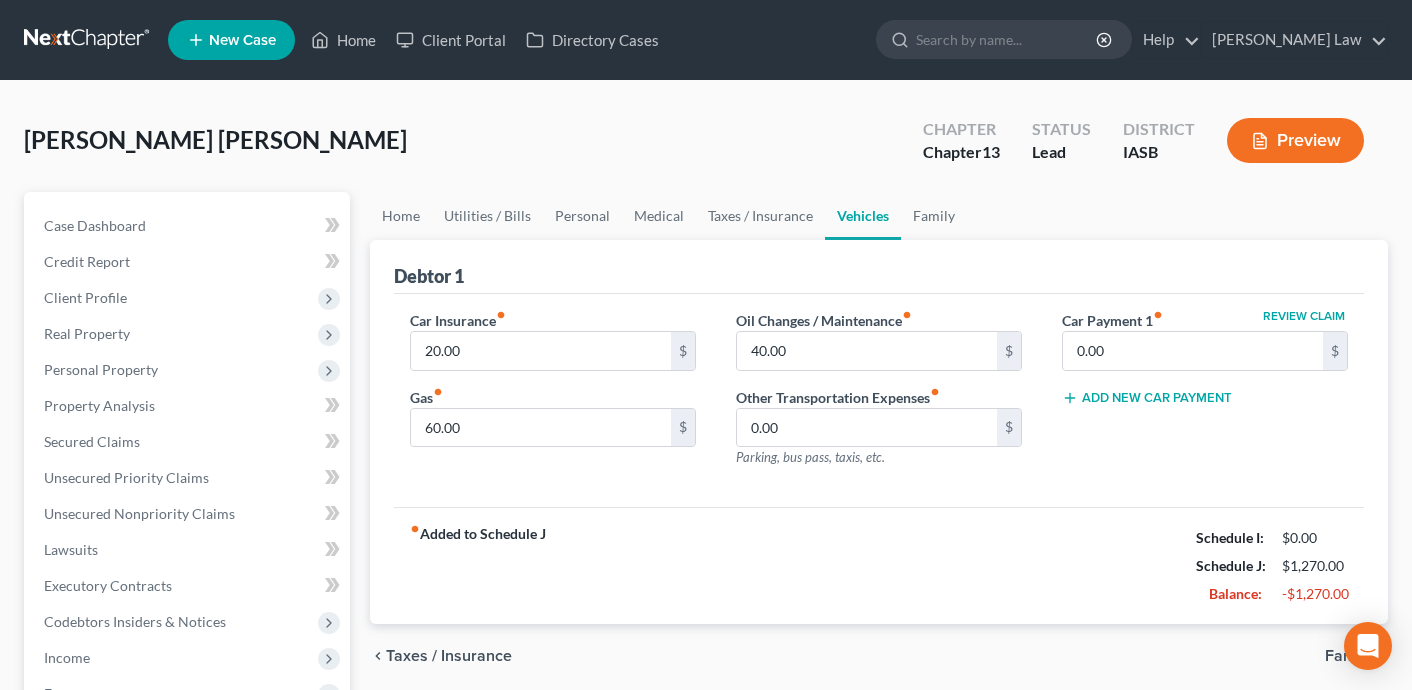 scroll, scrollTop: 0, scrollLeft: 0, axis: both 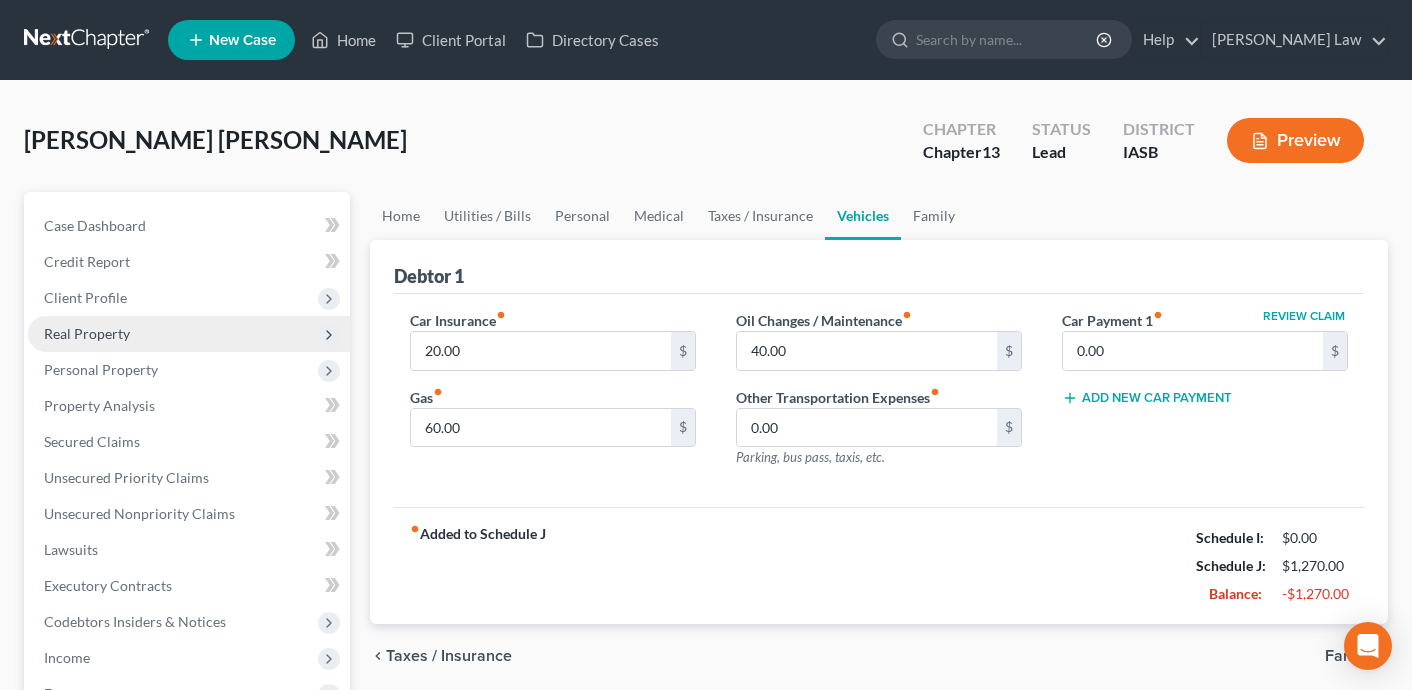 click on "Real Property" at bounding box center (189, 334) 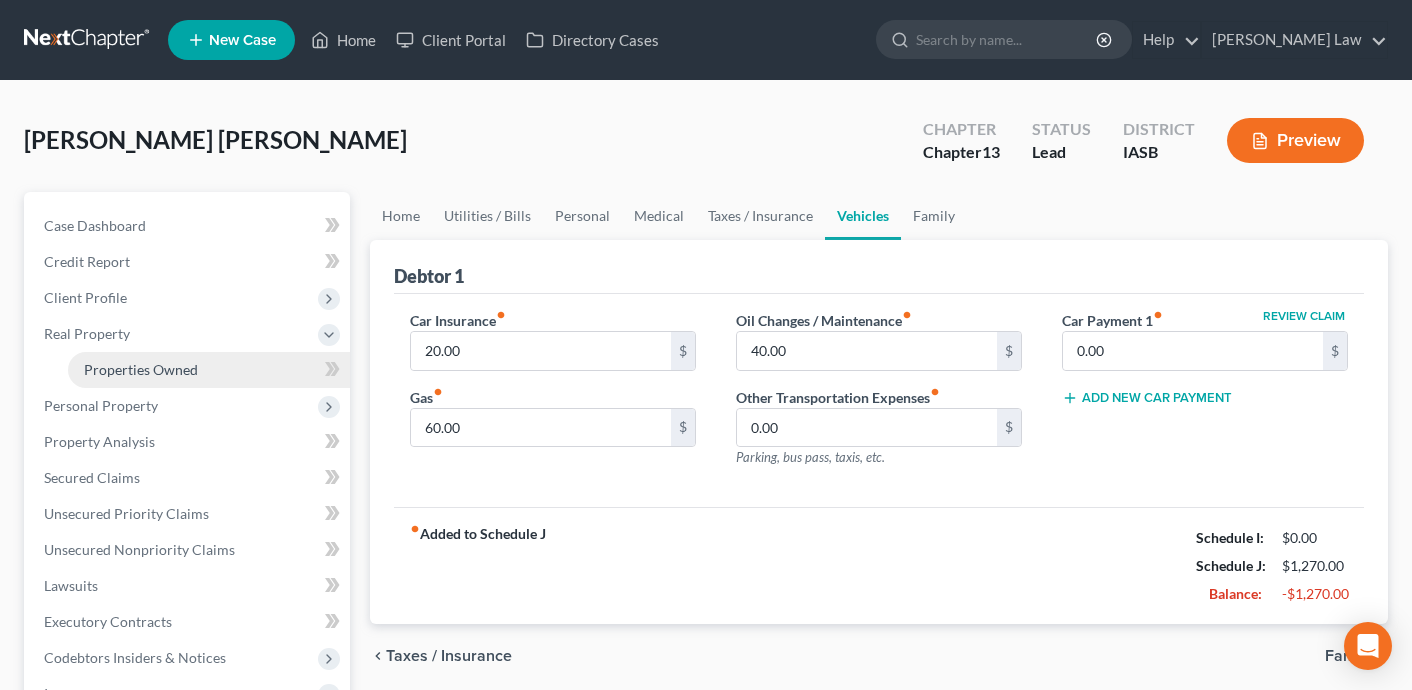 click on "Properties Owned" at bounding box center (141, 369) 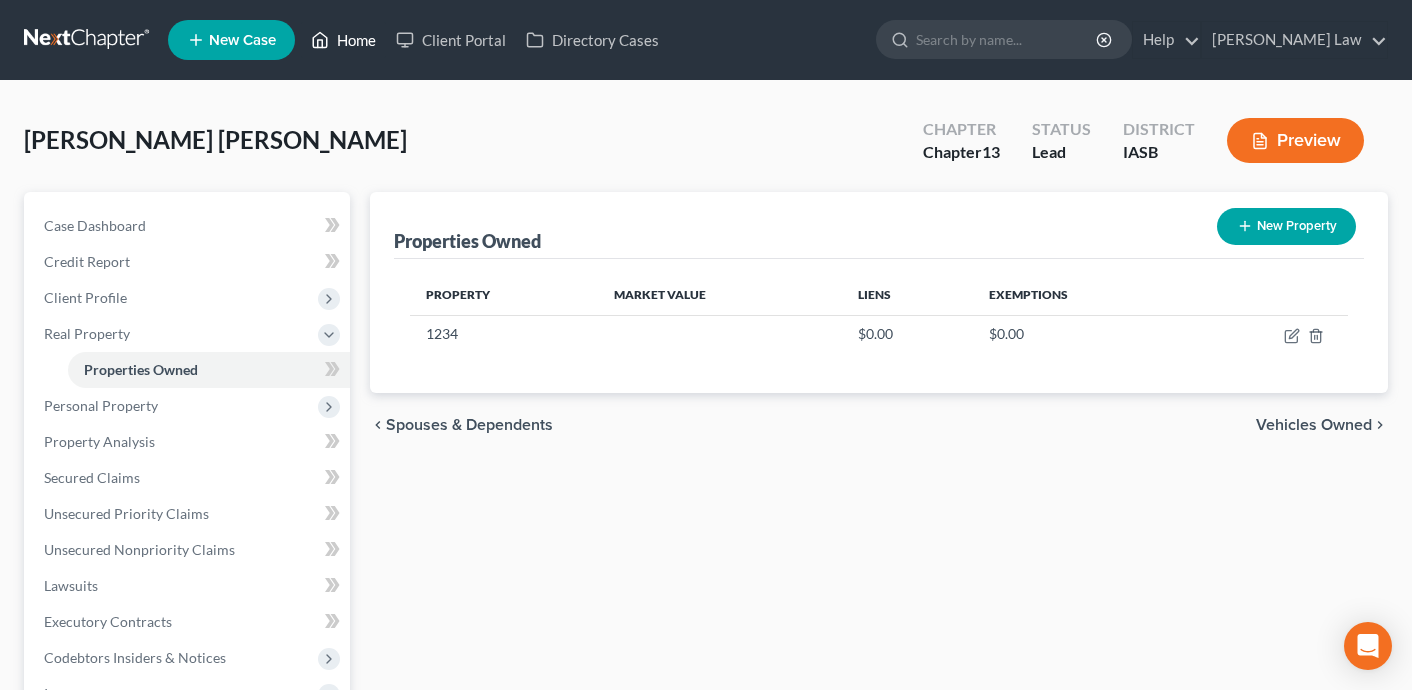 click on "Home" at bounding box center (343, 40) 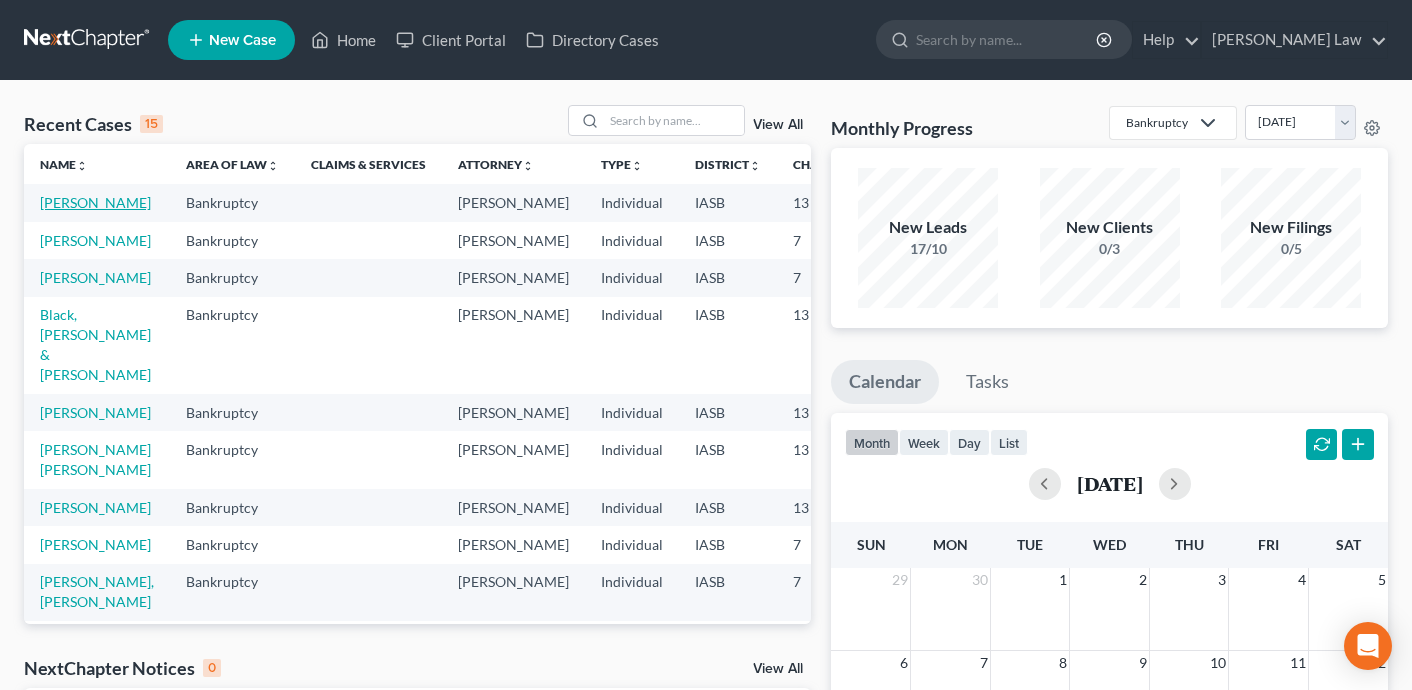click on "[PERSON_NAME]" at bounding box center [95, 202] 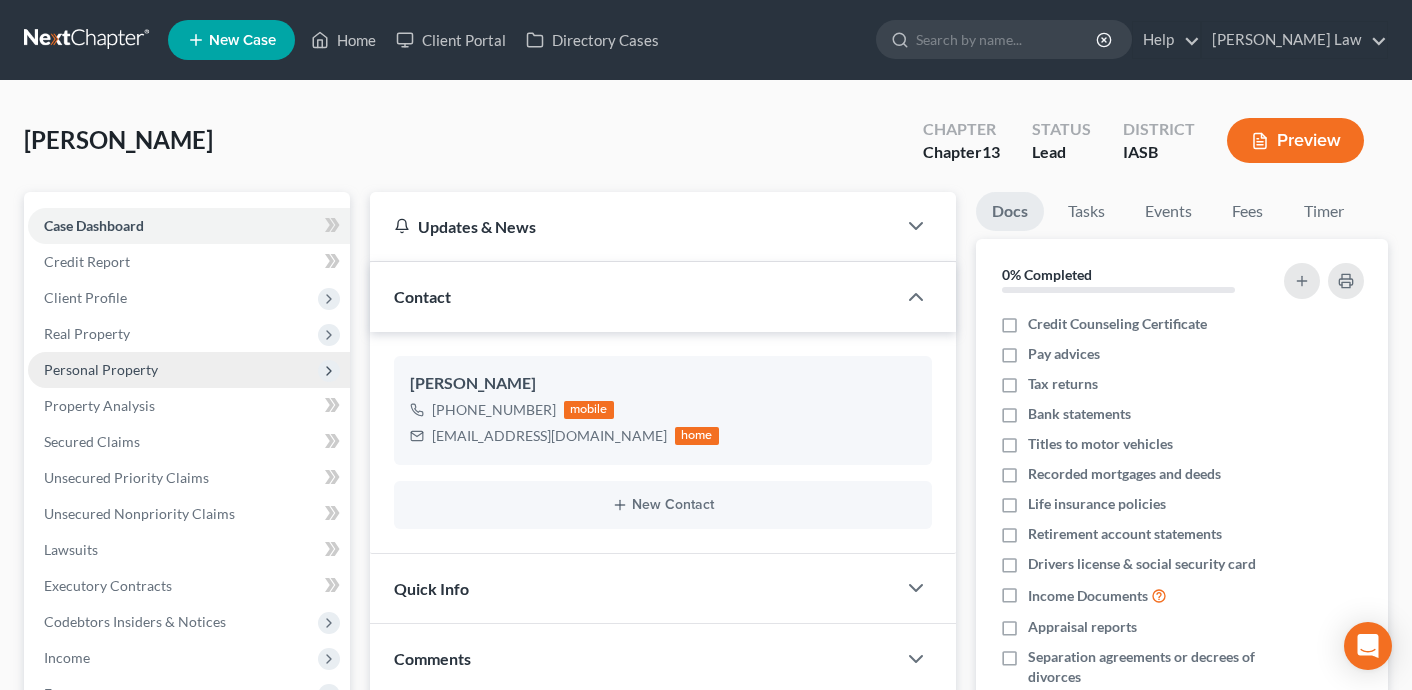 scroll, scrollTop: 1165, scrollLeft: 0, axis: vertical 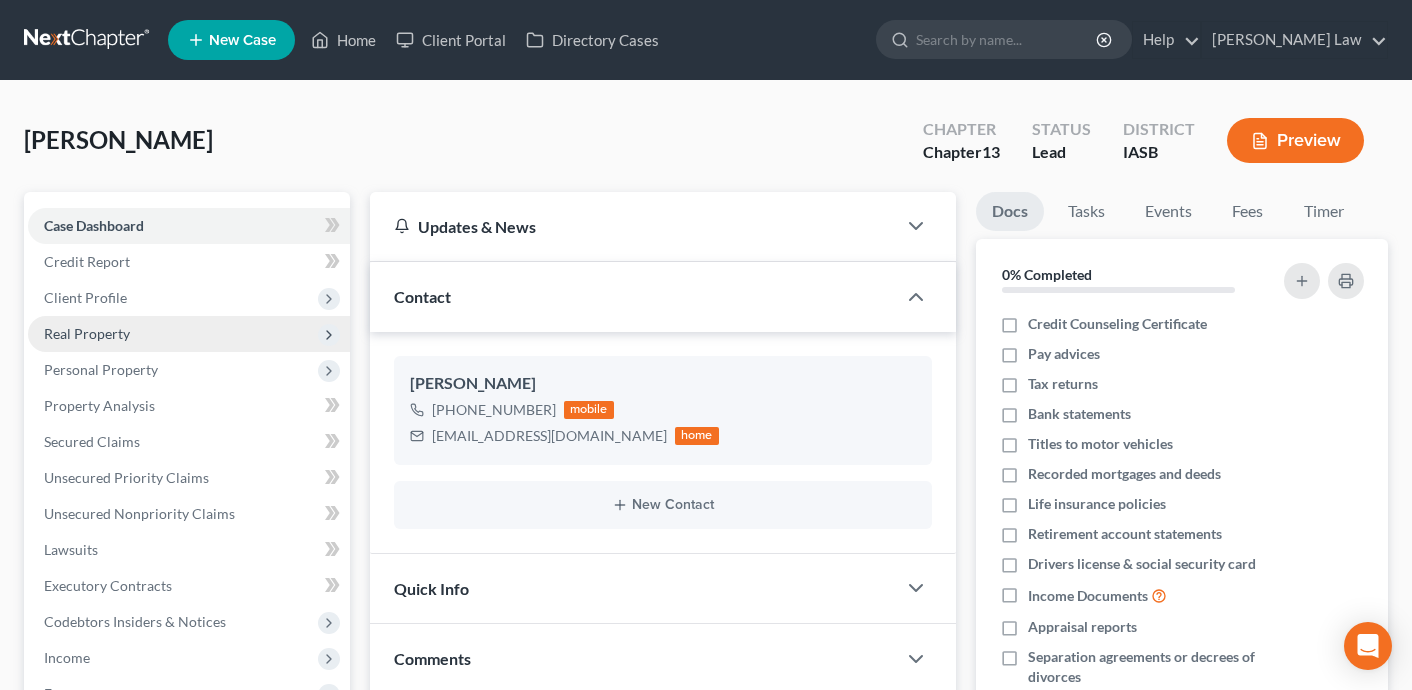click on "Real Property" at bounding box center [189, 334] 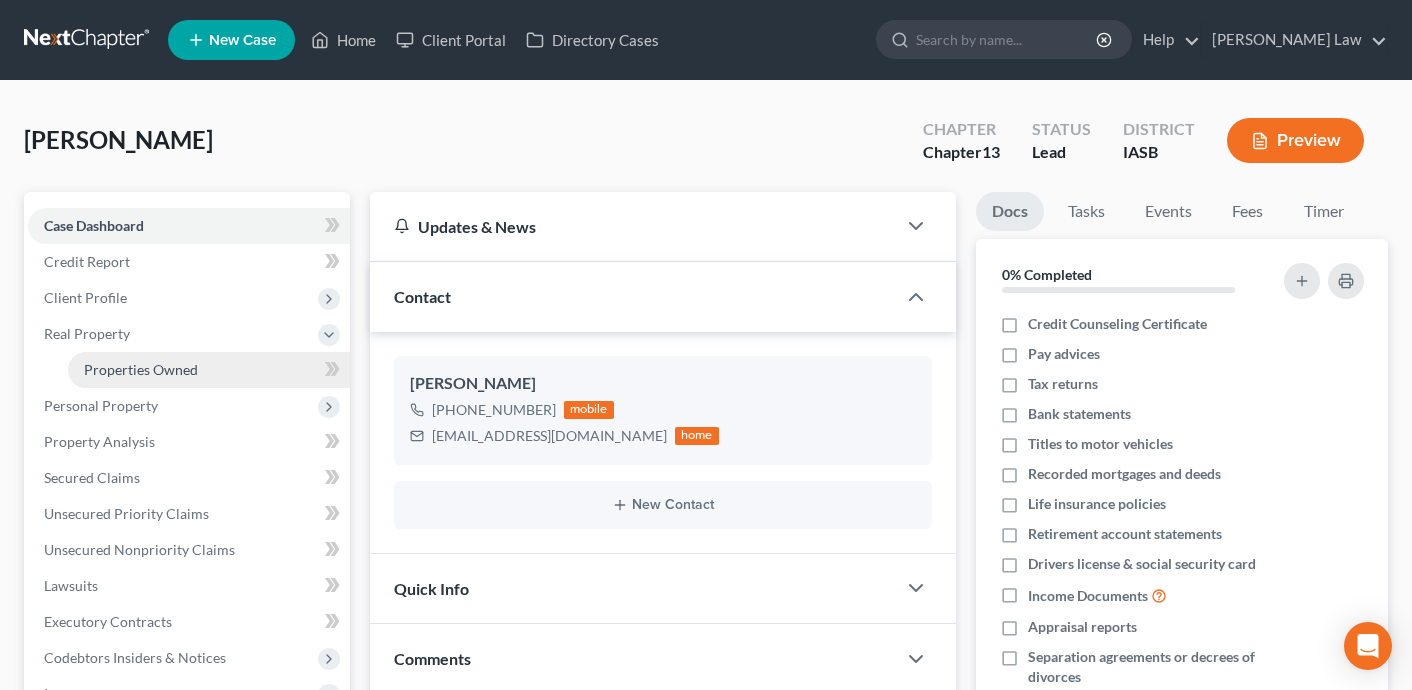 click on "Properties Owned" at bounding box center [141, 369] 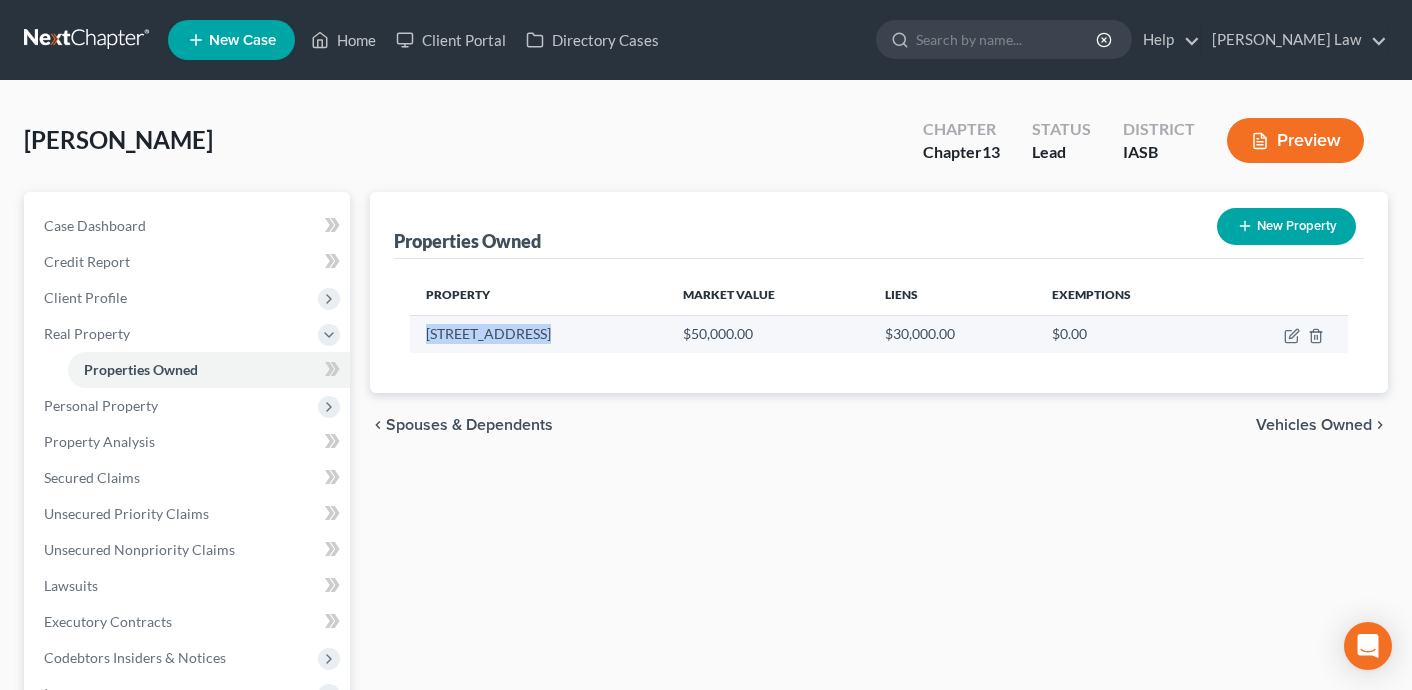 drag, startPoint x: 538, startPoint y: 334, endPoint x: 420, endPoint y: 338, distance: 118.06778 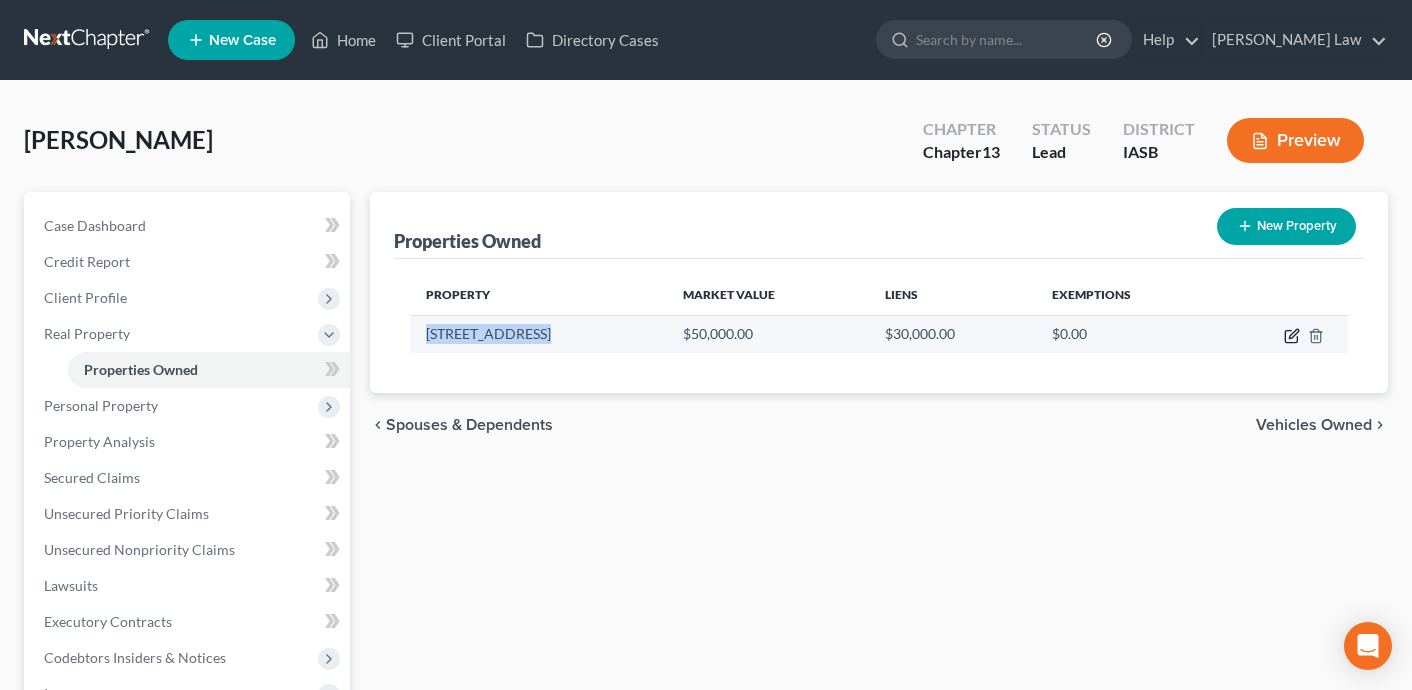 click 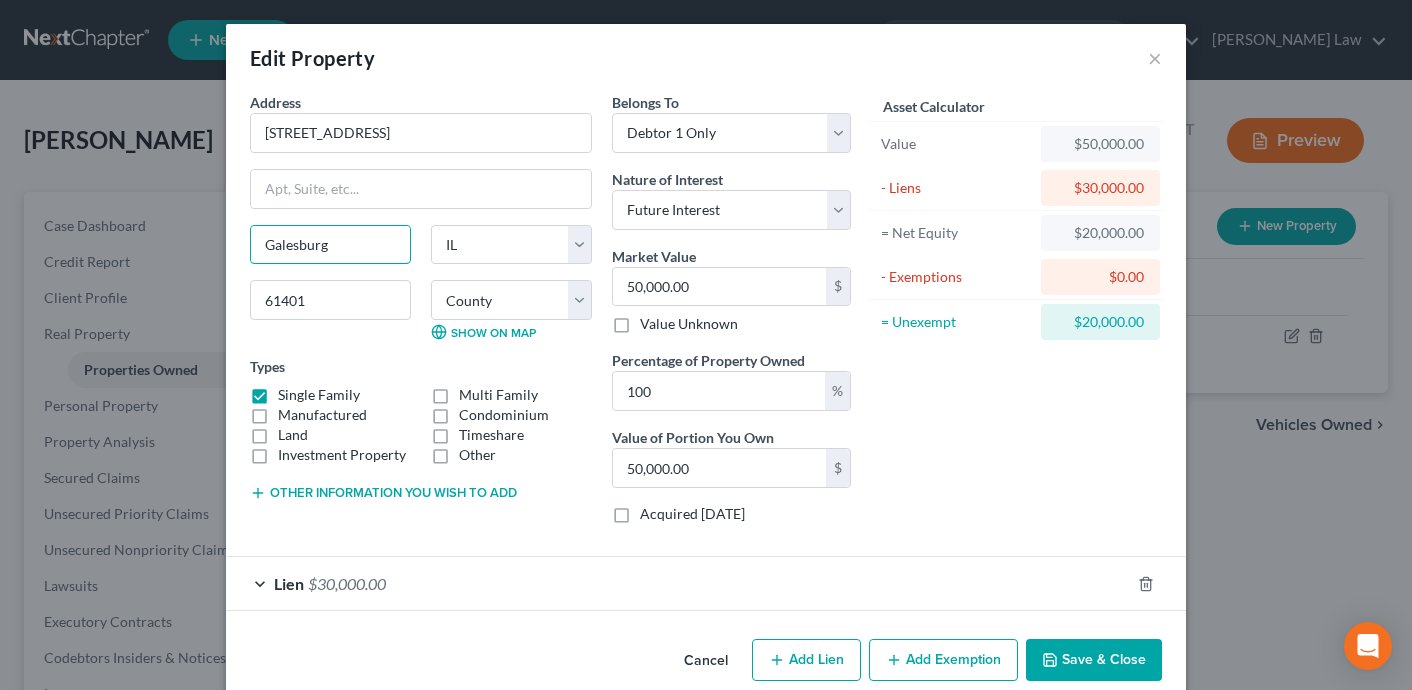 drag, startPoint x: 367, startPoint y: 241, endPoint x: 195, endPoint y: 242, distance: 172.00291 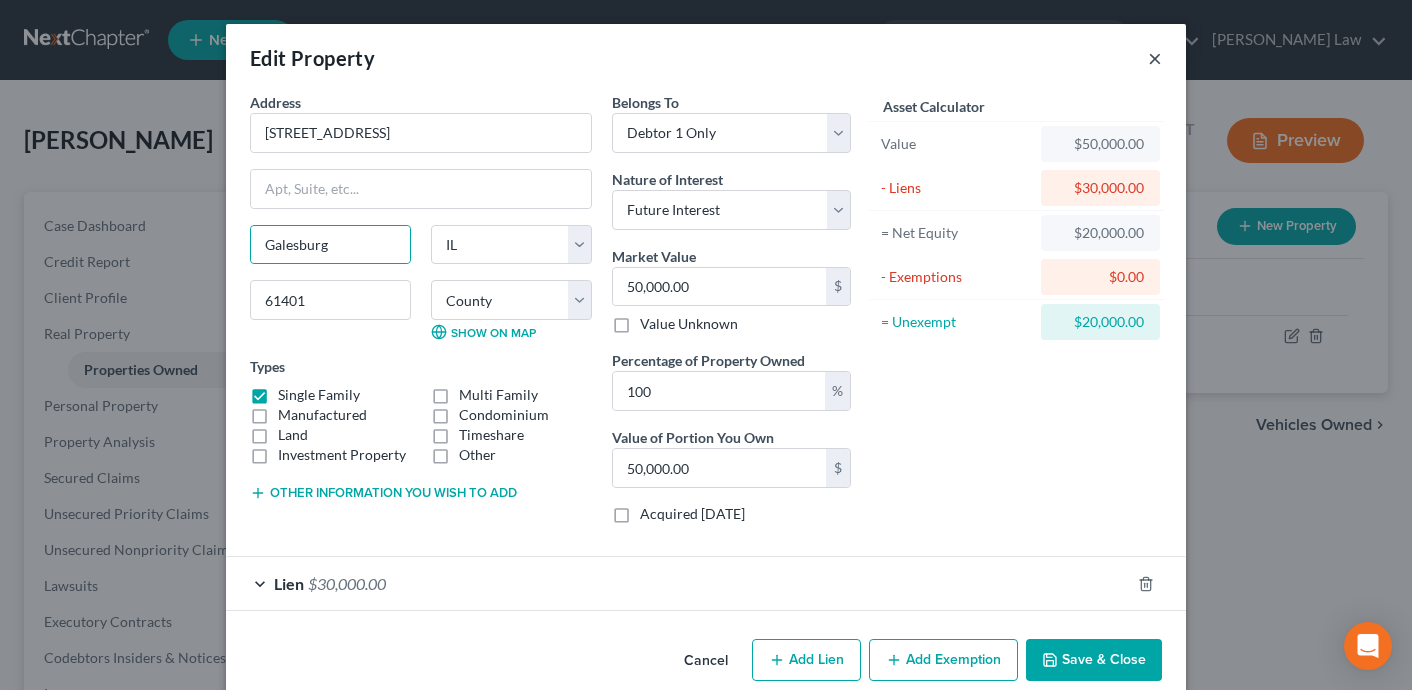 click on "×" at bounding box center [1155, 58] 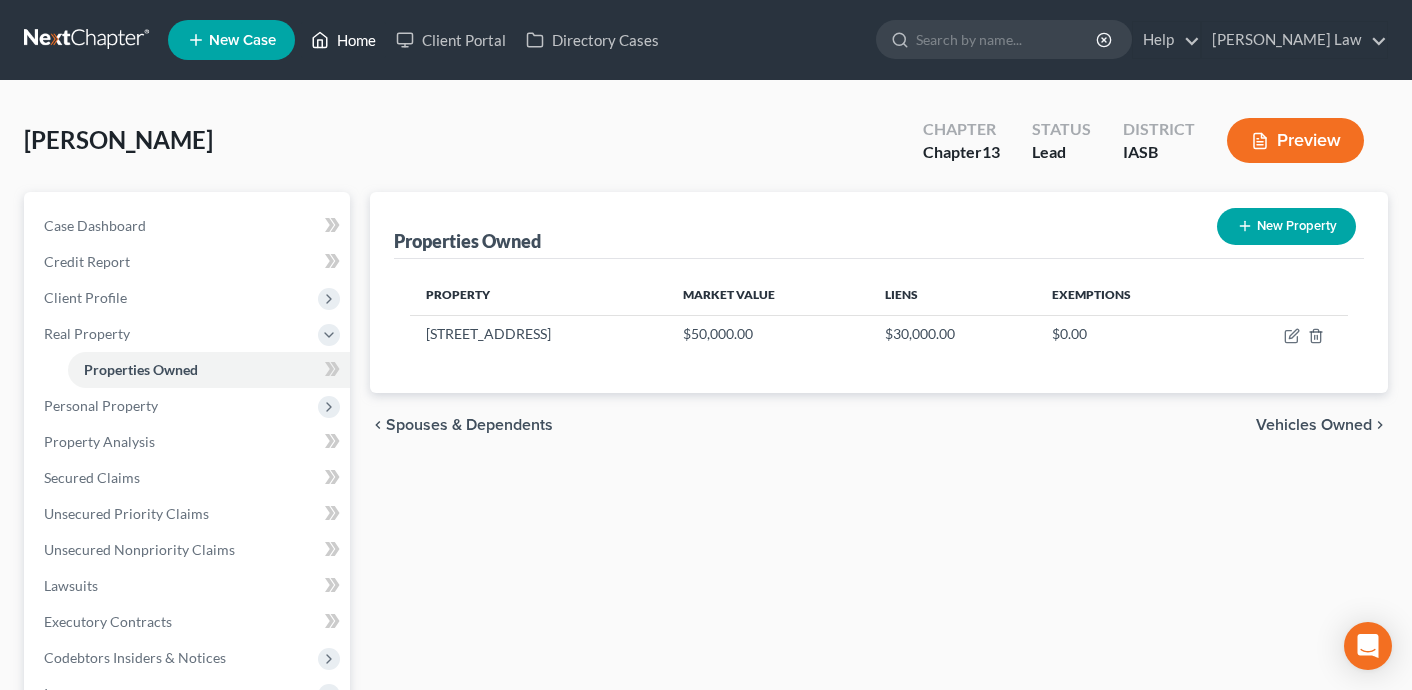 click on "Home" at bounding box center [343, 40] 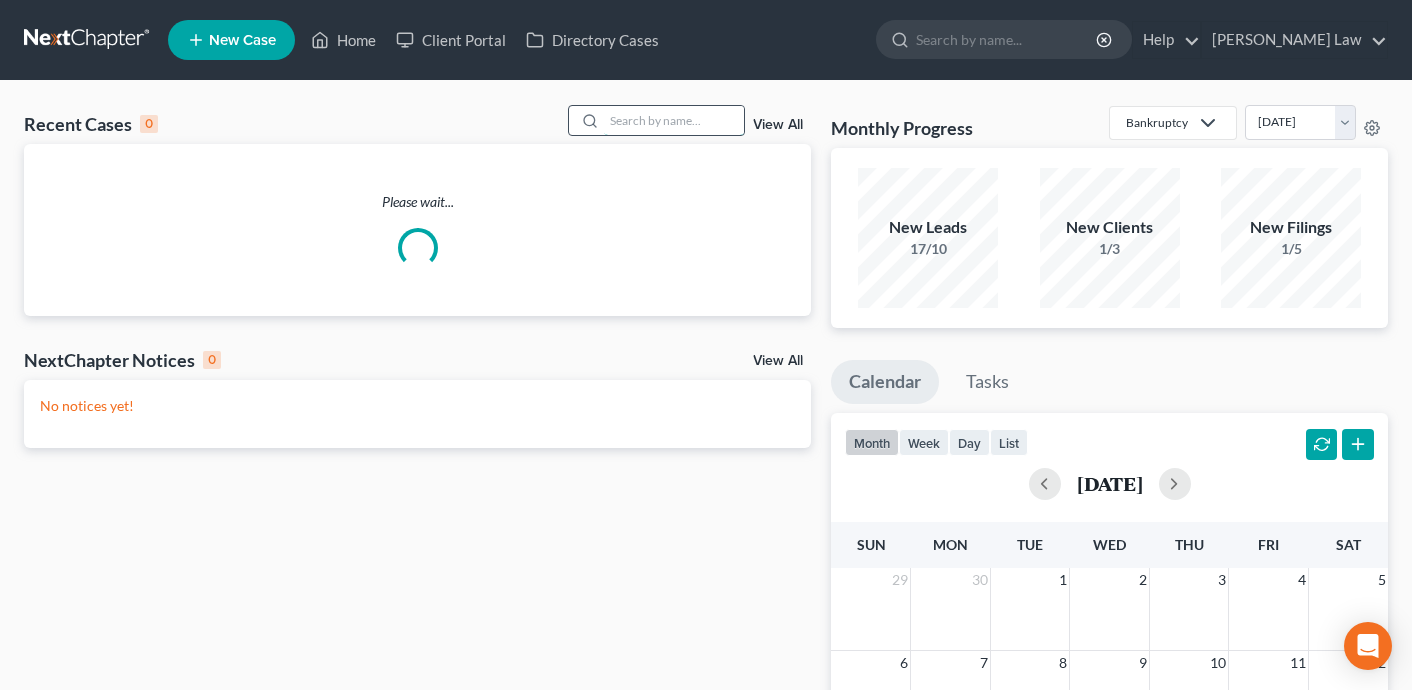 click at bounding box center (674, 120) 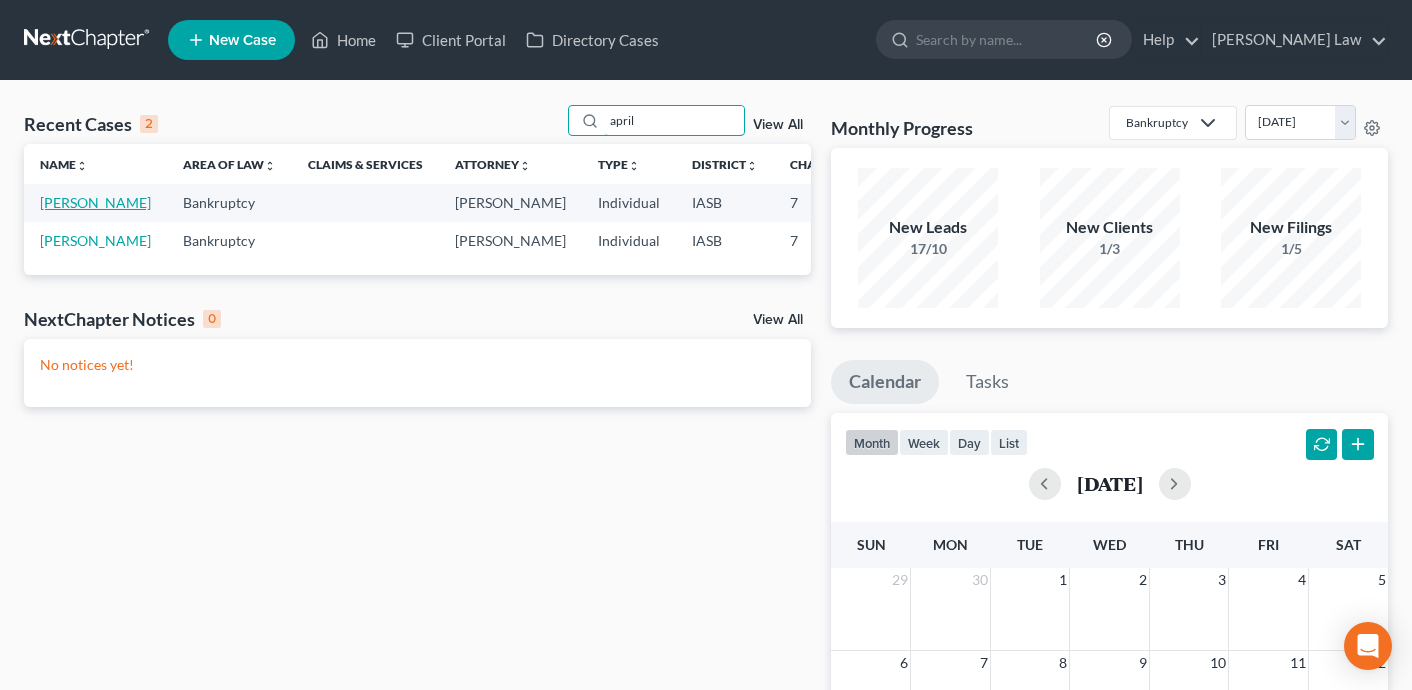 type on "april" 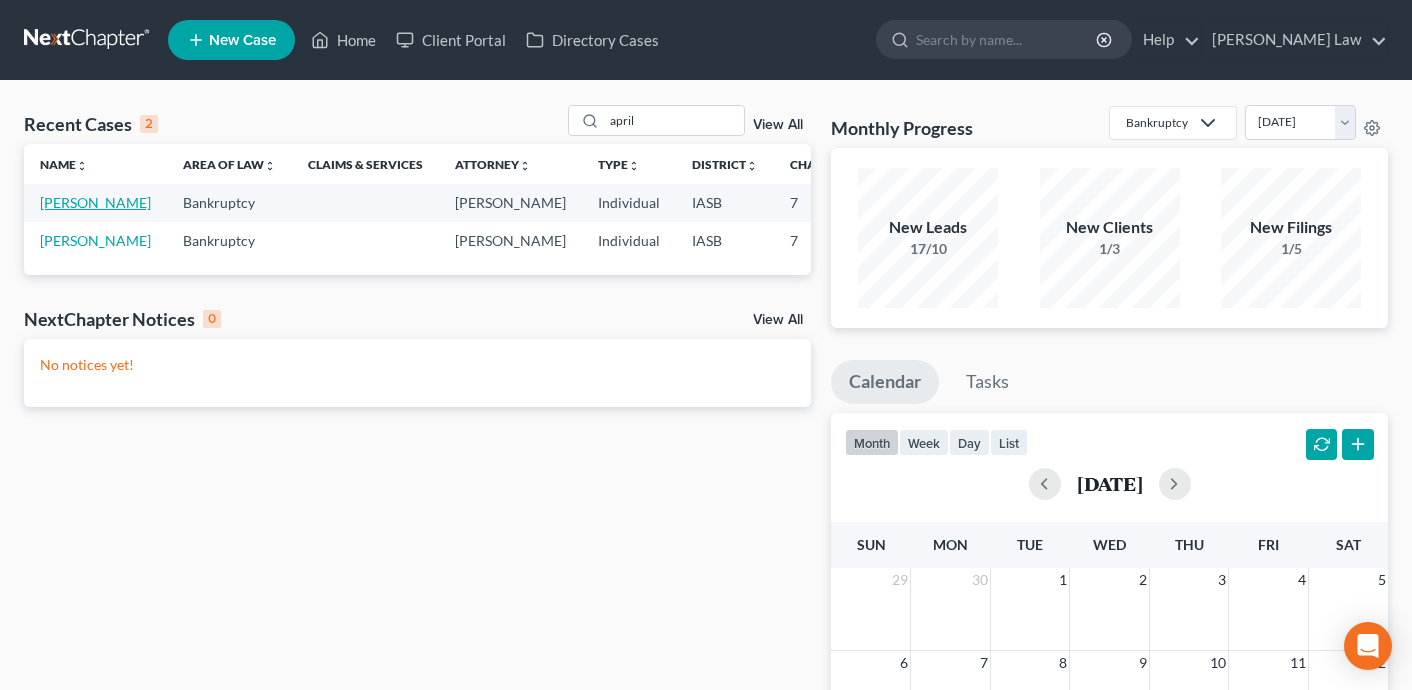 click on "Snapp, April" at bounding box center (95, 202) 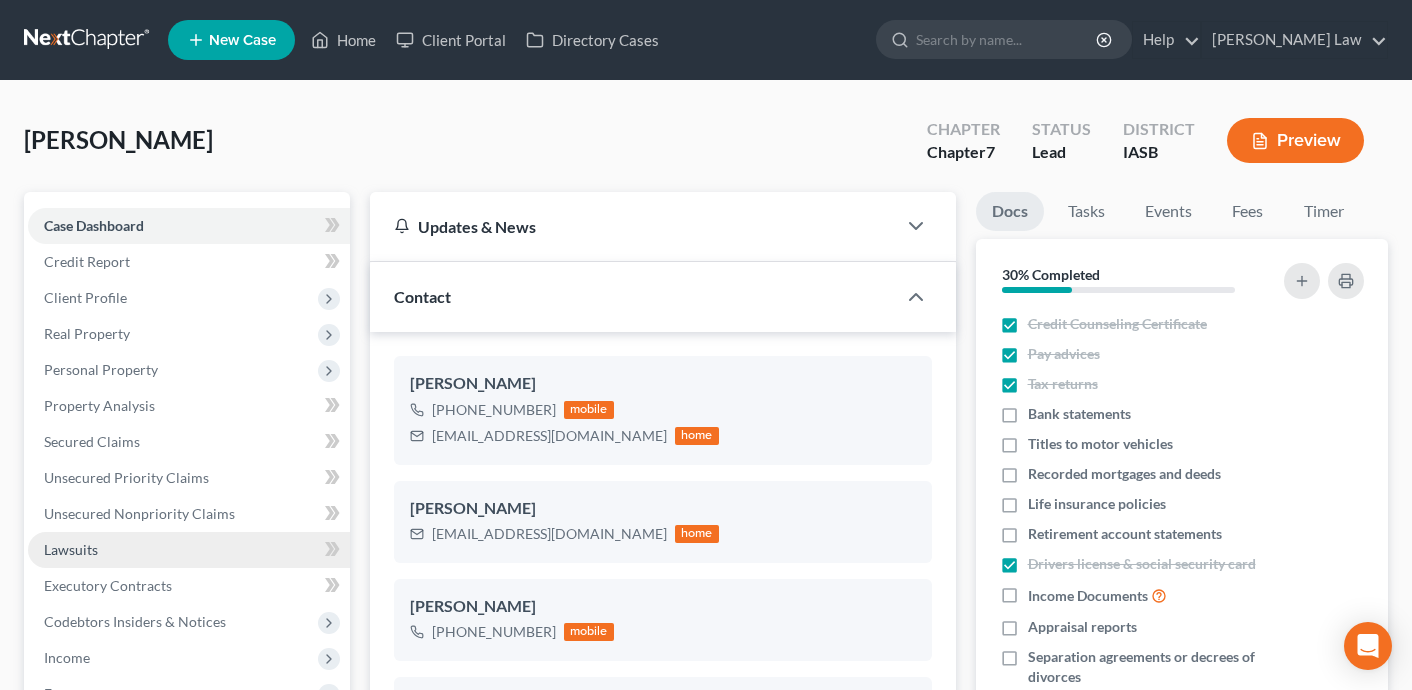 scroll, scrollTop: 701, scrollLeft: 0, axis: vertical 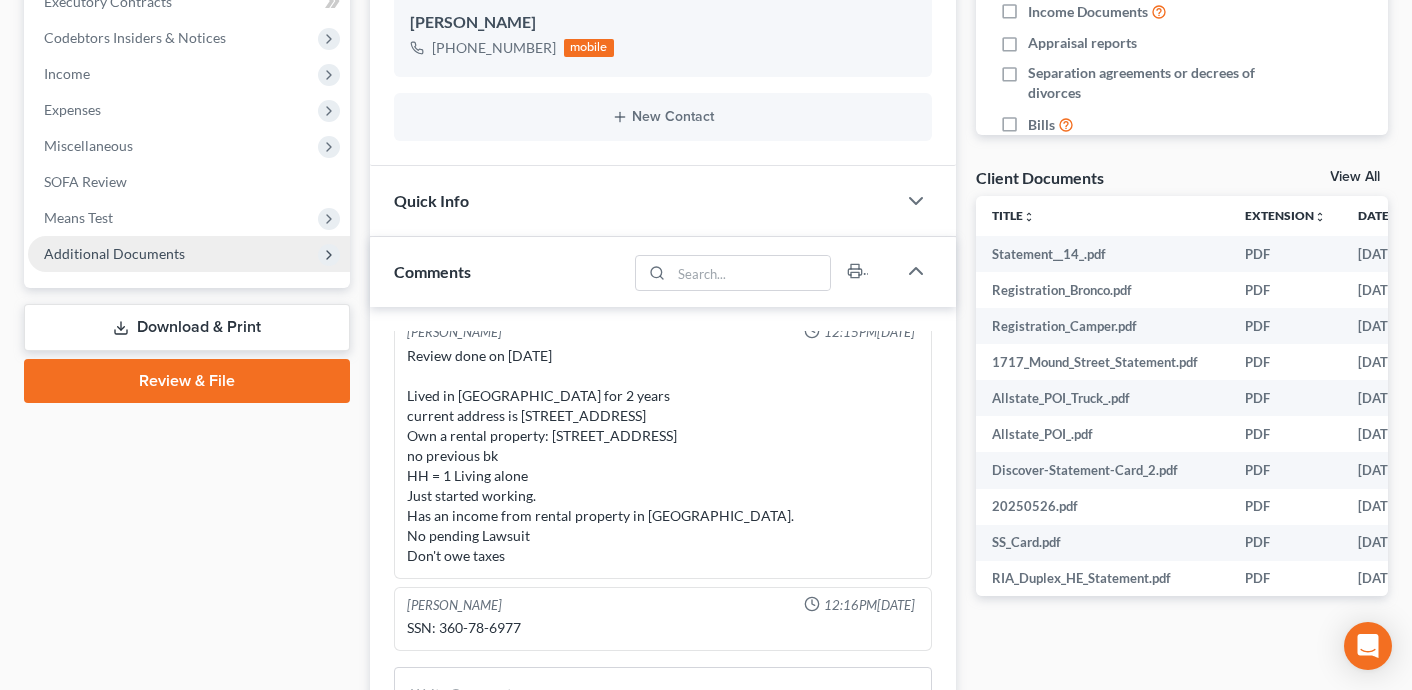 click on "Additional Documents" at bounding box center [114, 253] 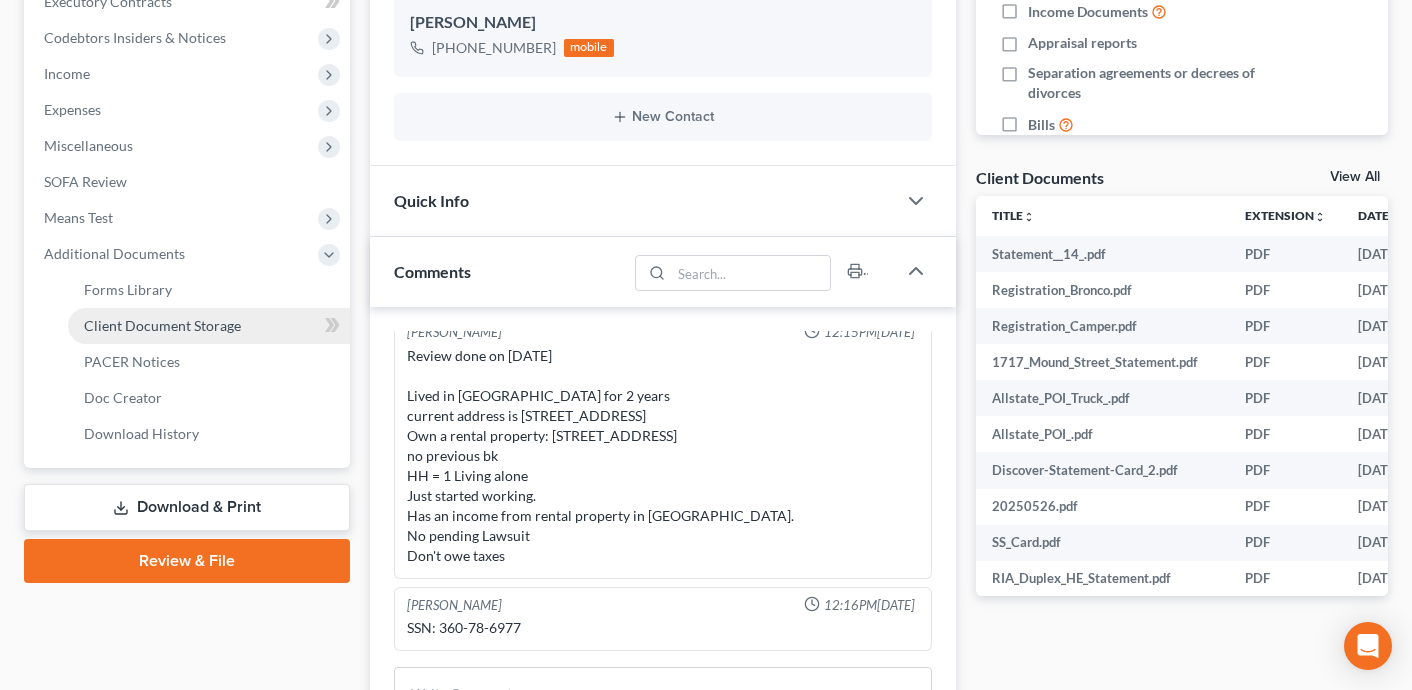 click on "Client Document Storage" at bounding box center (162, 325) 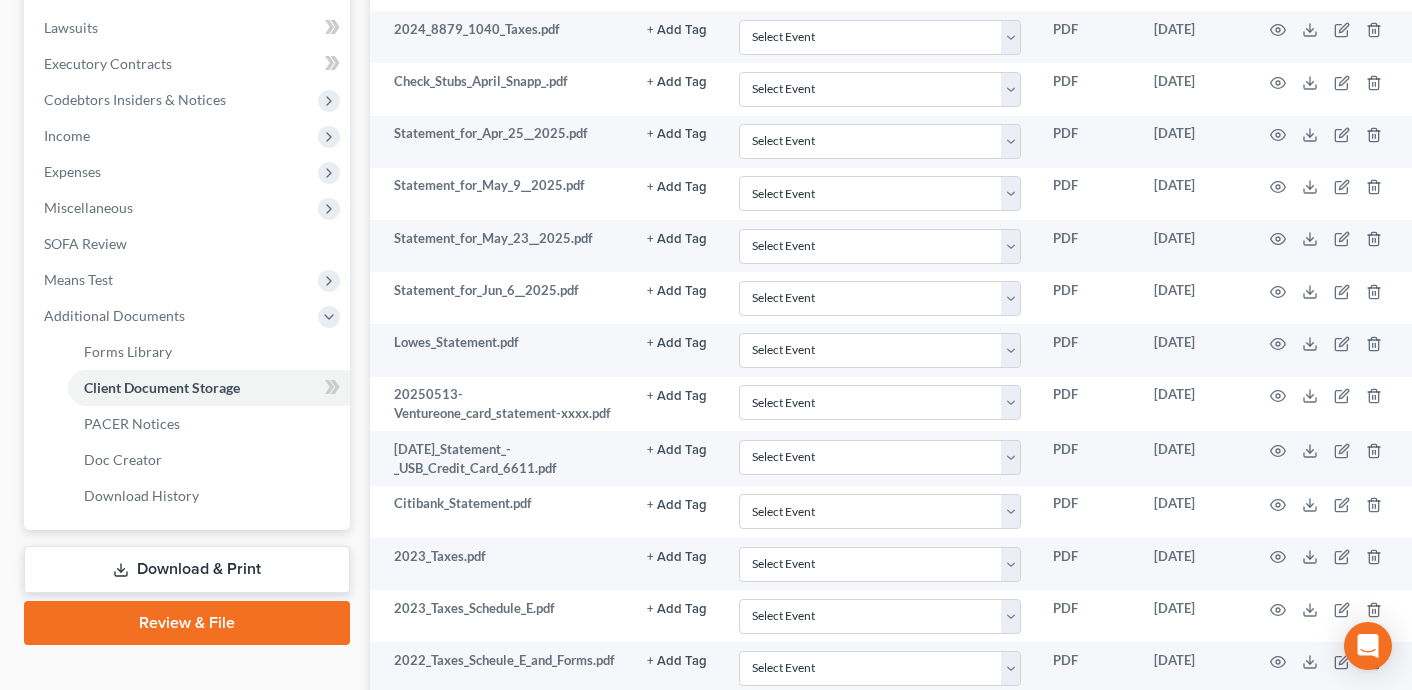 scroll, scrollTop: 552, scrollLeft: 0, axis: vertical 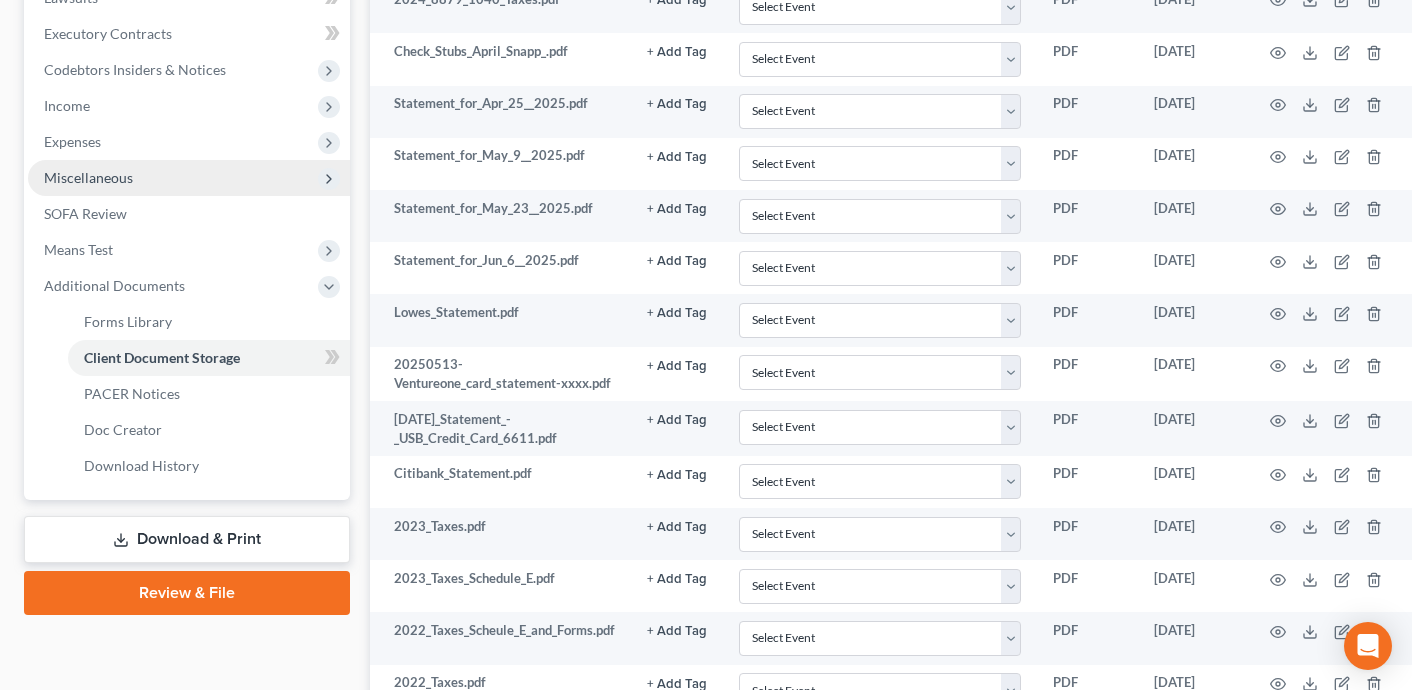 click on "Miscellaneous" at bounding box center (189, 178) 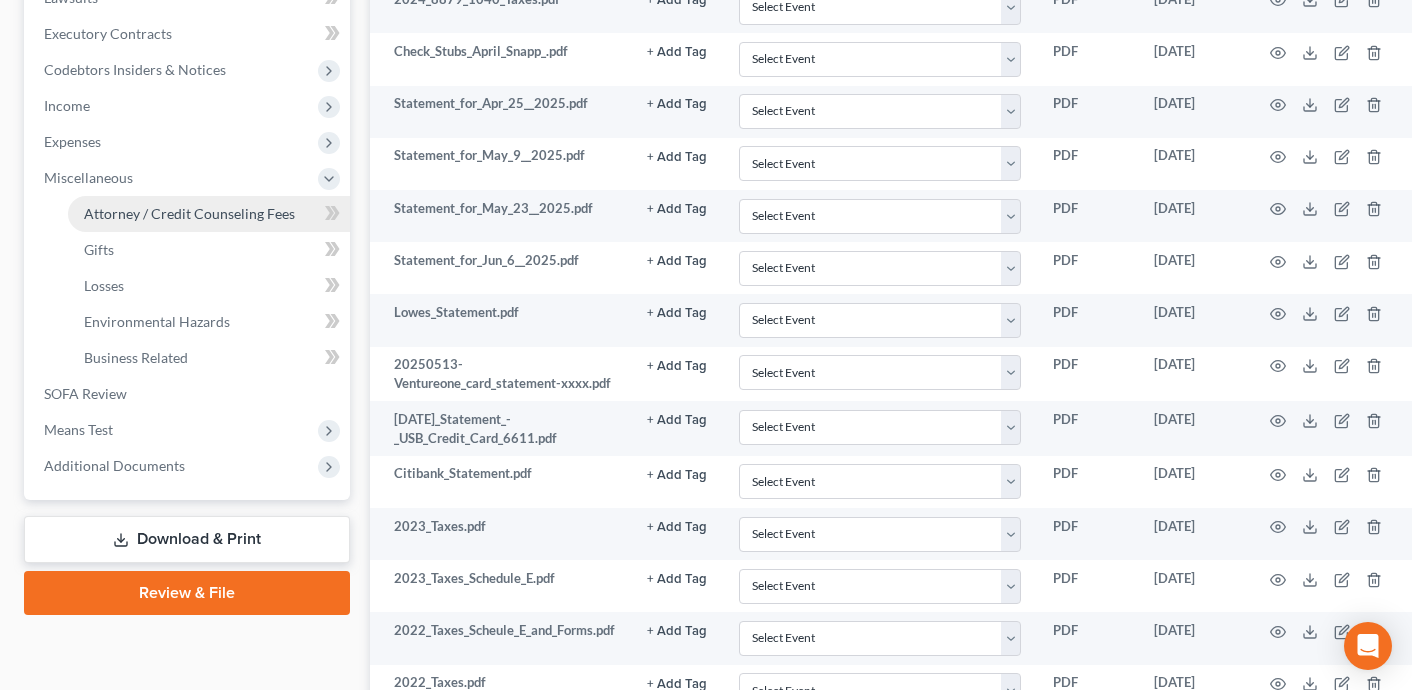 click on "Attorney / Credit Counseling Fees" at bounding box center [189, 213] 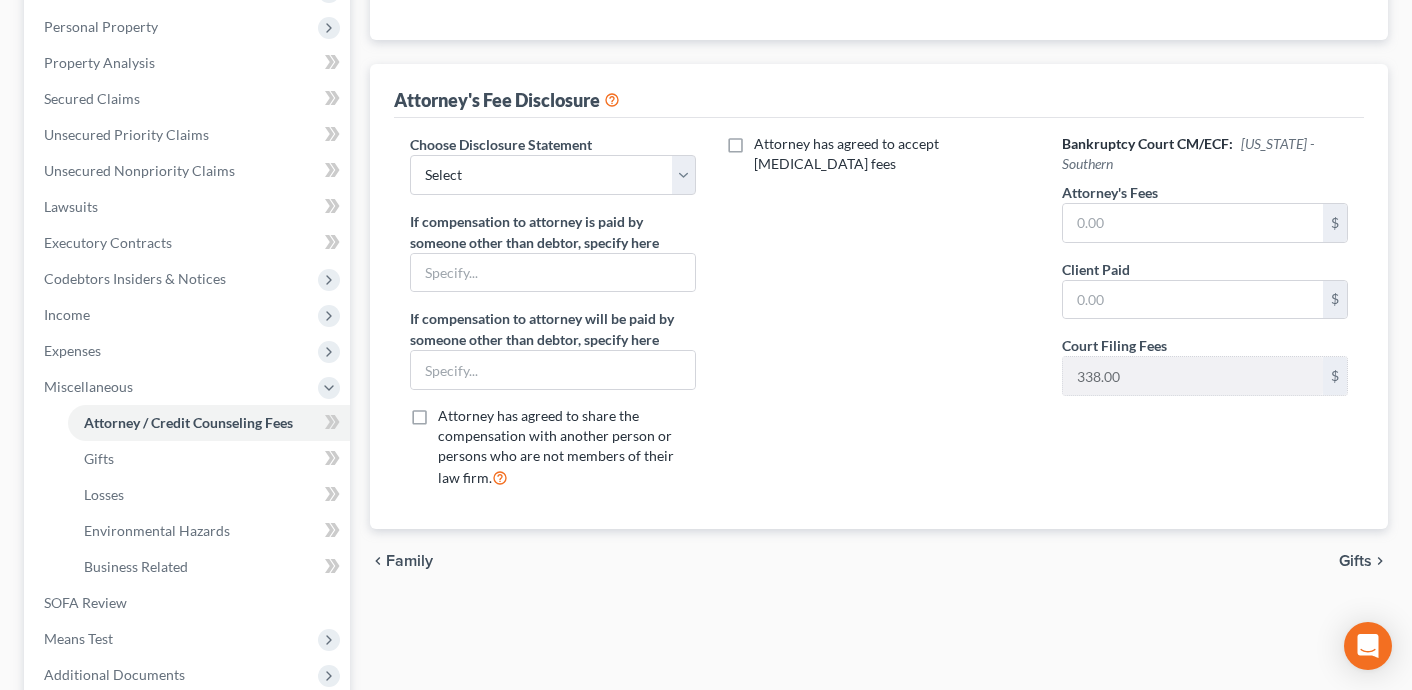 scroll, scrollTop: 426, scrollLeft: 0, axis: vertical 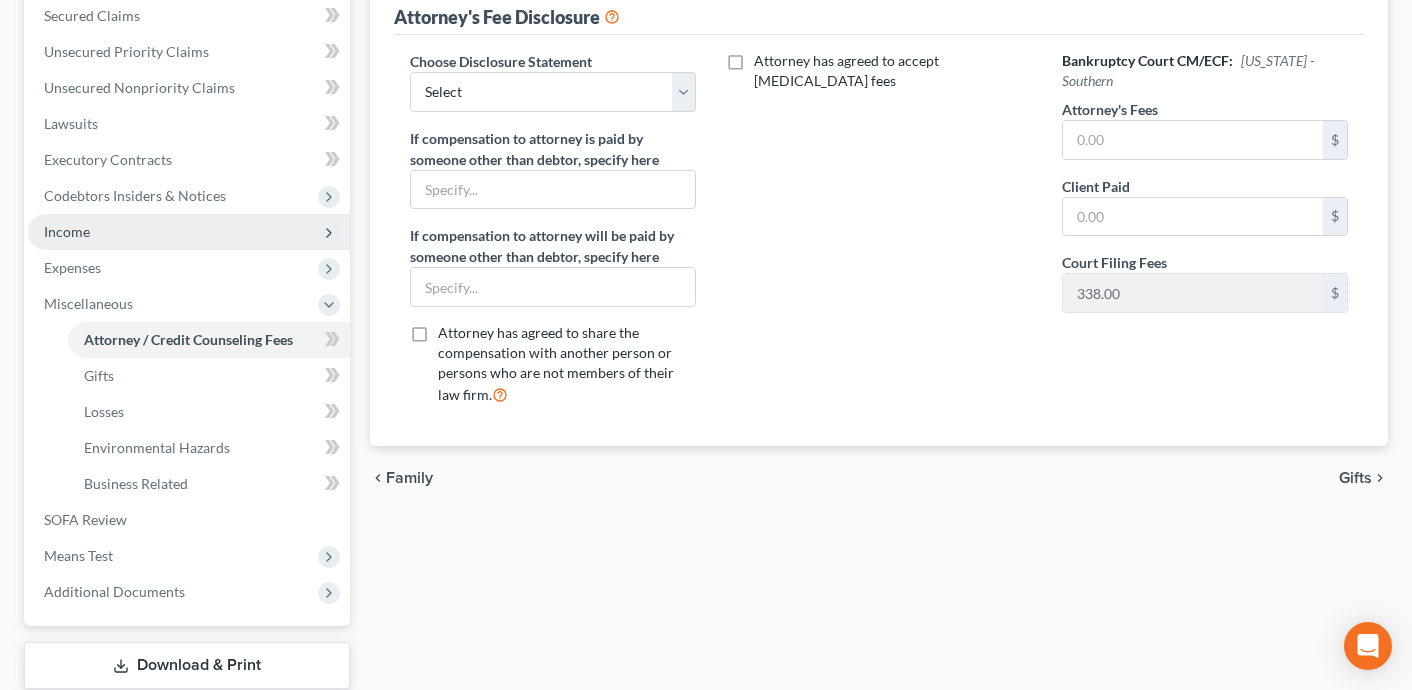 click on "Income" at bounding box center [189, 232] 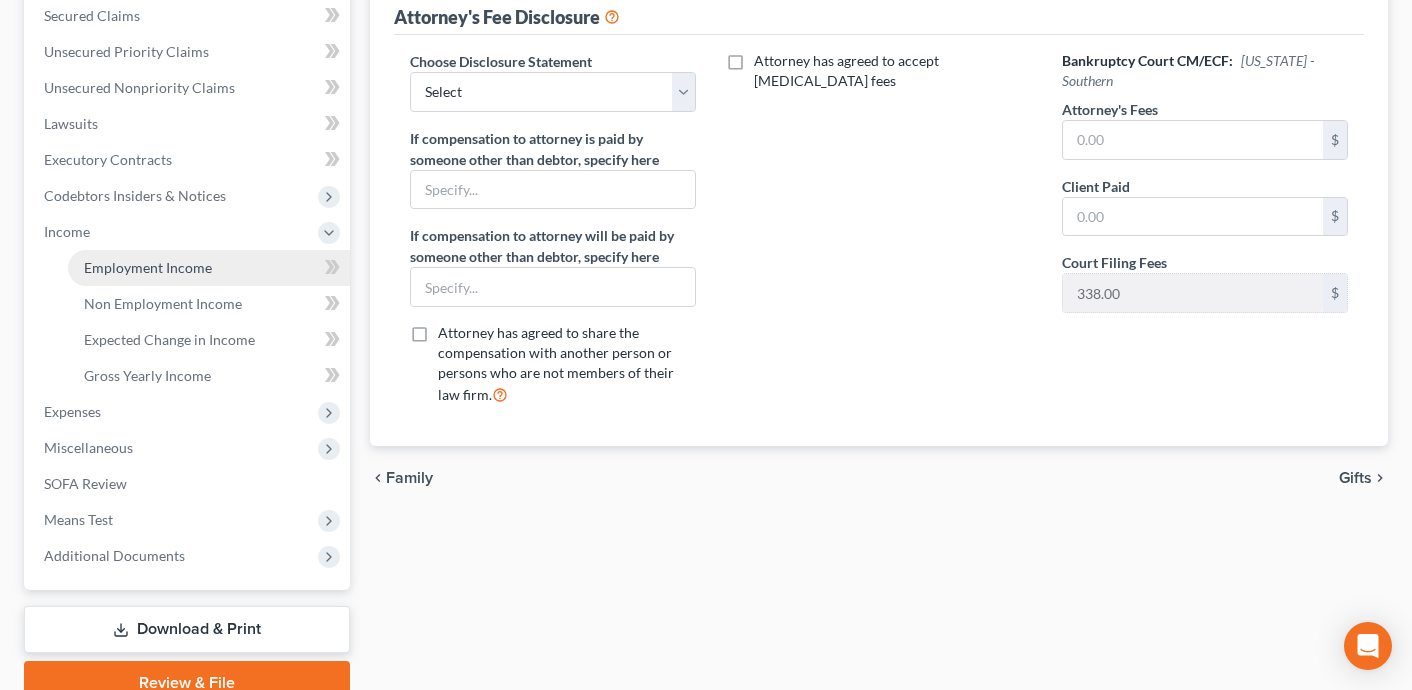 click on "Employment Income" at bounding box center [148, 267] 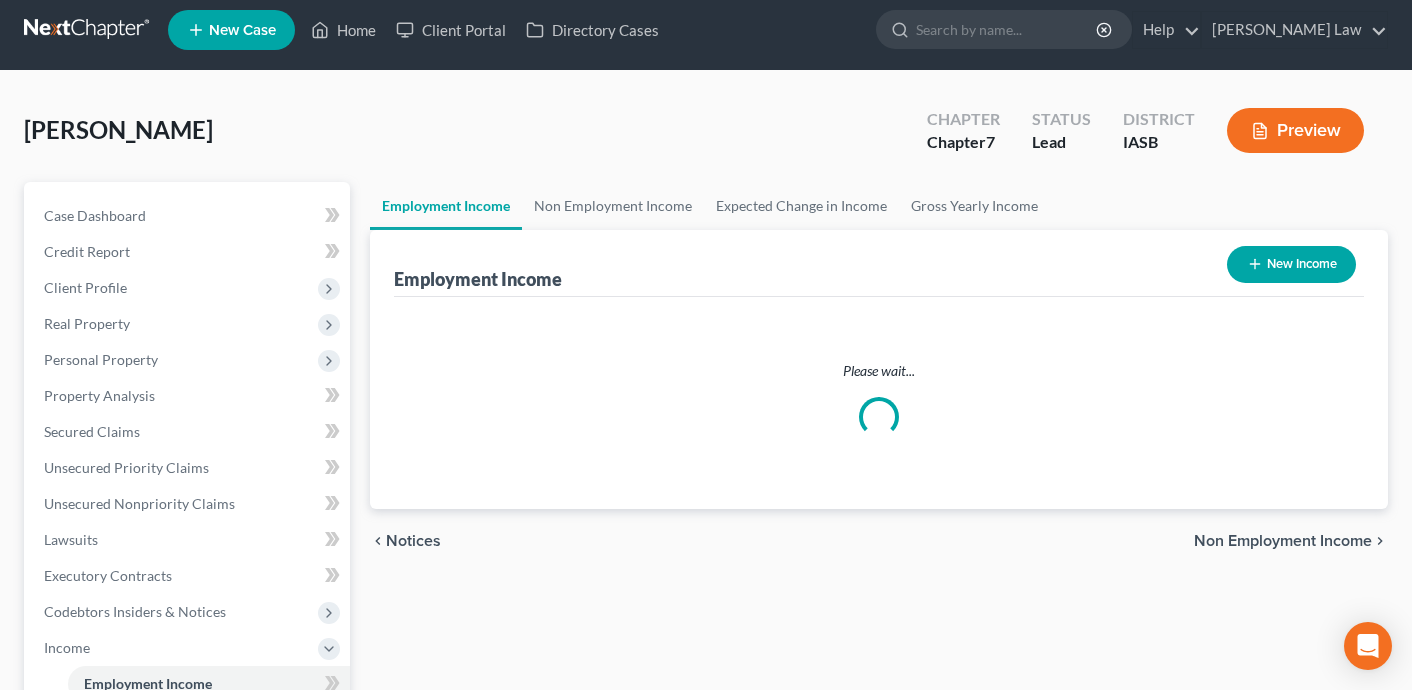 scroll, scrollTop: 0, scrollLeft: 0, axis: both 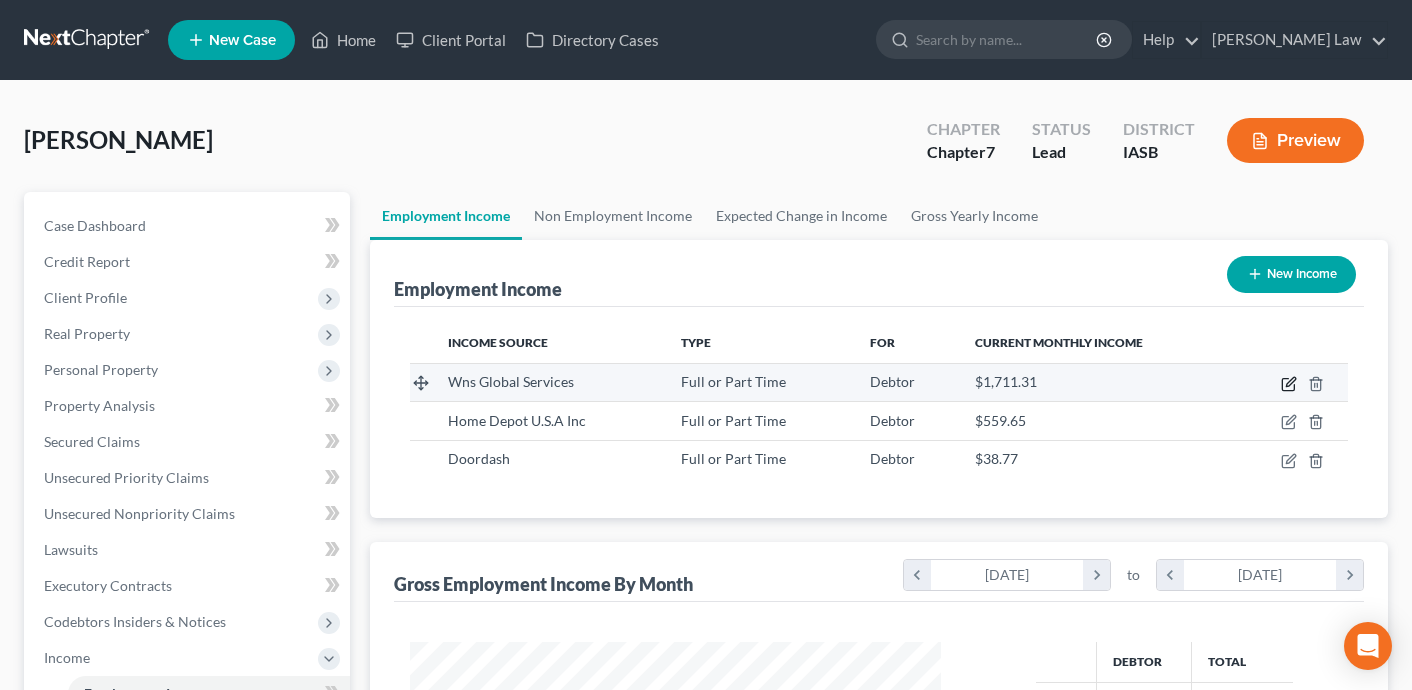 click 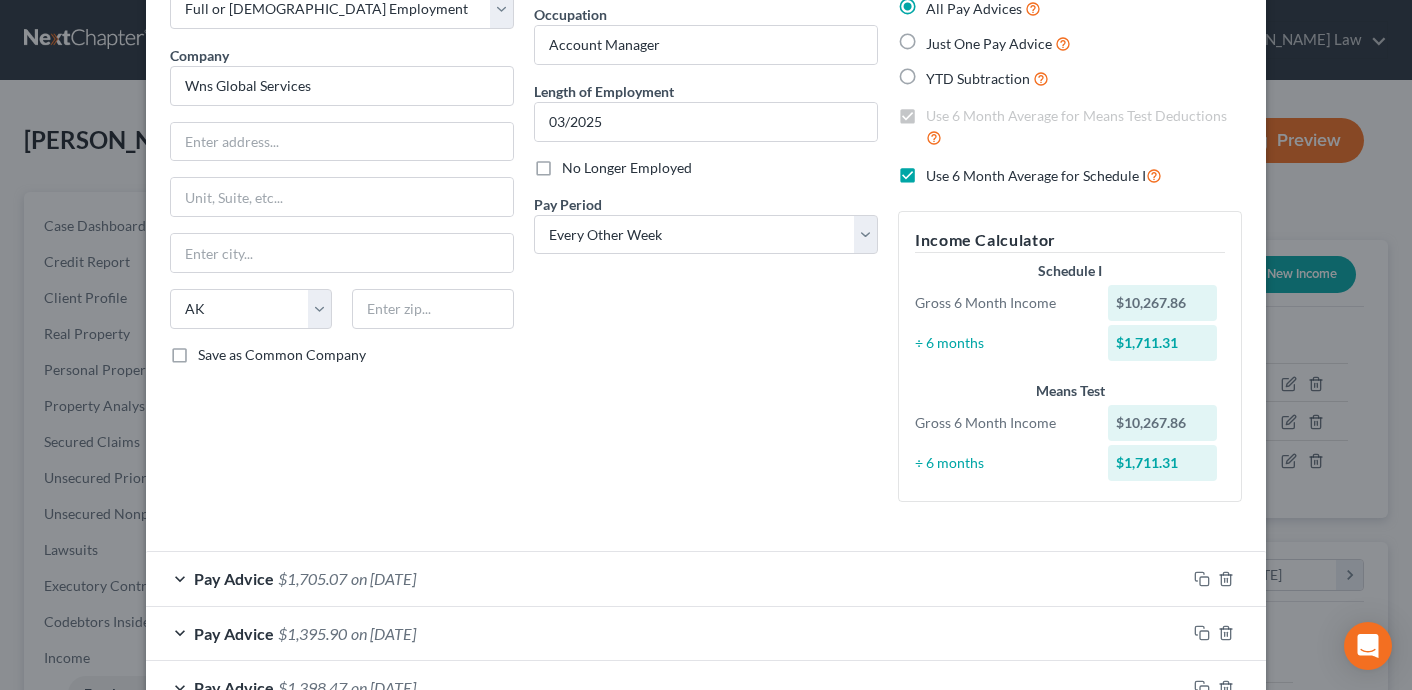 scroll, scrollTop: 0, scrollLeft: 0, axis: both 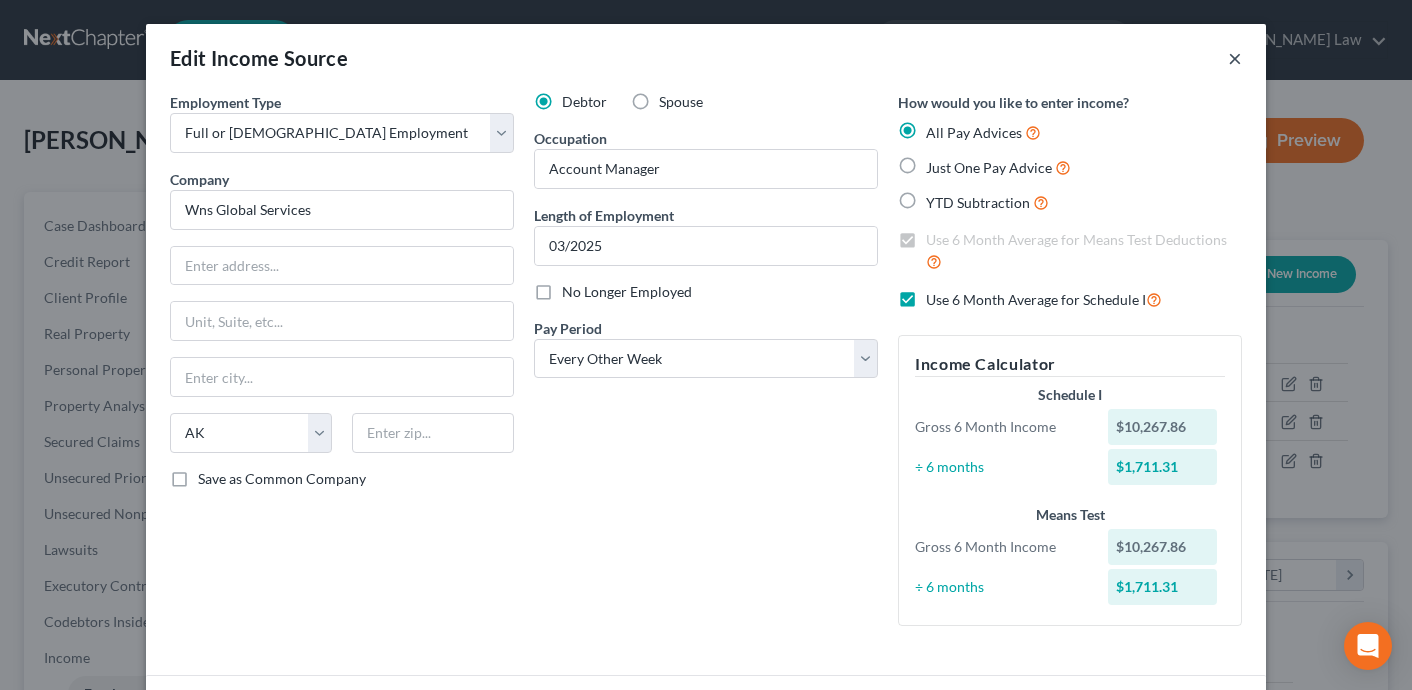 click on "×" at bounding box center (1235, 58) 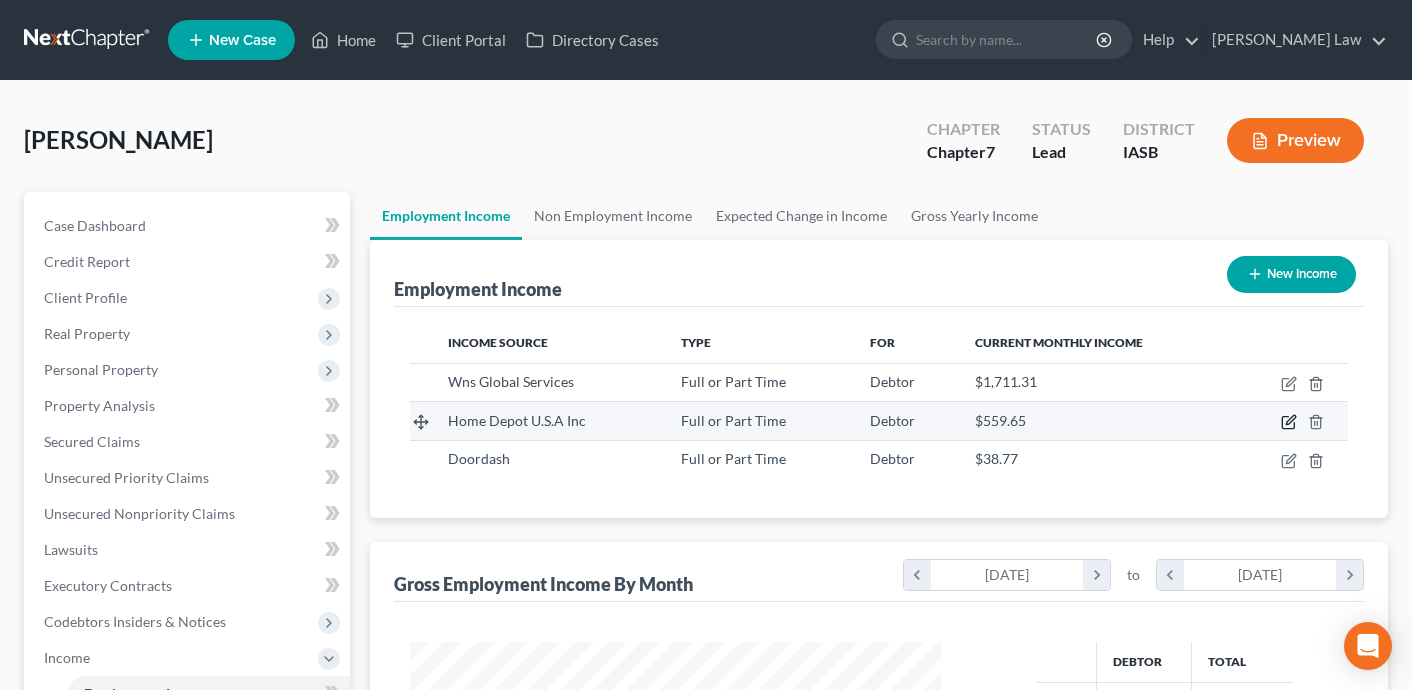 click 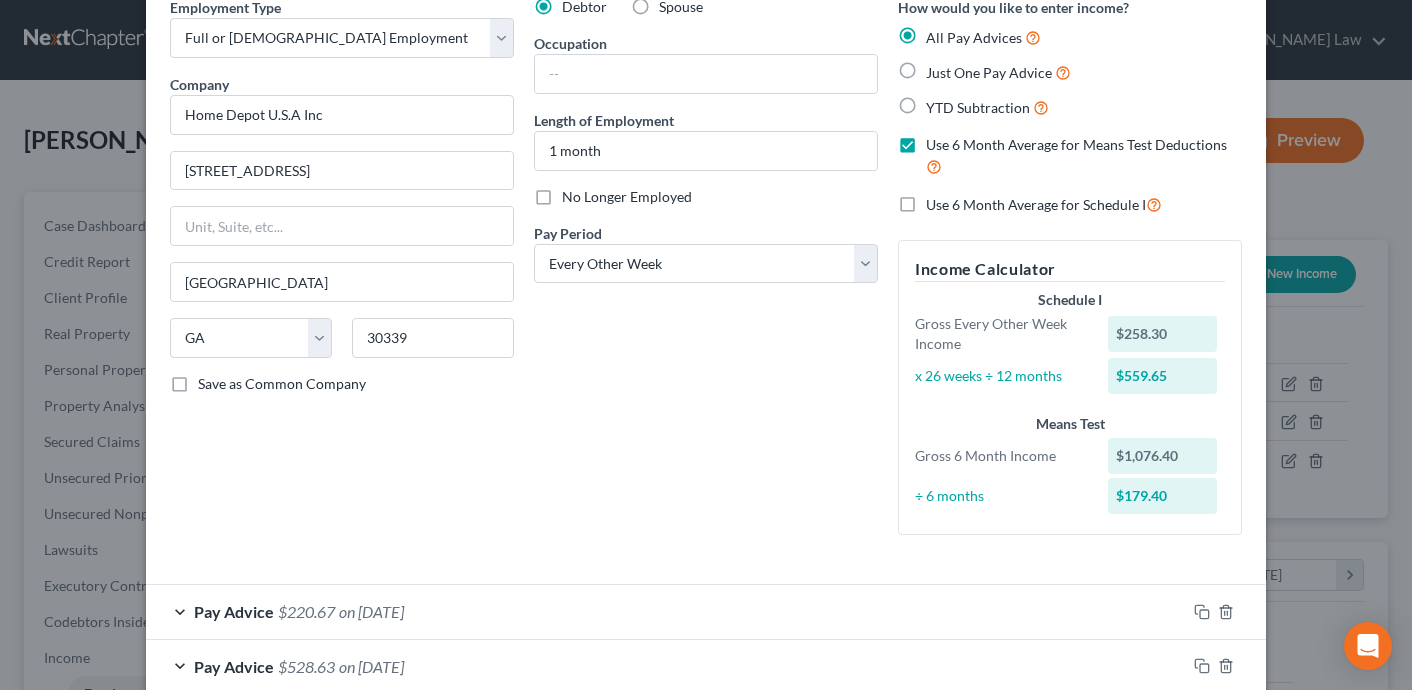 scroll, scrollTop: 0, scrollLeft: 0, axis: both 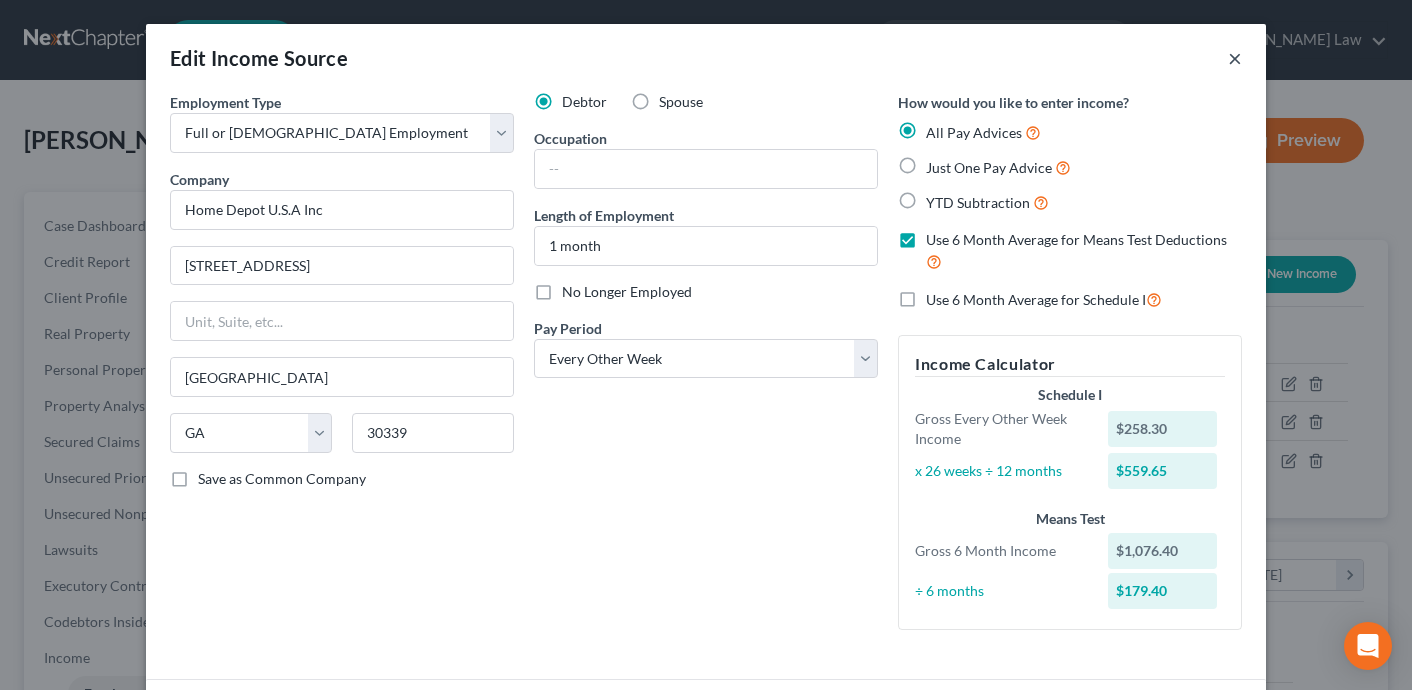 click on "×" at bounding box center [1235, 58] 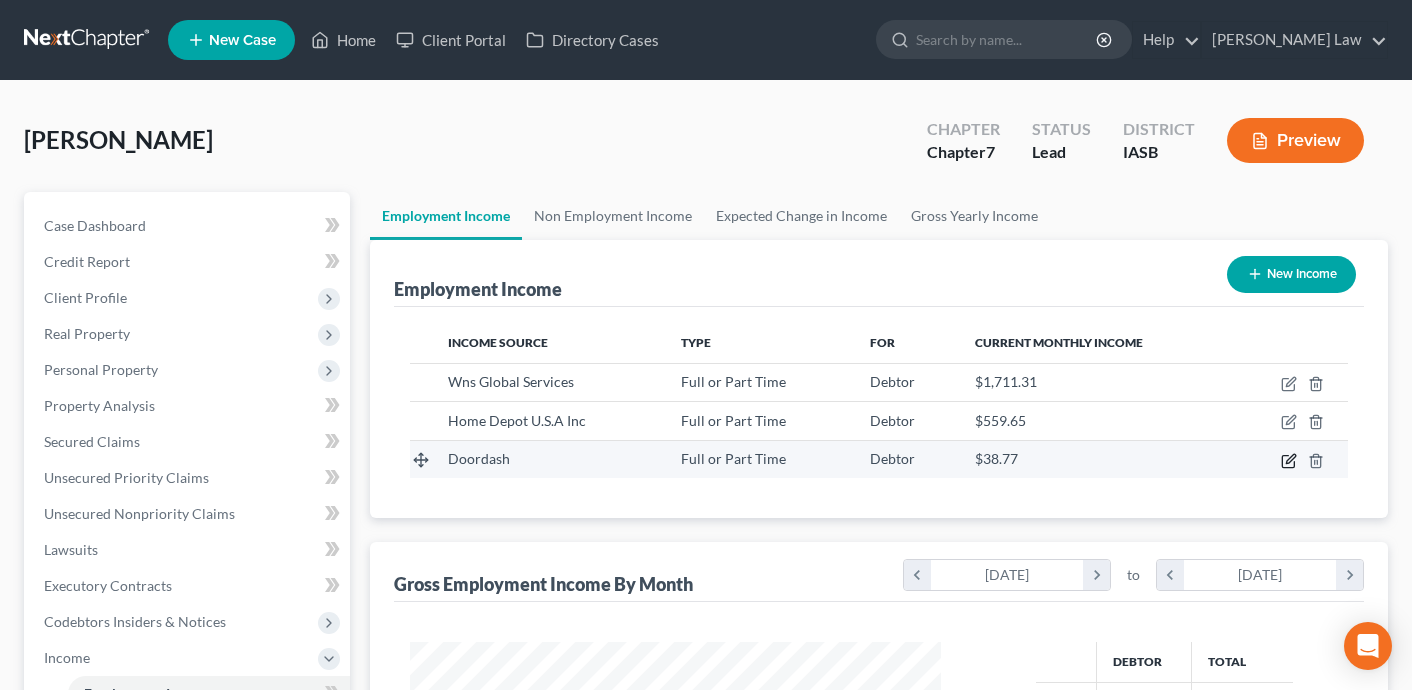click 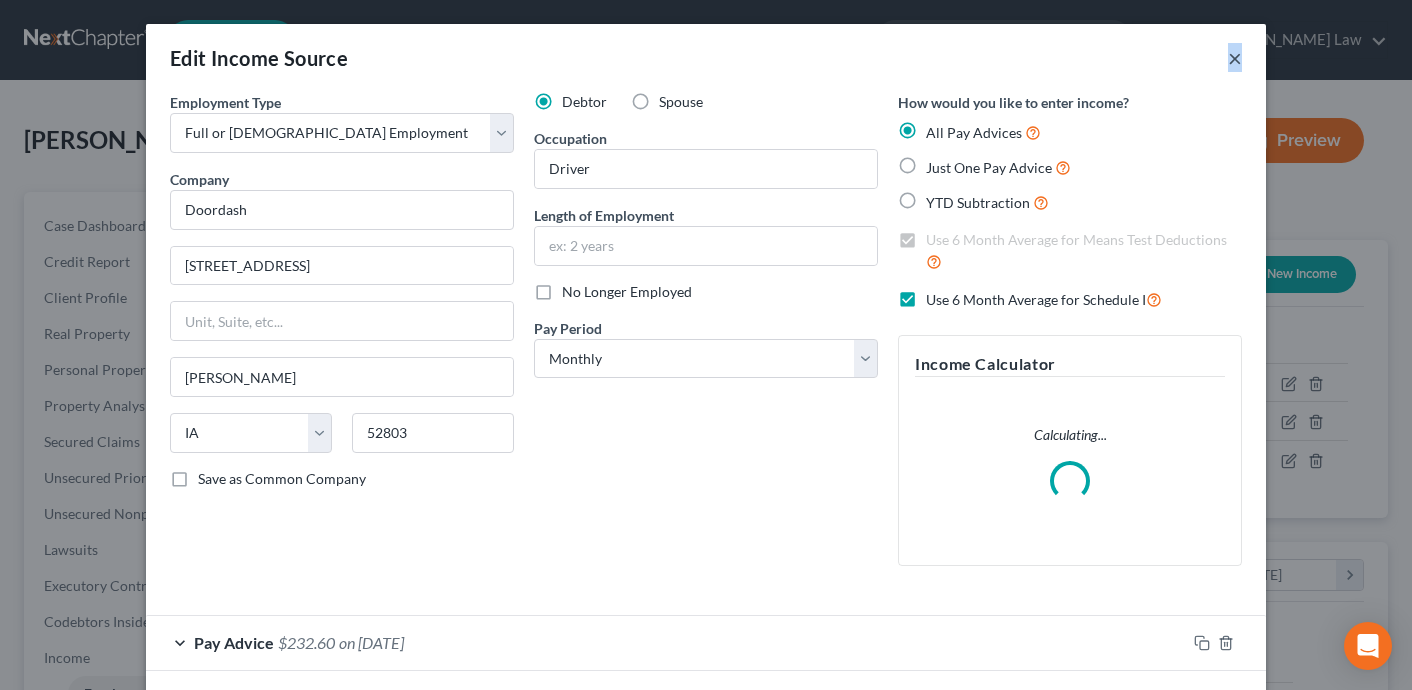 click on "Edit Income Source ×" at bounding box center (706, 58) 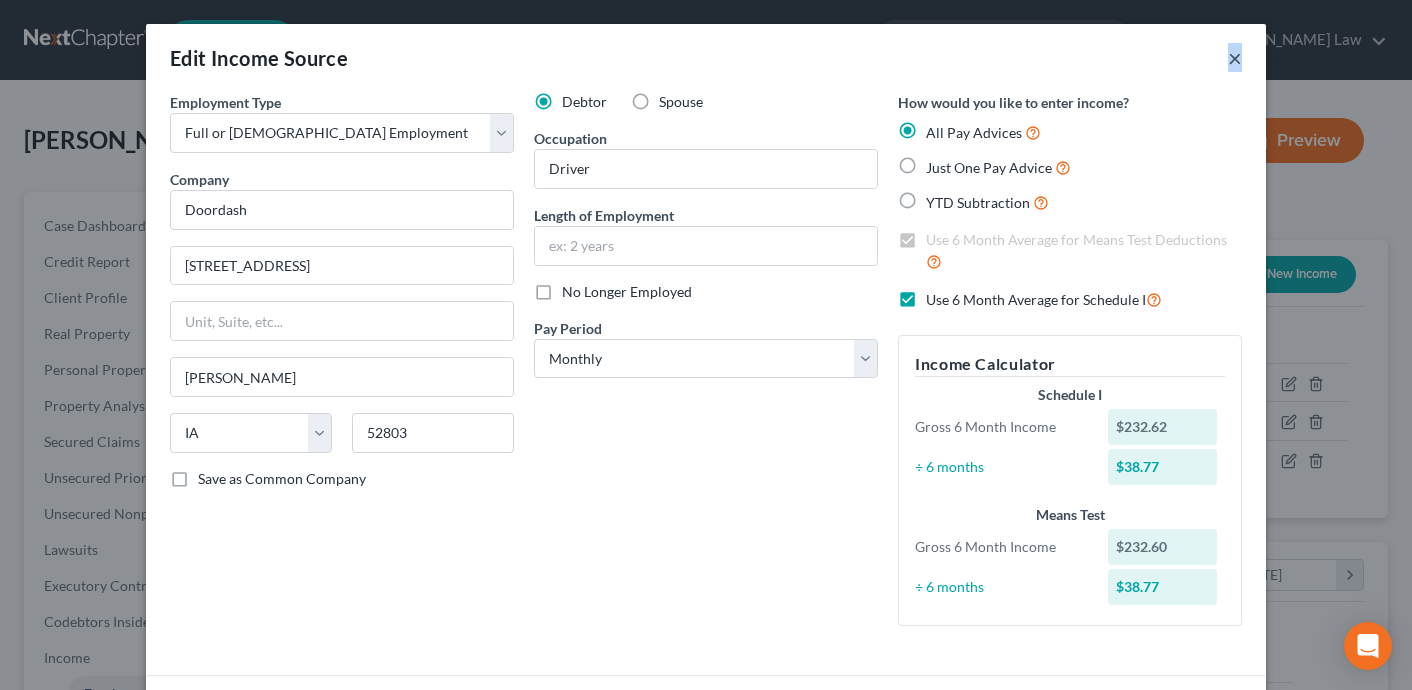 click on "×" at bounding box center [1235, 58] 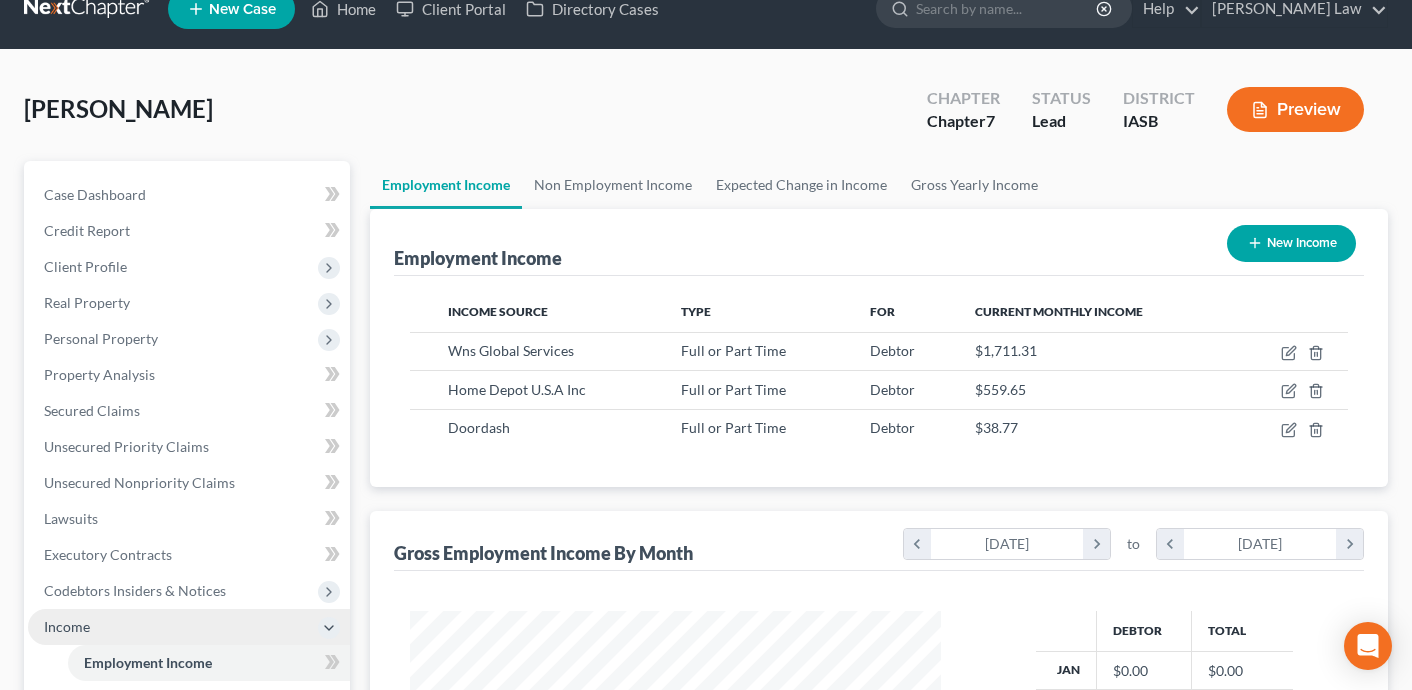 scroll, scrollTop: 32, scrollLeft: 0, axis: vertical 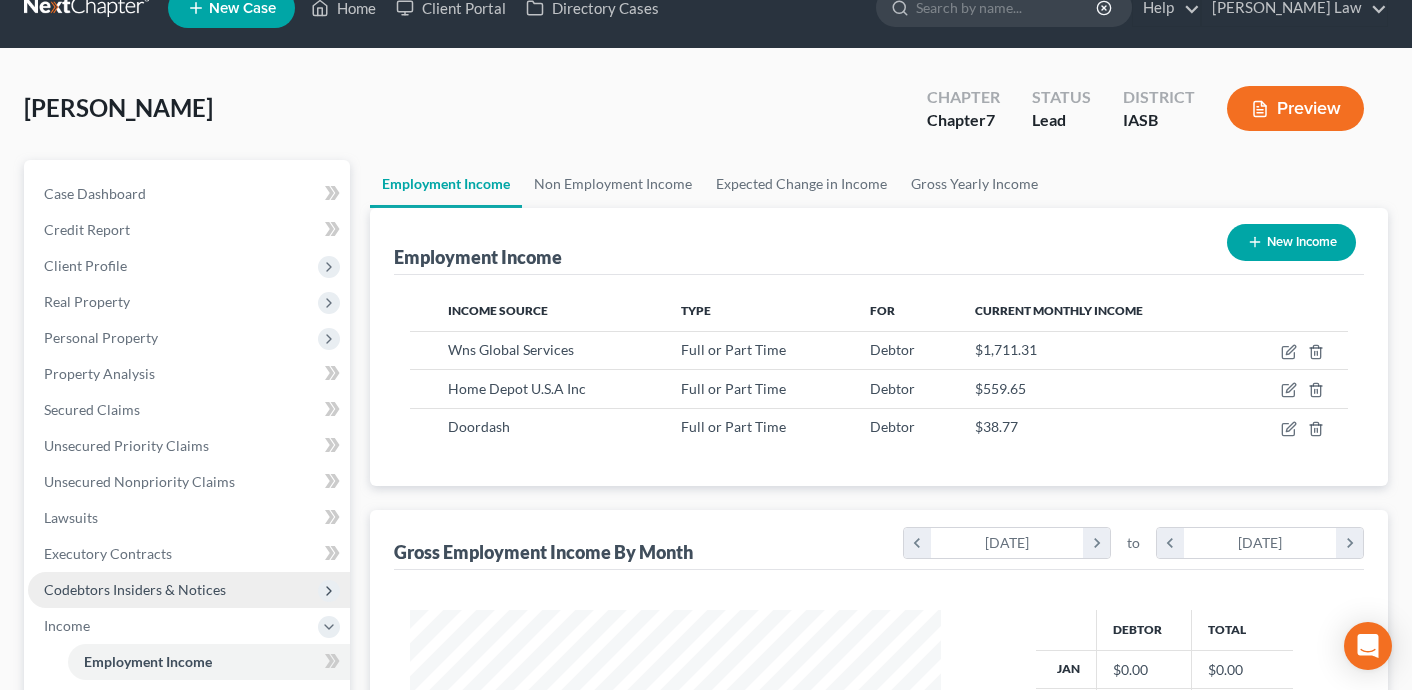 click on "Codebtors Insiders & Notices" at bounding box center [189, 590] 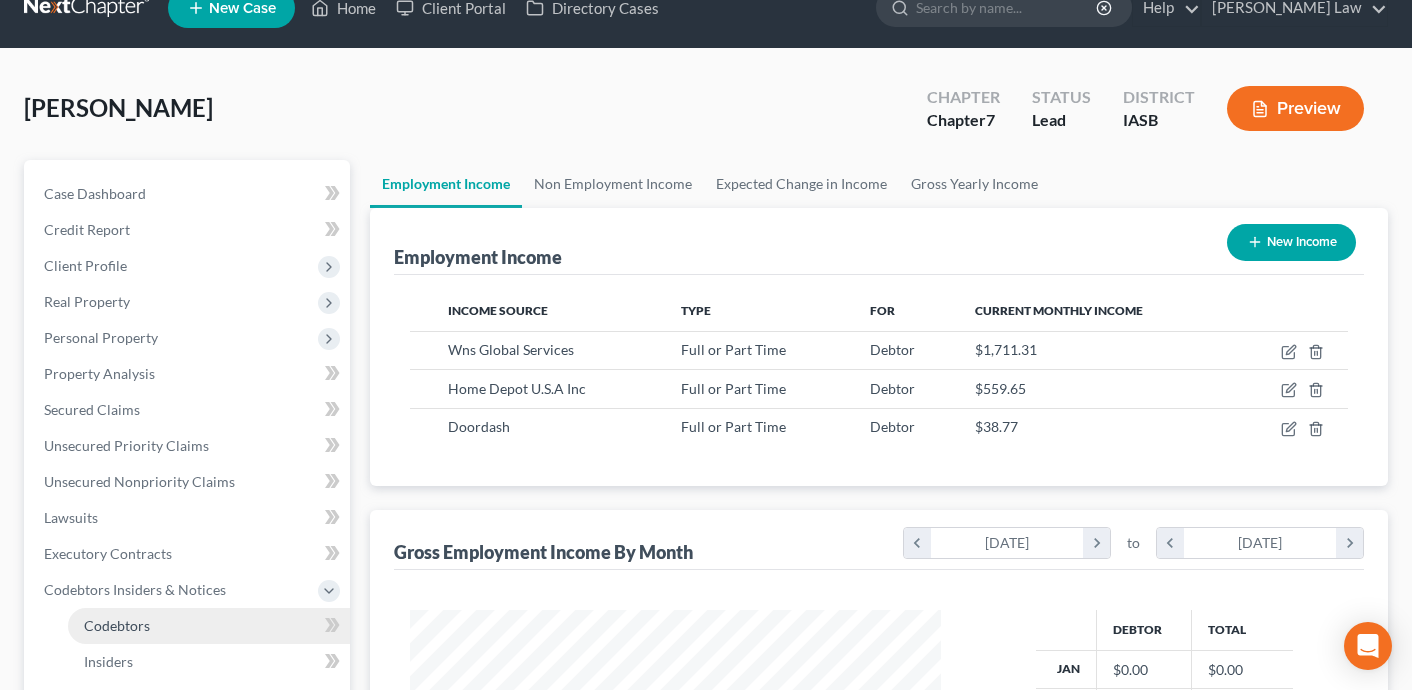 click on "Codebtors" at bounding box center [209, 626] 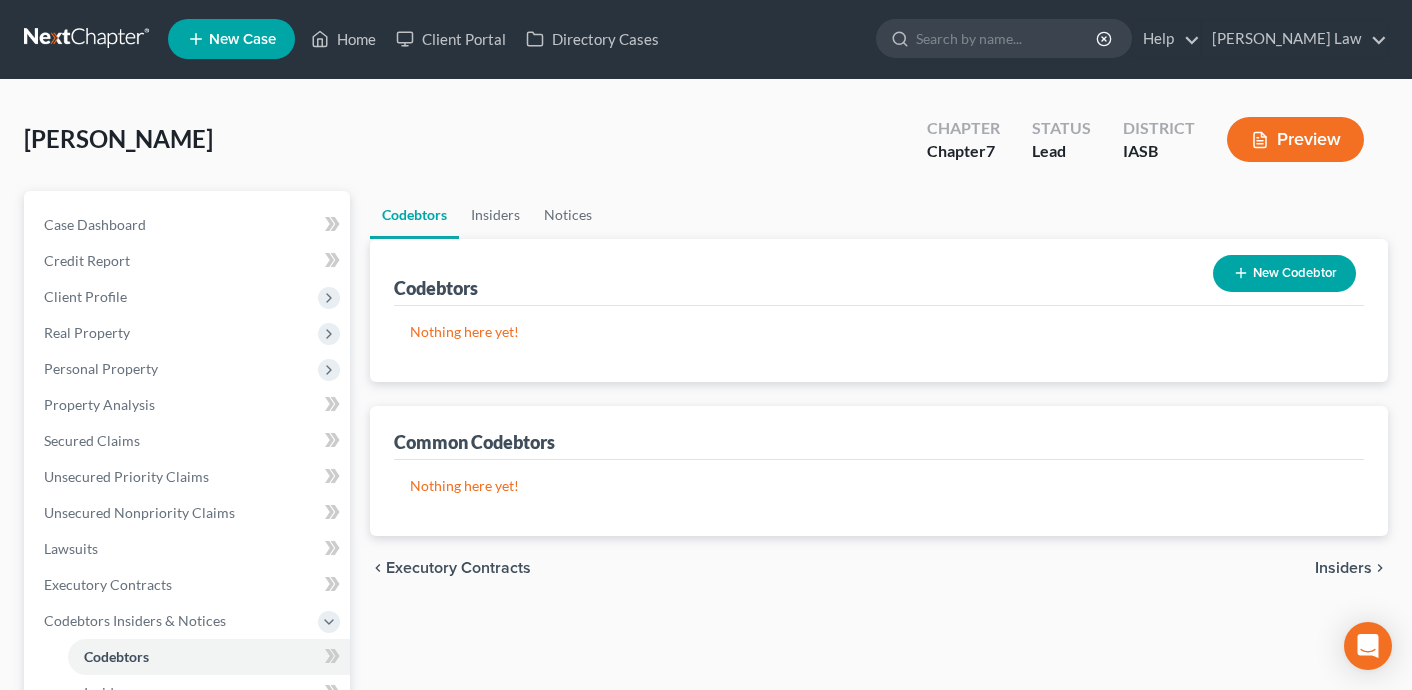 scroll, scrollTop: 0, scrollLeft: 0, axis: both 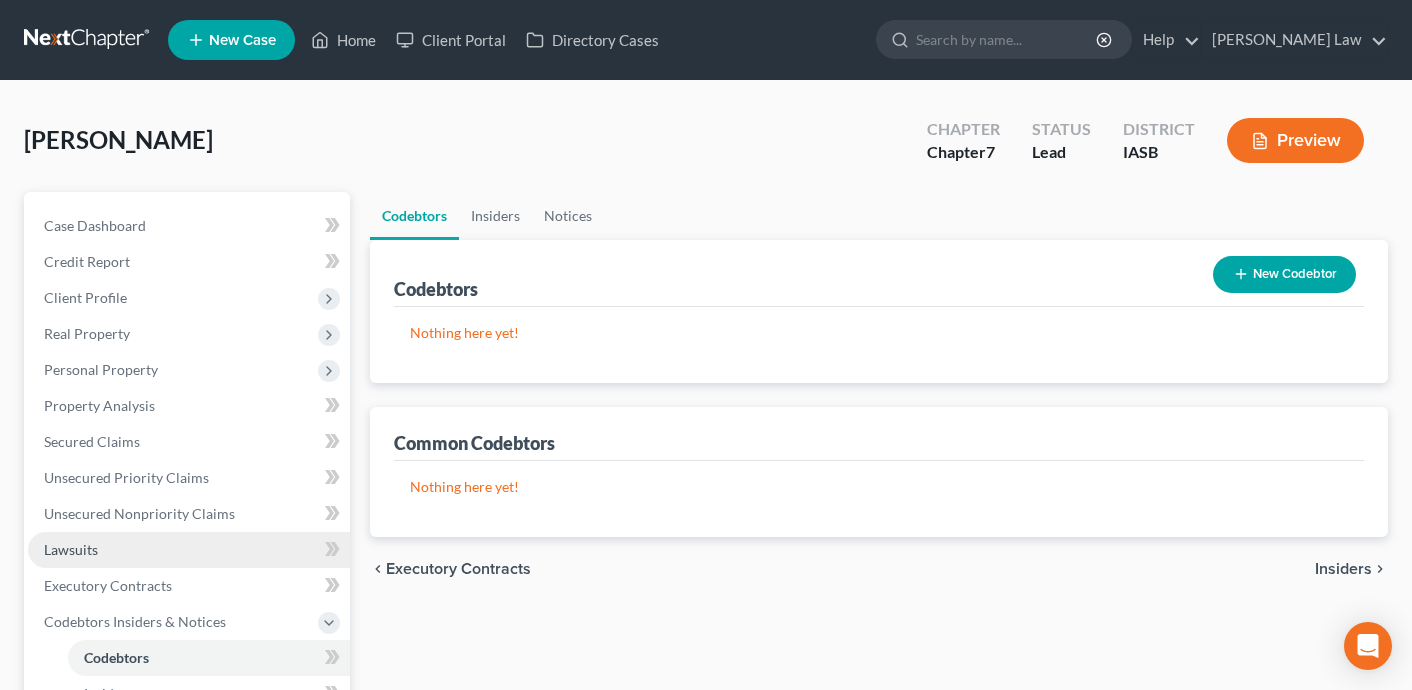 click on "Lawsuits" at bounding box center [189, 550] 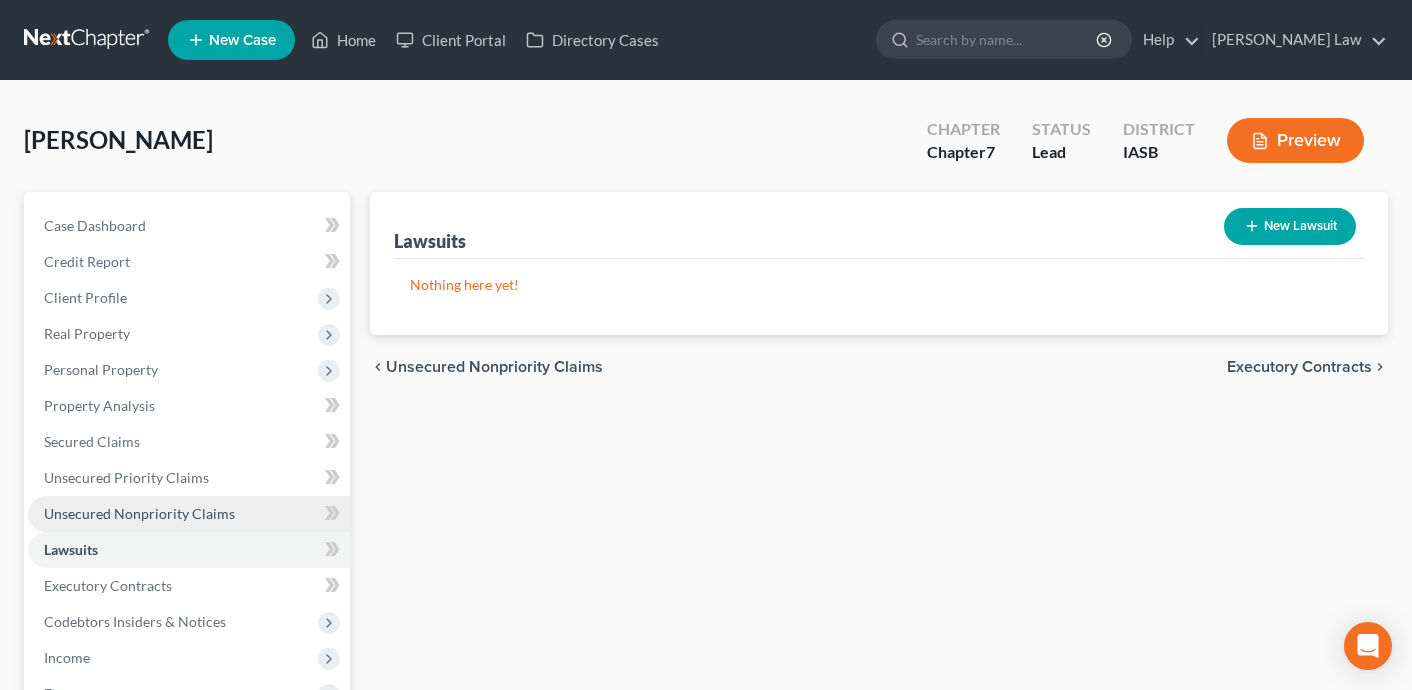 click on "Unsecured Nonpriority Claims" at bounding box center [139, 513] 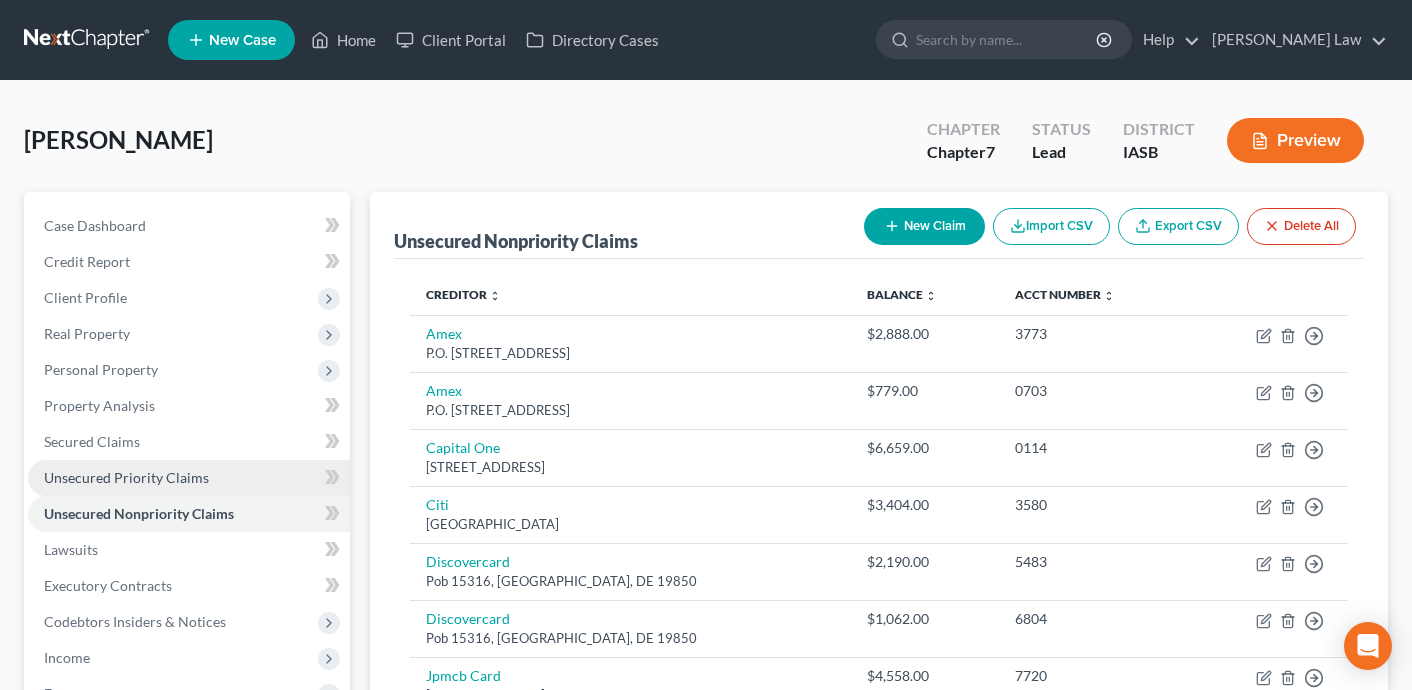 click on "Unsecured Priority Claims" at bounding box center [126, 477] 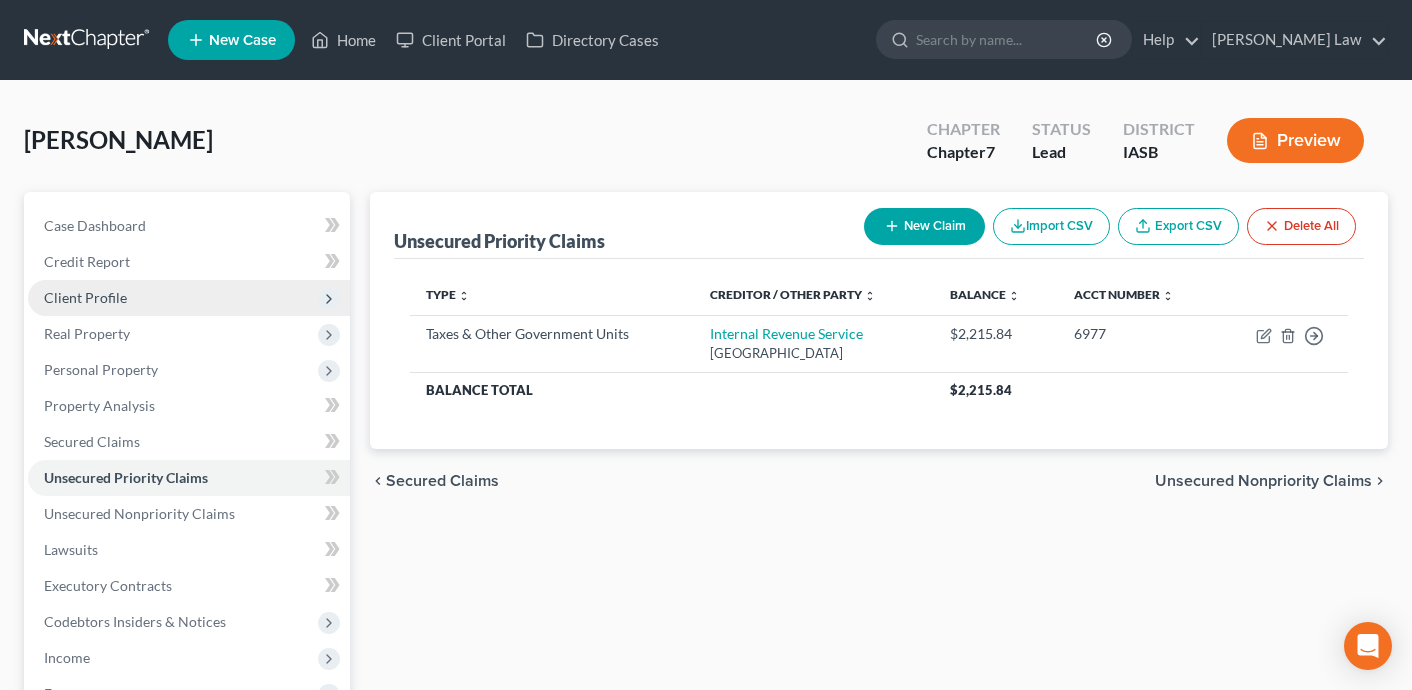 click on "Client Profile" at bounding box center (189, 298) 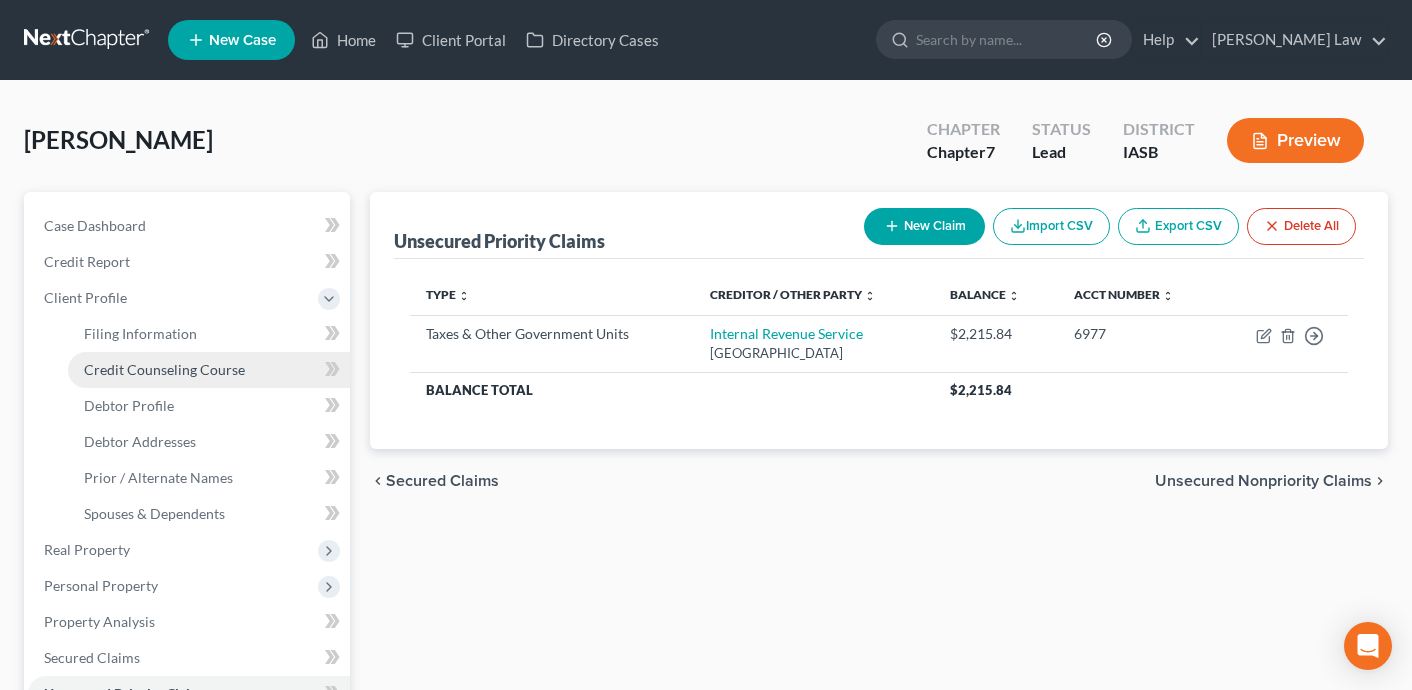 click on "Credit Counseling Course" at bounding box center [164, 369] 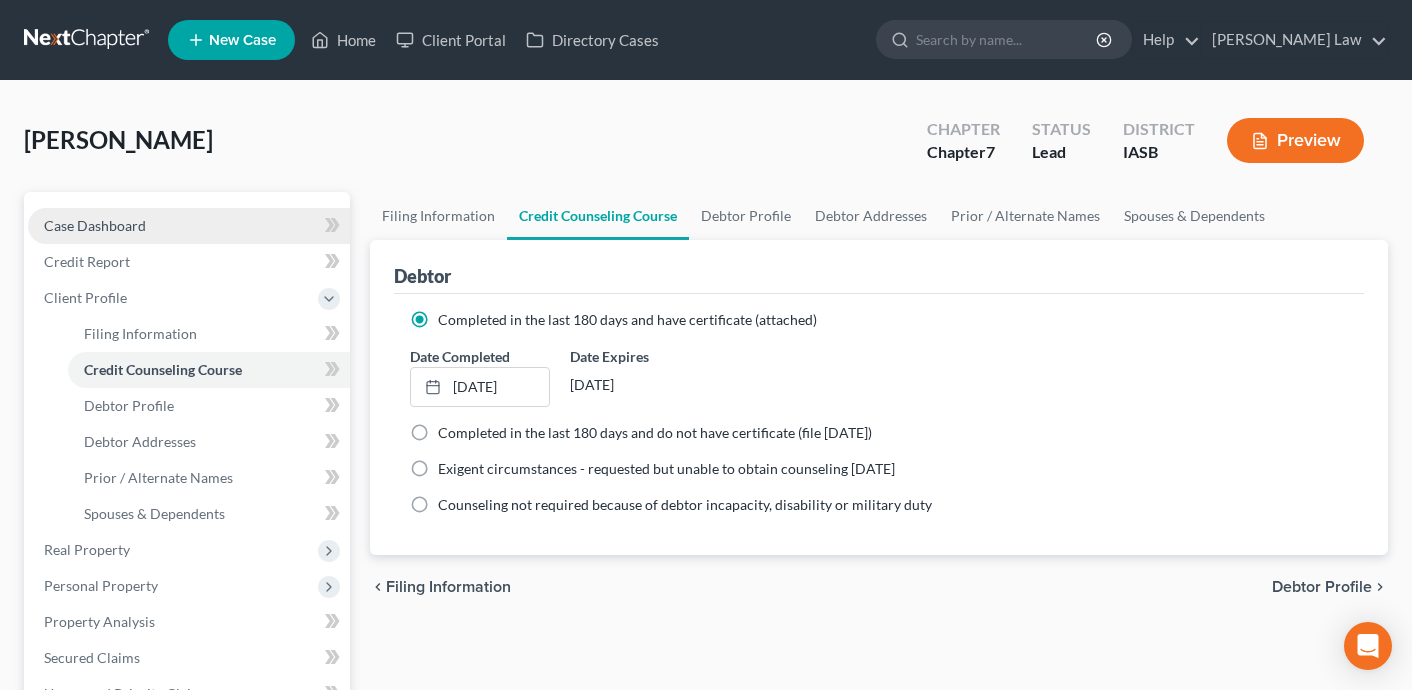 click on "Case Dashboard" at bounding box center [95, 225] 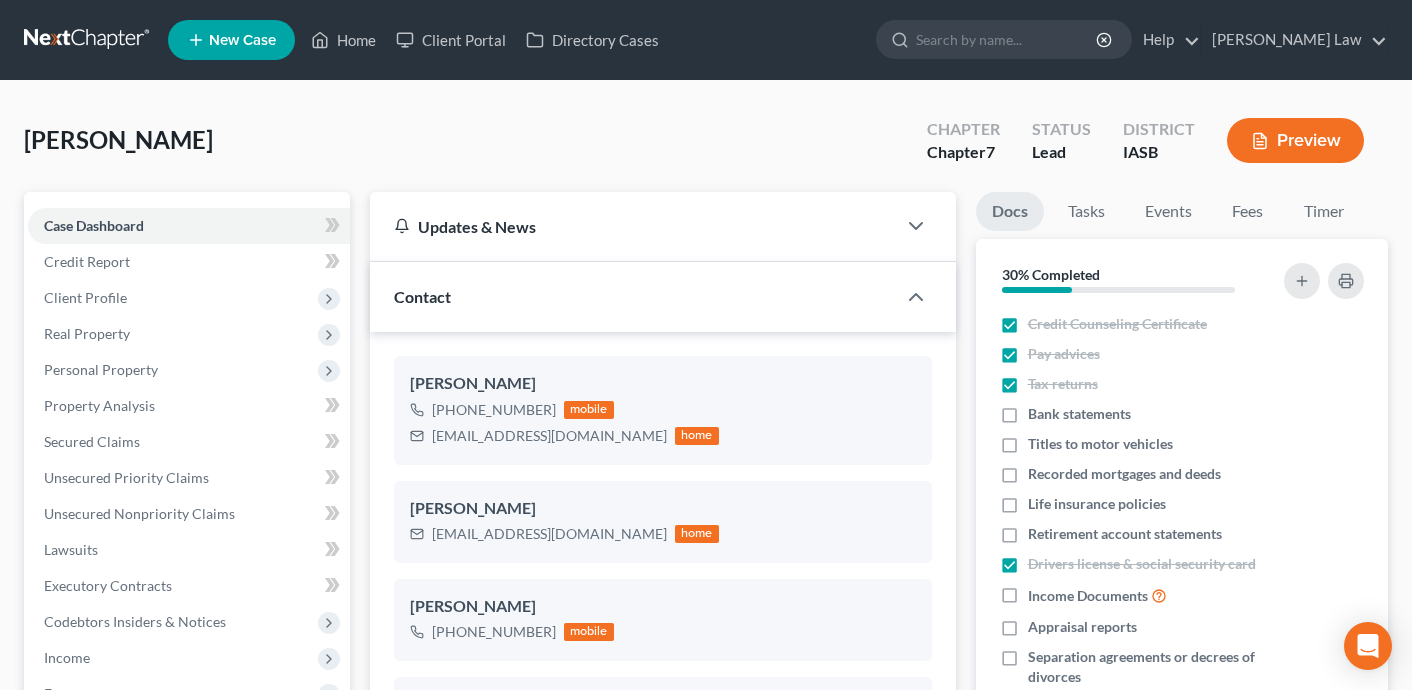 scroll, scrollTop: 701, scrollLeft: 0, axis: vertical 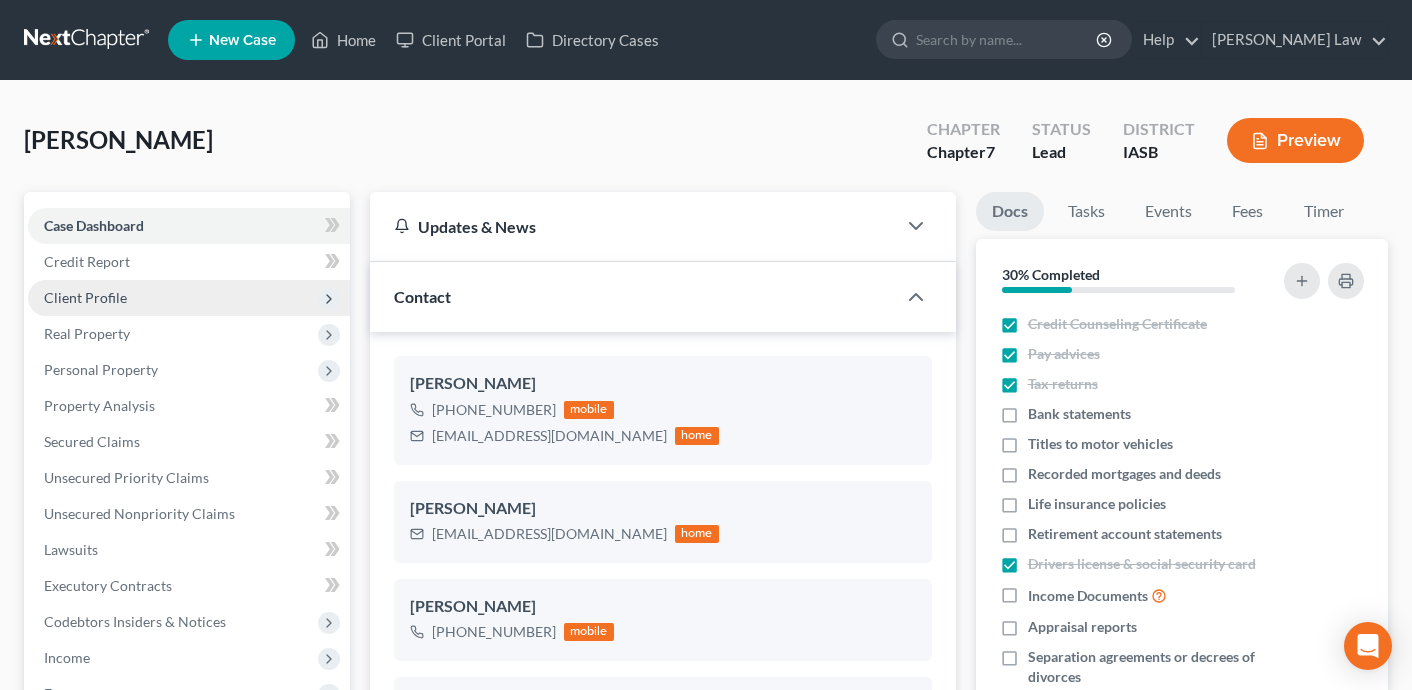 click on "Client Profile" at bounding box center [189, 298] 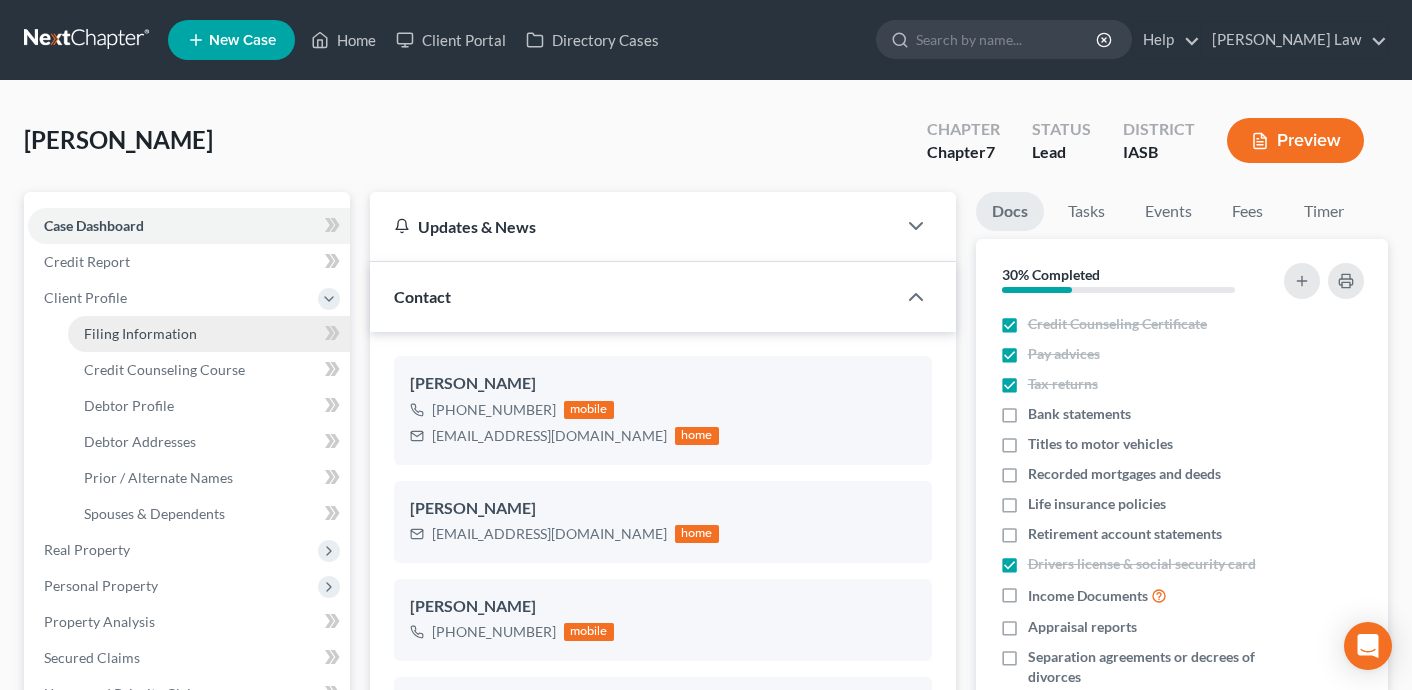click on "Filing Information" at bounding box center (209, 334) 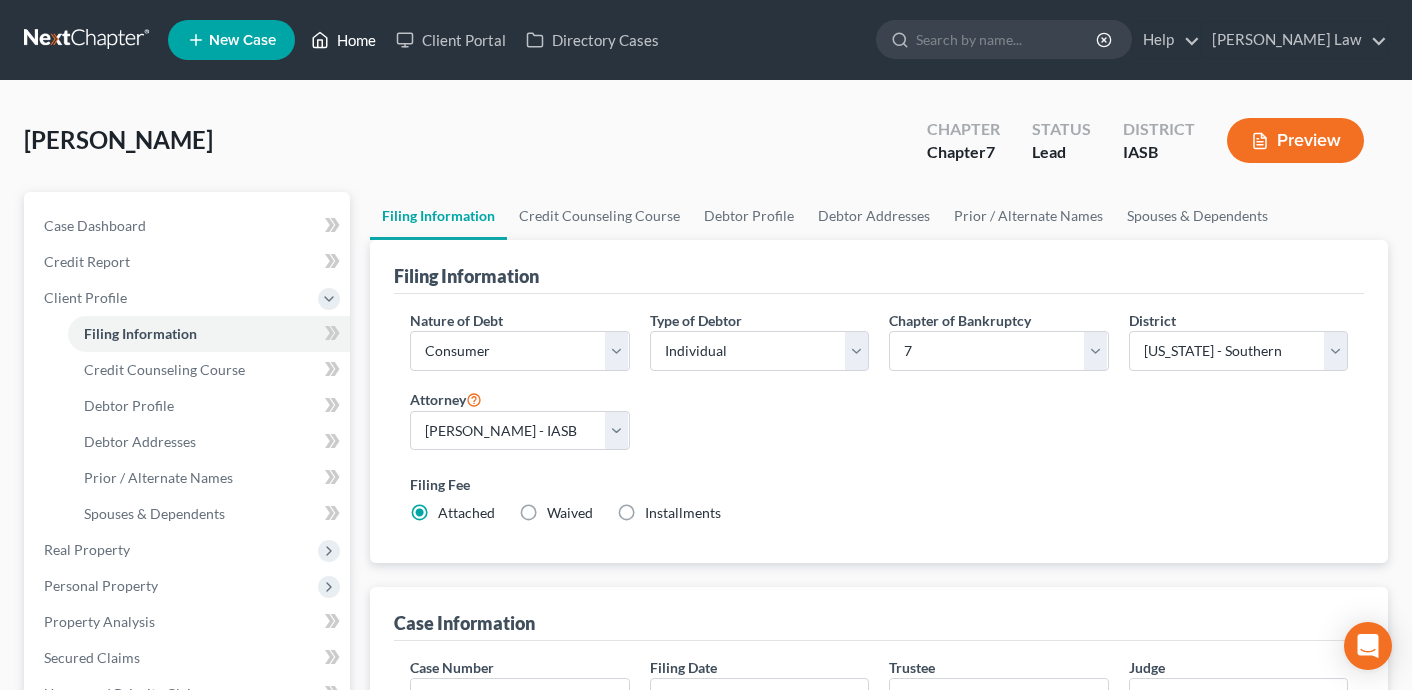 click on "Home" at bounding box center [343, 40] 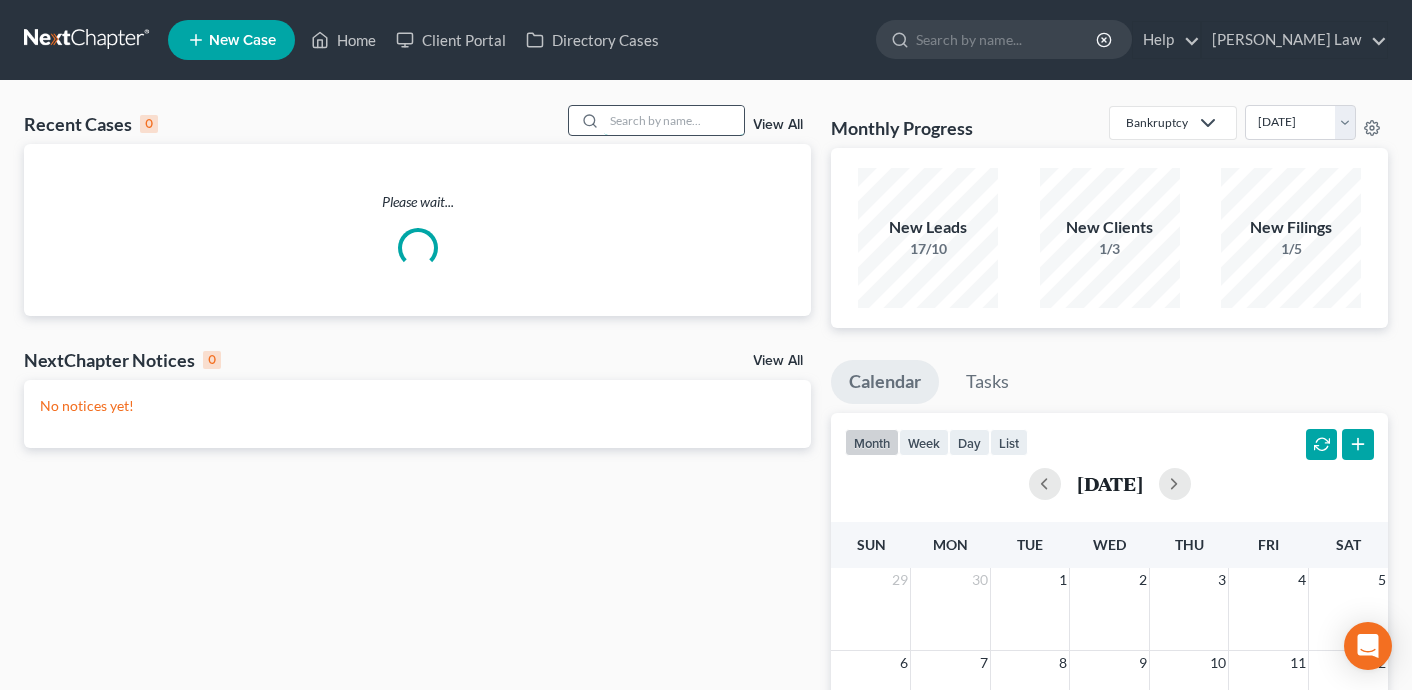click at bounding box center [674, 120] 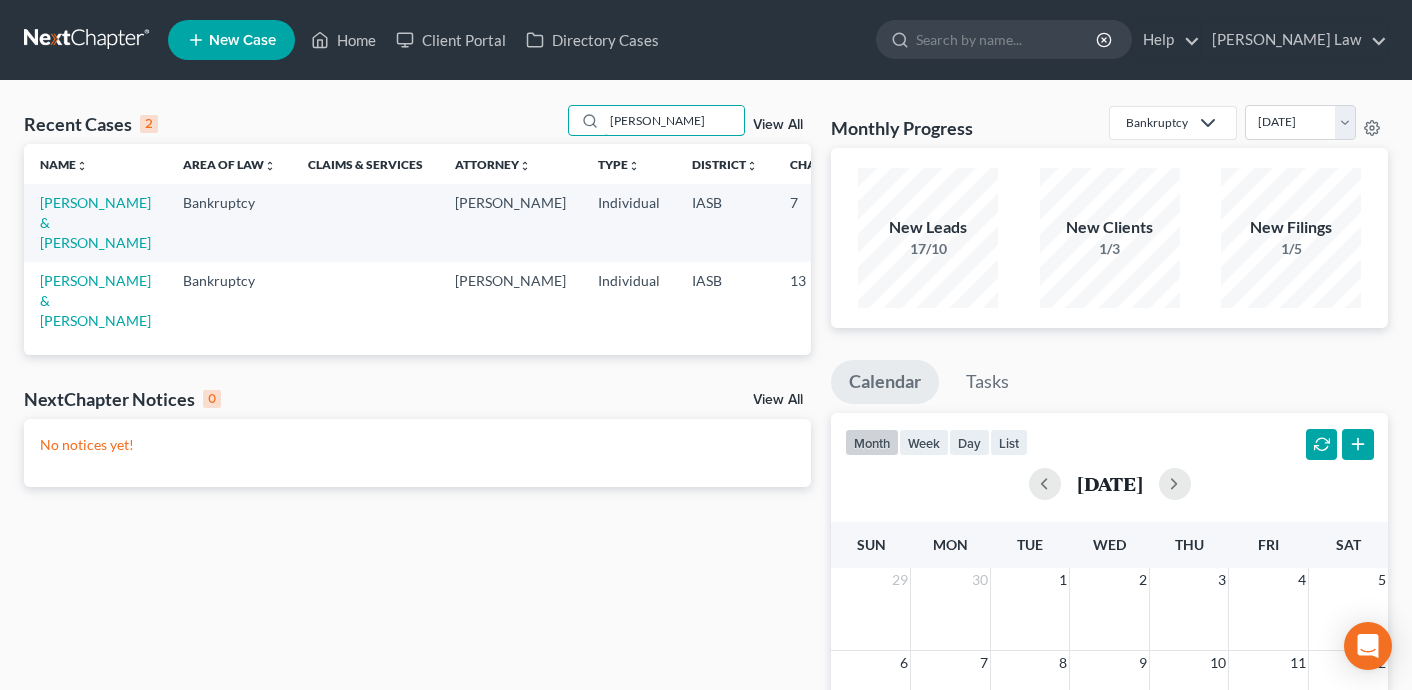 type on "helen" 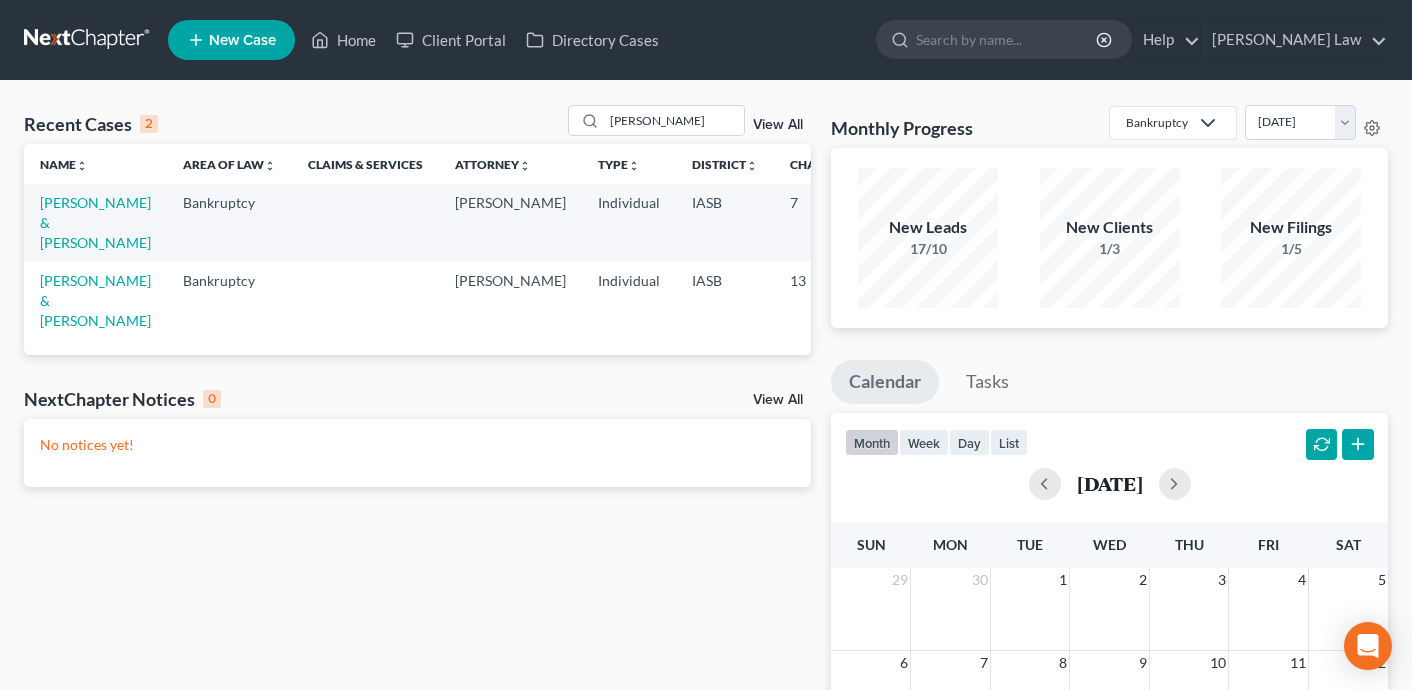 click on "Bunnell, Helen & Lester" at bounding box center (95, 222) 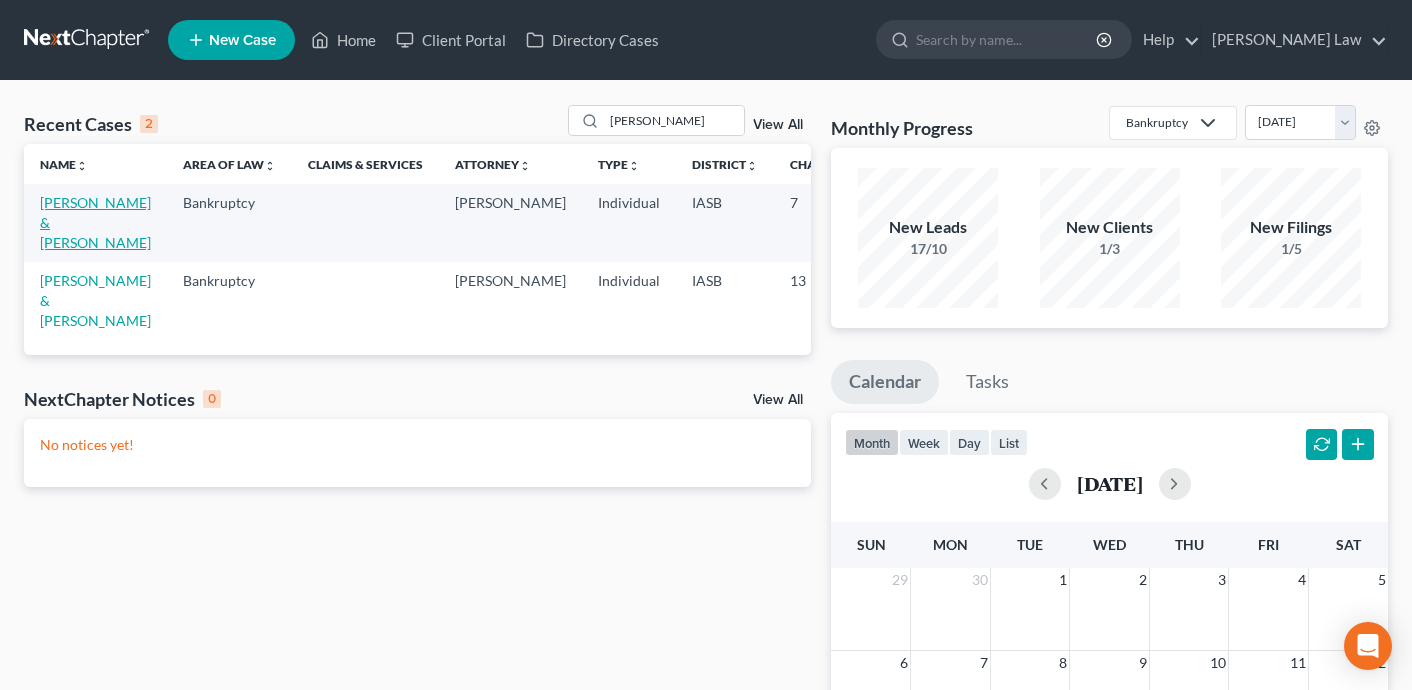 click on "Bunnell, Helen & Lester" at bounding box center (95, 222) 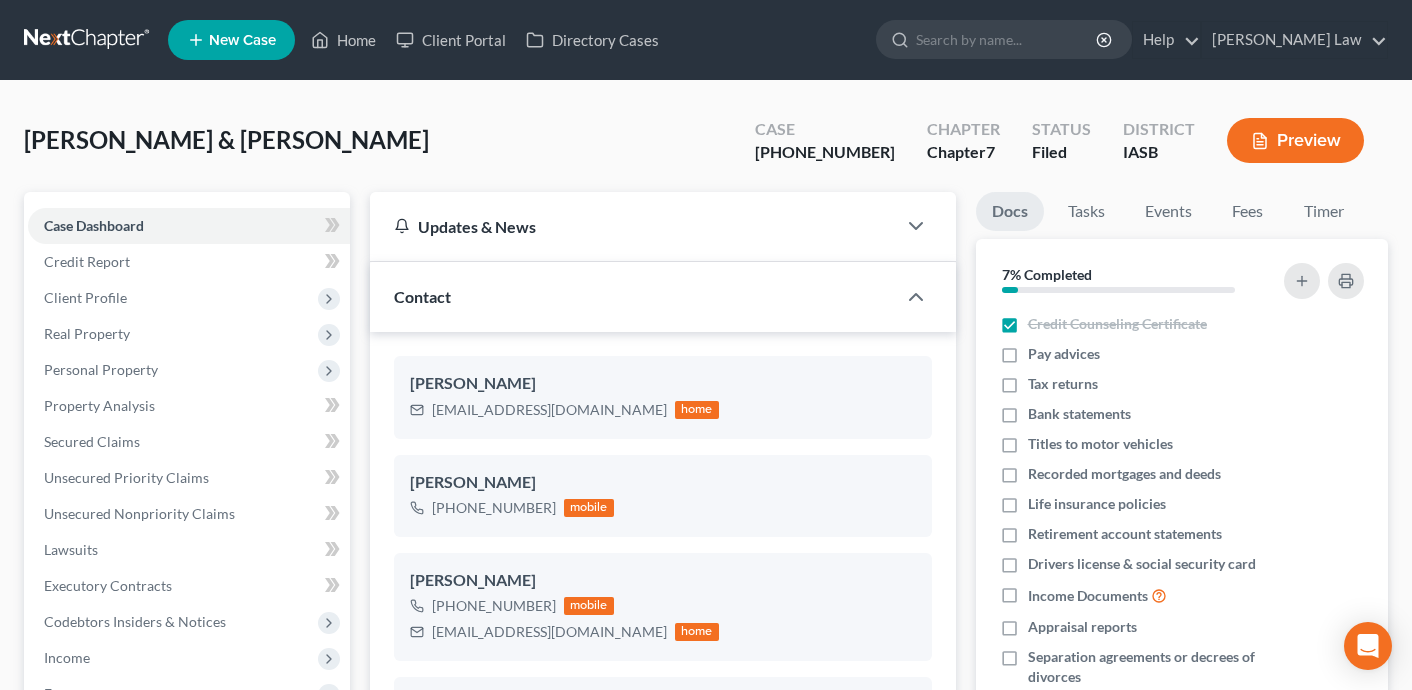 scroll, scrollTop: 713, scrollLeft: 0, axis: vertical 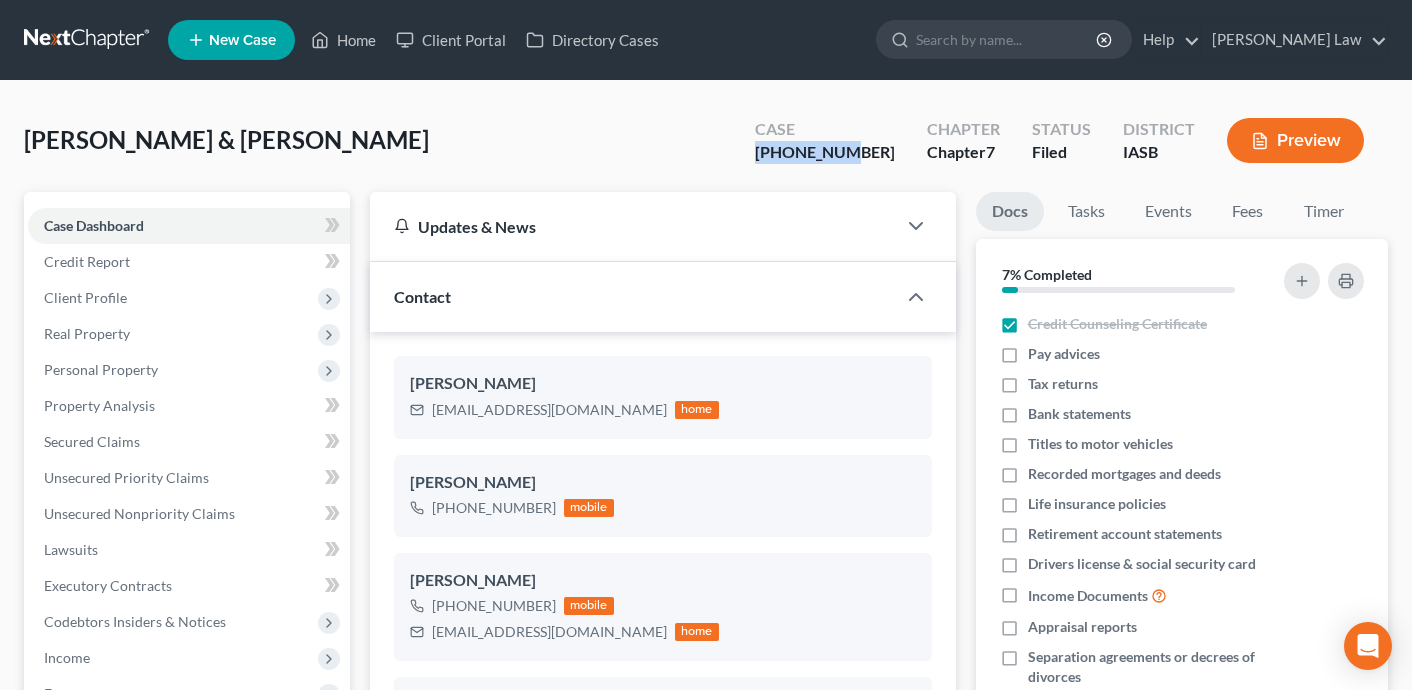 drag, startPoint x: 893, startPoint y: 157, endPoint x: 788, endPoint y: 157, distance: 105 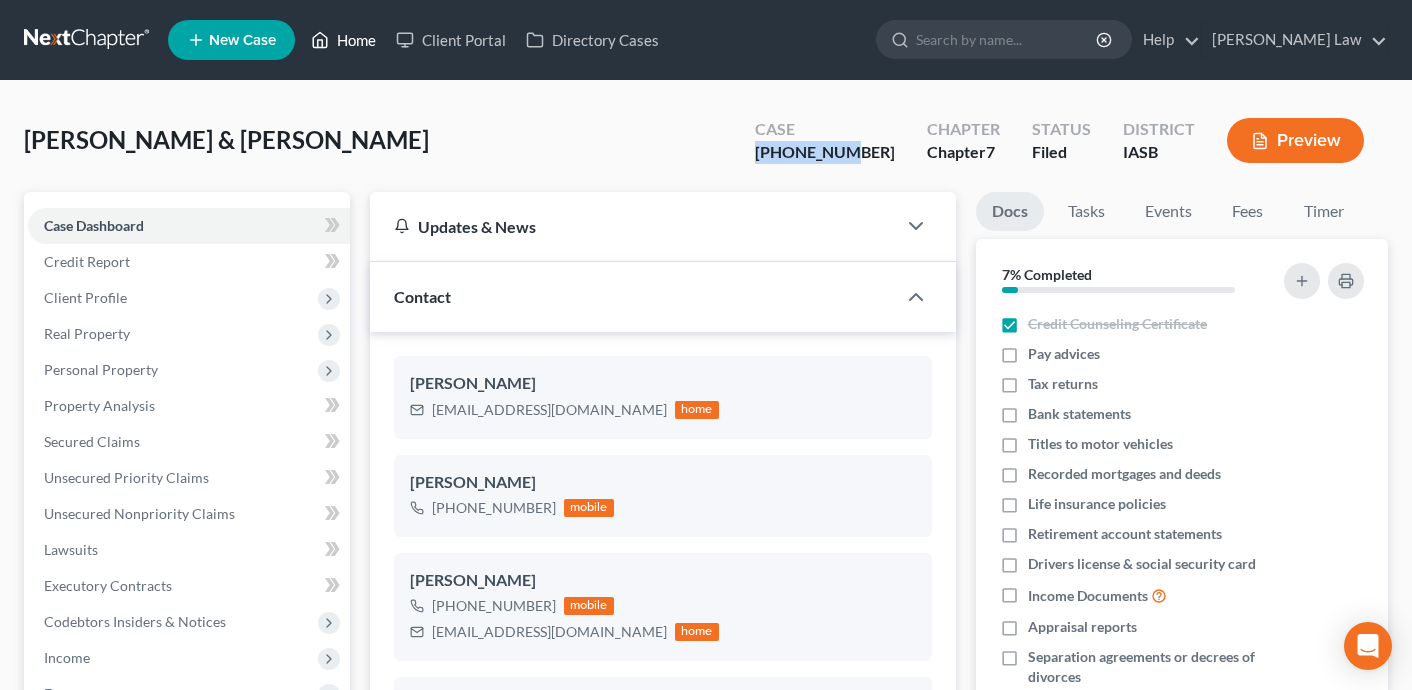 drag, startPoint x: 353, startPoint y: 42, endPoint x: 713, endPoint y: 88, distance: 362.927 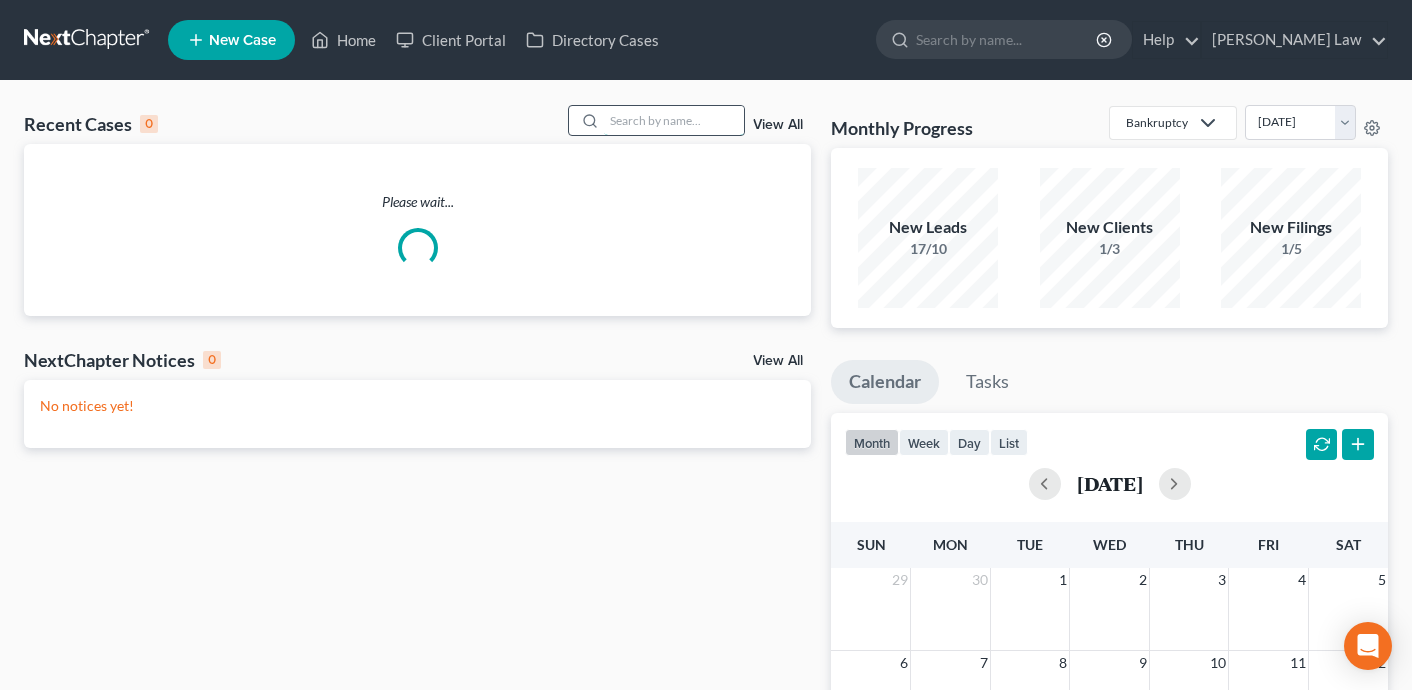 click at bounding box center (674, 120) 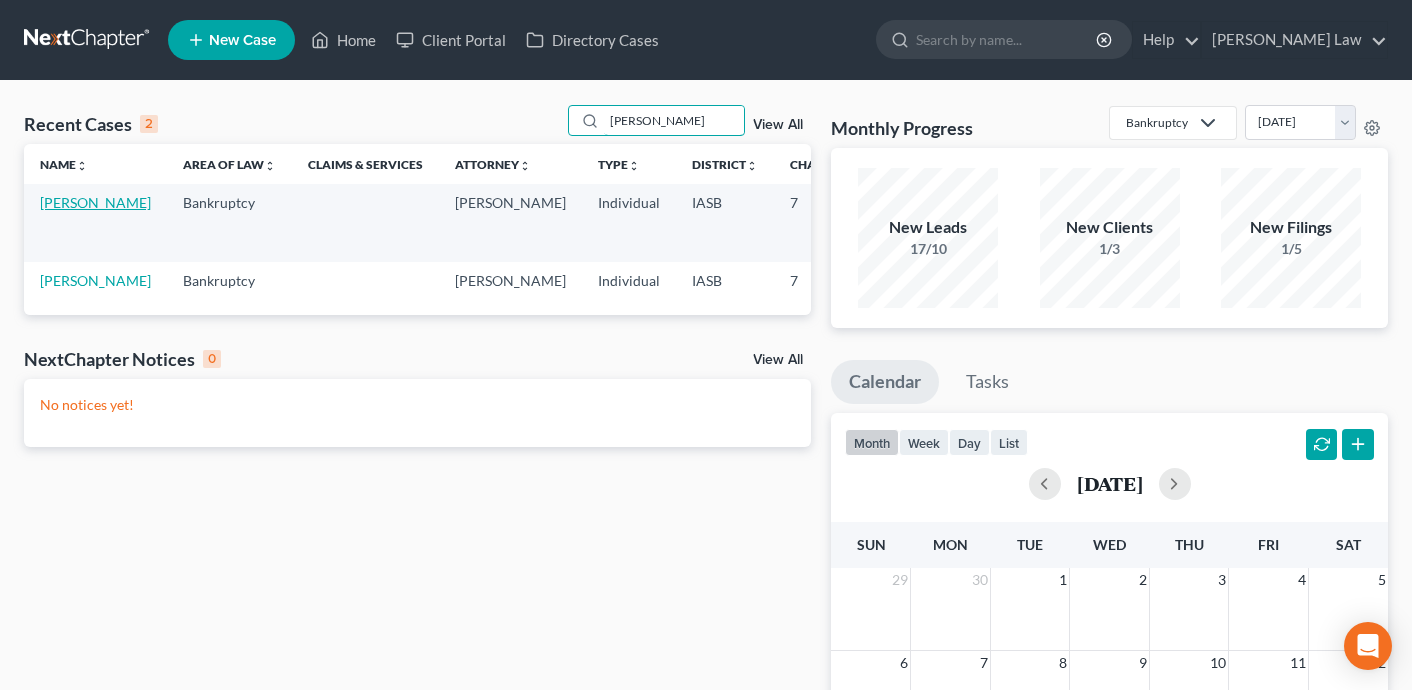 type on "rhonda" 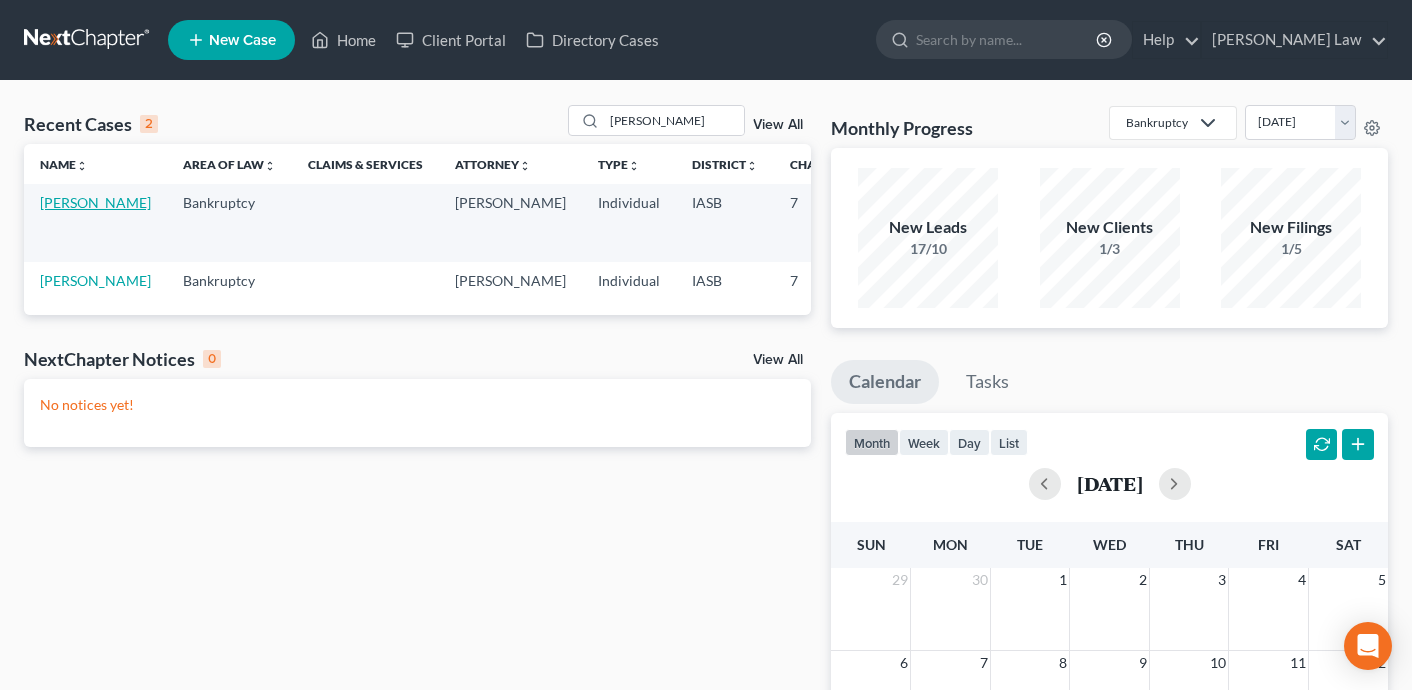 click on "[PERSON_NAME]" at bounding box center (95, 202) 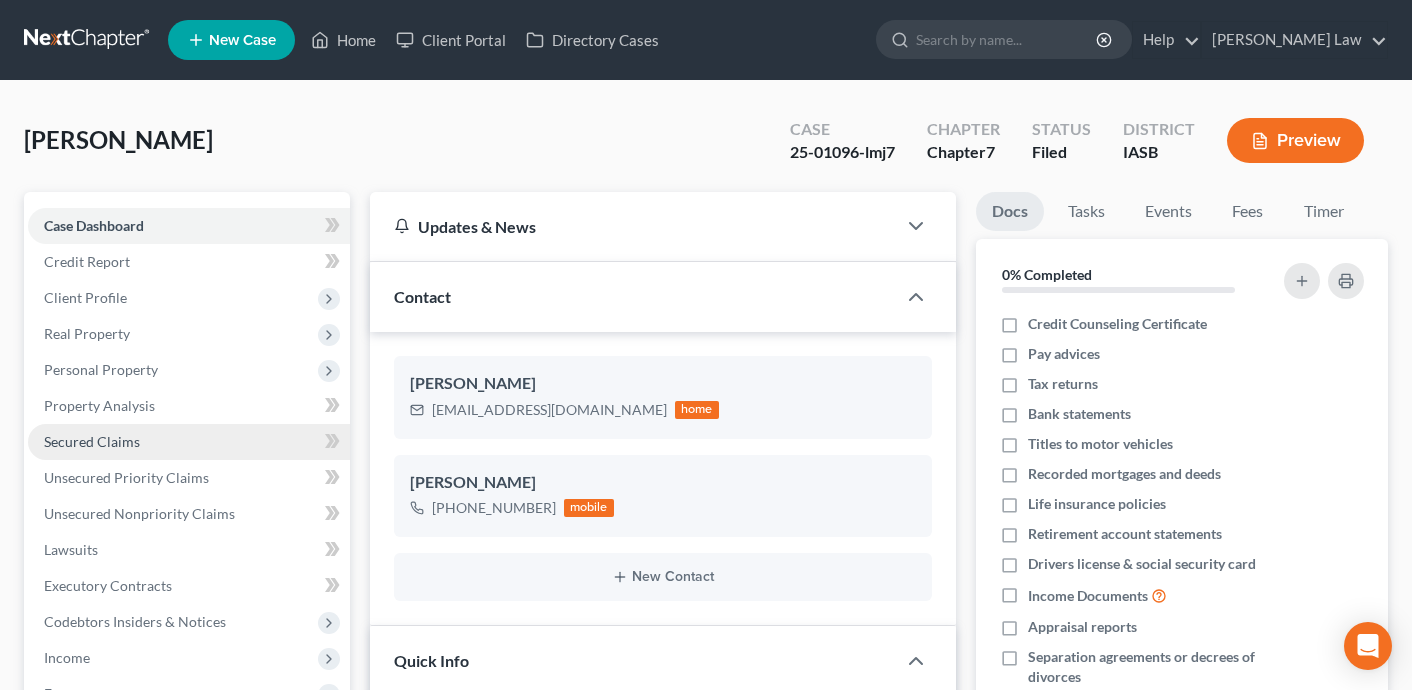 scroll, scrollTop: 6595, scrollLeft: 0, axis: vertical 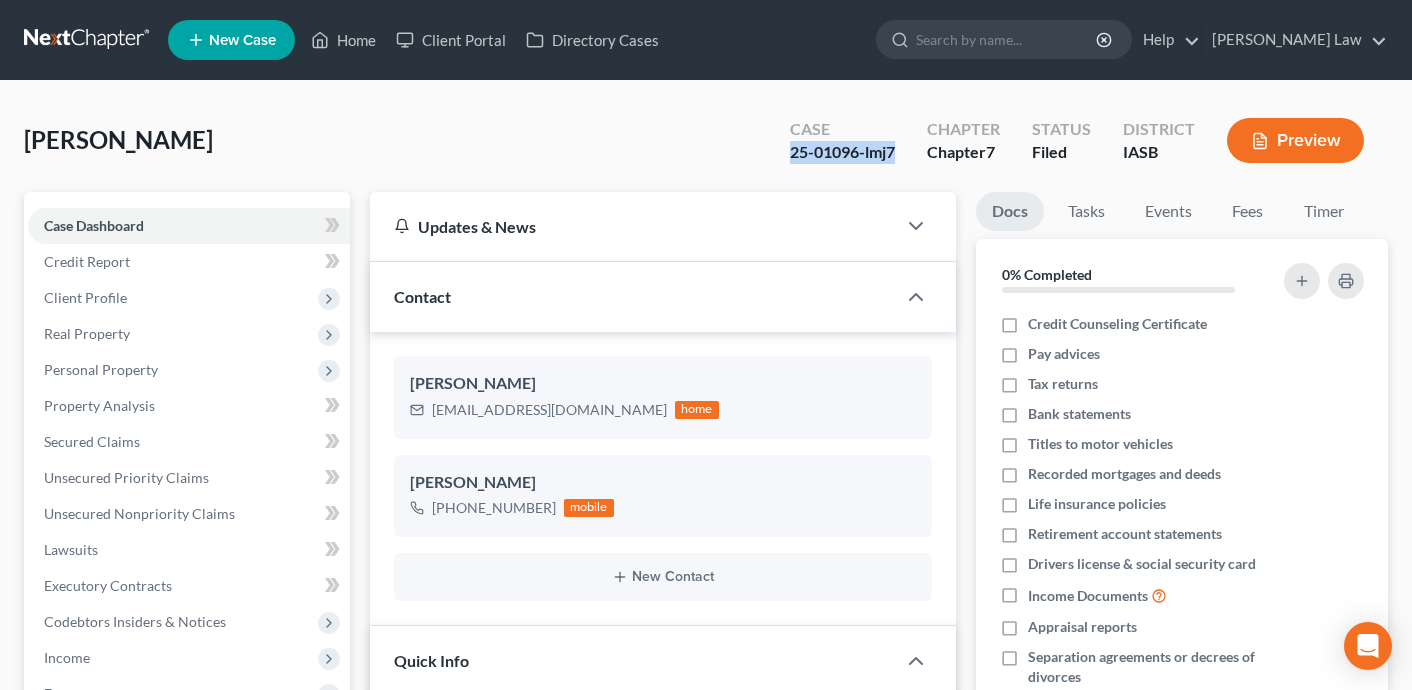 drag, startPoint x: 900, startPoint y: 153, endPoint x: 788, endPoint y: 153, distance: 112 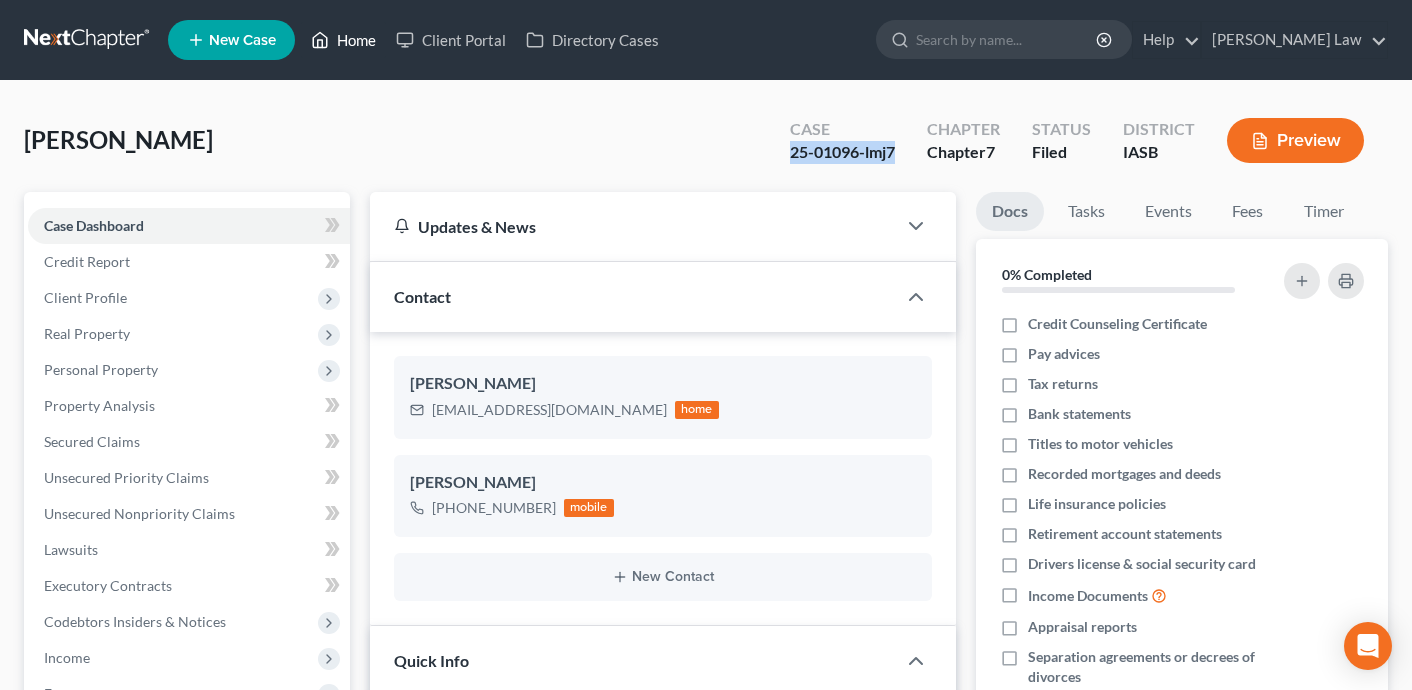 click on "Home" at bounding box center [343, 40] 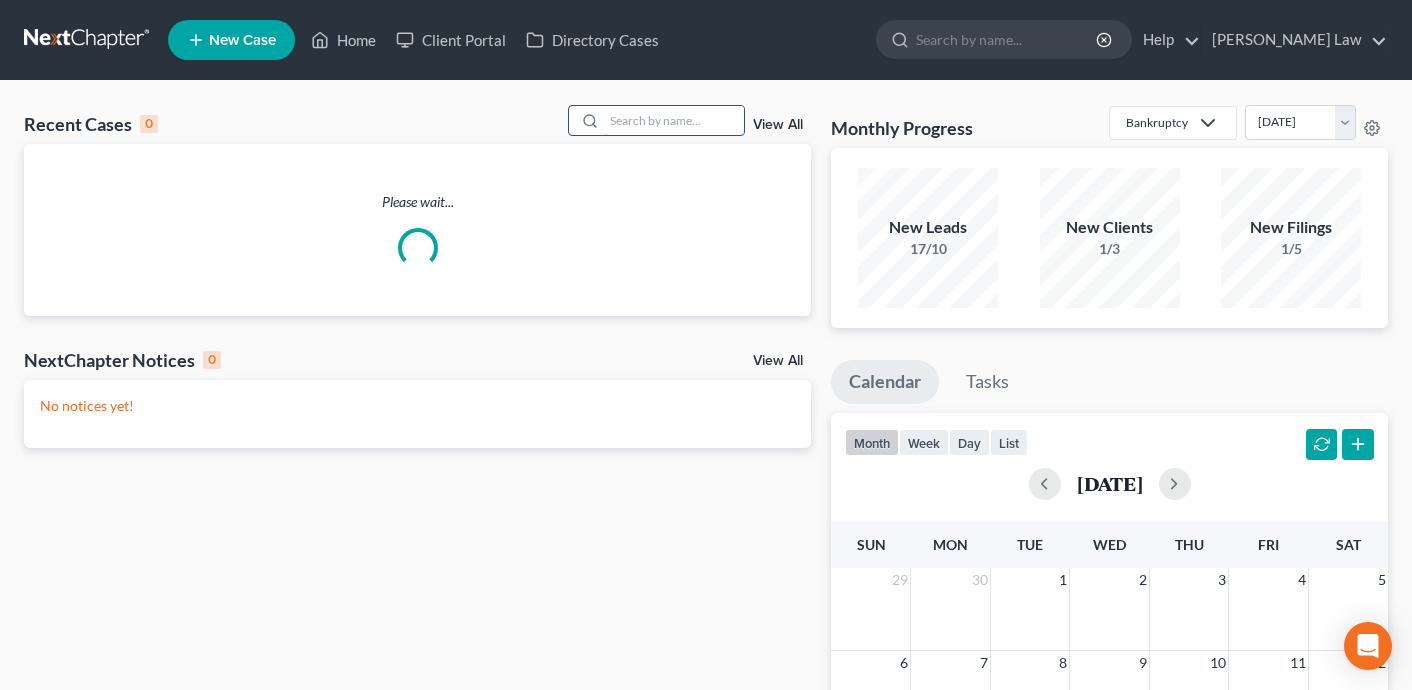 click at bounding box center (674, 120) 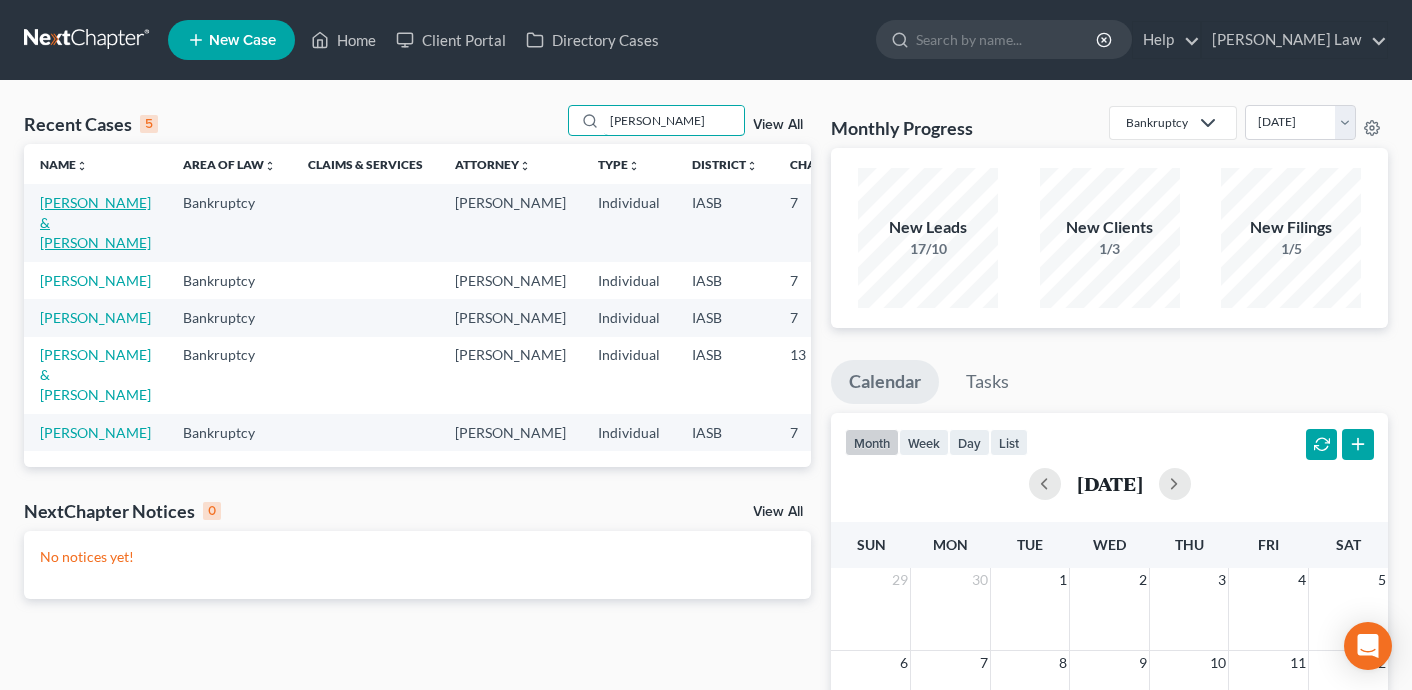type on "sarah" 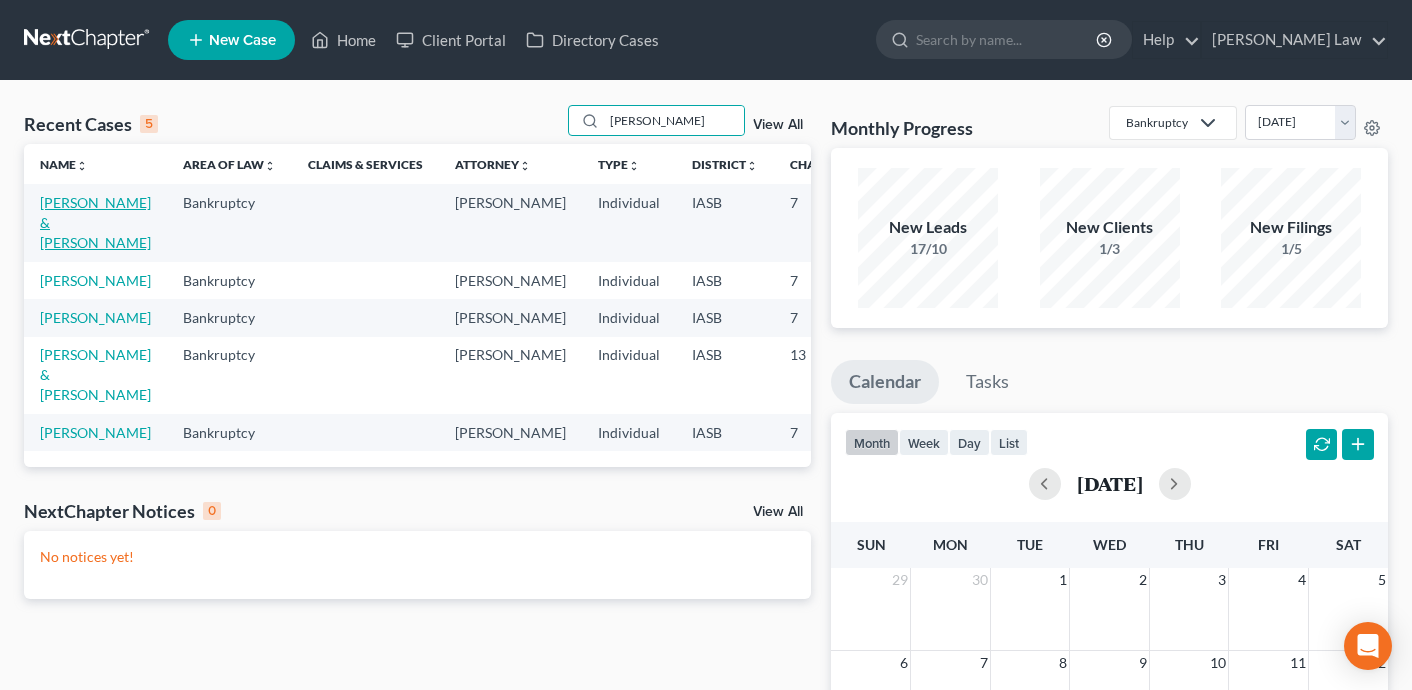 click on "[PERSON_NAME] & [PERSON_NAME]" at bounding box center [95, 222] 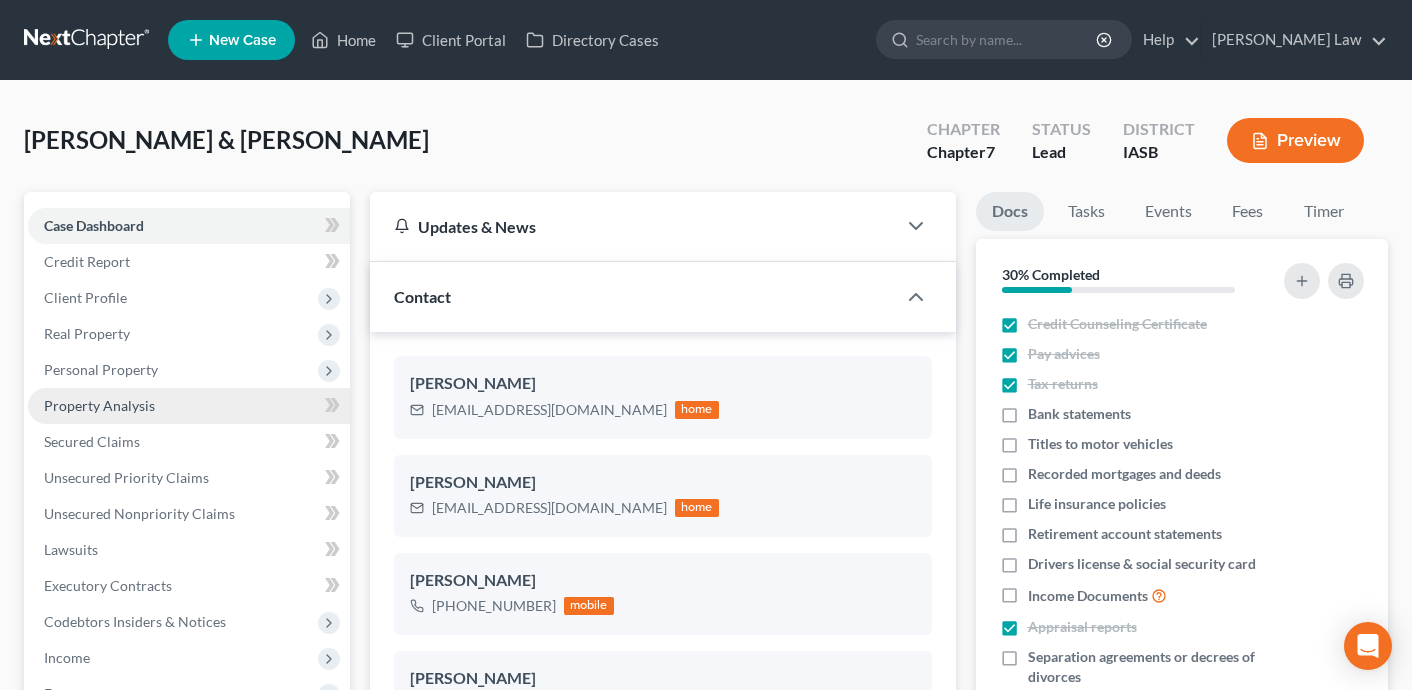 scroll, scrollTop: 1173, scrollLeft: 0, axis: vertical 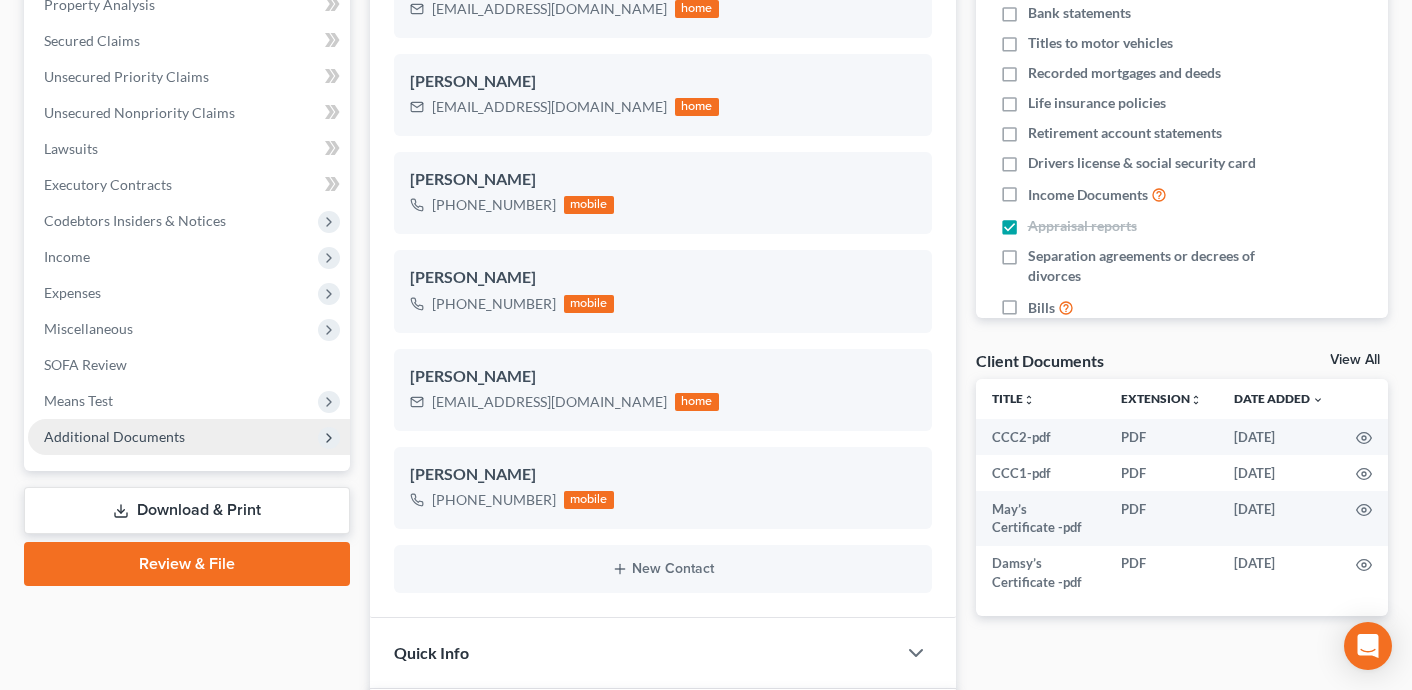 click on "Additional Documents" at bounding box center [189, 437] 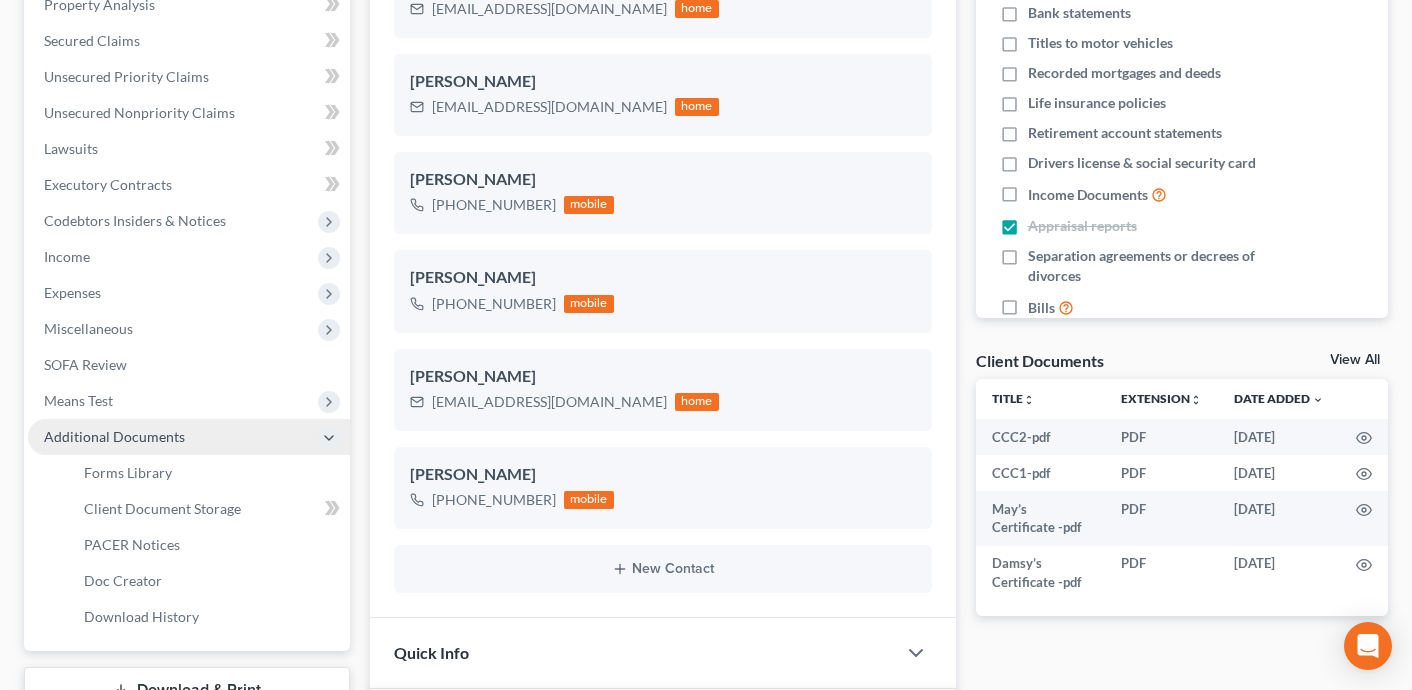 click on "Additional Documents" at bounding box center [189, 437] 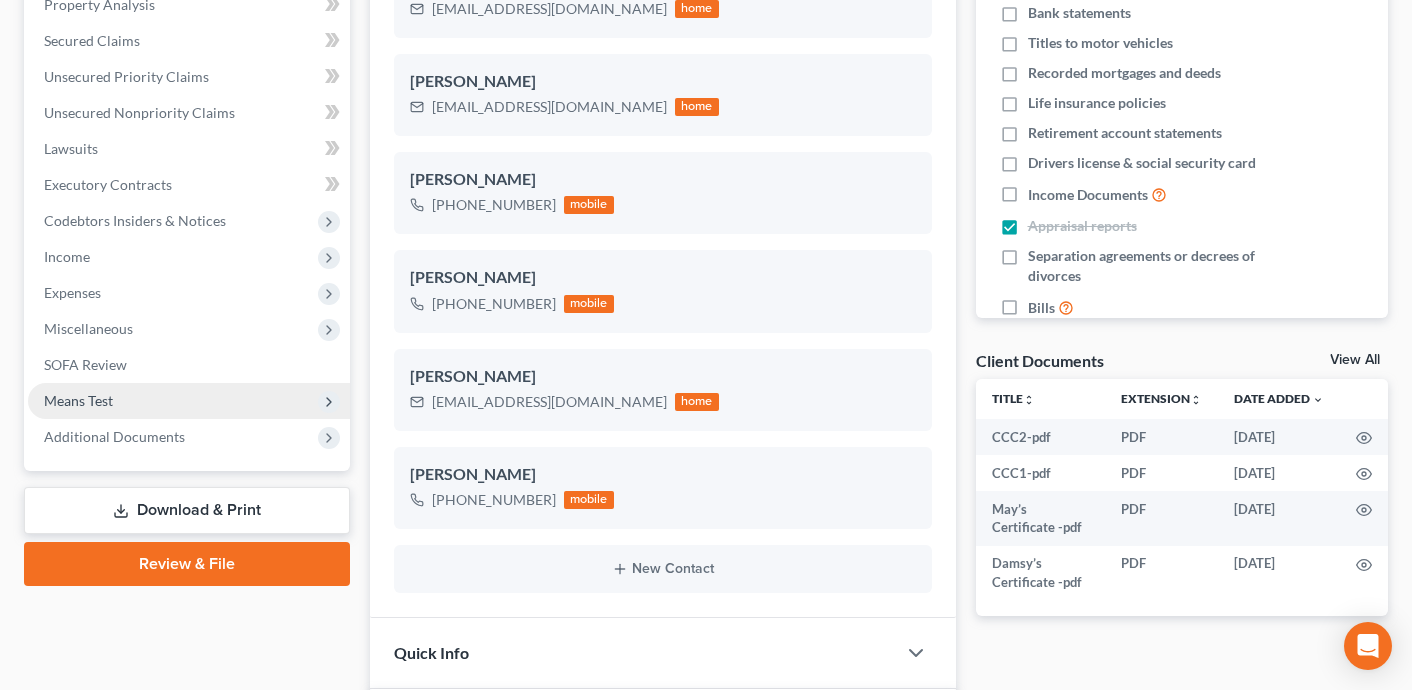 click on "Means Test" at bounding box center [189, 401] 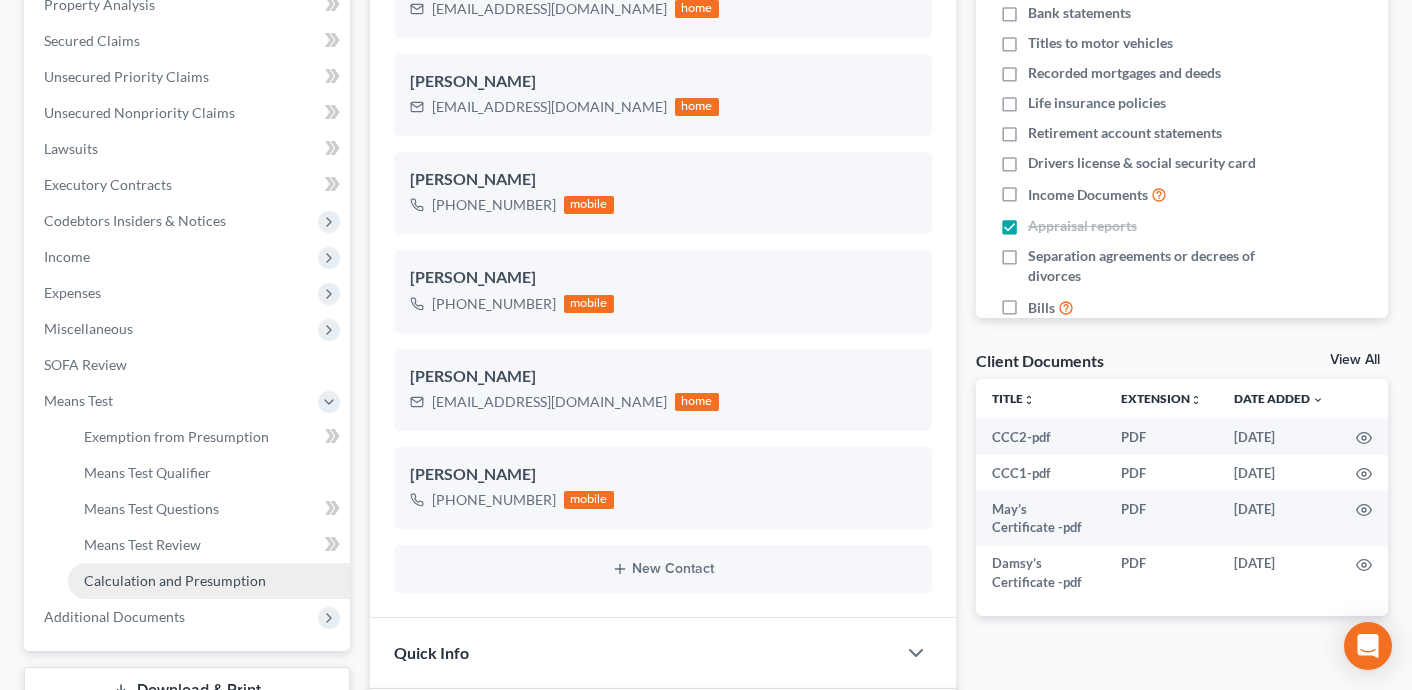 click on "Calculation and Presumption" at bounding box center (175, 580) 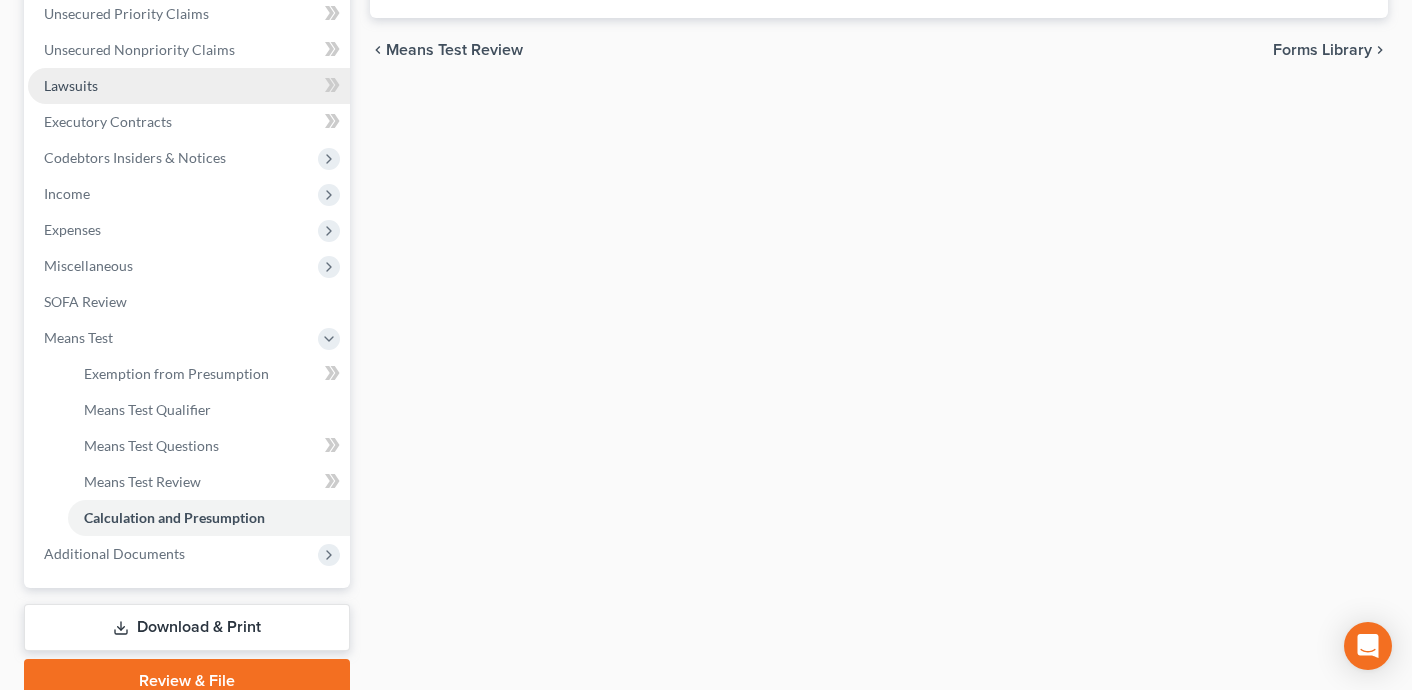 scroll, scrollTop: 551, scrollLeft: 0, axis: vertical 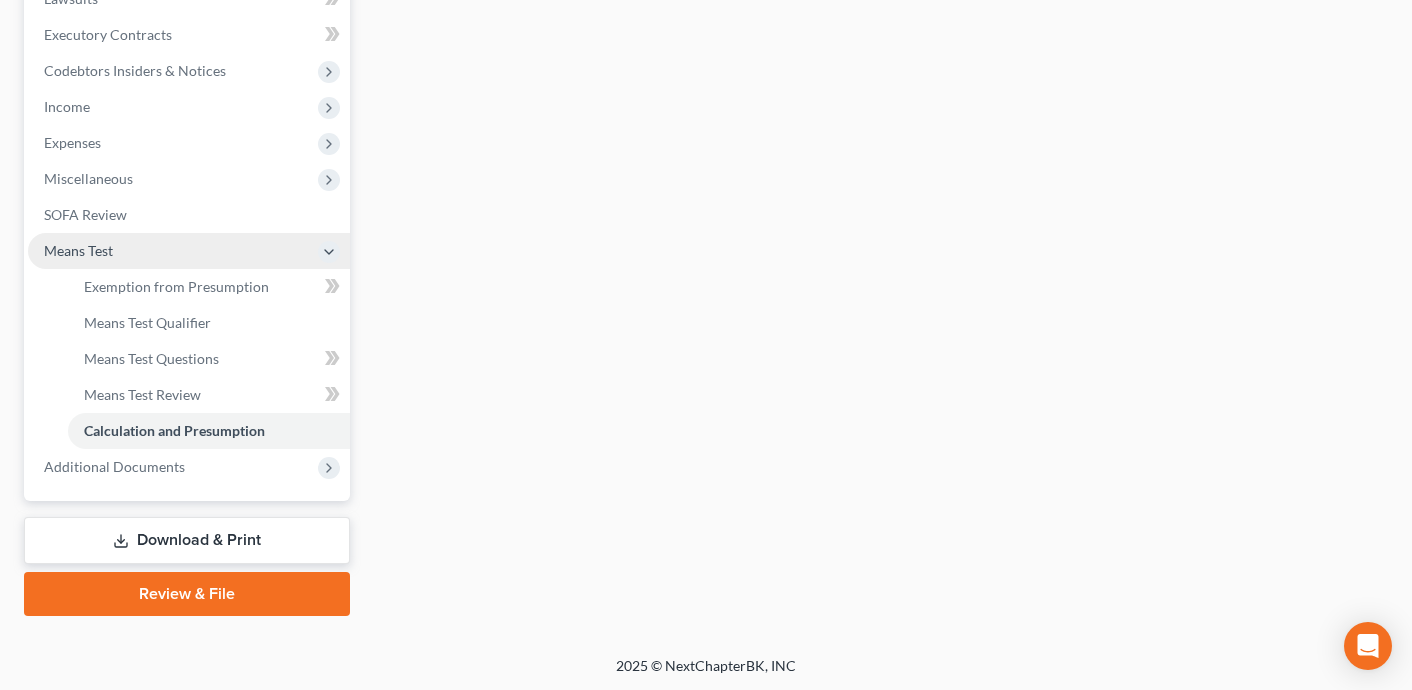 click on "Means Test" at bounding box center (189, 251) 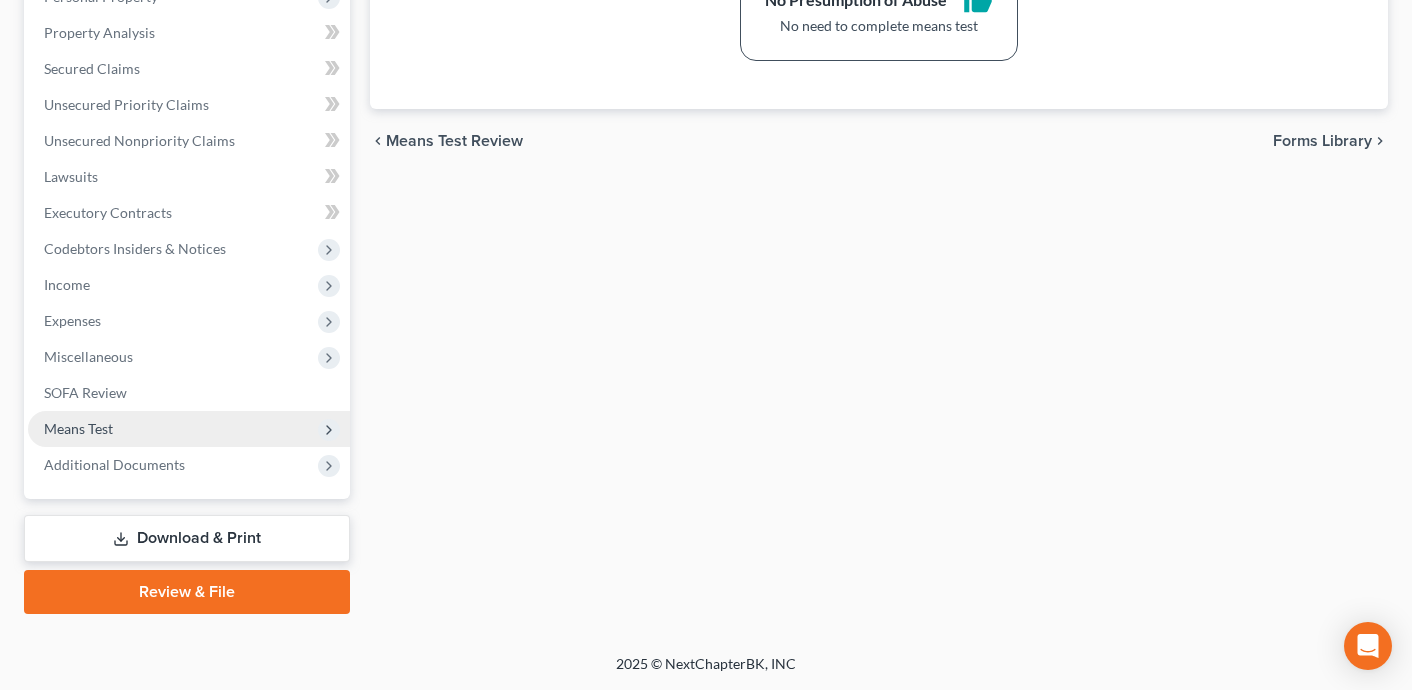 scroll, scrollTop: 371, scrollLeft: 0, axis: vertical 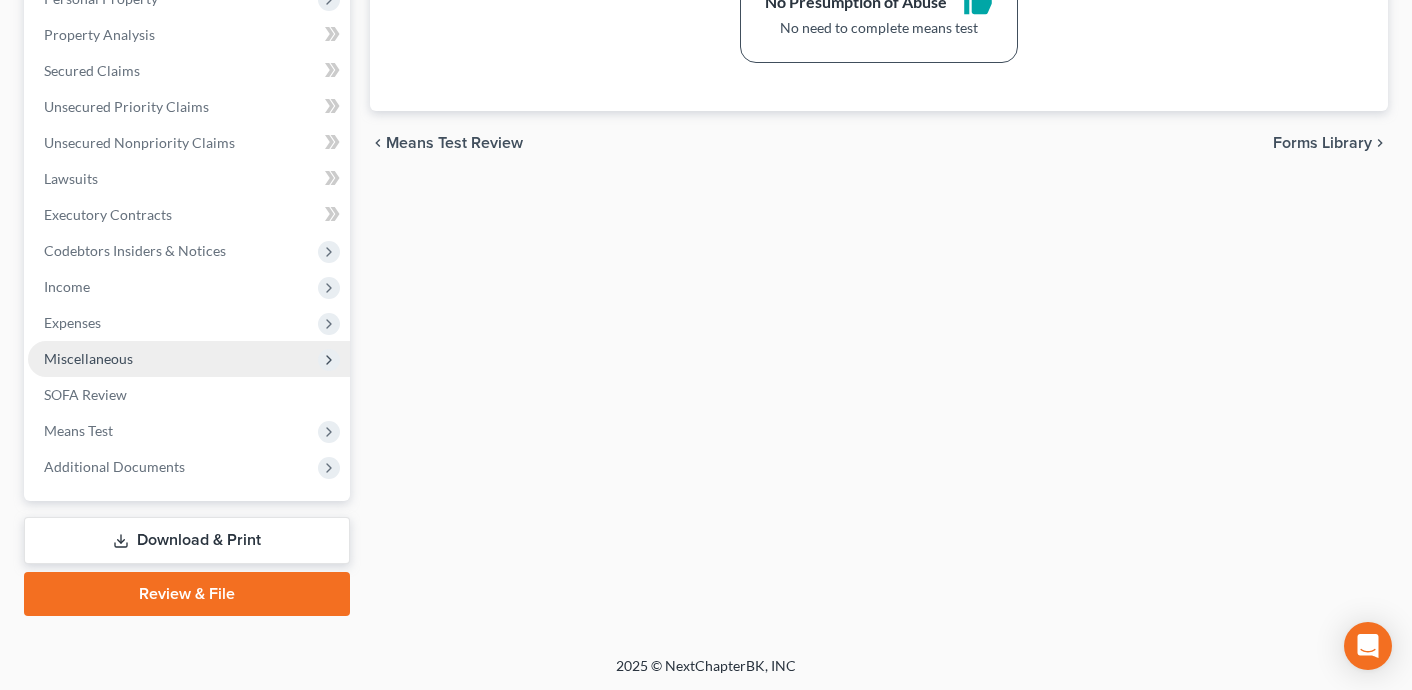 click on "Miscellaneous" at bounding box center [189, 359] 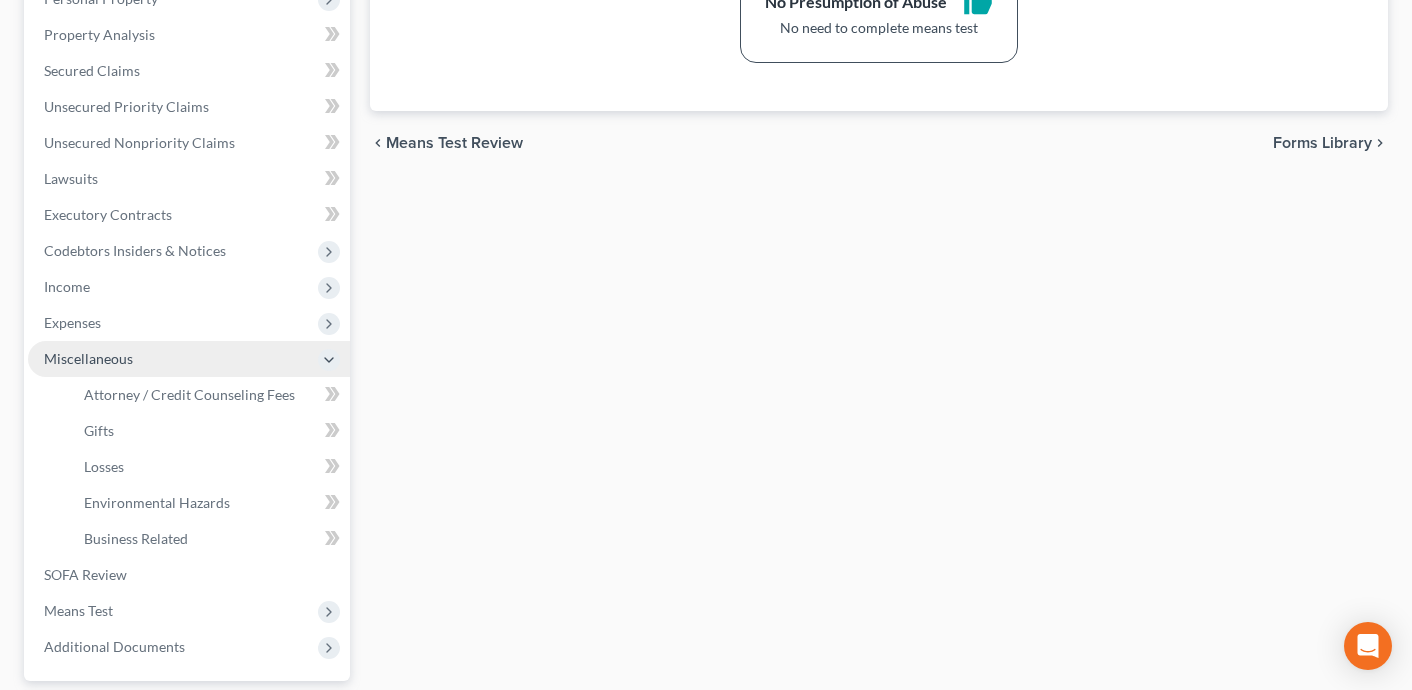 scroll, scrollTop: 551, scrollLeft: 0, axis: vertical 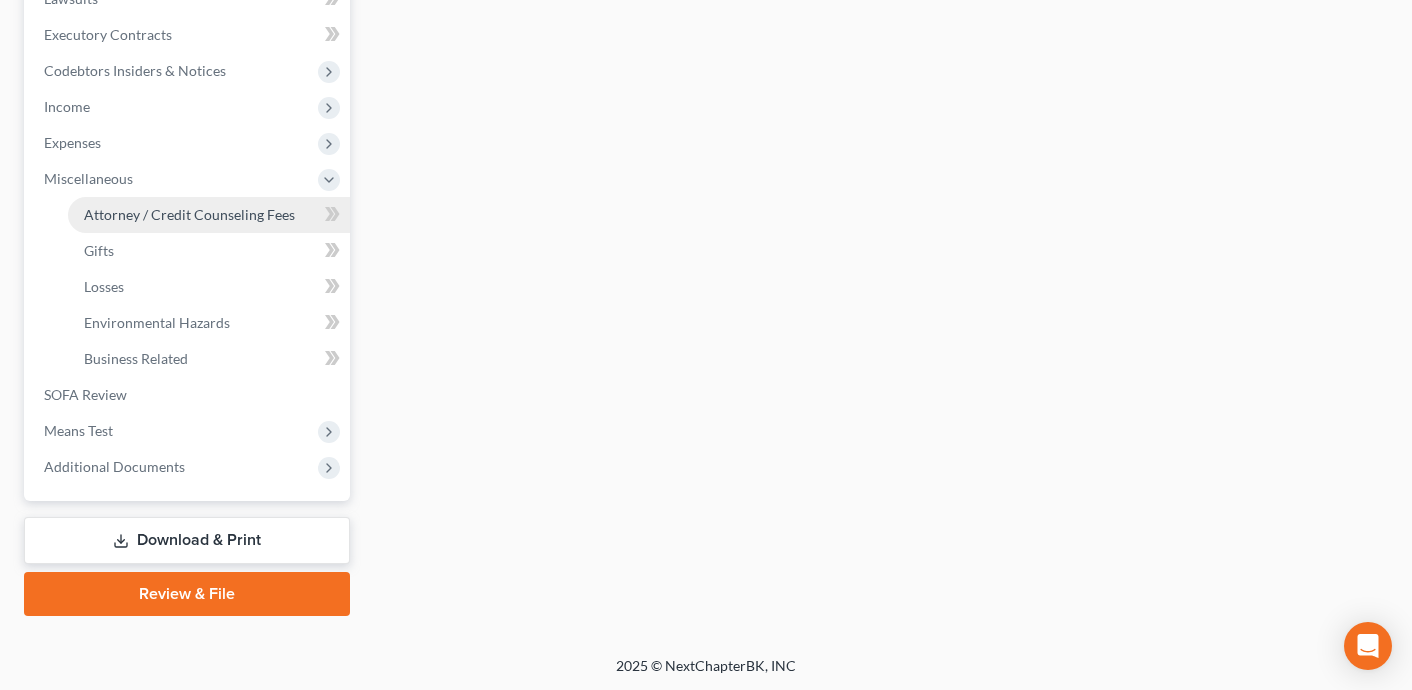 click on "Attorney / Credit Counseling Fees" at bounding box center [189, 214] 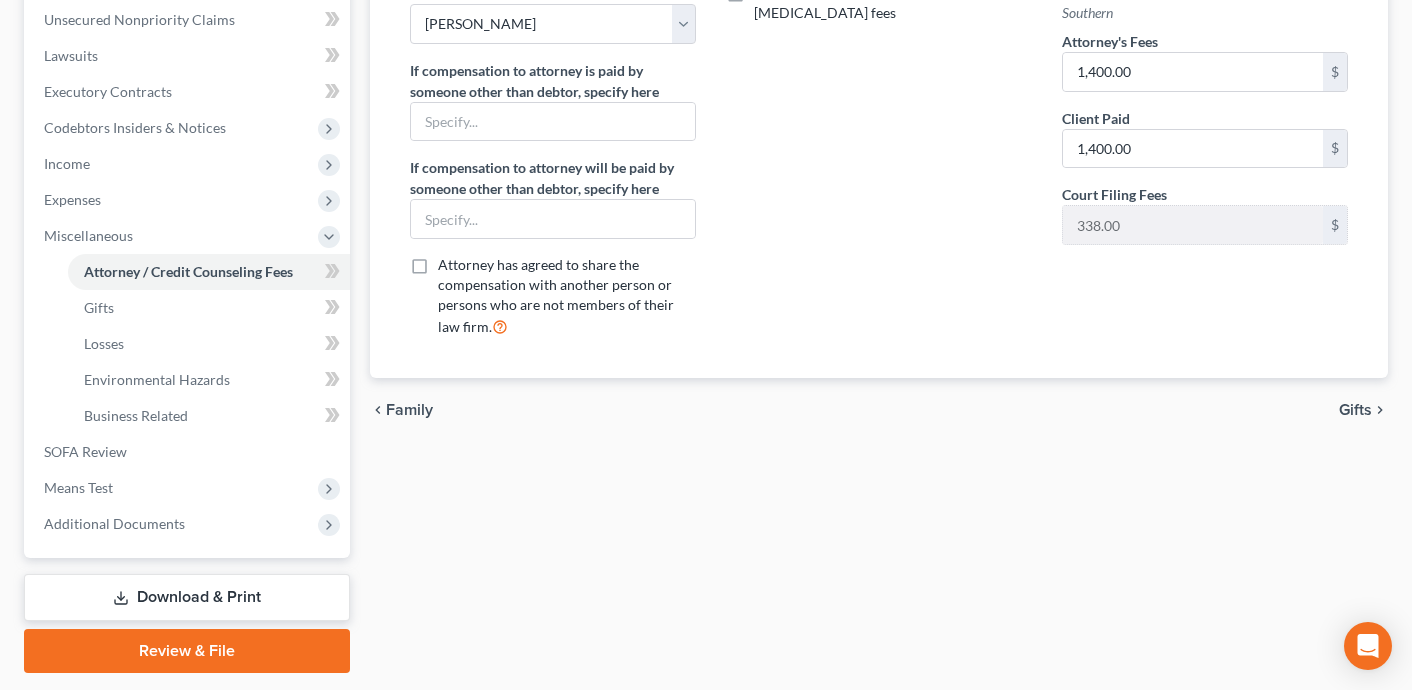 scroll, scrollTop: 509, scrollLeft: 0, axis: vertical 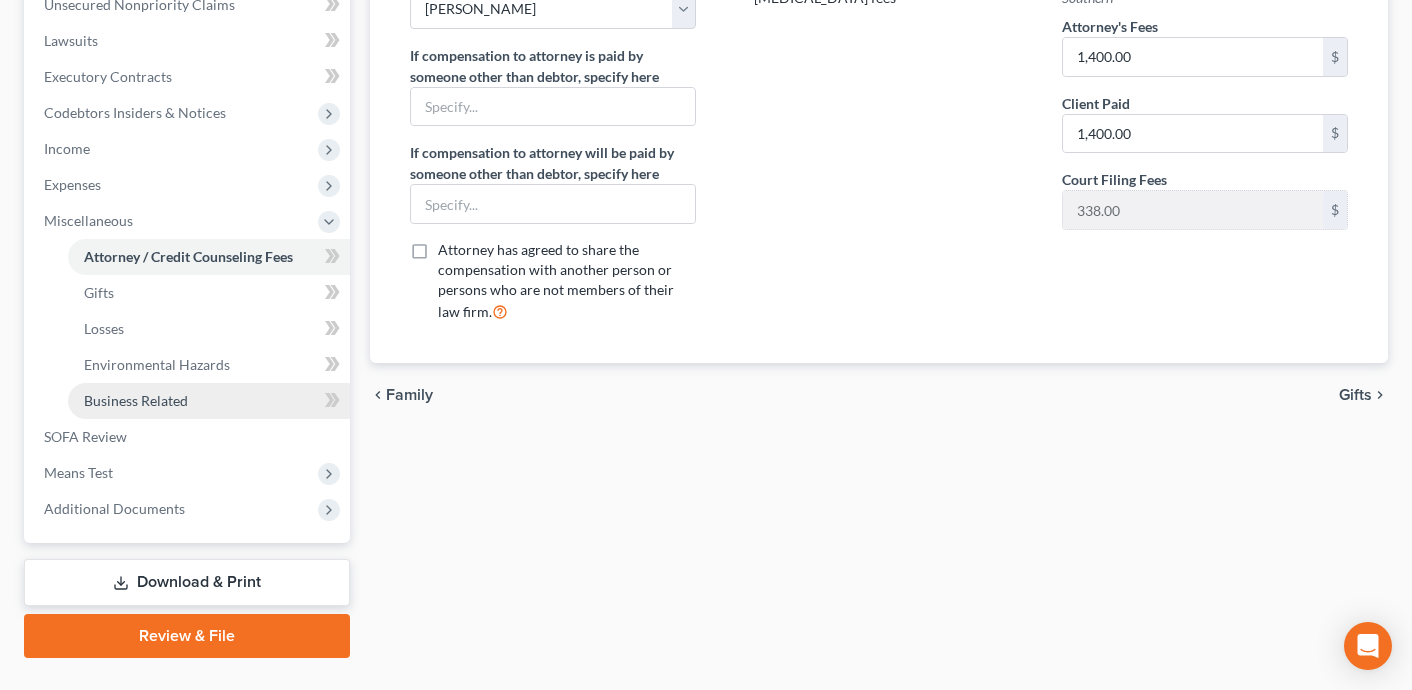 click on "Business Related" at bounding box center (209, 401) 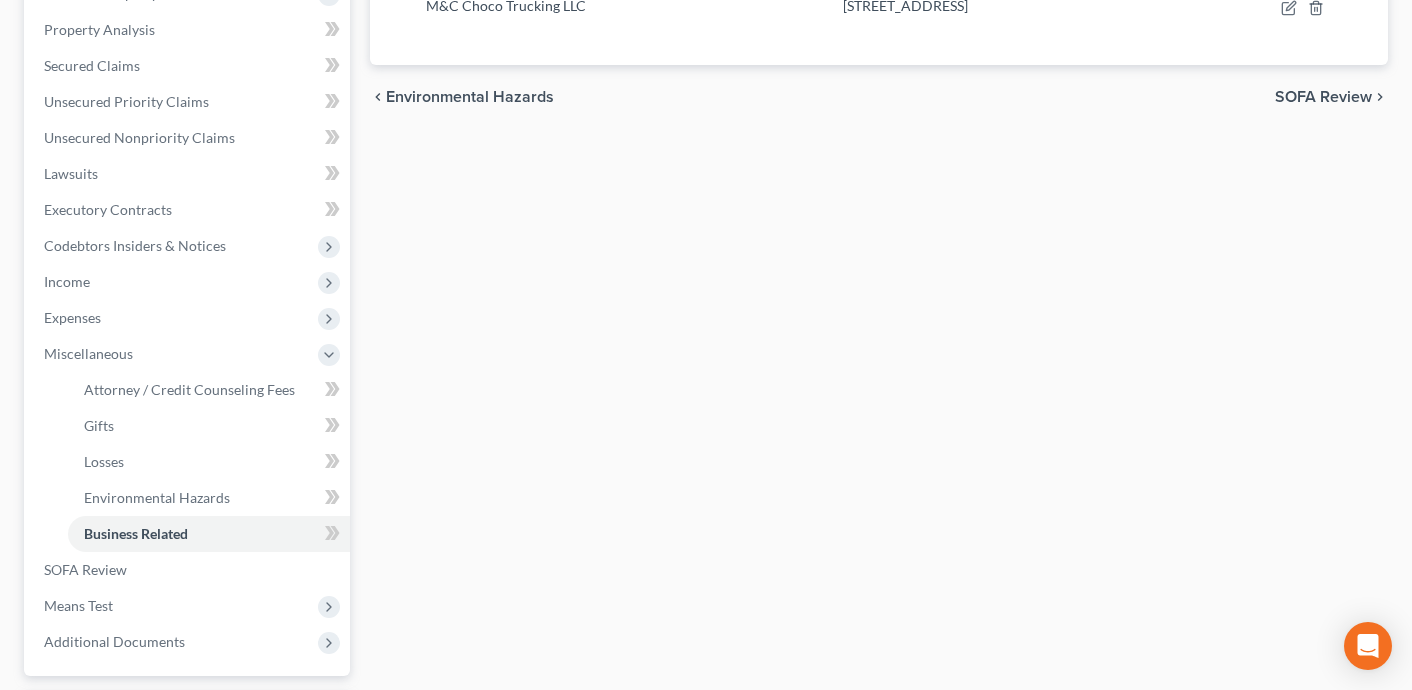scroll, scrollTop: 379, scrollLeft: 0, axis: vertical 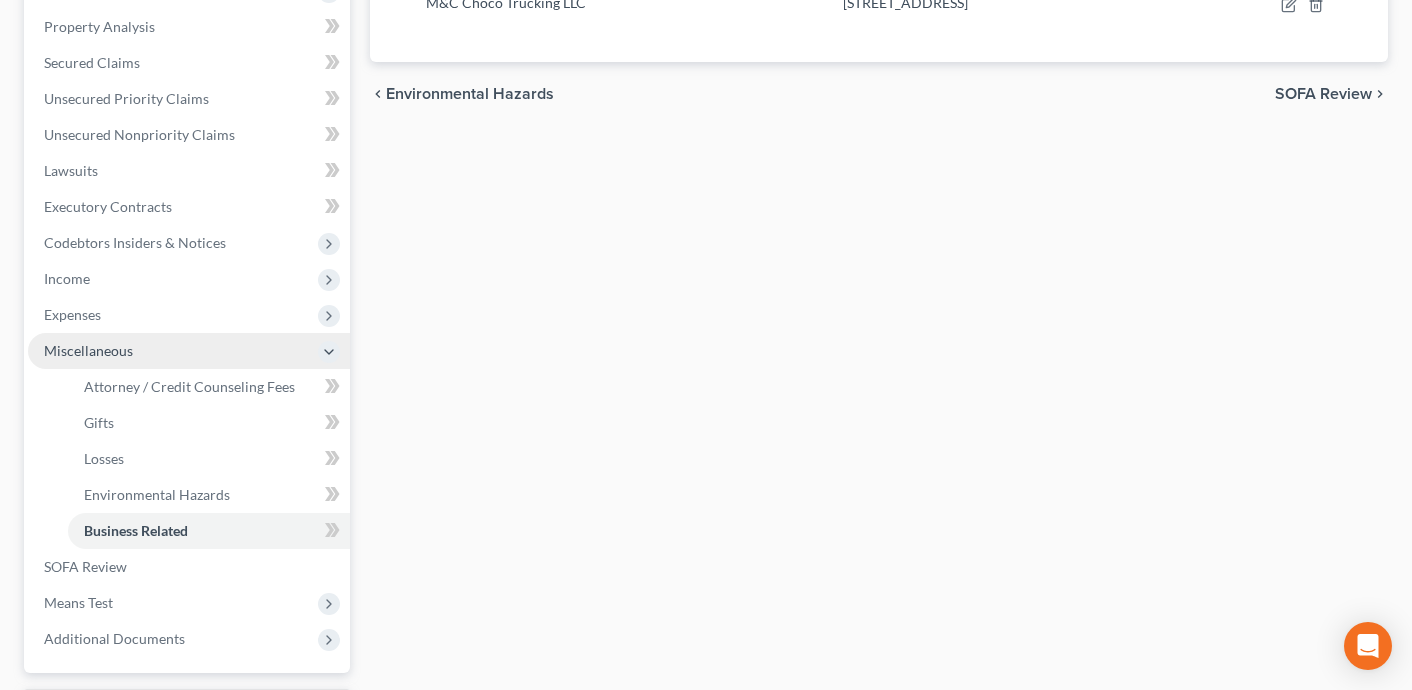 click on "Miscellaneous" at bounding box center [189, 351] 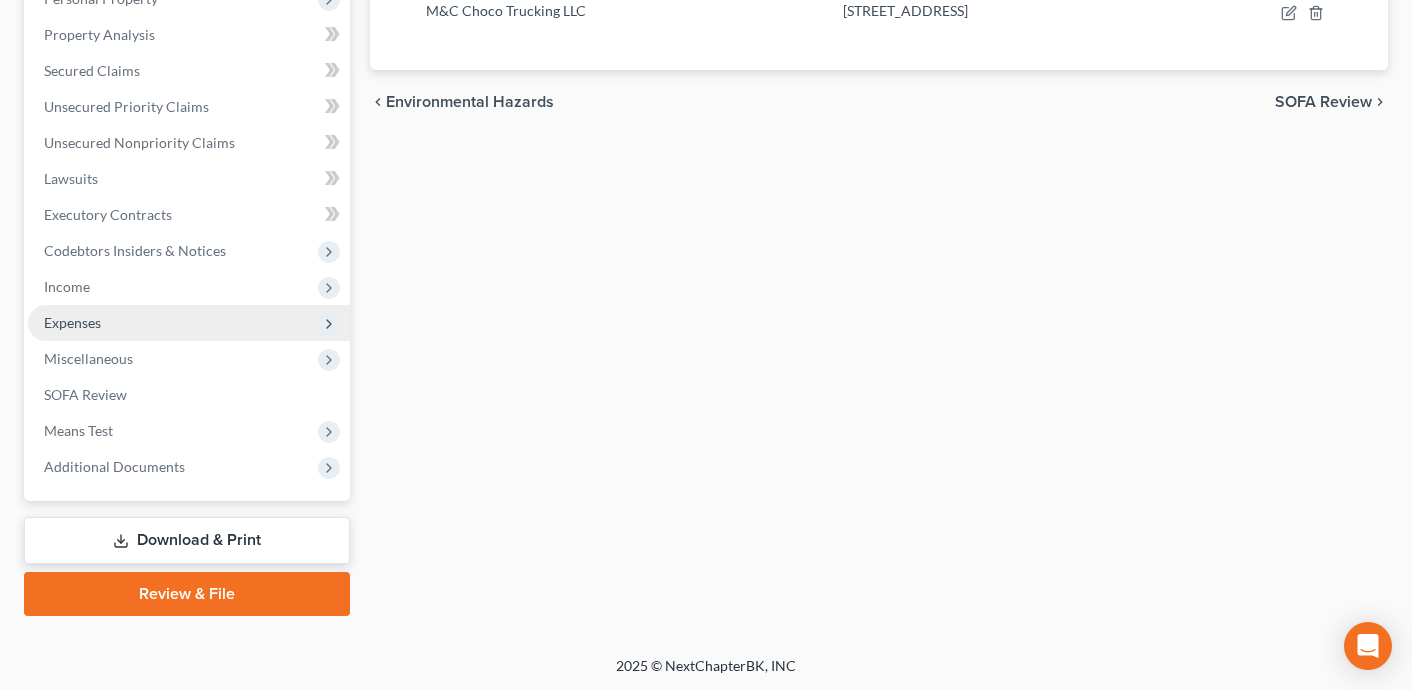 click on "Expenses" at bounding box center [189, 323] 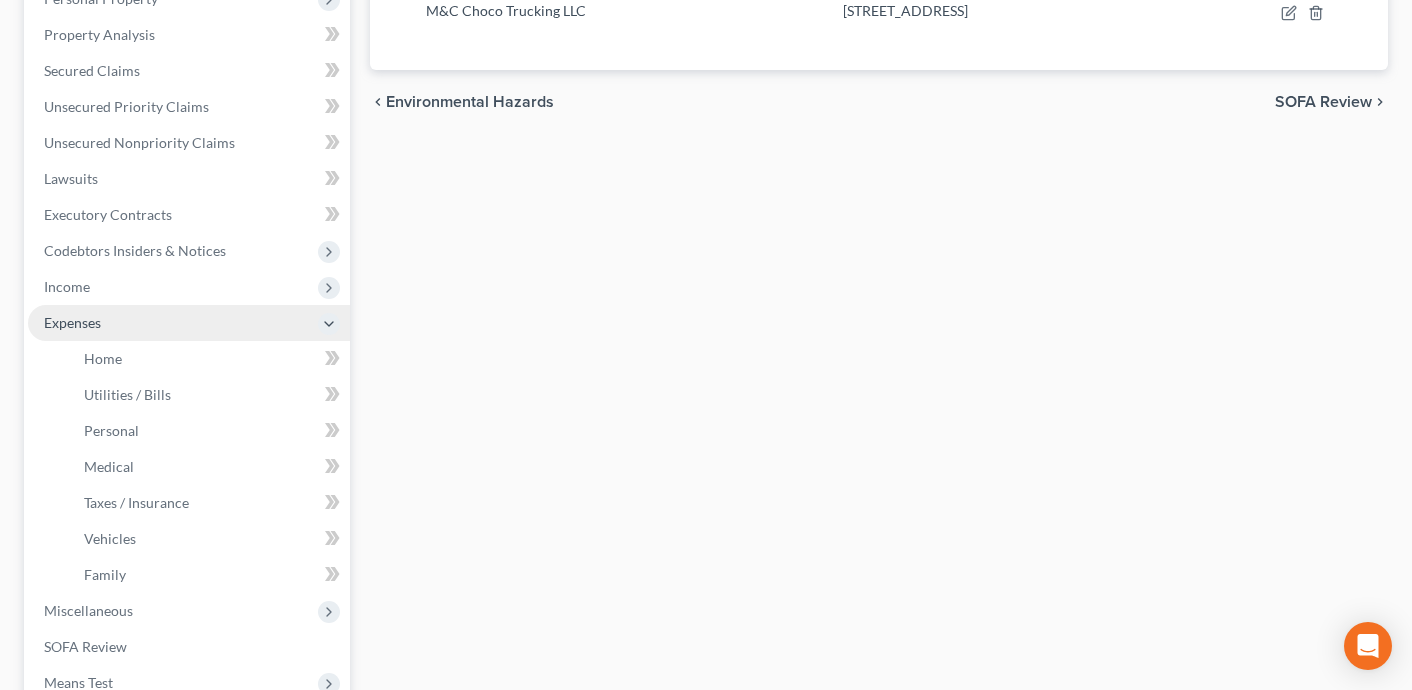 scroll, scrollTop: 379, scrollLeft: 0, axis: vertical 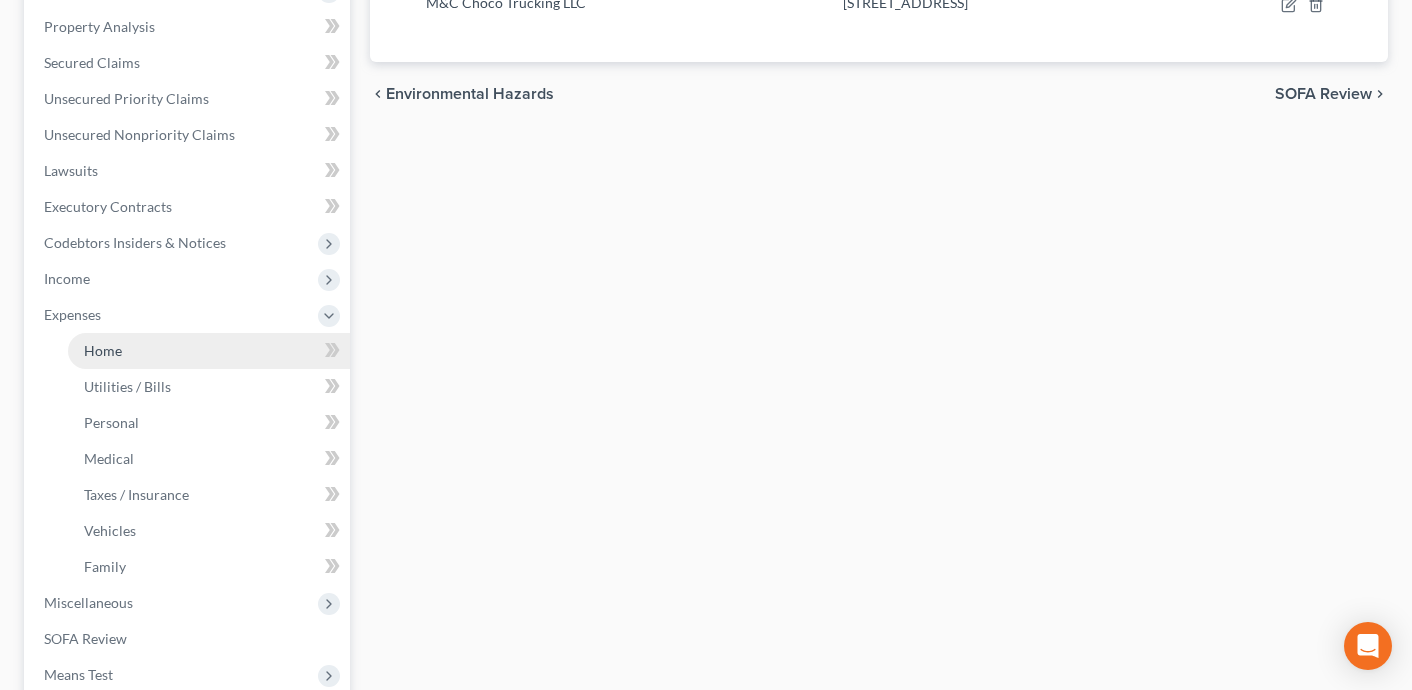 click on "Home" at bounding box center [209, 351] 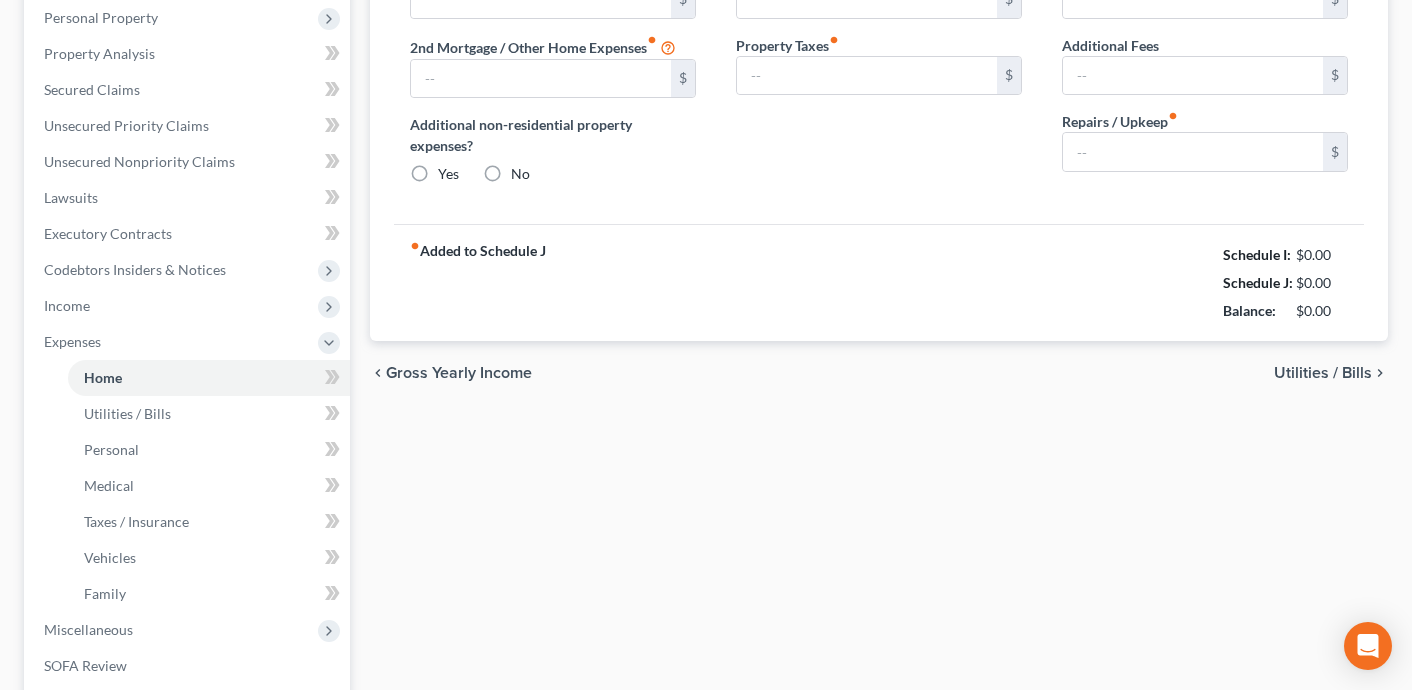 type on "2,217.92" 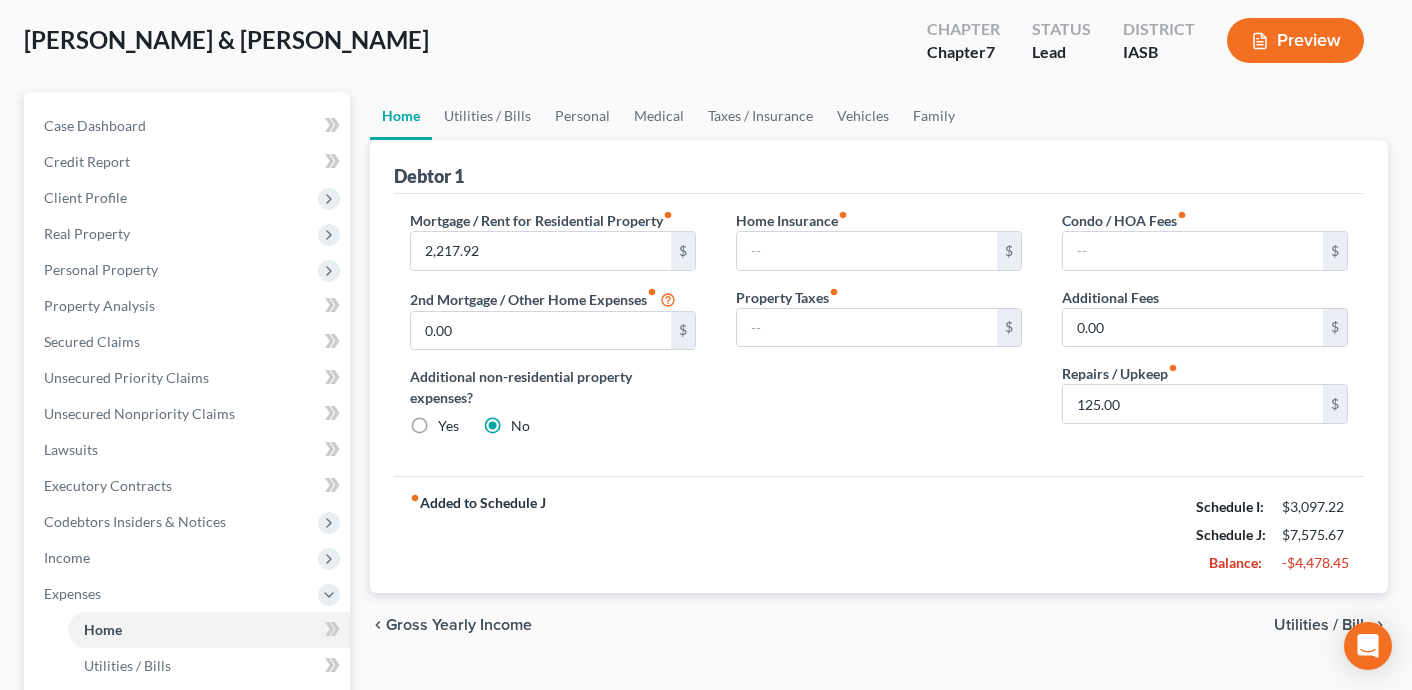 scroll, scrollTop: 101, scrollLeft: 0, axis: vertical 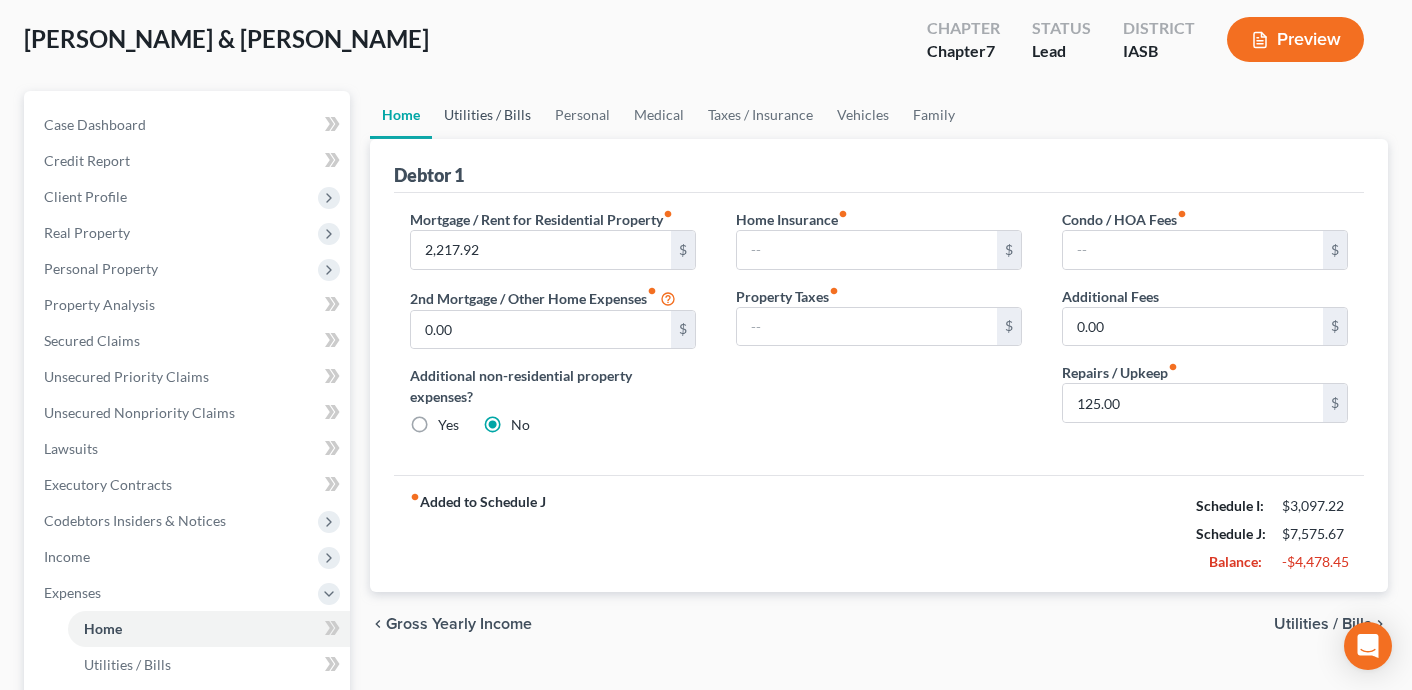 click on "Utilities / Bills" at bounding box center (487, 115) 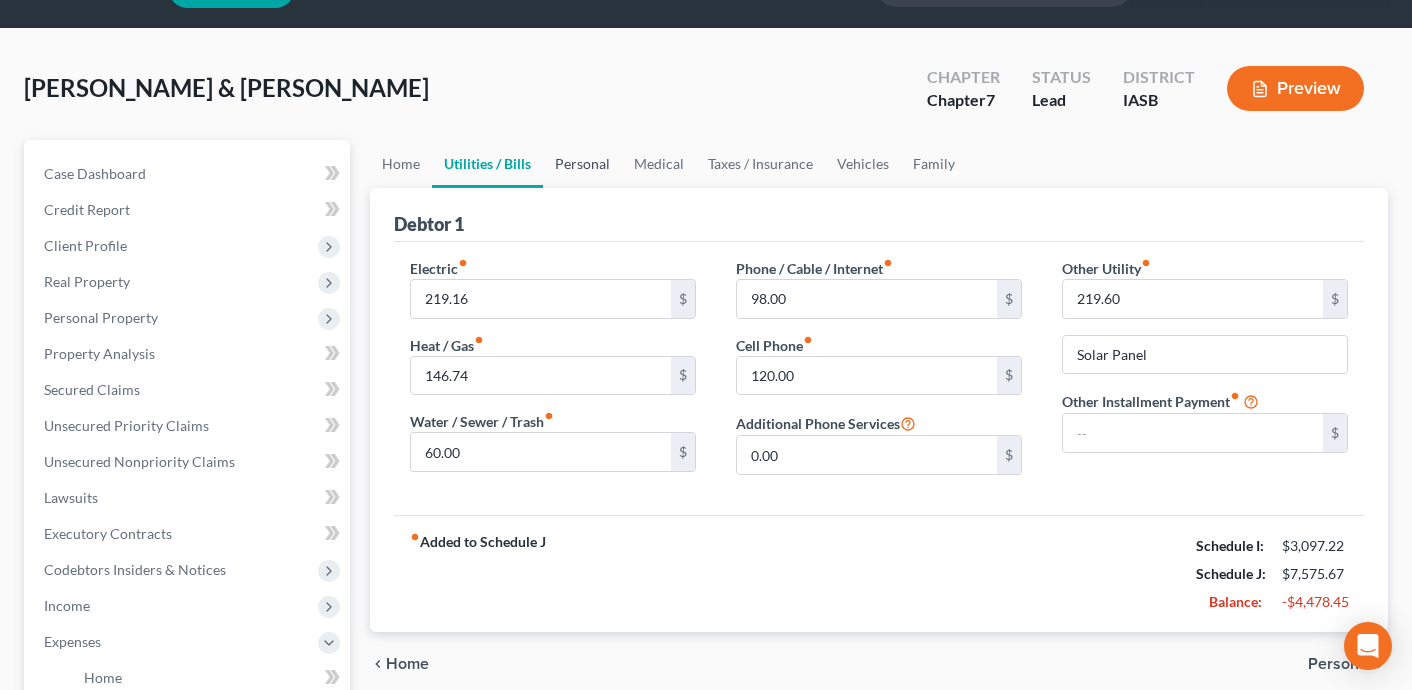 scroll, scrollTop: 0, scrollLeft: 0, axis: both 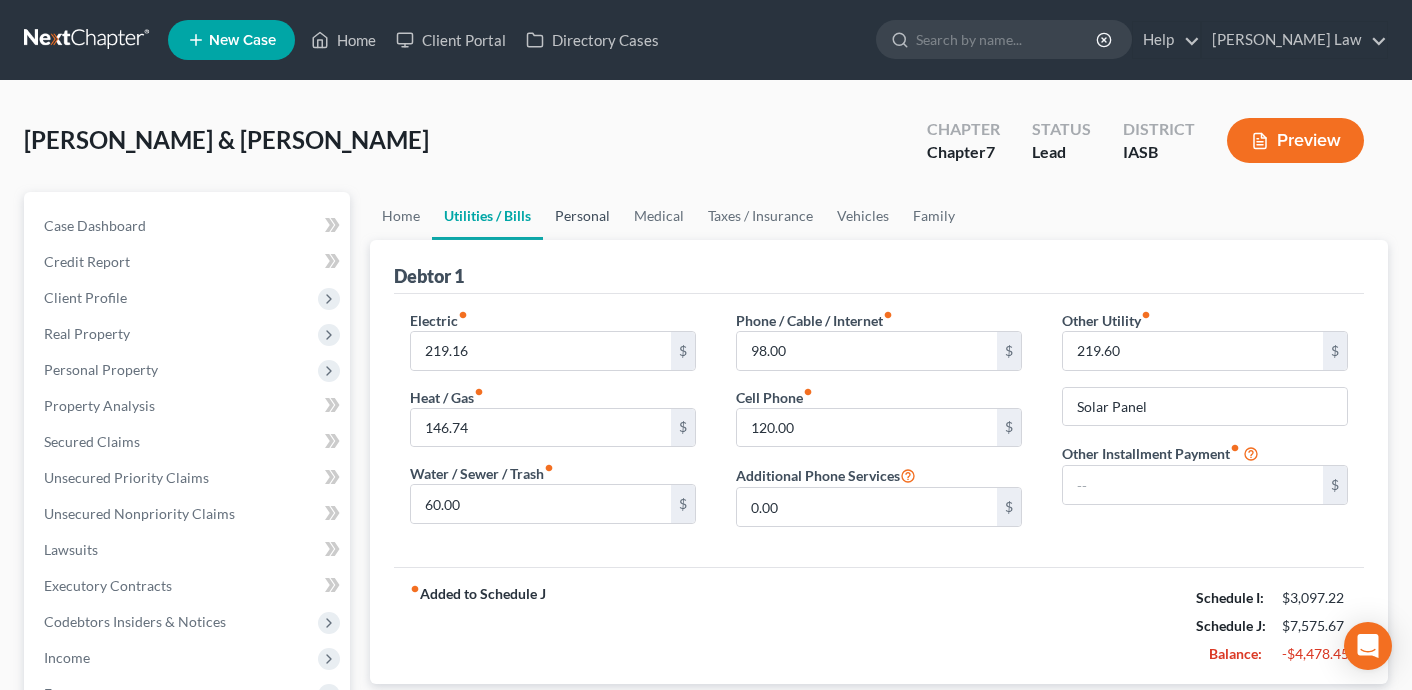click on "Personal" at bounding box center (582, 216) 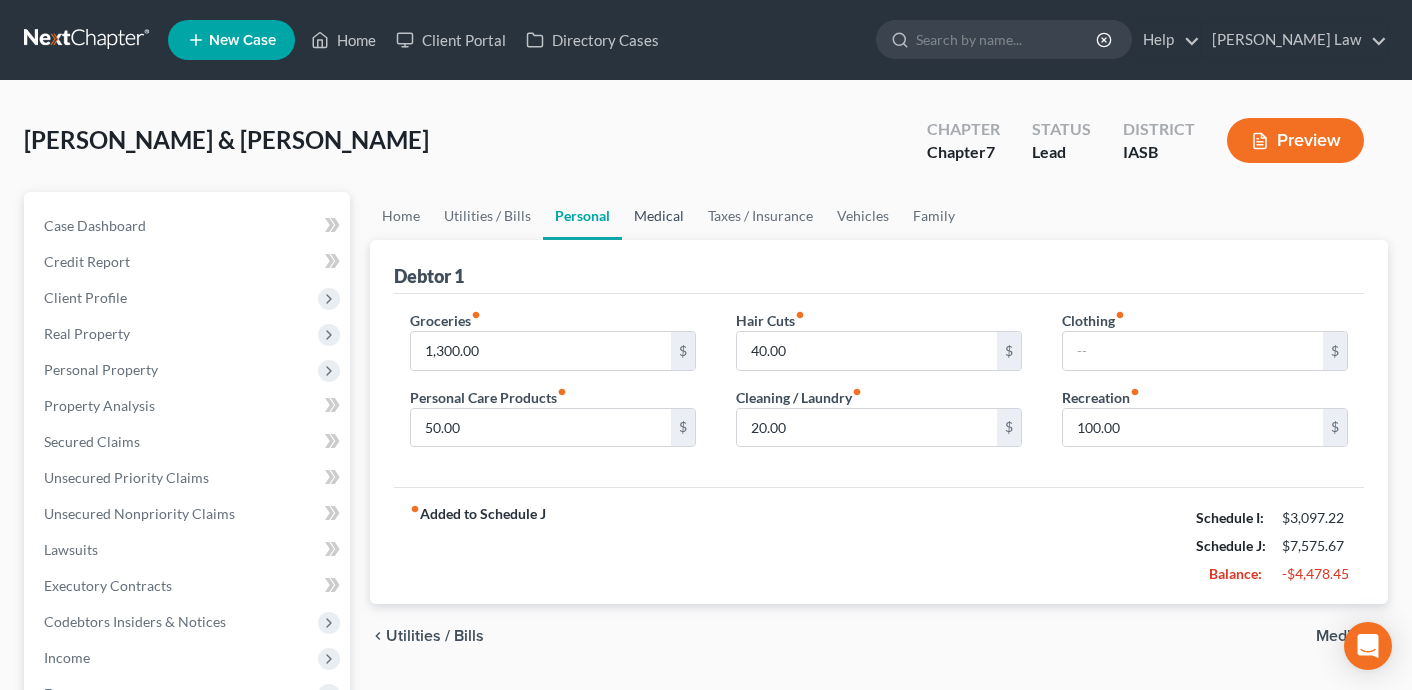 click on "Medical" at bounding box center [659, 216] 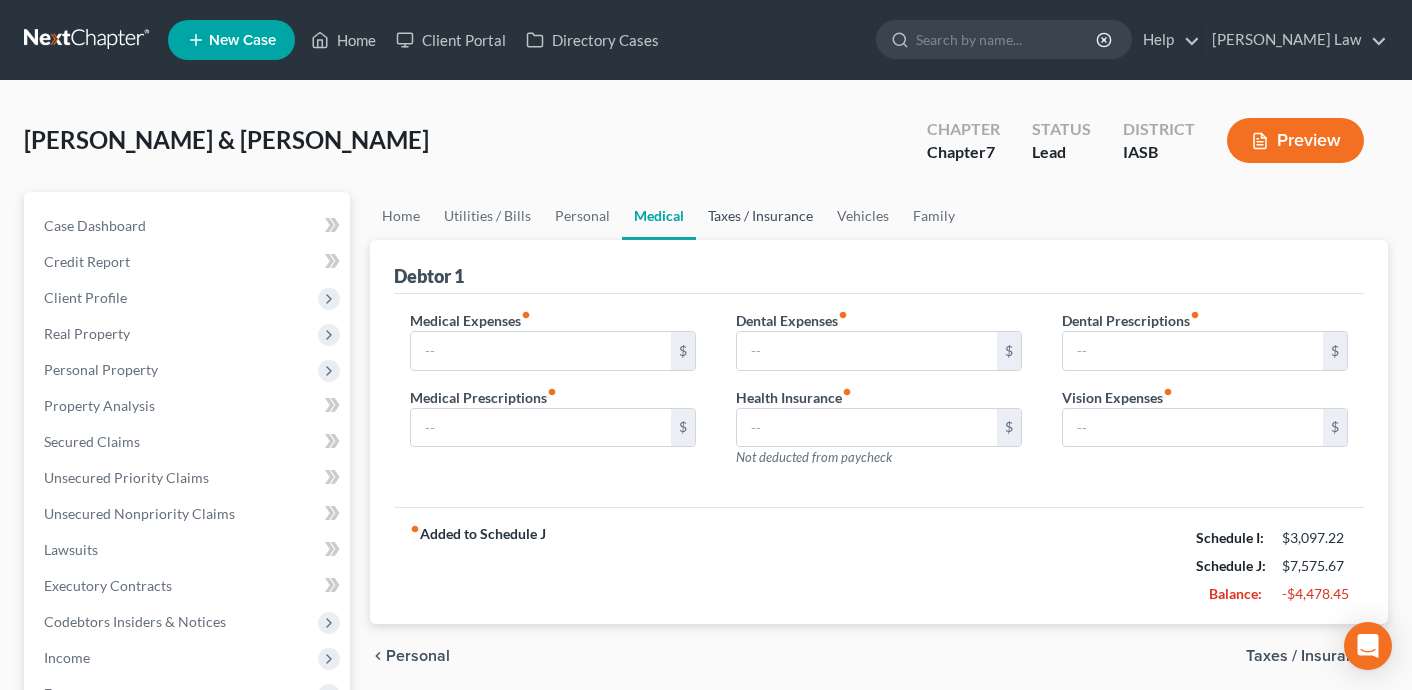 click on "Taxes / Insurance" at bounding box center [760, 216] 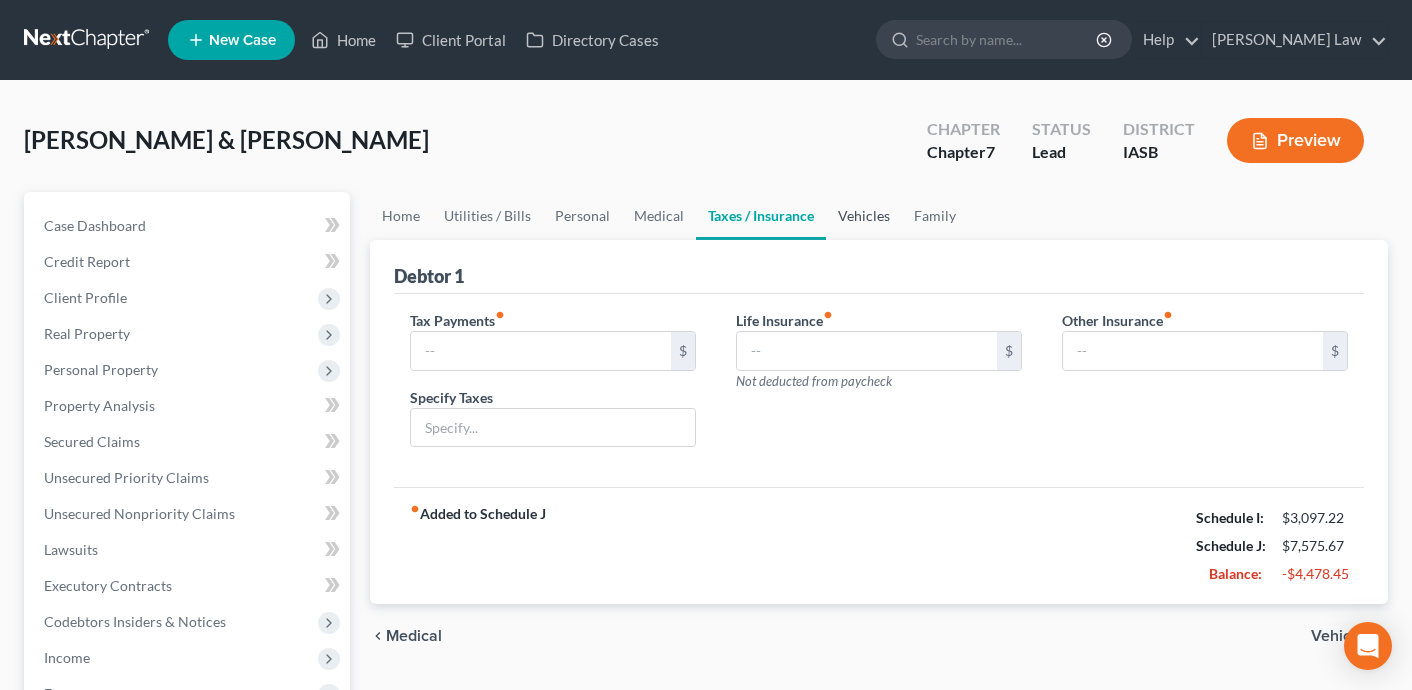 drag, startPoint x: 837, startPoint y: 208, endPoint x: 968, endPoint y: 272, distance: 145.7978 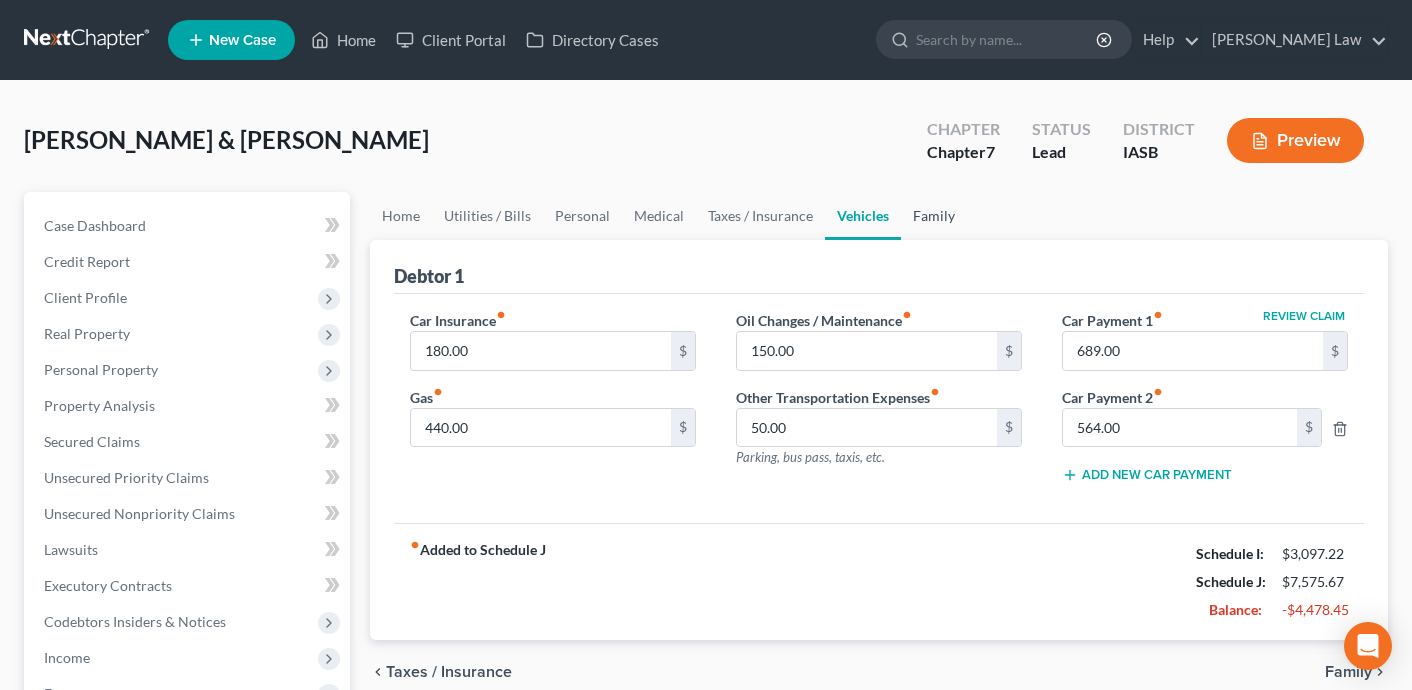 click on "Family" at bounding box center (934, 216) 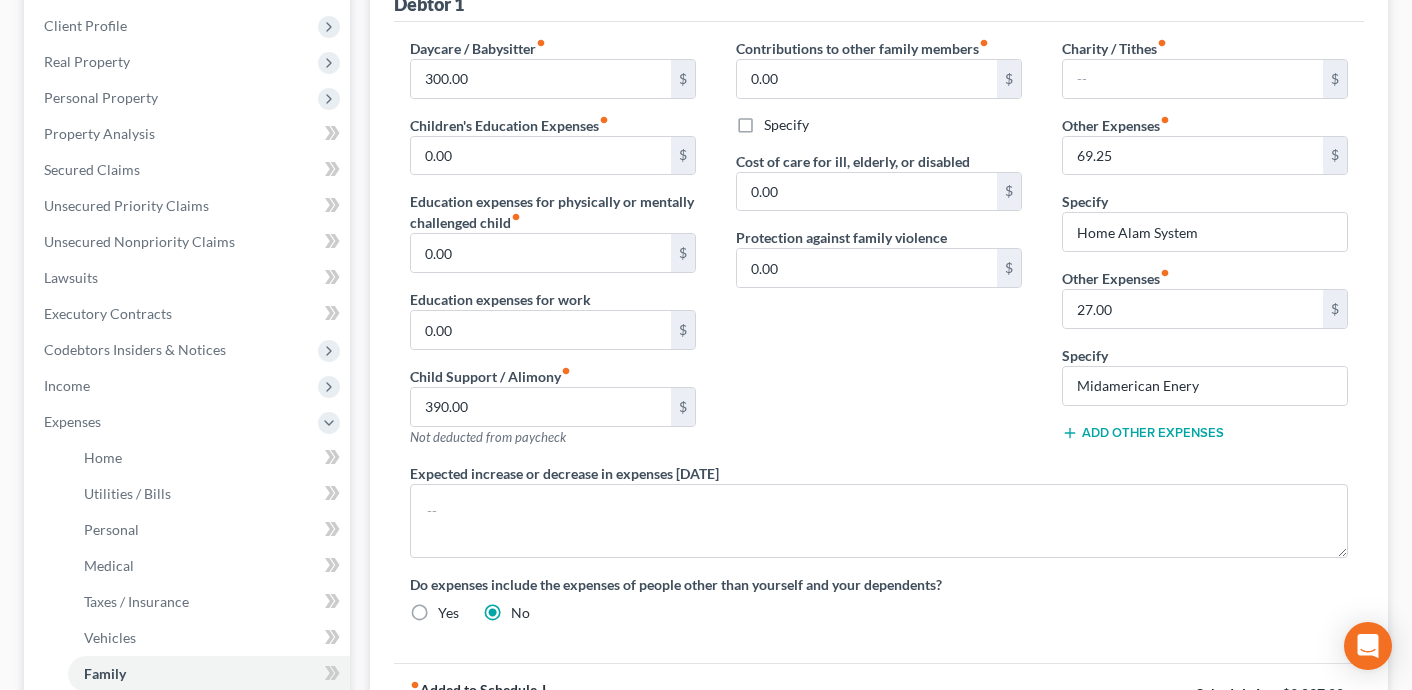 scroll, scrollTop: 257, scrollLeft: 0, axis: vertical 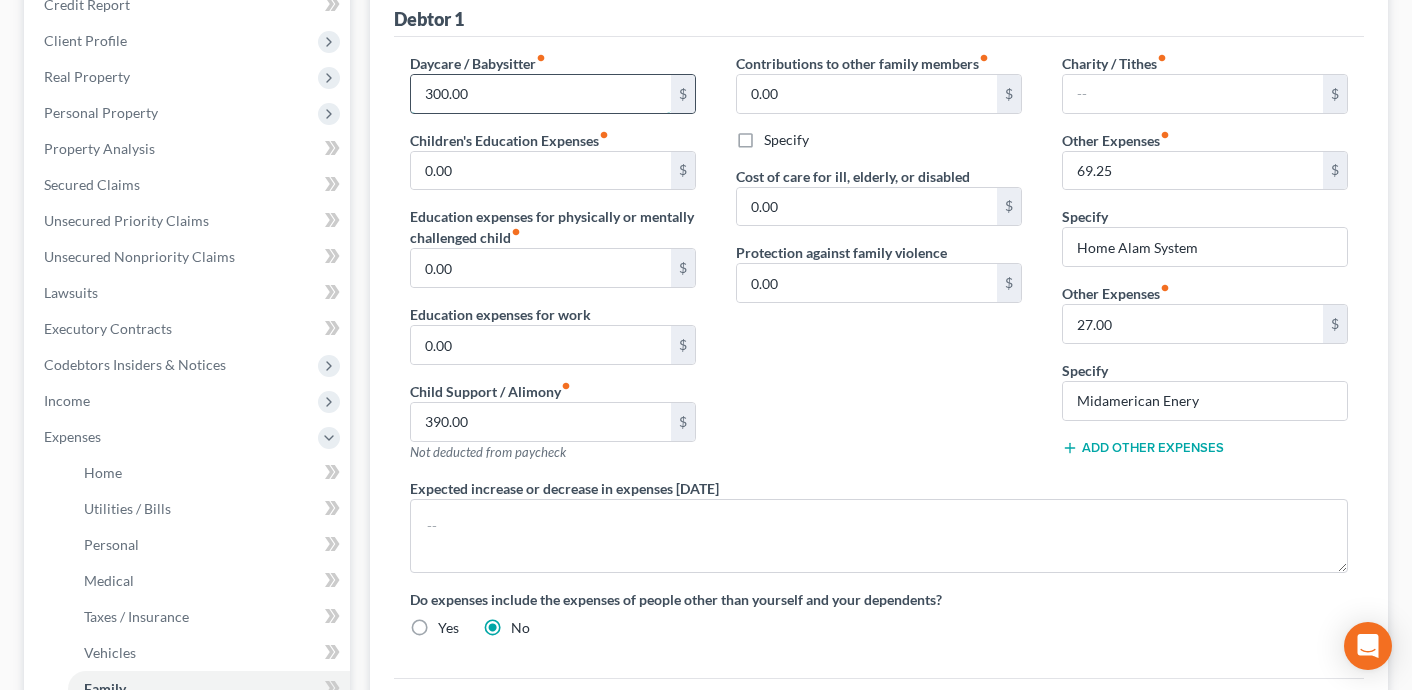 click on "300.00" at bounding box center (541, 94) 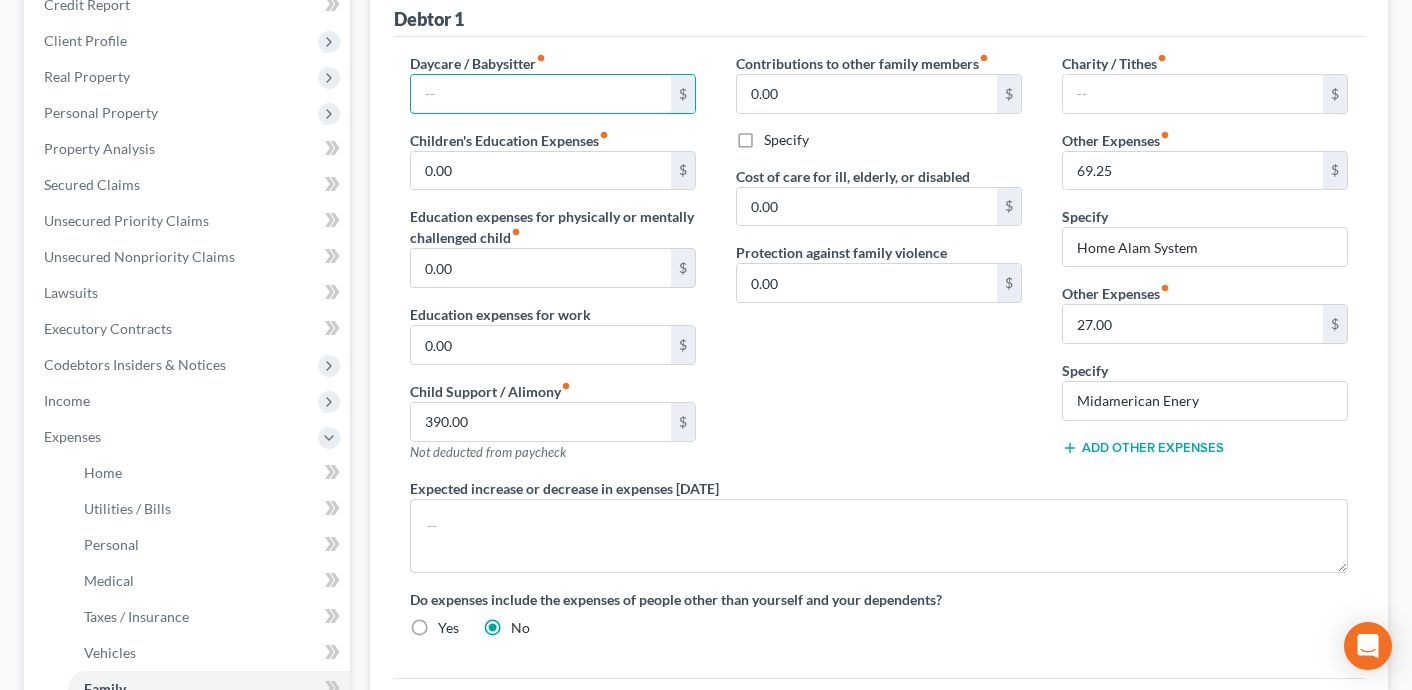 type 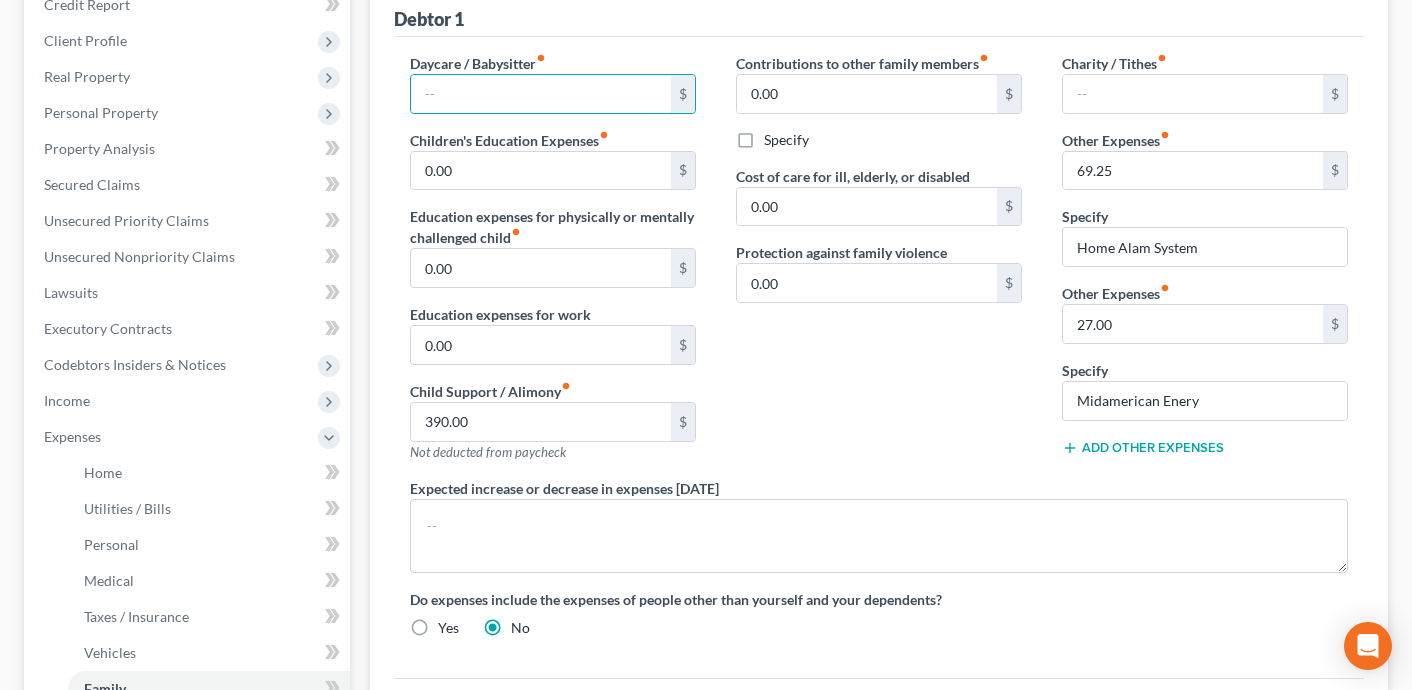 click on "Contributions to other family members  fiber_manual_record 0.00 $ Specify Cost of care for ill, elderly, or disabled 0.00 $ Protection against family violence 0.00 $" at bounding box center [879, 265] 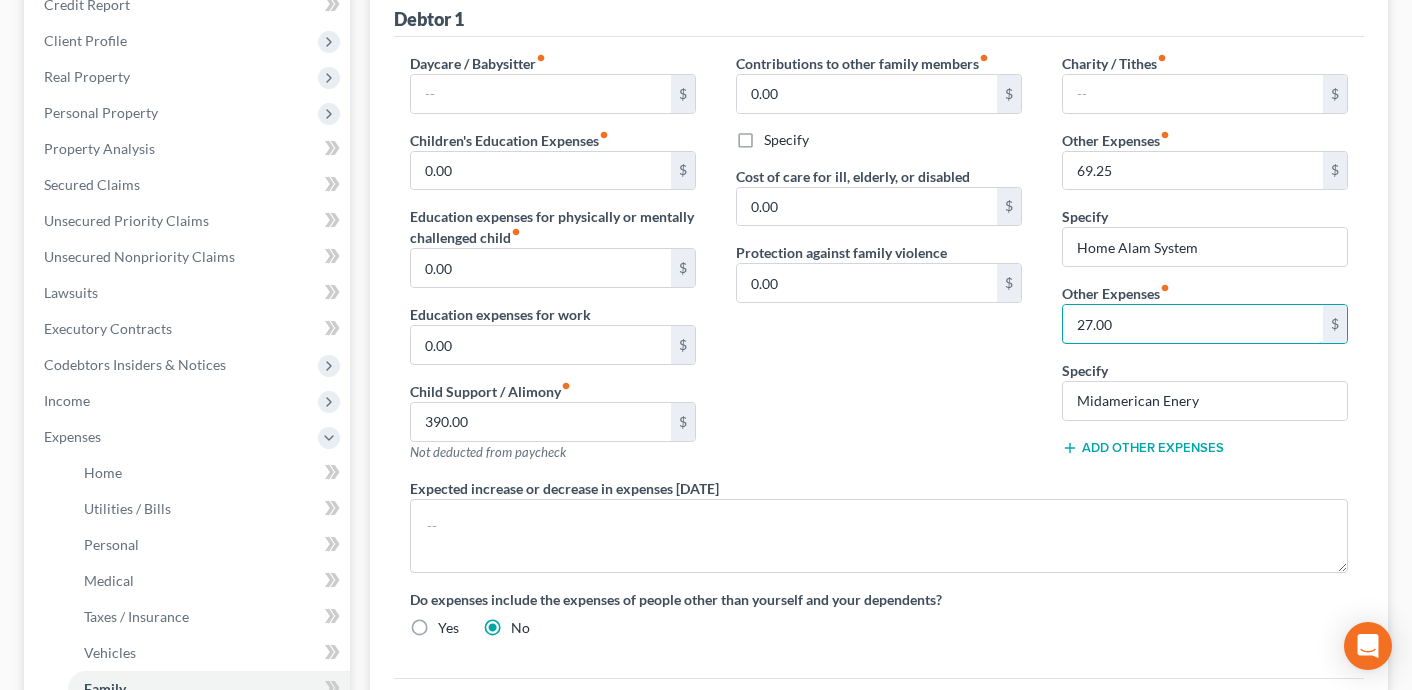 drag, startPoint x: 1152, startPoint y: 320, endPoint x: 1004, endPoint y: 319, distance: 148.00337 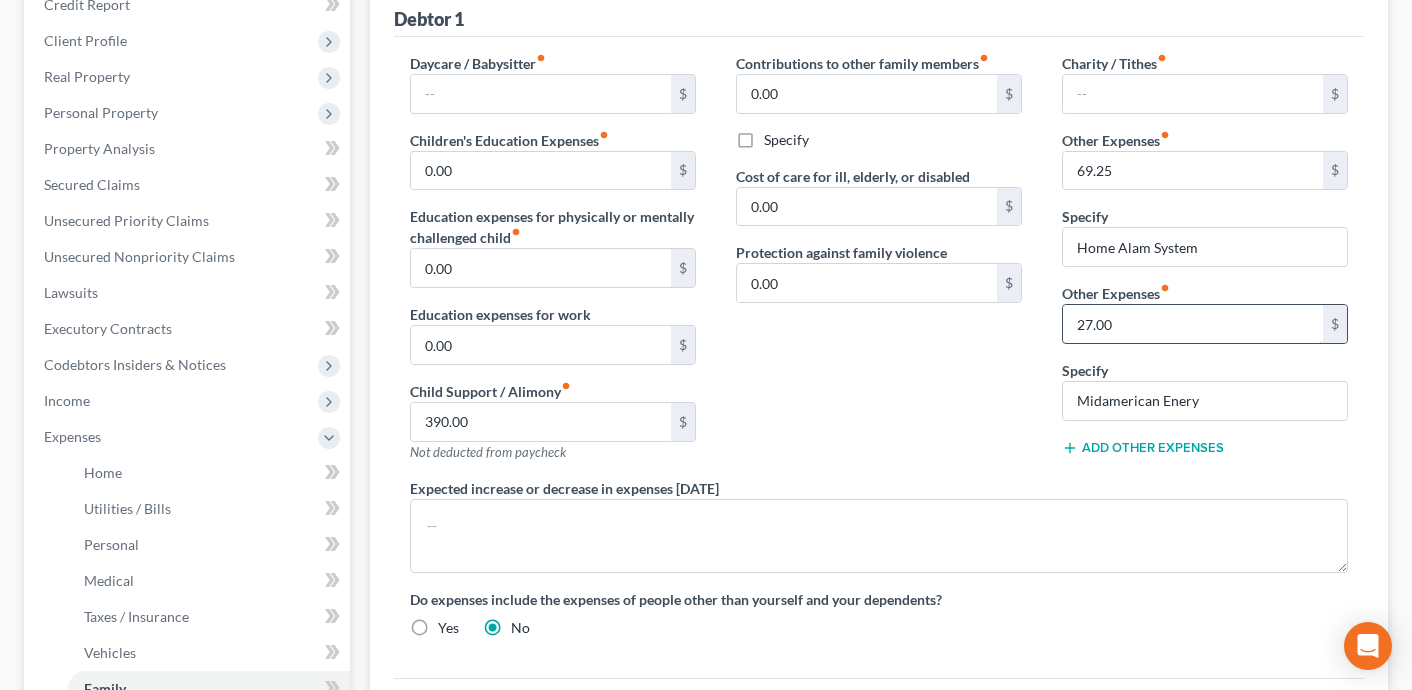 click on "27.00" at bounding box center [1193, 324] 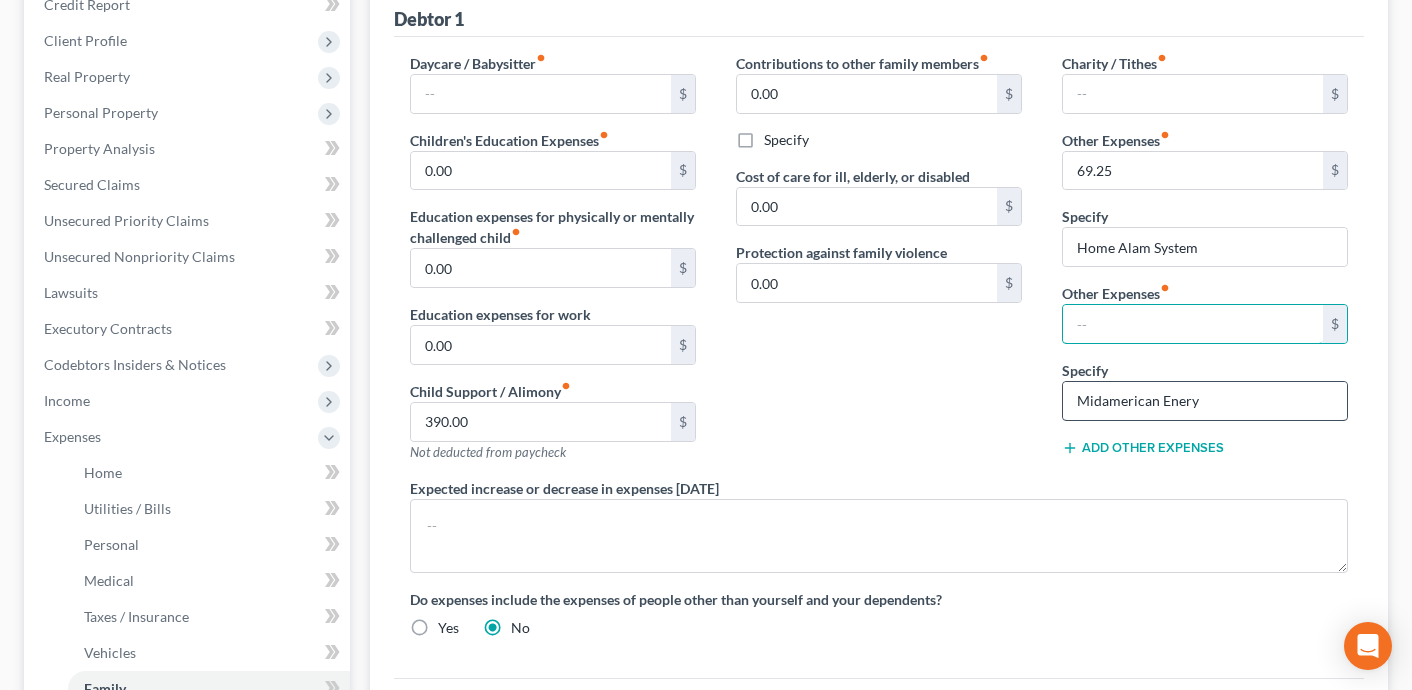 type 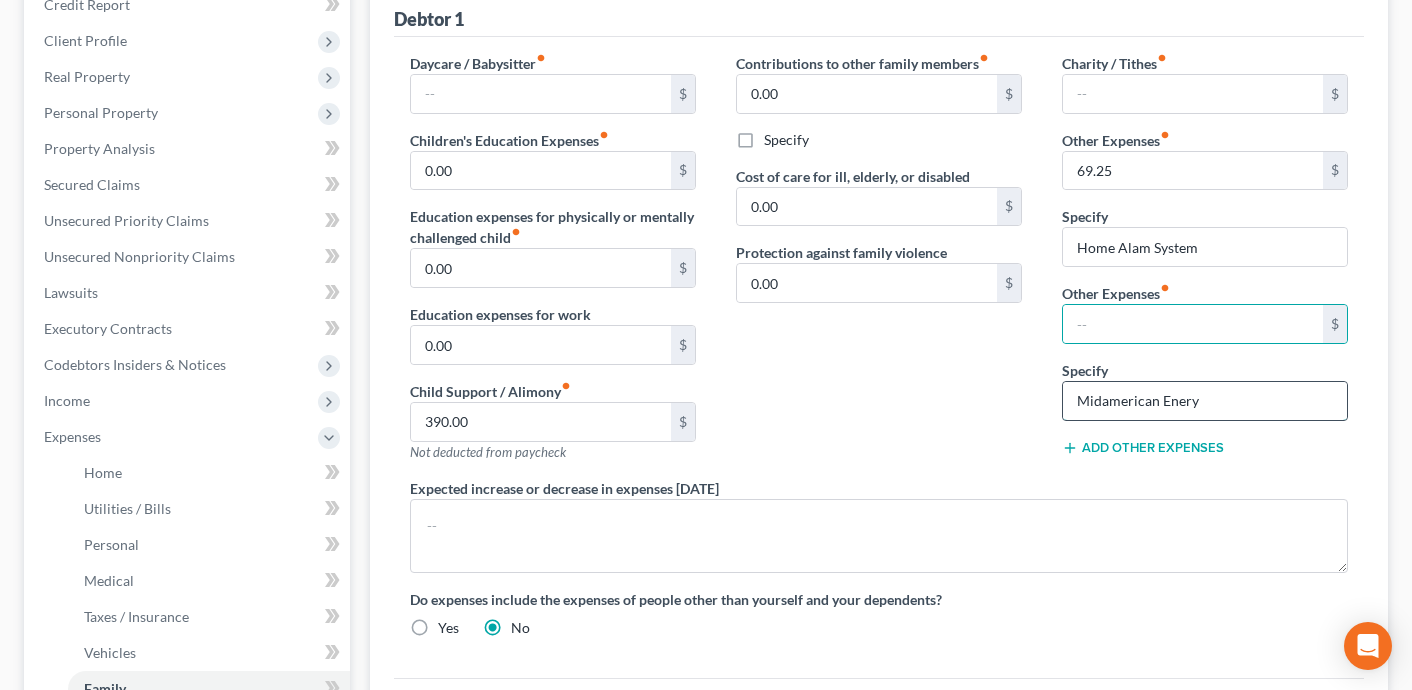 click on "Midamerican Enery" at bounding box center [1205, 401] 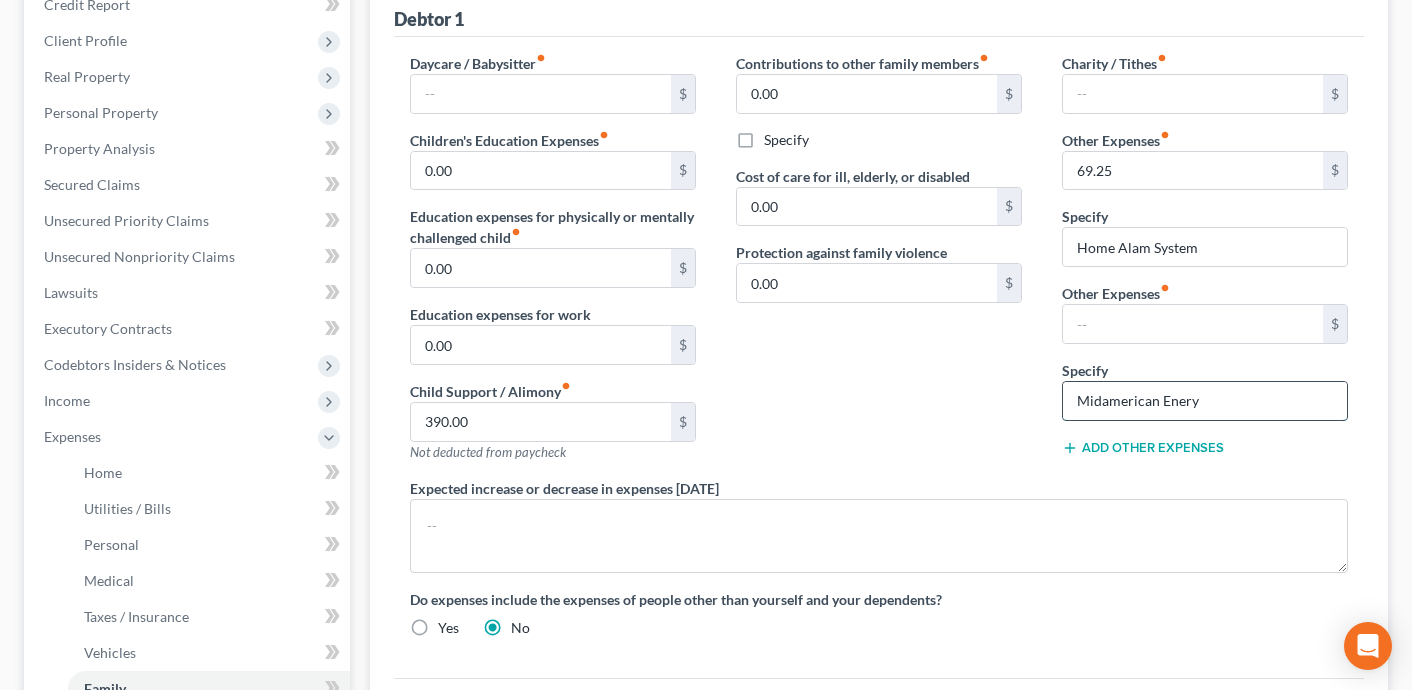 click on "Midamerican Enery" at bounding box center (1205, 401) 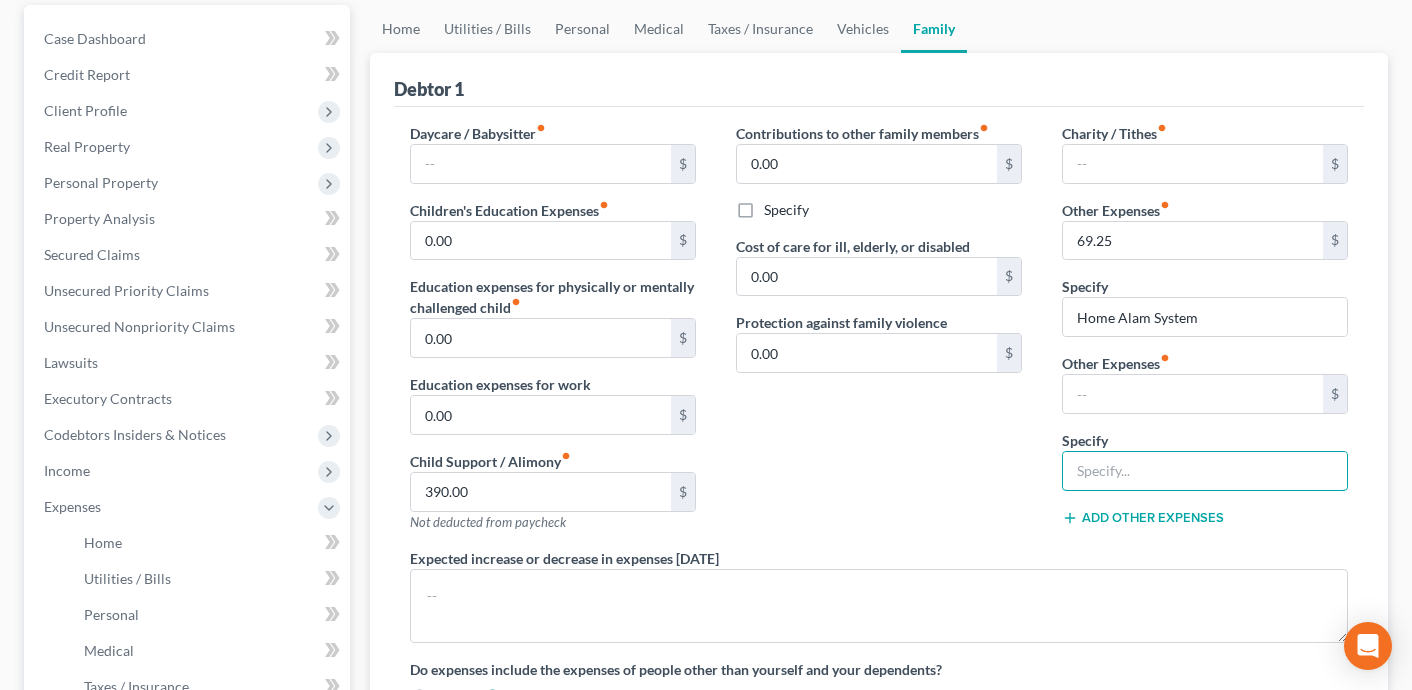 scroll, scrollTop: 172, scrollLeft: 0, axis: vertical 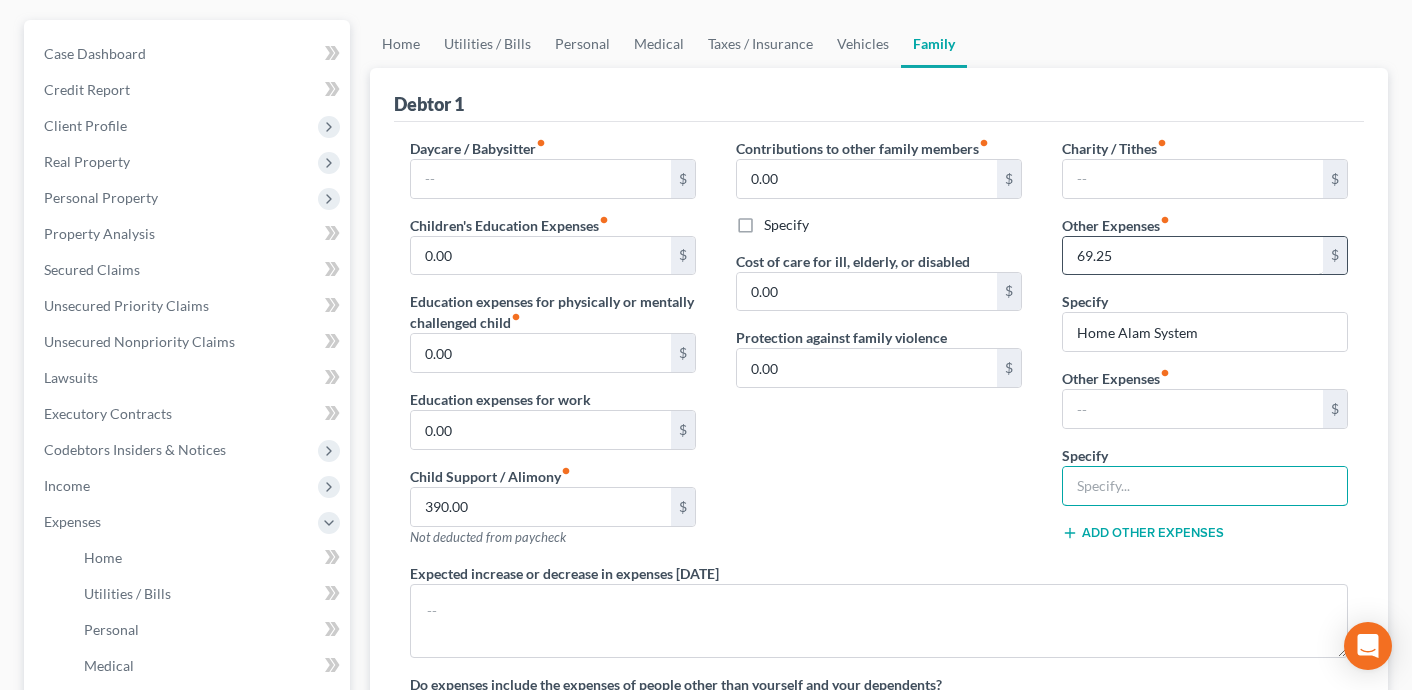type 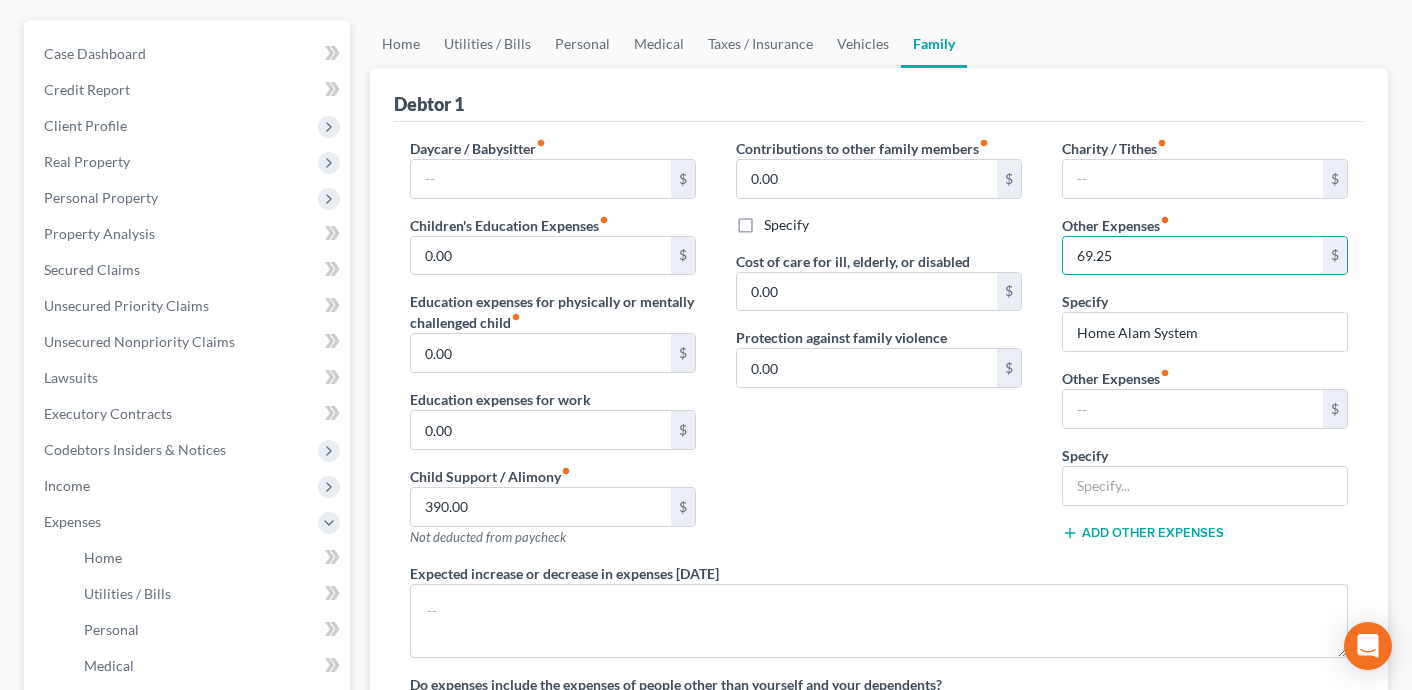 drag, startPoint x: 1196, startPoint y: 251, endPoint x: 995, endPoint y: 249, distance: 201.00995 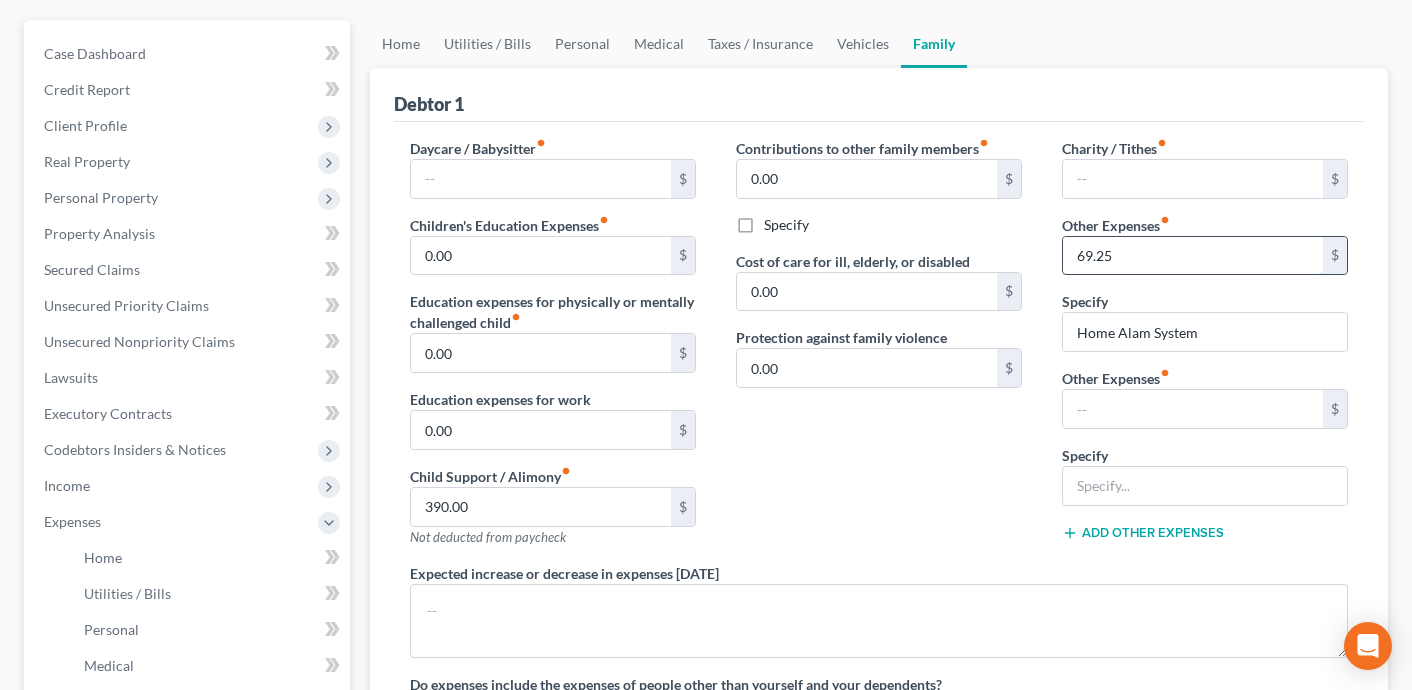 click on "69.25" at bounding box center [1193, 256] 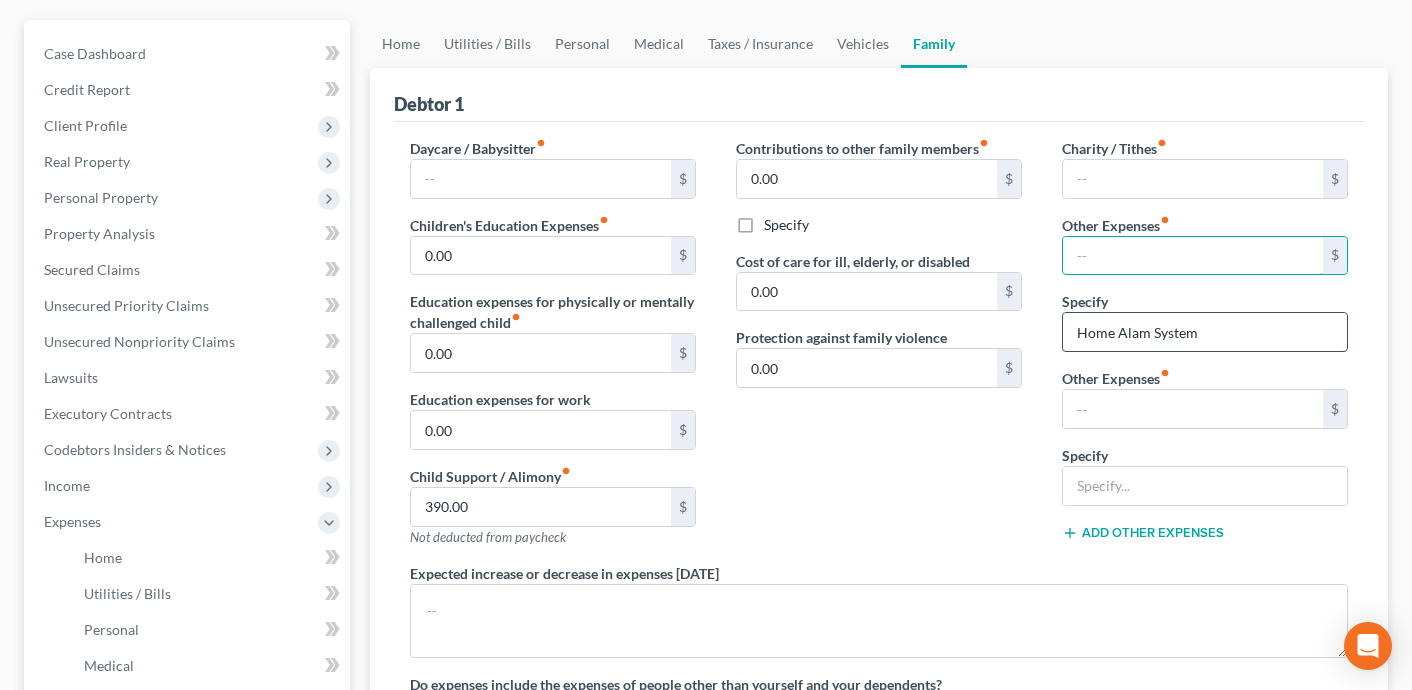 type 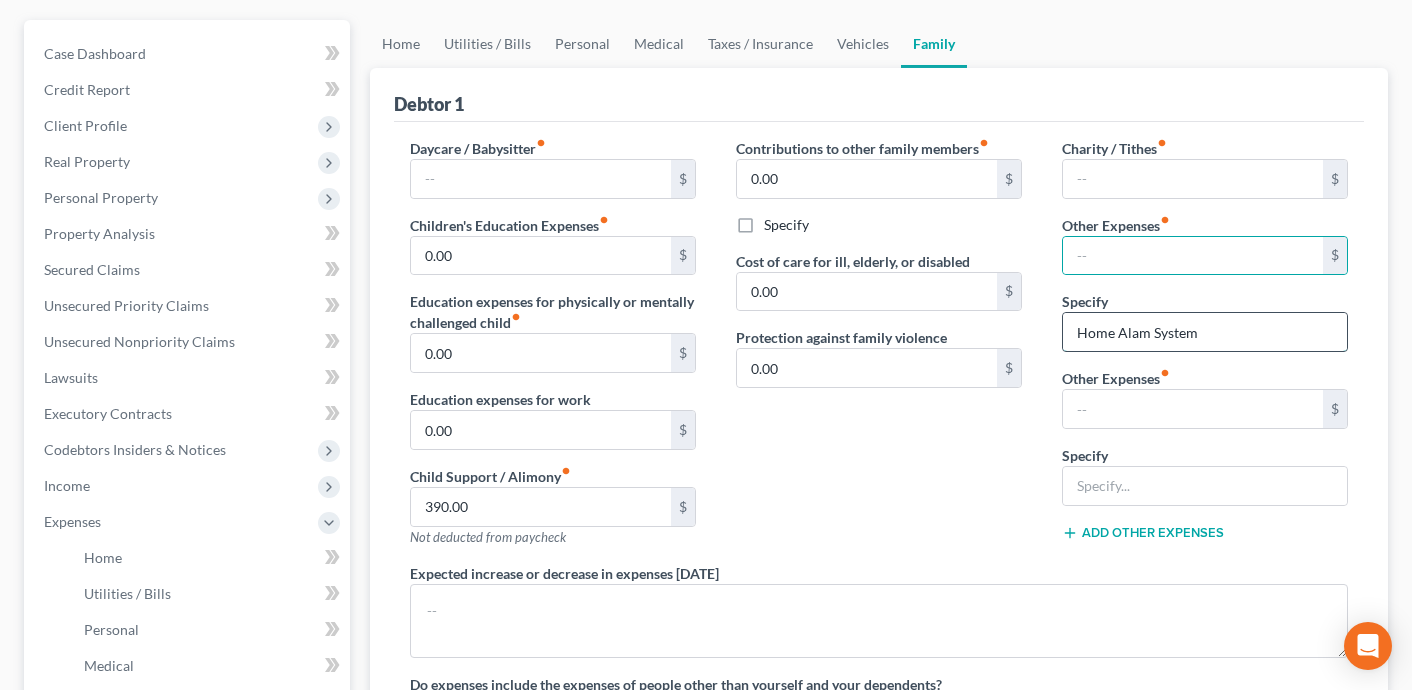 click on "Home Alam System" at bounding box center (1205, 332) 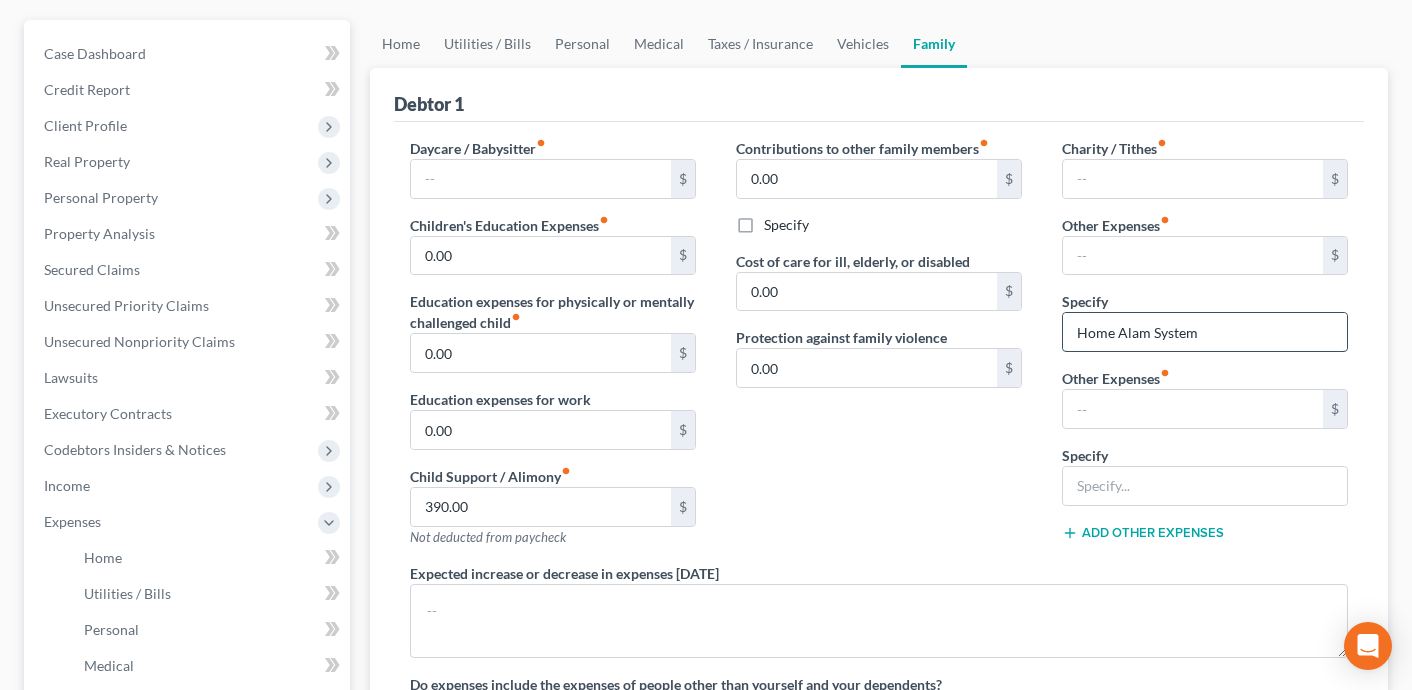 click on "Home Alam System" at bounding box center (1205, 332) 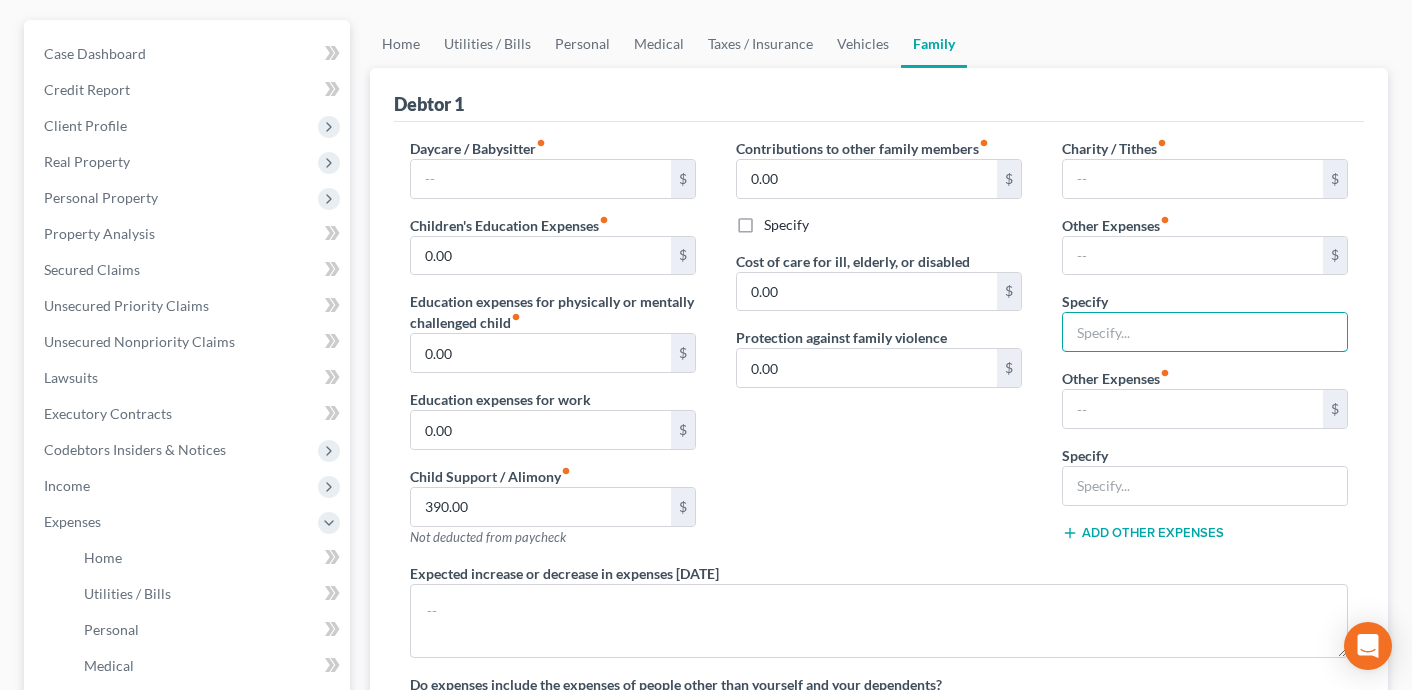 type 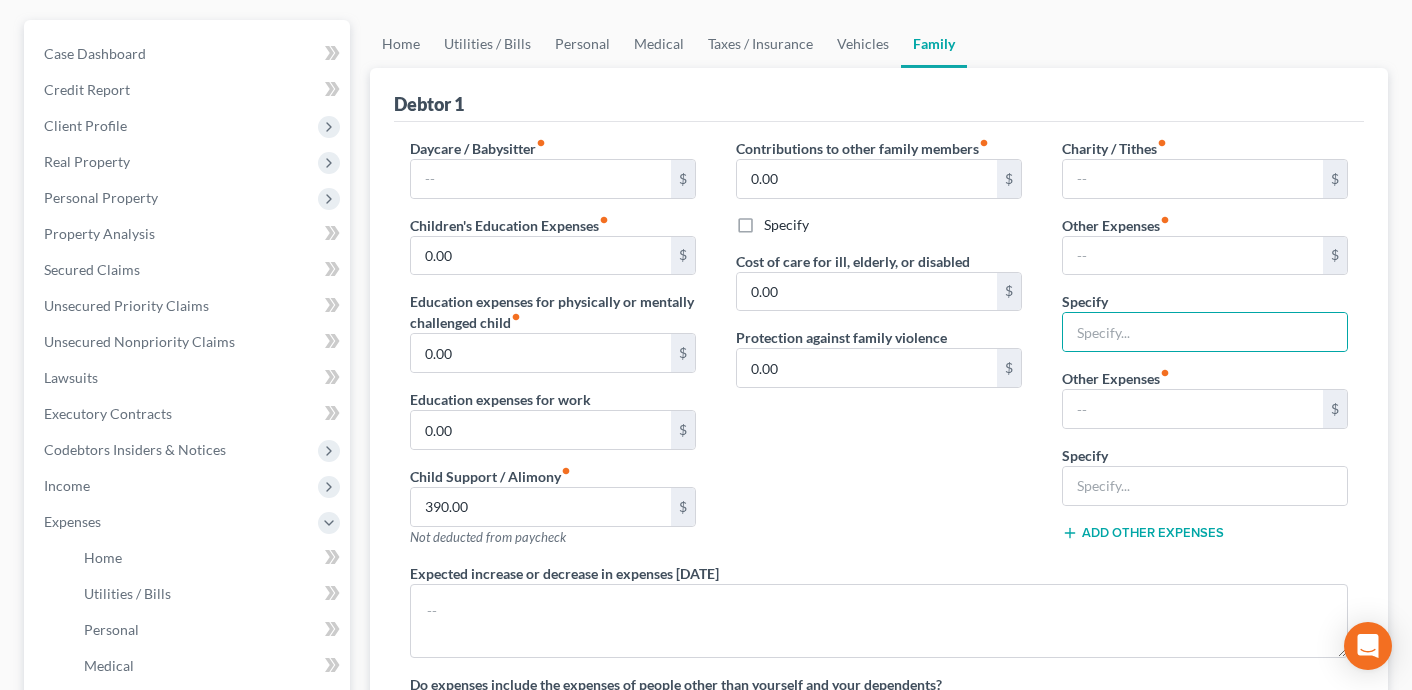 click on "Contributions to other family members  fiber_manual_record 0.00 $ Specify Cost of care for ill, elderly, or disabled 0.00 $ Protection against family violence 0.00 $" at bounding box center [879, 350] 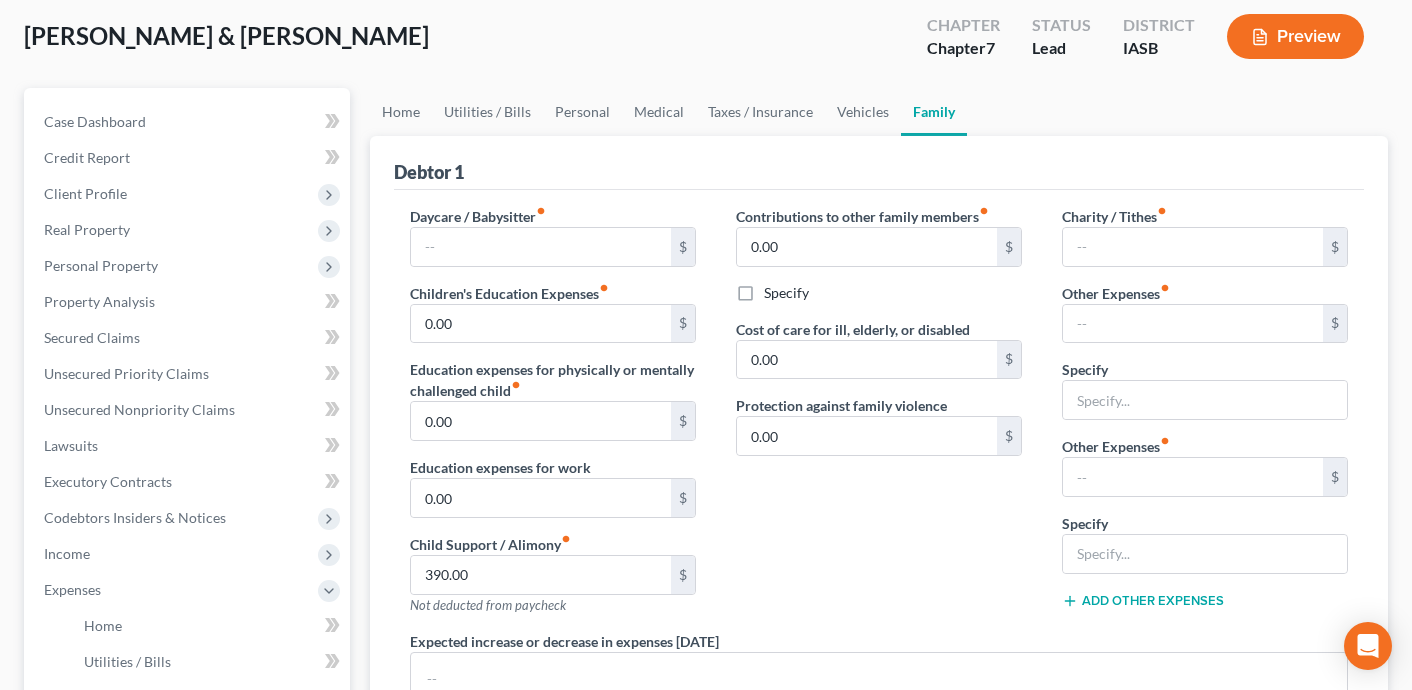scroll, scrollTop: 133, scrollLeft: 0, axis: vertical 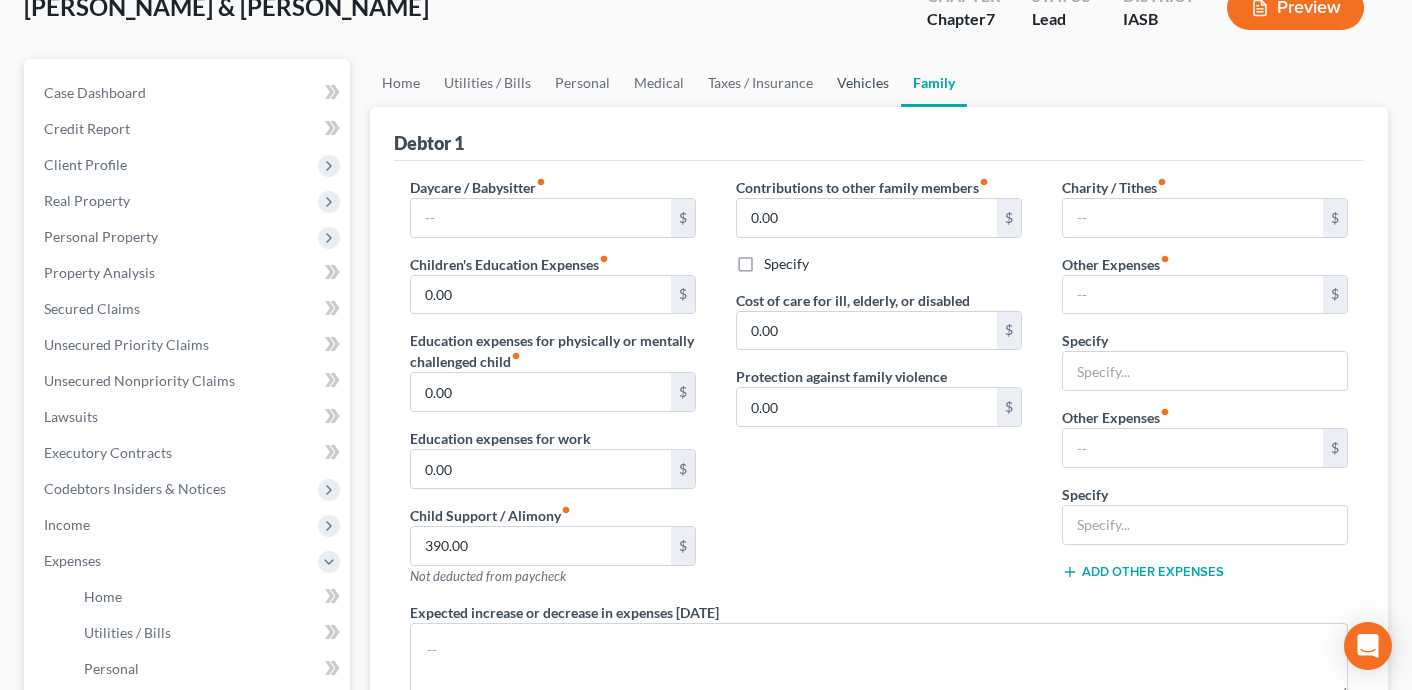 click on "Vehicles" at bounding box center (863, 83) 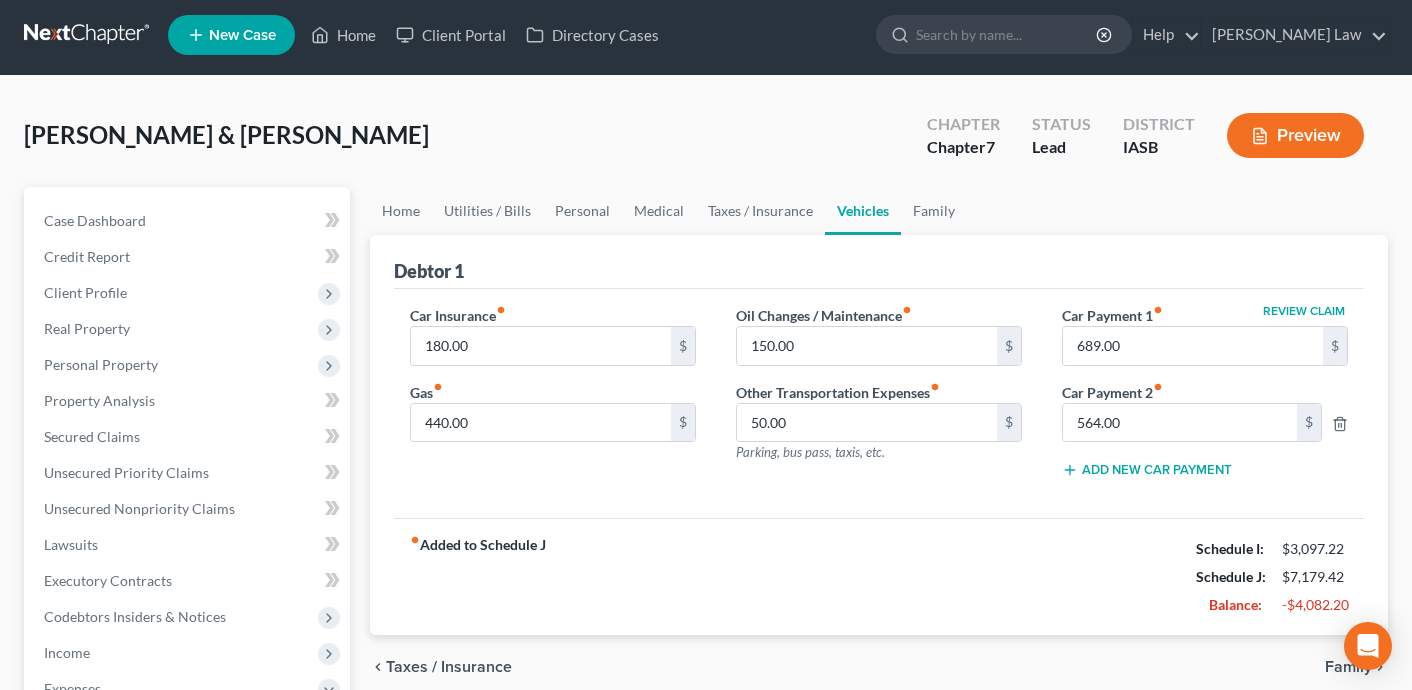 scroll, scrollTop: 0, scrollLeft: 0, axis: both 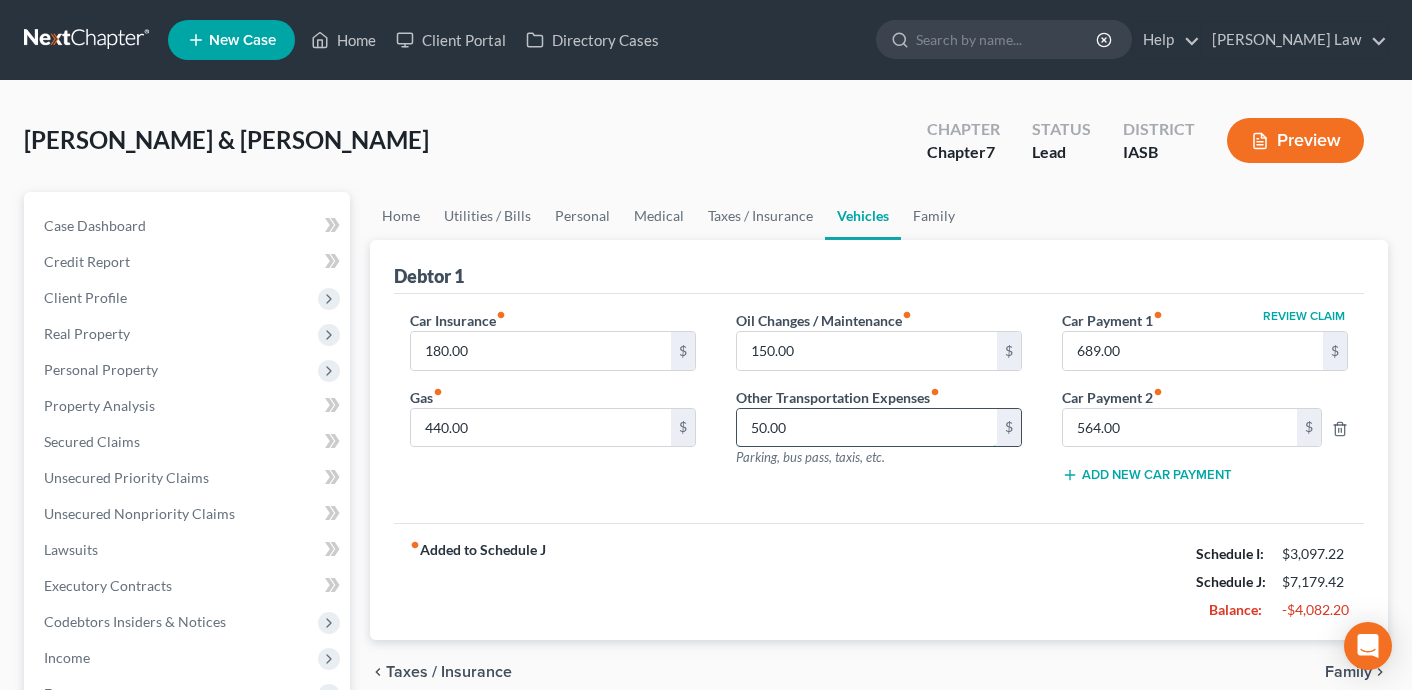 click on "50.00" at bounding box center [867, 428] 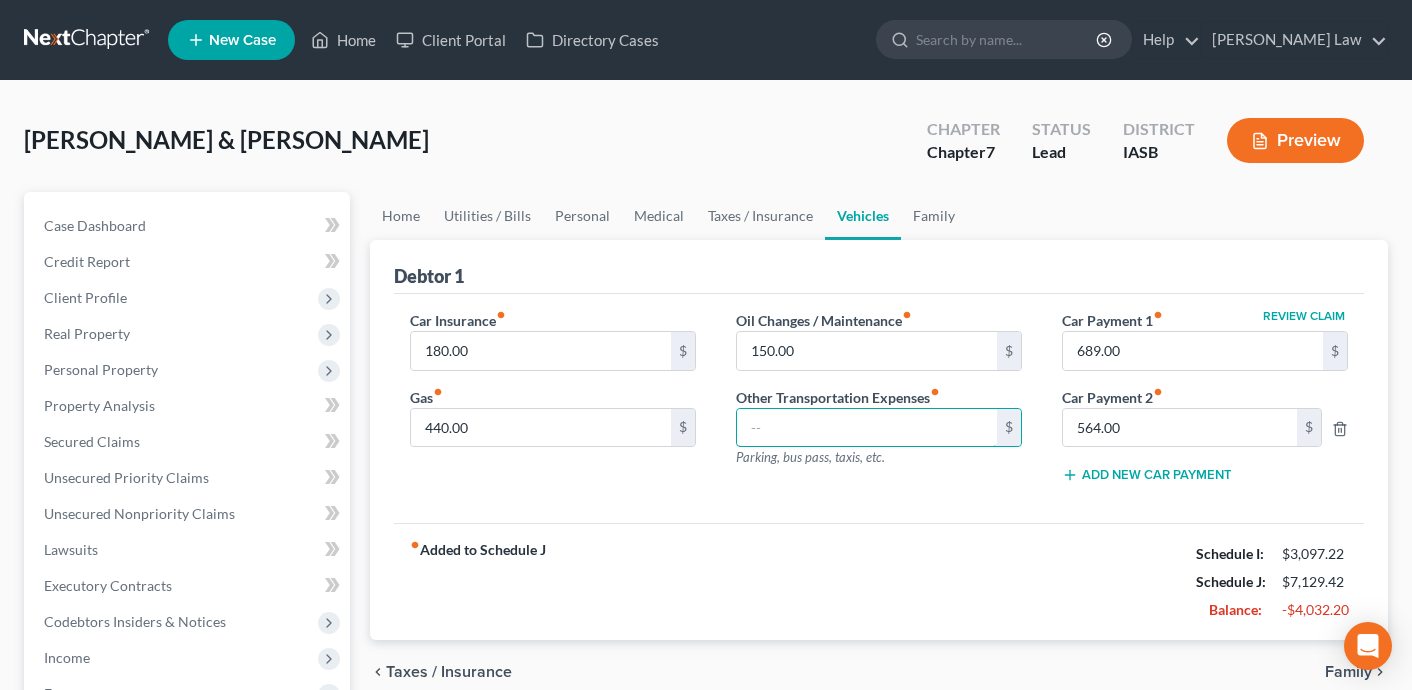 type 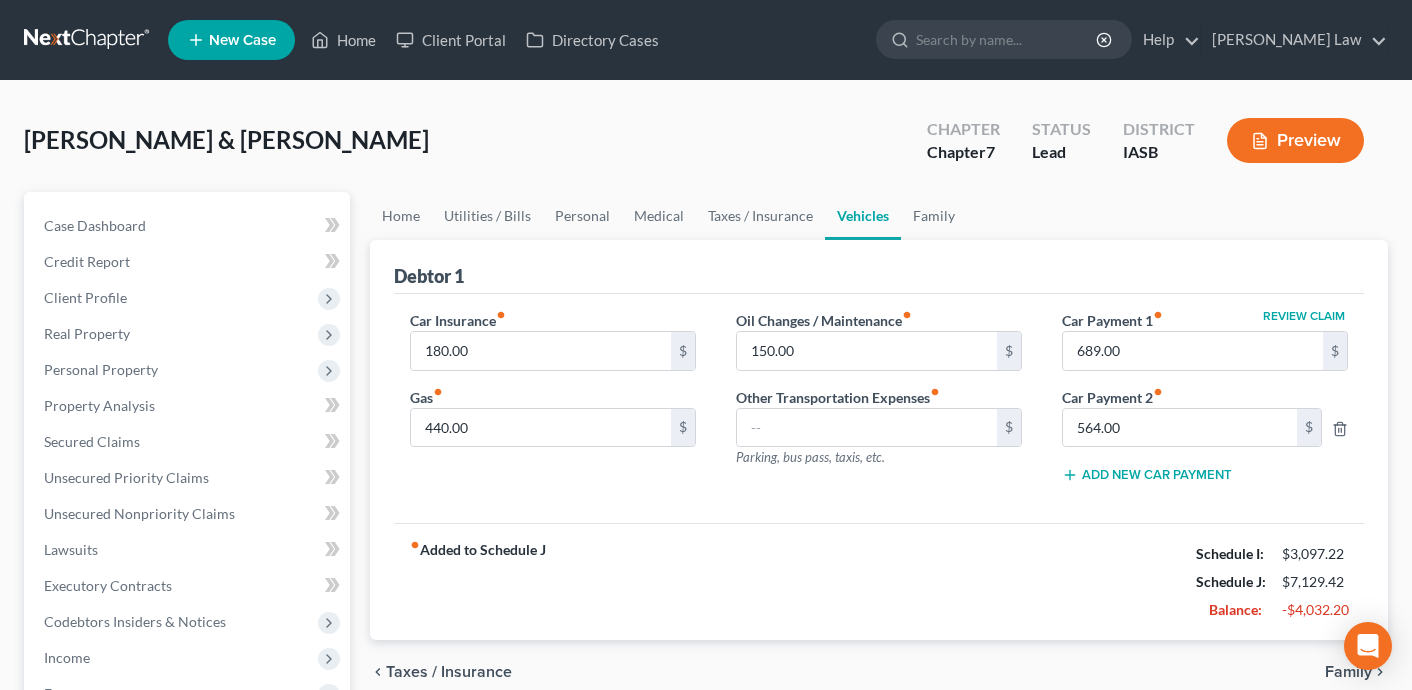 click on "fiber_manual_record  Added to Schedule J Schedule I: $3,097.22 Schedule J: $7,129.42 Balance: -$4,032.20" at bounding box center (879, 581) 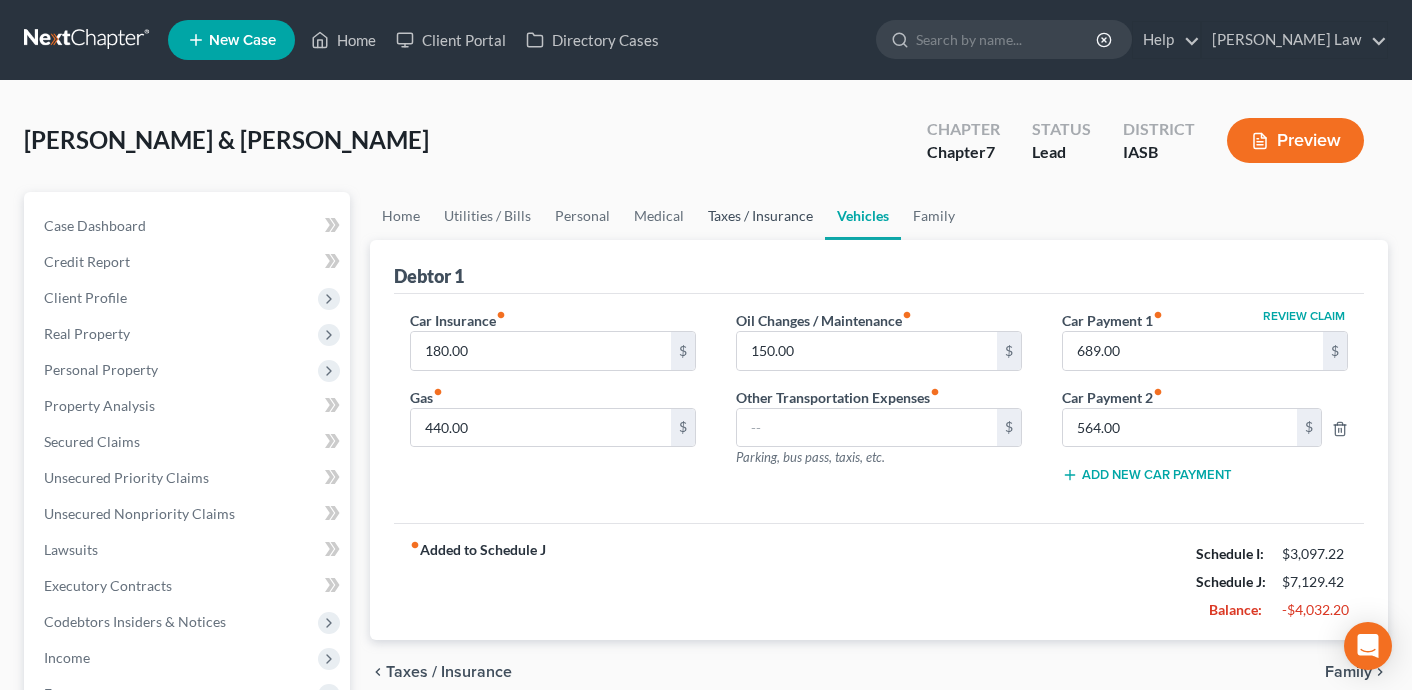 click on "Taxes / Insurance" at bounding box center (760, 216) 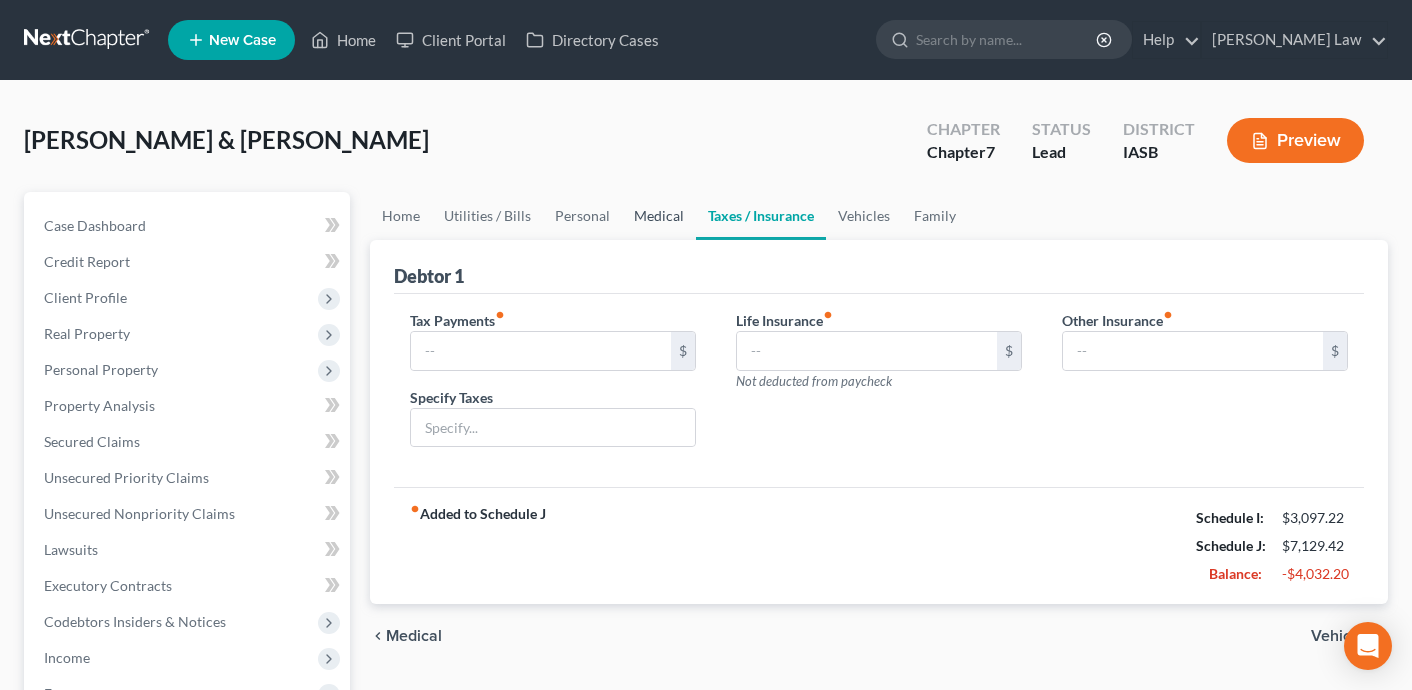 click on "Medical" at bounding box center (659, 216) 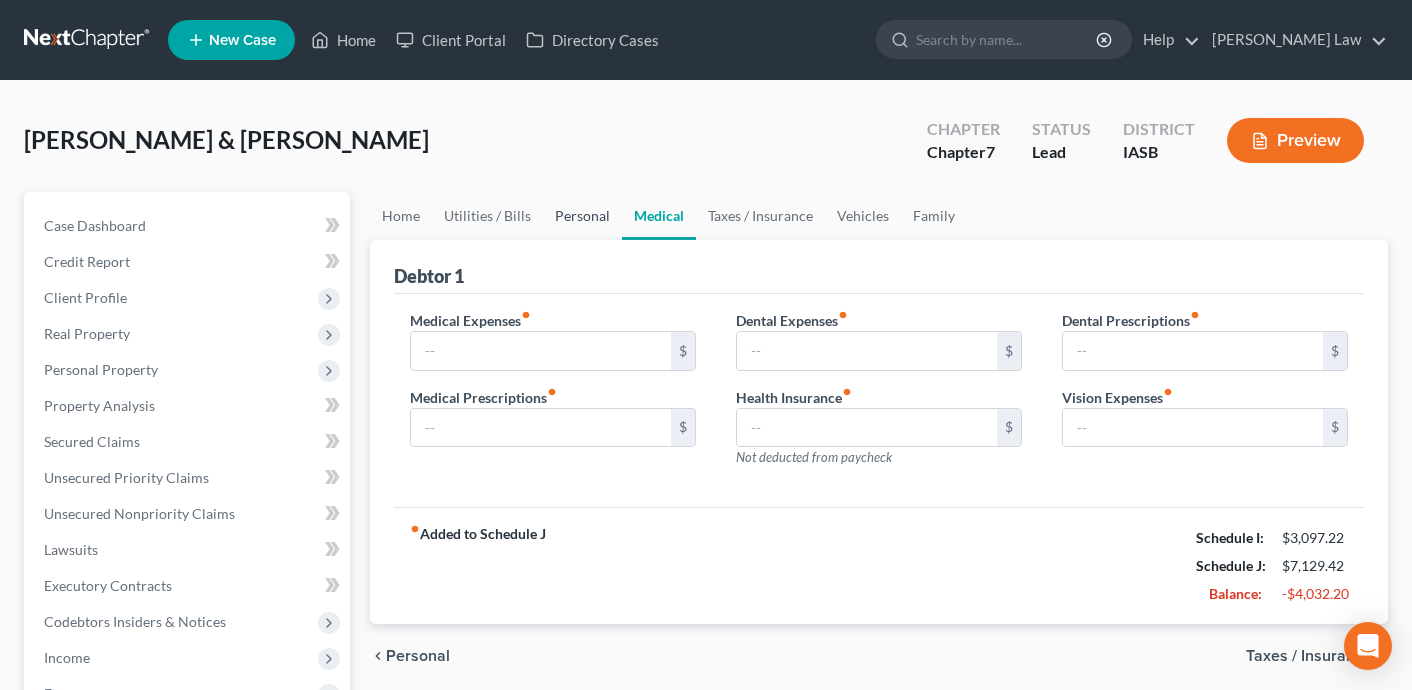click on "Personal" at bounding box center (582, 216) 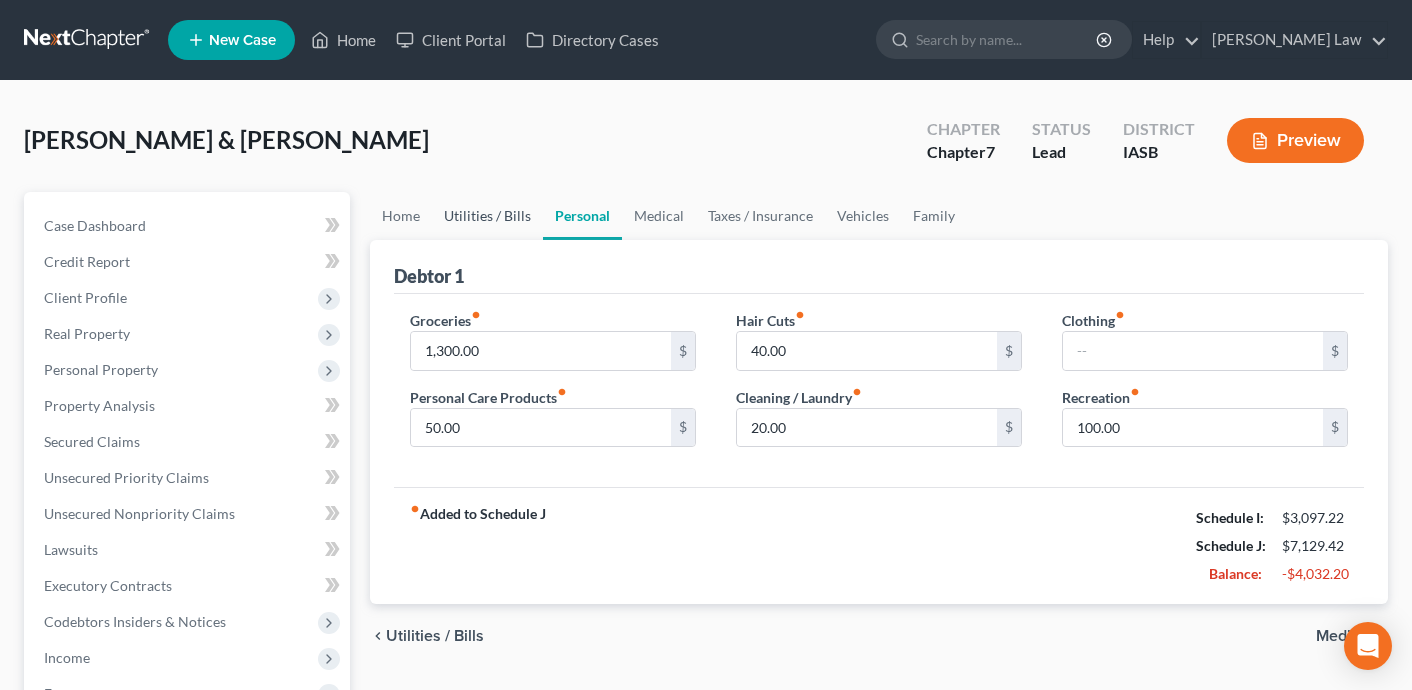 click on "Utilities / Bills" at bounding box center (487, 216) 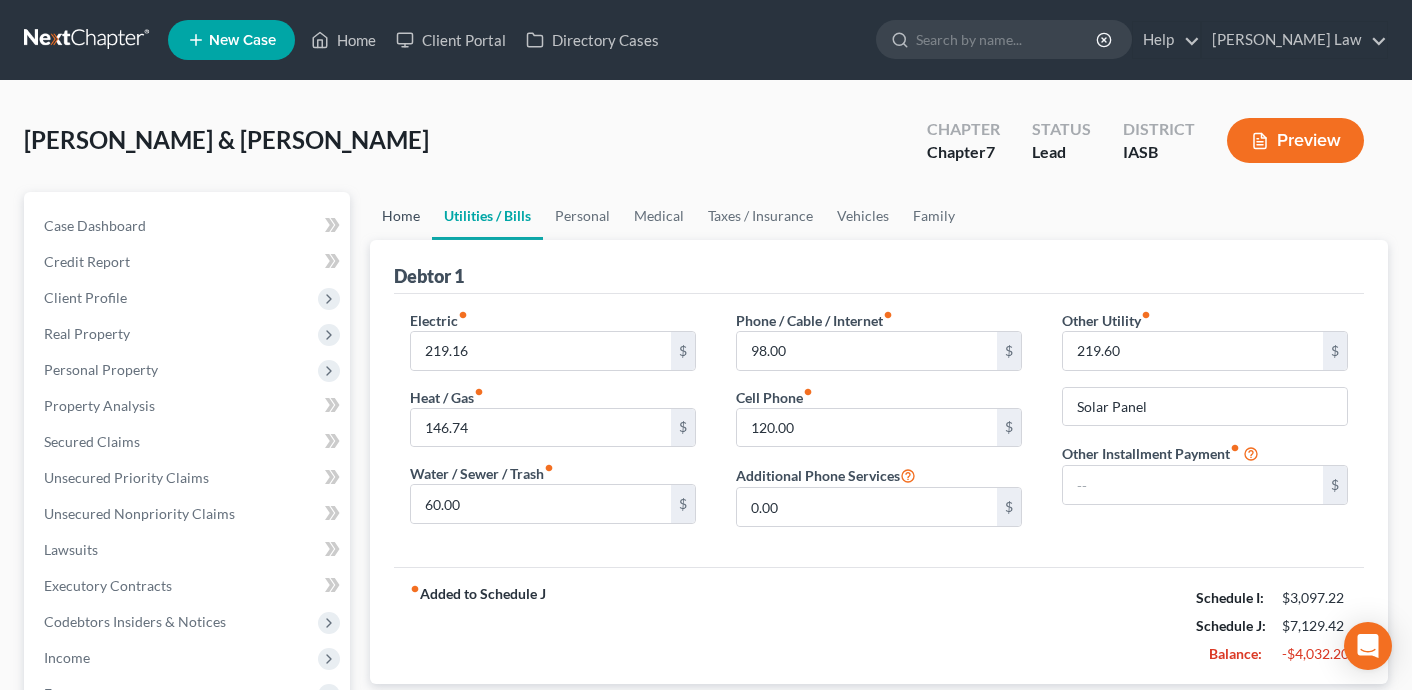click on "Home" at bounding box center (401, 216) 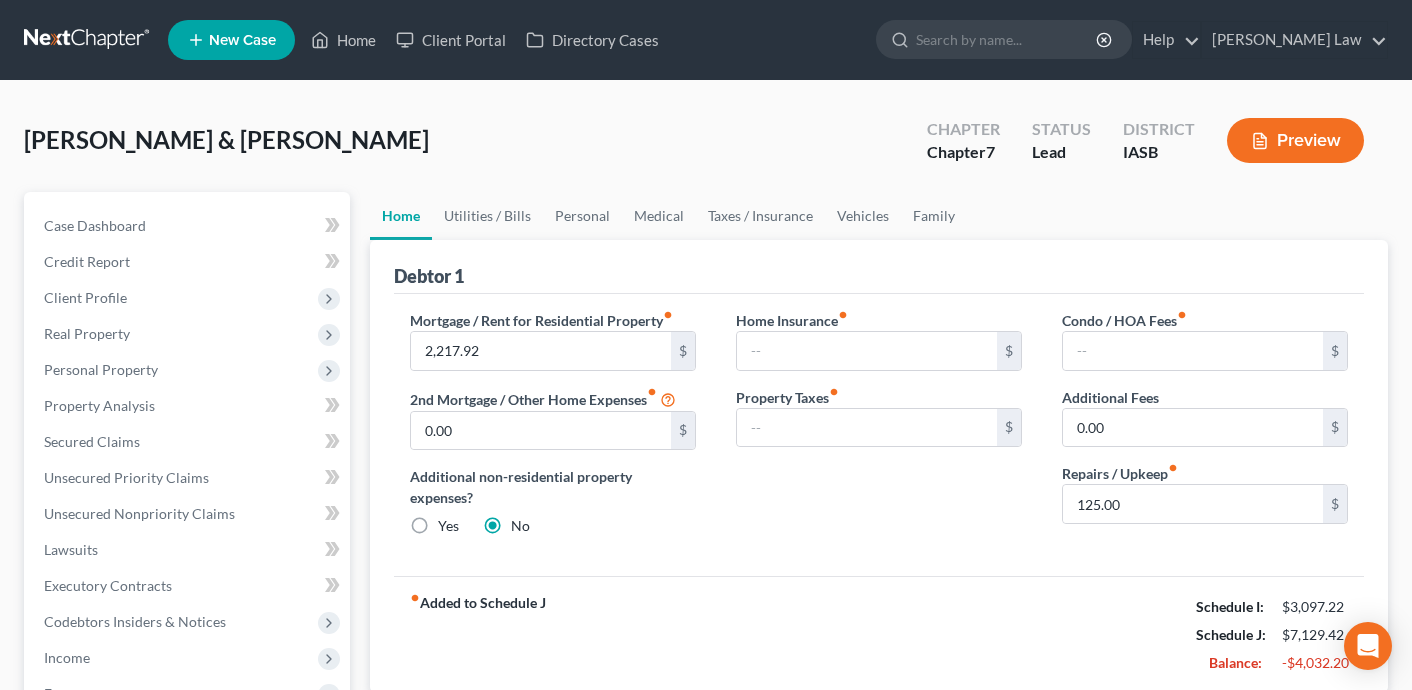 scroll, scrollTop: 18, scrollLeft: 0, axis: vertical 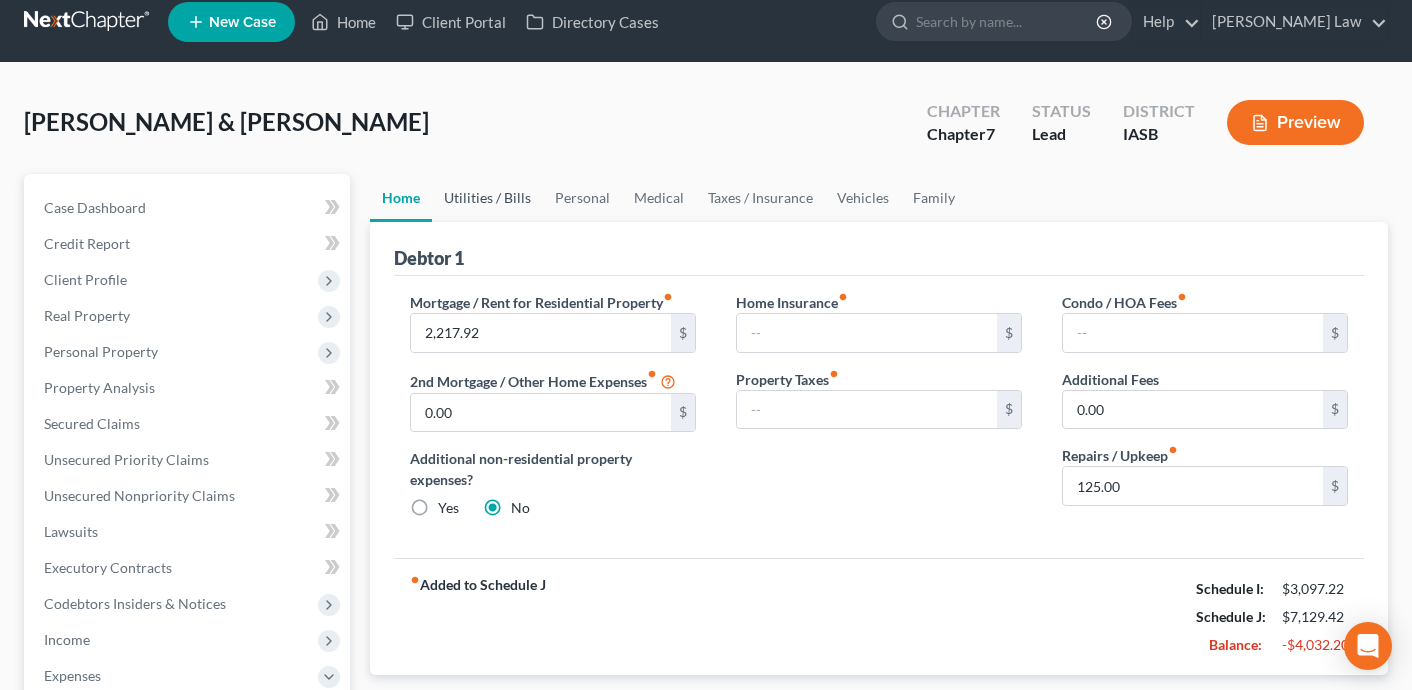 drag, startPoint x: 485, startPoint y: 204, endPoint x: 502, endPoint y: 241, distance: 40.718548 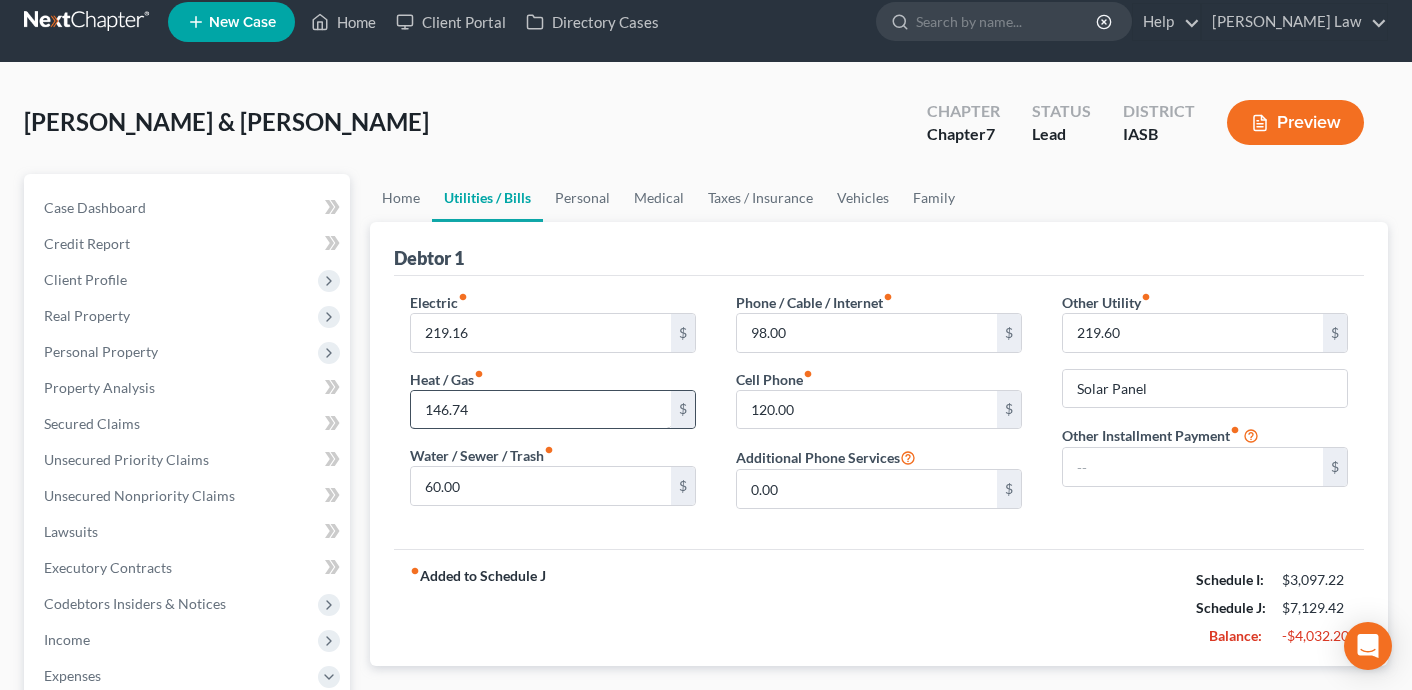 scroll, scrollTop: 0, scrollLeft: 0, axis: both 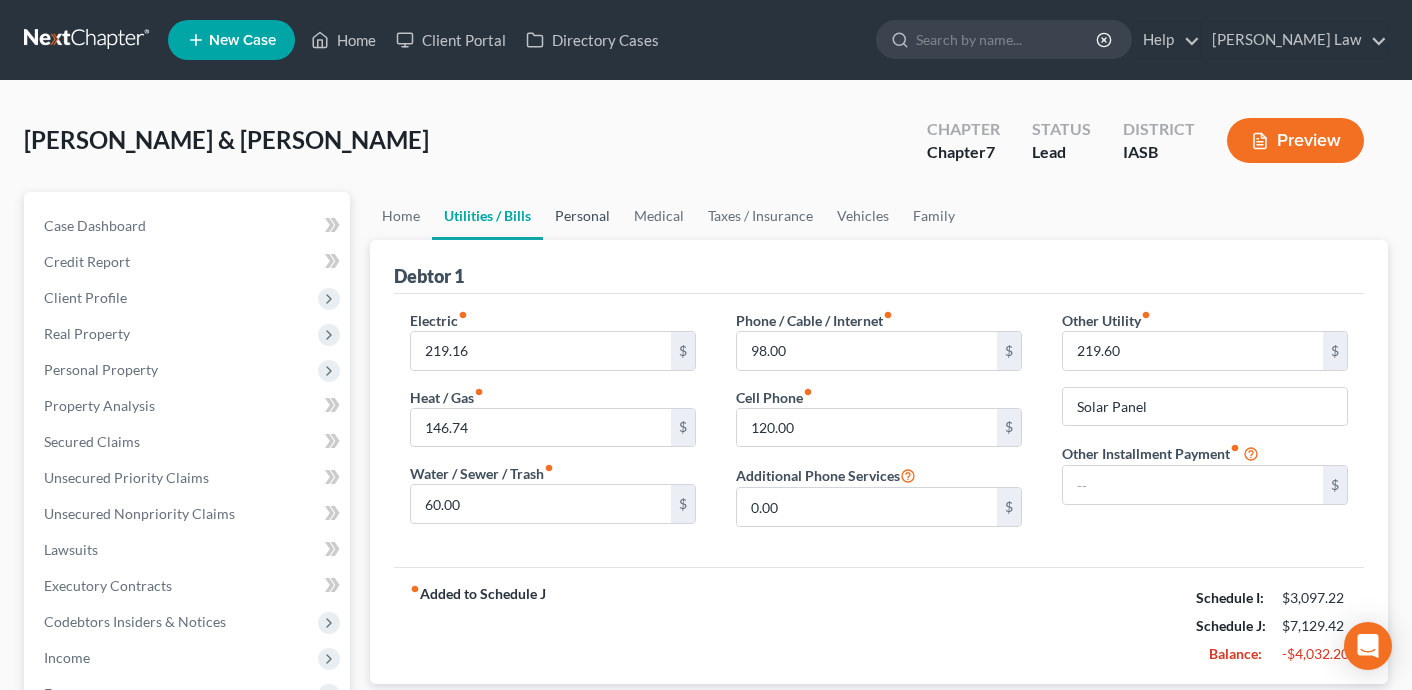 click on "Personal" at bounding box center (582, 216) 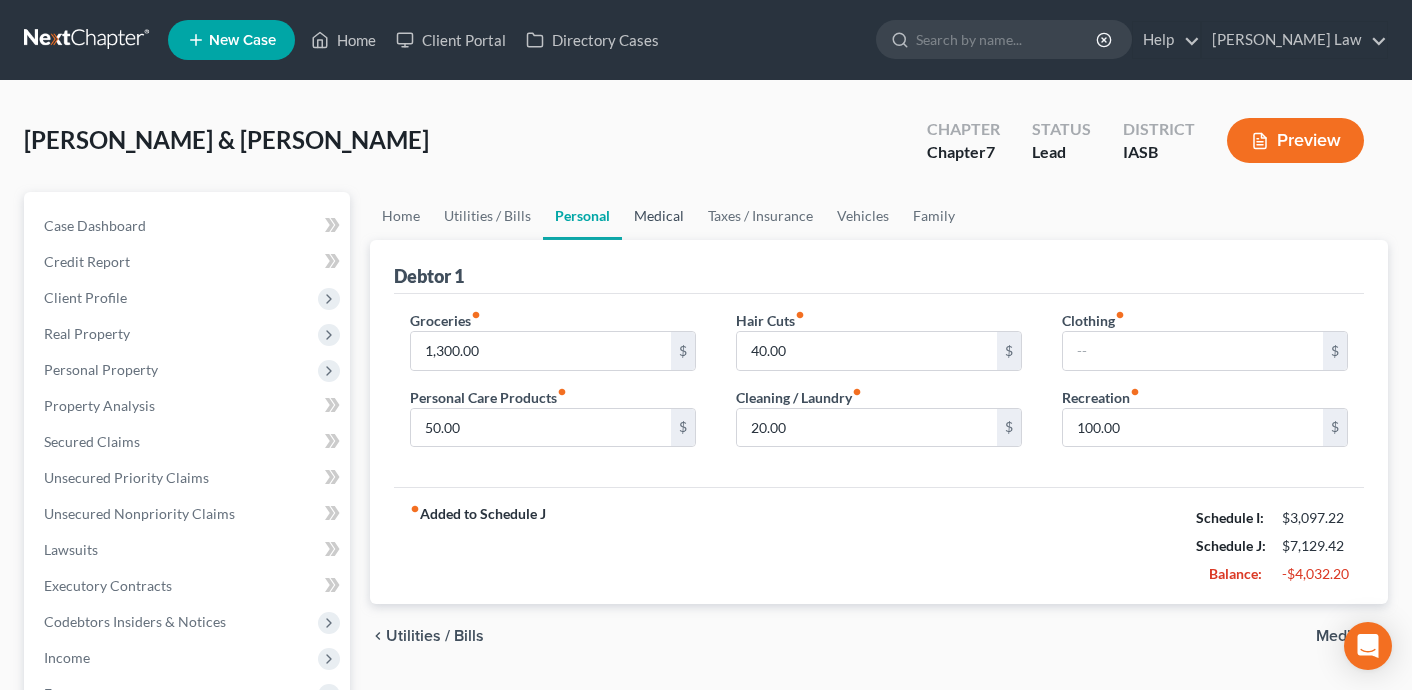 click on "Medical" at bounding box center [659, 216] 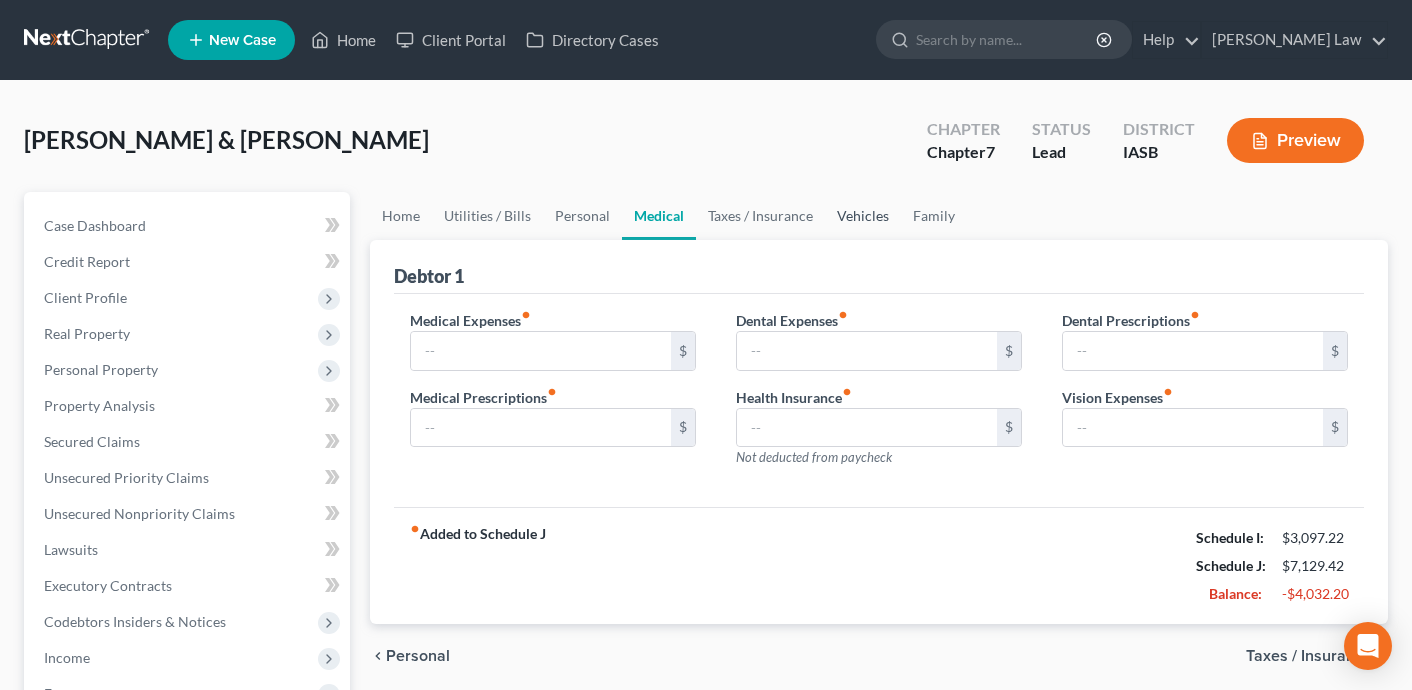 click on "Vehicles" at bounding box center (863, 216) 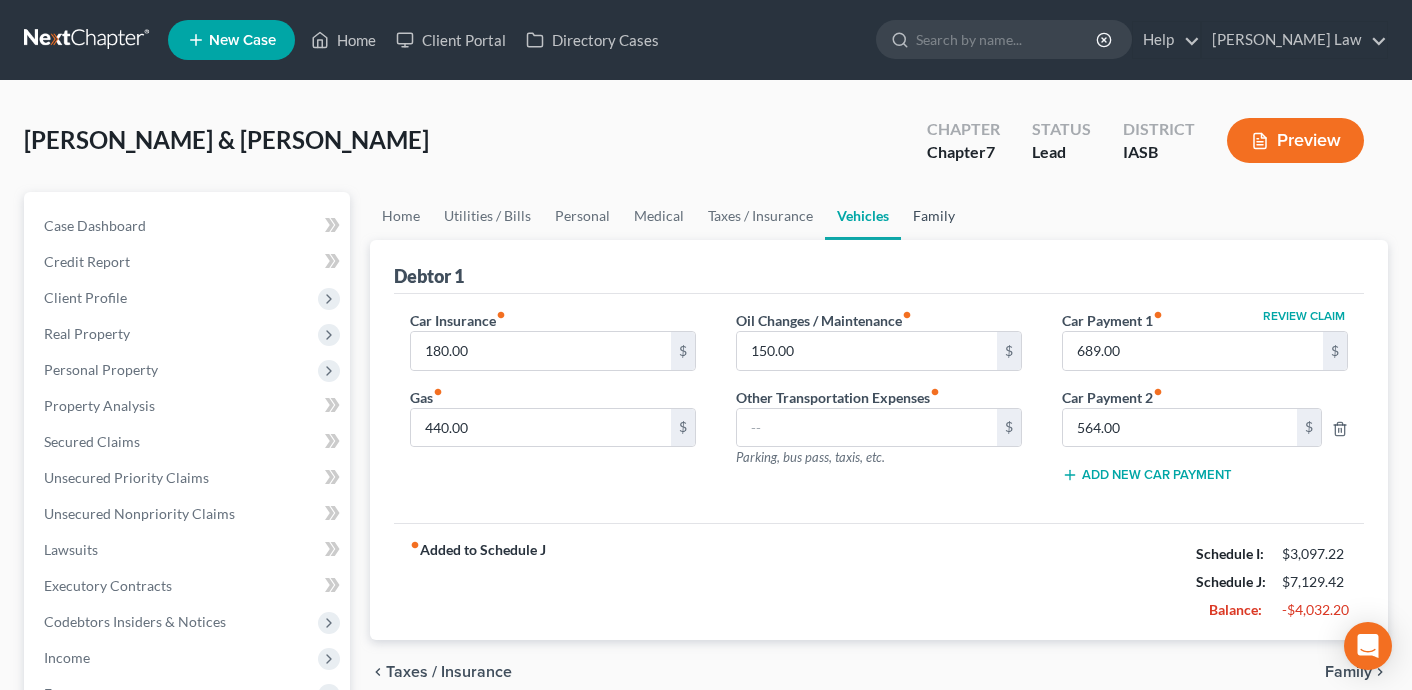 click on "Family" at bounding box center (934, 216) 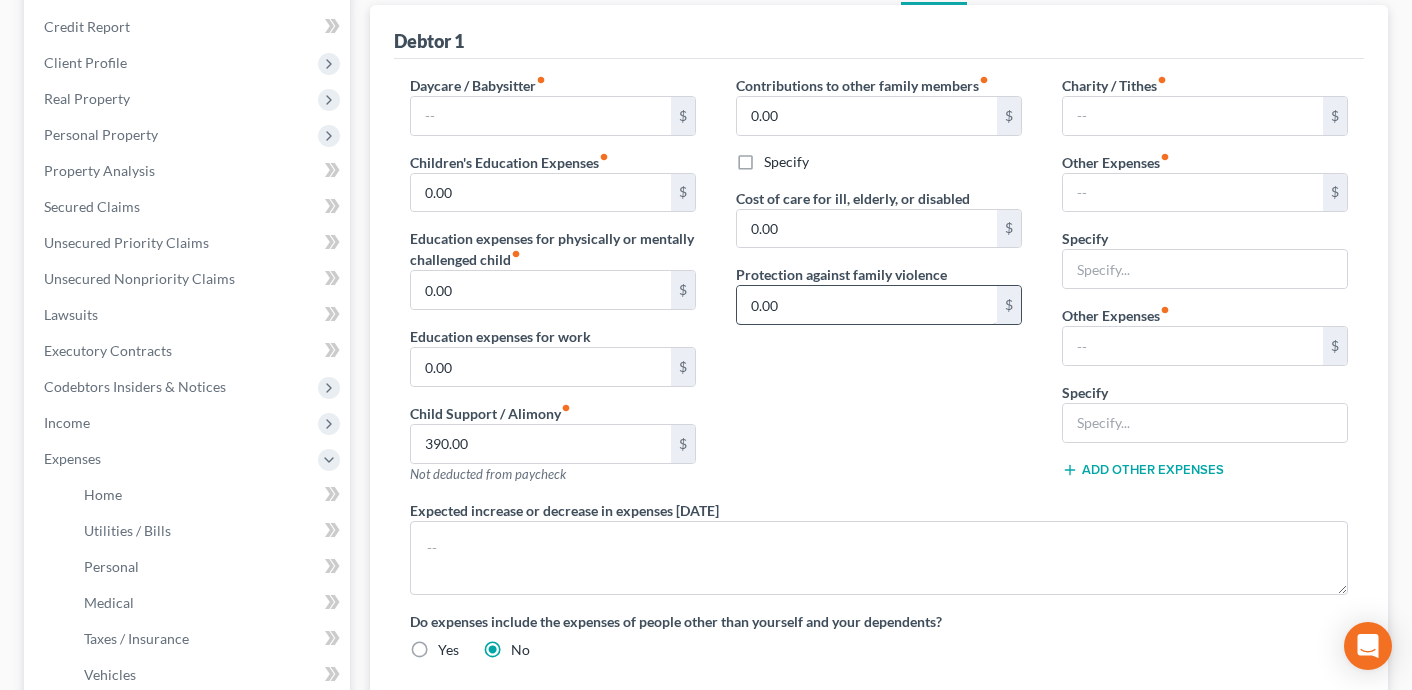 scroll, scrollTop: 301, scrollLeft: 0, axis: vertical 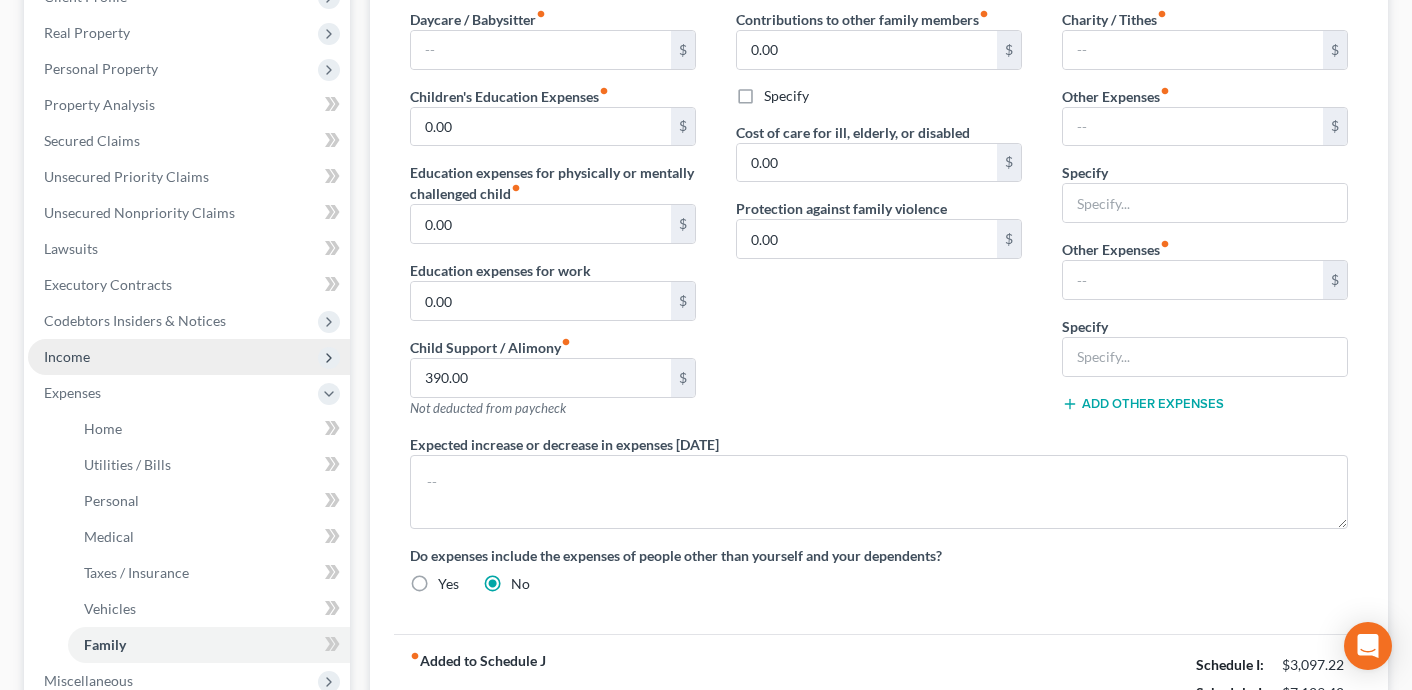 click on "Income" at bounding box center [189, 357] 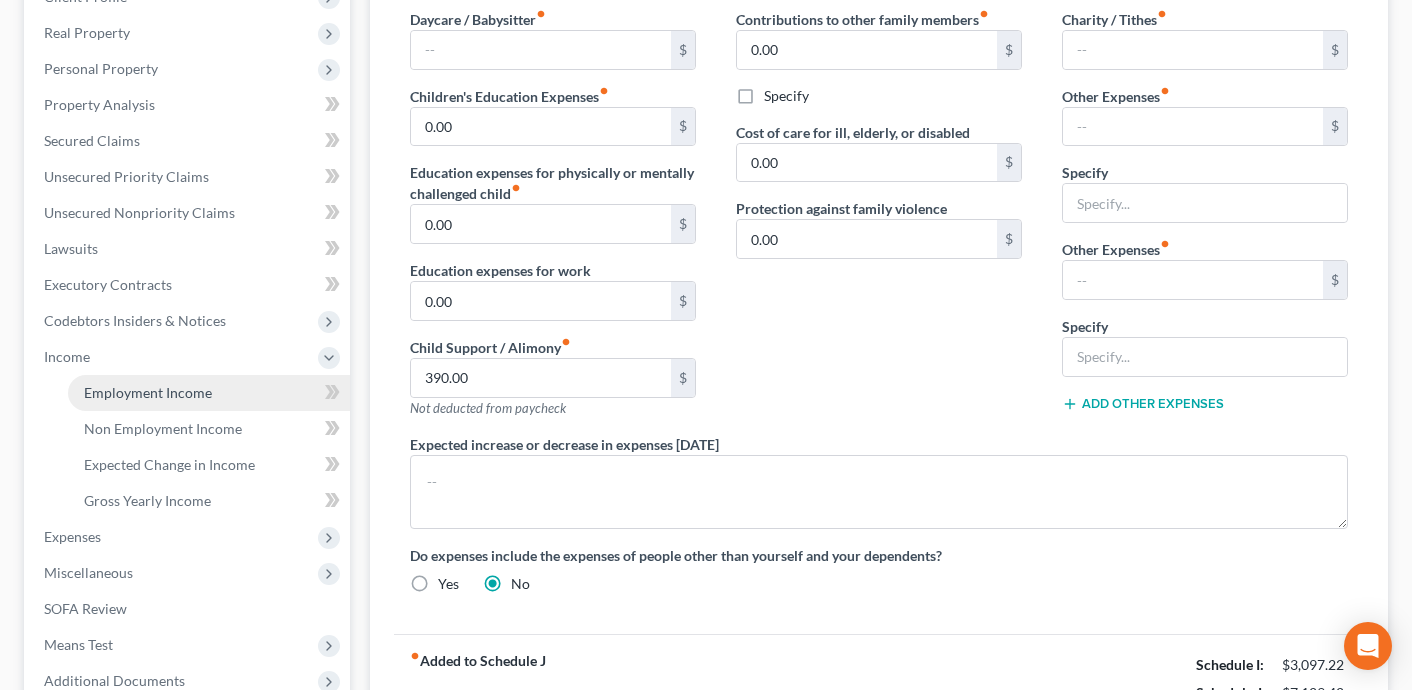 click on "Employment Income" at bounding box center (209, 393) 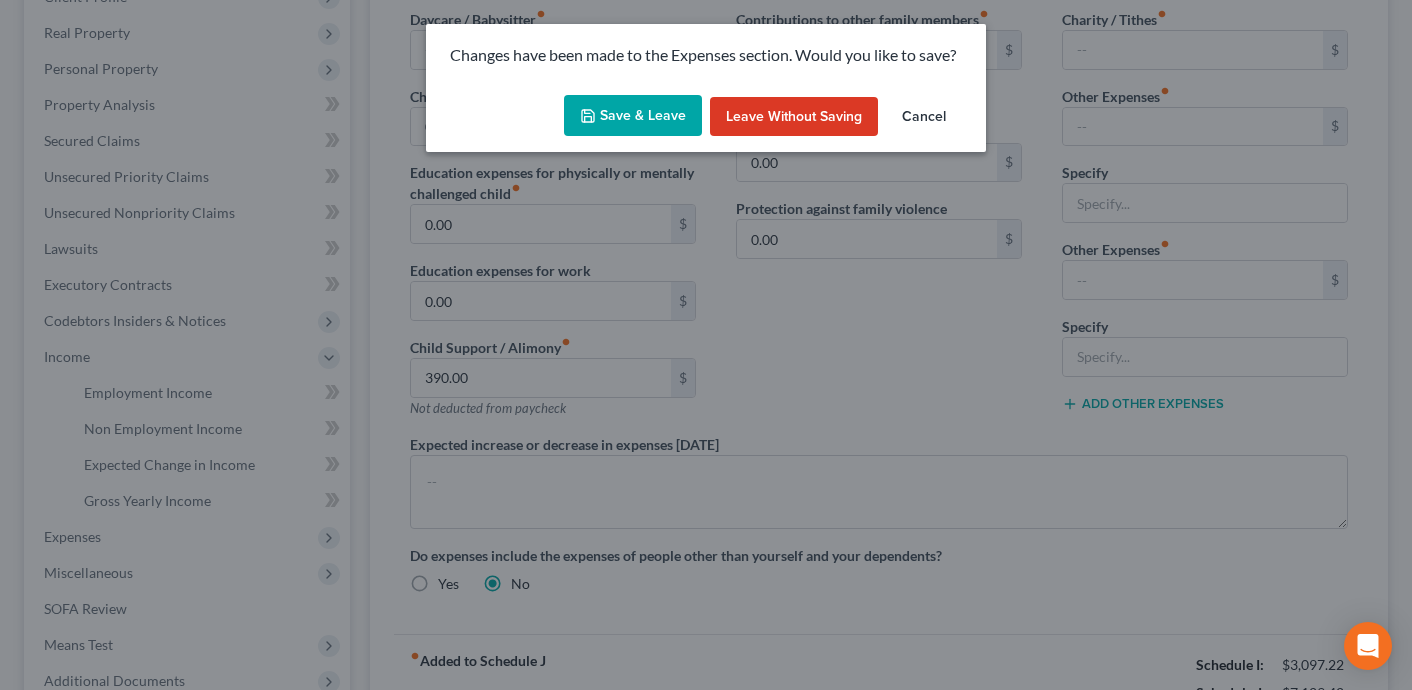 click on "Save & Leave" at bounding box center [633, 116] 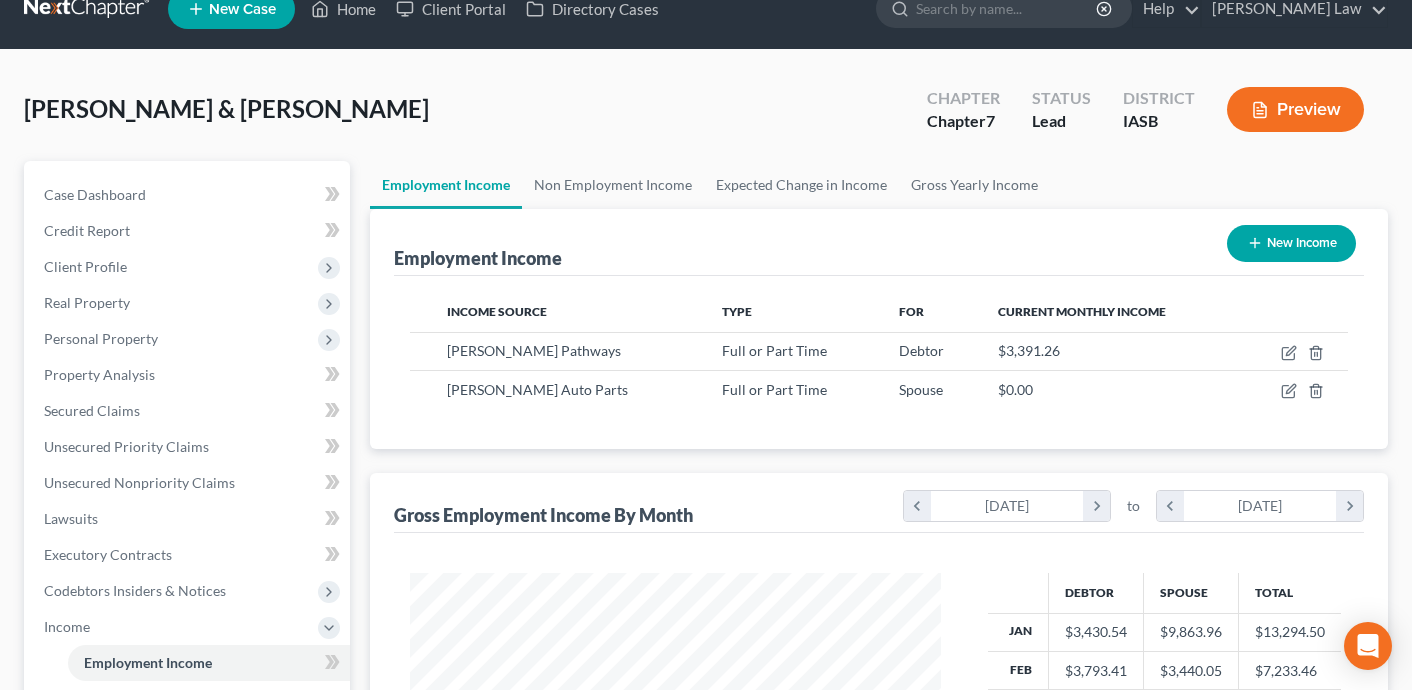 scroll, scrollTop: 0, scrollLeft: 0, axis: both 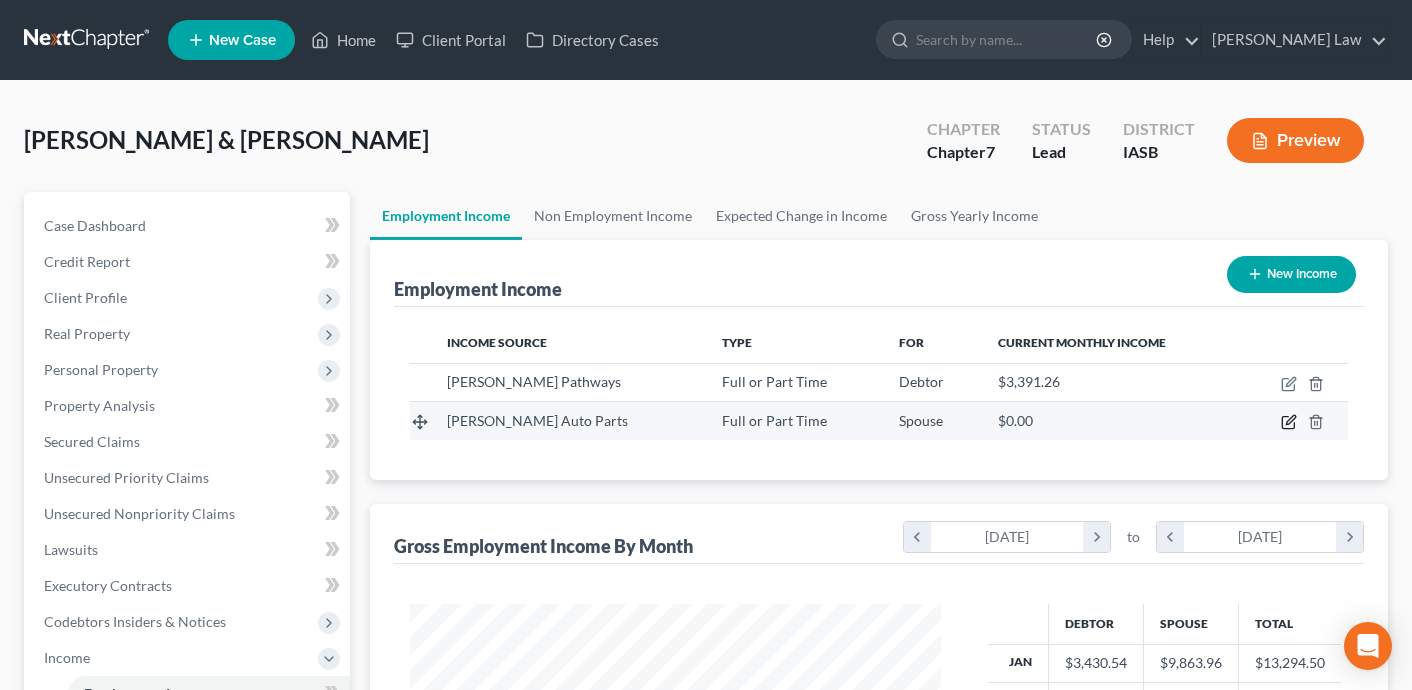 click 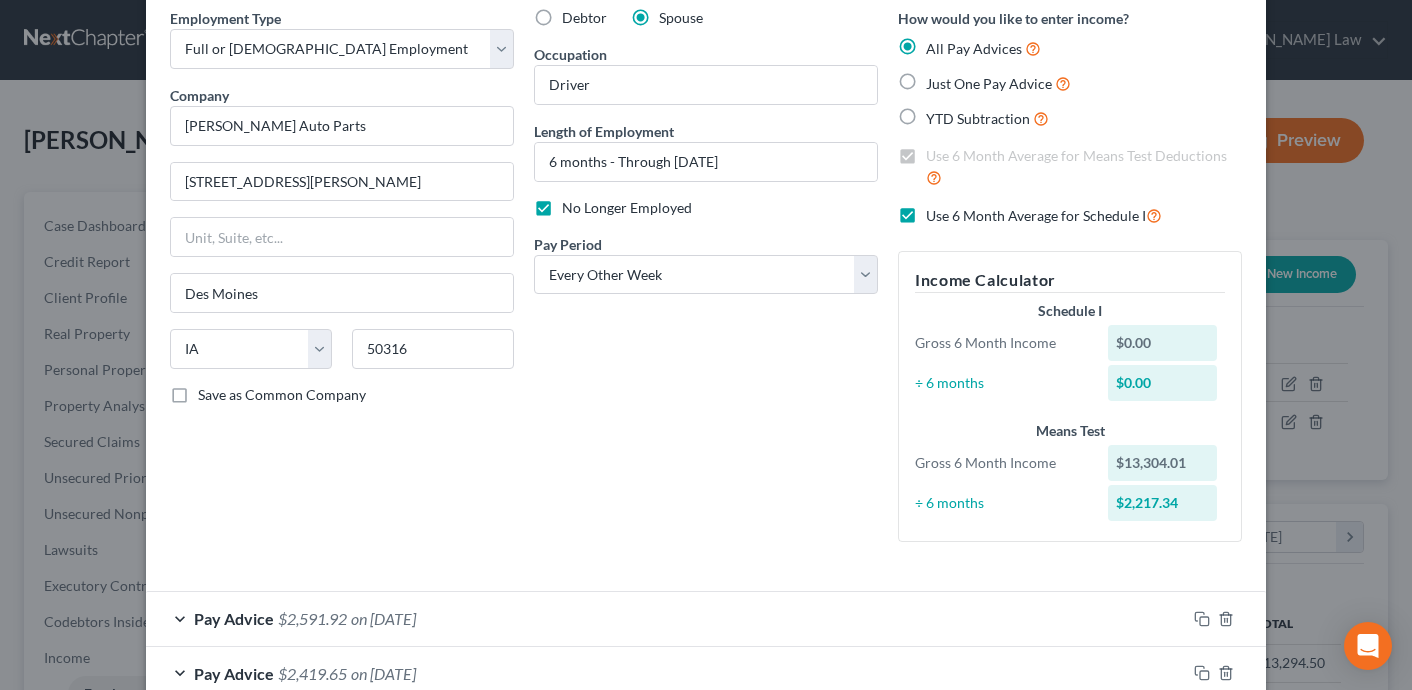 scroll, scrollTop: 0, scrollLeft: 0, axis: both 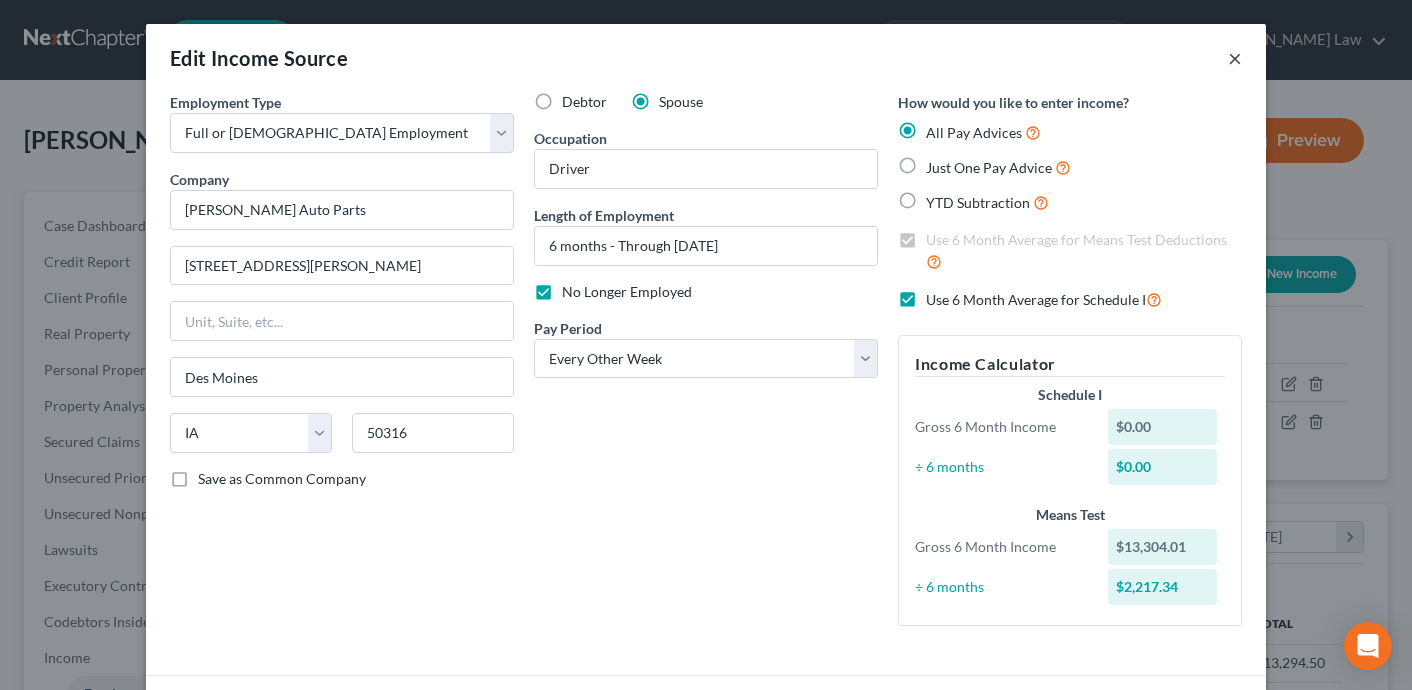 click on "×" at bounding box center [1235, 58] 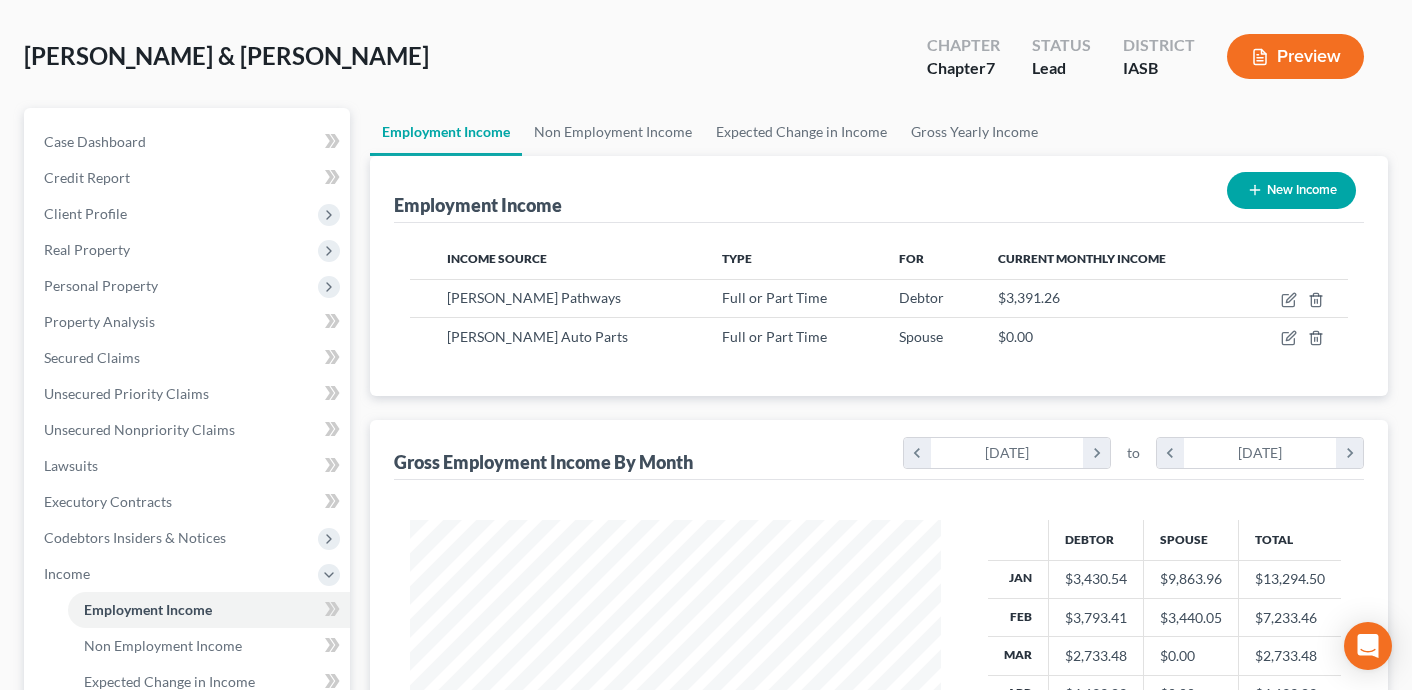 scroll, scrollTop: 86, scrollLeft: 0, axis: vertical 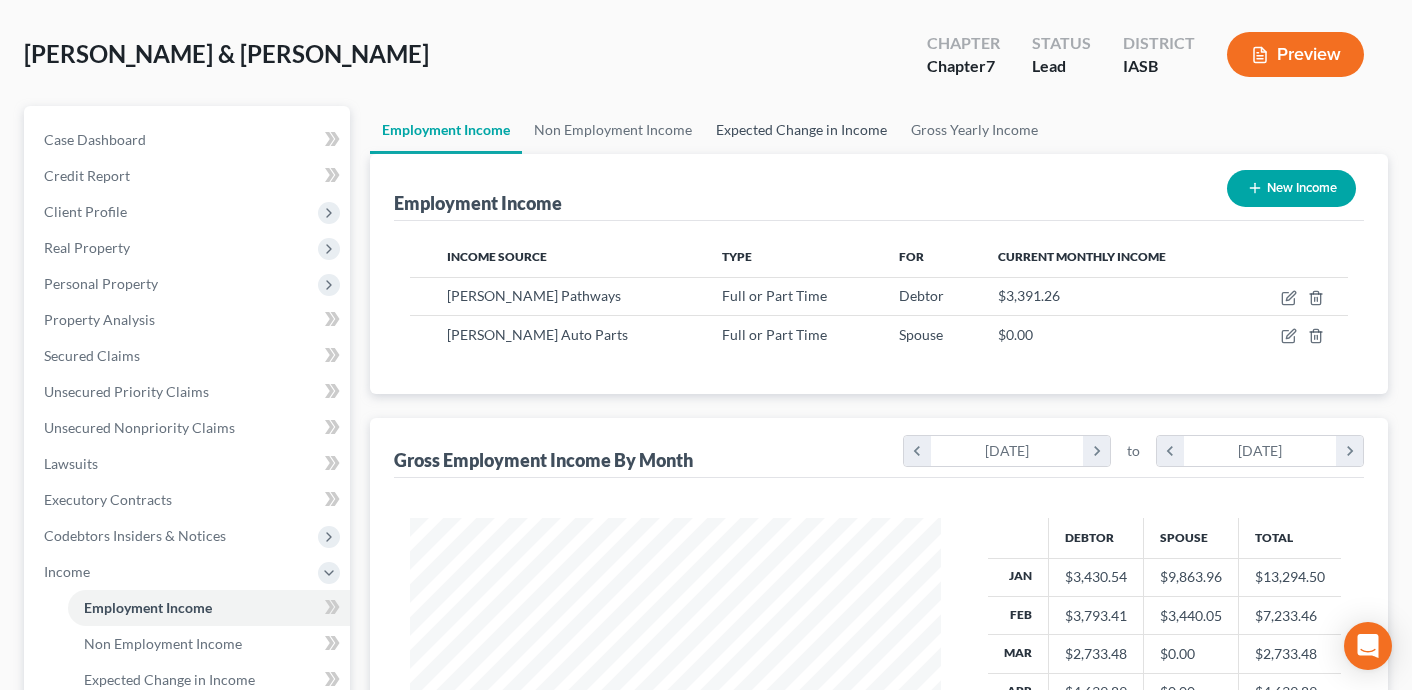 click on "Expected Change in Income" at bounding box center [801, 130] 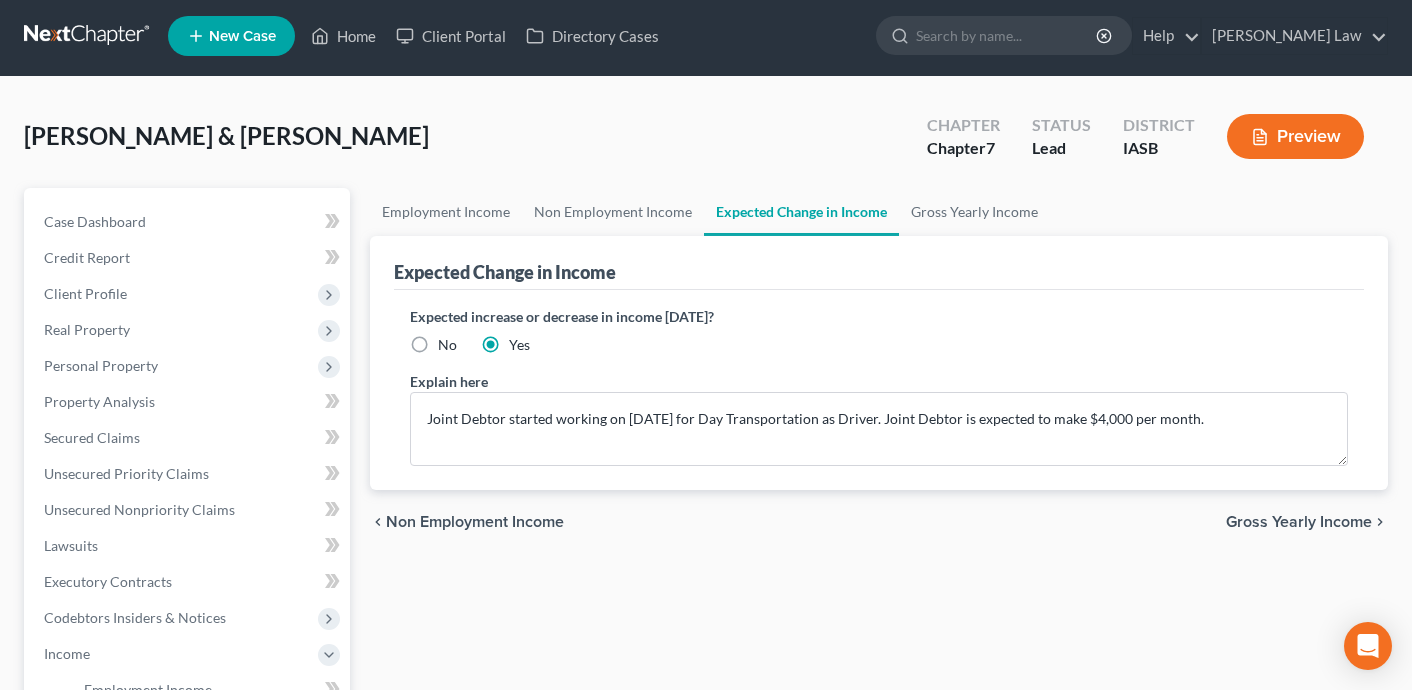 scroll, scrollTop: 0, scrollLeft: 0, axis: both 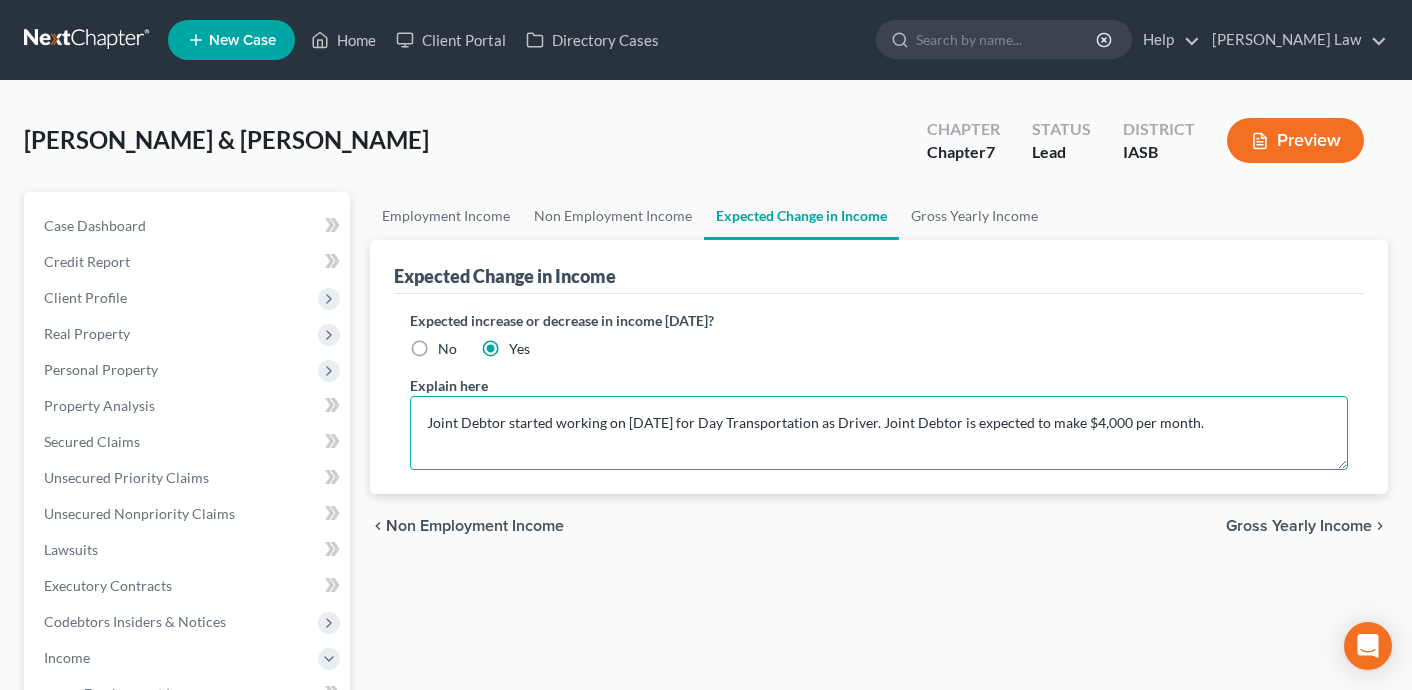 click on "Joint Debtor started working on July 7th, 2025 for Day Transportation as Driver. Joint Debtor is expected to make $4,000 per month." at bounding box center (879, 433) 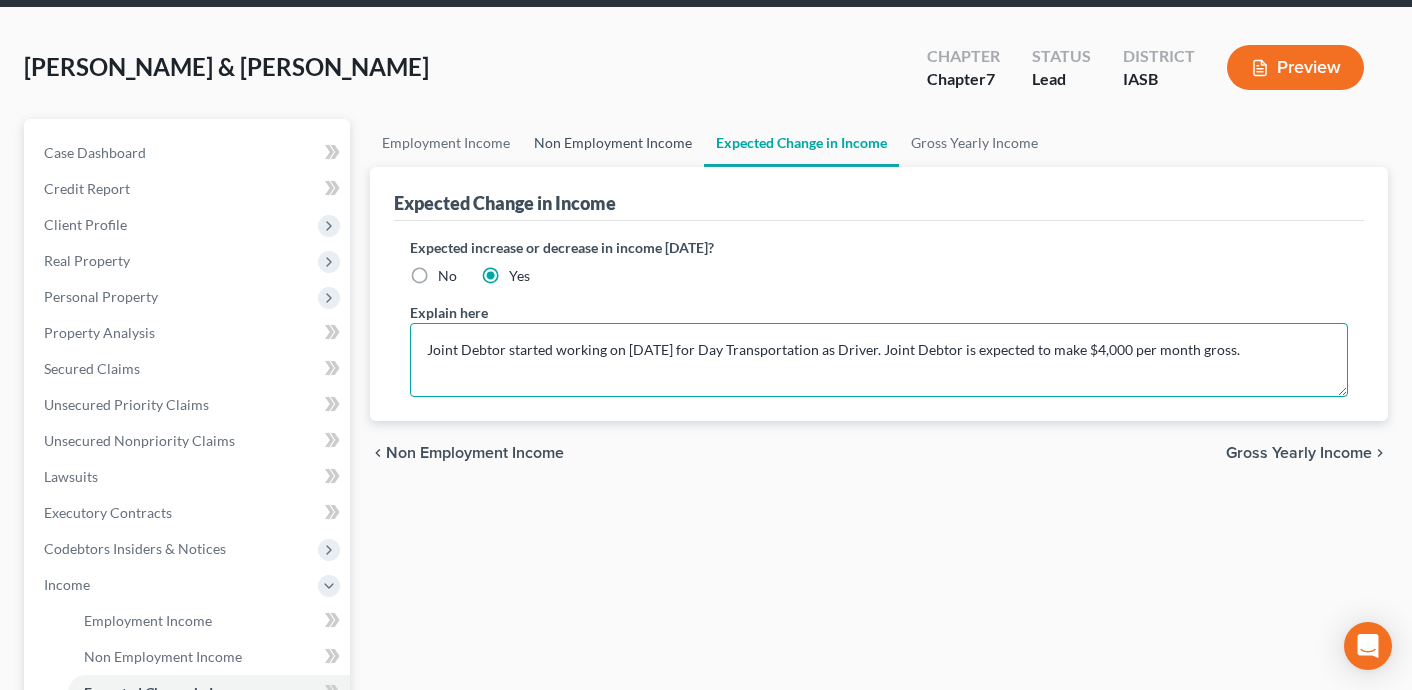 type on "Joint Debtor started working on July 7th, 2025 for Day Transportation as Driver. Joint Debtor is expected to make $4,000 per month gross." 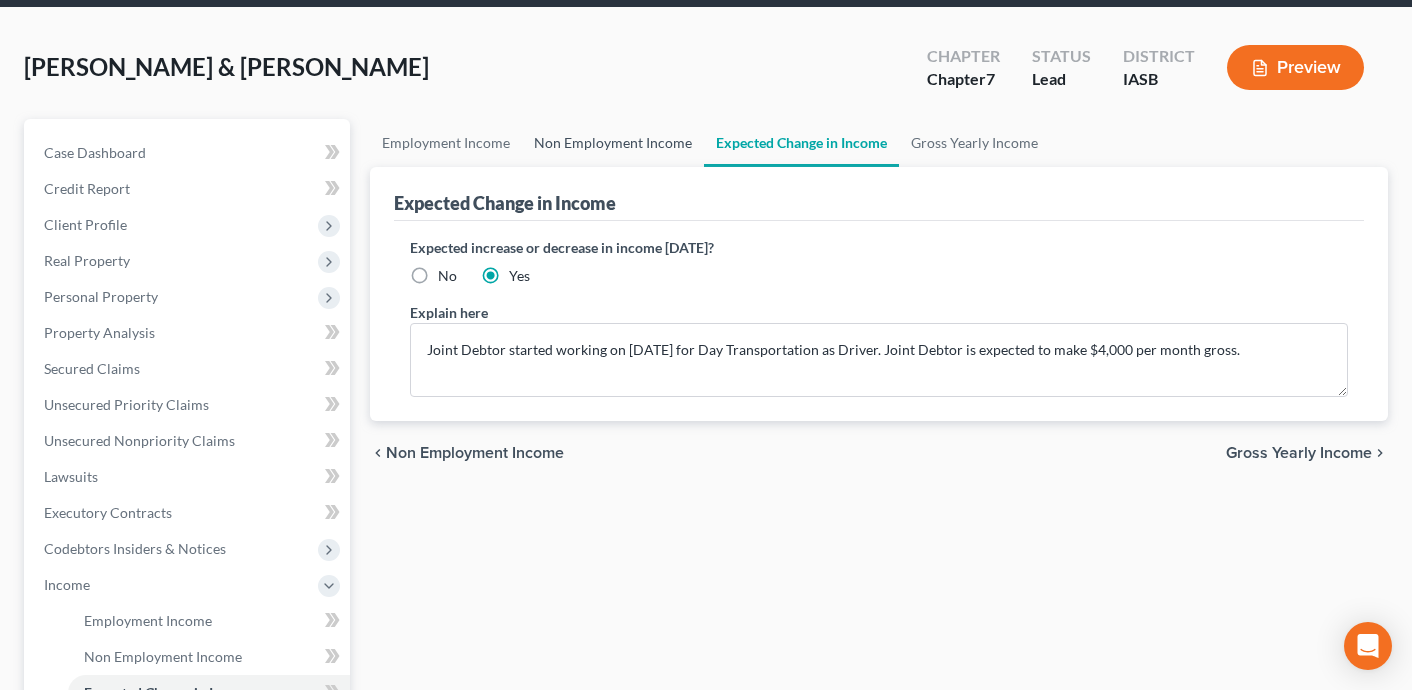 click on "Non Employment Income" at bounding box center [613, 143] 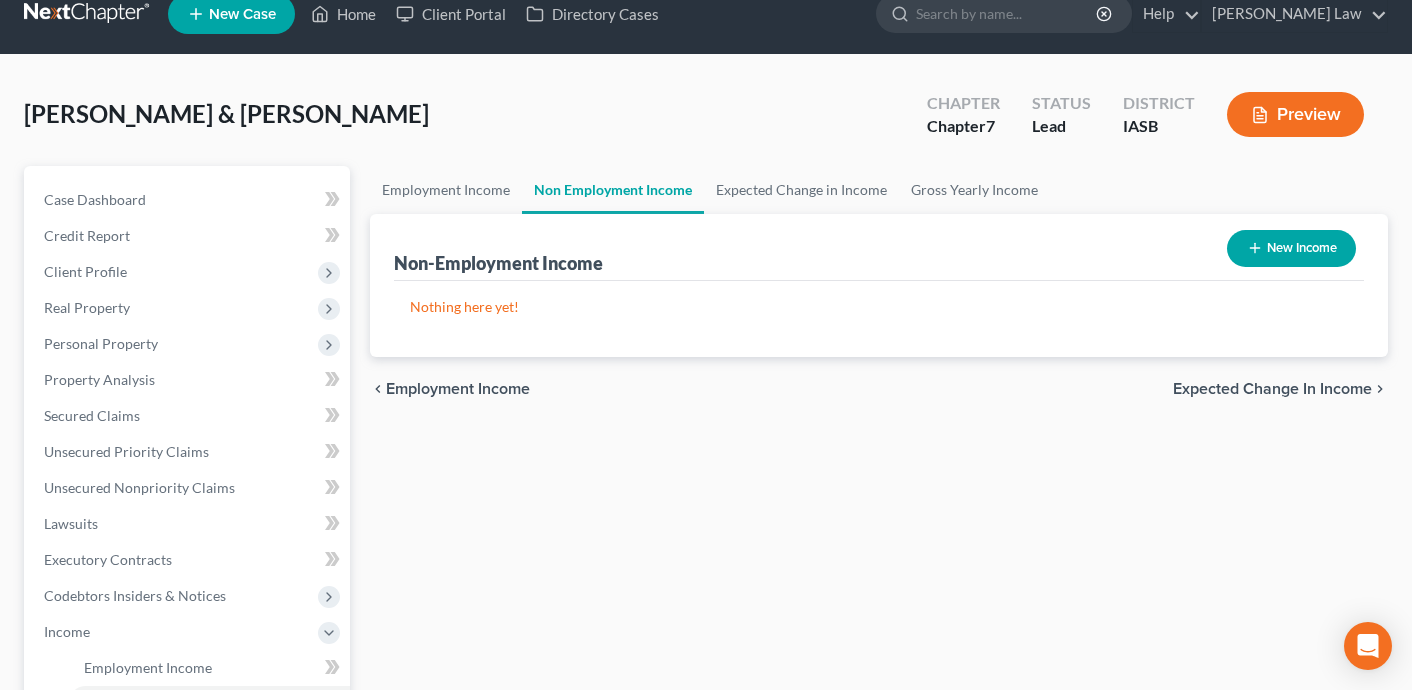 scroll, scrollTop: 0, scrollLeft: 0, axis: both 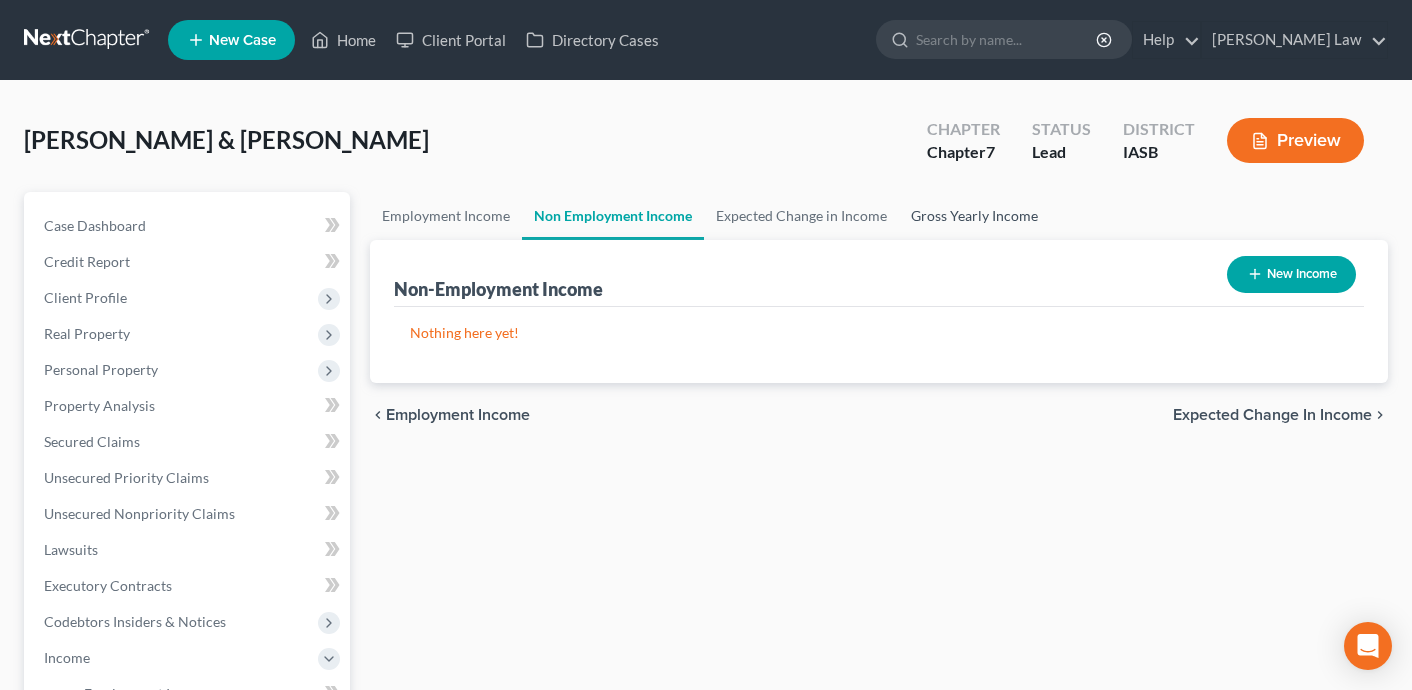 click on "Gross Yearly Income" at bounding box center (974, 216) 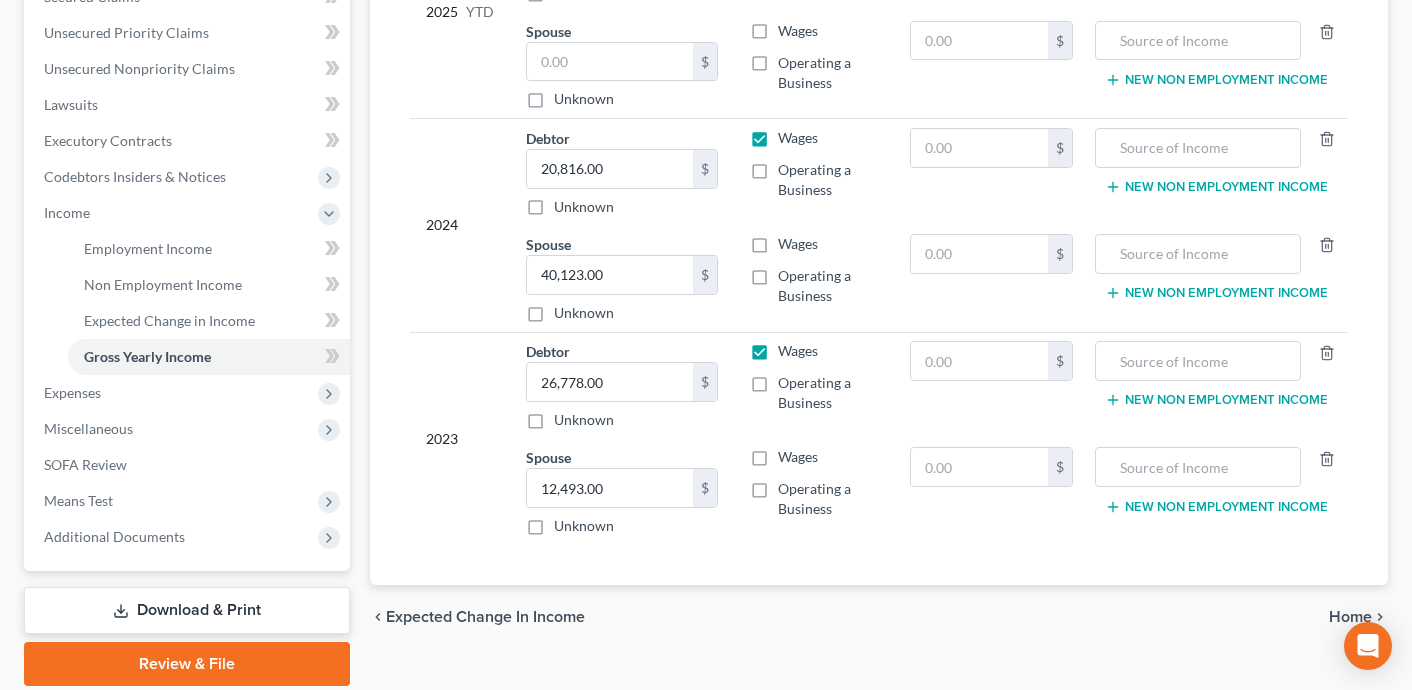 scroll, scrollTop: 430, scrollLeft: 0, axis: vertical 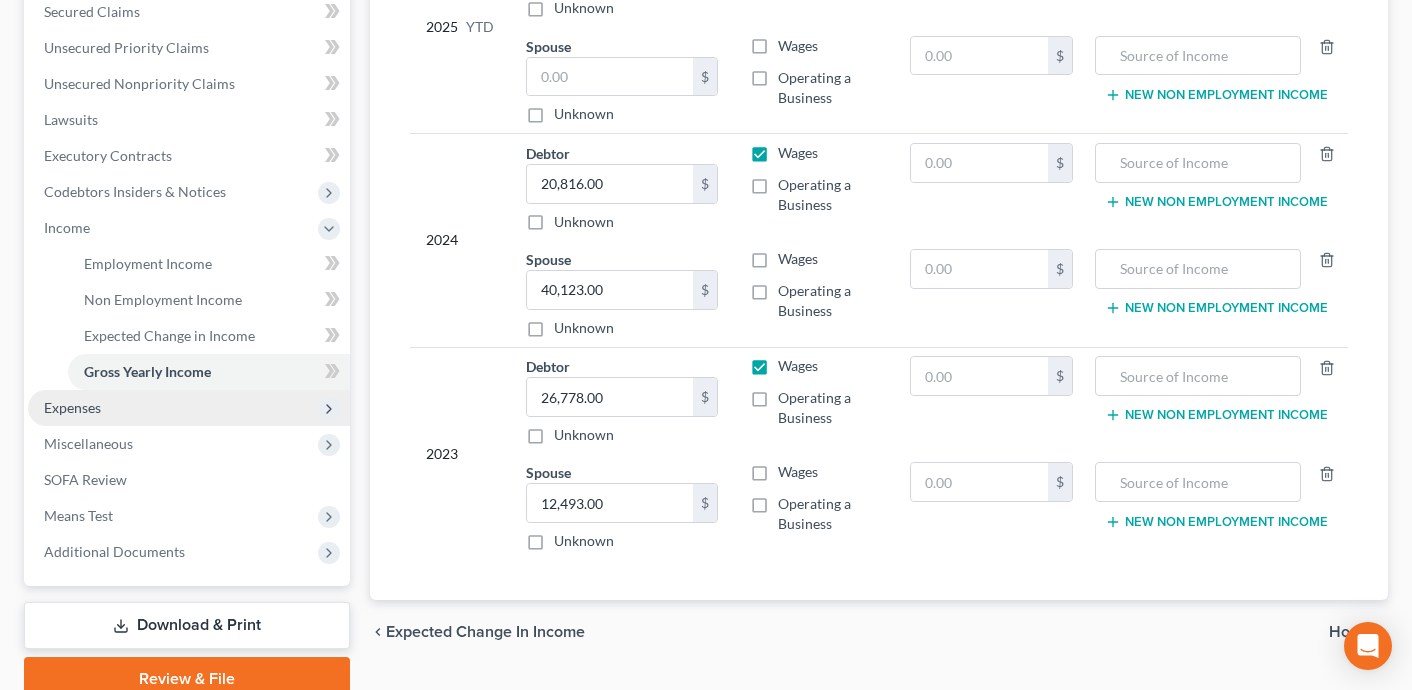 click on "Expenses" at bounding box center (189, 408) 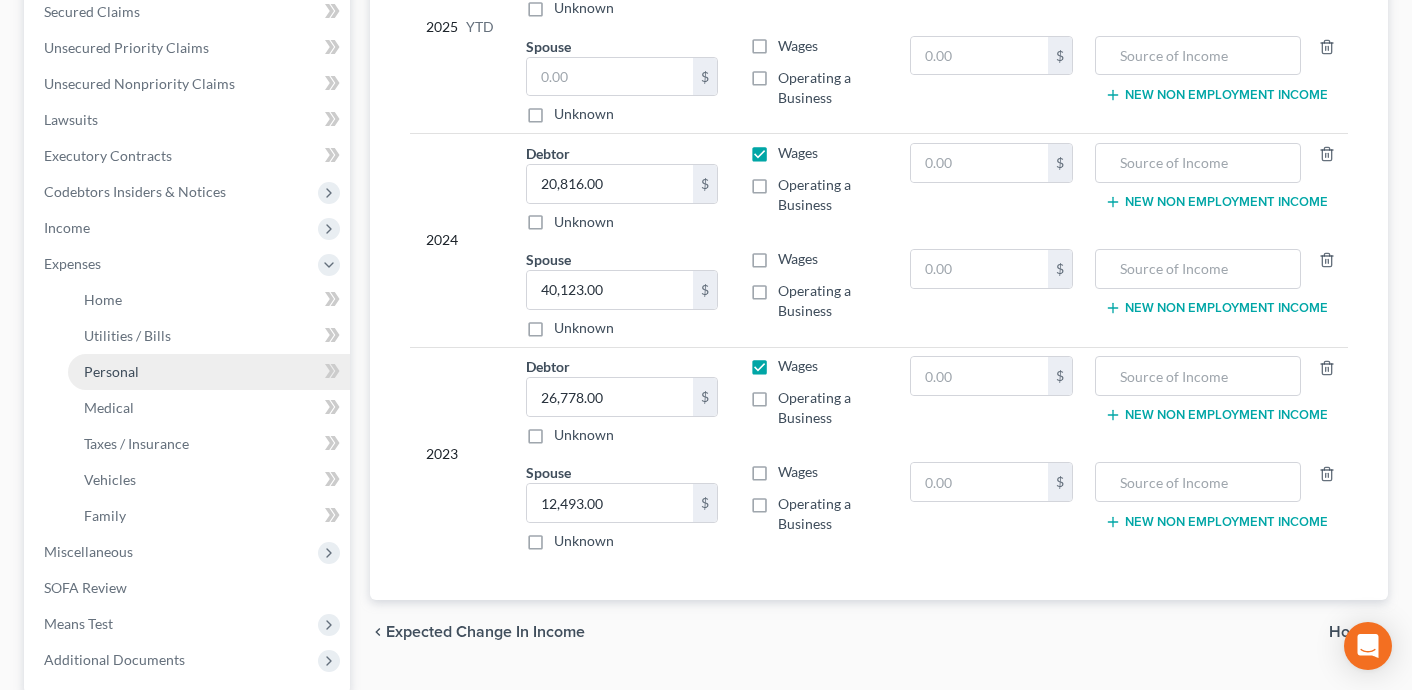 click on "Personal" at bounding box center (209, 372) 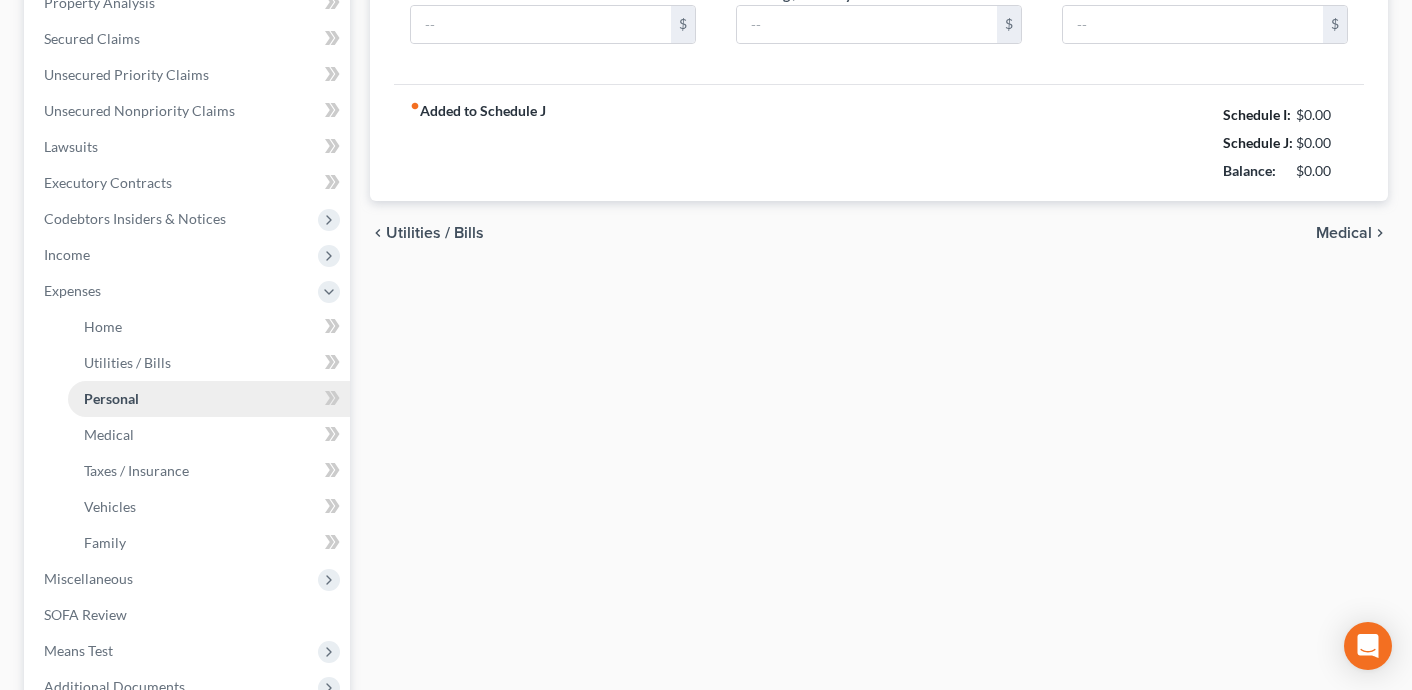 type on "1,300.00" 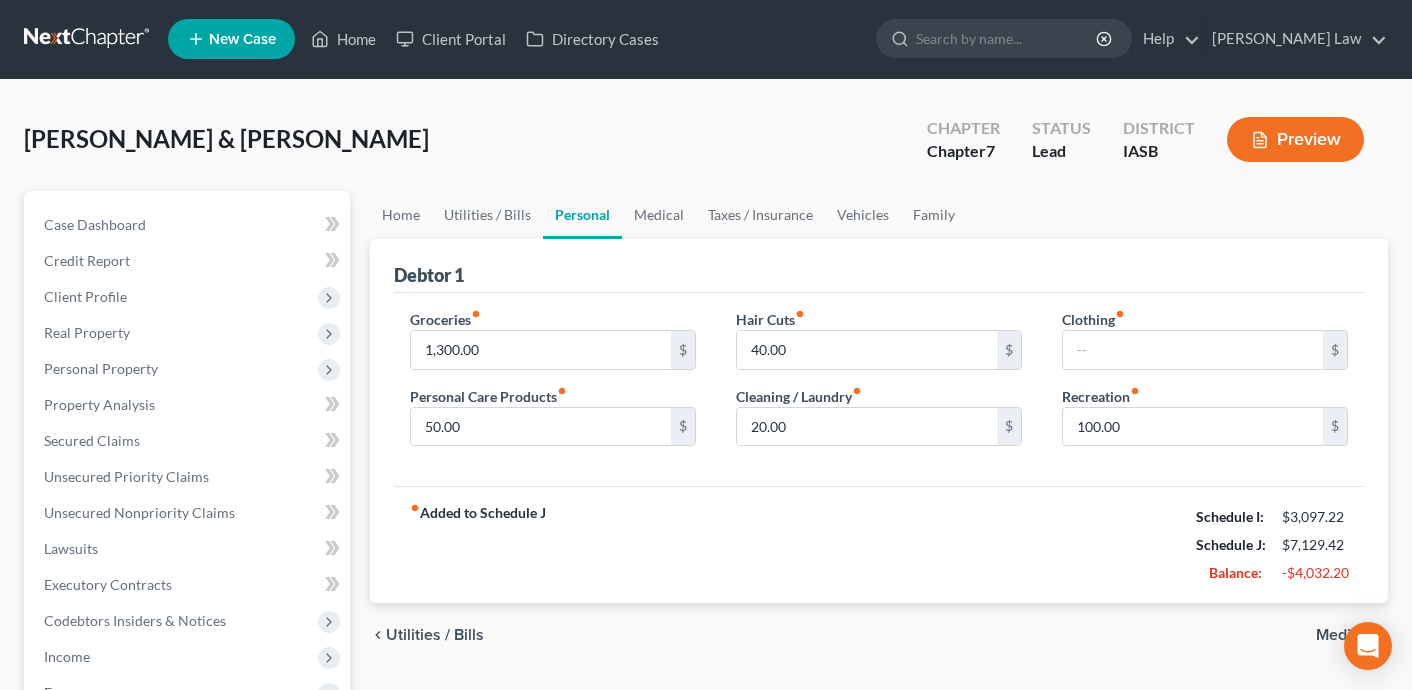 scroll, scrollTop: 0, scrollLeft: 0, axis: both 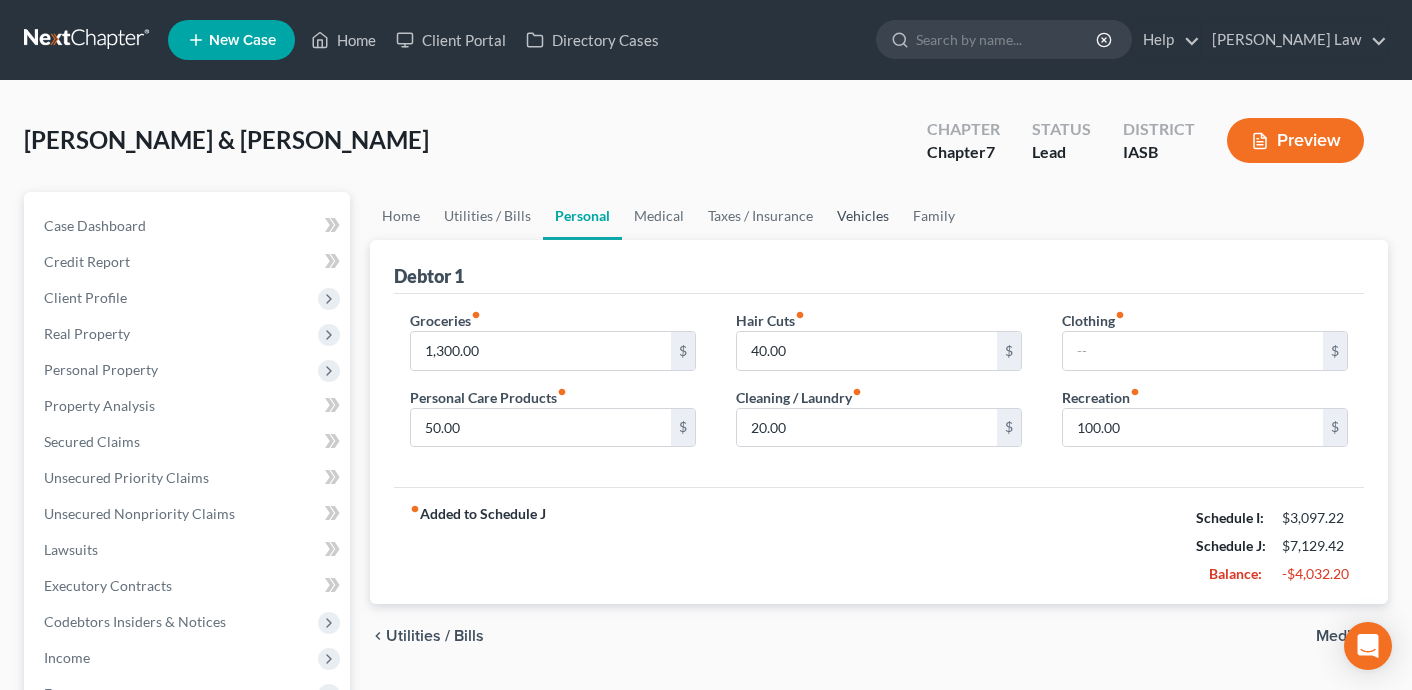 click on "Vehicles" at bounding box center (863, 216) 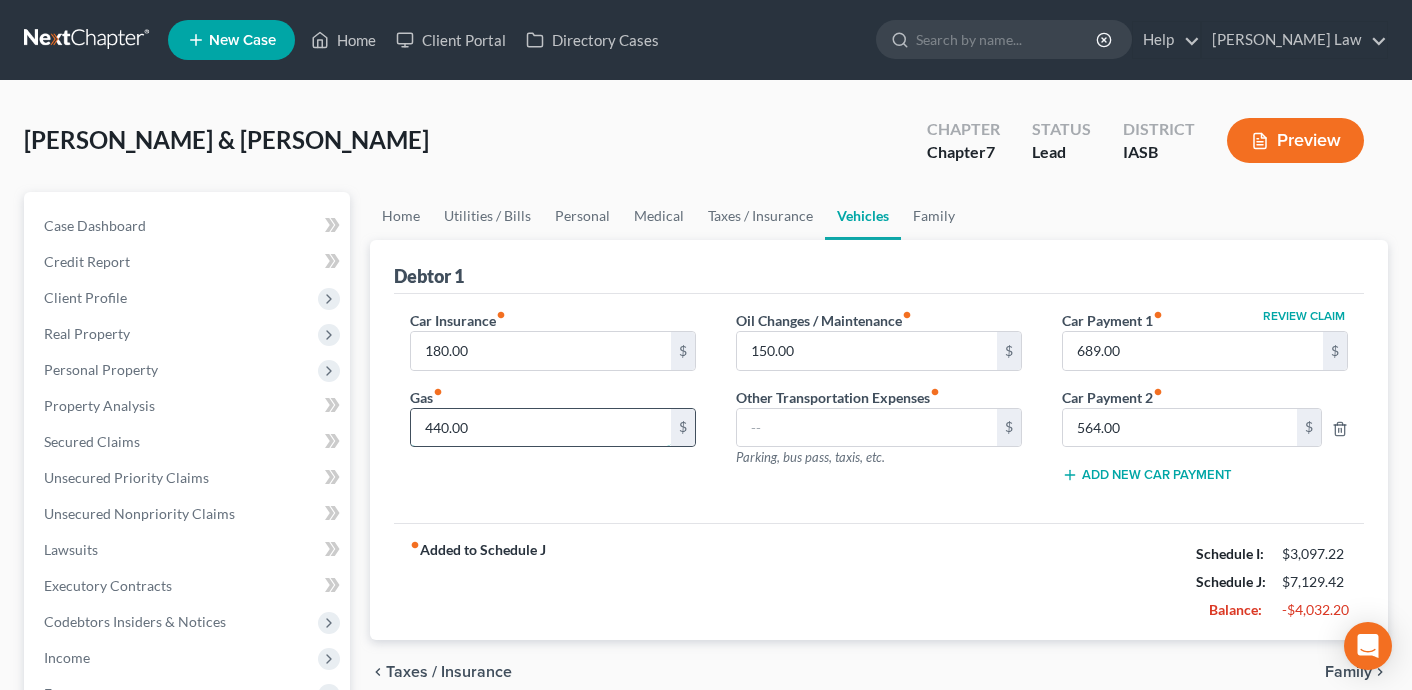 click on "440.00" at bounding box center [541, 428] 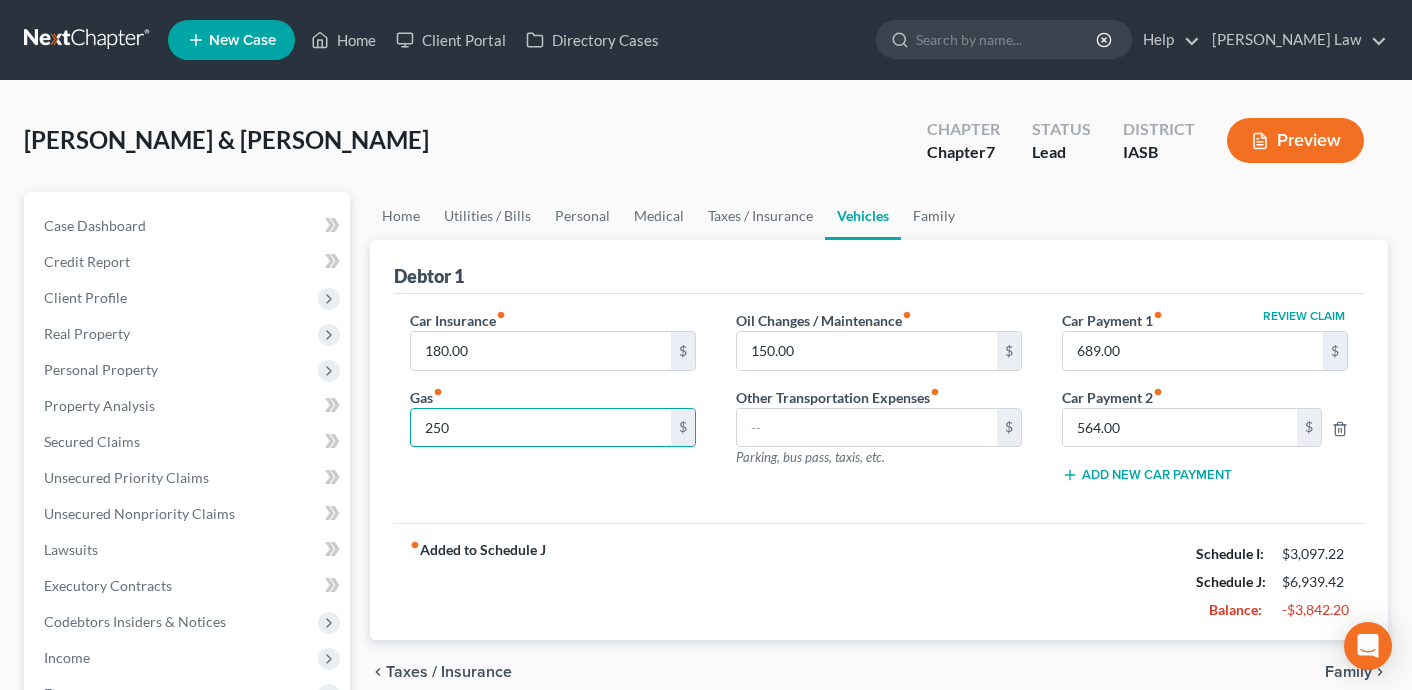 type on "250" 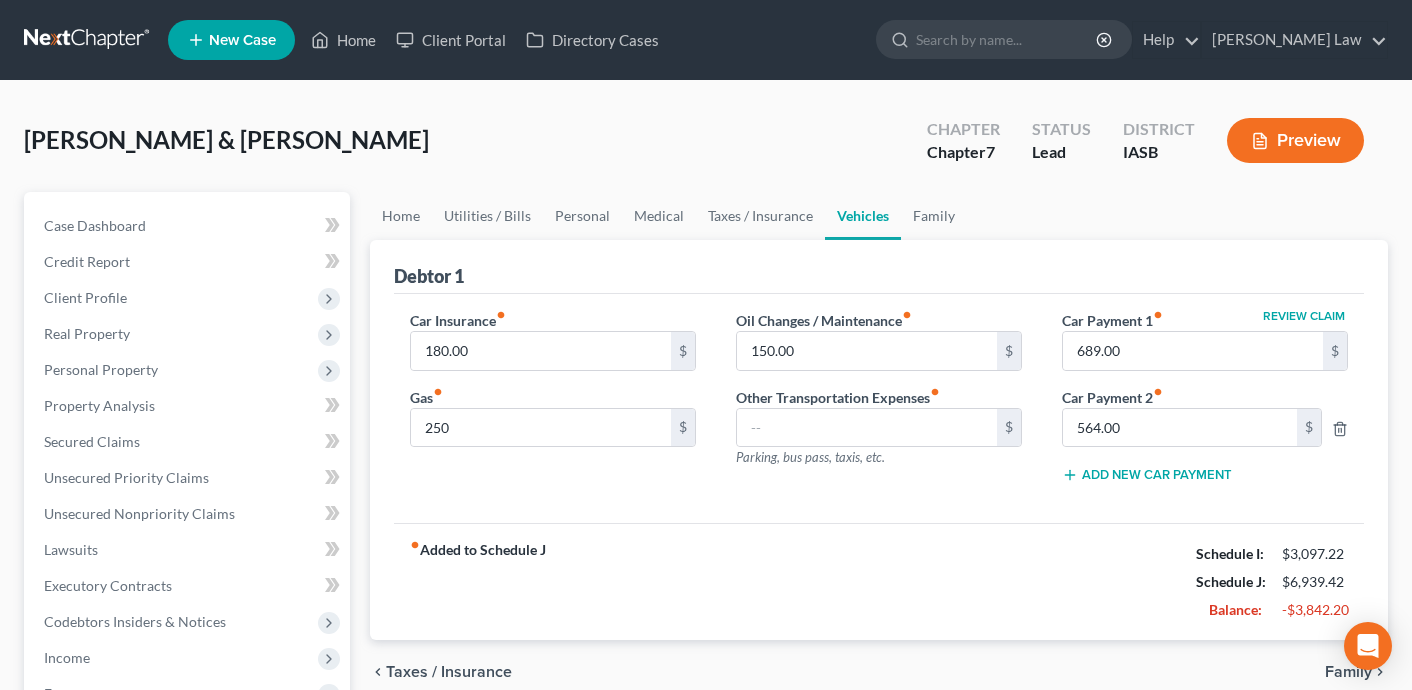 click on "fiber_manual_record  Added to Schedule J Schedule I: $3,097.22 Schedule J: $6,939.42 Balance: -$3,842.20" at bounding box center [879, 581] 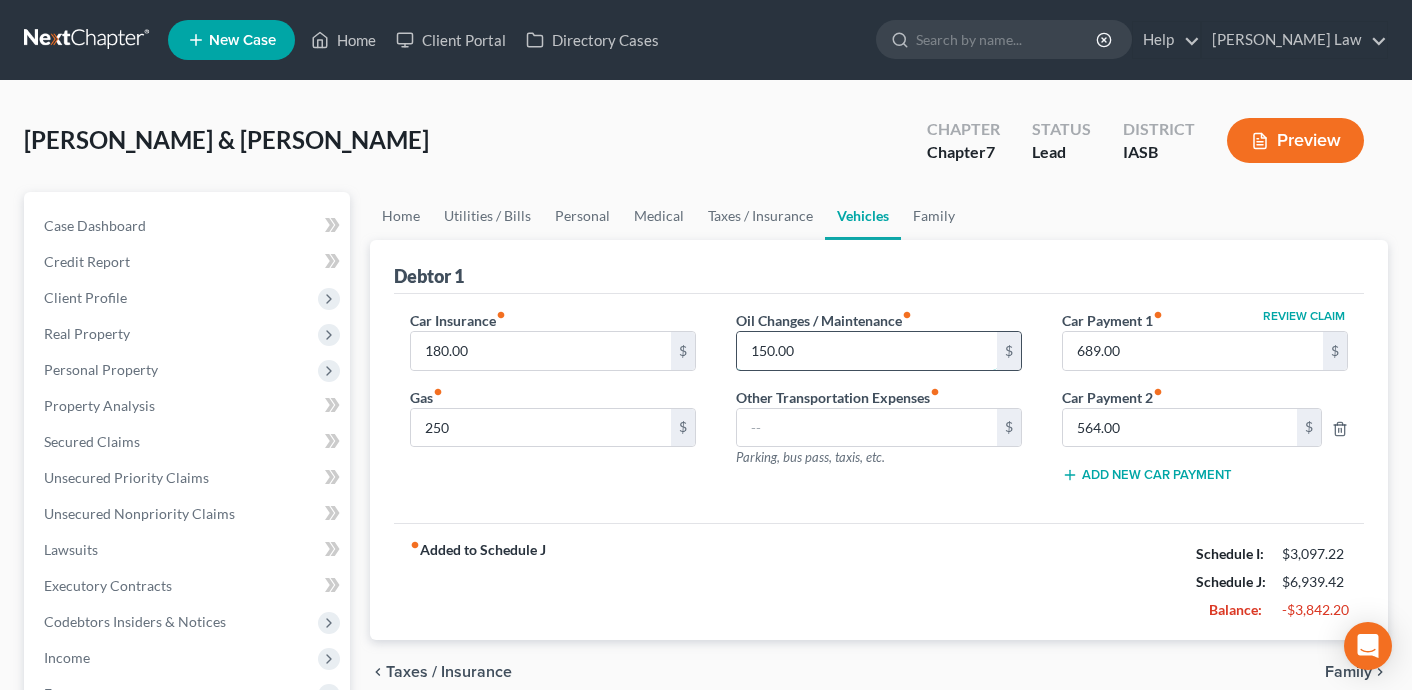 click on "150.00" at bounding box center (867, 351) 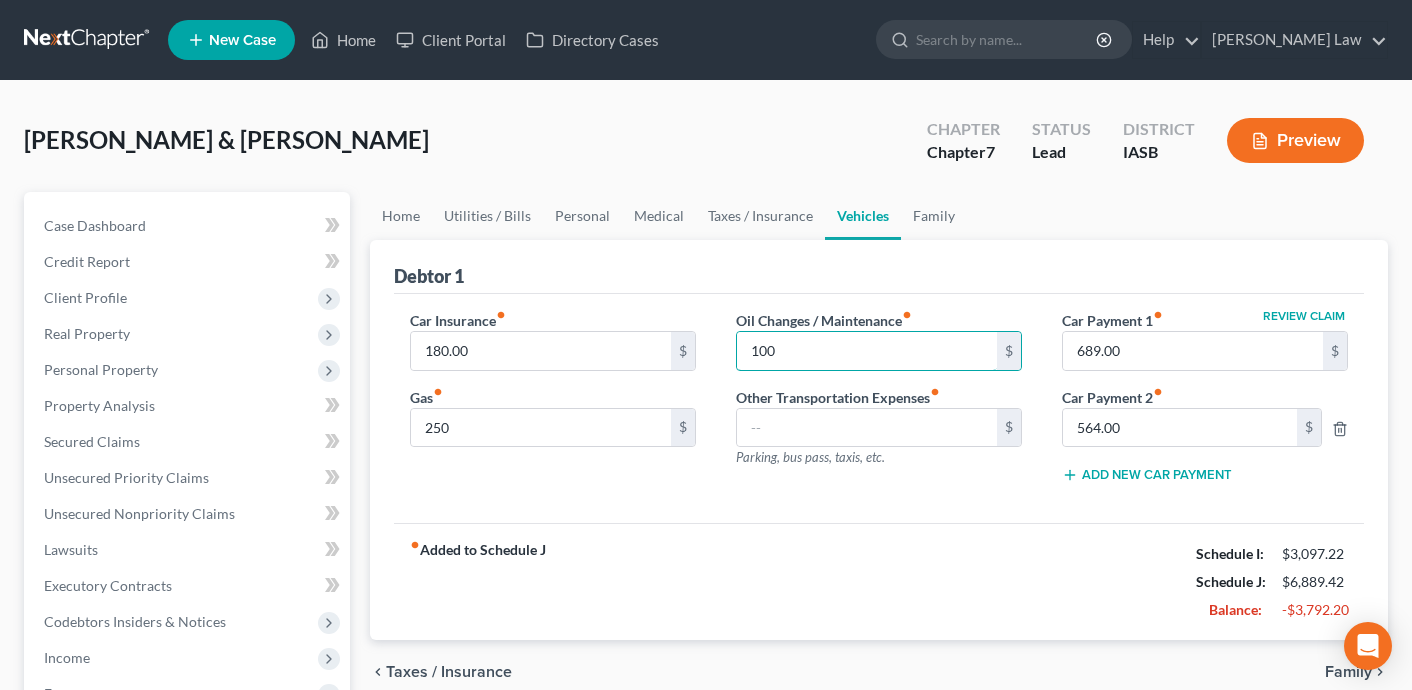 type on "100" 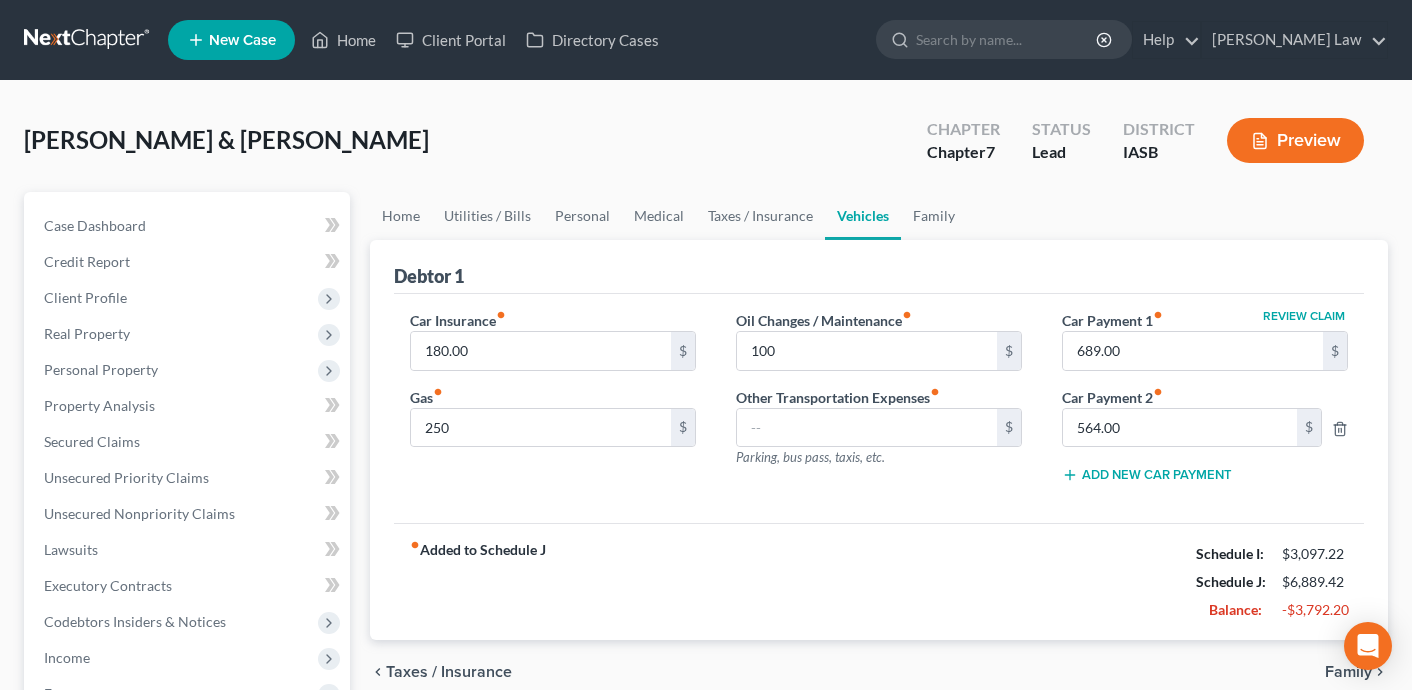 click on "fiber_manual_record  Added to Schedule J Schedule I: $3,097.22 Schedule J: $6,889.42 Balance: -$3,792.20" at bounding box center [879, 581] 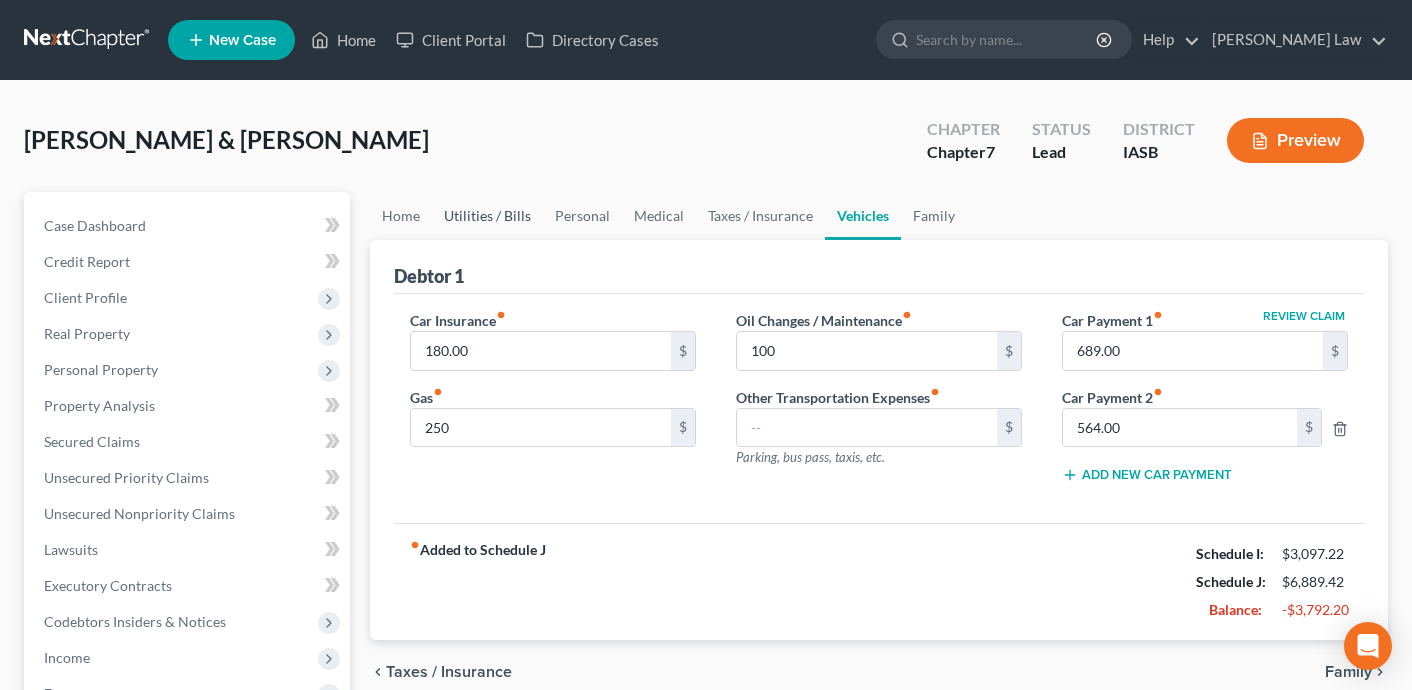 click on "Utilities / Bills" at bounding box center (487, 216) 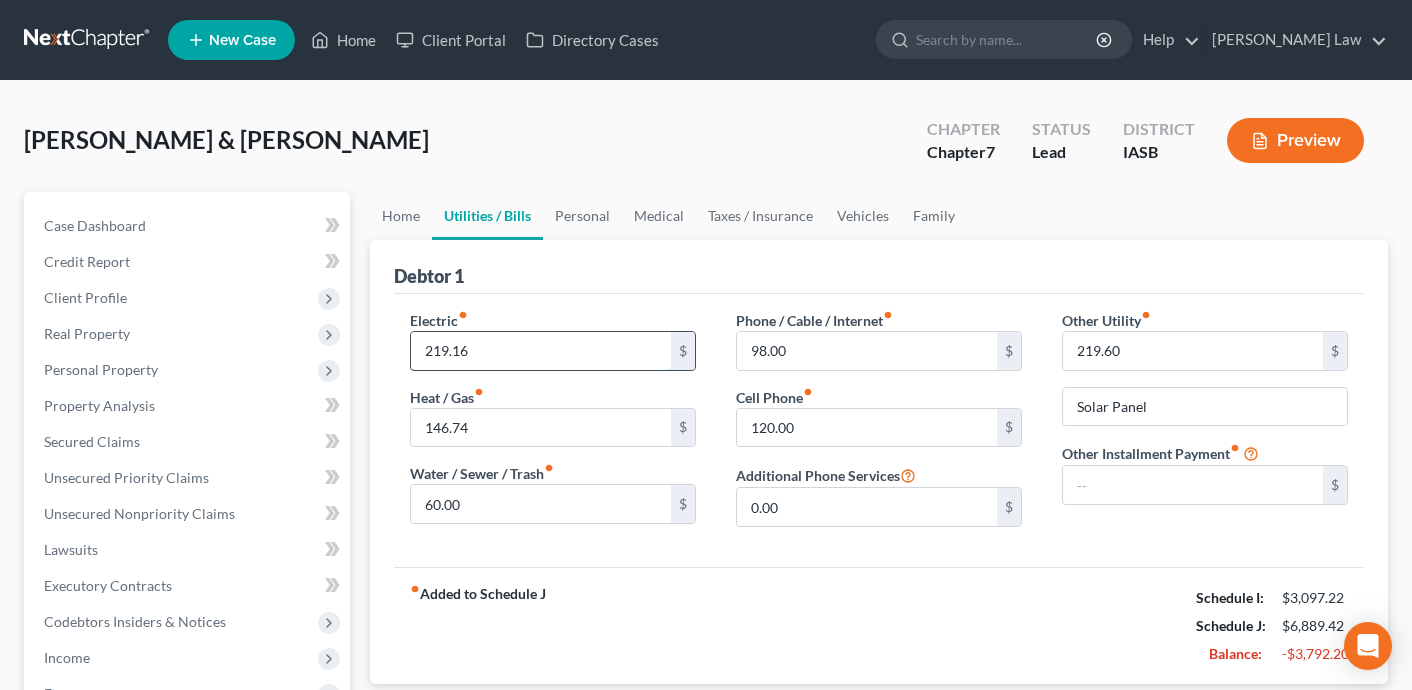 click on "219.16" at bounding box center [541, 351] 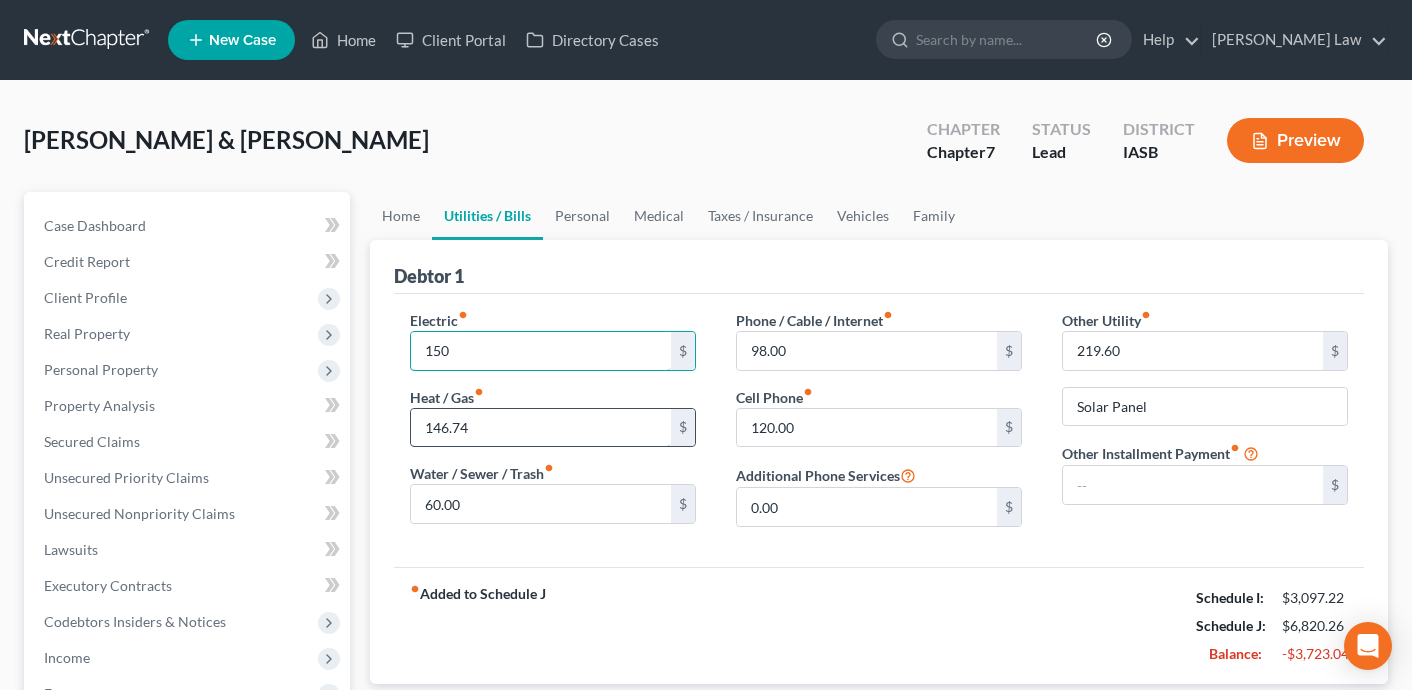 type on "150" 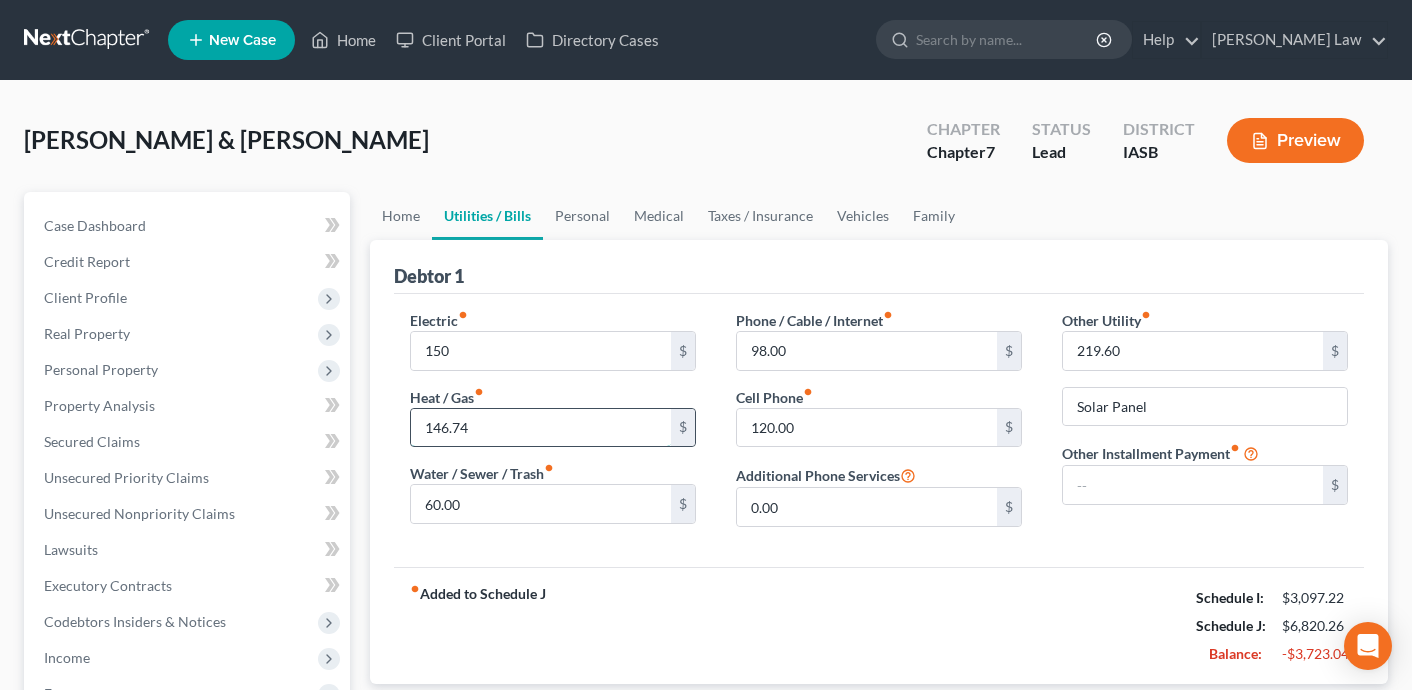 click on "146.74" at bounding box center [541, 428] 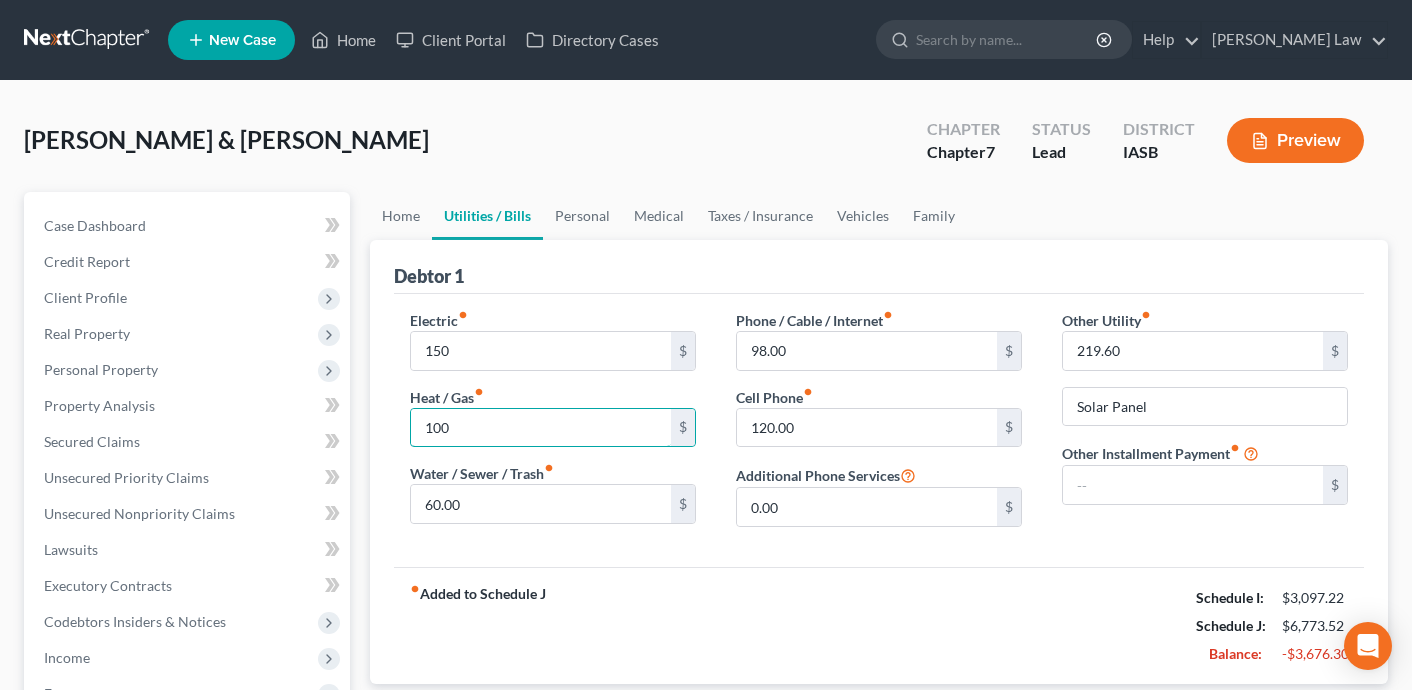 type on "100" 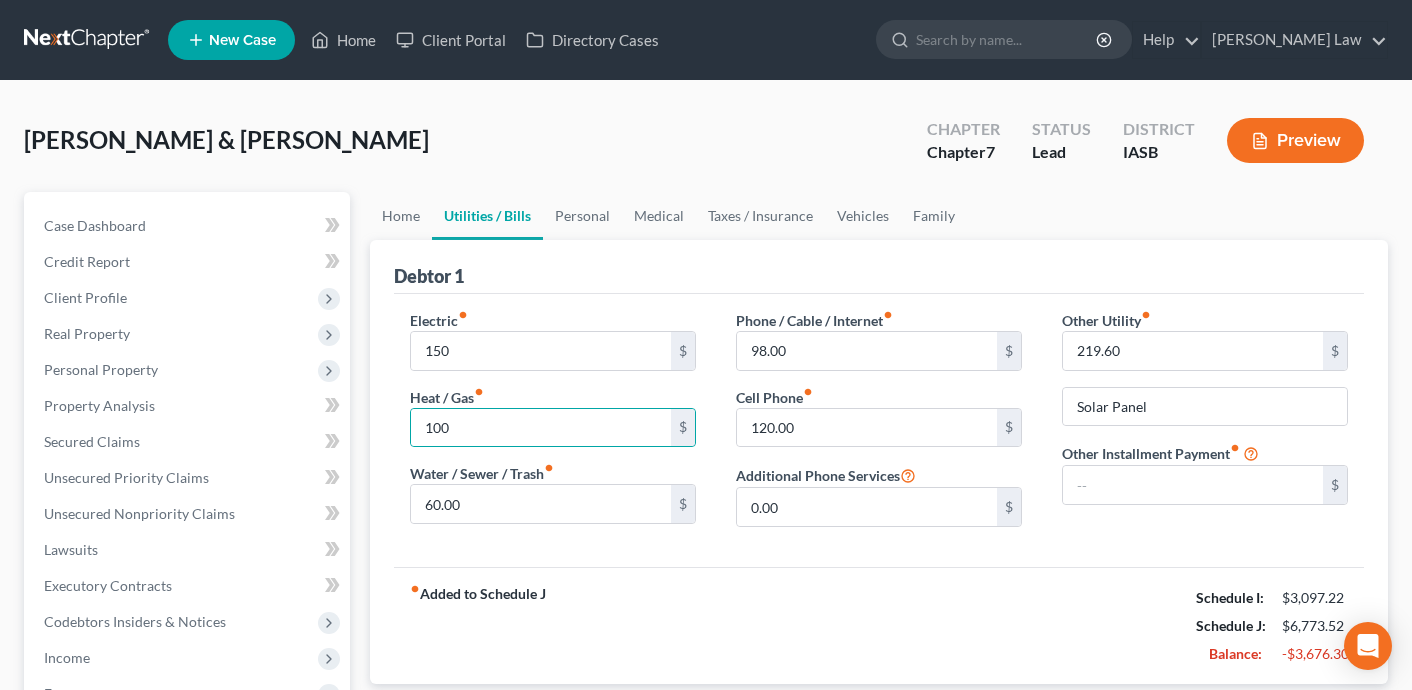 click on "fiber_manual_record  Added to Schedule J Schedule I: $3,097.22 Schedule J: $6,773.52 Balance: -$3,676.30" at bounding box center [879, 625] 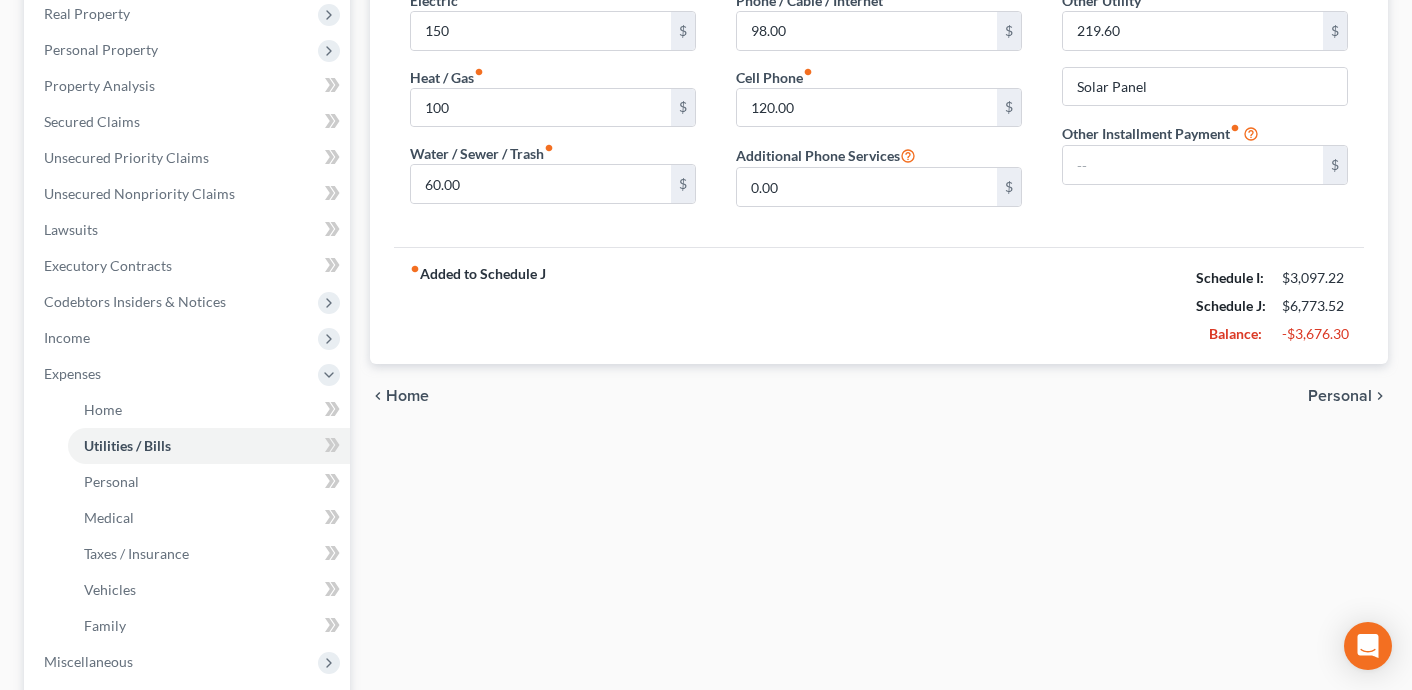 scroll, scrollTop: 334, scrollLeft: 0, axis: vertical 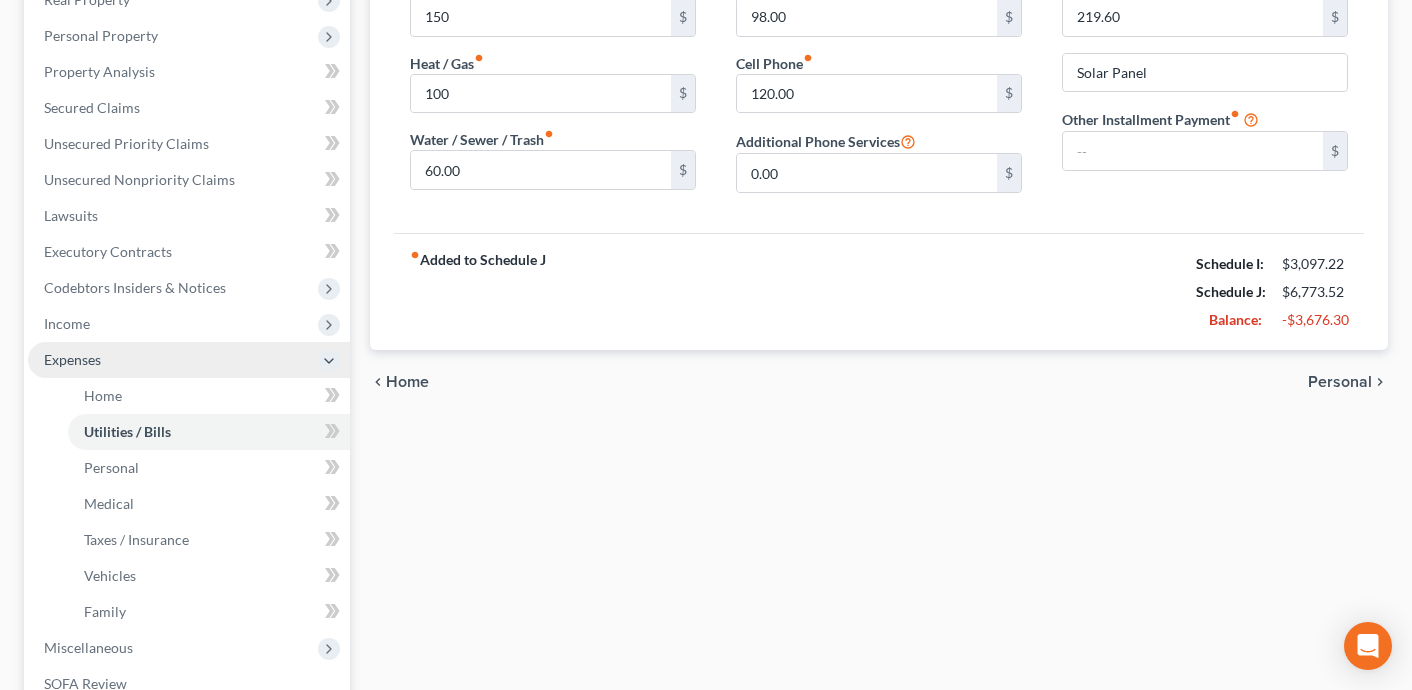 click on "Expenses" at bounding box center [189, 360] 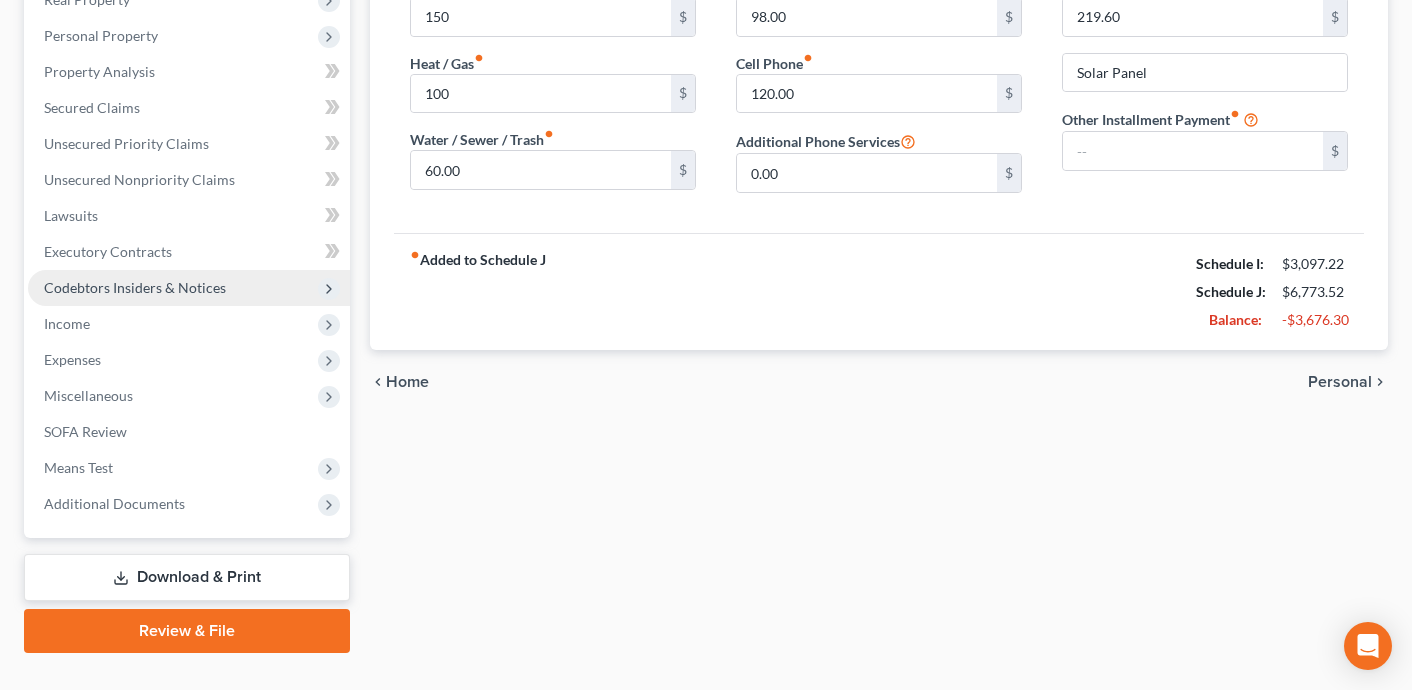 click on "Codebtors Insiders & Notices" at bounding box center (135, 287) 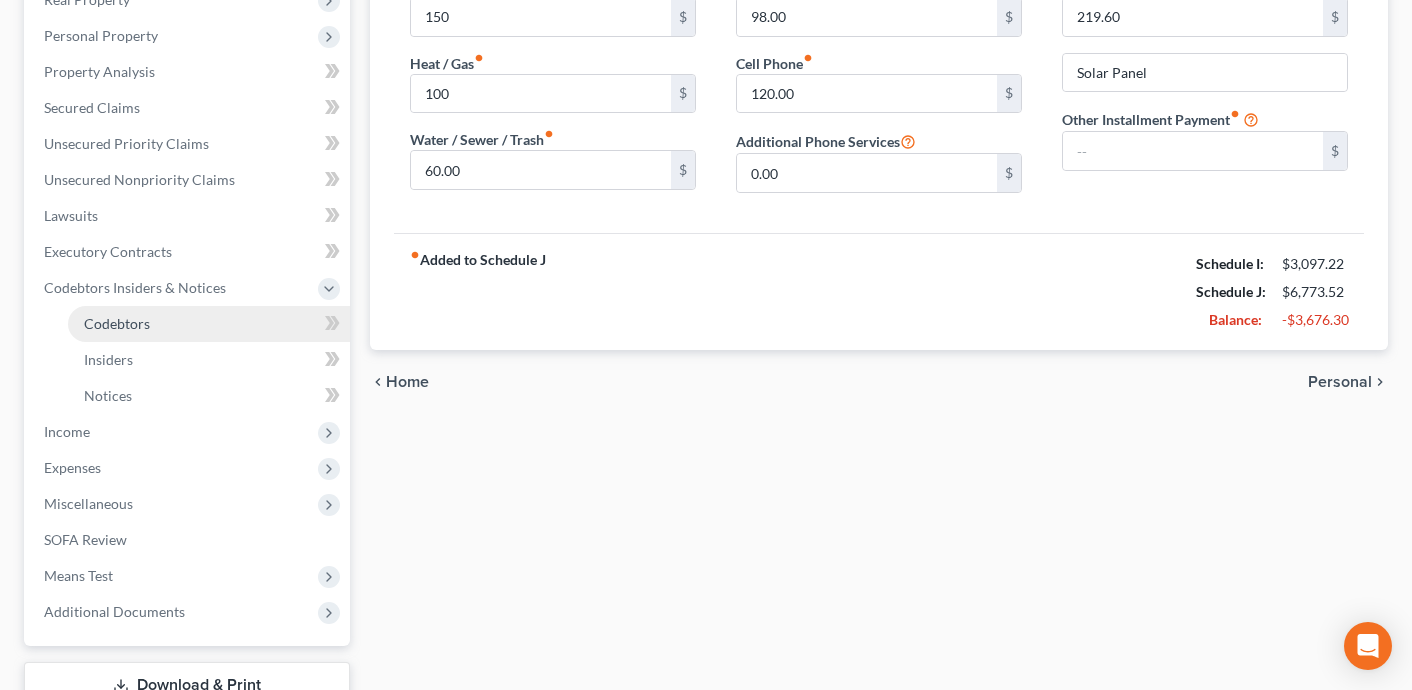 click on "Codebtors" at bounding box center (209, 324) 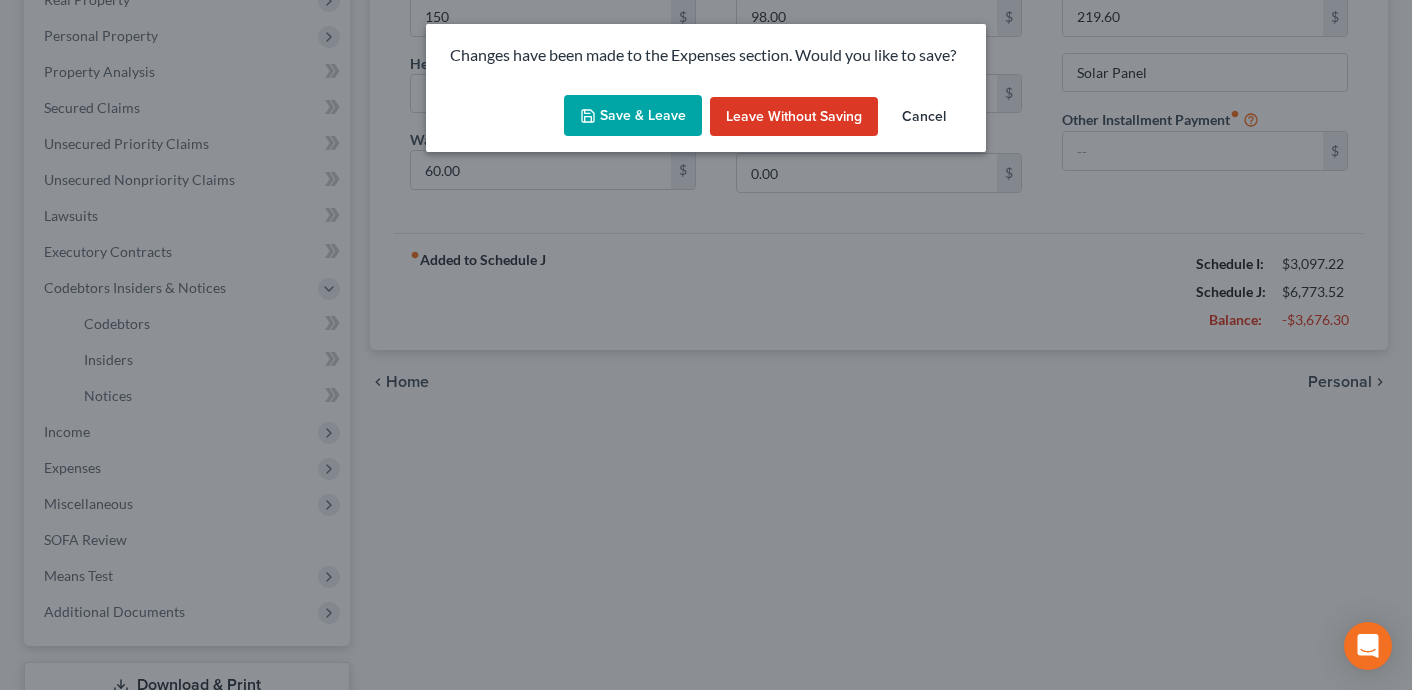 click on "Save & Leave" at bounding box center (633, 116) 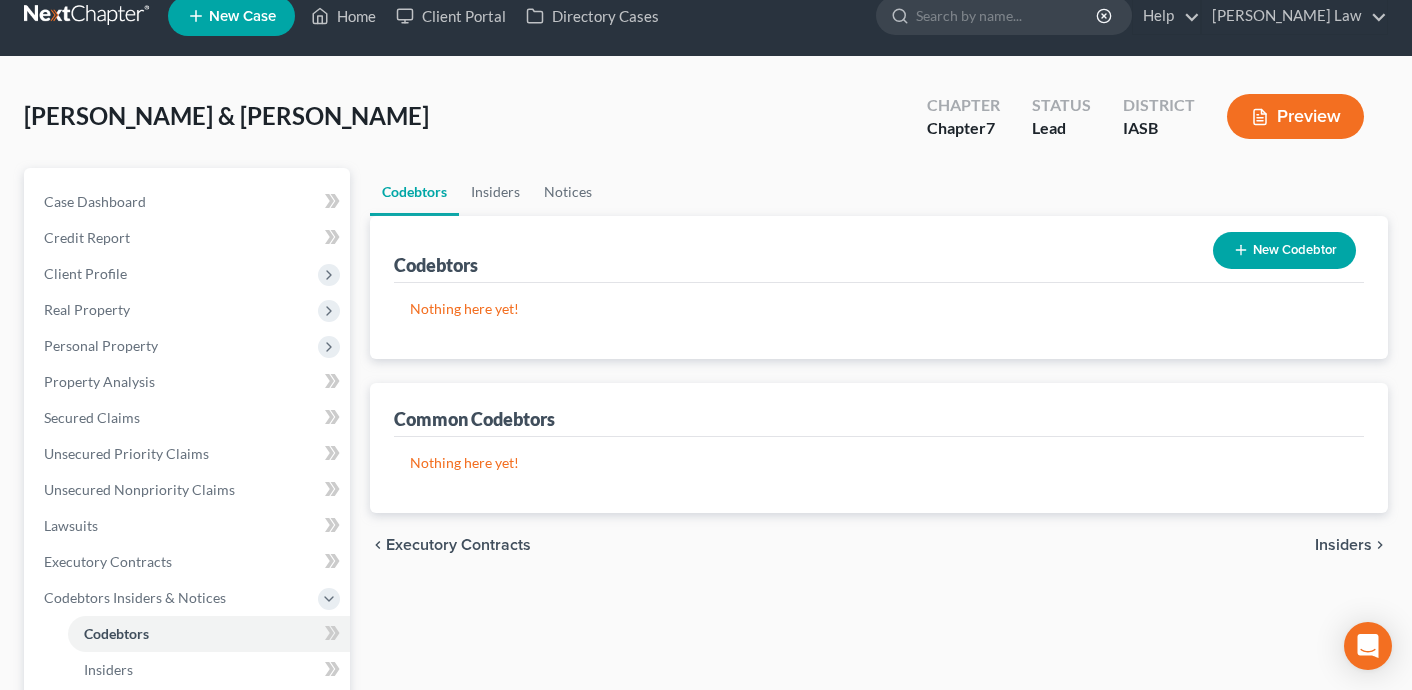 scroll, scrollTop: 0, scrollLeft: 0, axis: both 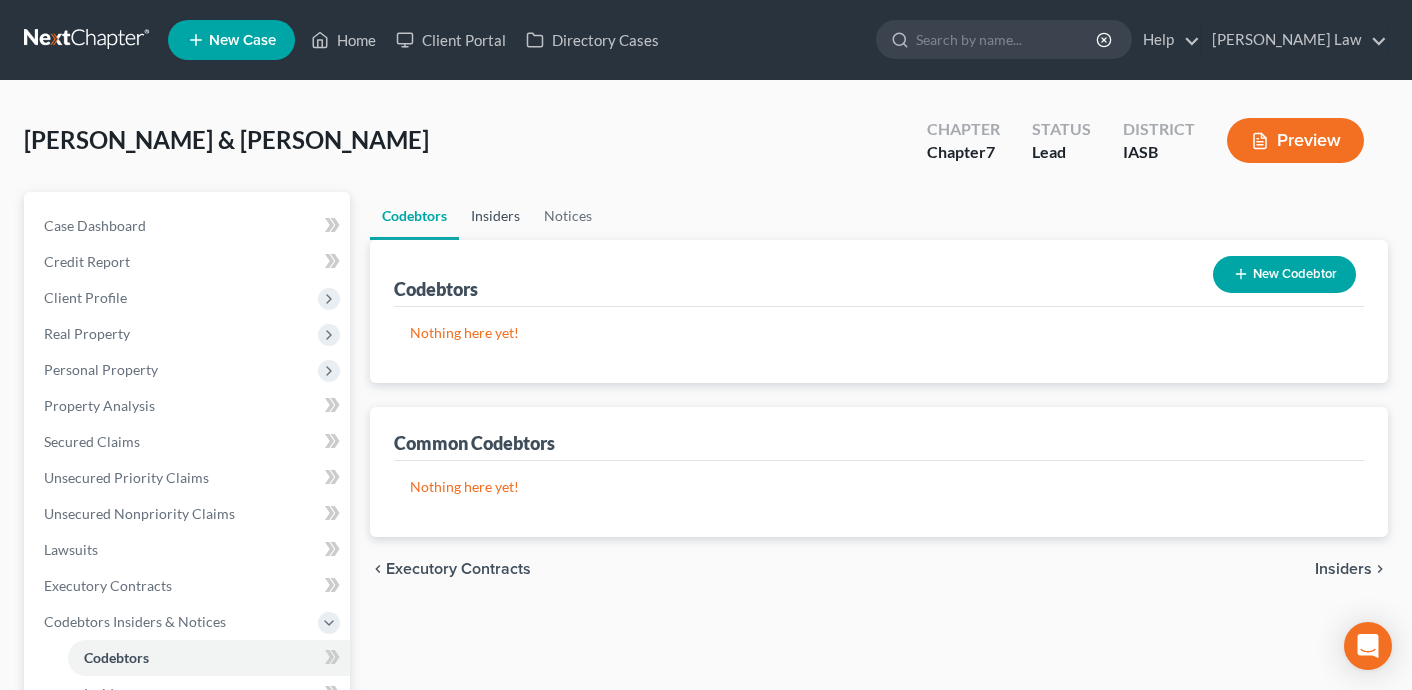 click on "Insiders" at bounding box center (495, 216) 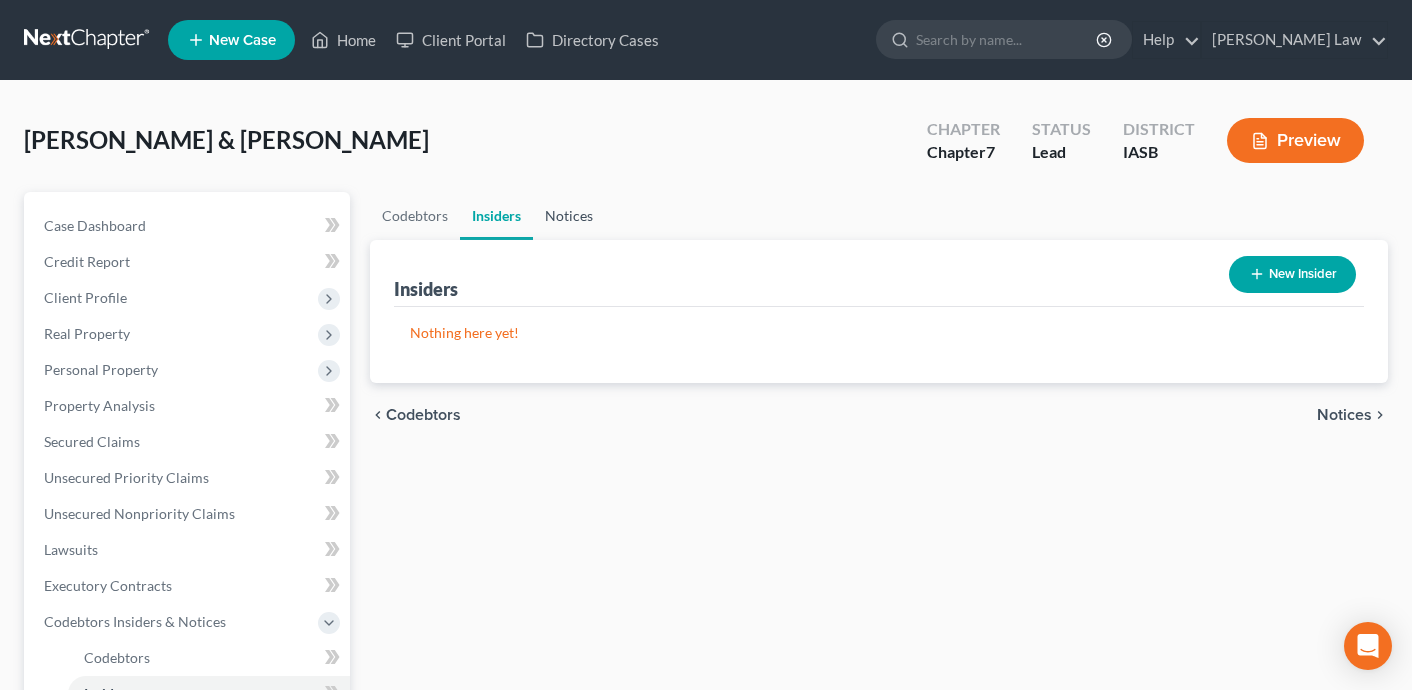 click on "Notices" at bounding box center [569, 216] 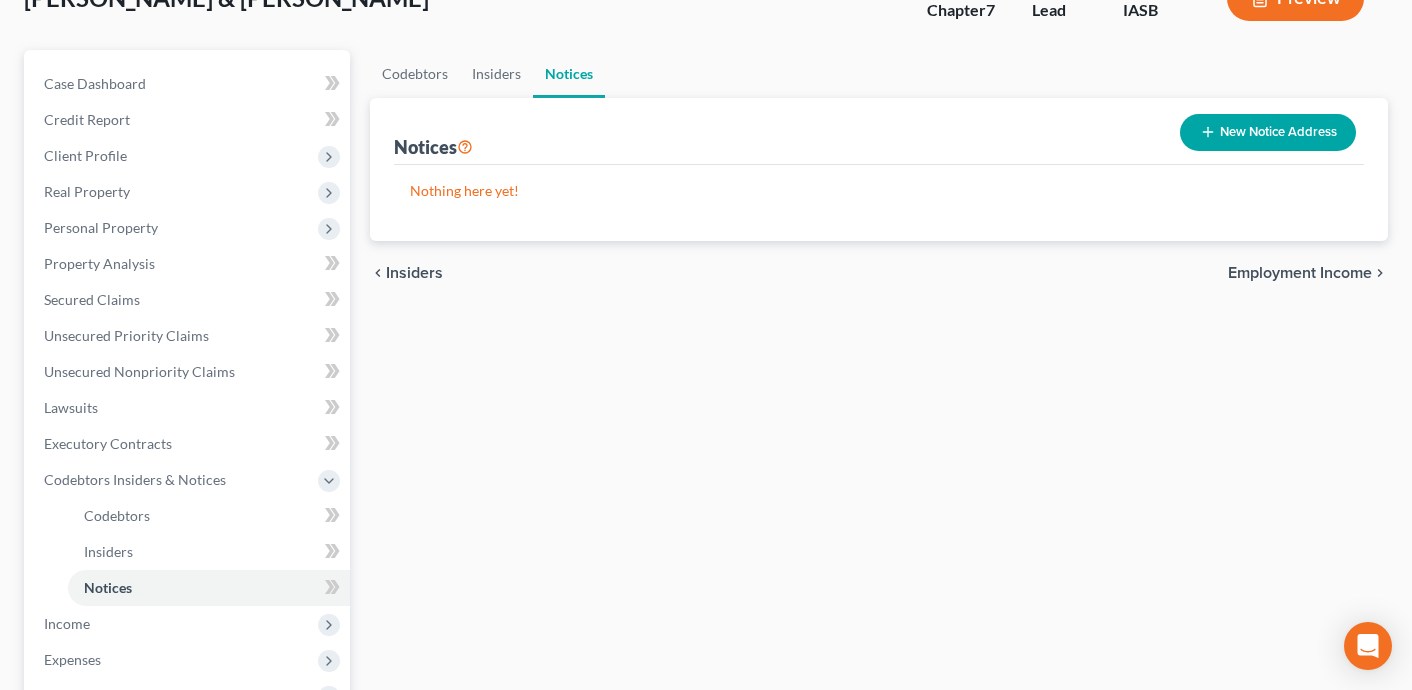 scroll, scrollTop: 201, scrollLeft: 0, axis: vertical 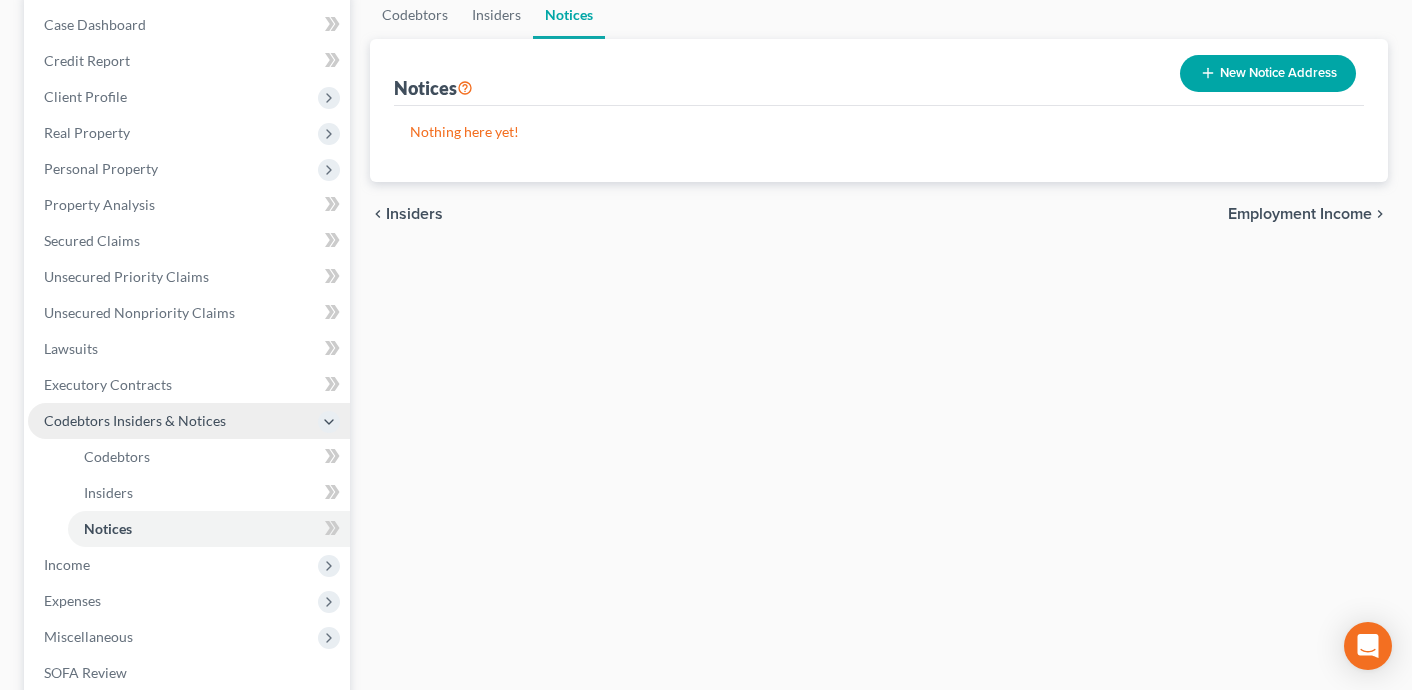 click on "Codebtors Insiders & Notices" at bounding box center (189, 421) 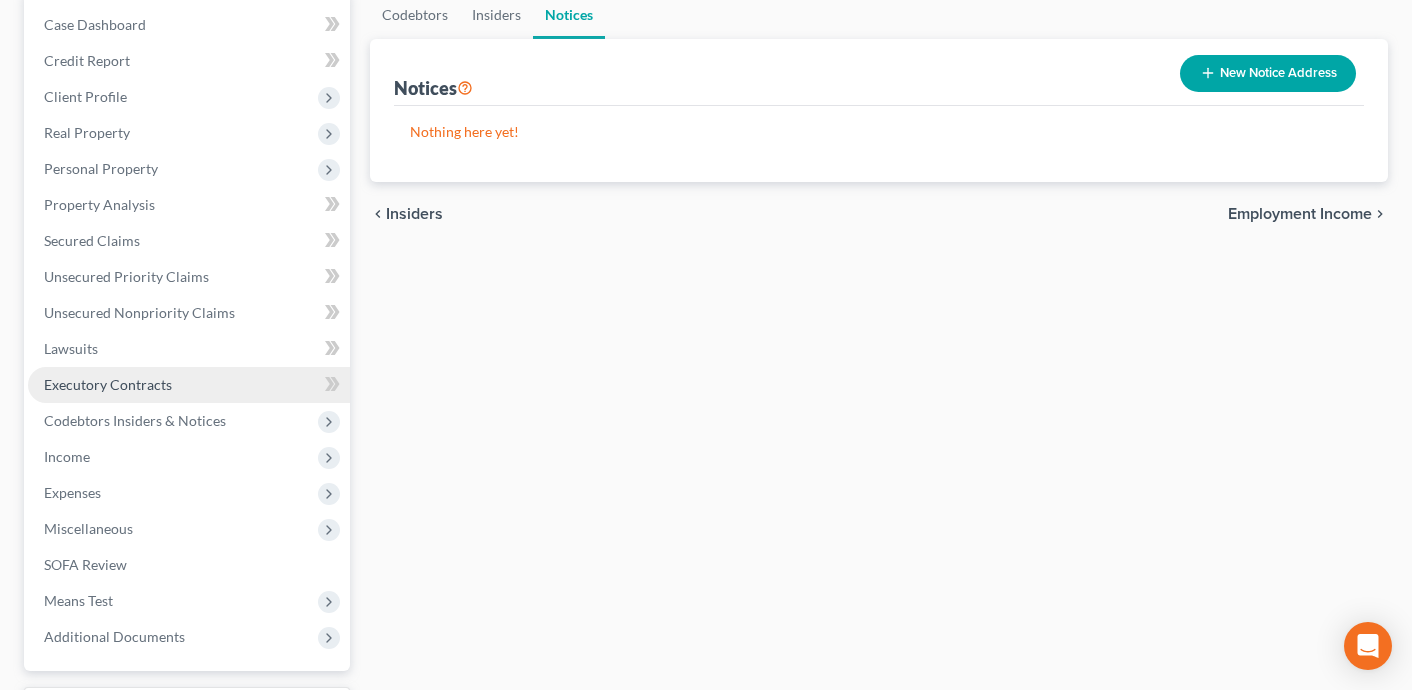 click on "Executory Contracts" at bounding box center (189, 385) 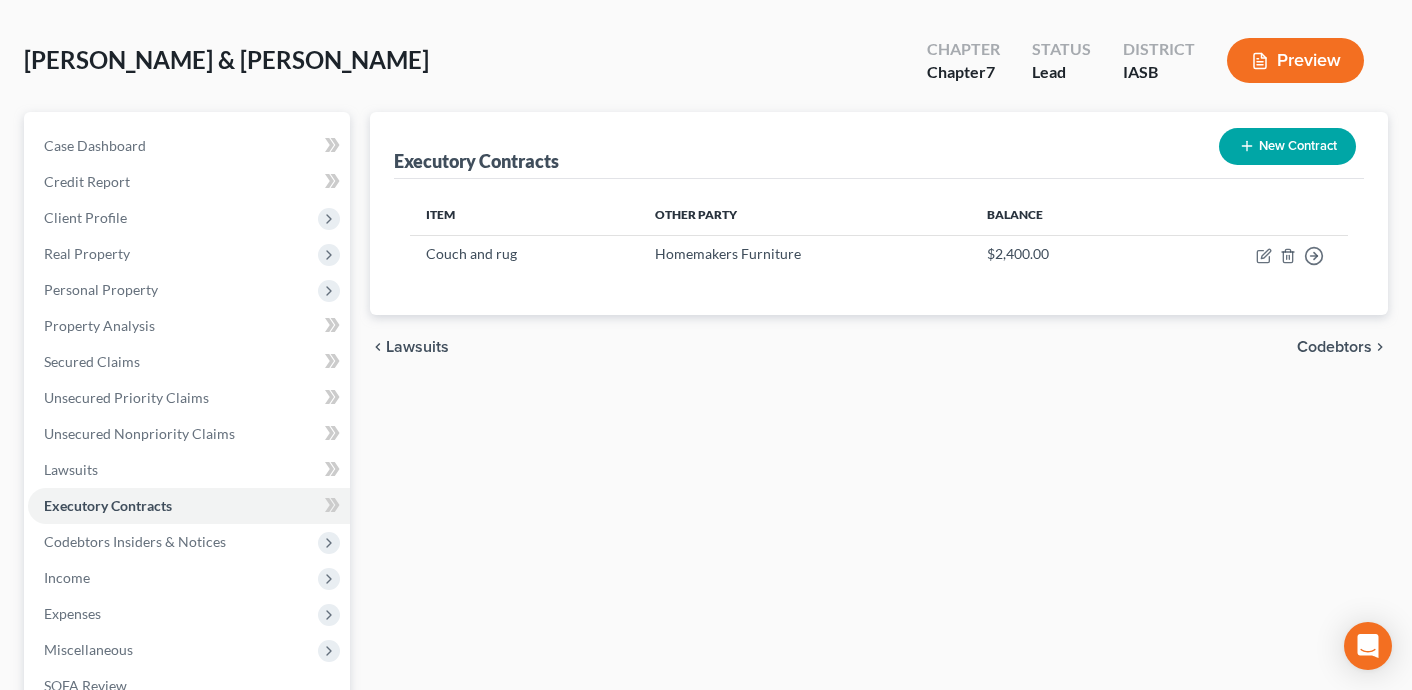 scroll, scrollTop: 109, scrollLeft: 0, axis: vertical 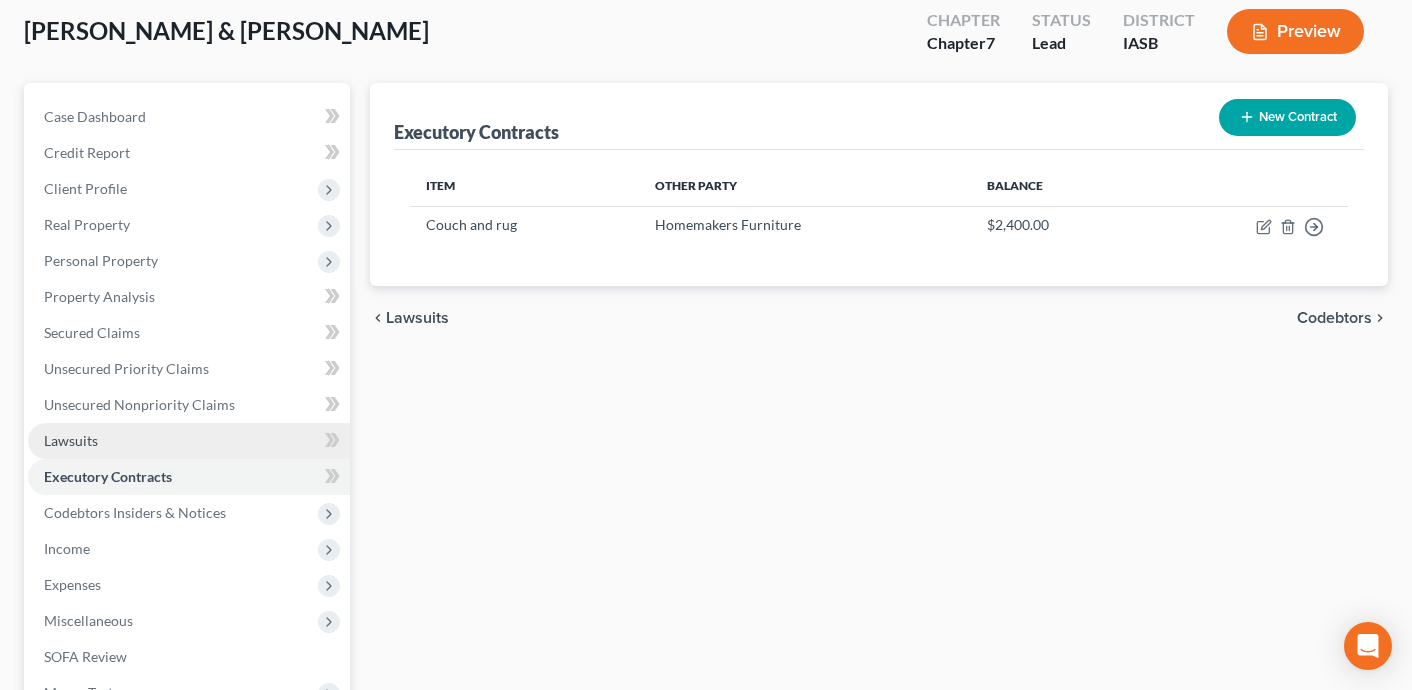 click on "Lawsuits" at bounding box center [189, 441] 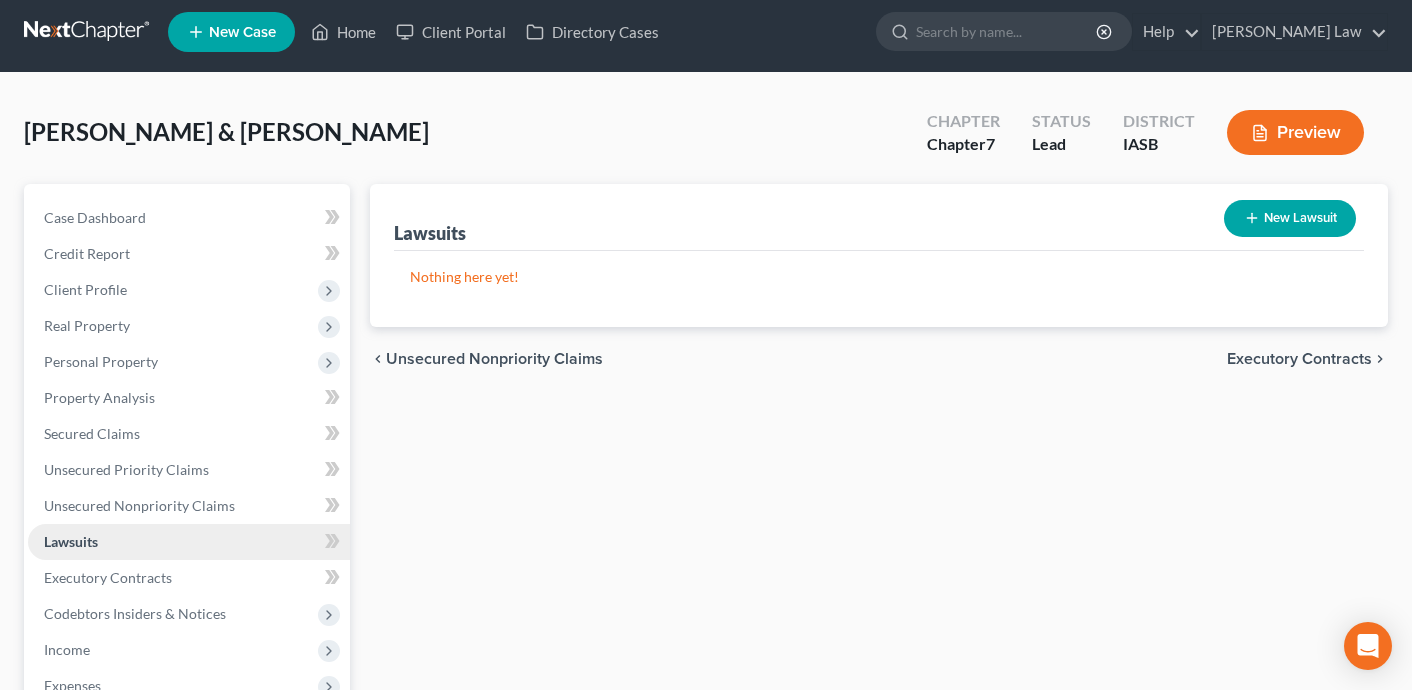 scroll, scrollTop: 0, scrollLeft: 0, axis: both 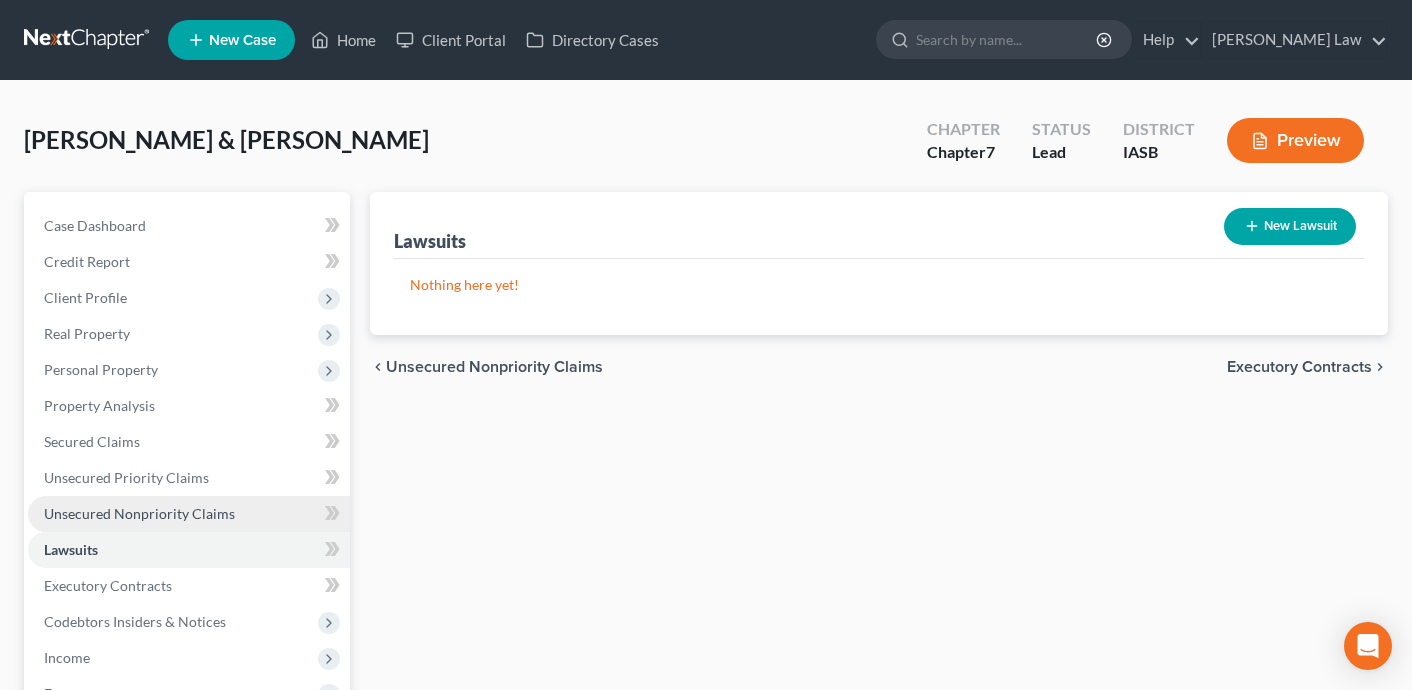 click on "Unsecured Nonpriority Claims" at bounding box center [189, 514] 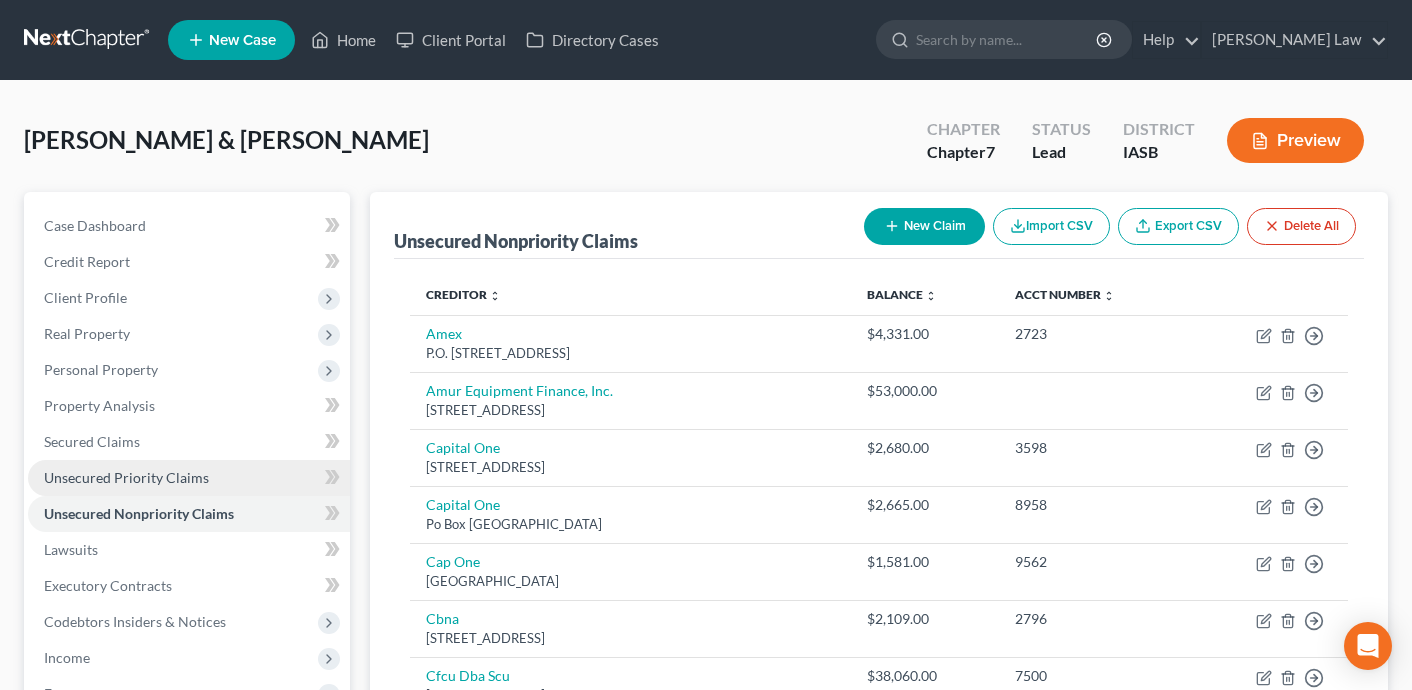 click on "Unsecured Priority Claims" at bounding box center [189, 478] 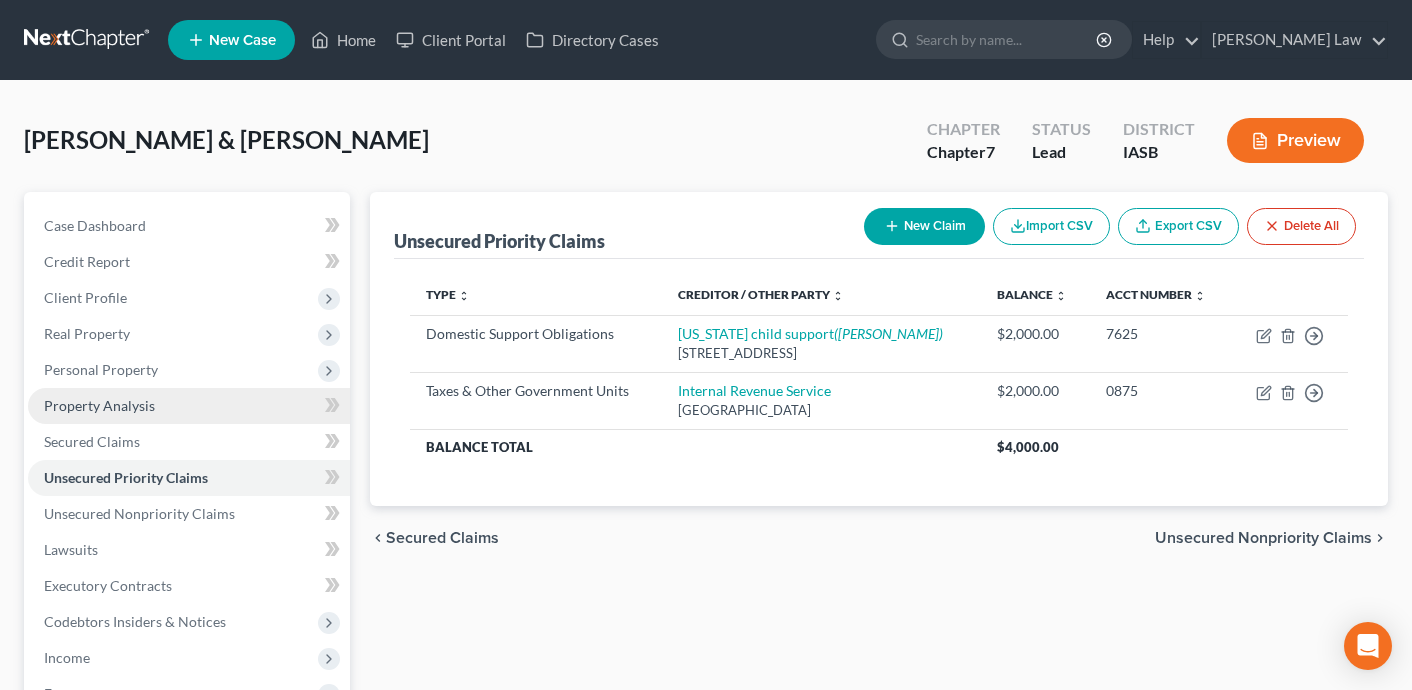 click on "Property Analysis" at bounding box center (189, 406) 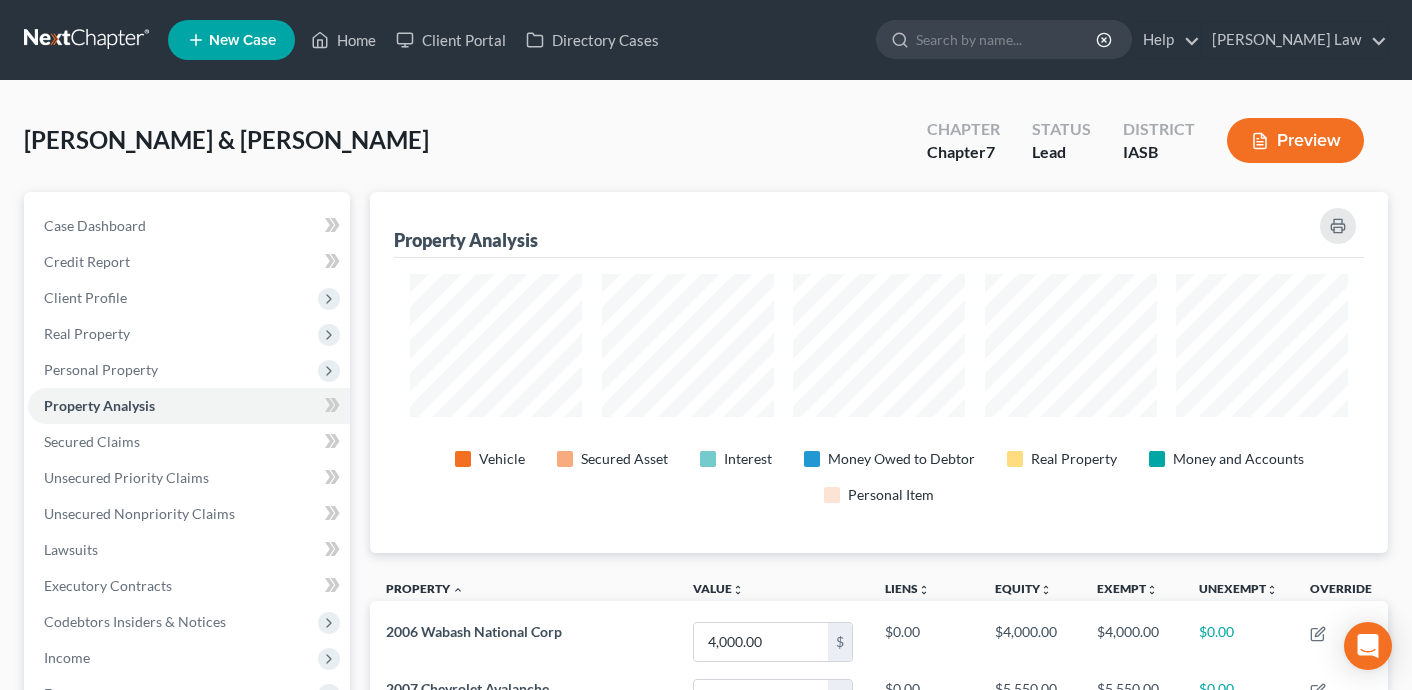 scroll, scrollTop: 999639, scrollLeft: 998982, axis: both 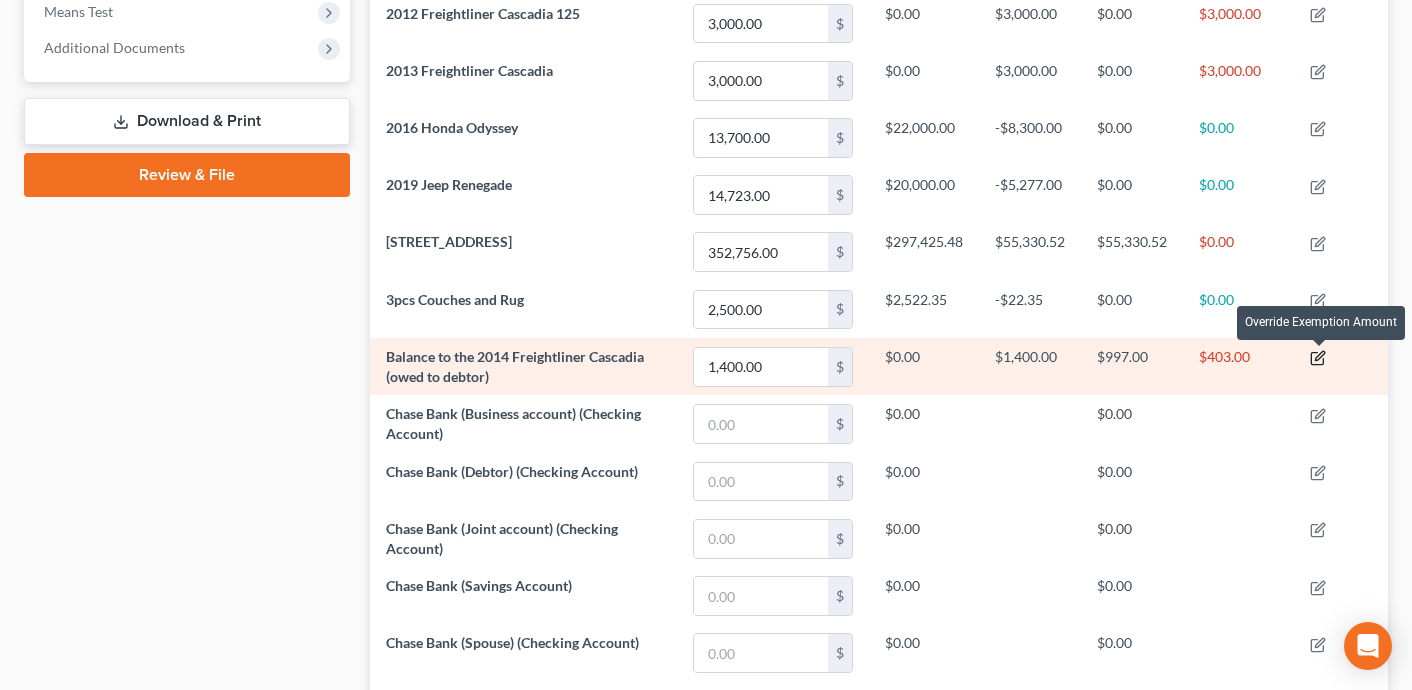 click 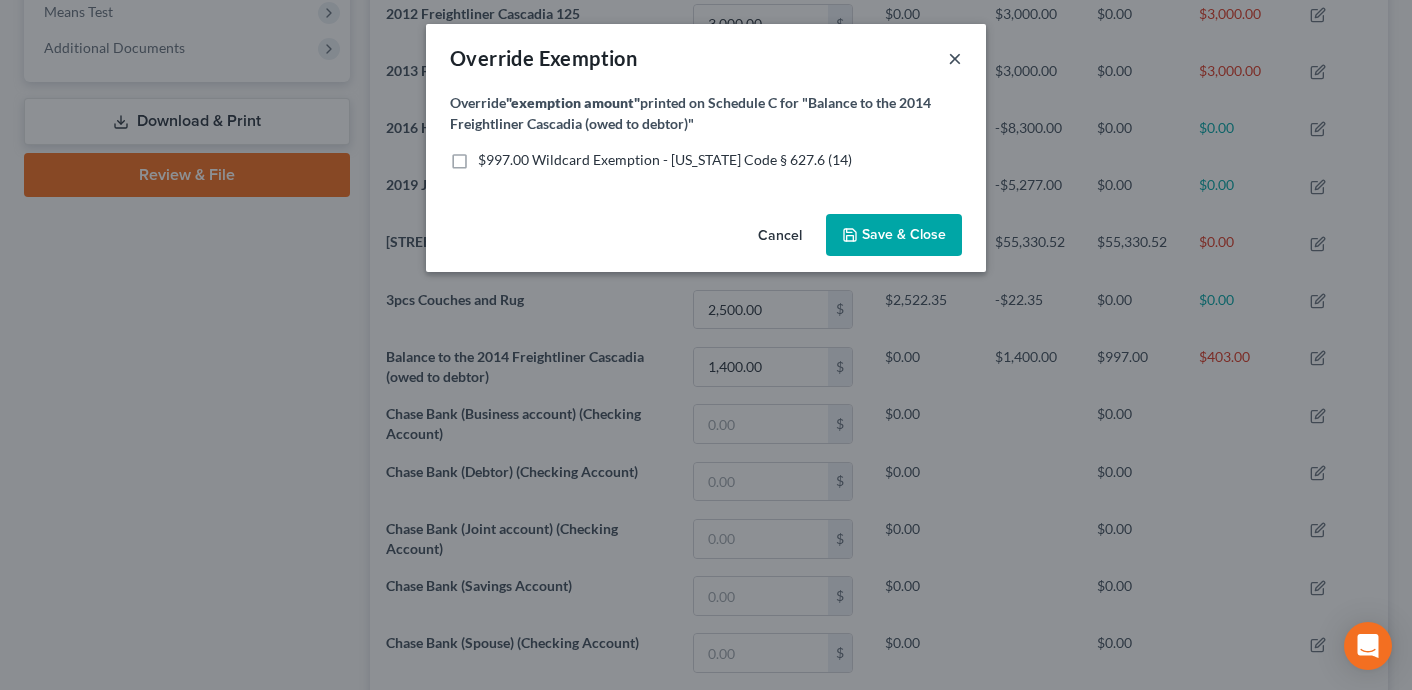 click on "×" at bounding box center (955, 58) 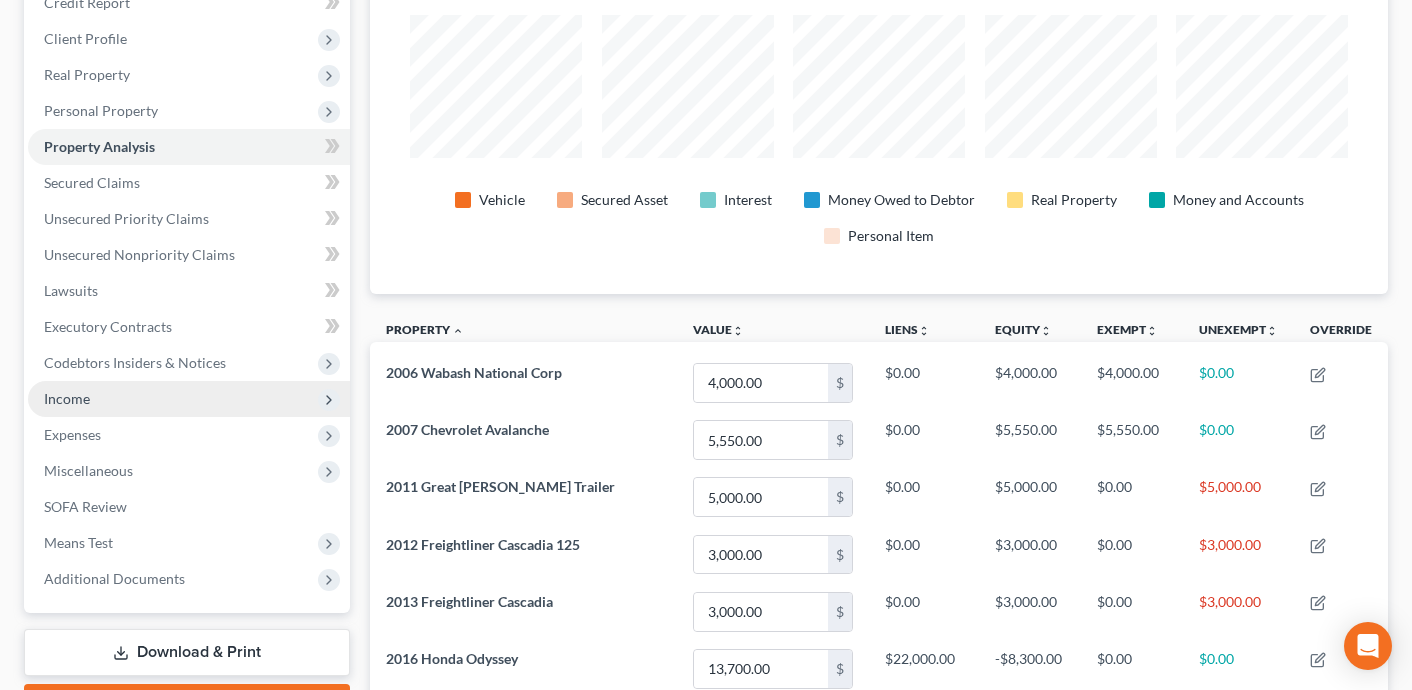 scroll, scrollTop: 198, scrollLeft: 0, axis: vertical 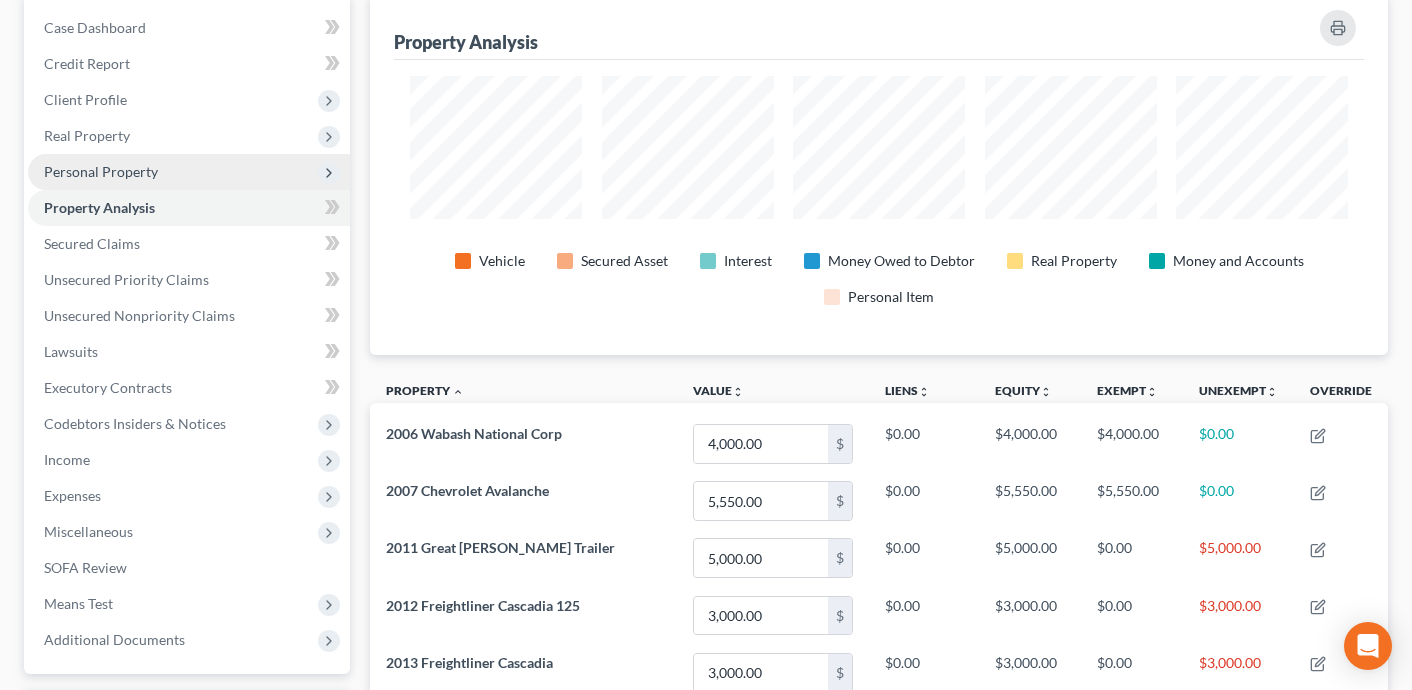 click on "Personal Property" at bounding box center [189, 172] 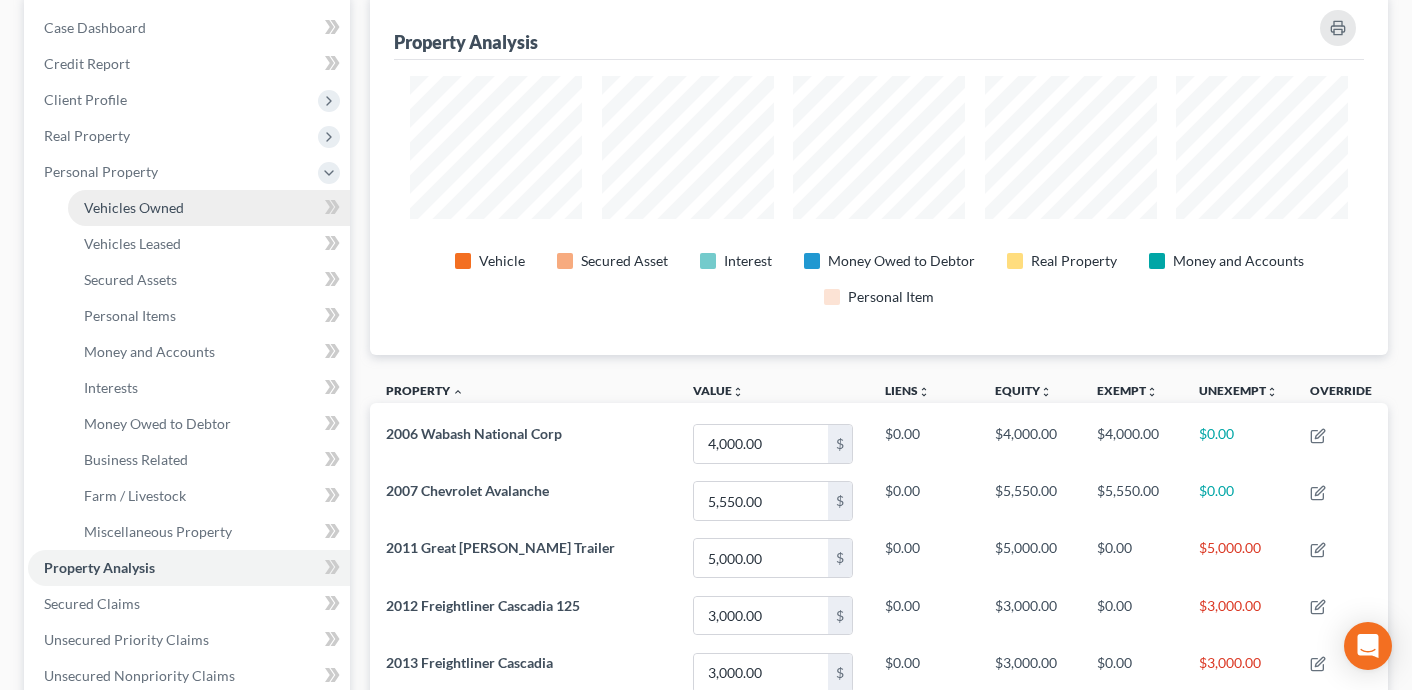 click on "Vehicles Owned" at bounding box center (209, 208) 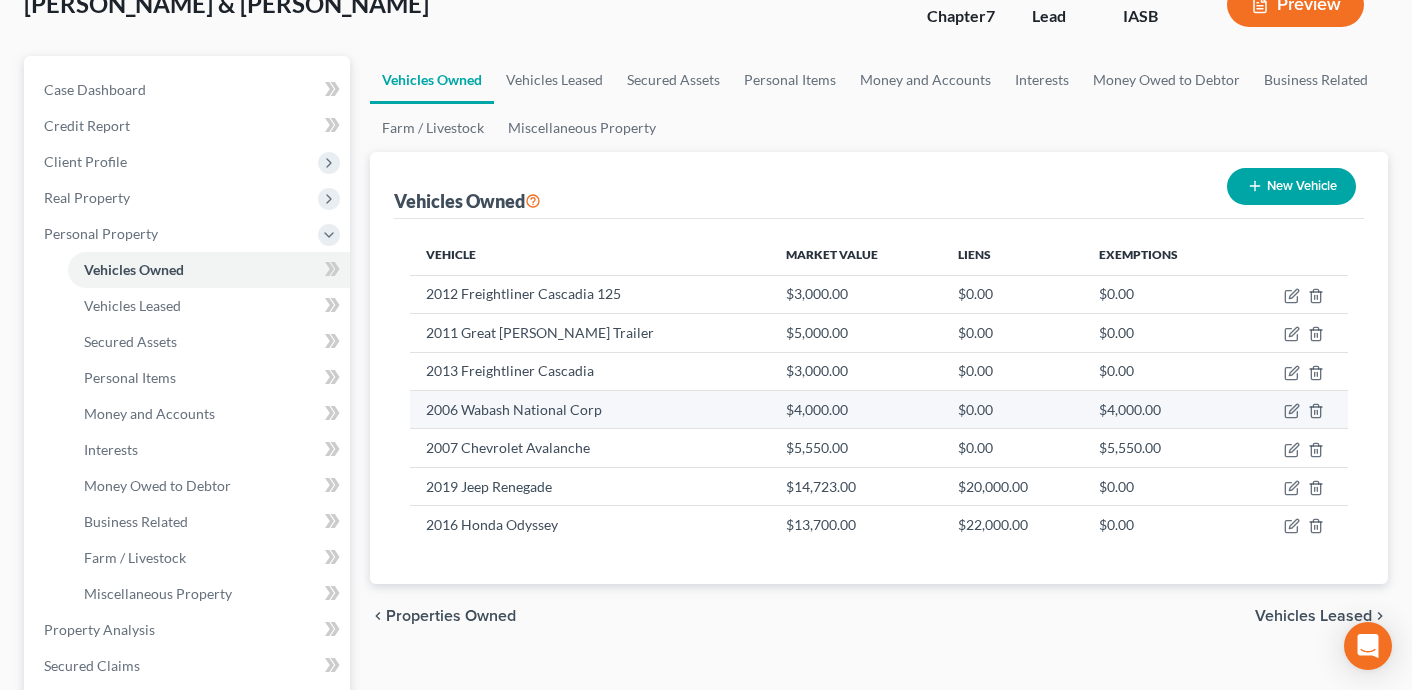 scroll, scrollTop: 143, scrollLeft: 0, axis: vertical 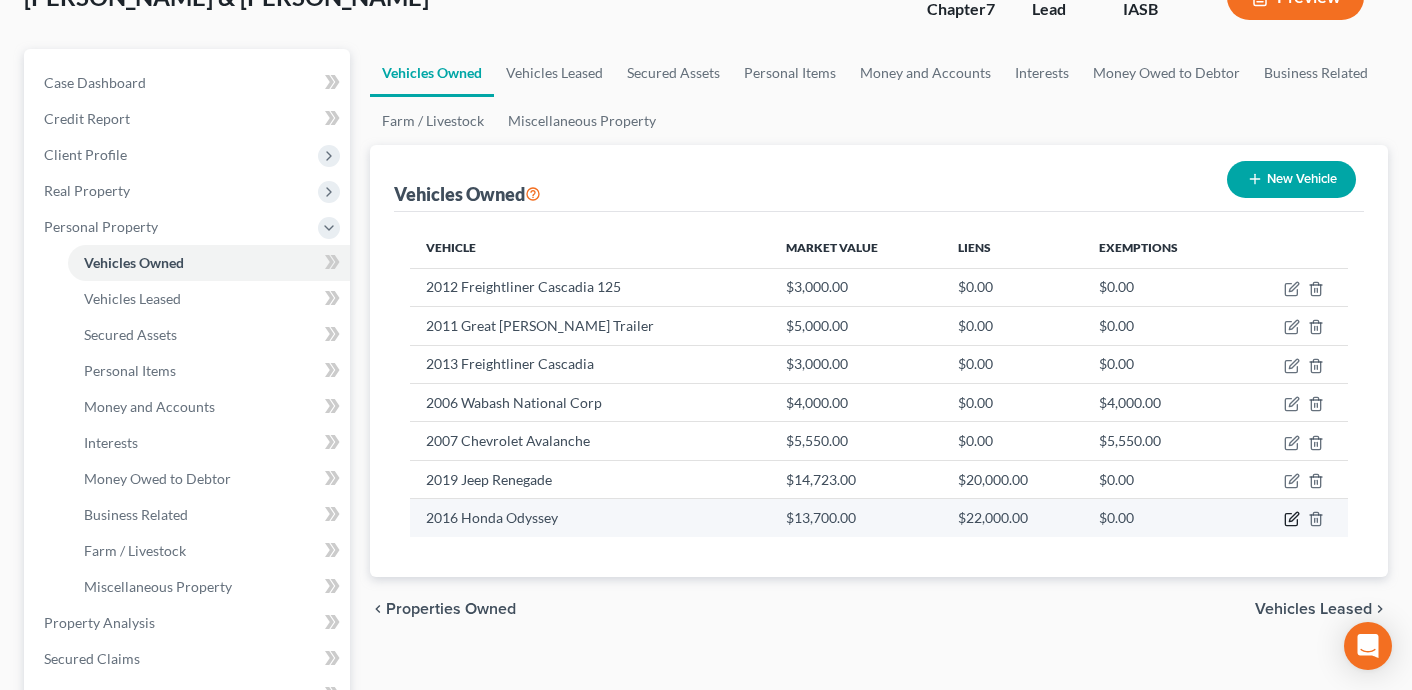 click 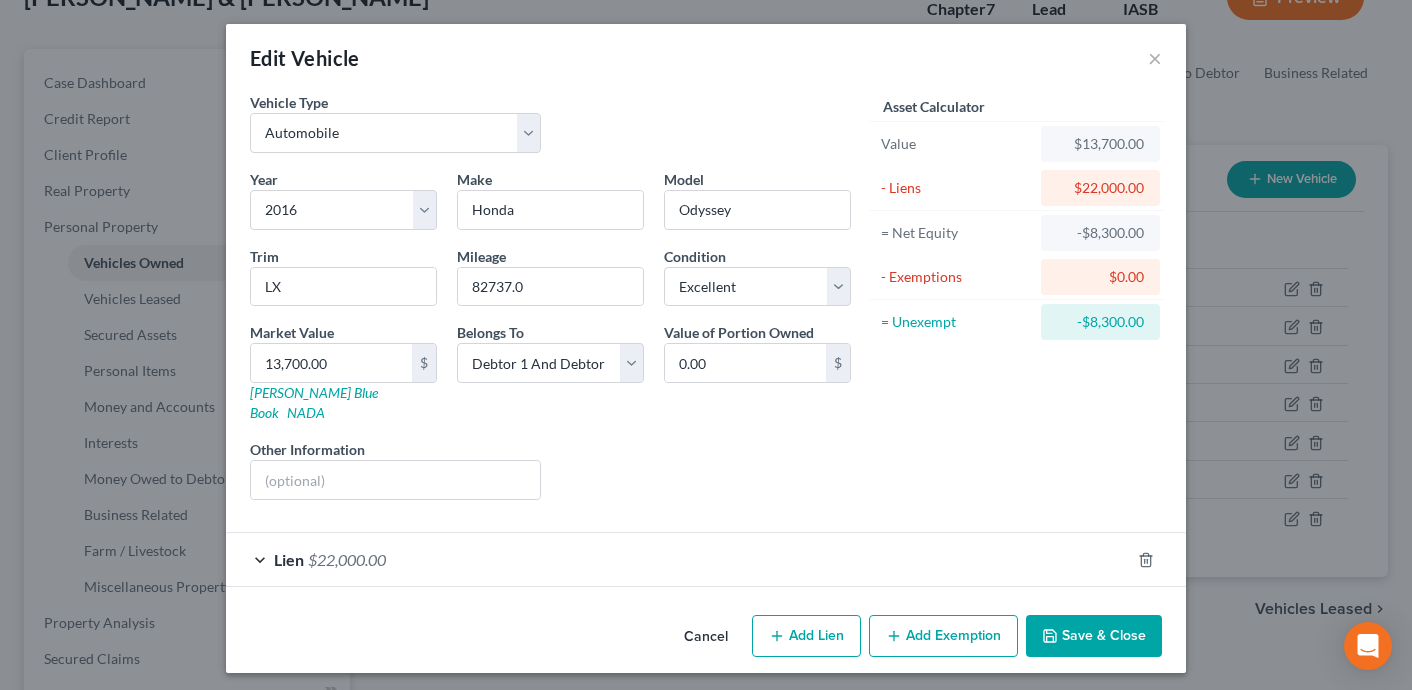click on "Lien $22,000.00" at bounding box center (678, 559) 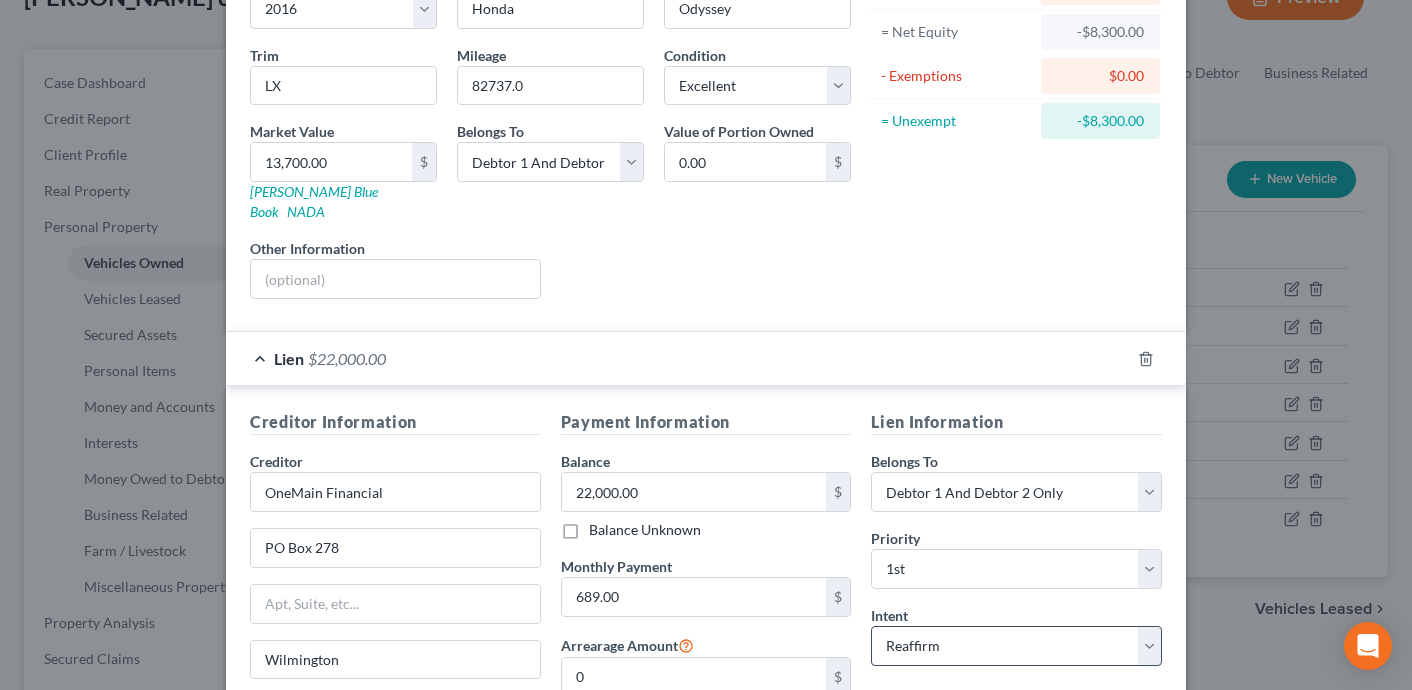 scroll, scrollTop: 0, scrollLeft: 0, axis: both 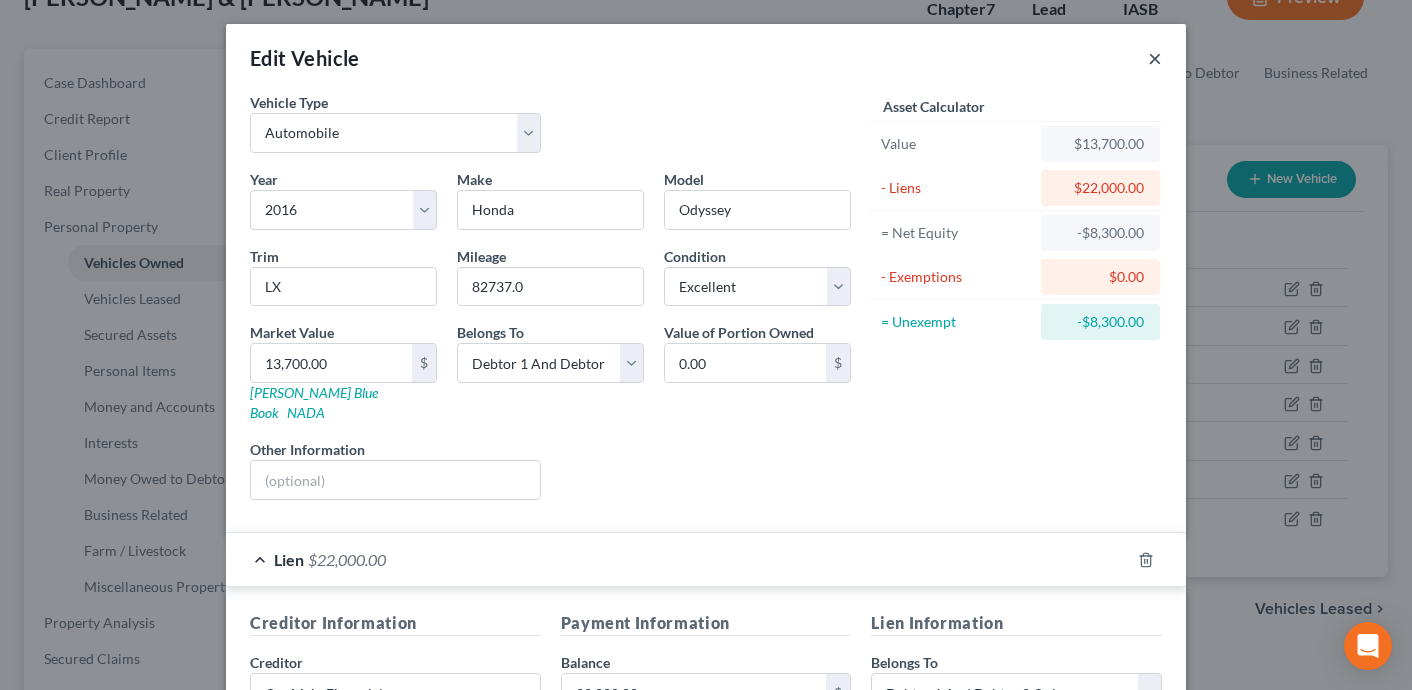 click on "×" at bounding box center [1155, 58] 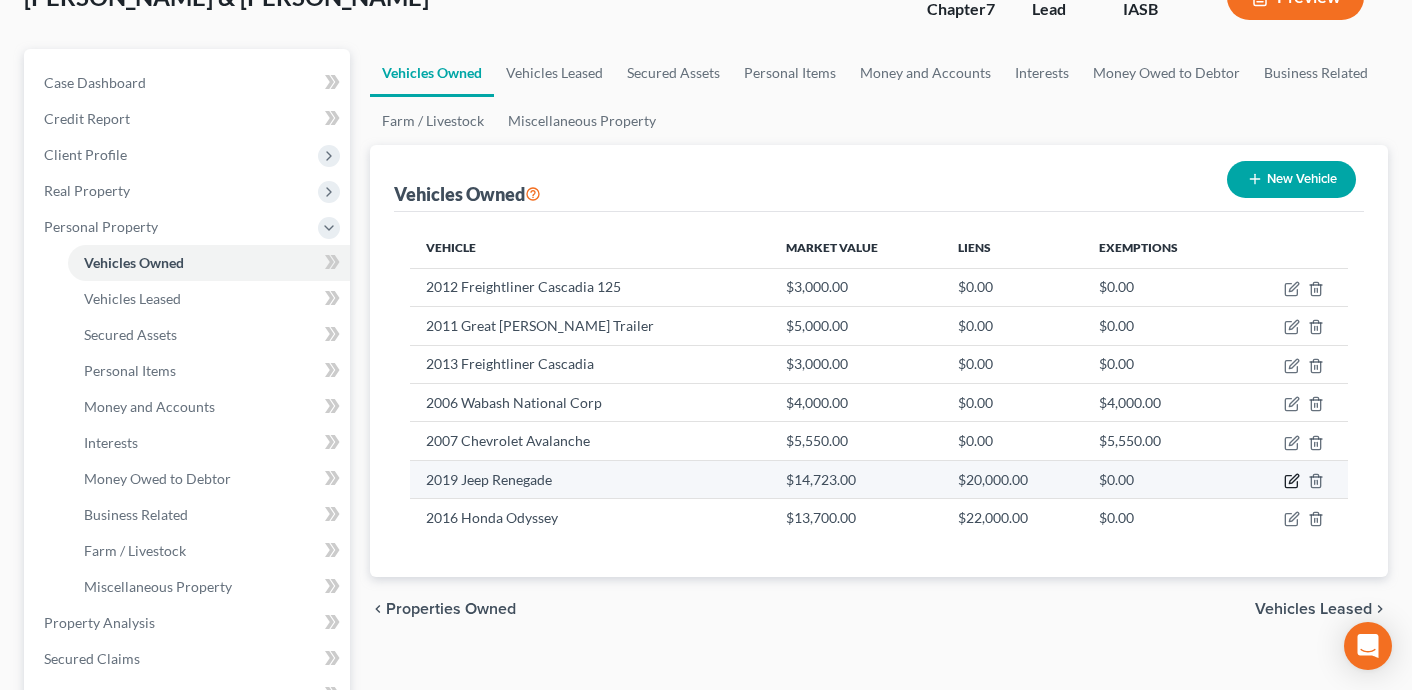 click 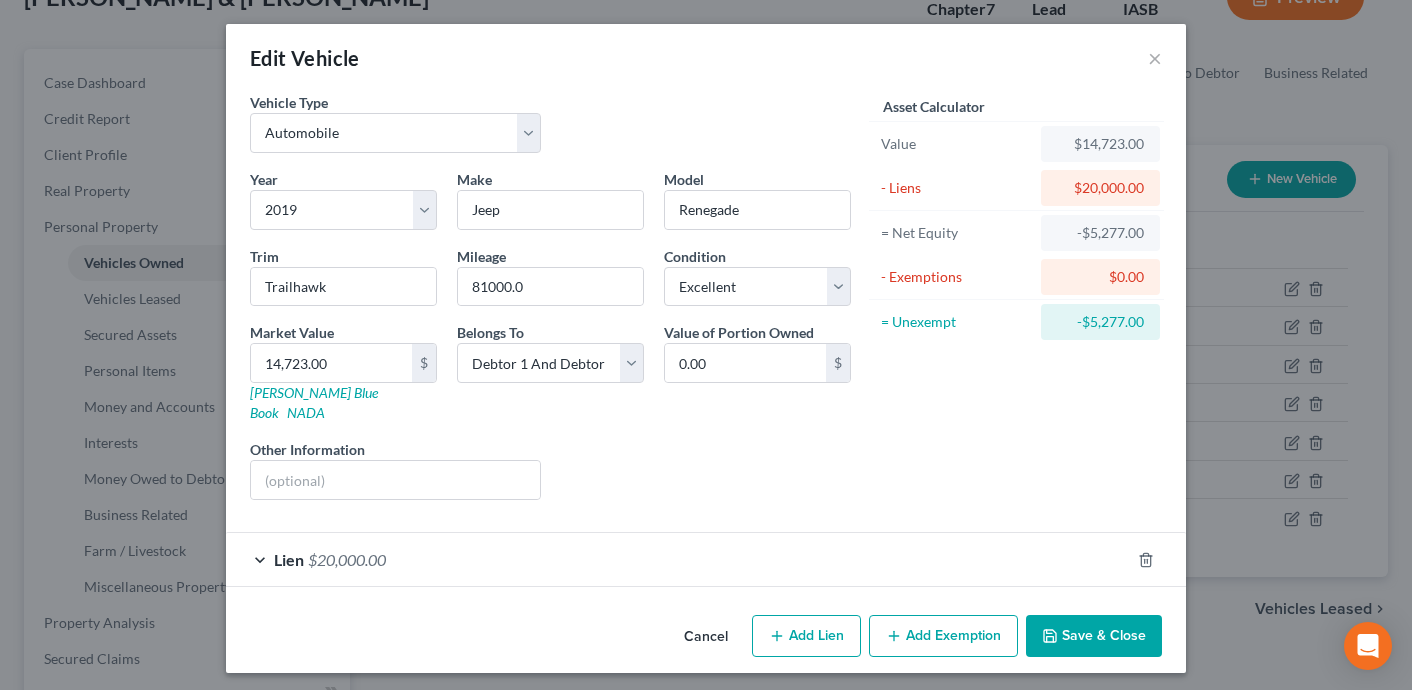 click on "Lien $20,000.00" at bounding box center [678, 559] 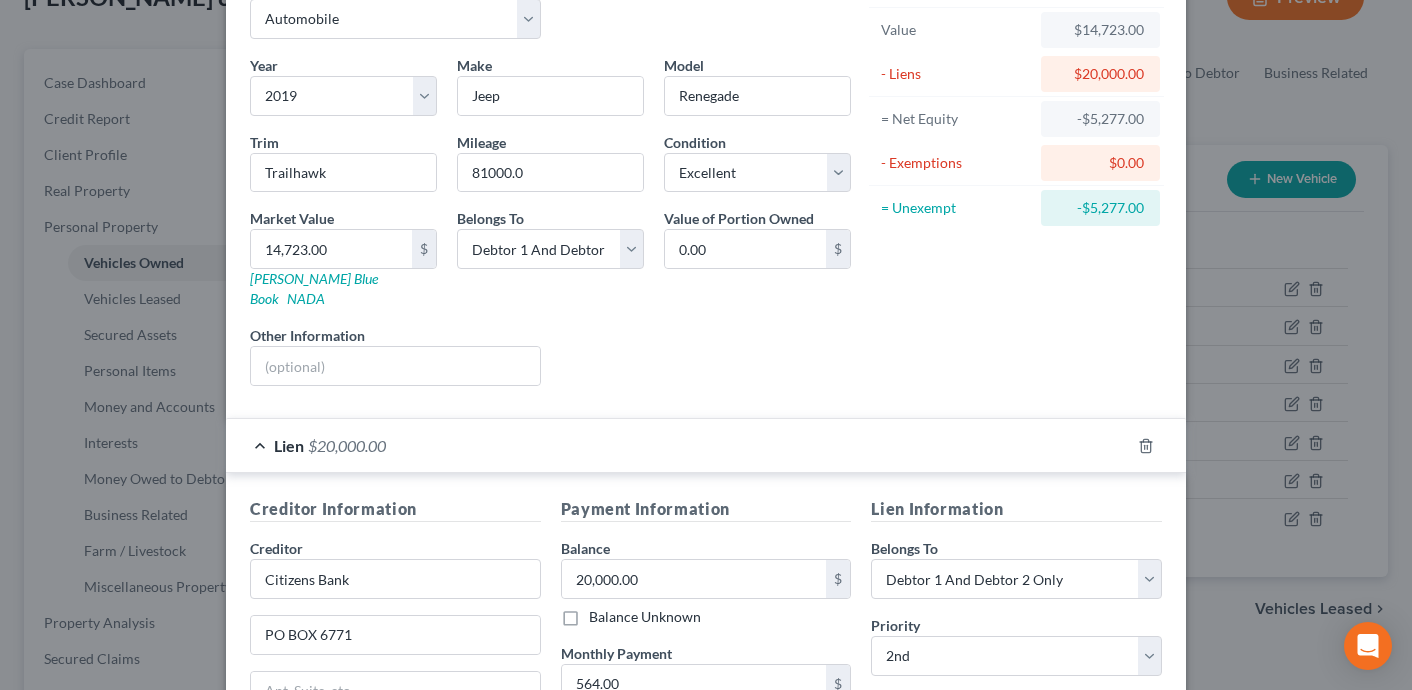 scroll, scrollTop: 27, scrollLeft: 0, axis: vertical 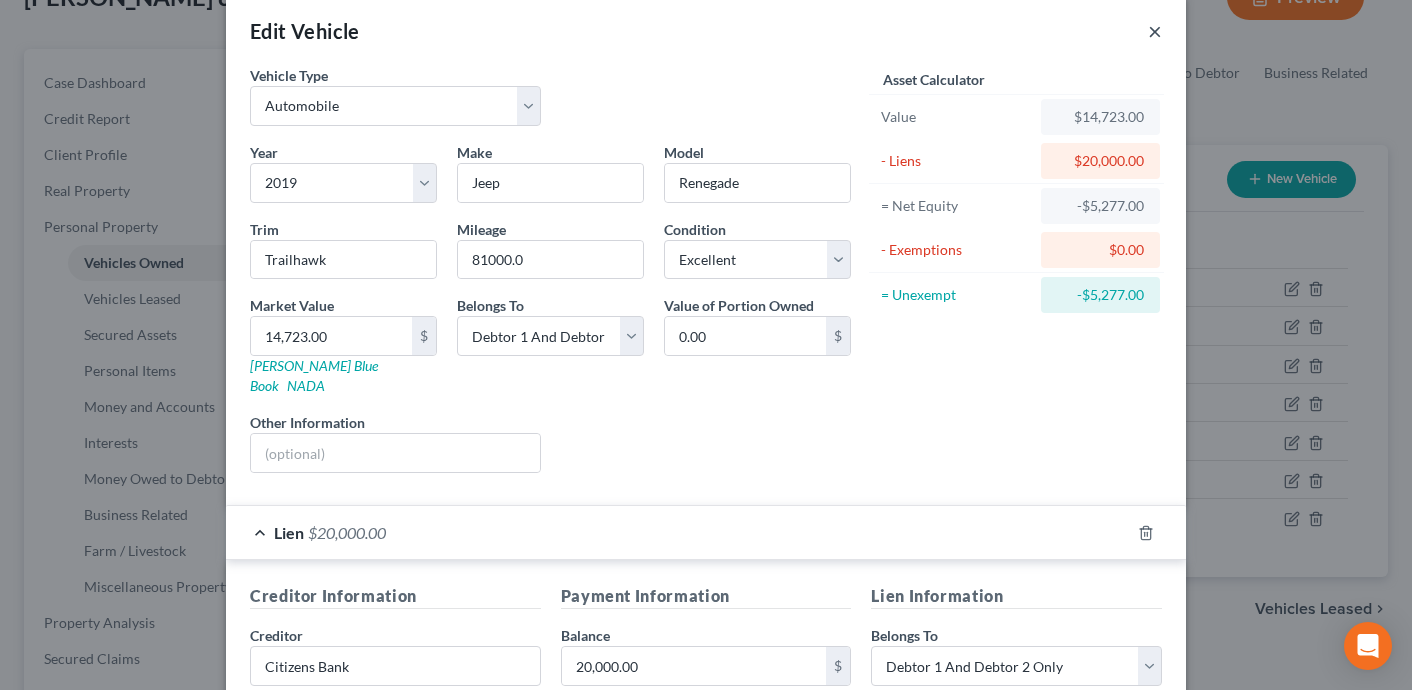 click on "×" at bounding box center [1155, 31] 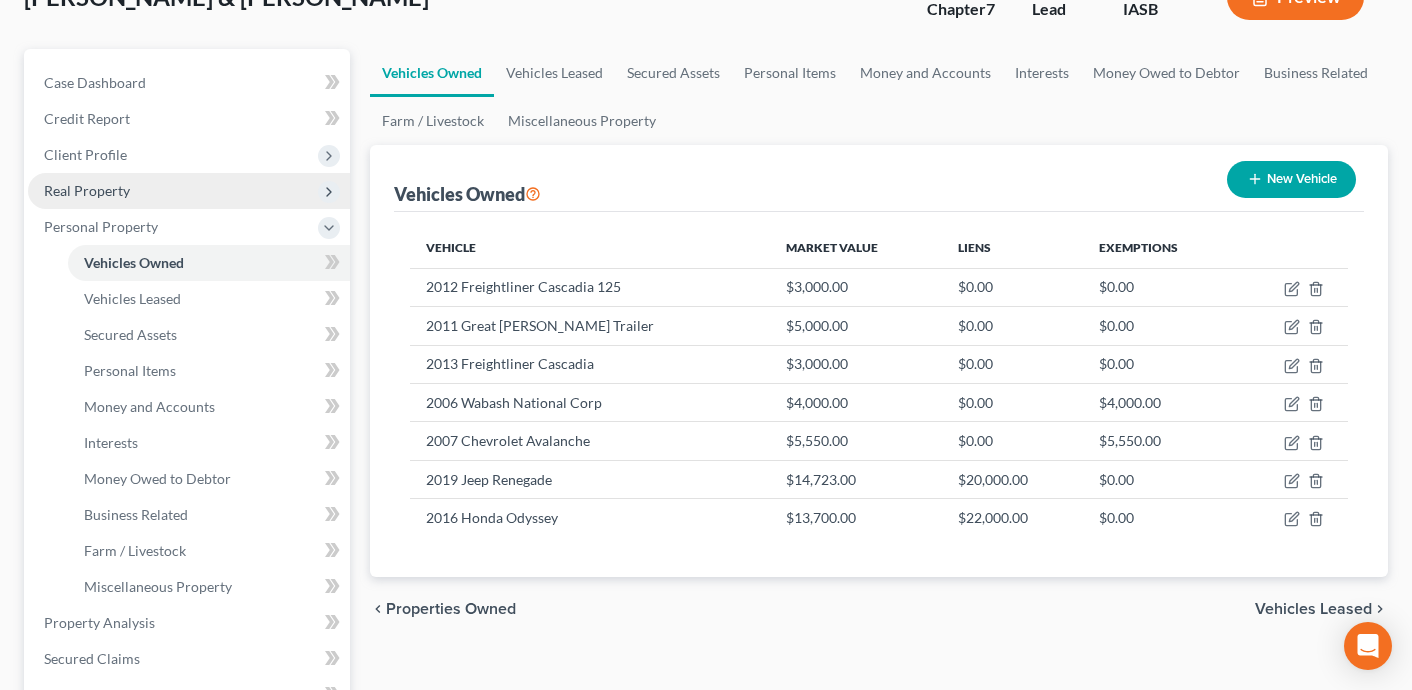 click on "Real Property" at bounding box center (189, 191) 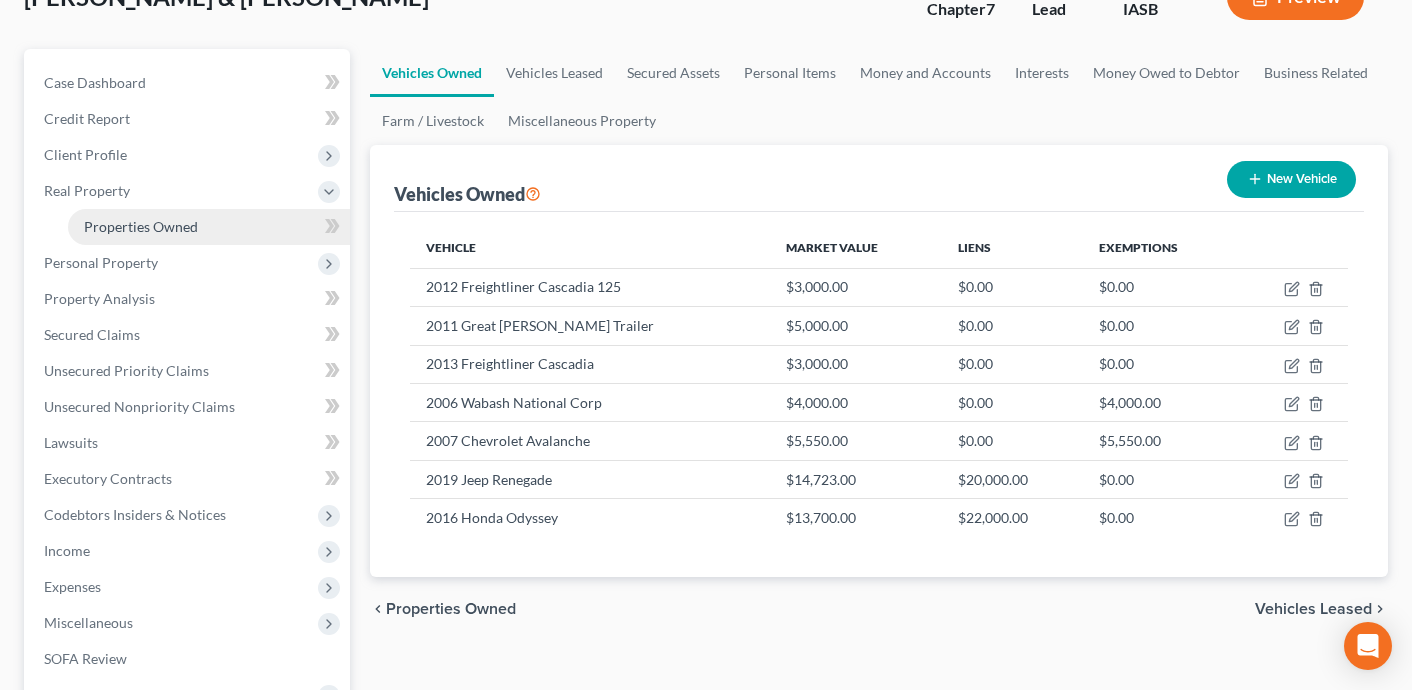 click on "Properties Owned" at bounding box center [141, 226] 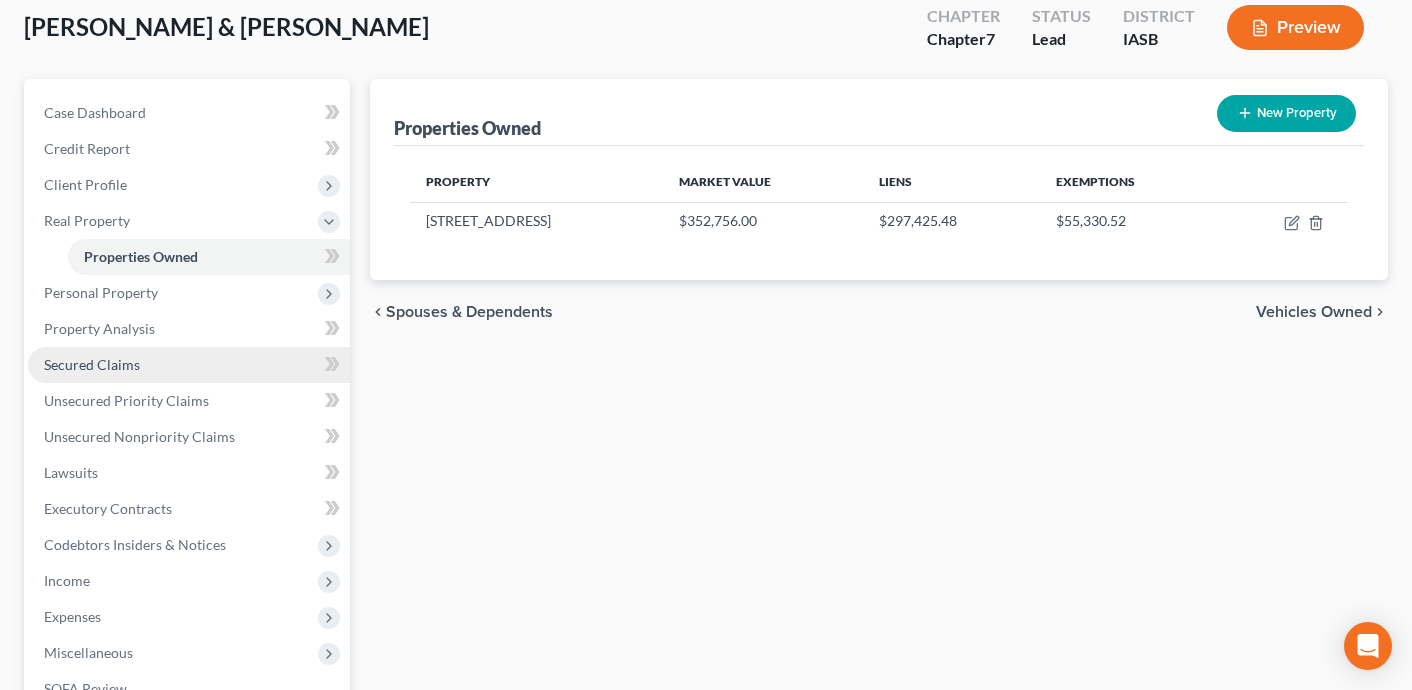 scroll, scrollTop: 120, scrollLeft: 0, axis: vertical 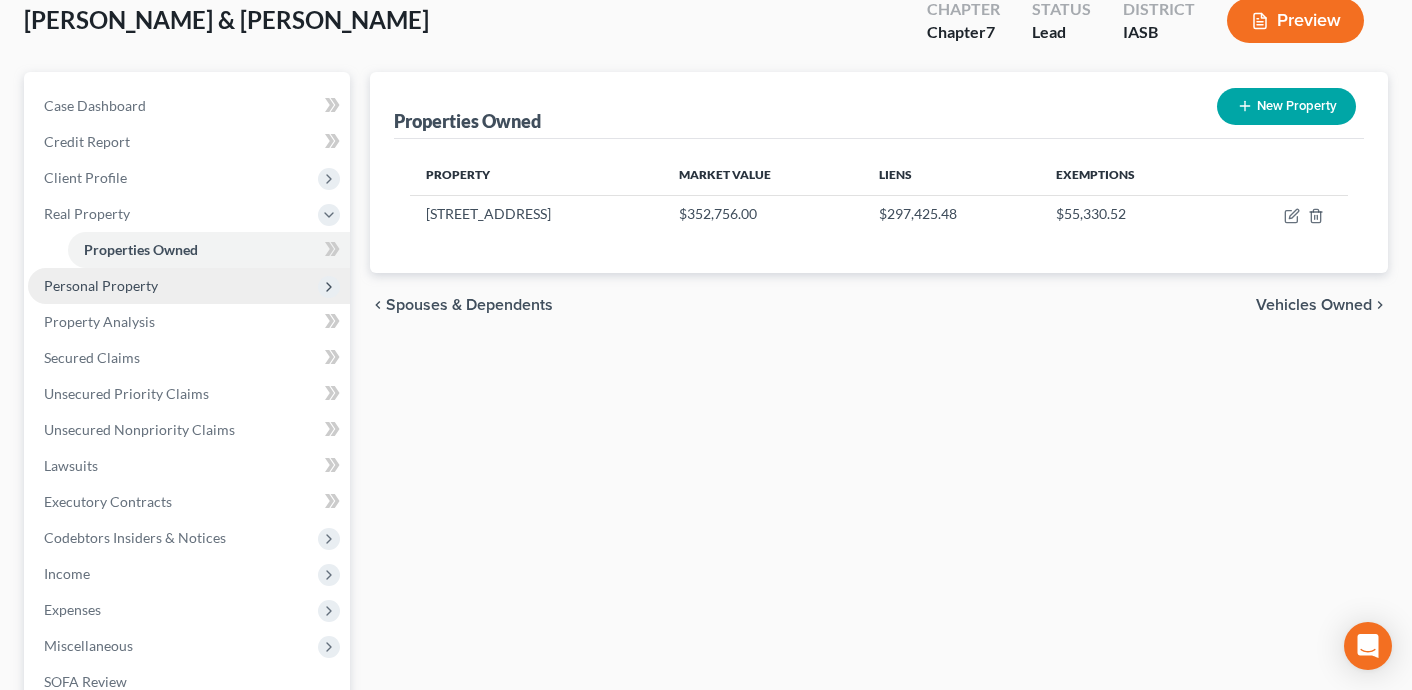 click on "Personal Property" at bounding box center (189, 286) 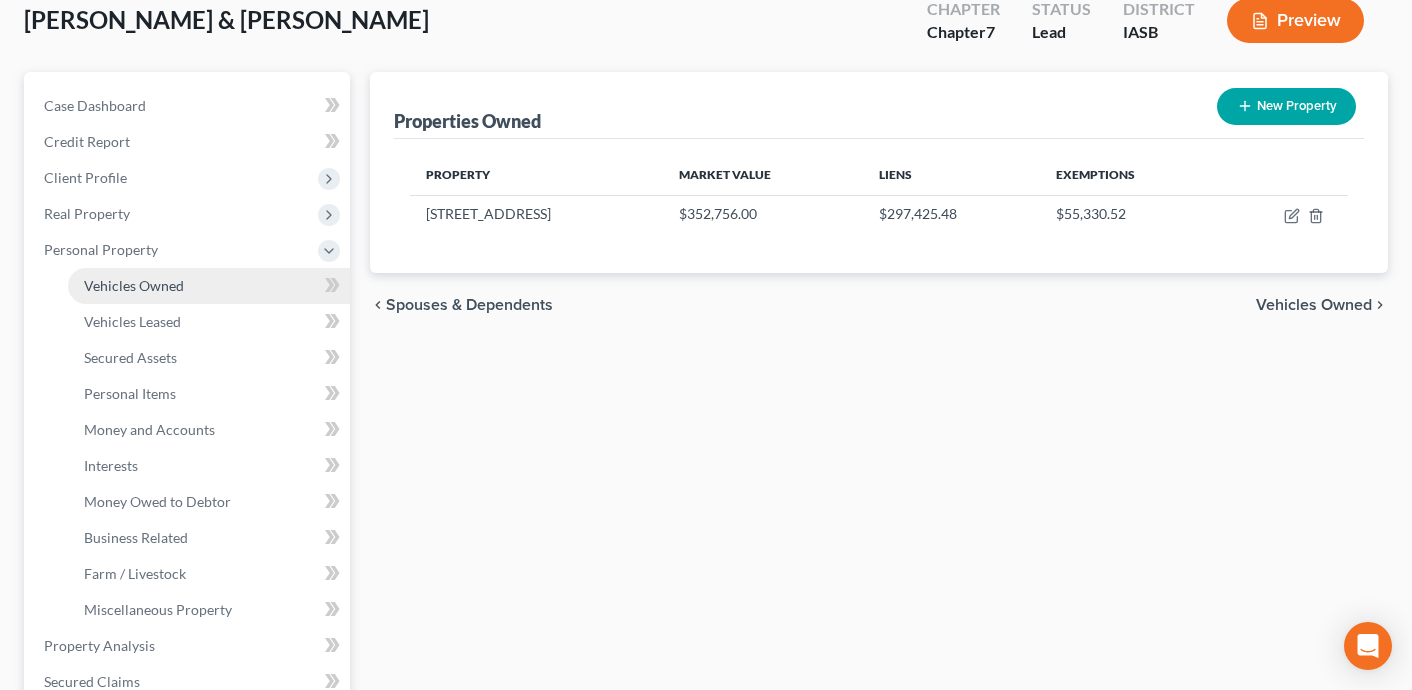 click on "Vehicles Owned" at bounding box center [209, 286] 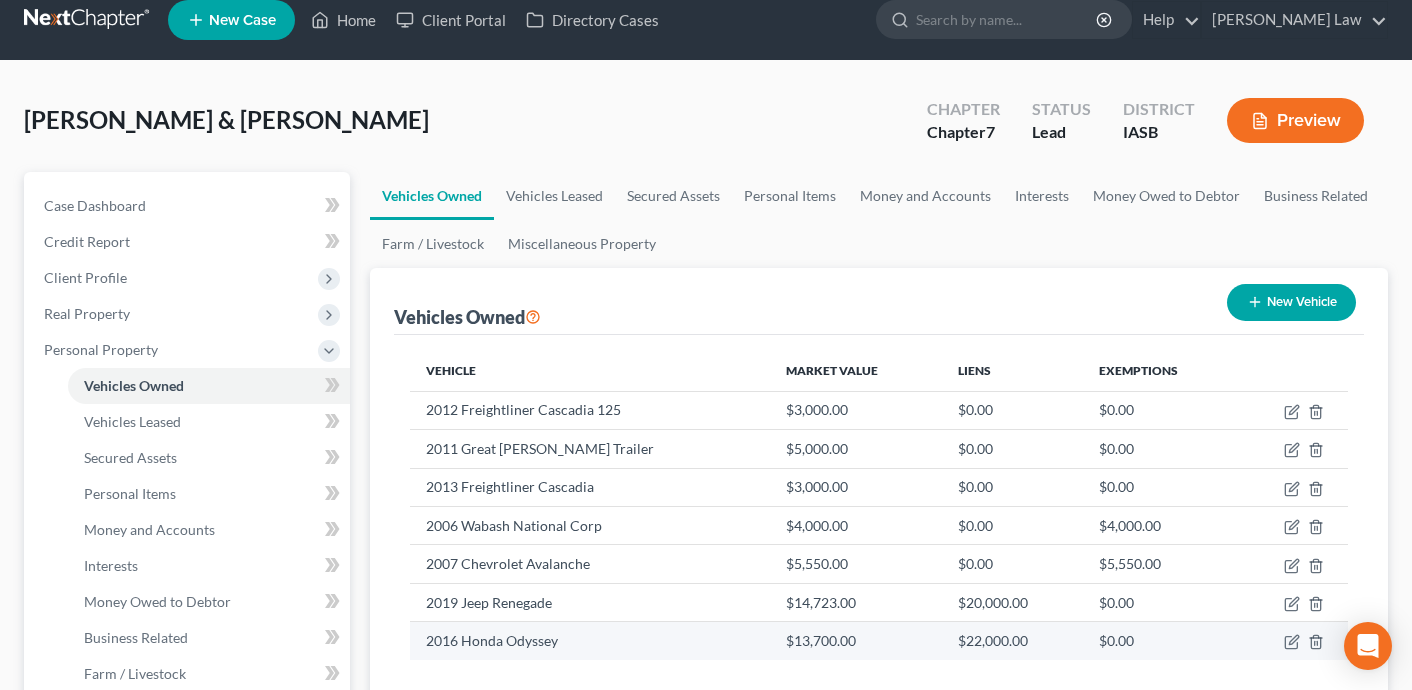 scroll, scrollTop: 22, scrollLeft: 0, axis: vertical 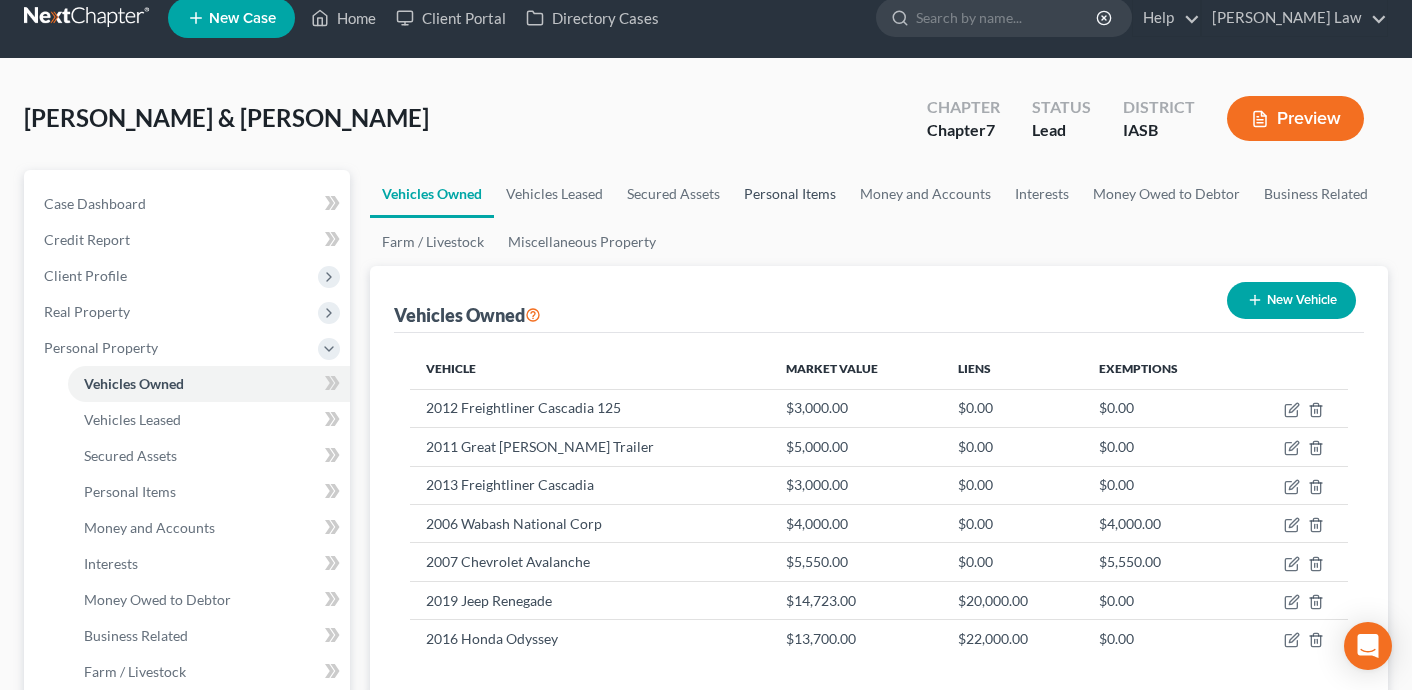 click on "Personal Items" at bounding box center (790, 194) 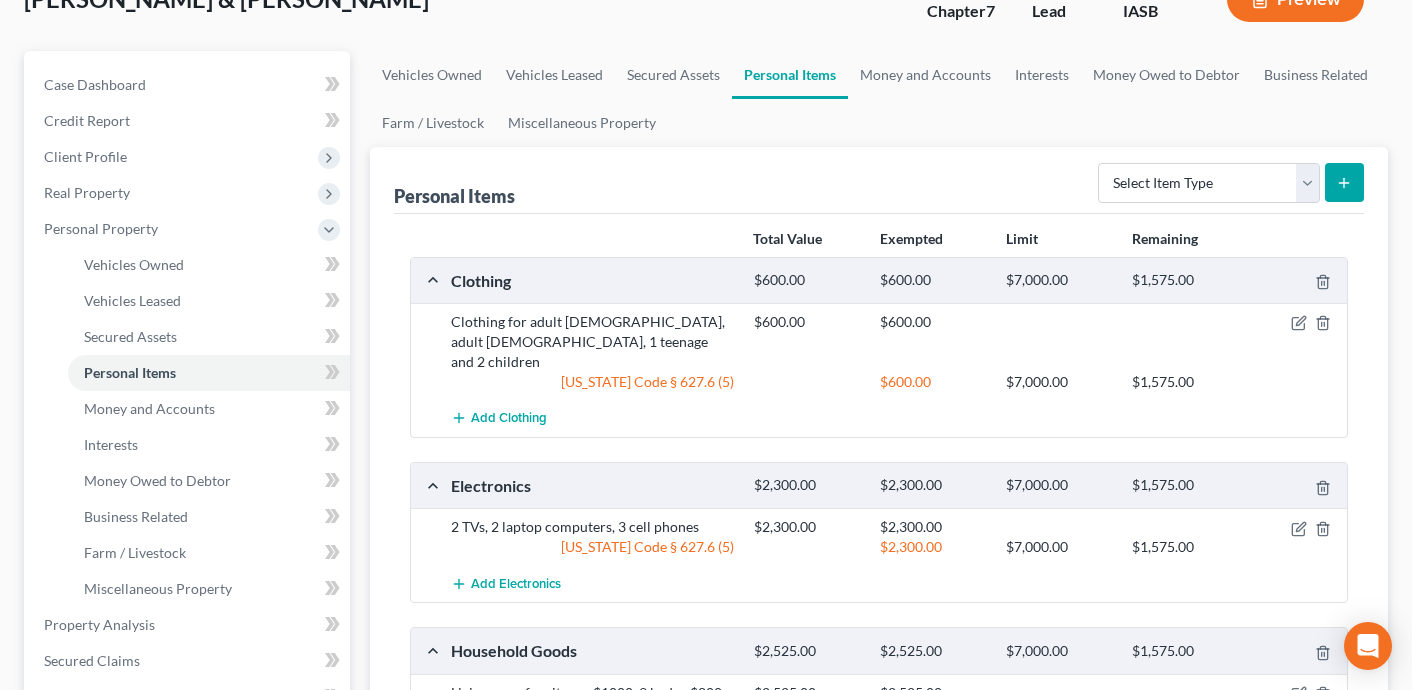 scroll, scrollTop: 0, scrollLeft: 0, axis: both 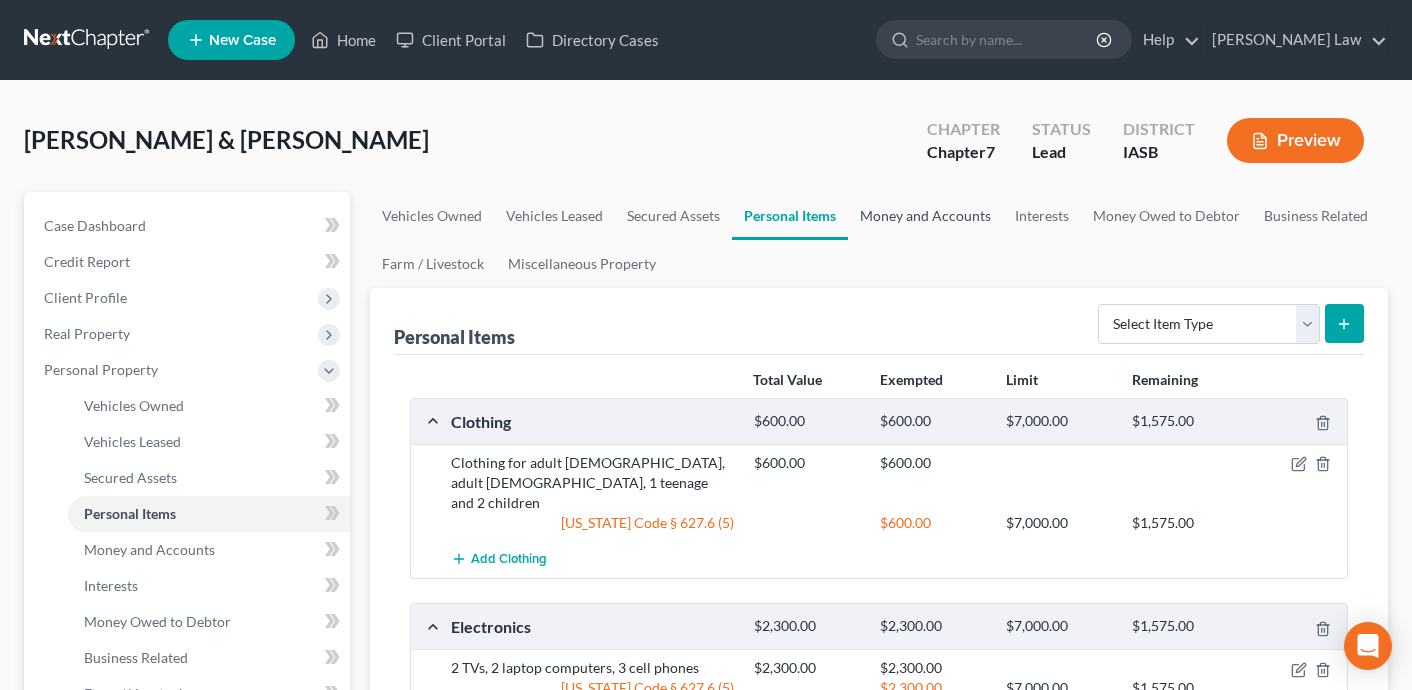 click on "Money and Accounts" at bounding box center (925, 216) 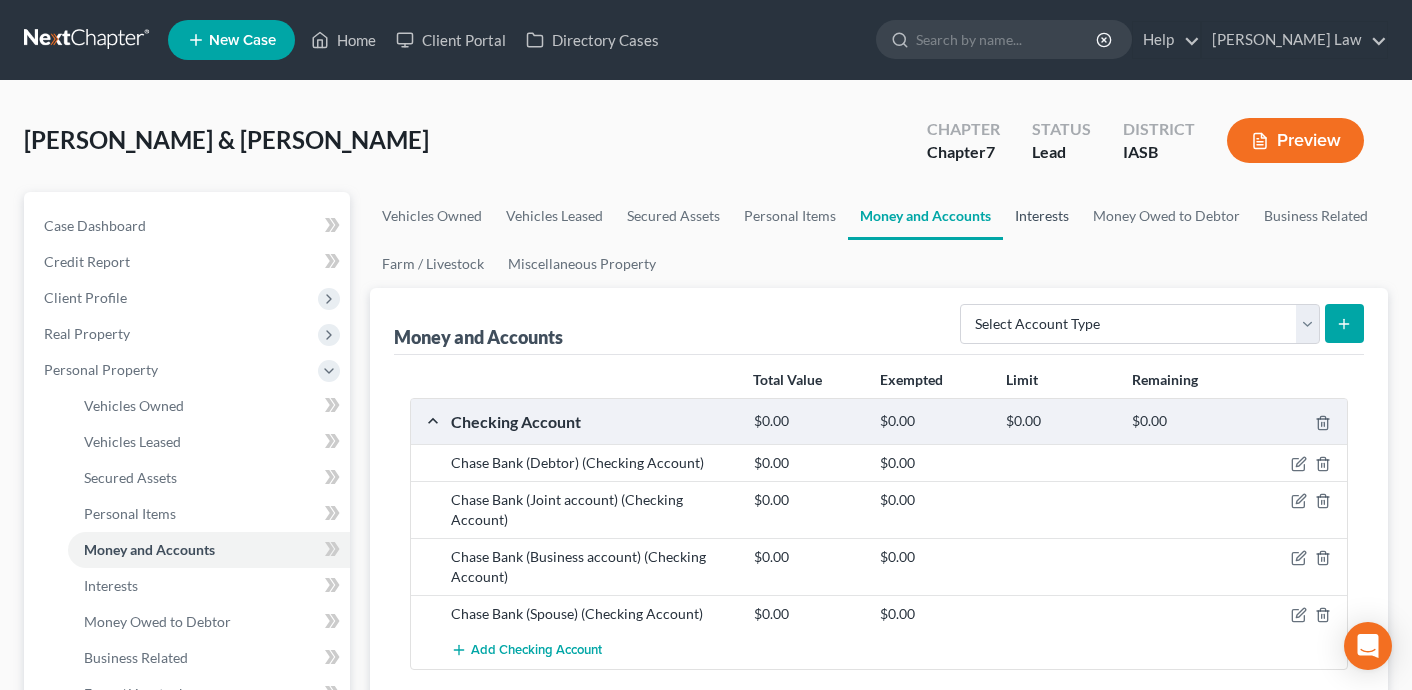 click on "Interests" at bounding box center [1042, 216] 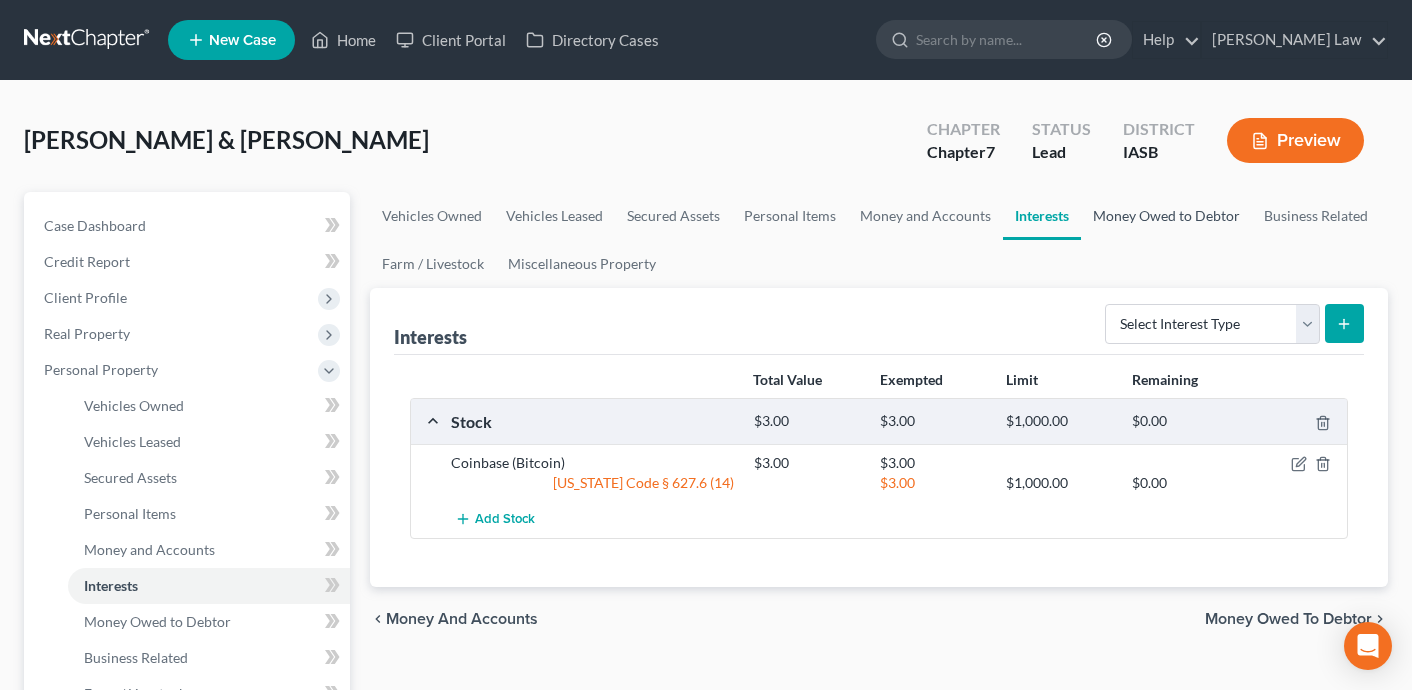 click on "Money Owed to Debtor" at bounding box center [1166, 216] 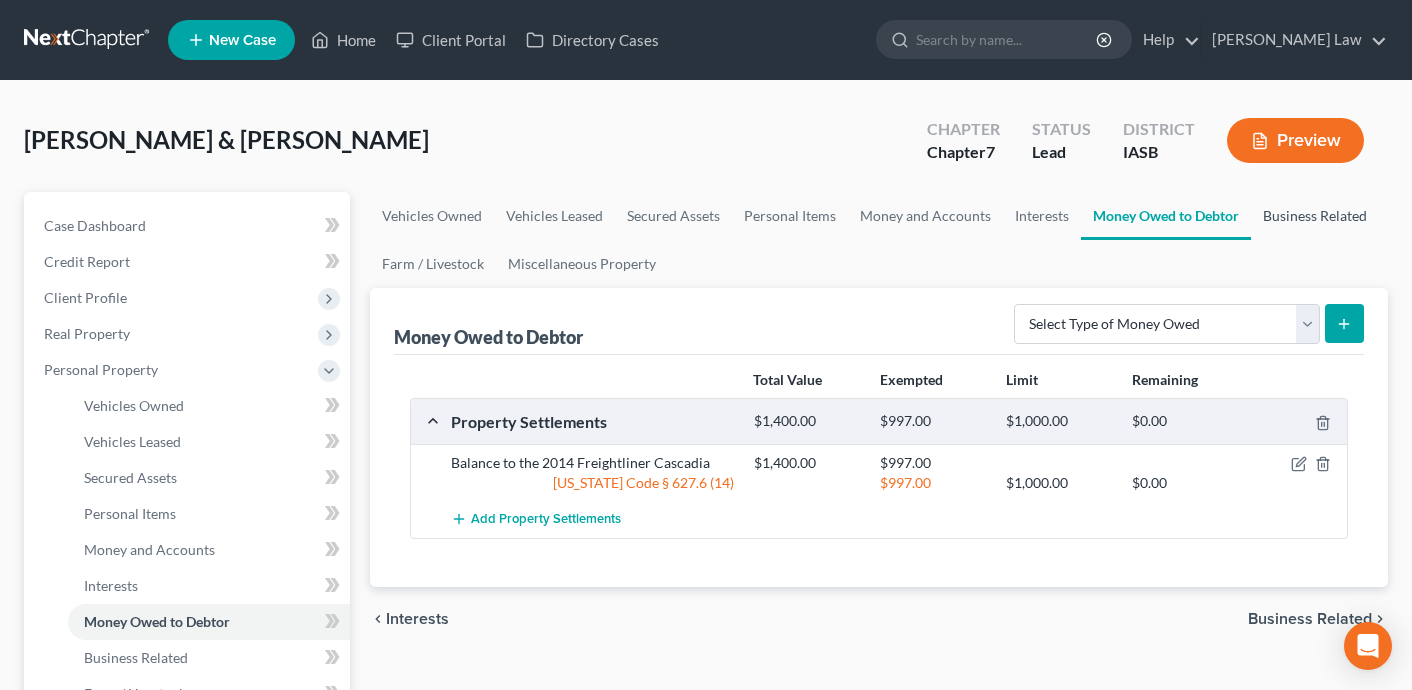 click on "Business Related" at bounding box center [1315, 216] 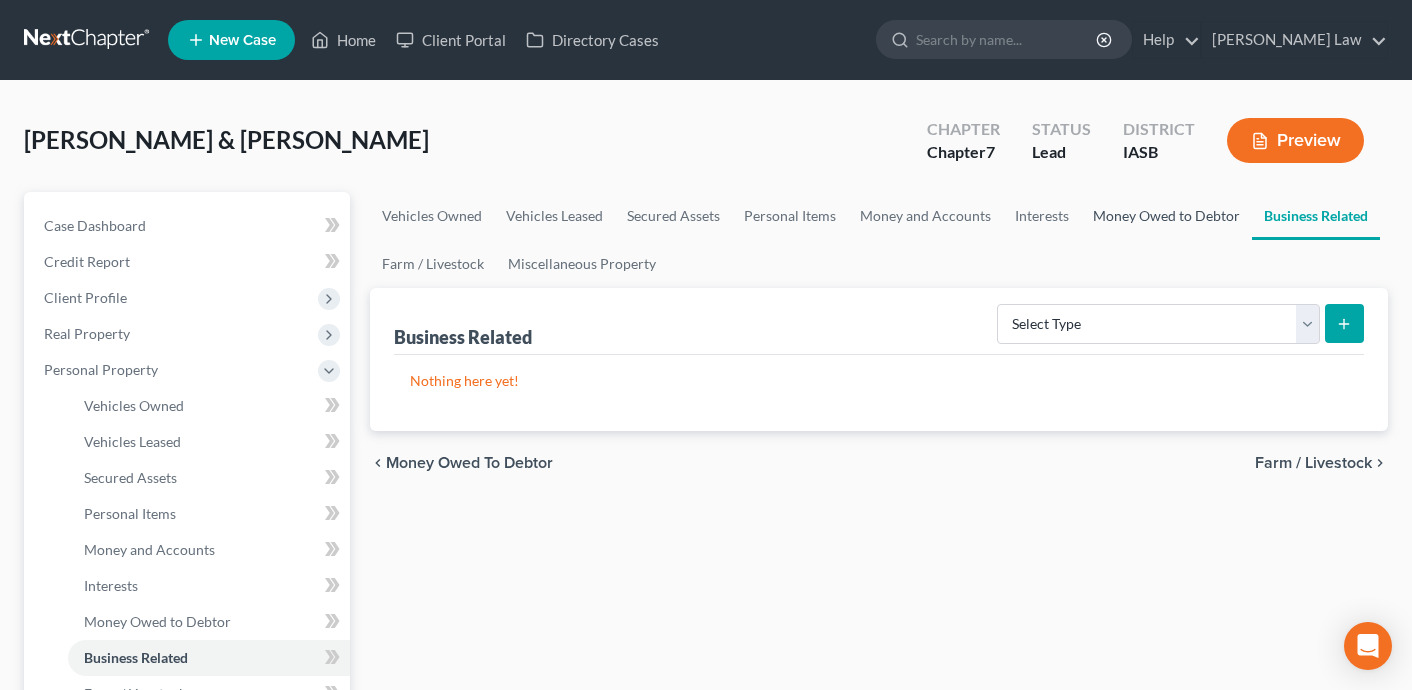 click on "Money Owed to Debtor" at bounding box center (1166, 216) 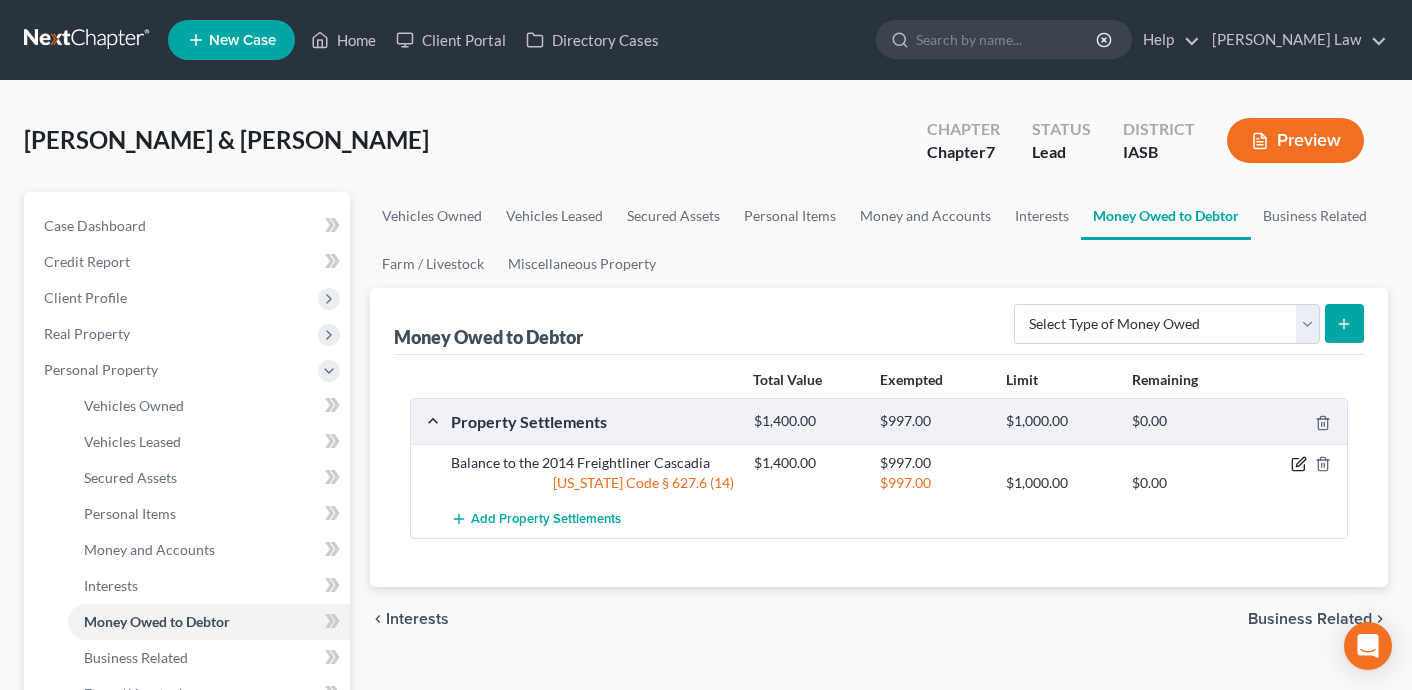 click 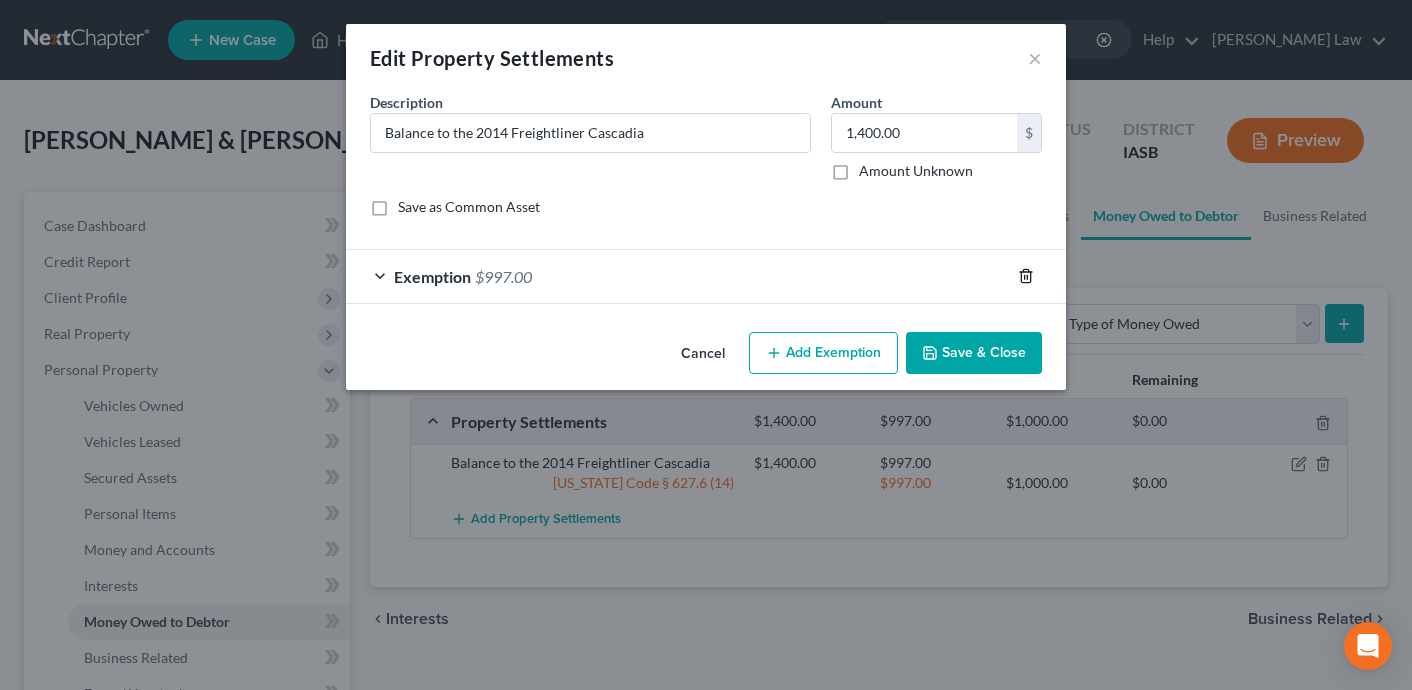 click 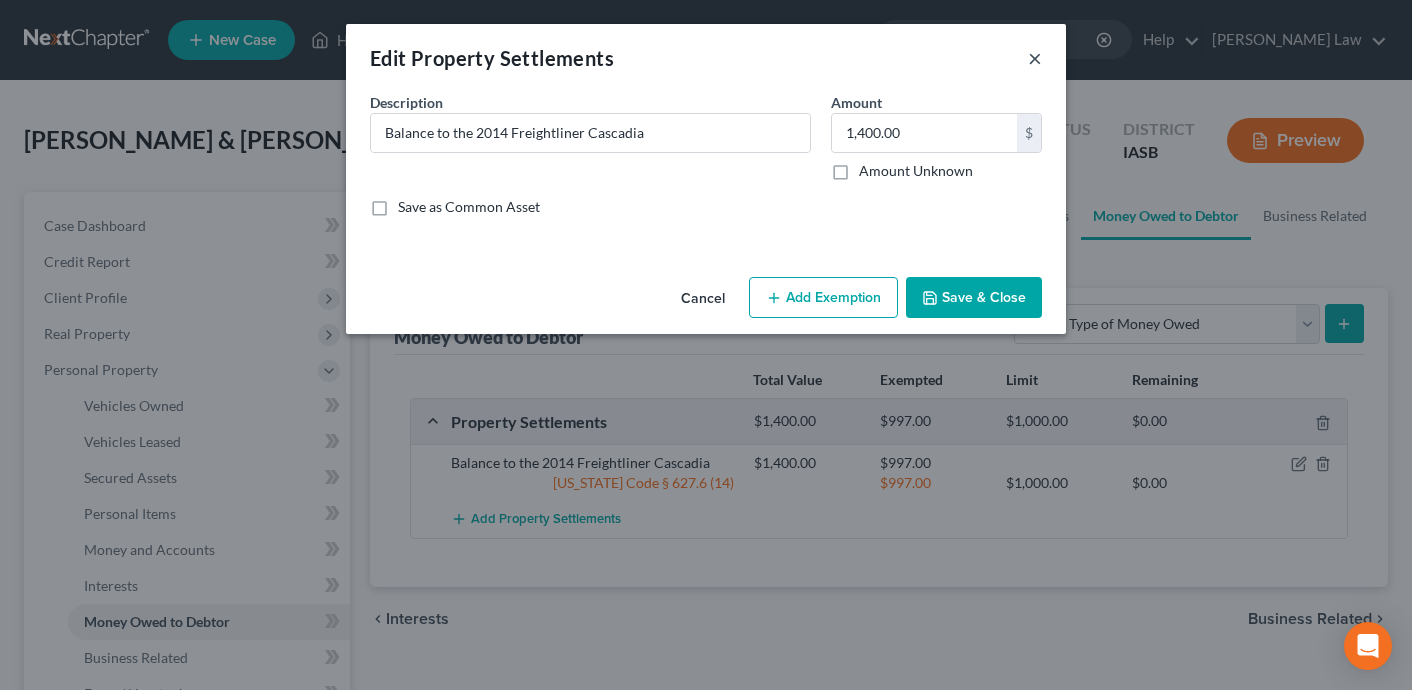 click on "×" at bounding box center [1035, 58] 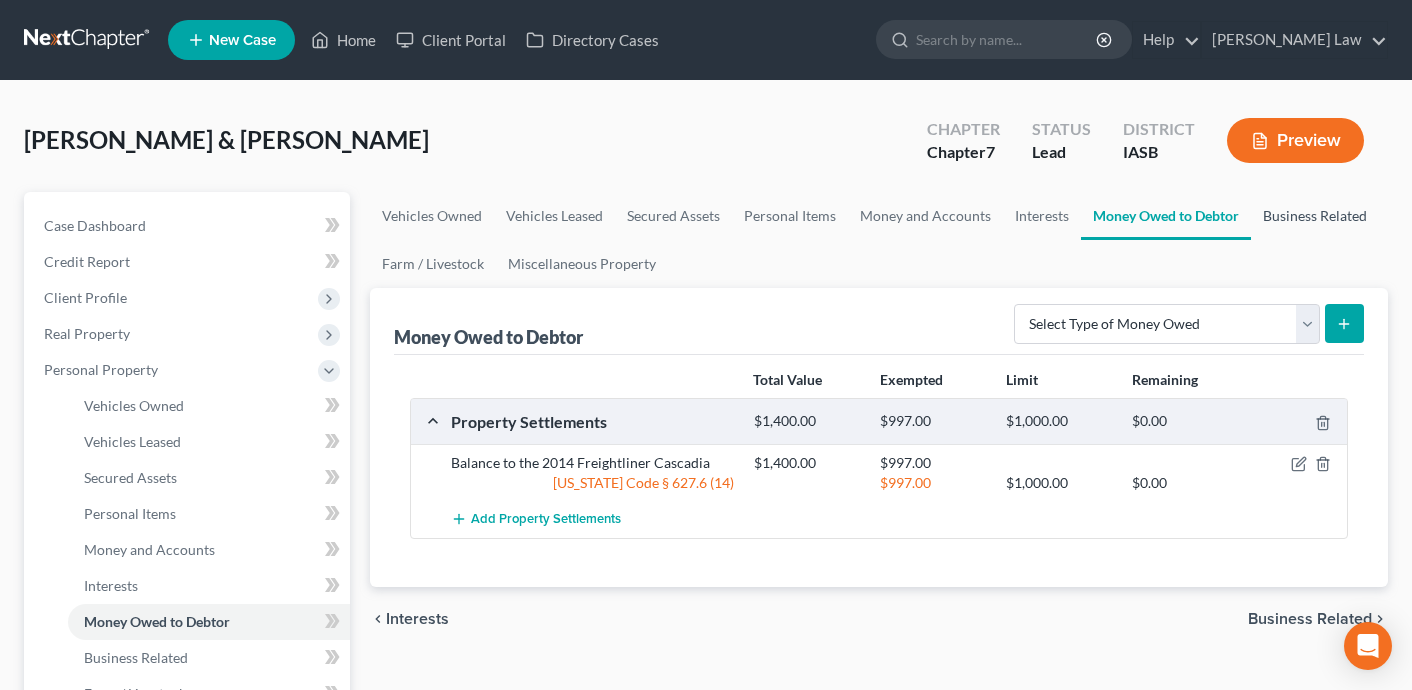 click on "Business Related" at bounding box center [1315, 216] 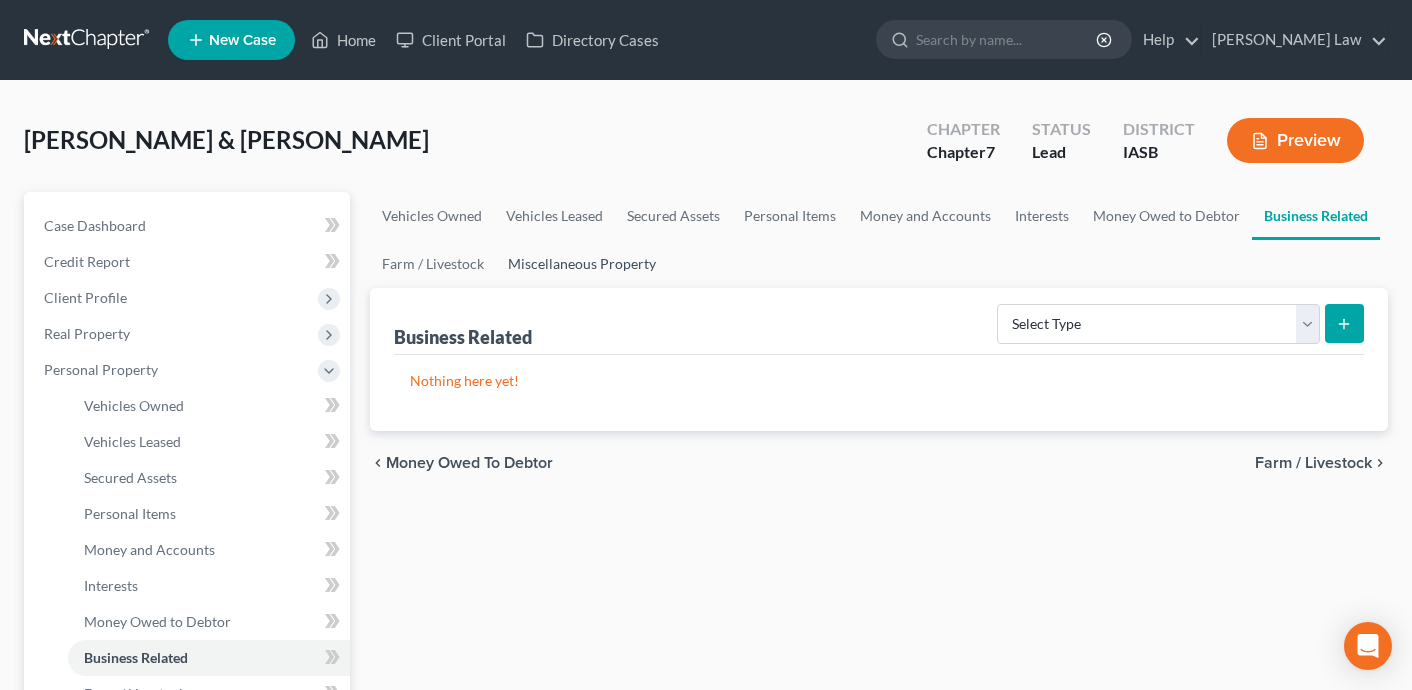 click on "Miscellaneous Property" at bounding box center (582, 264) 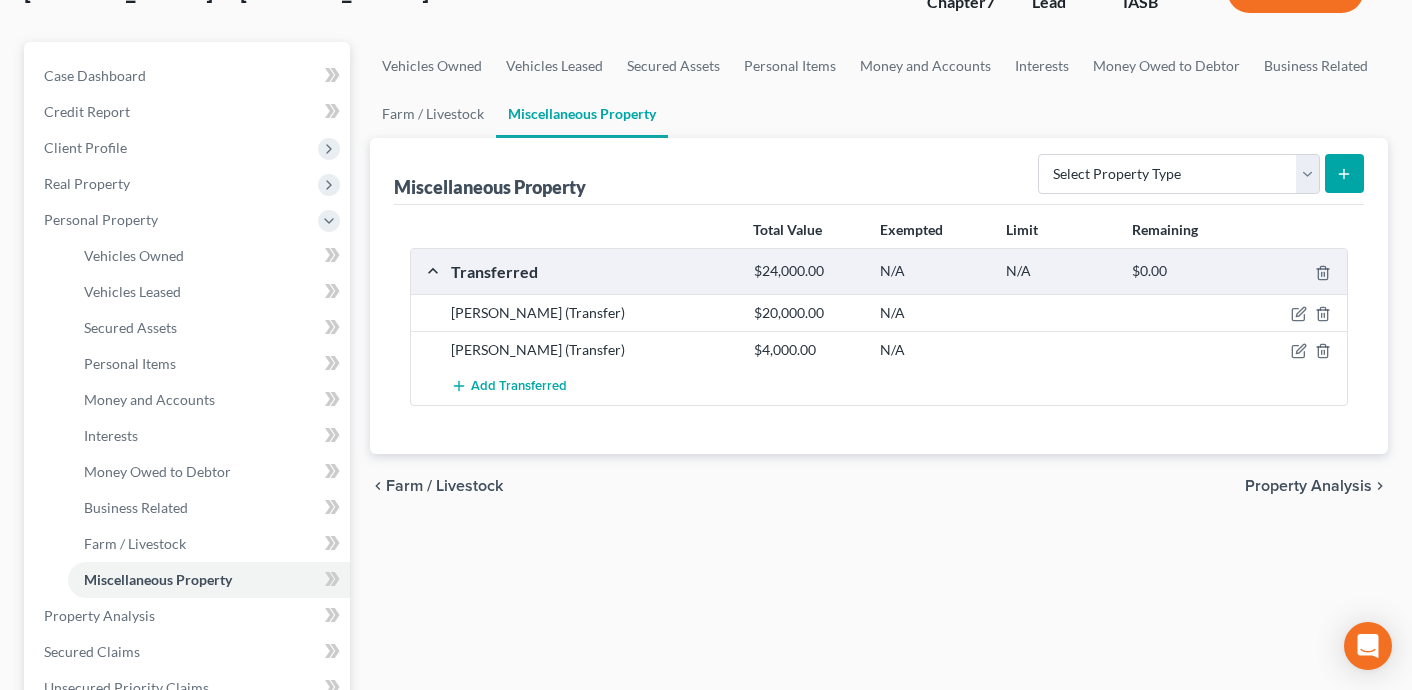 scroll, scrollTop: 154, scrollLeft: 0, axis: vertical 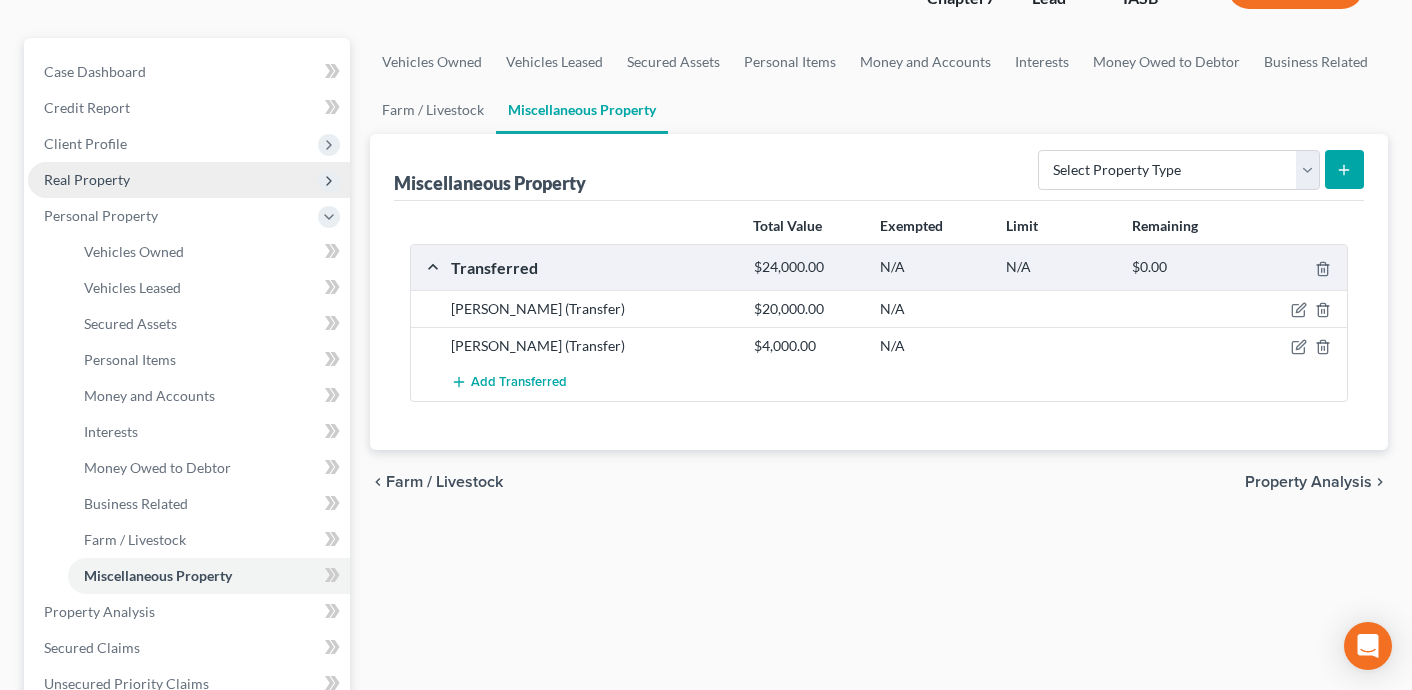click on "Real Property" at bounding box center [189, 180] 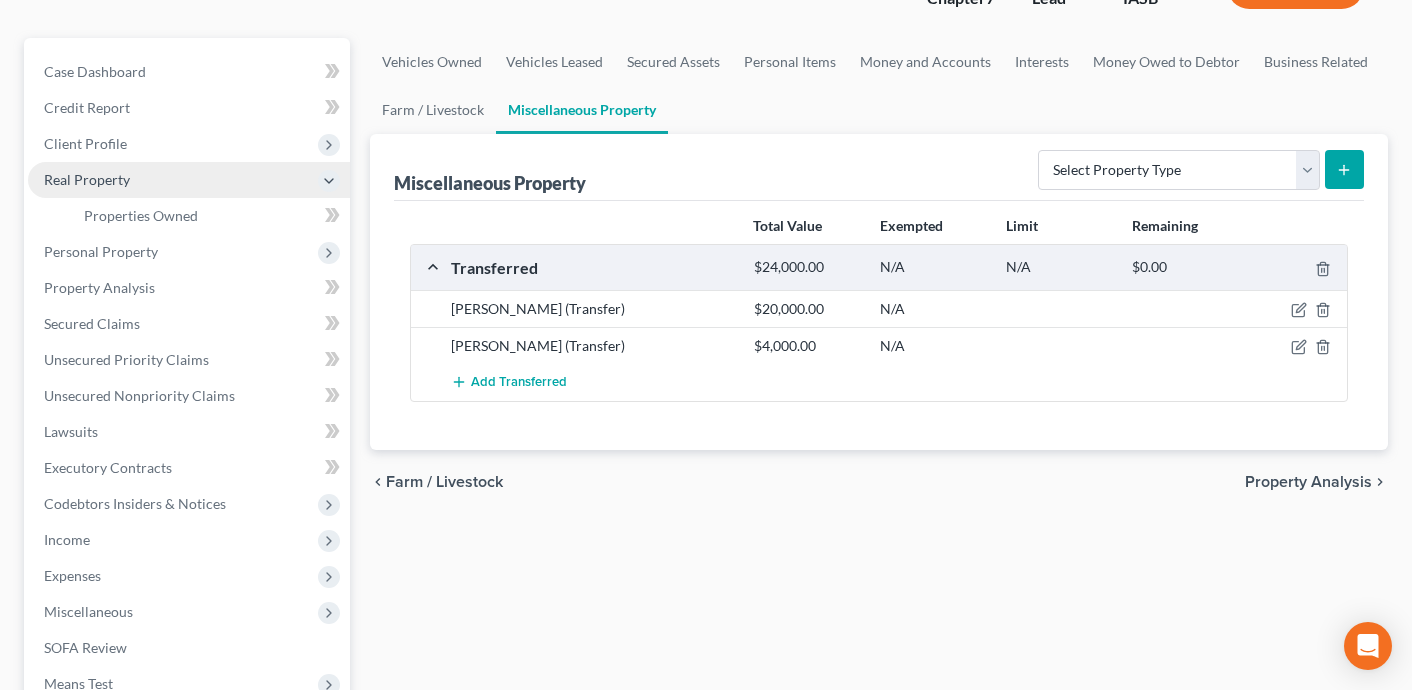 click on "Real Property" at bounding box center [189, 180] 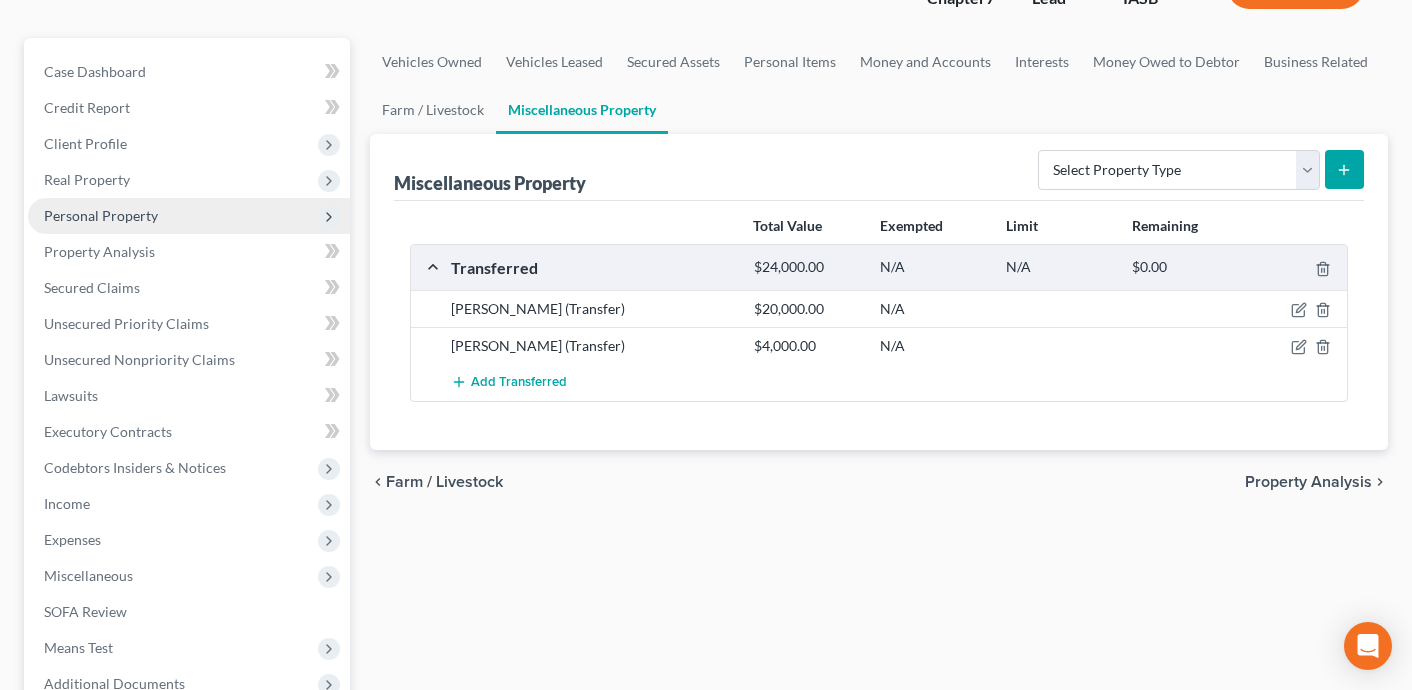click on "Personal Property" at bounding box center [189, 216] 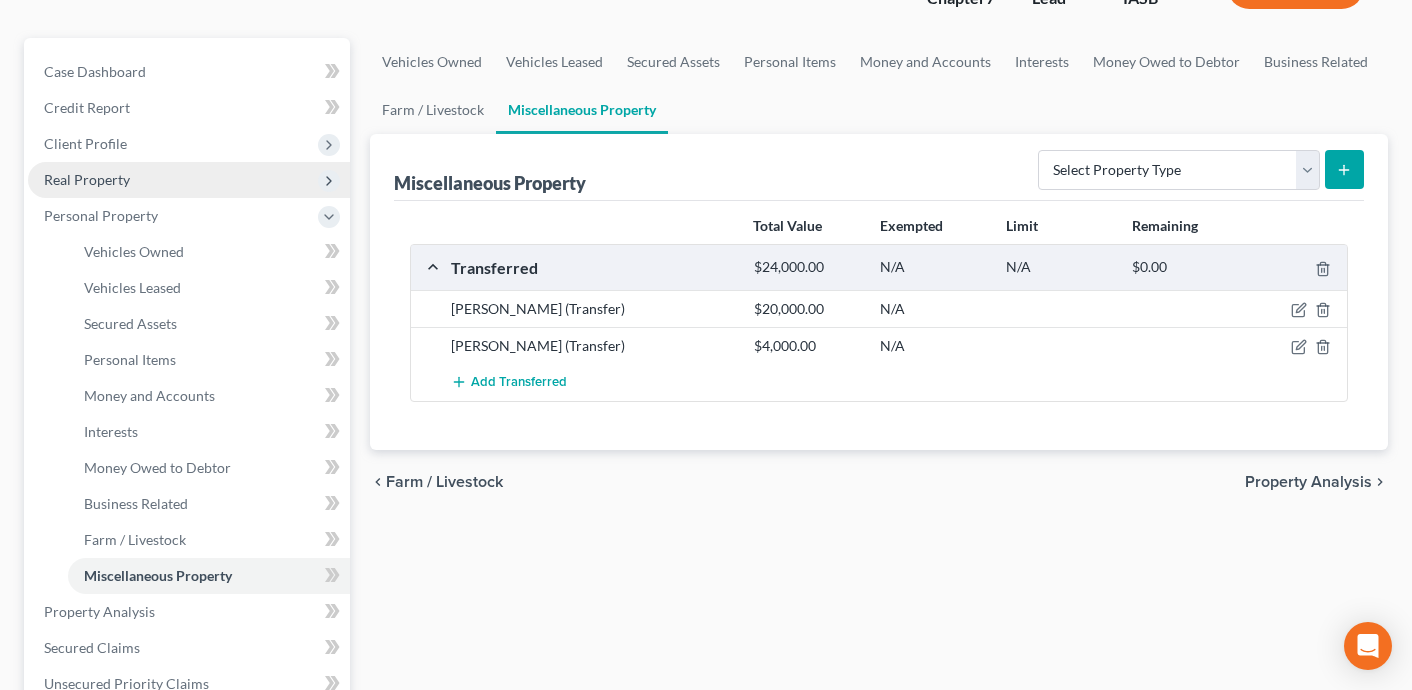 click on "Real Property" at bounding box center [189, 180] 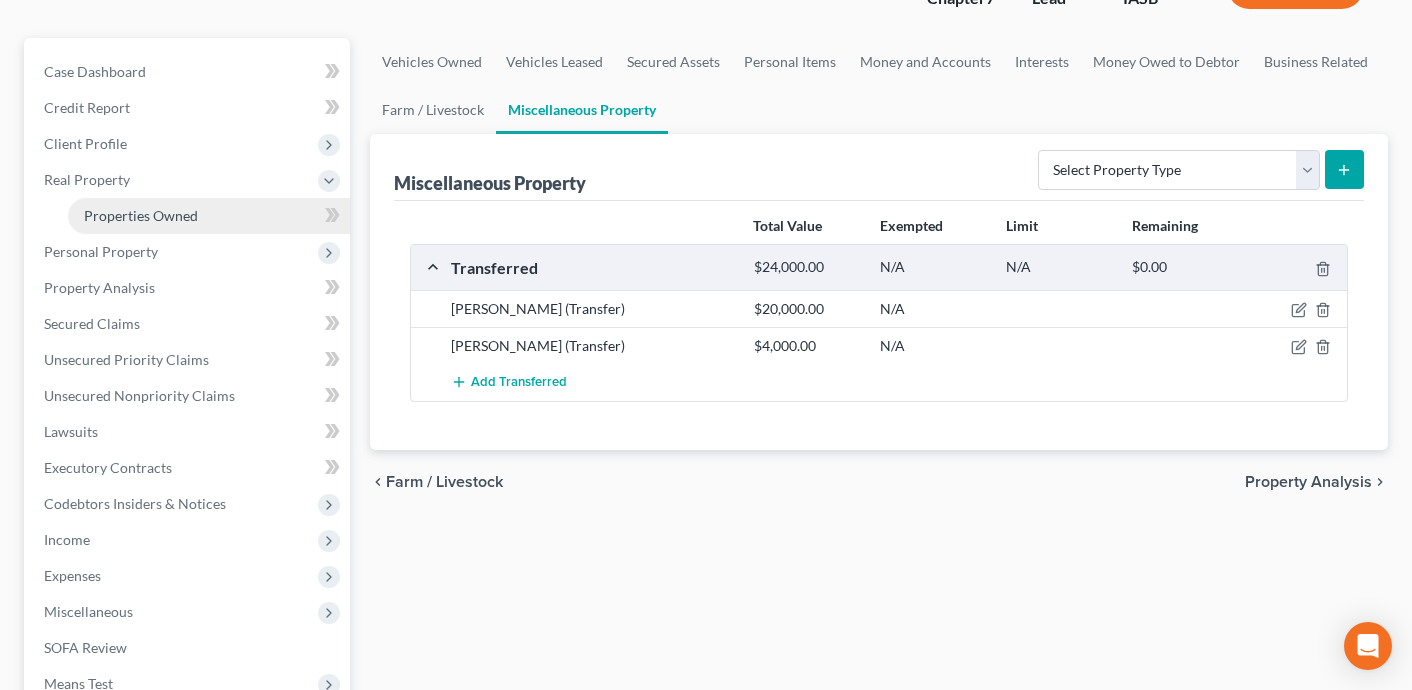 click on "Properties Owned" at bounding box center [209, 216] 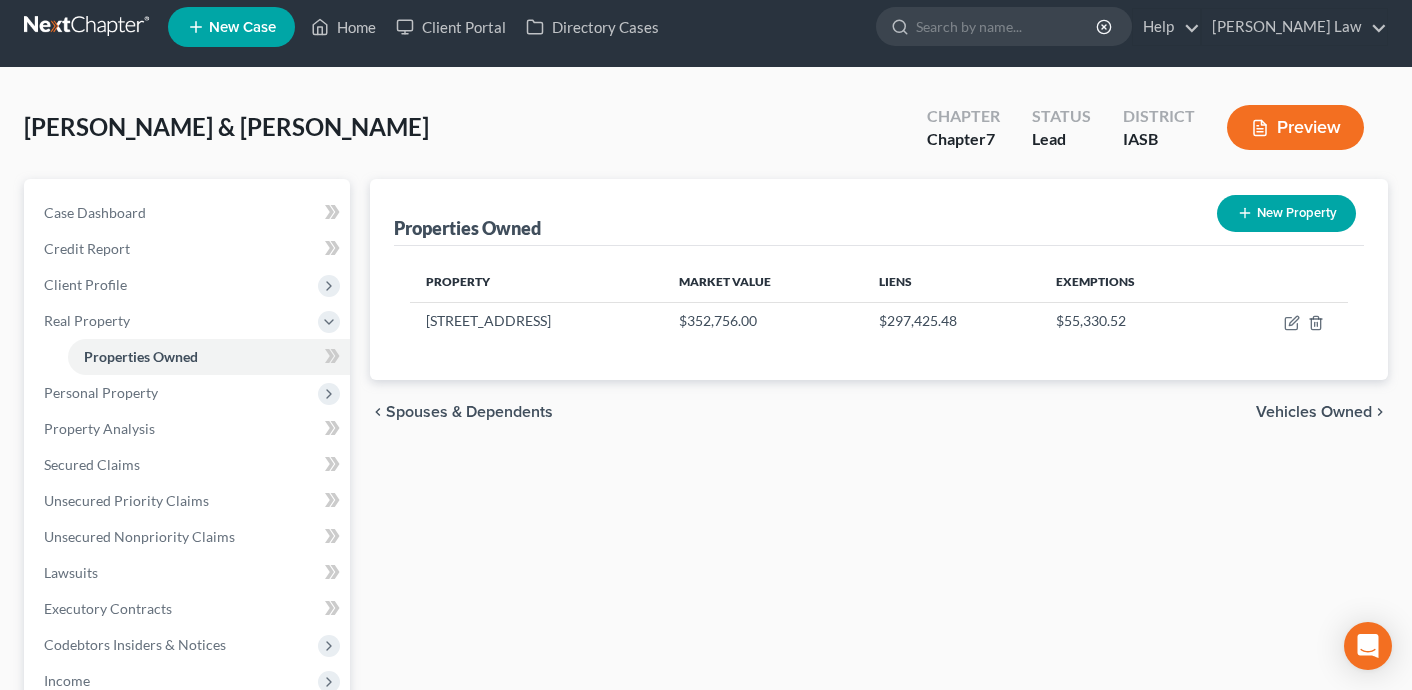 scroll, scrollTop: 0, scrollLeft: 0, axis: both 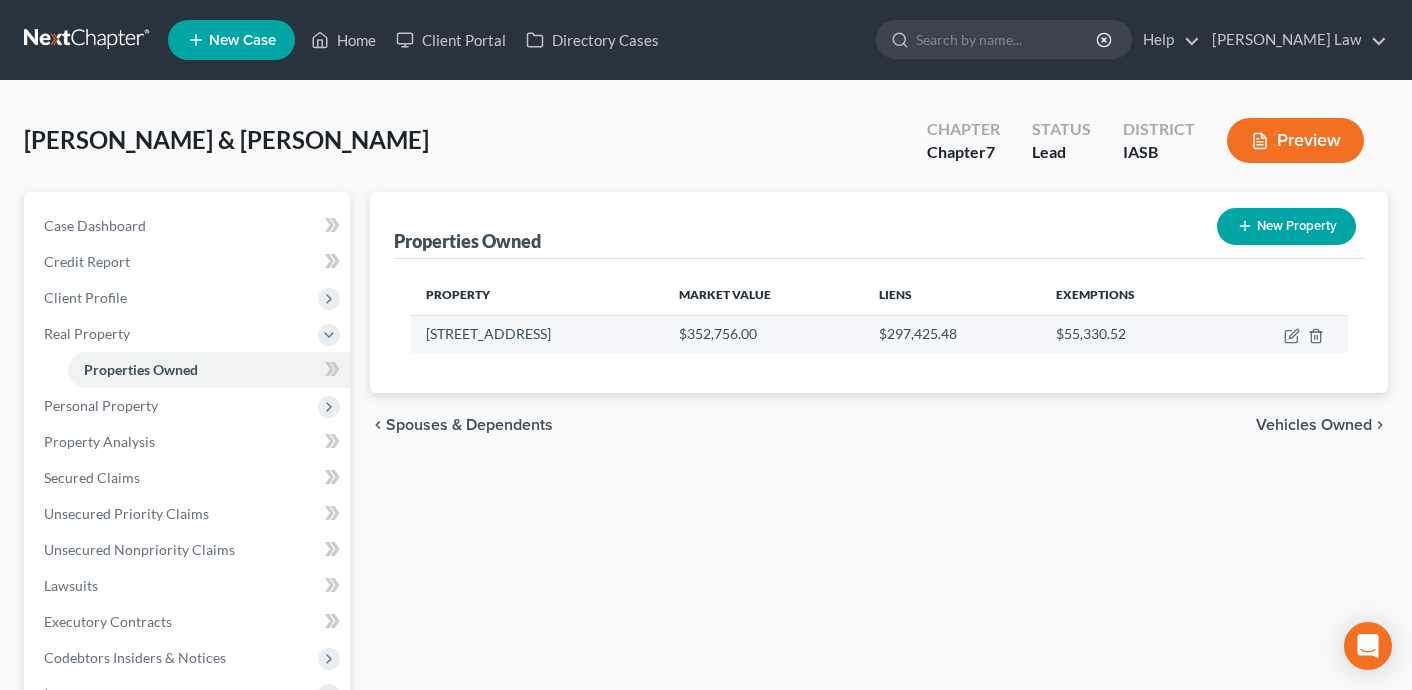 click at bounding box center (1283, 334) 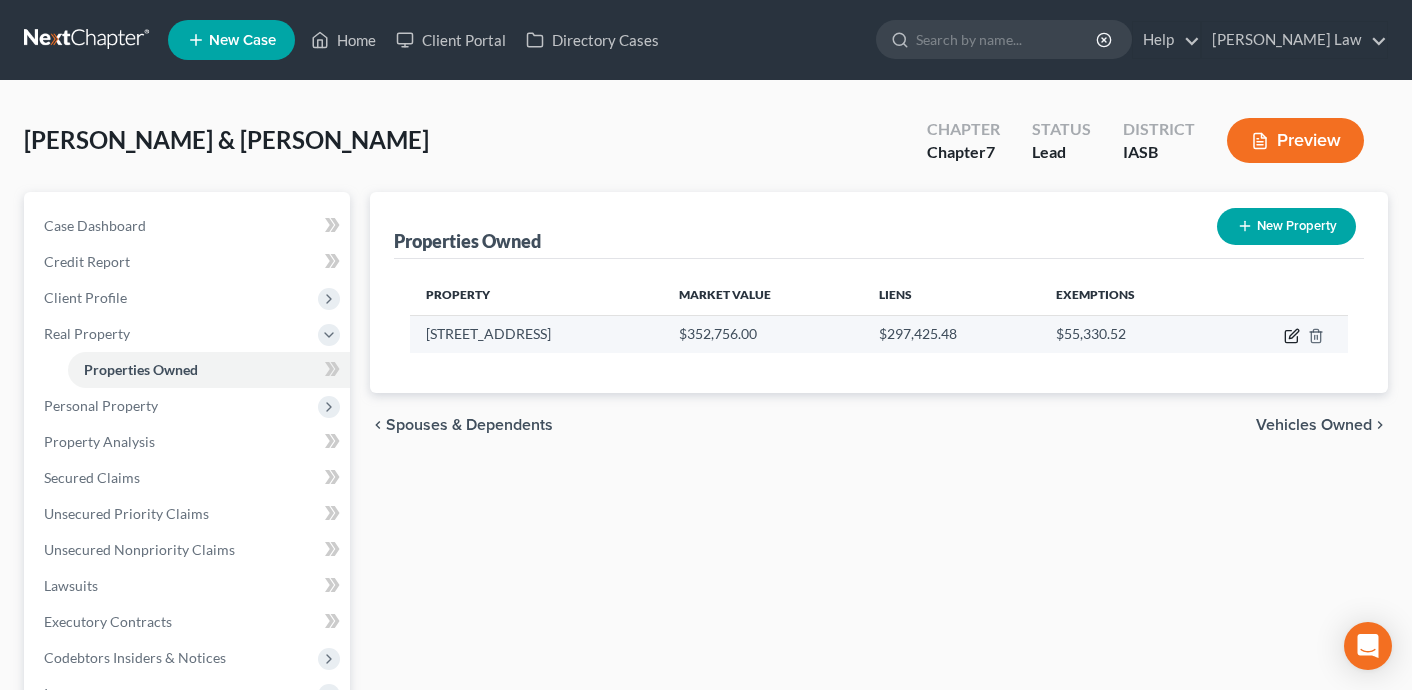 click 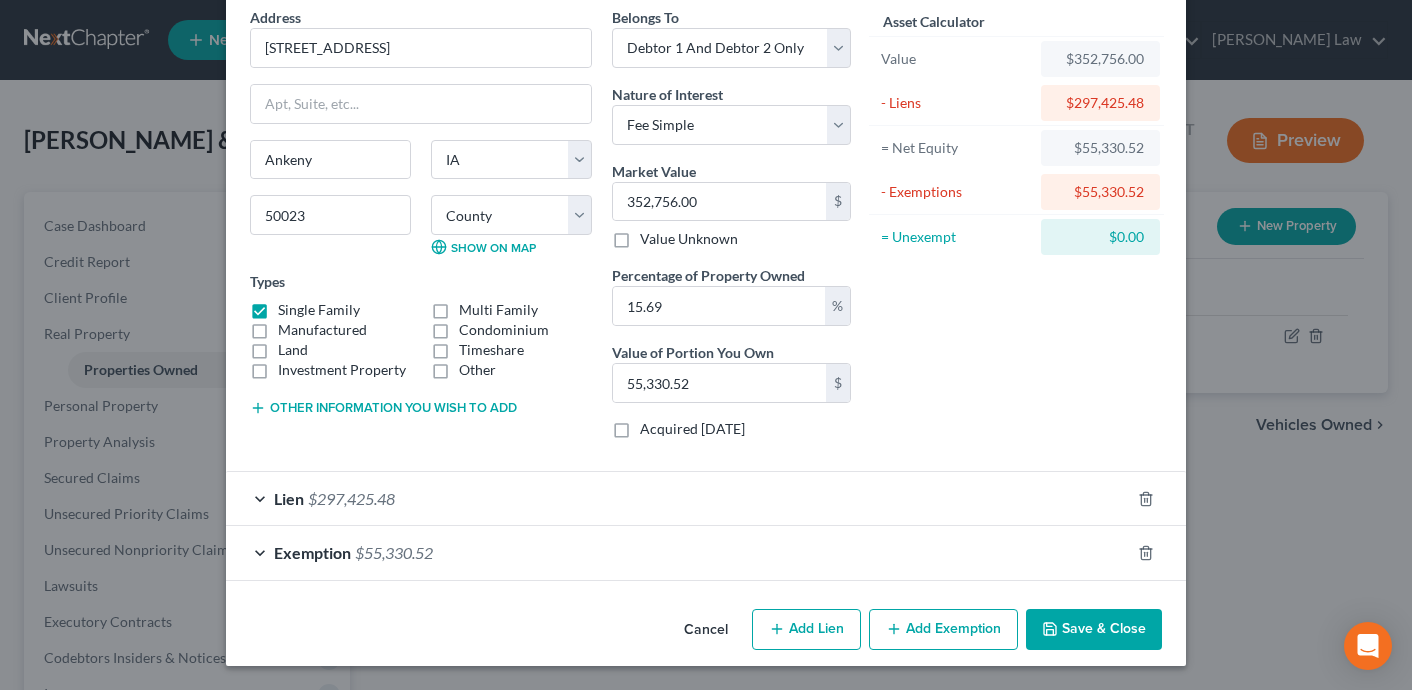 scroll, scrollTop: 0, scrollLeft: 0, axis: both 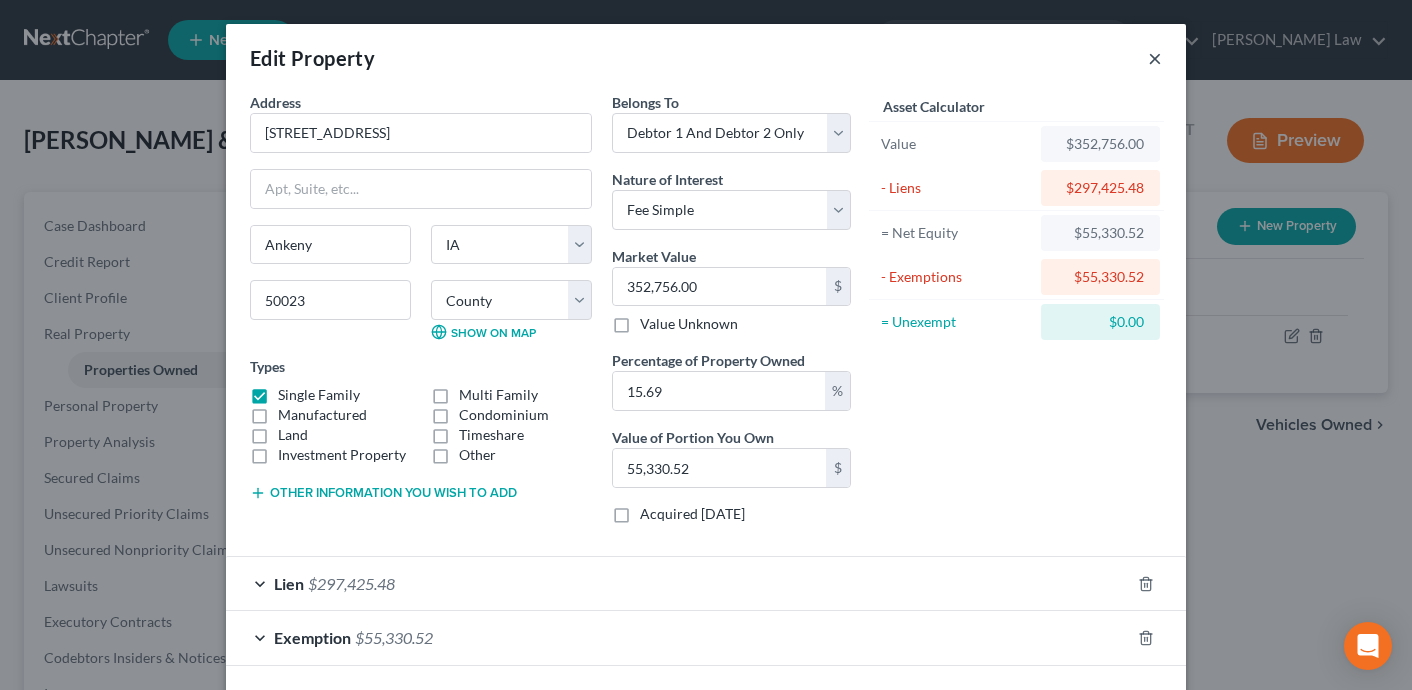 click on "×" at bounding box center [1155, 58] 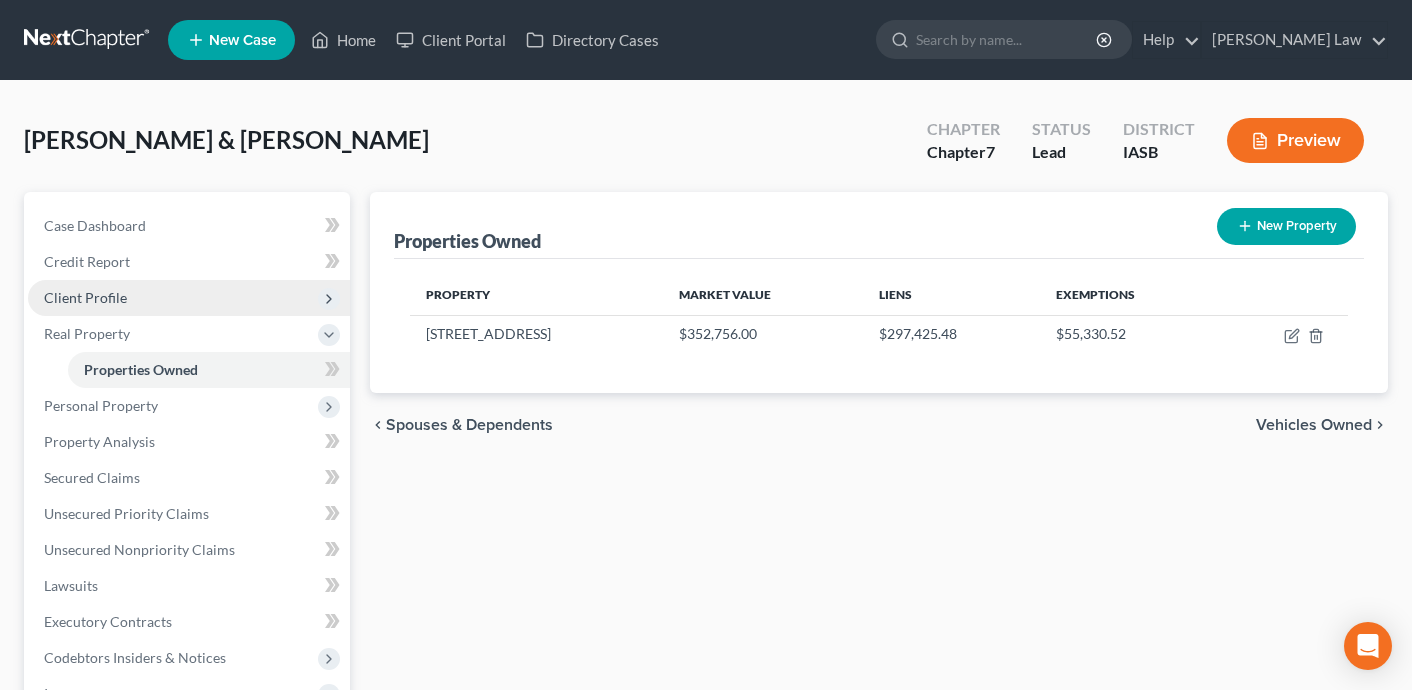 click on "Client Profile" at bounding box center [189, 298] 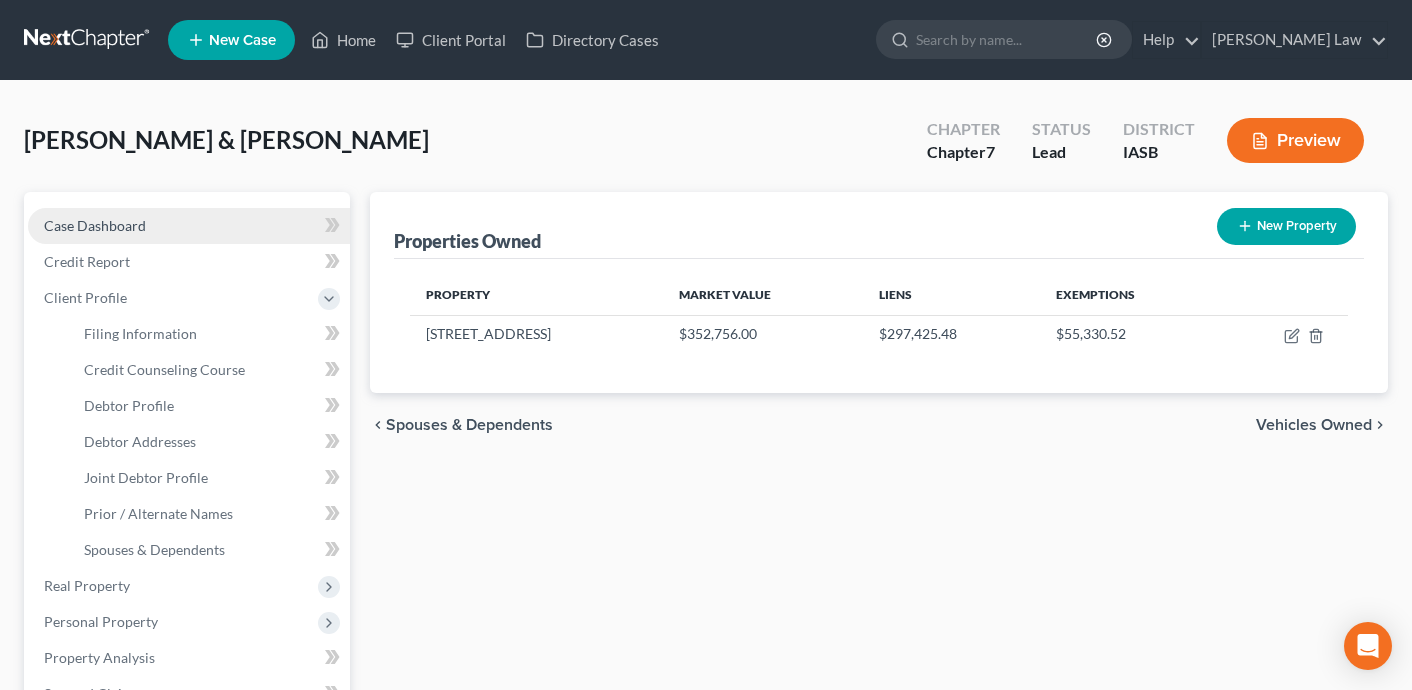 click on "Case Dashboard" at bounding box center (189, 226) 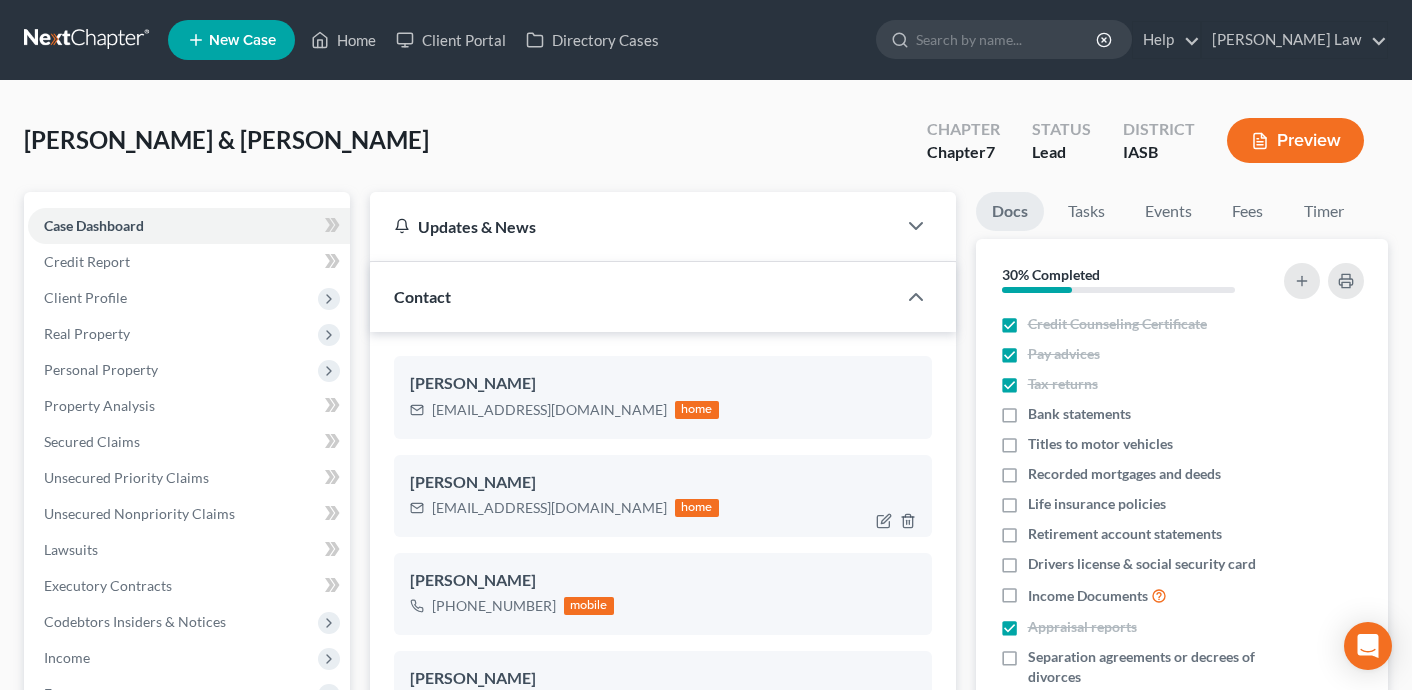 scroll, scrollTop: 1173, scrollLeft: 0, axis: vertical 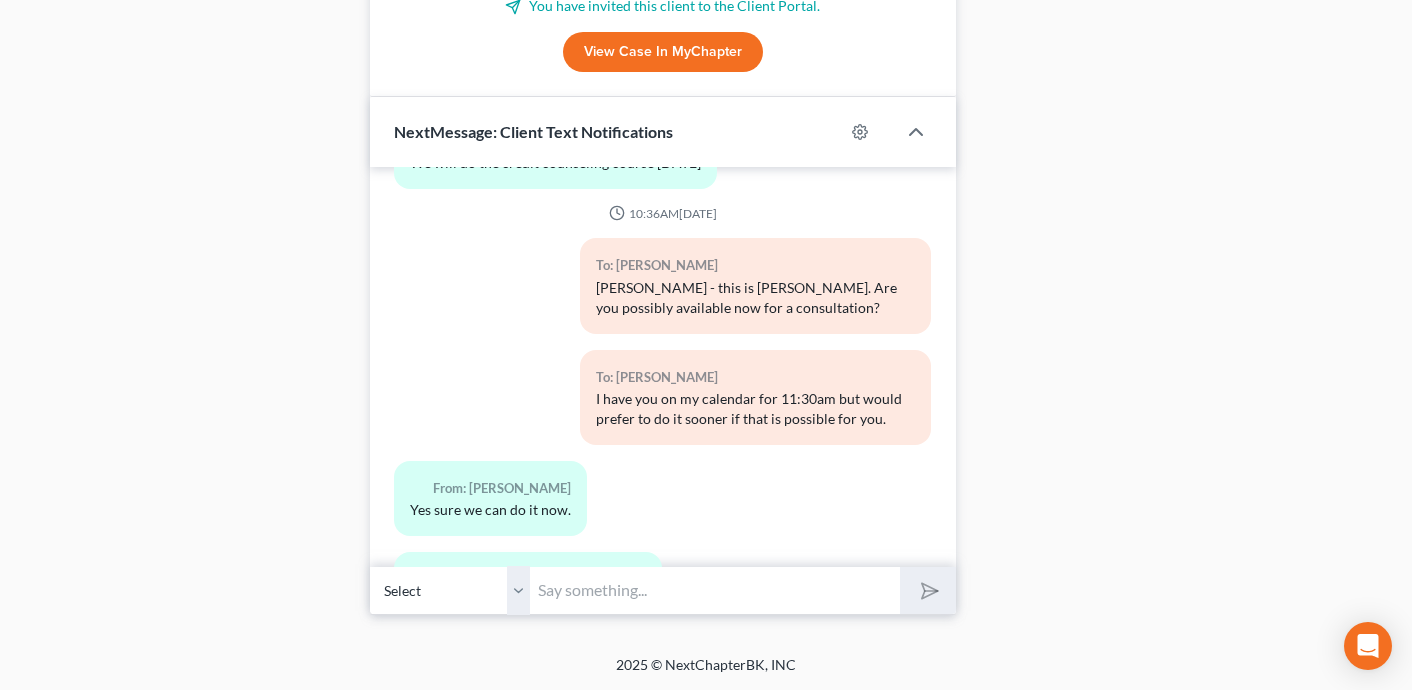 click at bounding box center (715, 590) 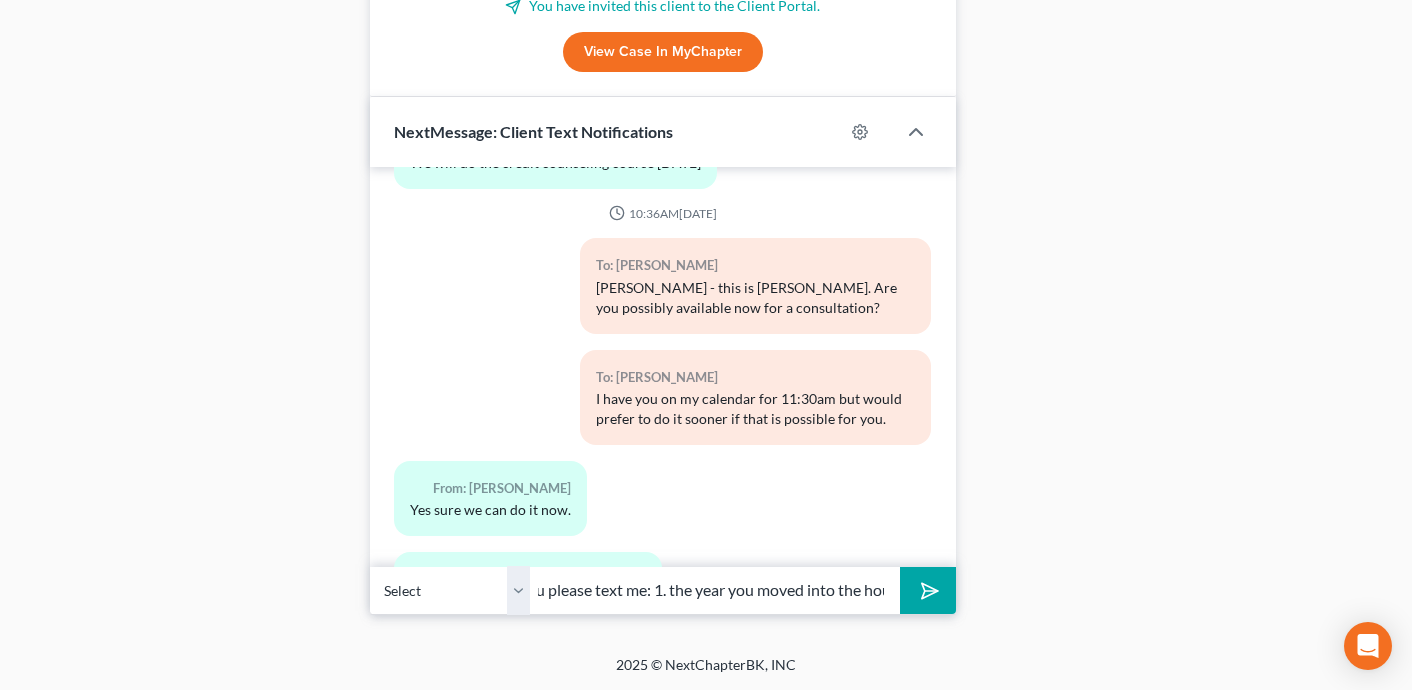 scroll, scrollTop: 0, scrollLeft: 187, axis: horizontal 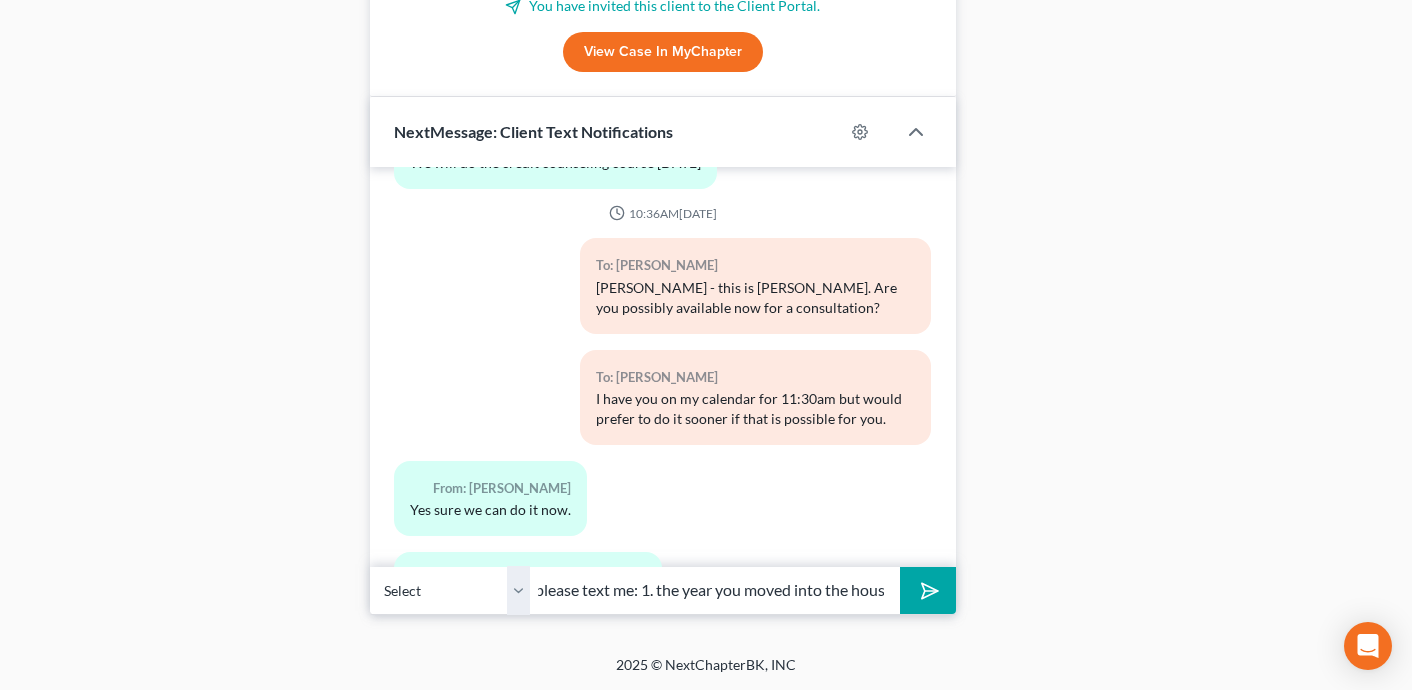 type on "Sarah can you please text me: 1. the year you moved into the house you live in" 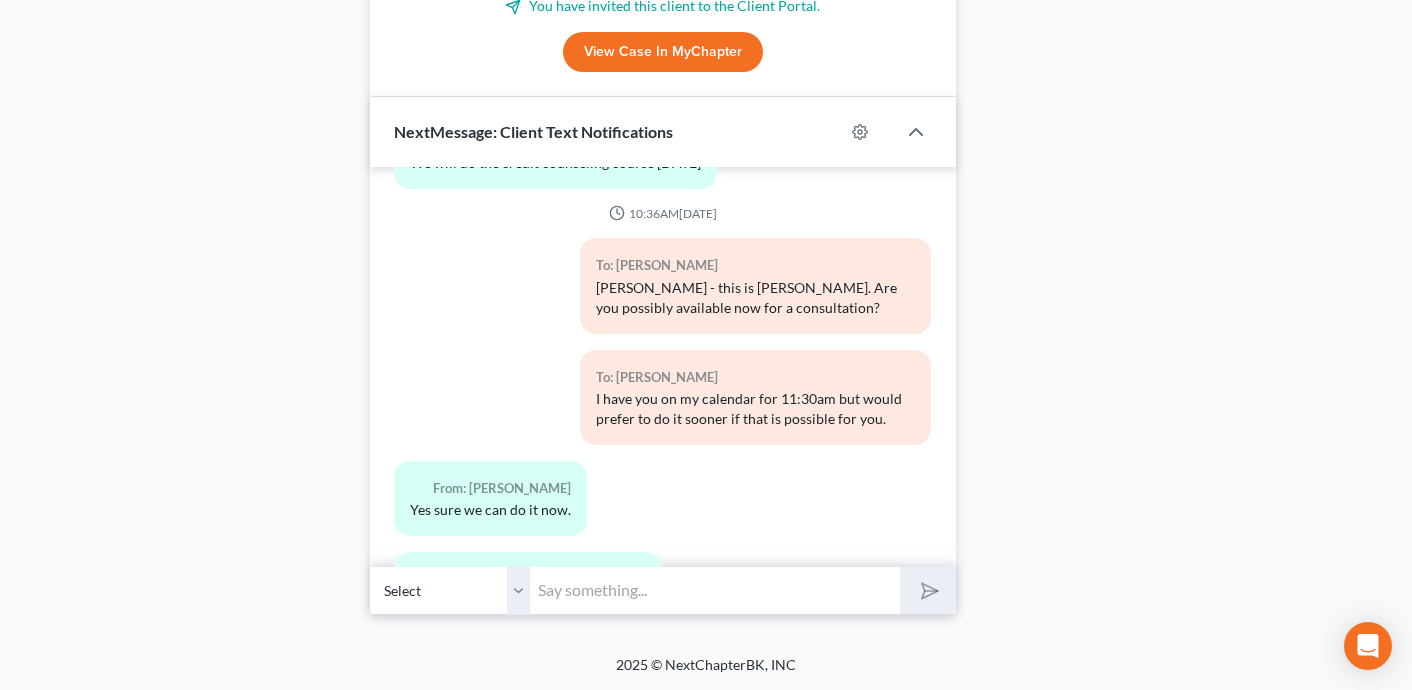 scroll, scrollTop: 0, scrollLeft: 0, axis: both 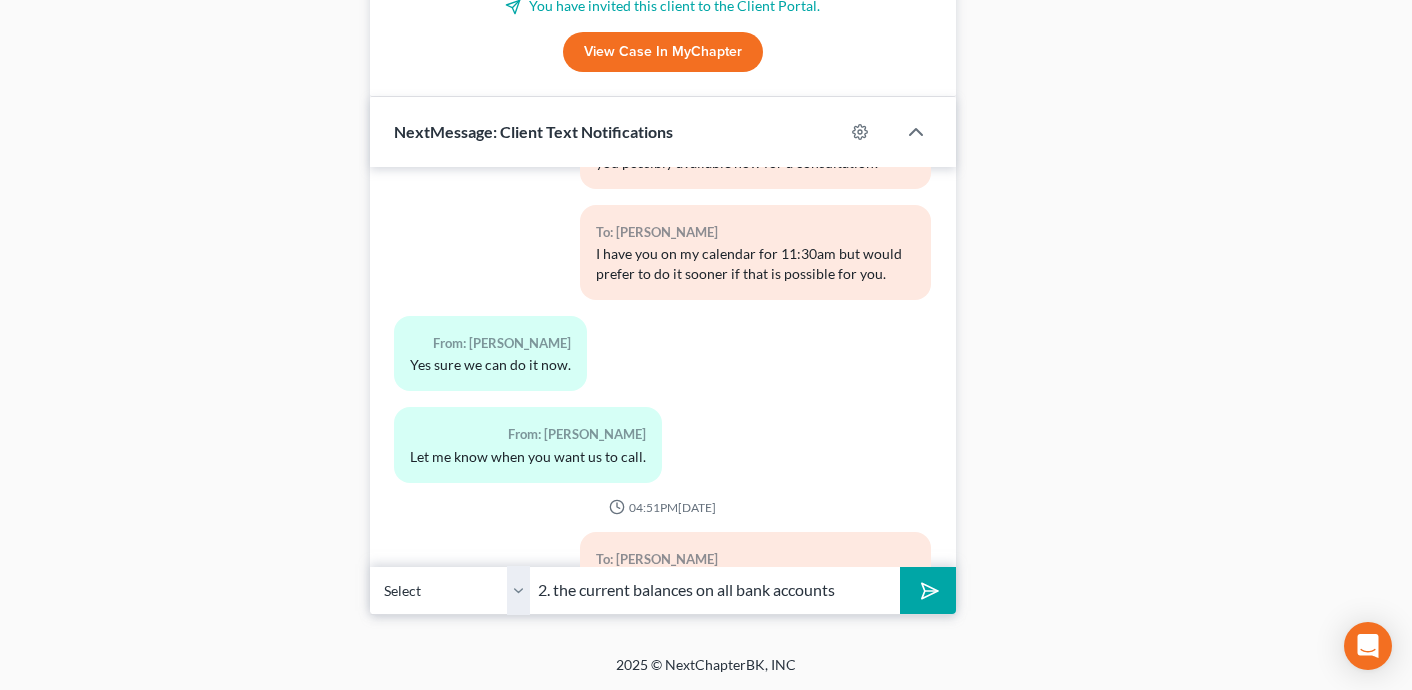 type on "2. the current balances on all bank accounts" 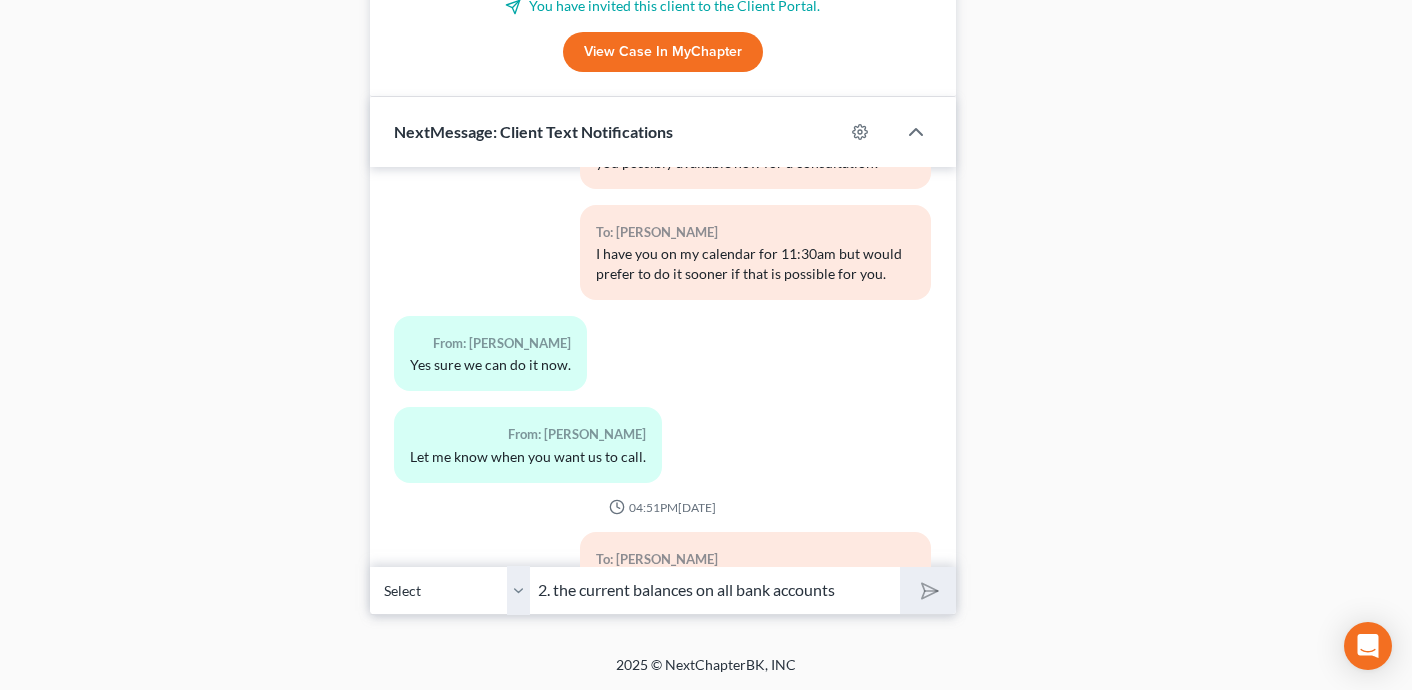 type 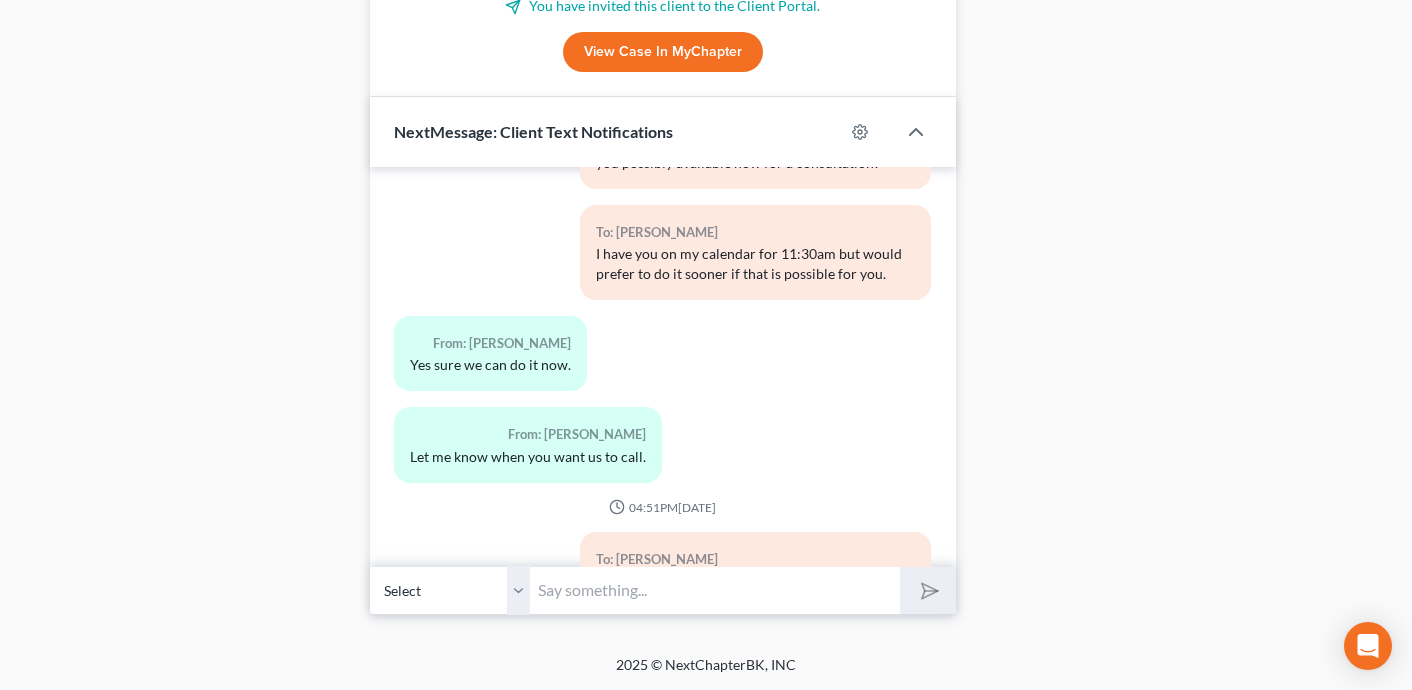 scroll, scrollTop: 3804, scrollLeft: 0, axis: vertical 